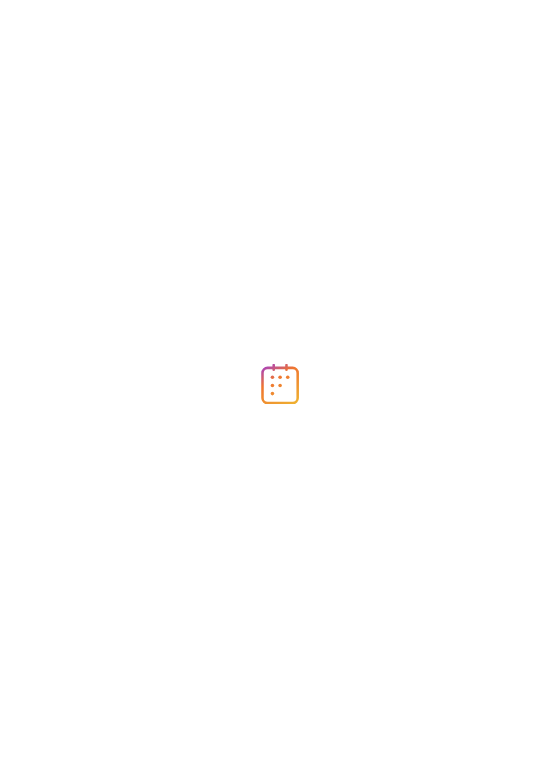 scroll, scrollTop: 0, scrollLeft: 0, axis: both 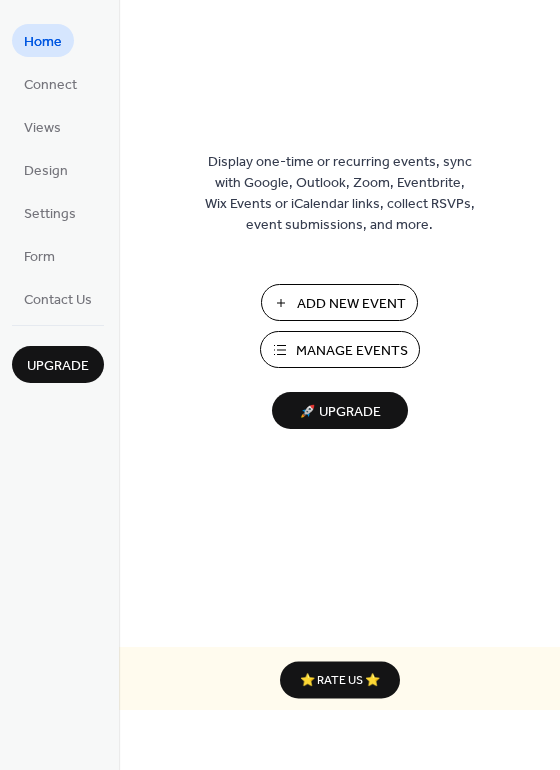 click on "Add New Event" at bounding box center (351, 304) 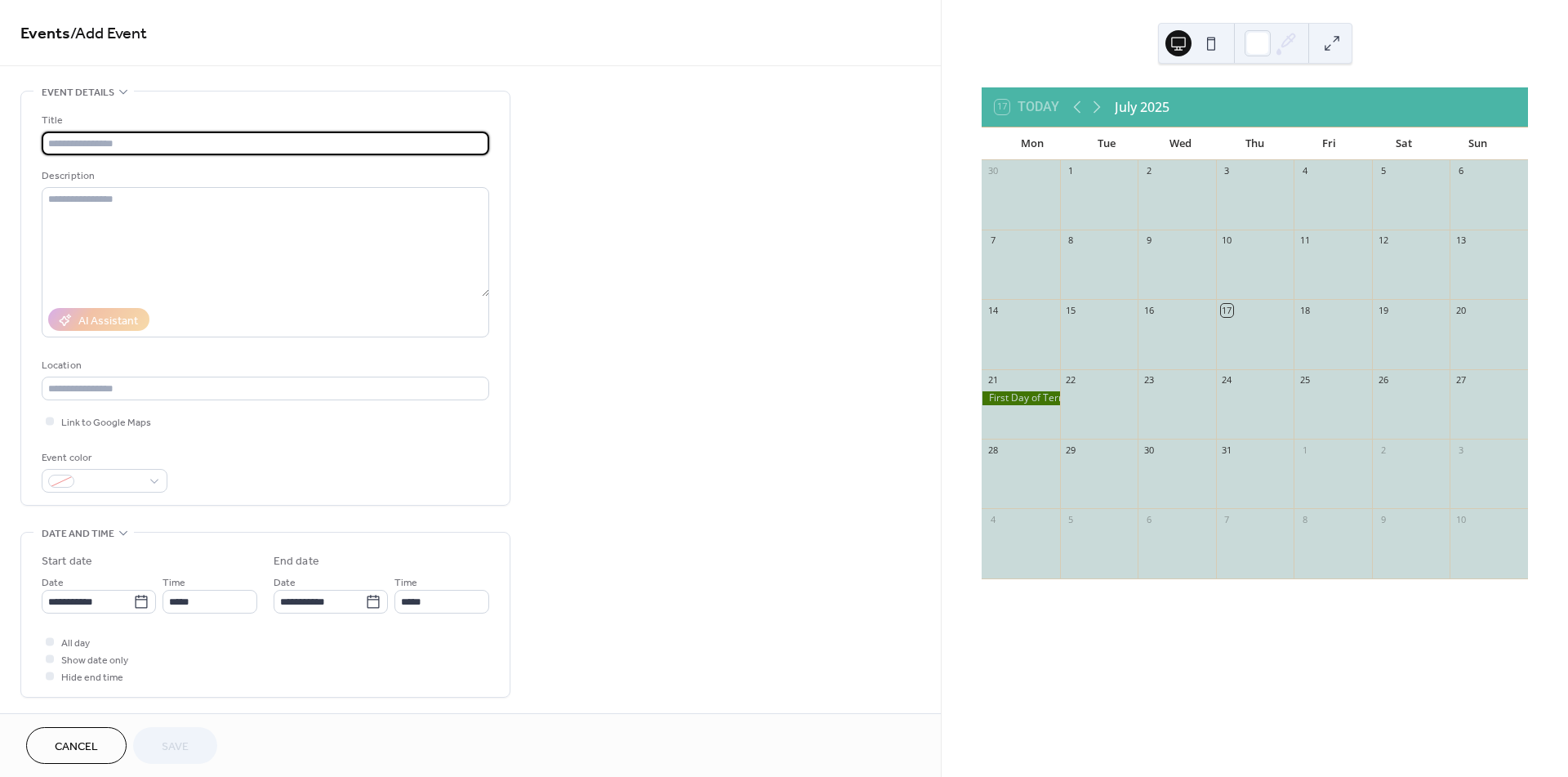 scroll, scrollTop: 0, scrollLeft: 0, axis: both 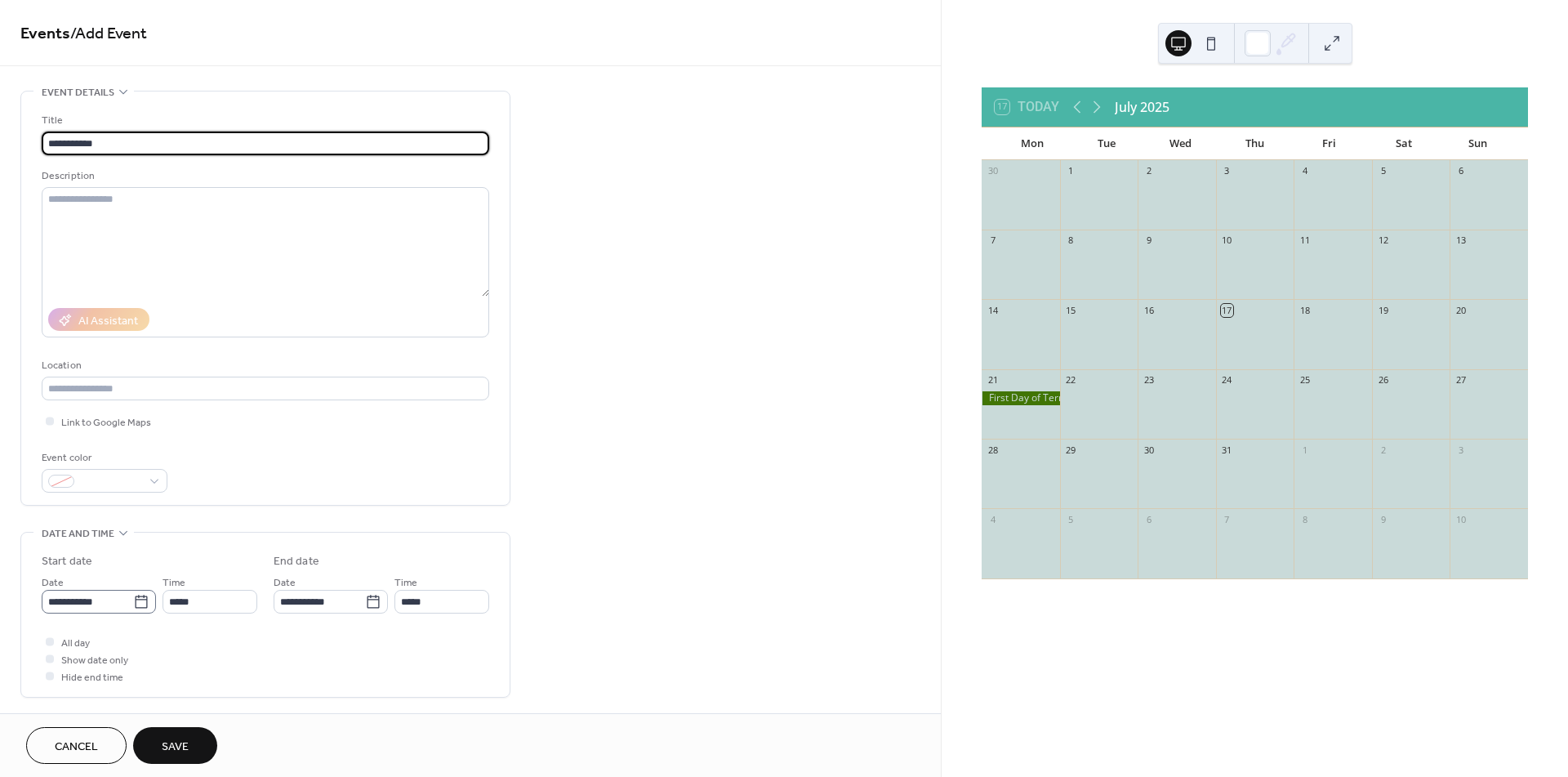 type on "**********" 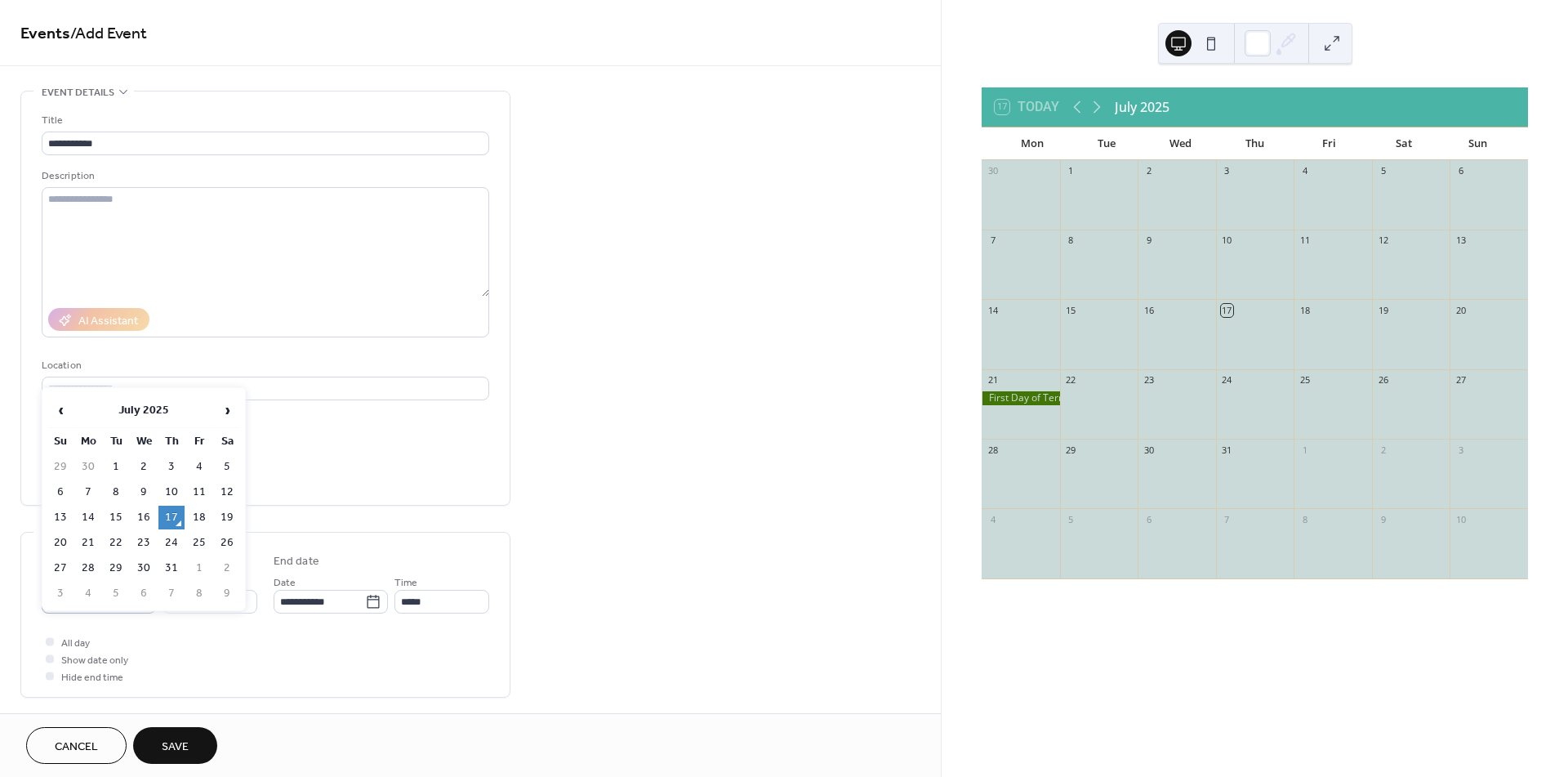 click 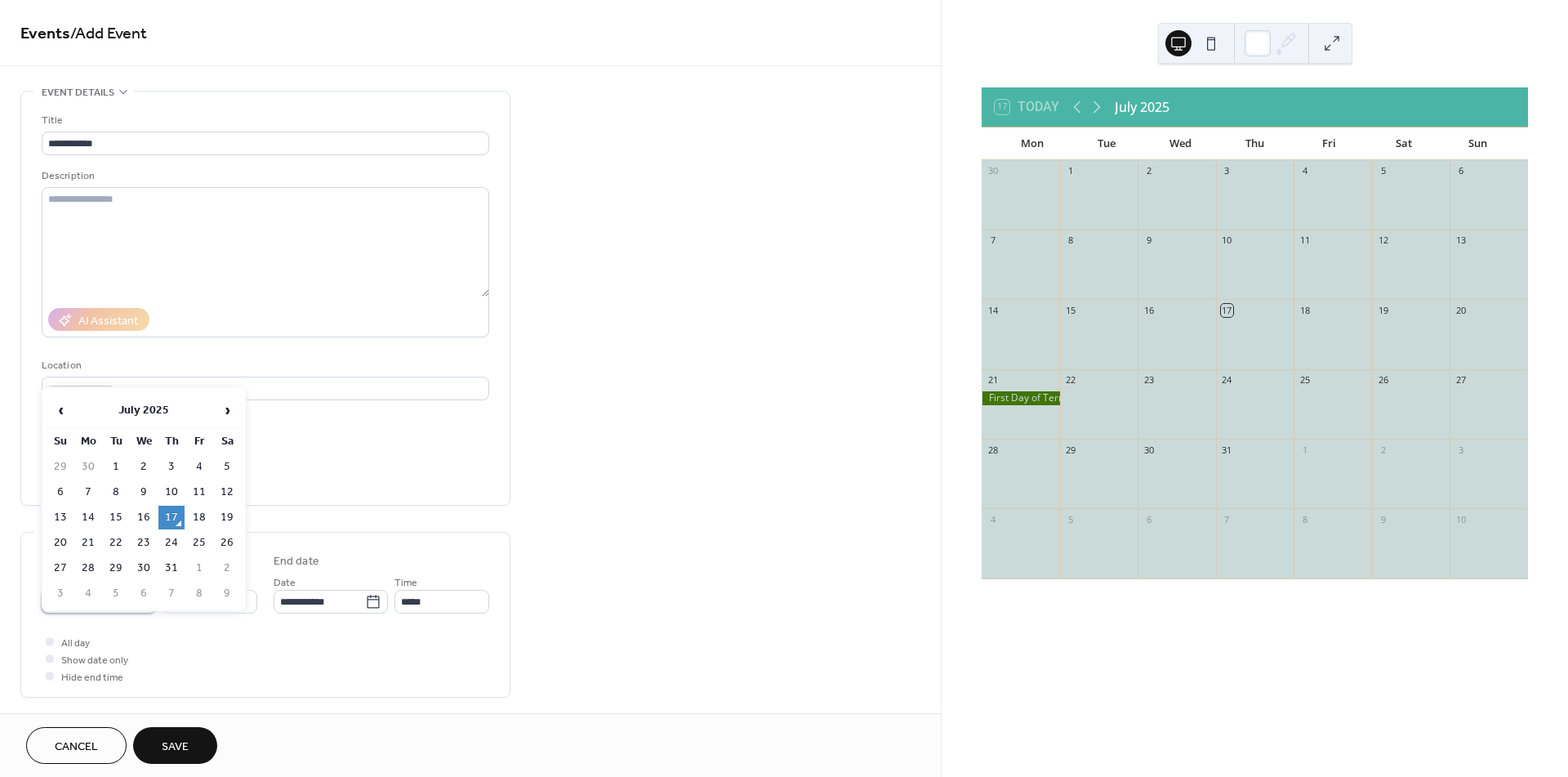 click on "**********" at bounding box center [87, 601] 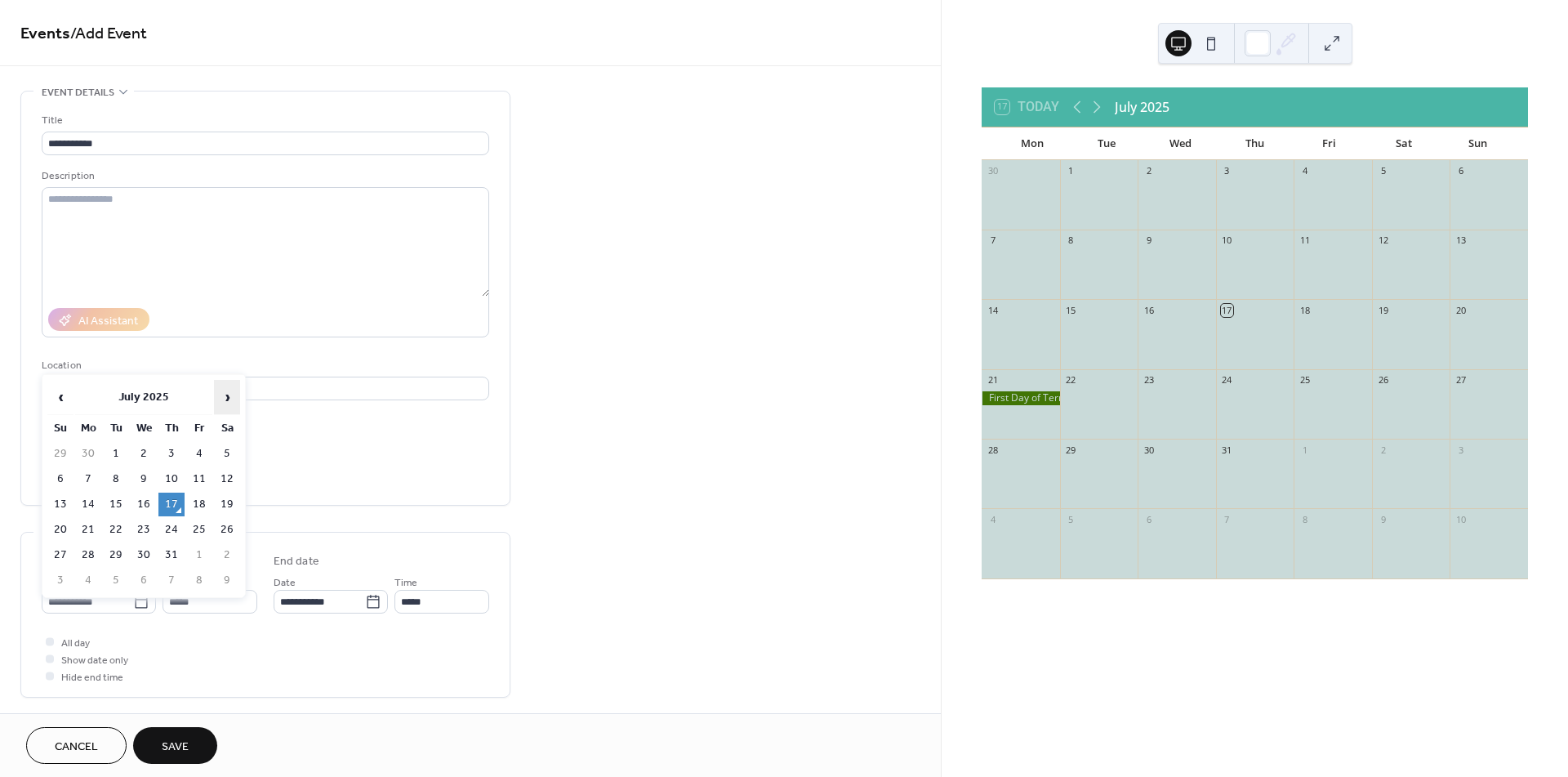 click on "›" at bounding box center [227, 397] 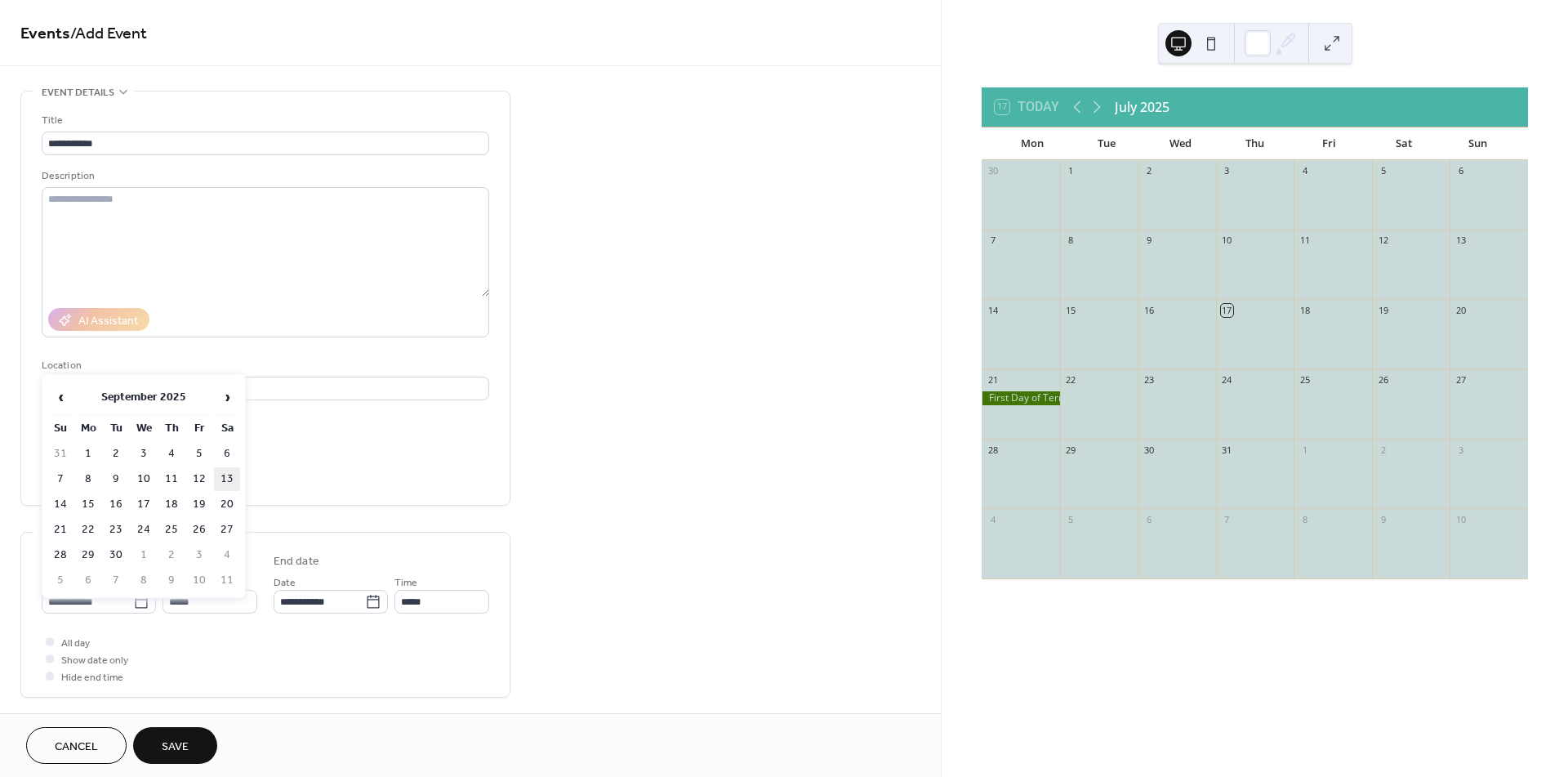 click on "13" at bounding box center (227, 479) 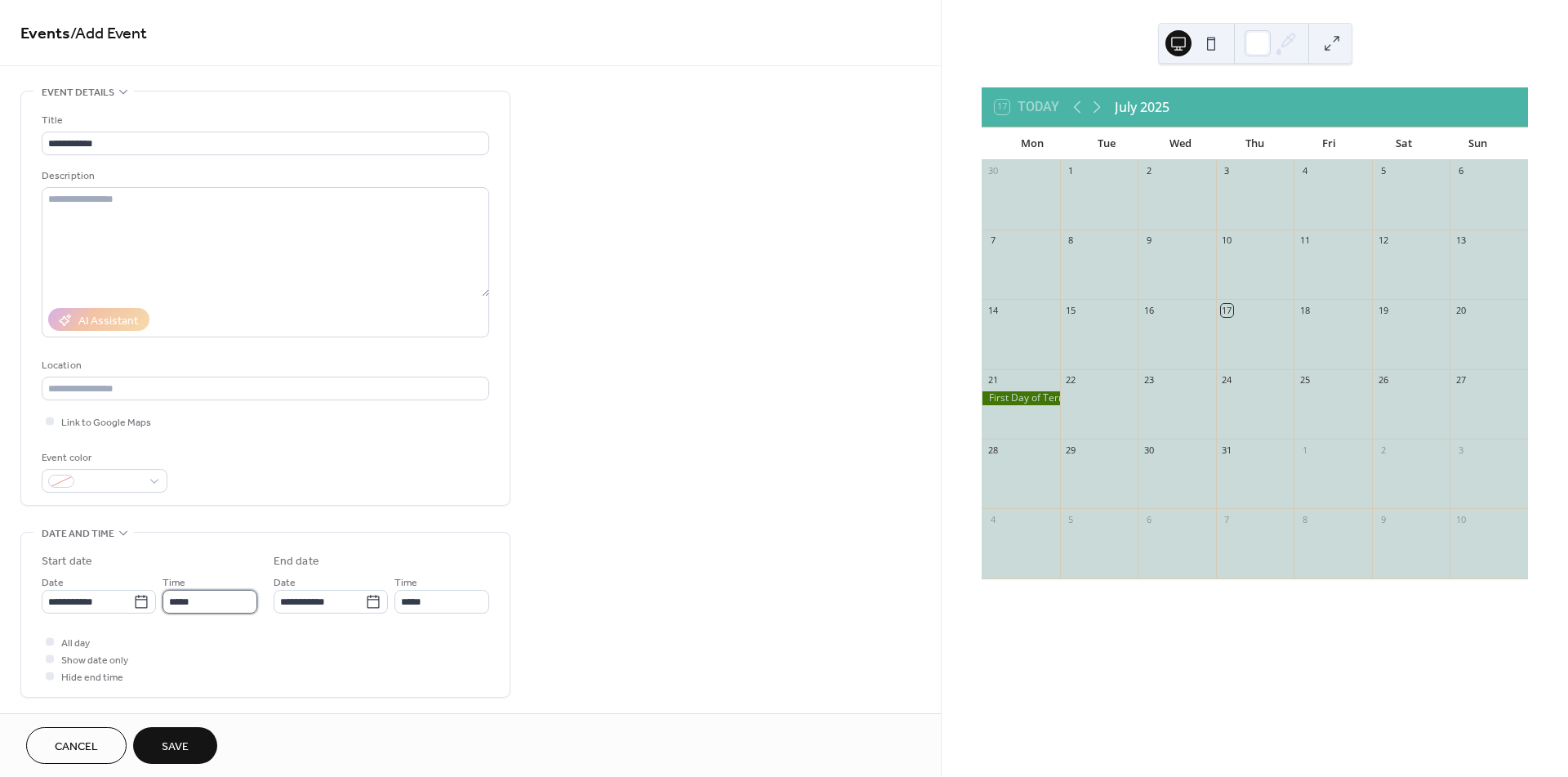 click on "*****" at bounding box center [210, 601] 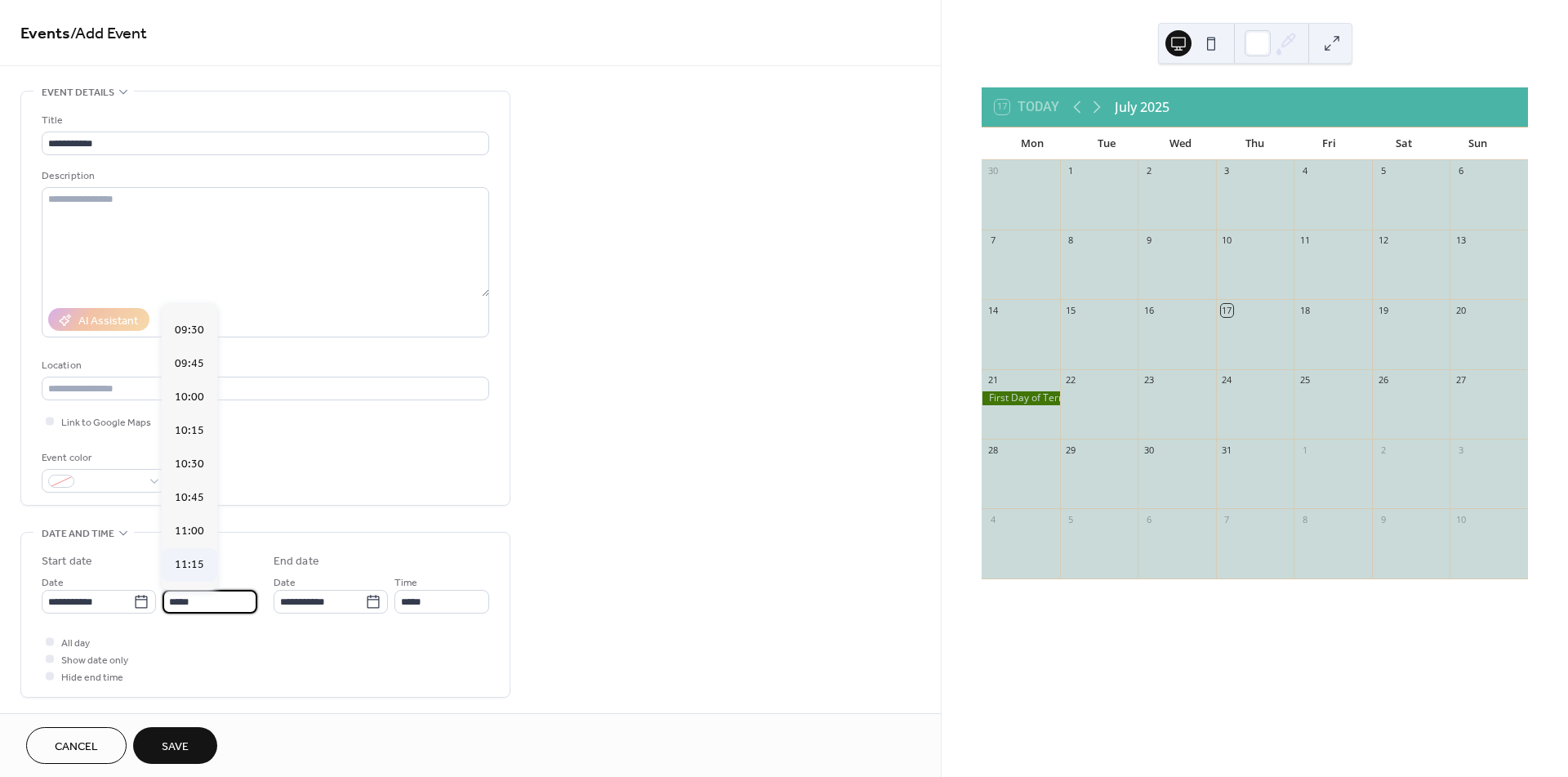 scroll, scrollTop: 1262, scrollLeft: 0, axis: vertical 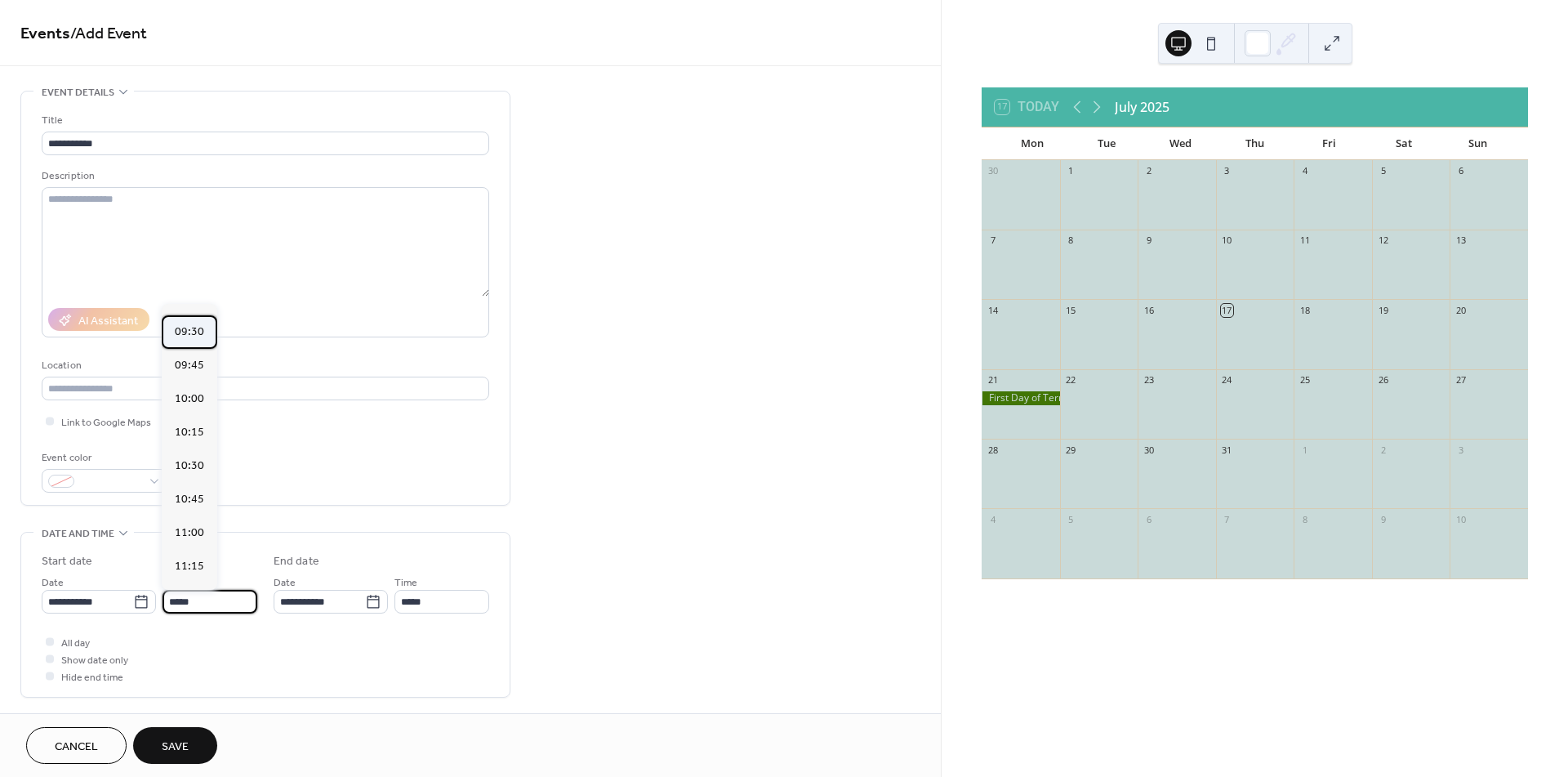 click on "09:30" at bounding box center (189, 332) 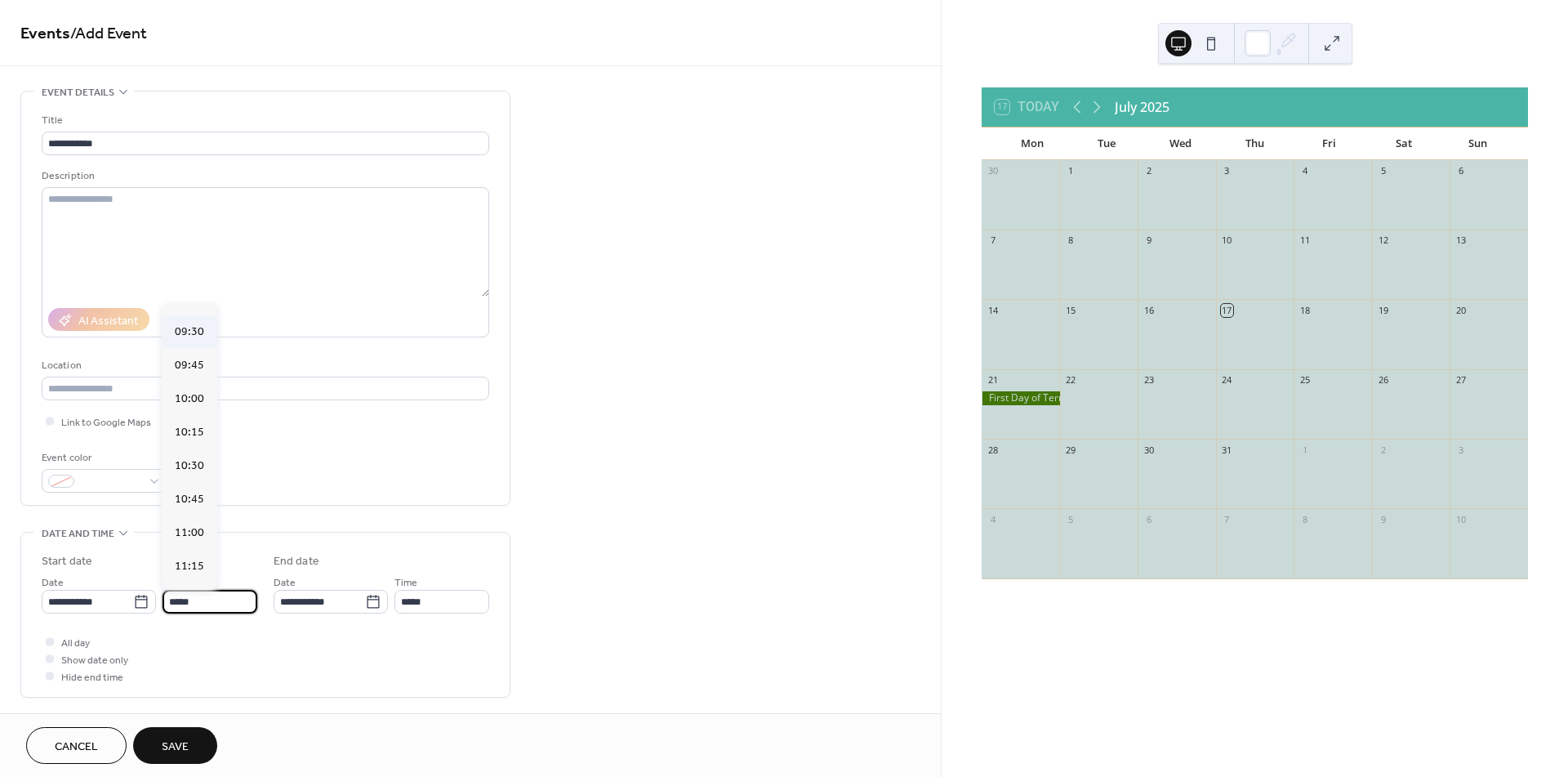 type on "*****" 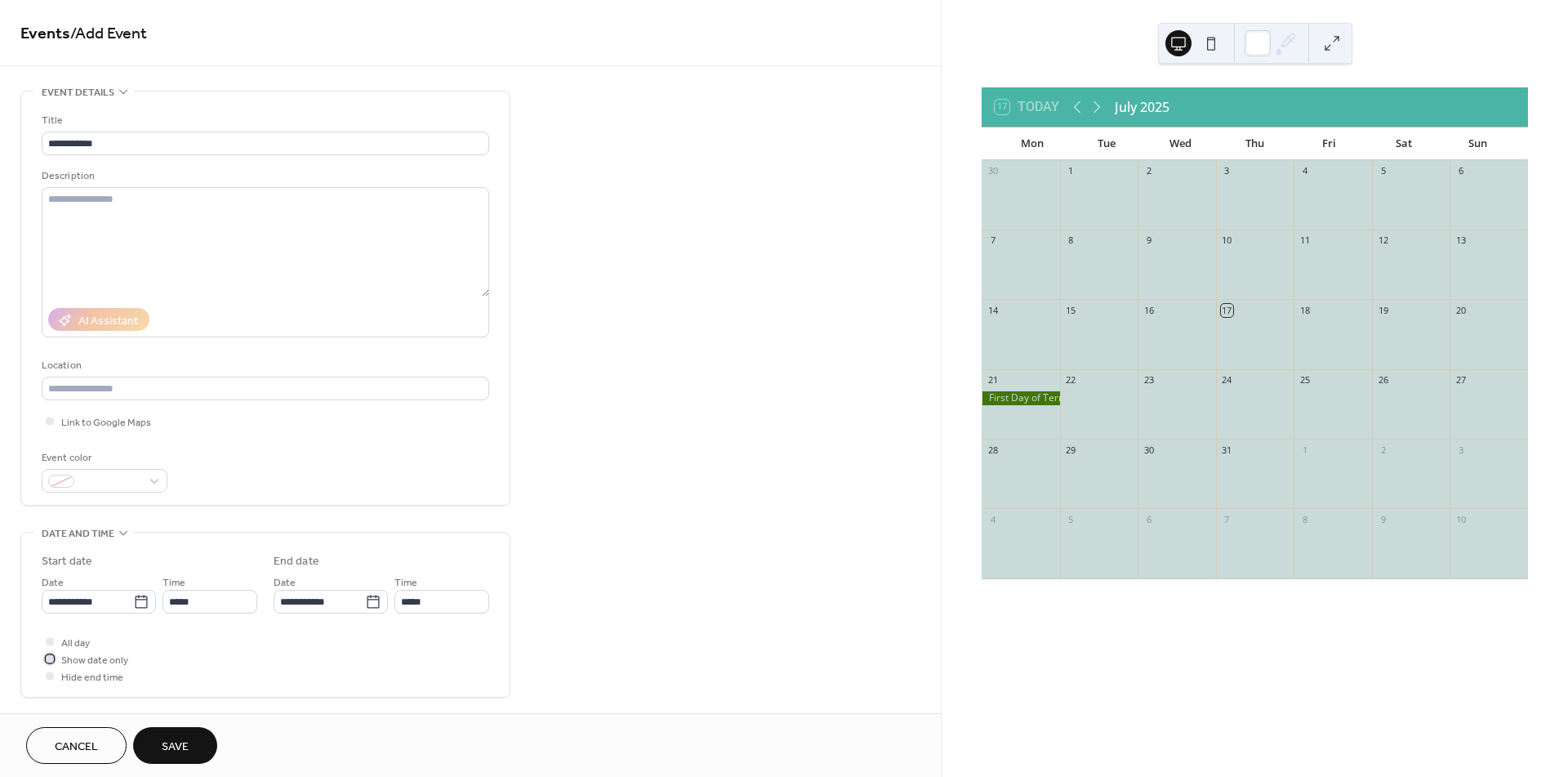 click at bounding box center [50, 659] 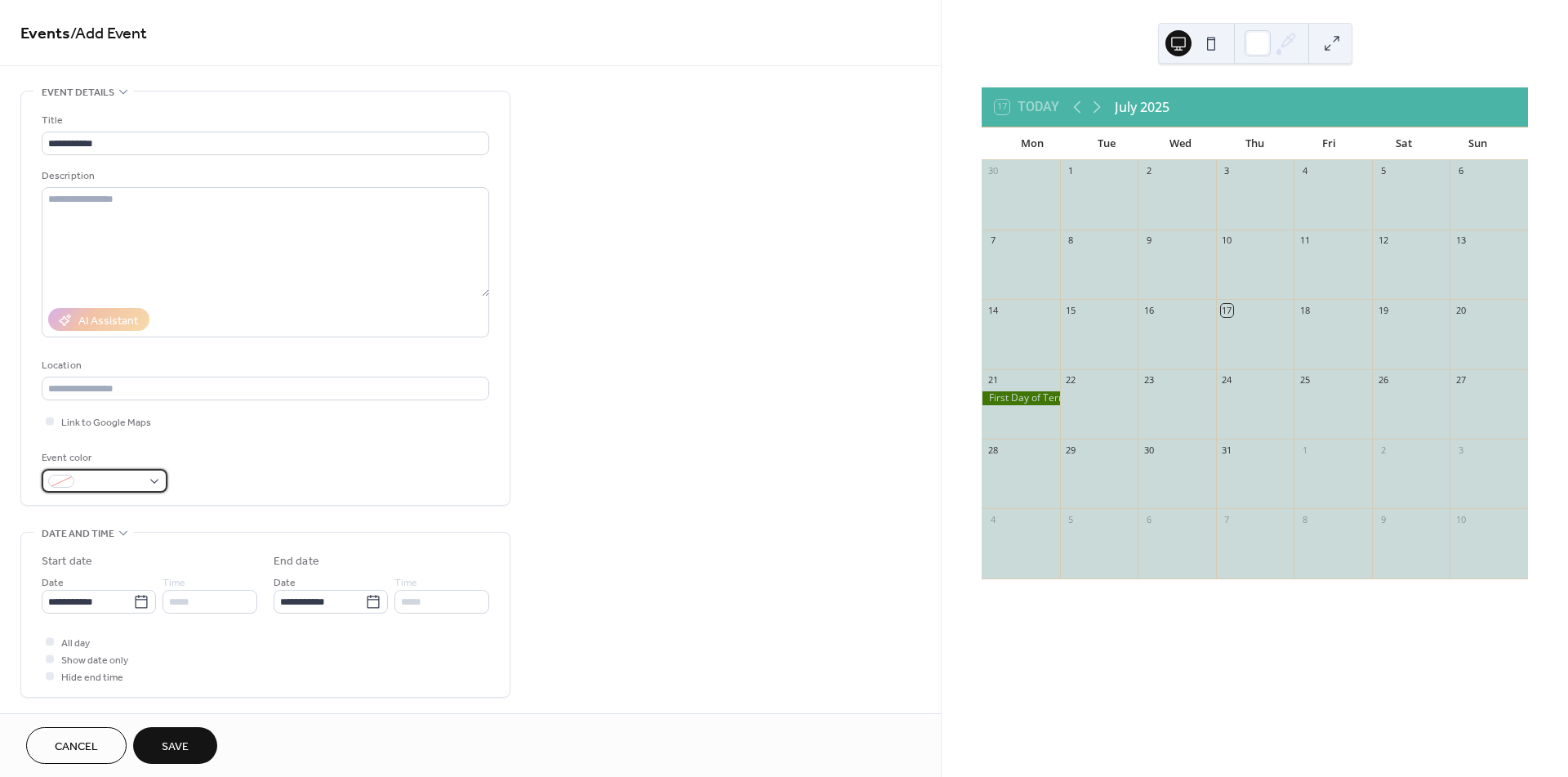 click at bounding box center [105, 480] 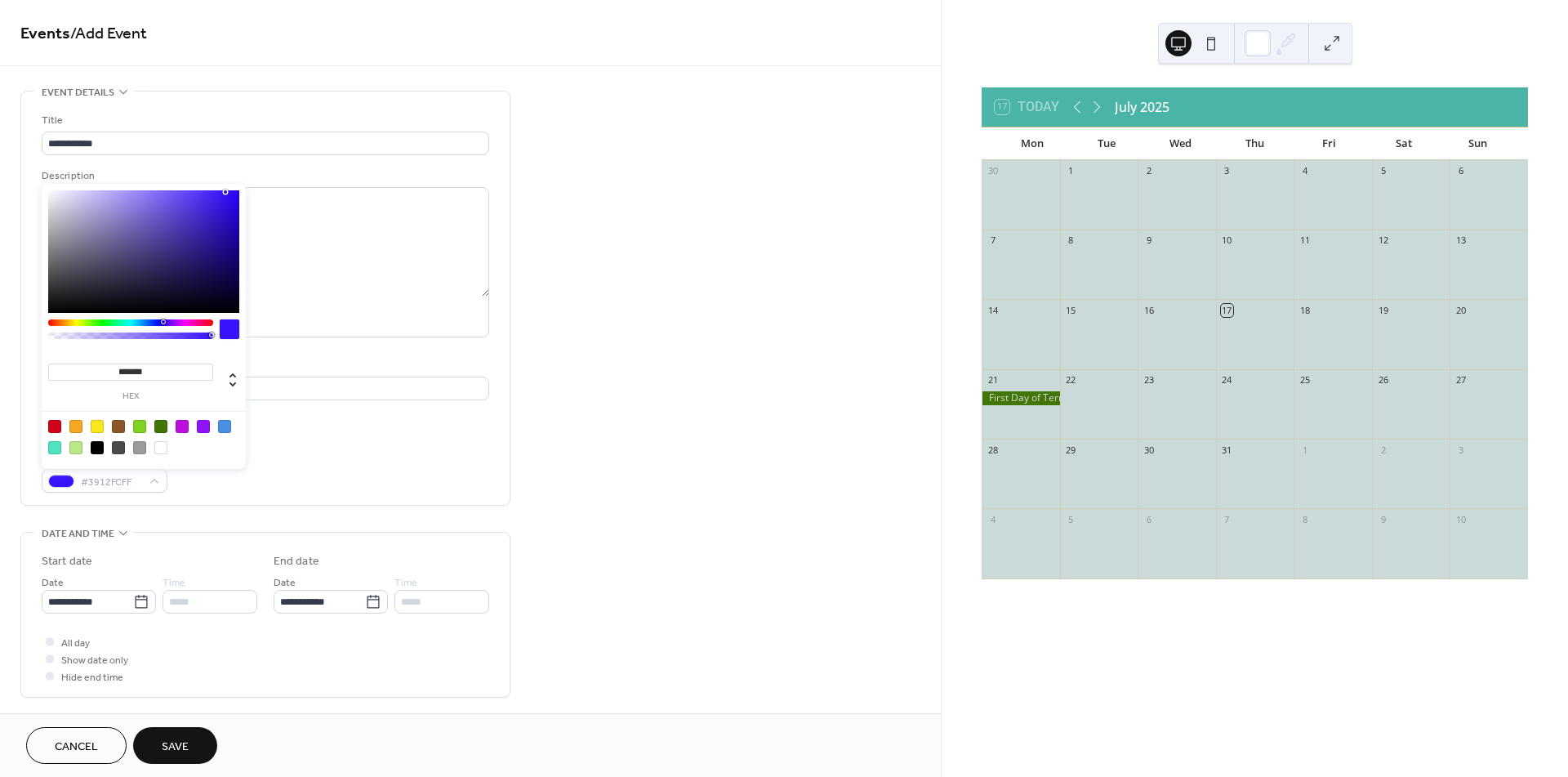 click at bounding box center [144, 252] 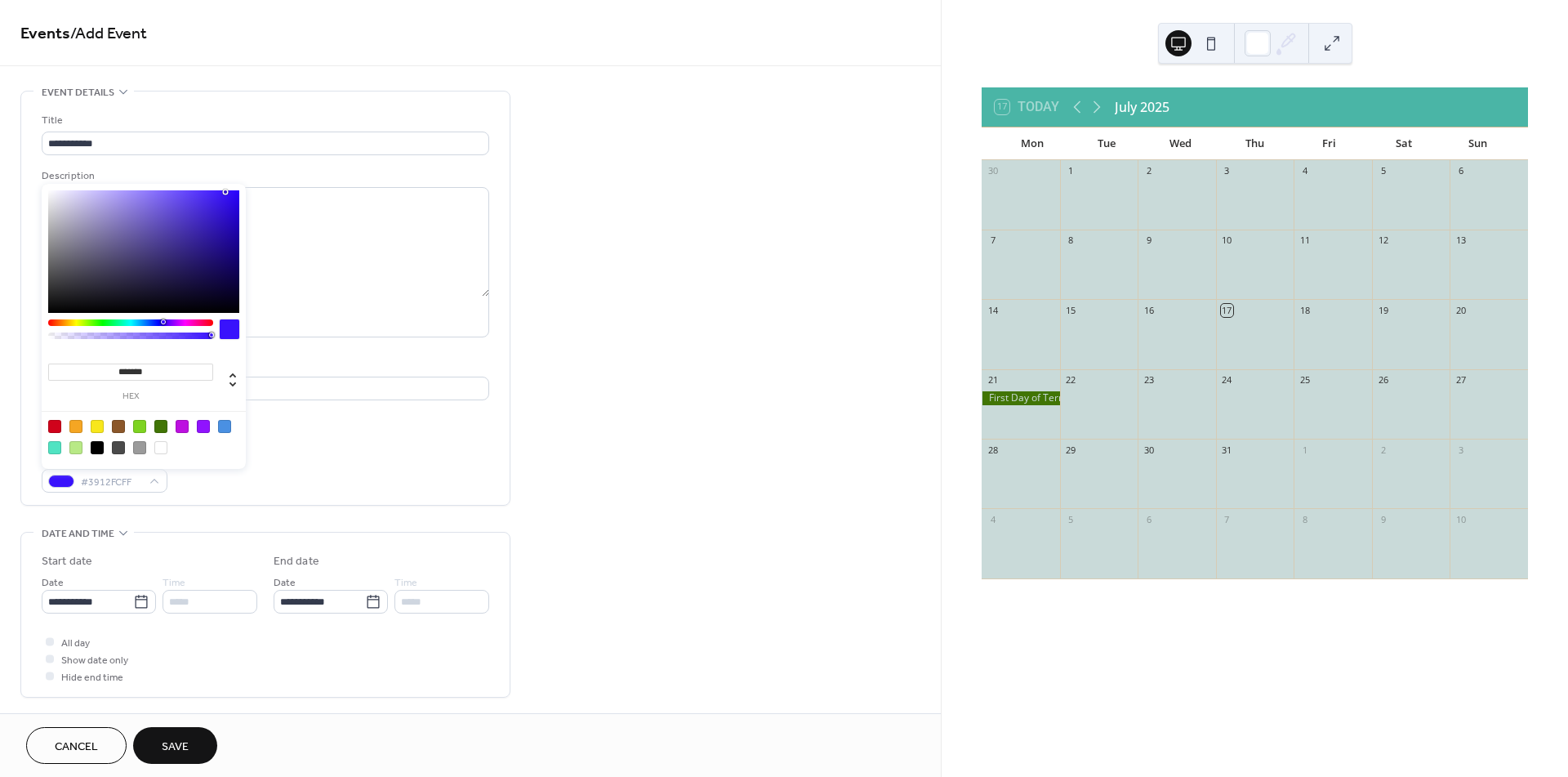 click at bounding box center [182, 426] 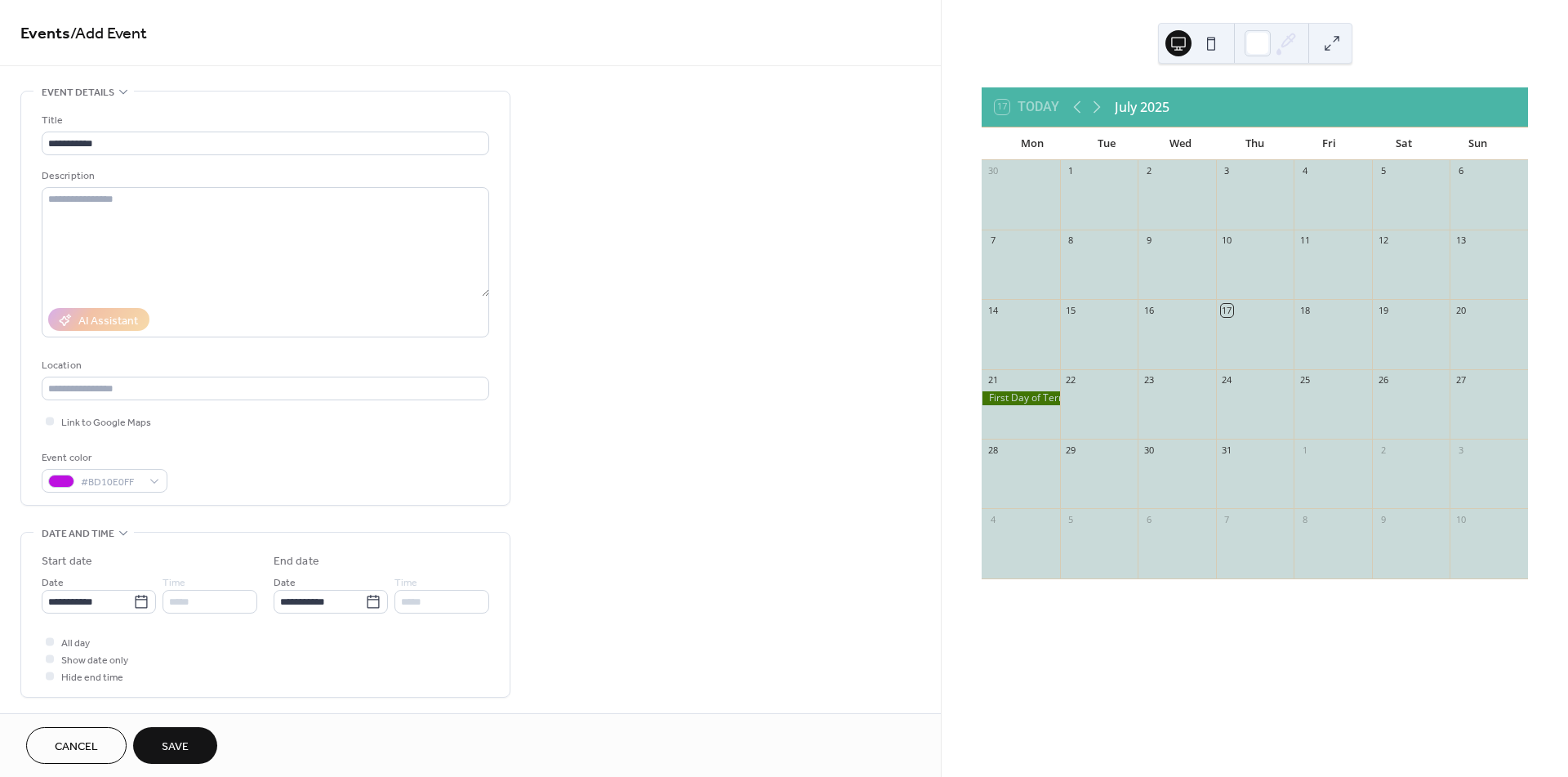 click on "Save" at bounding box center (175, 747) 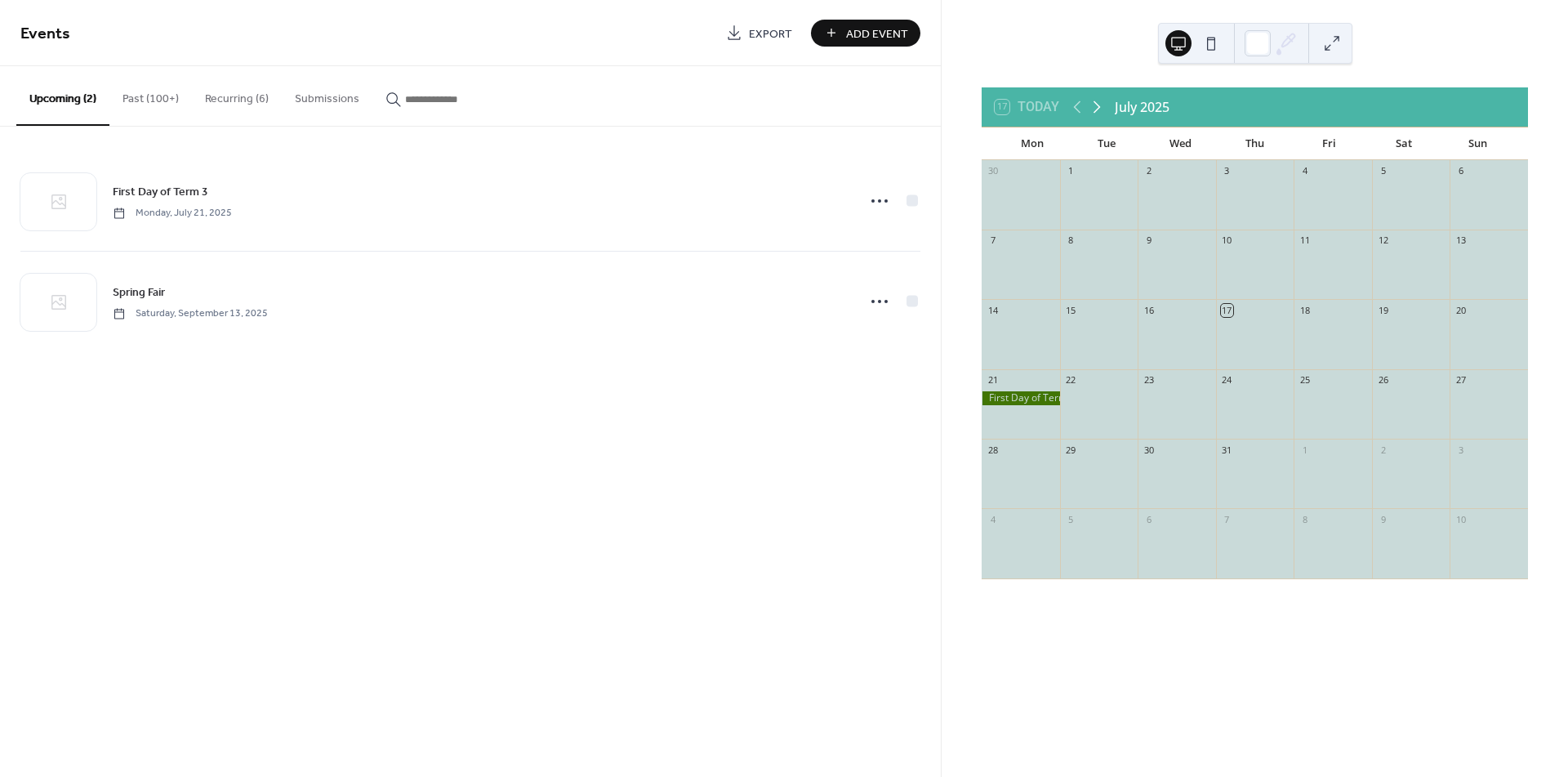 click 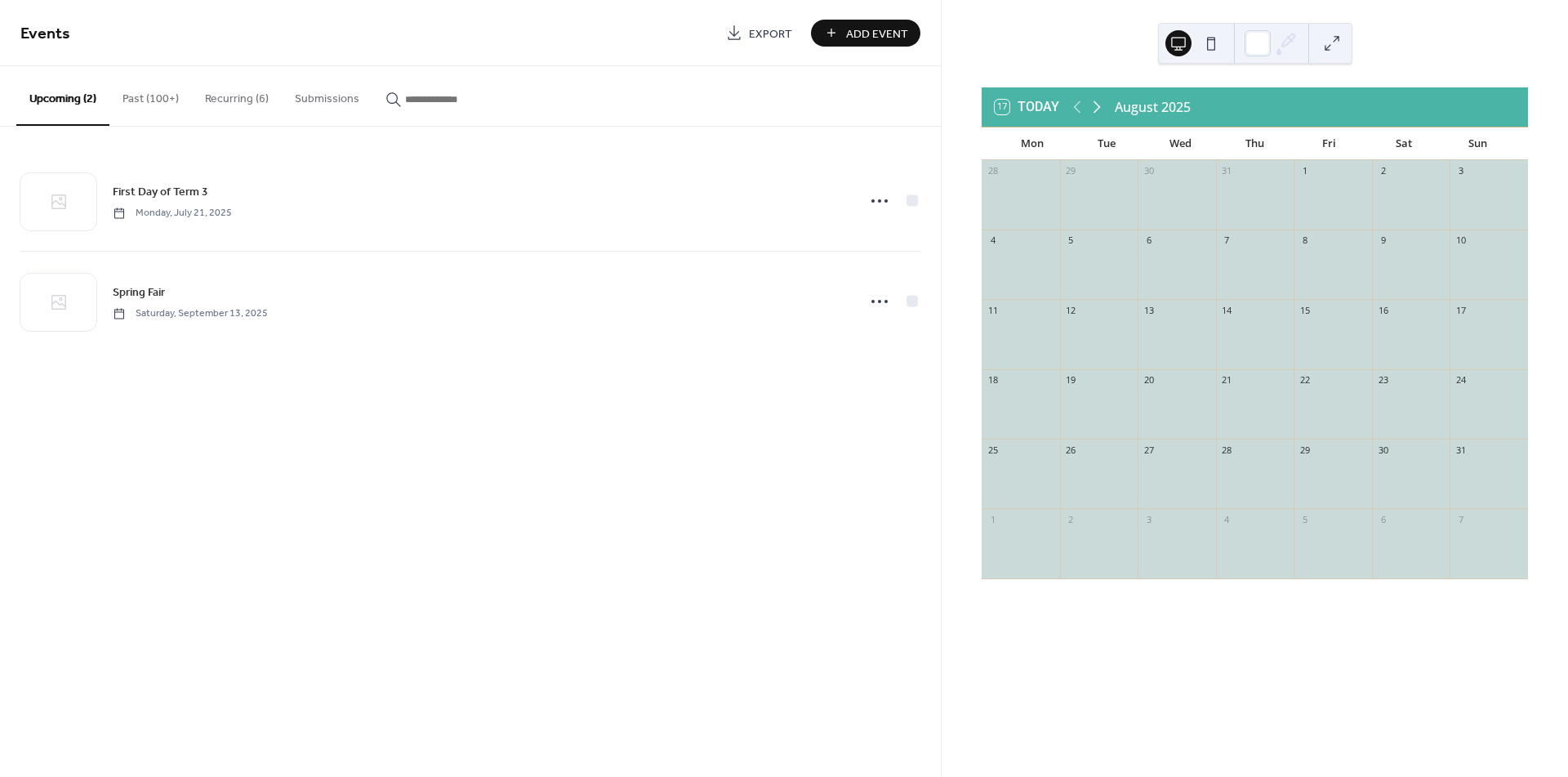 click 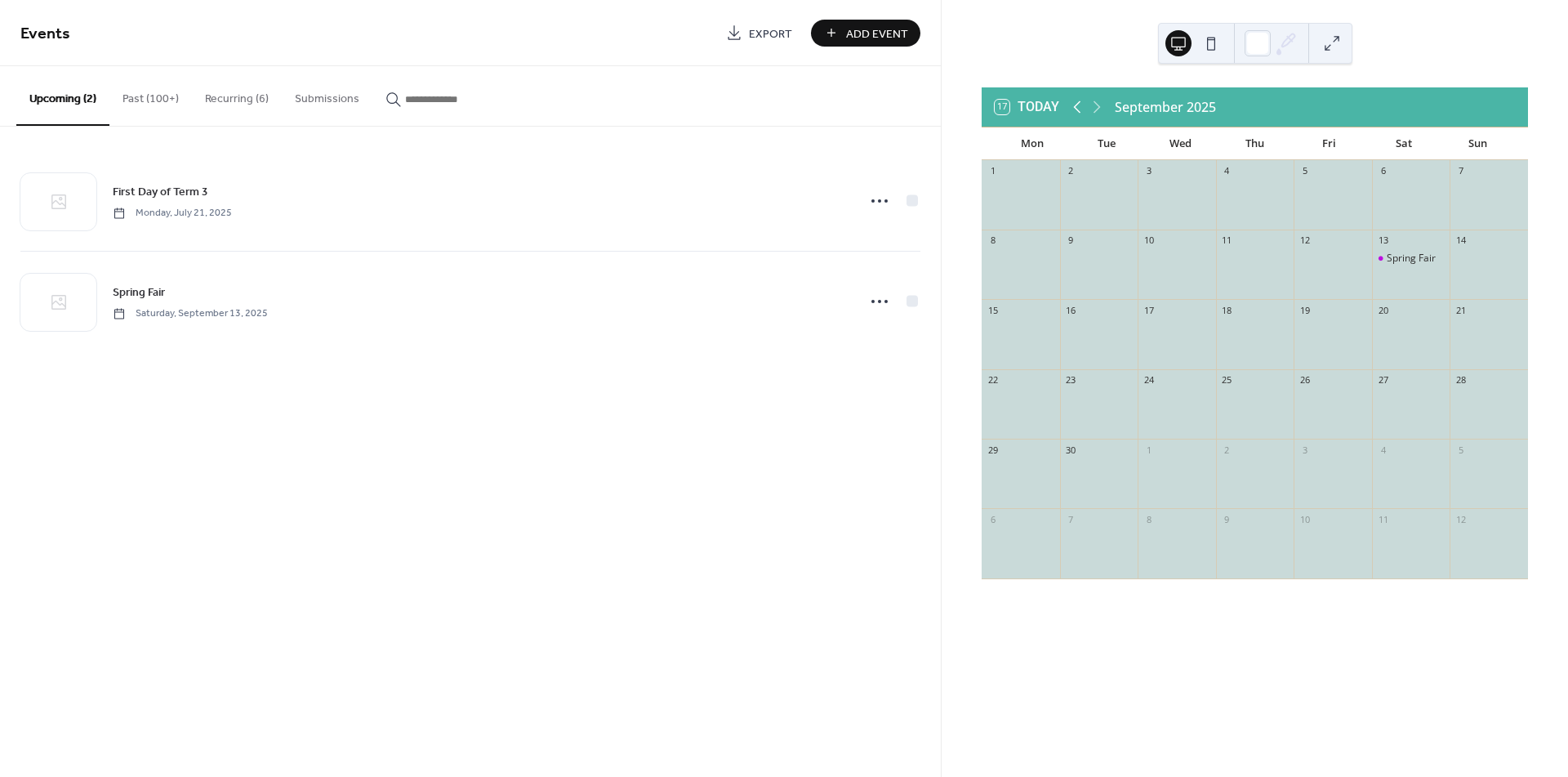 click 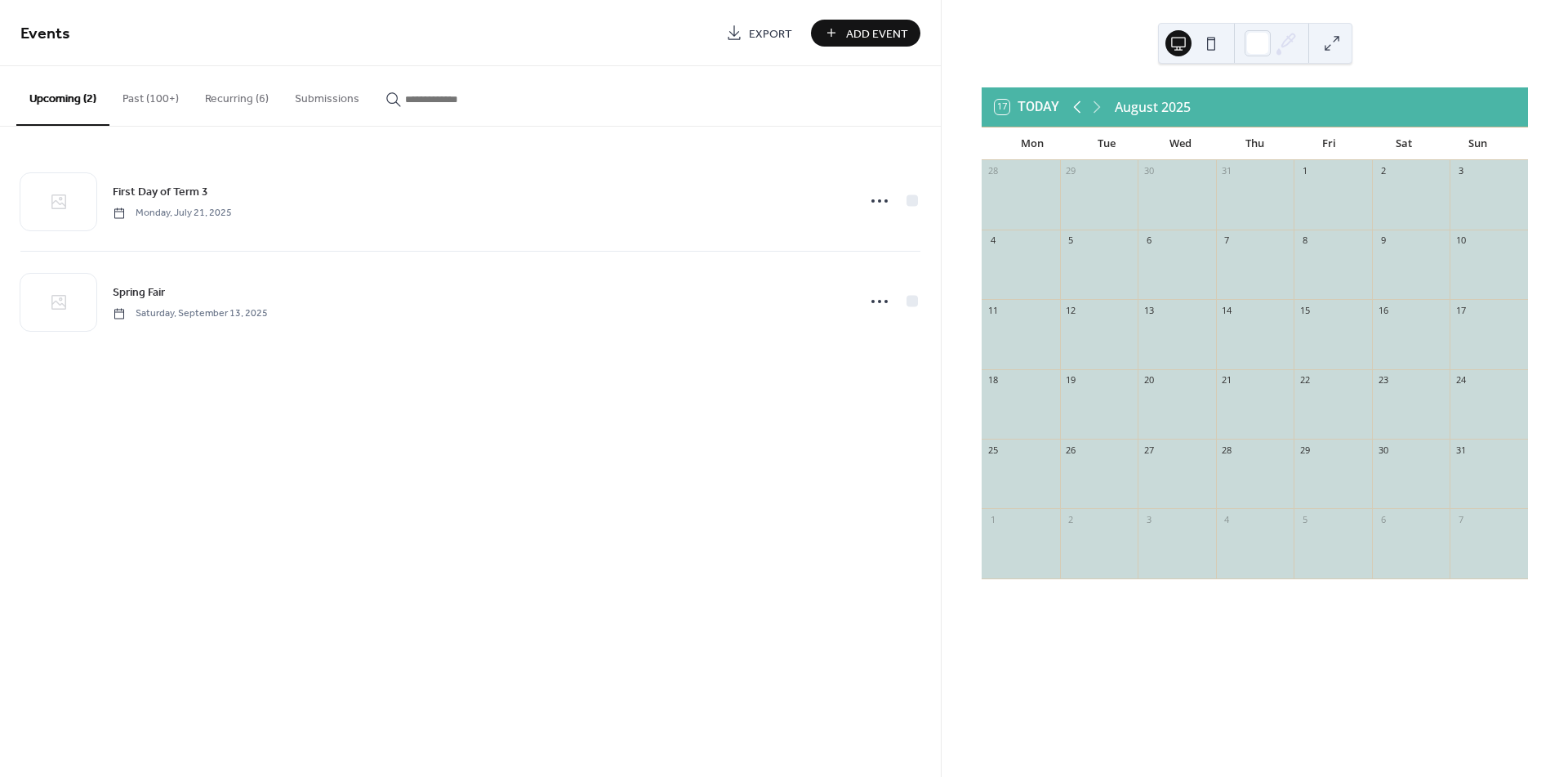 click 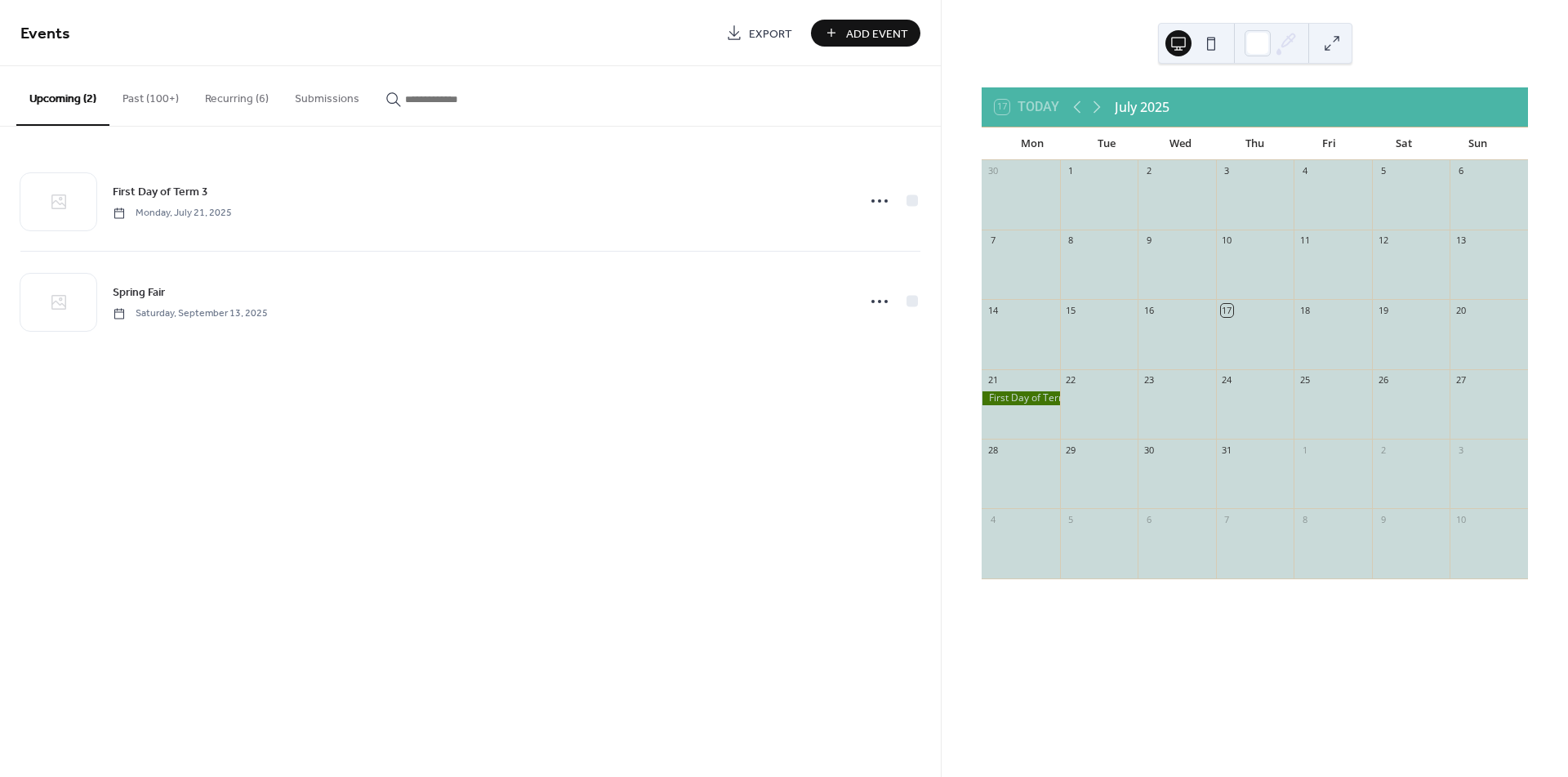 click on "Recurring (6)" at bounding box center [237, 95] 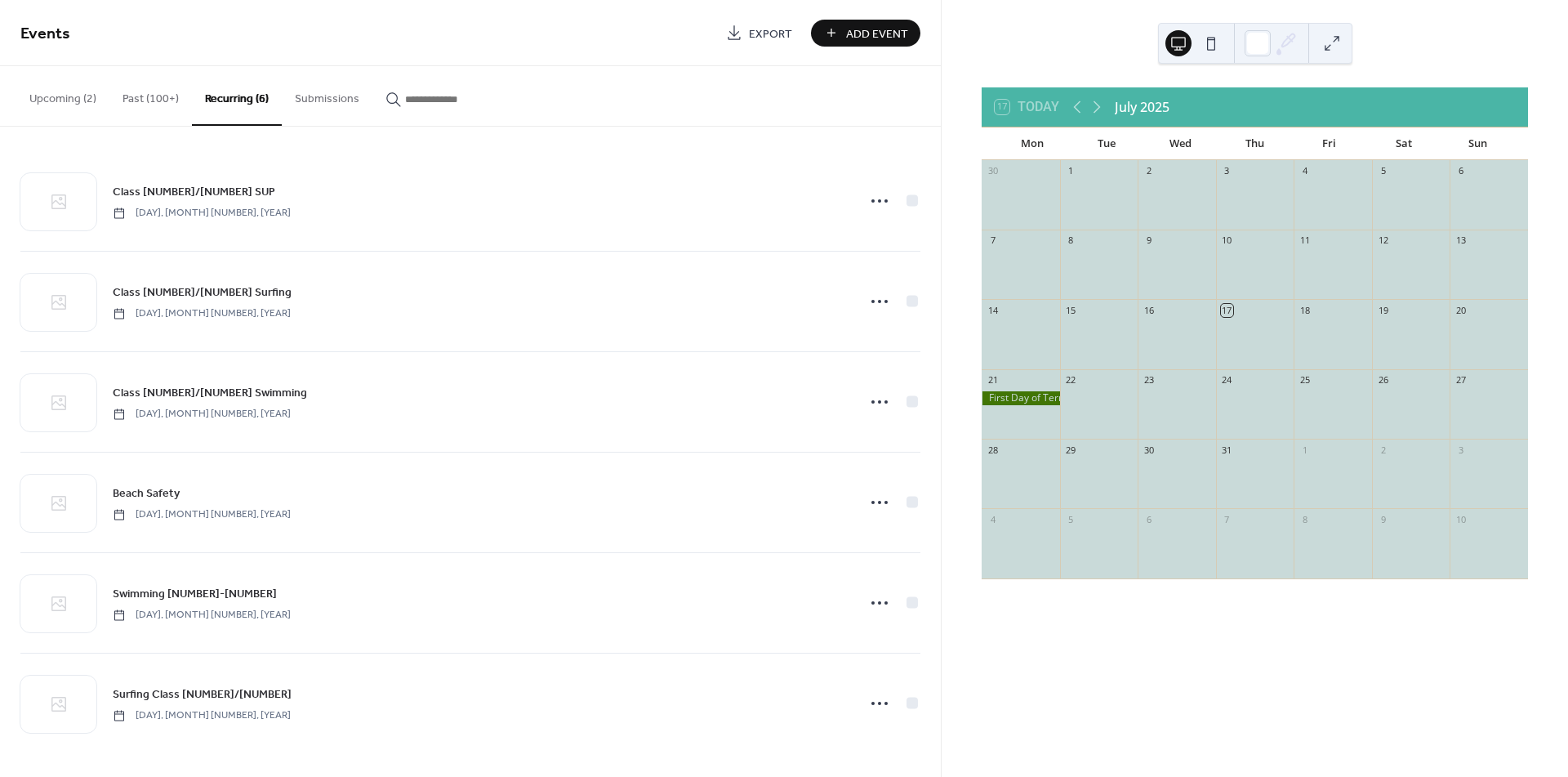 click on "Upcoming (2)" at bounding box center (63, 95) 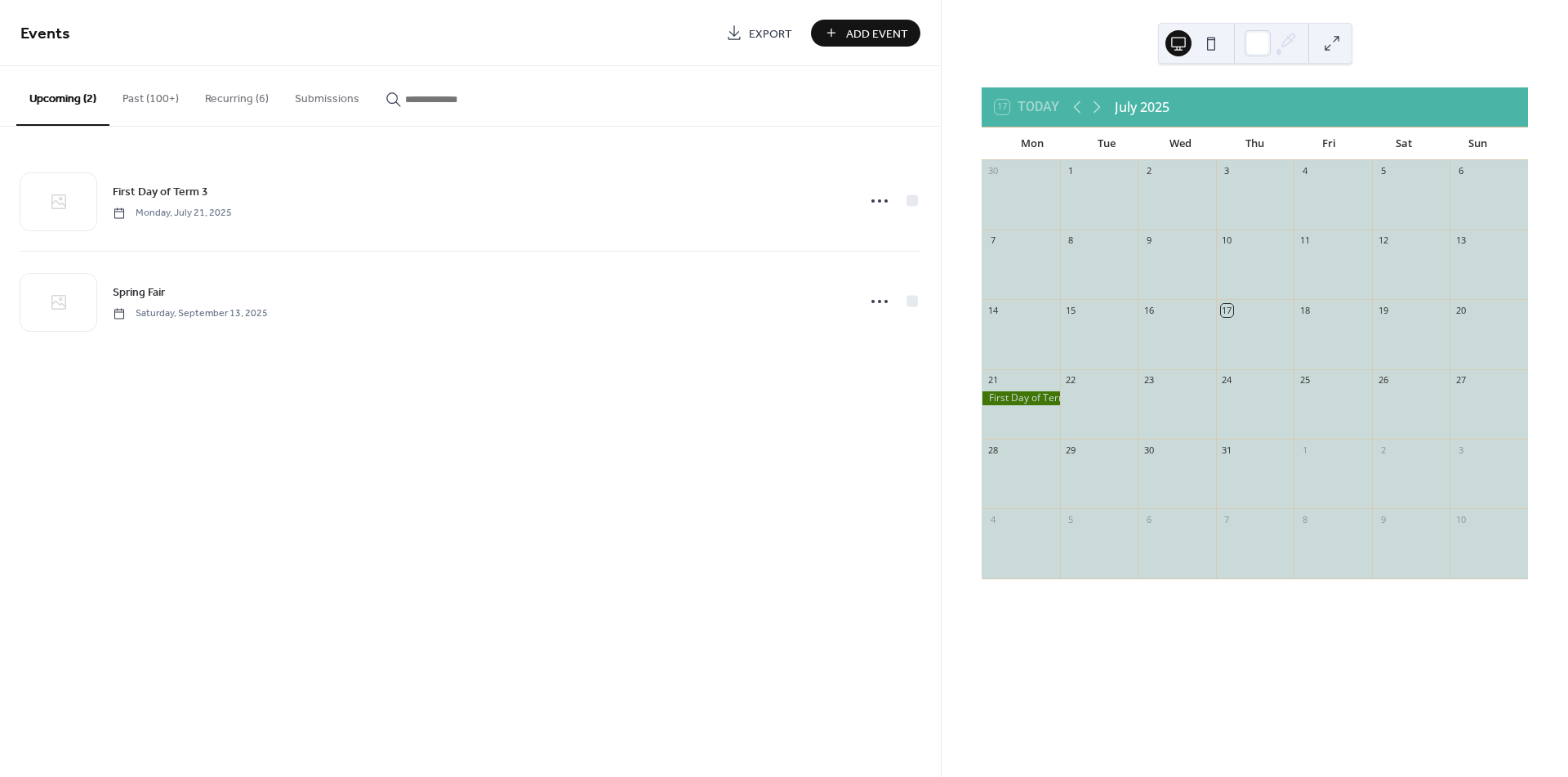 click on "Add Event" at bounding box center [877, 33] 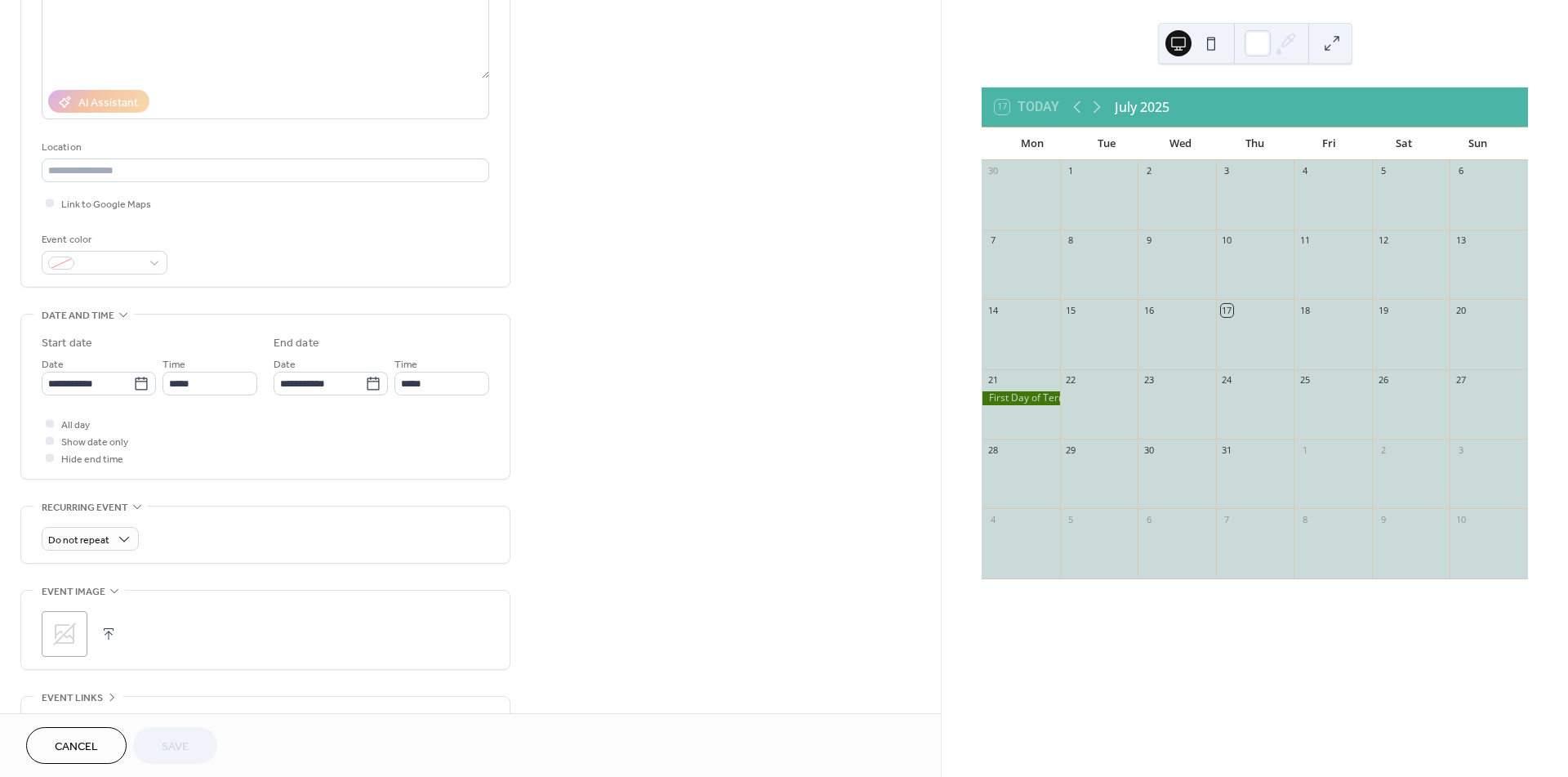 scroll, scrollTop: 272, scrollLeft: 0, axis: vertical 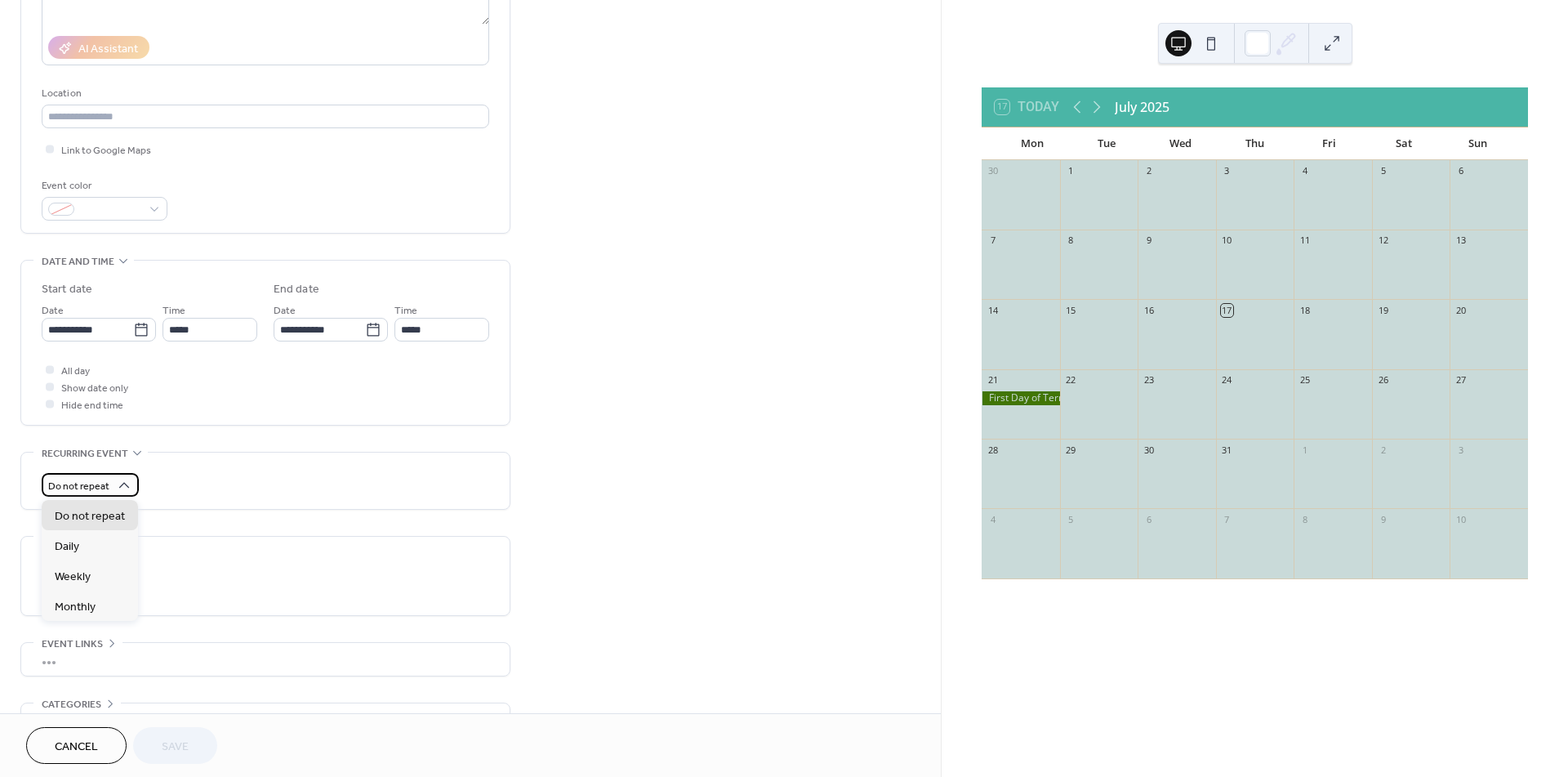 click 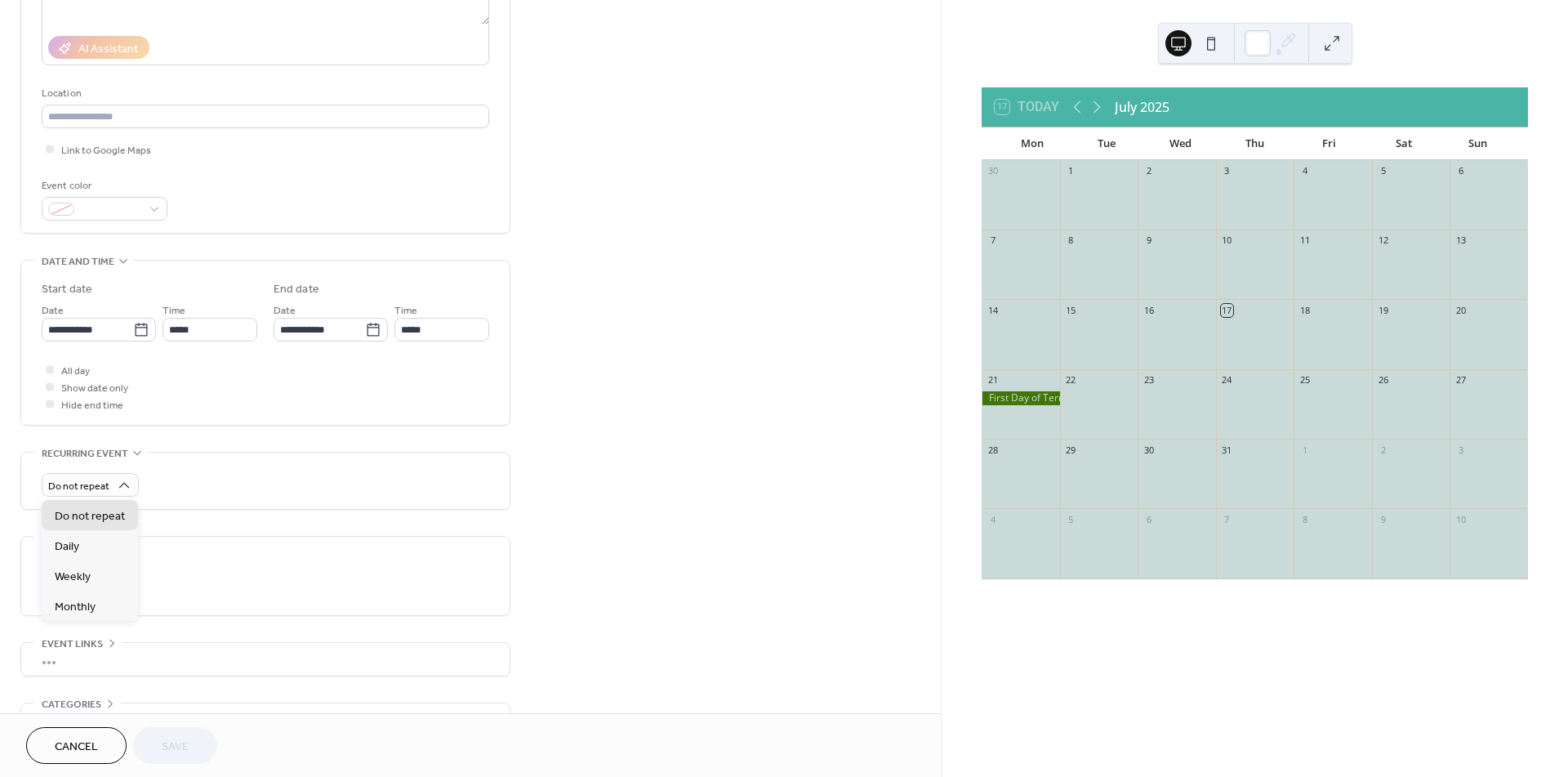 click on "**********" at bounding box center [470, 316] 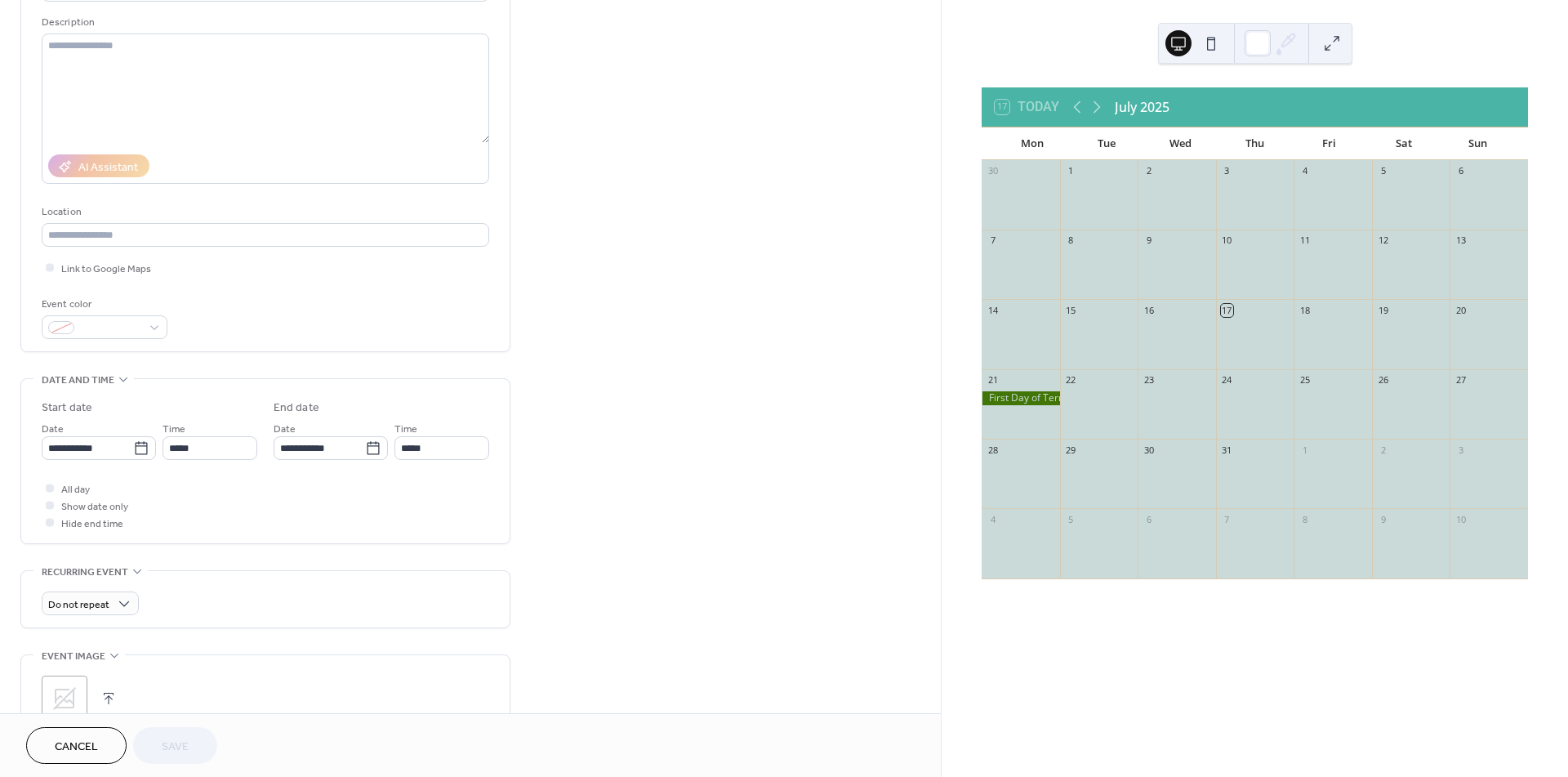 scroll, scrollTop: 0, scrollLeft: 0, axis: both 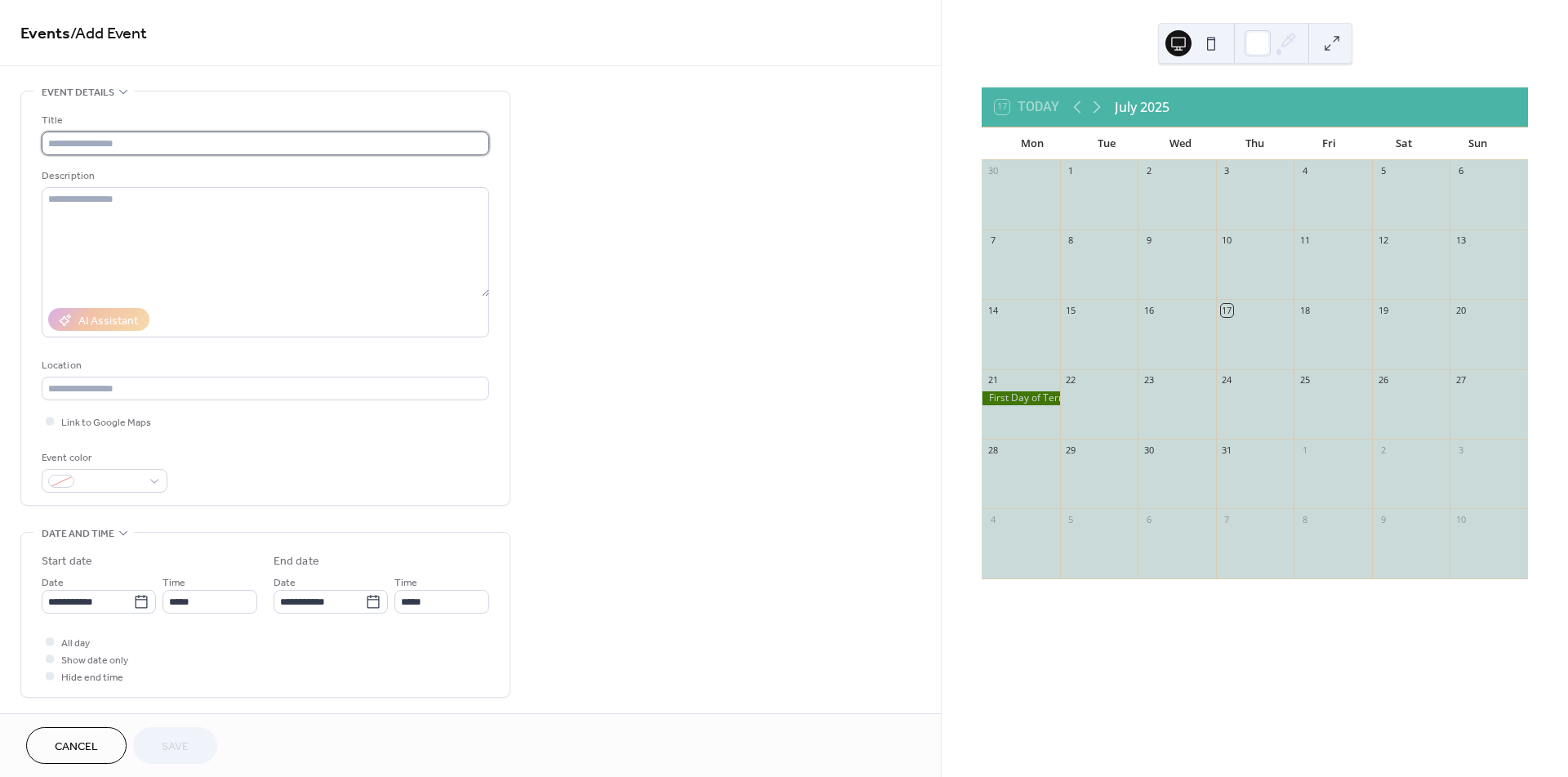 click at bounding box center [265, 143] 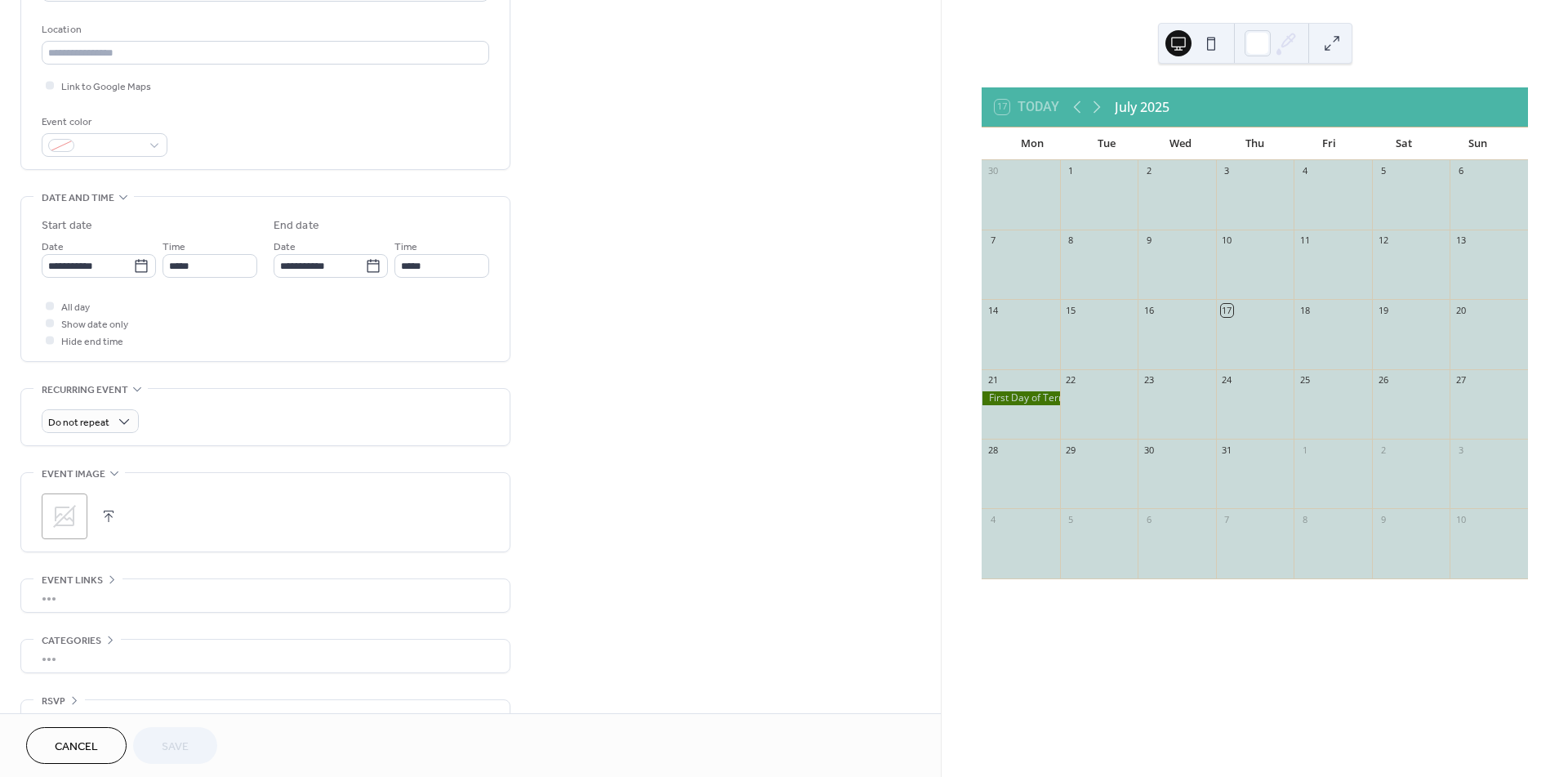 scroll, scrollTop: 373, scrollLeft: 0, axis: vertical 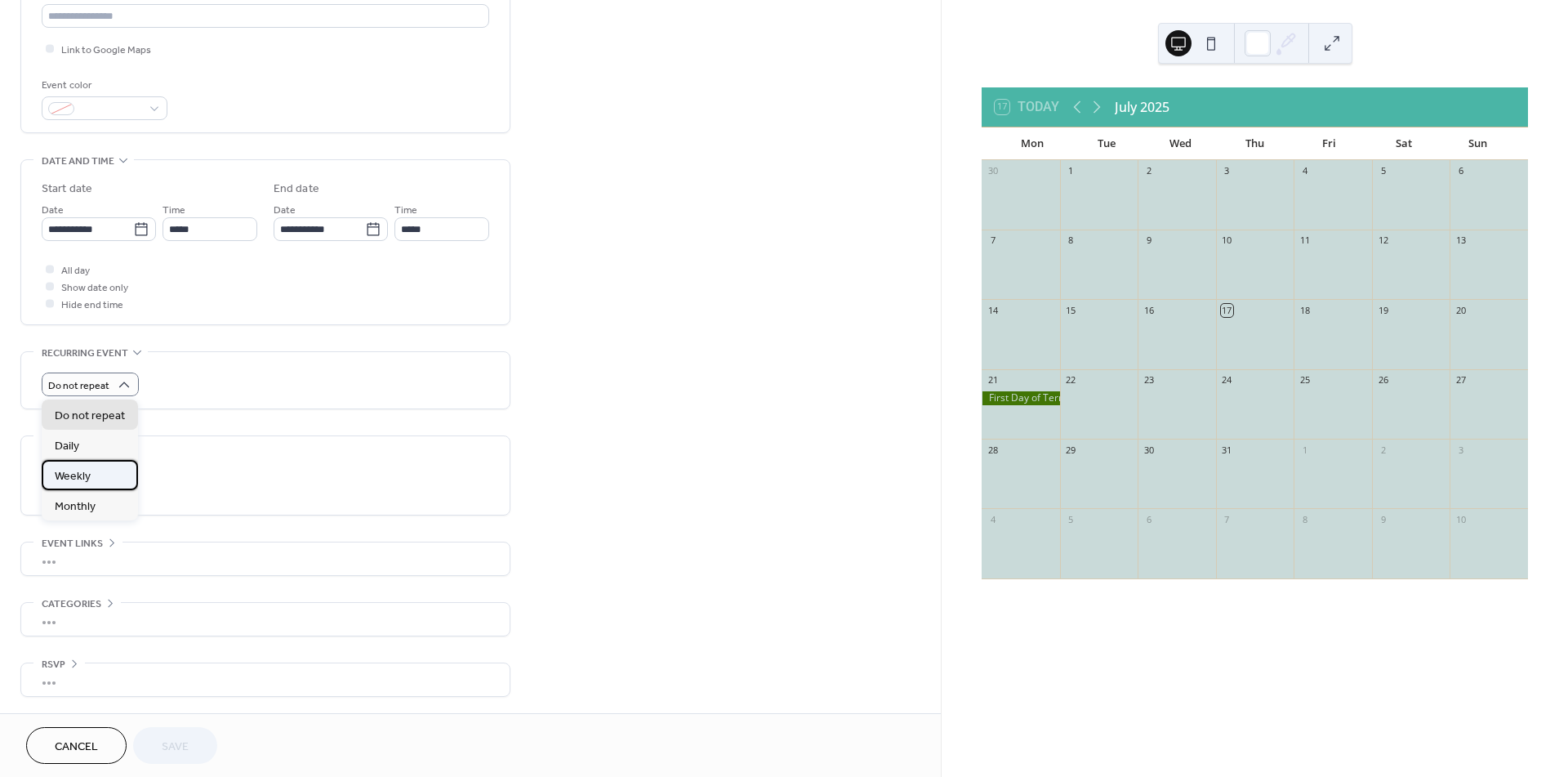click on "Weekly" at bounding box center (90, 475) 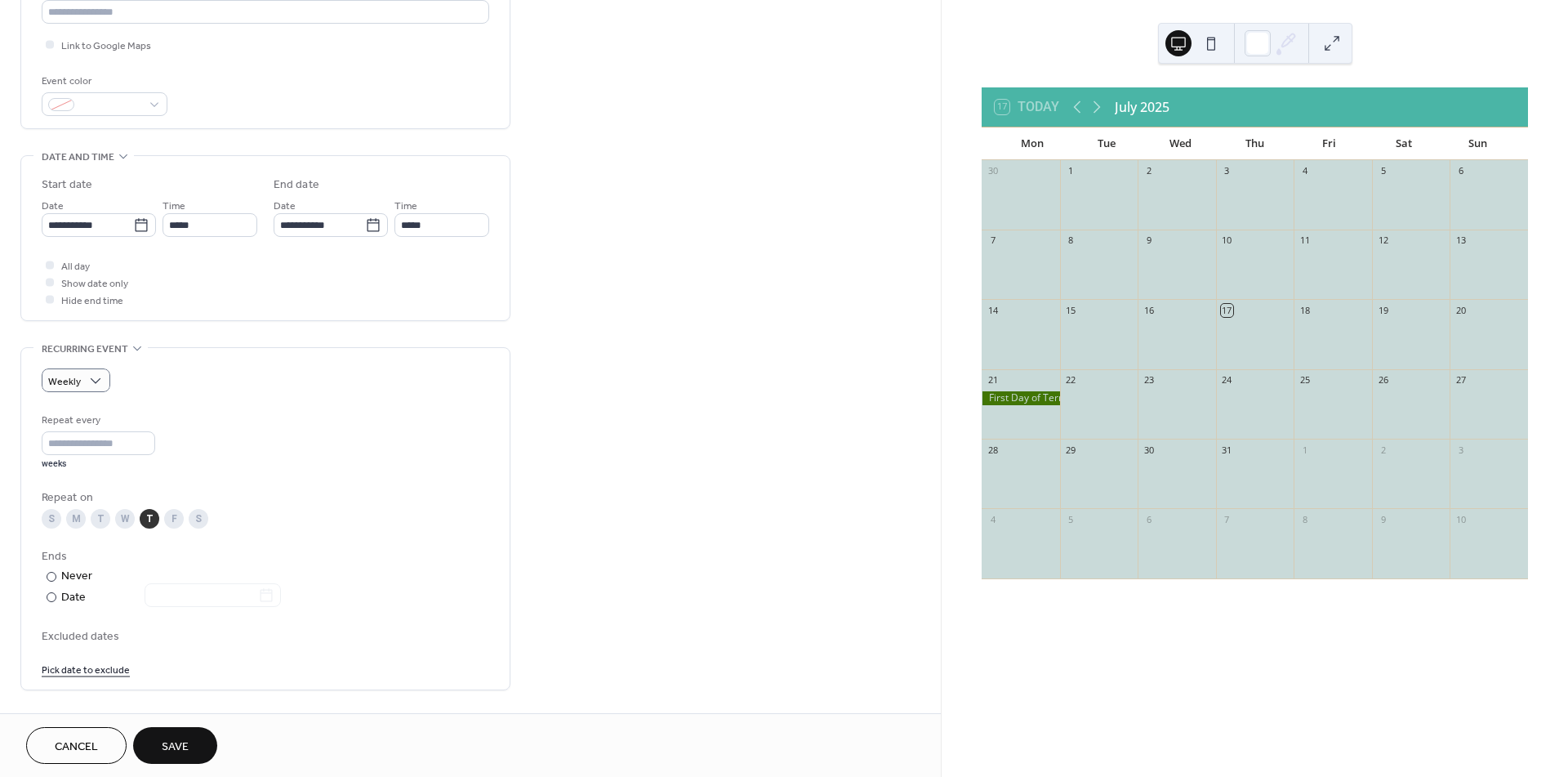 scroll, scrollTop: 373, scrollLeft: 0, axis: vertical 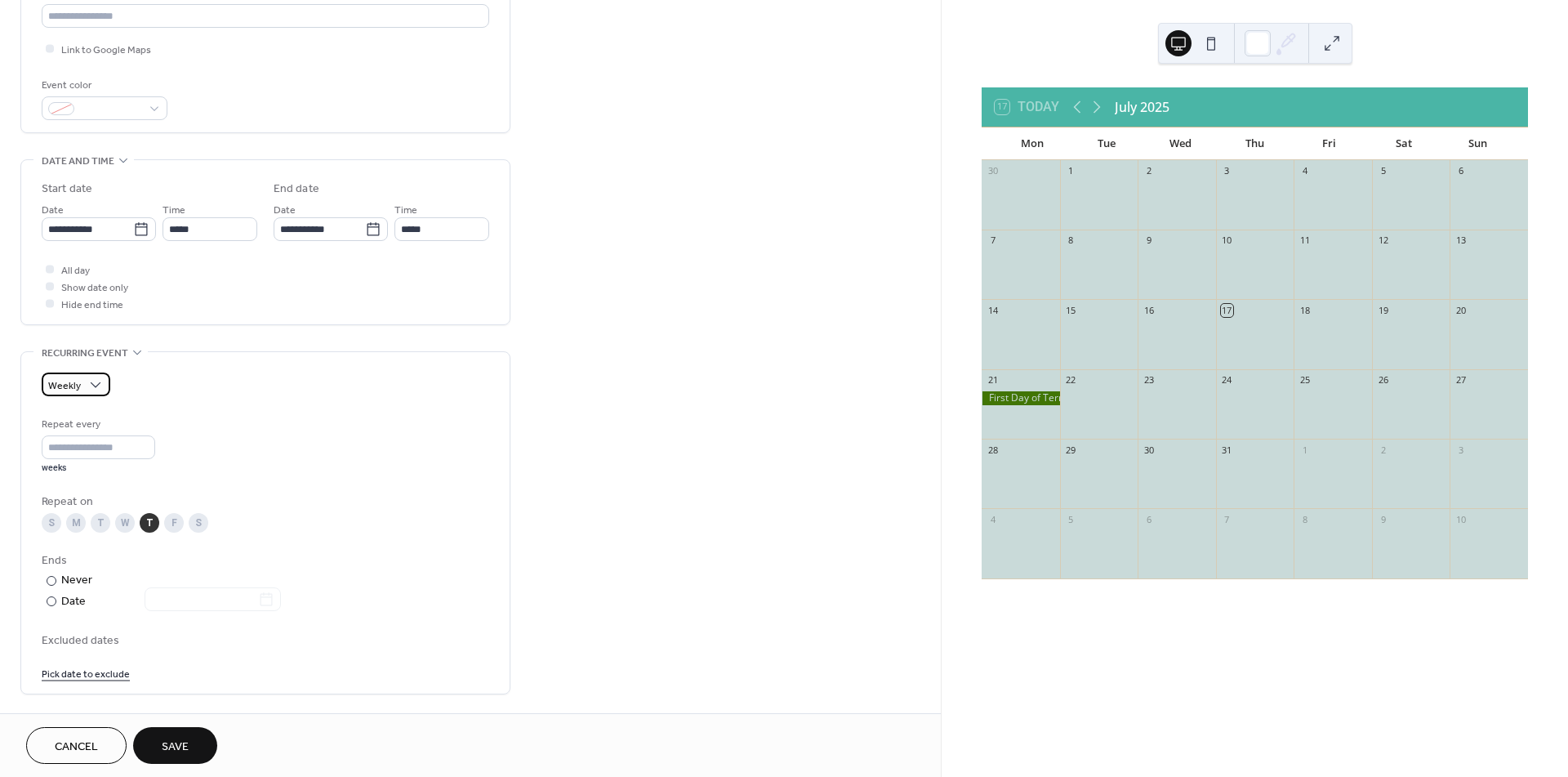 click on "Weekly" at bounding box center [76, 384] 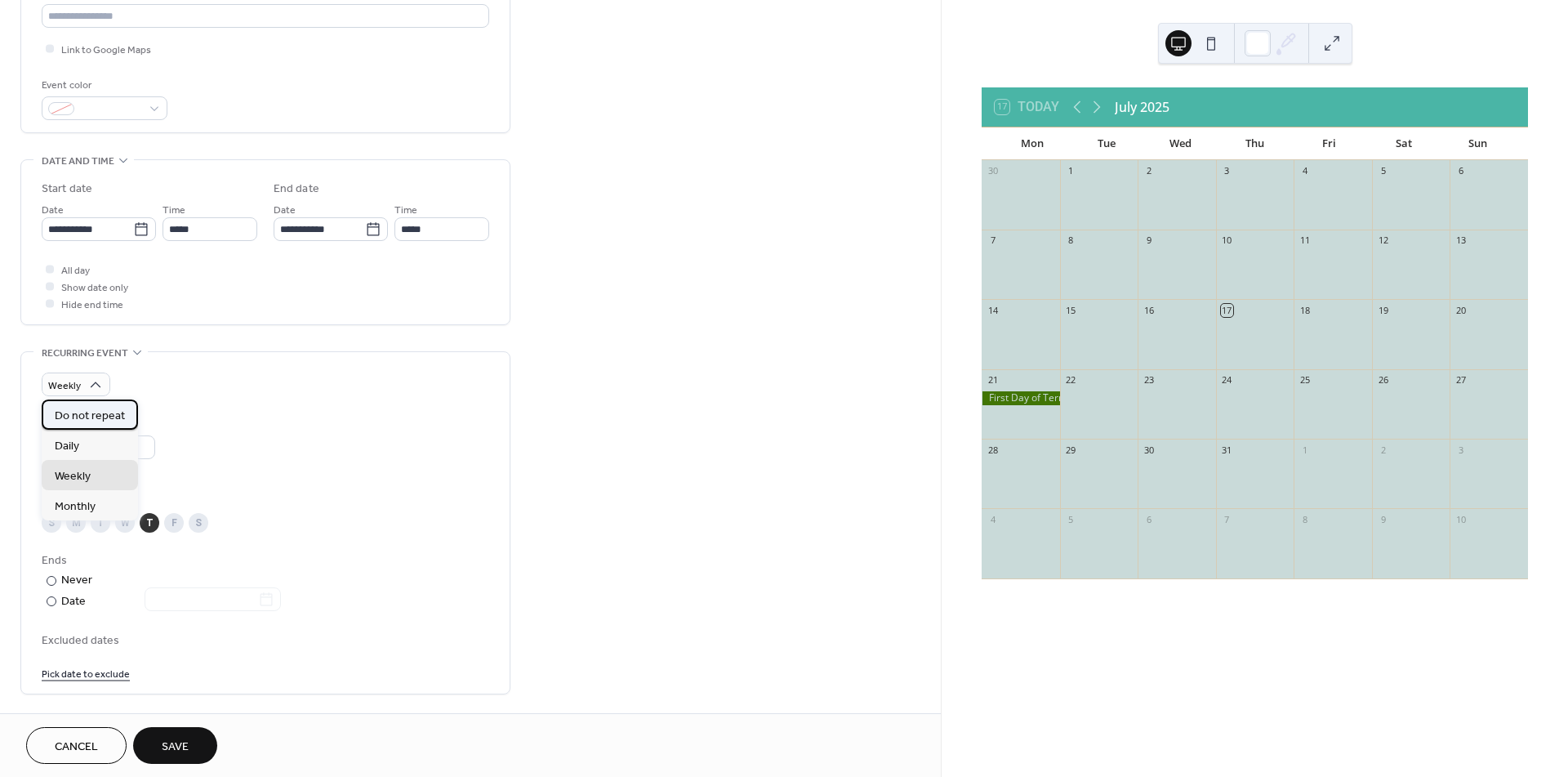 click on "Do not repeat" at bounding box center [90, 414] 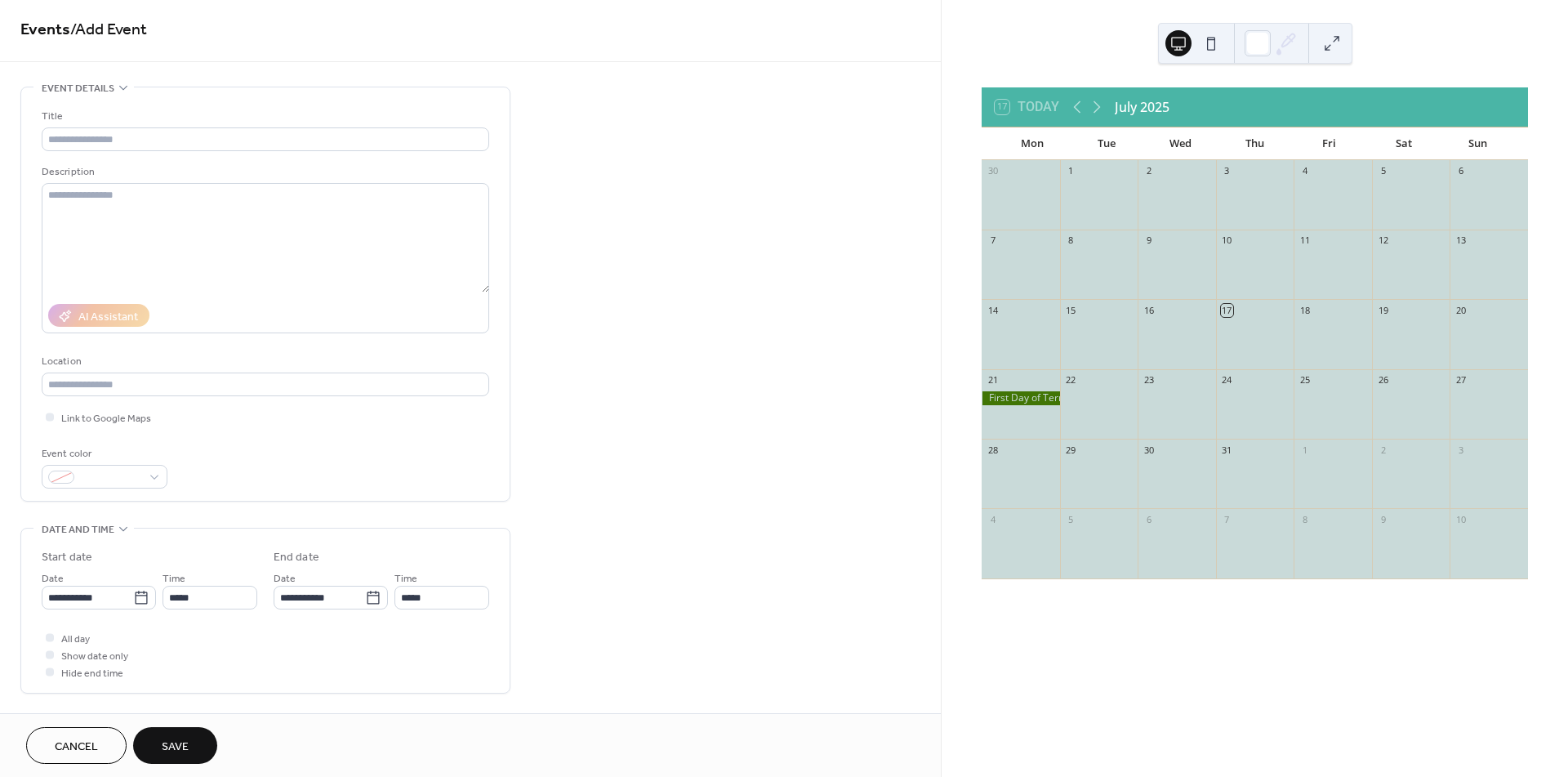 scroll, scrollTop: 0, scrollLeft: 0, axis: both 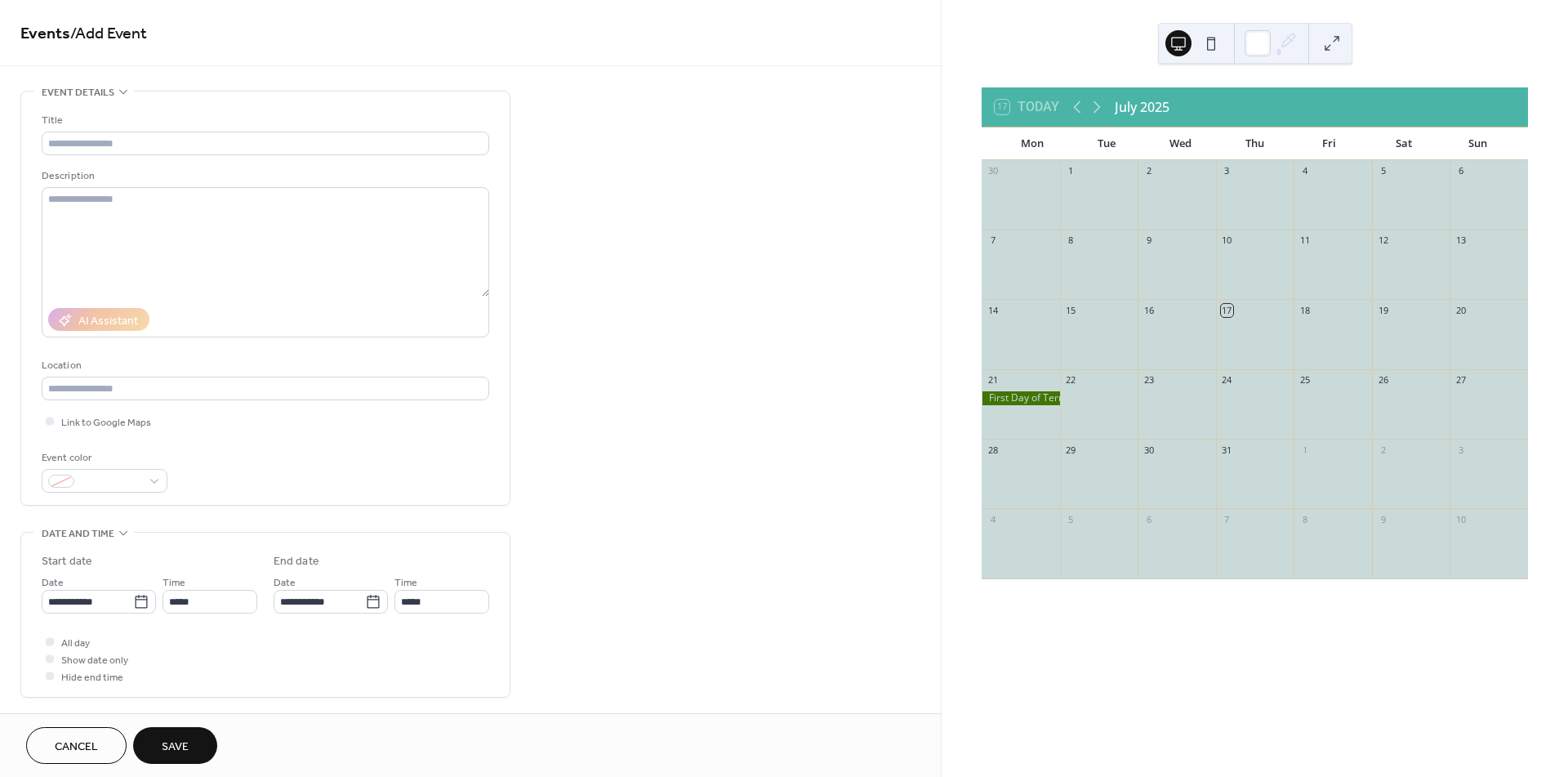 click on "Title" at bounding box center (264, 120) 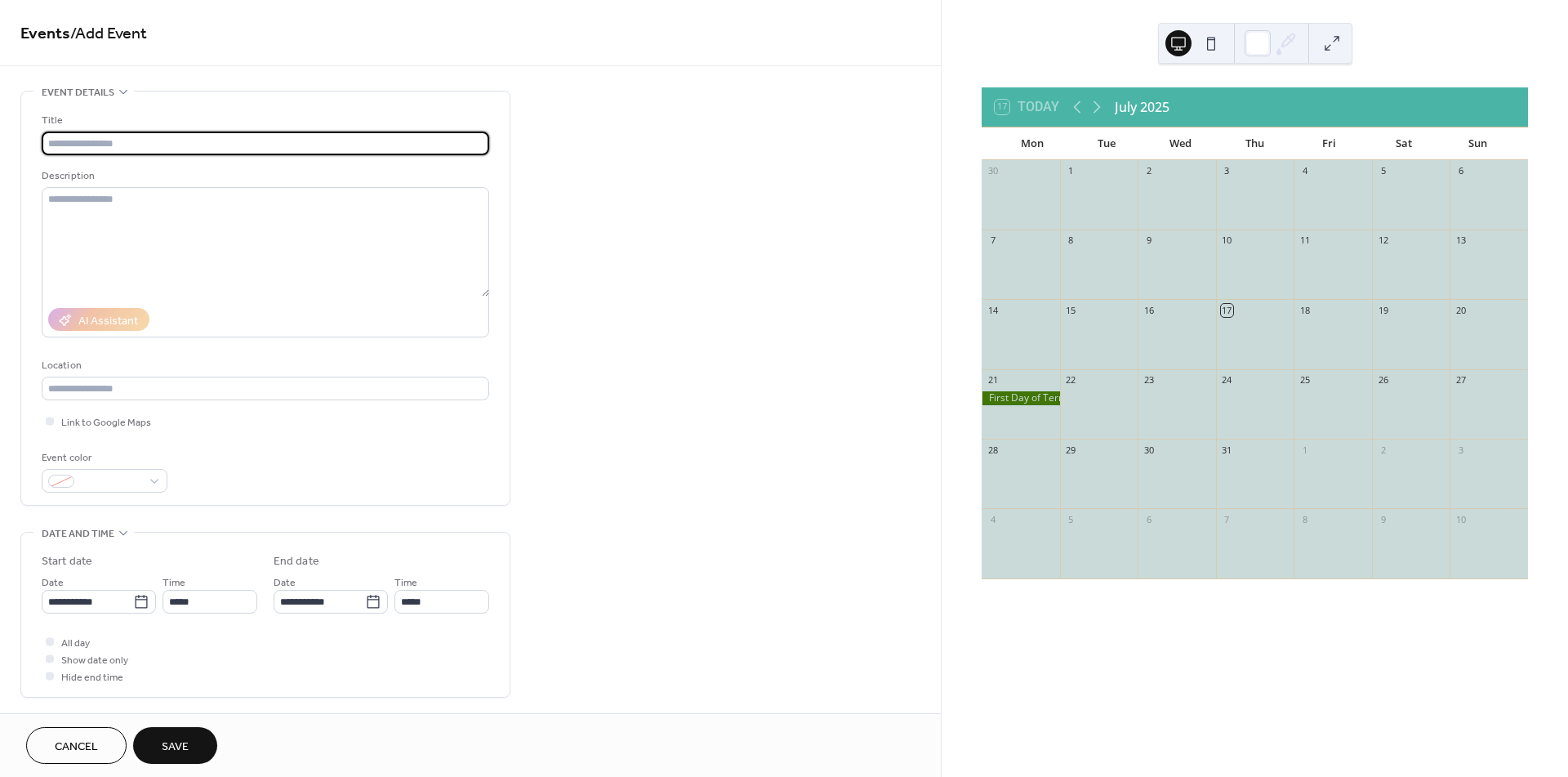 click at bounding box center [265, 143] 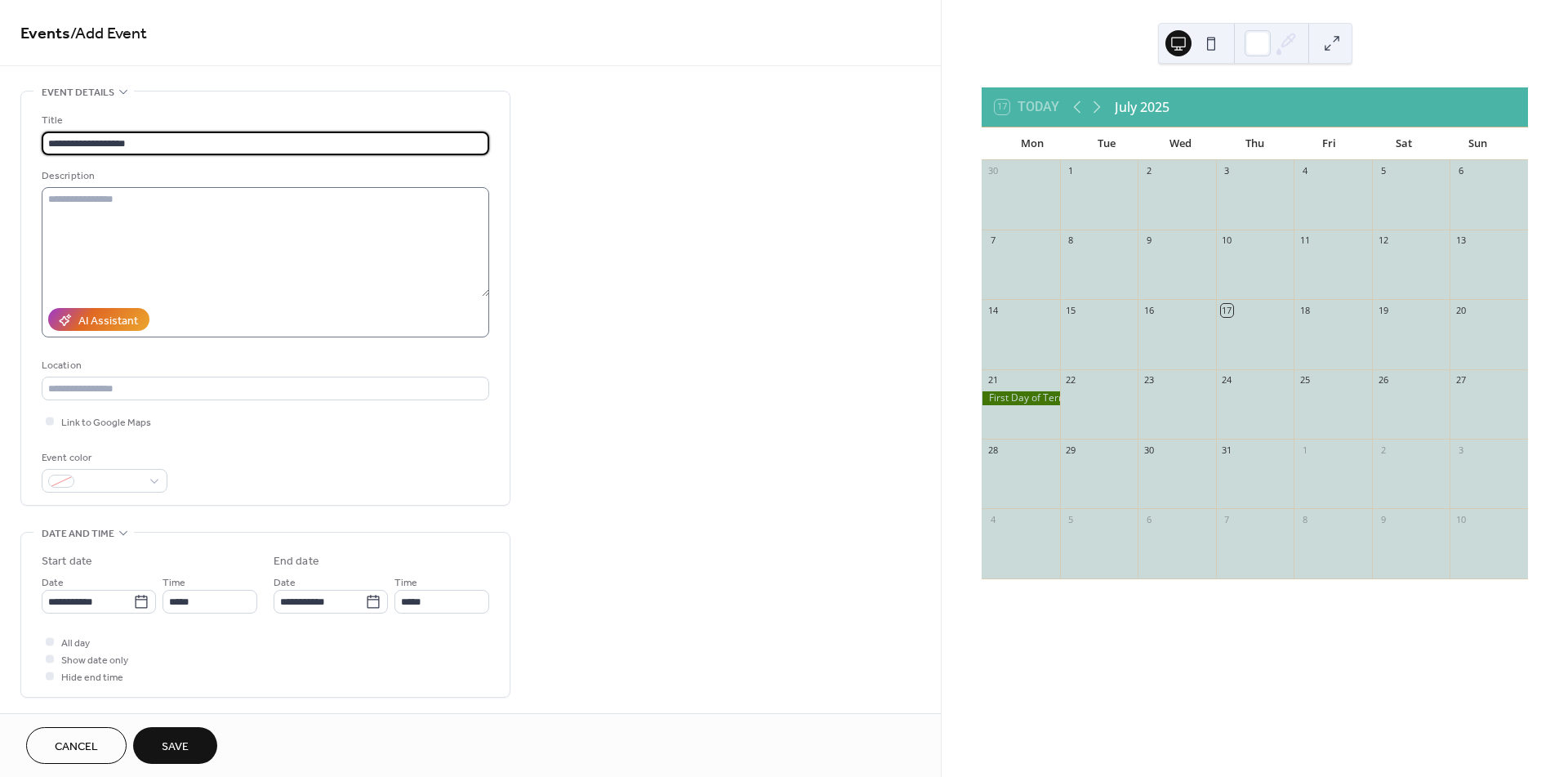 type on "**********" 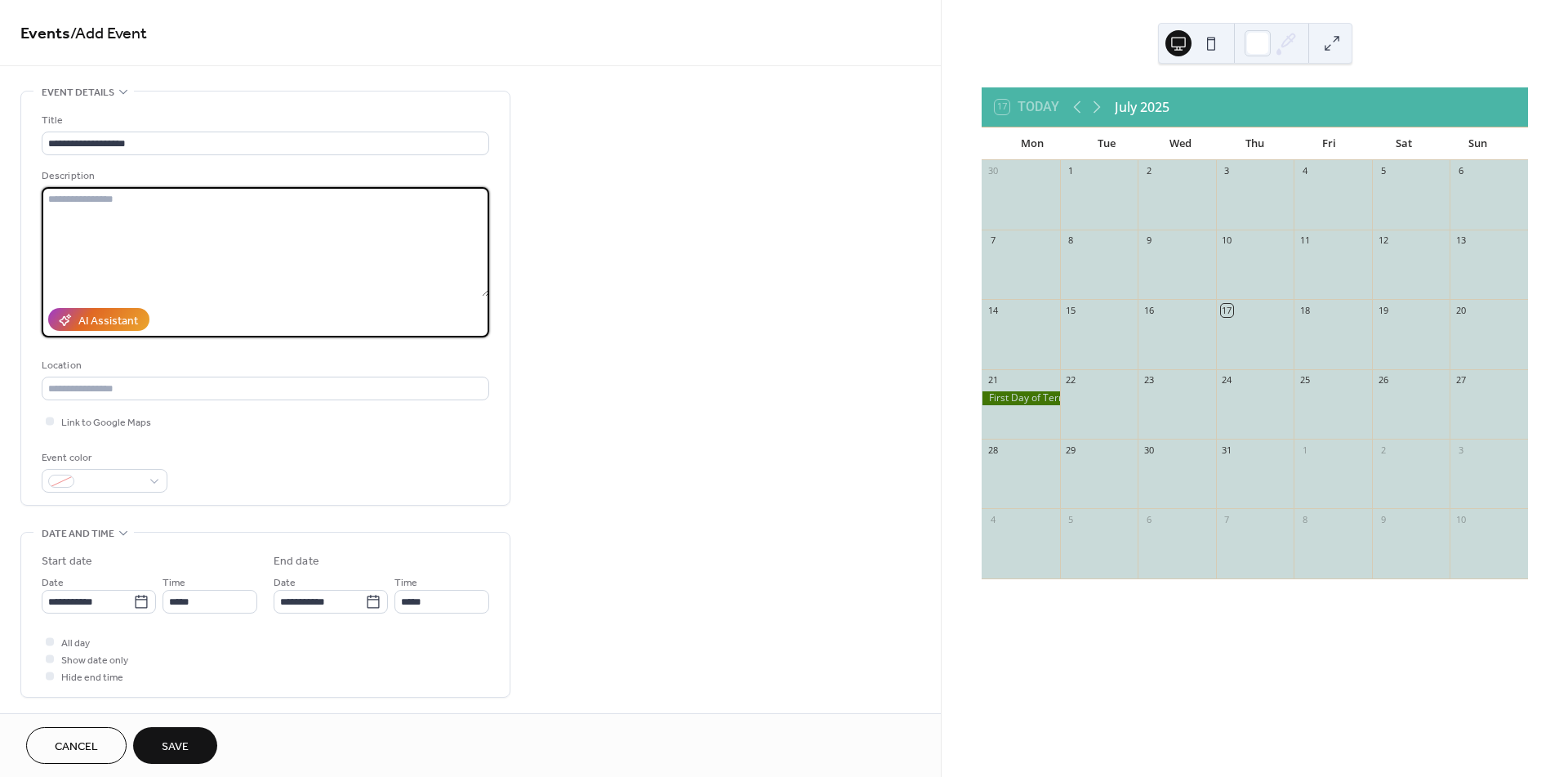 click at bounding box center [265, 242] 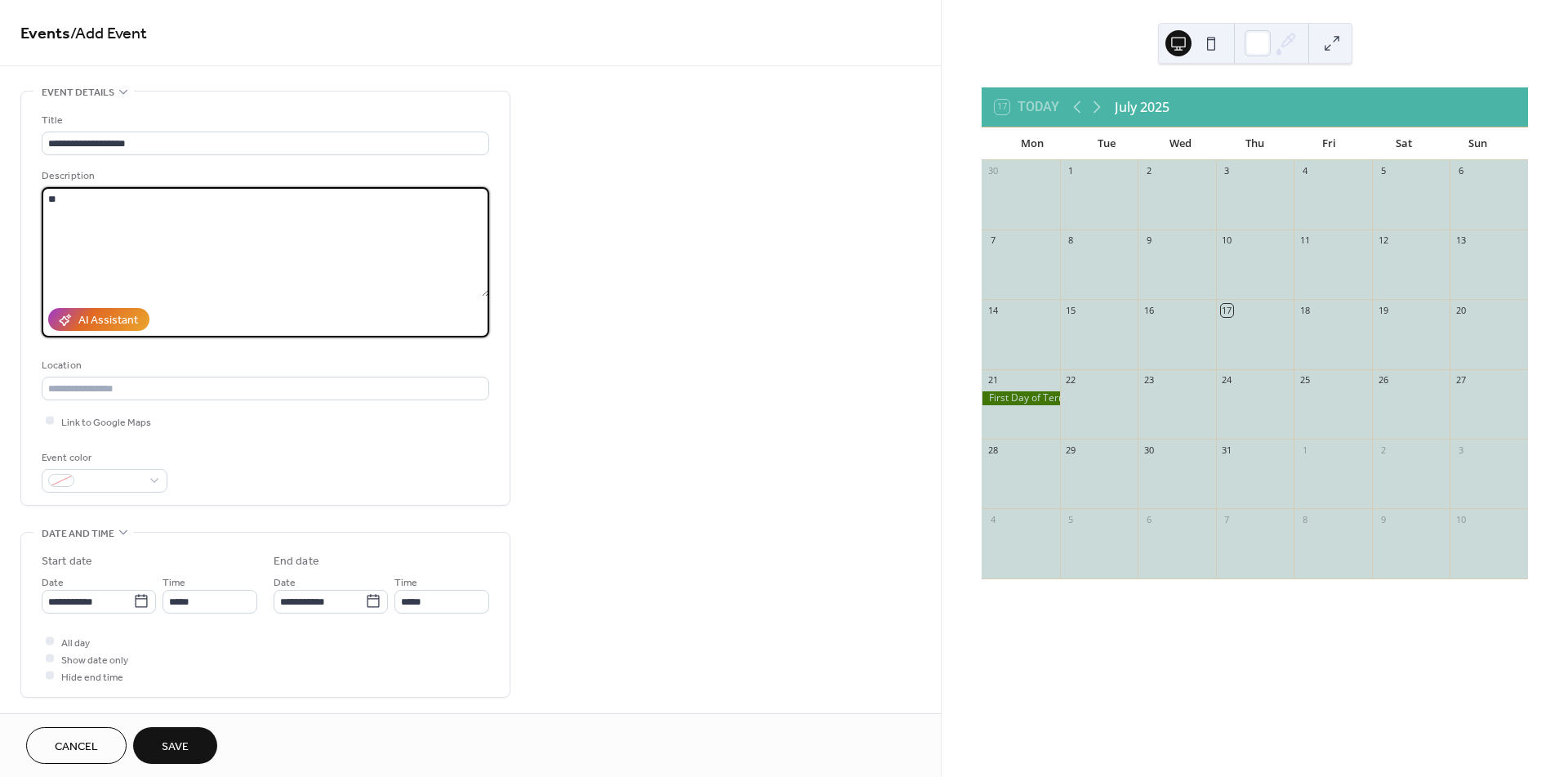 type on "*" 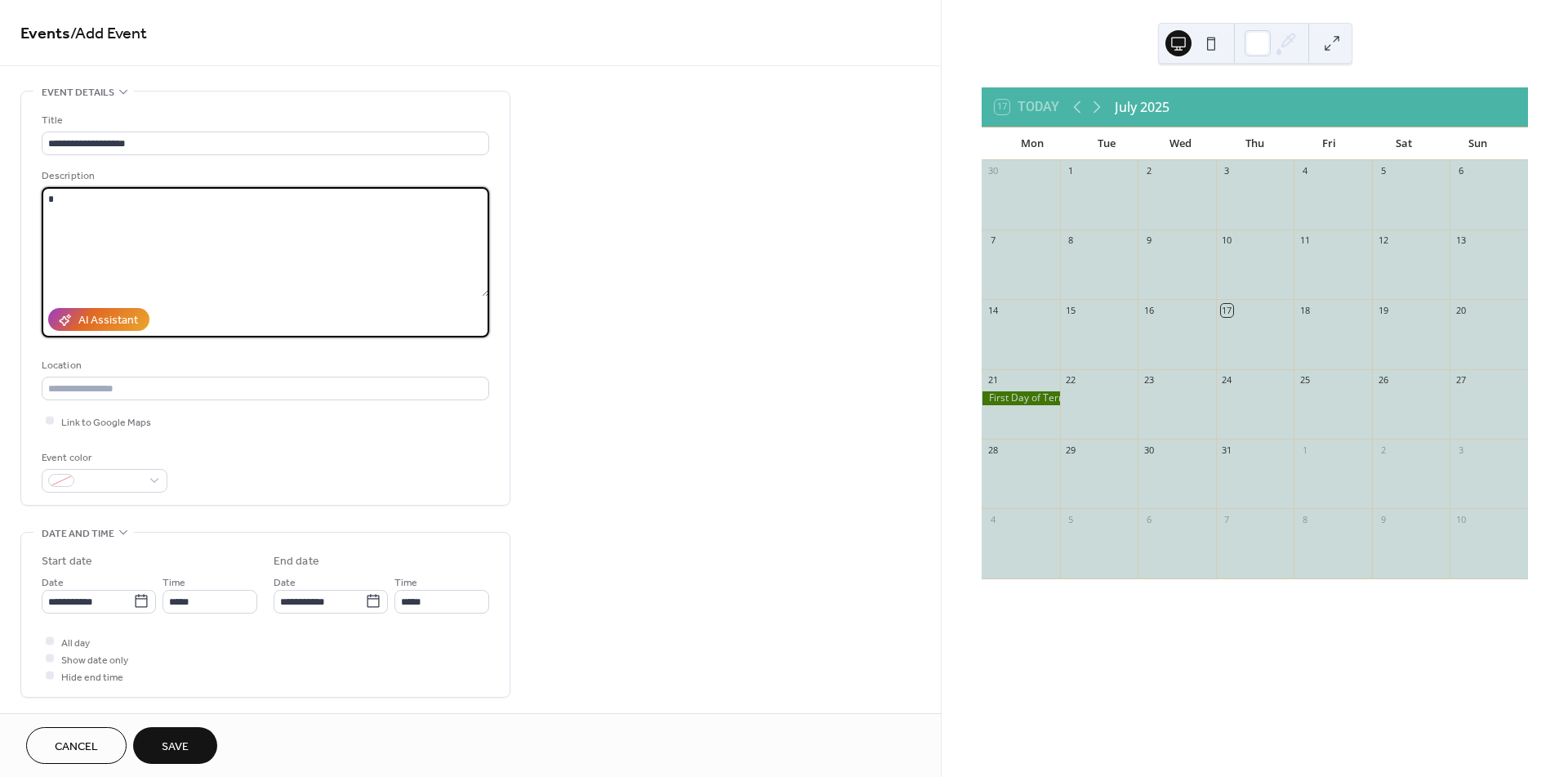 type 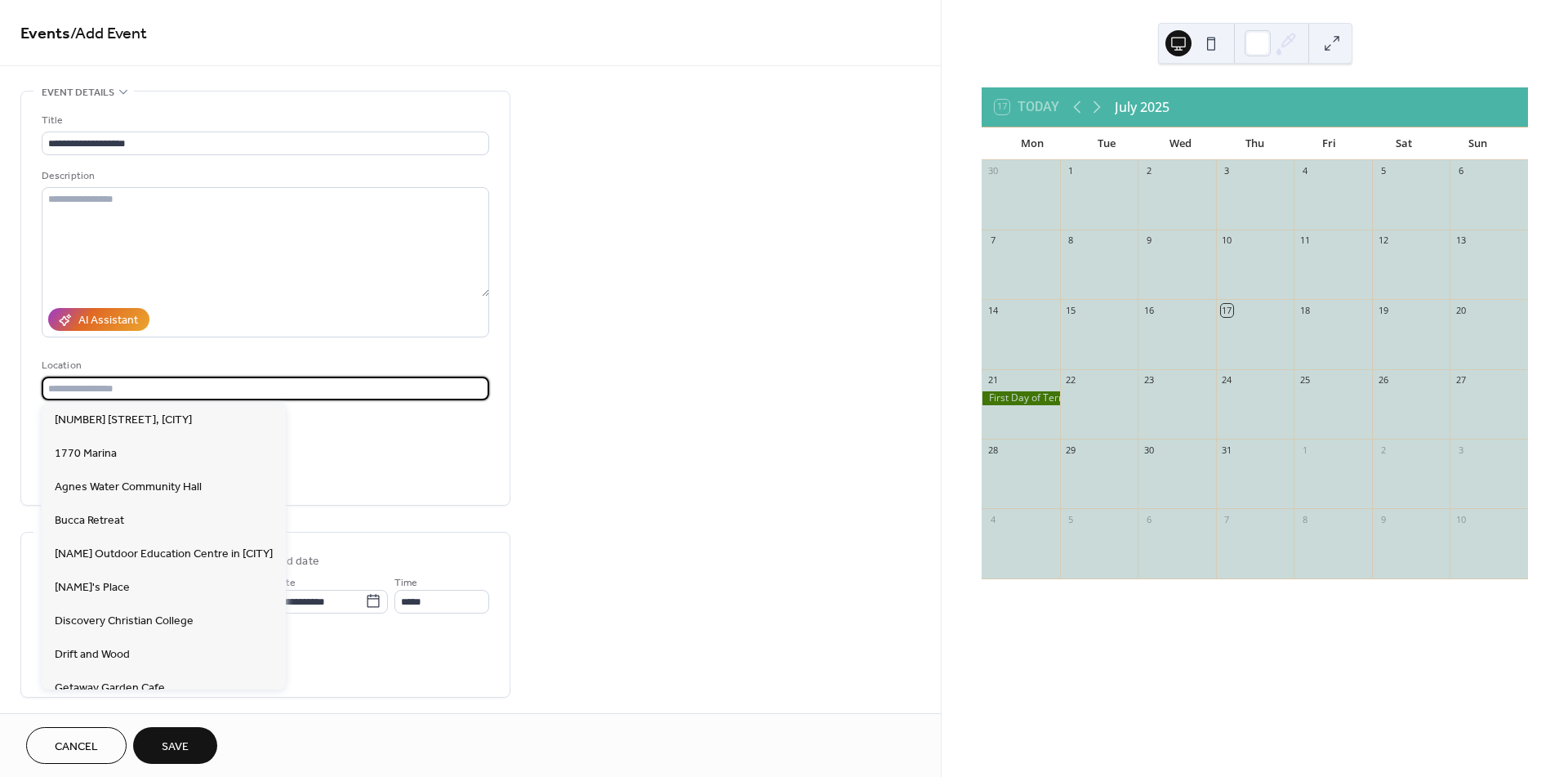 click at bounding box center (265, 388) 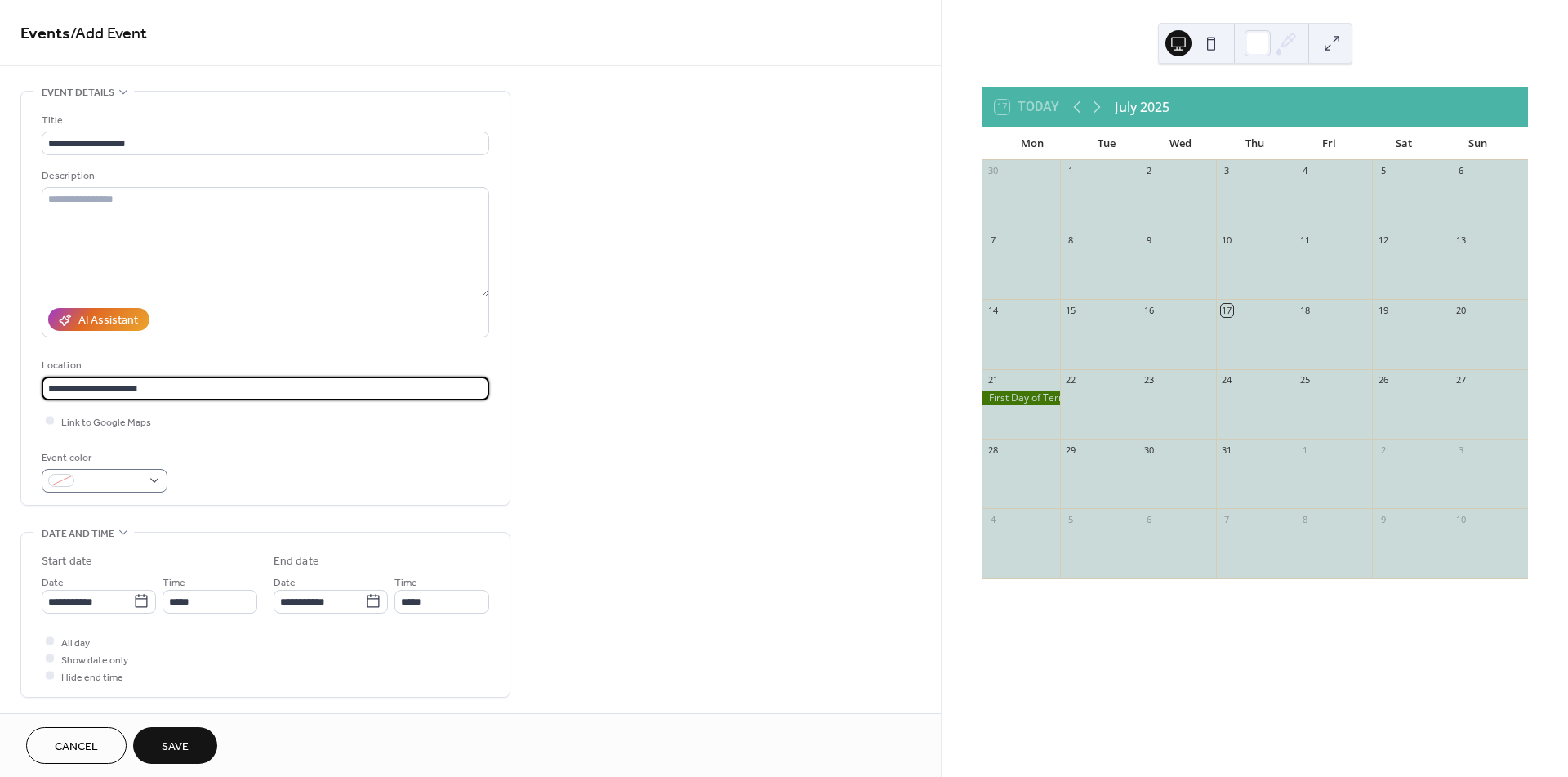 type on "**********" 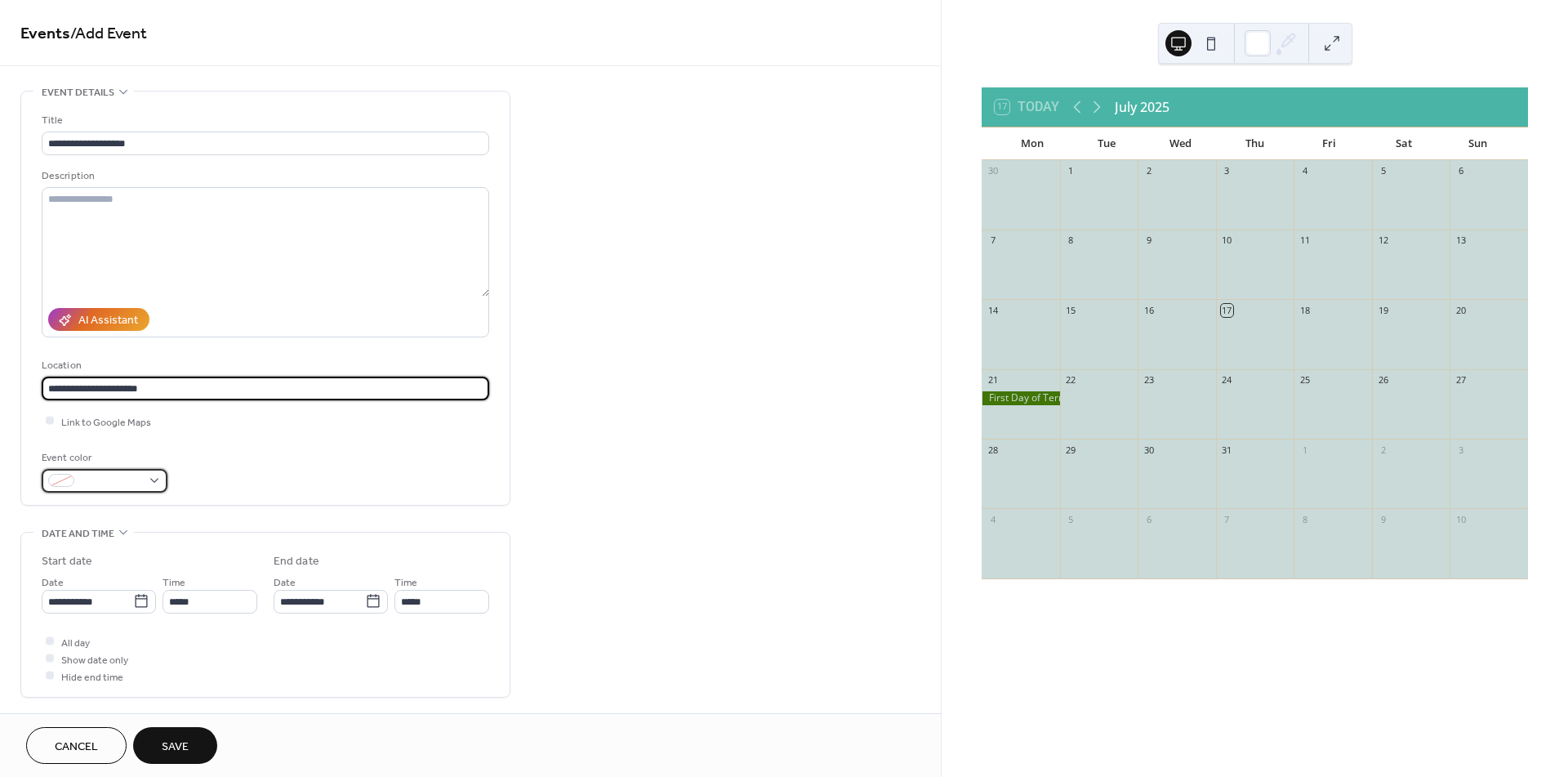 click at bounding box center [105, 480] 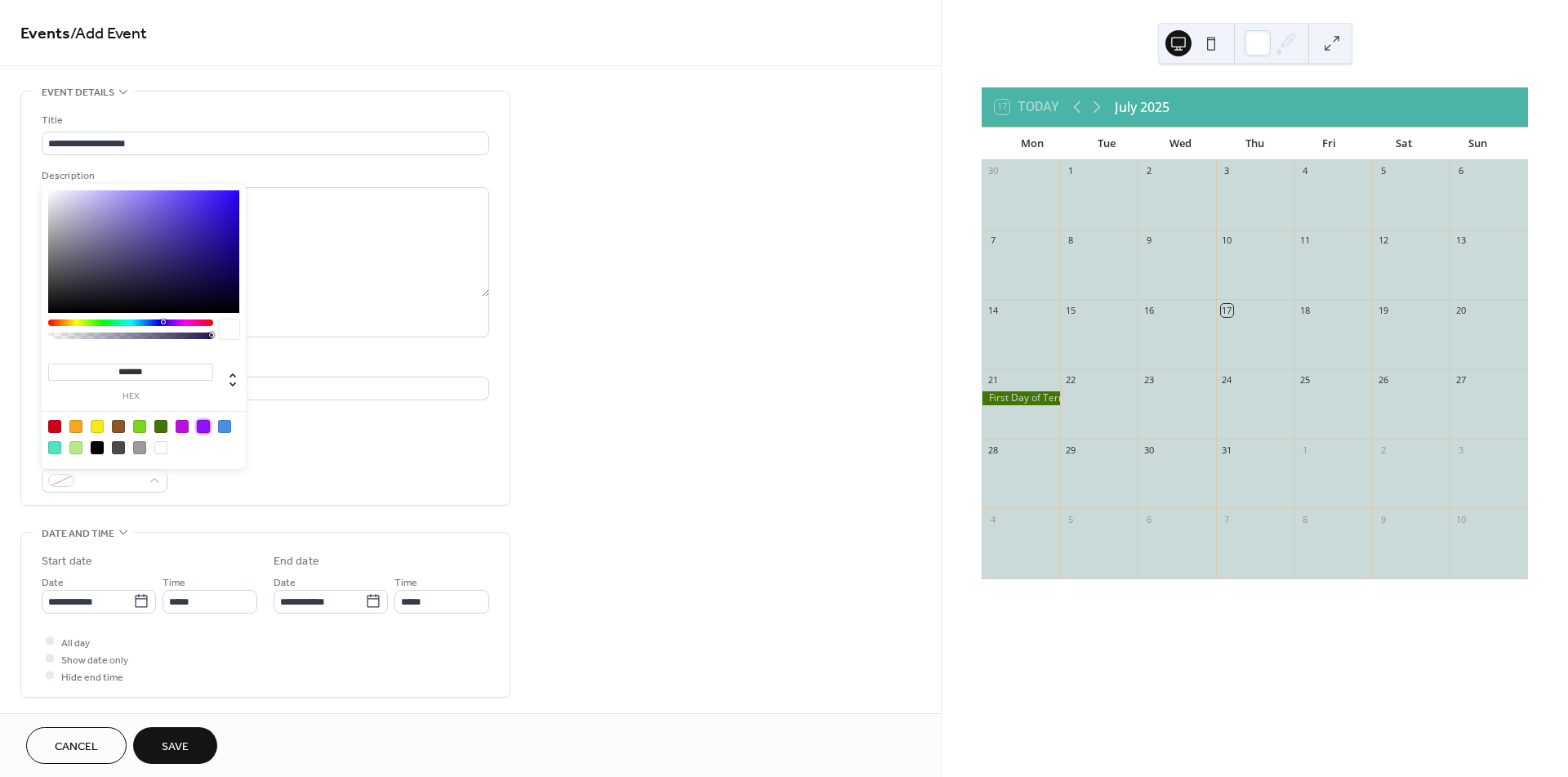click at bounding box center [203, 426] 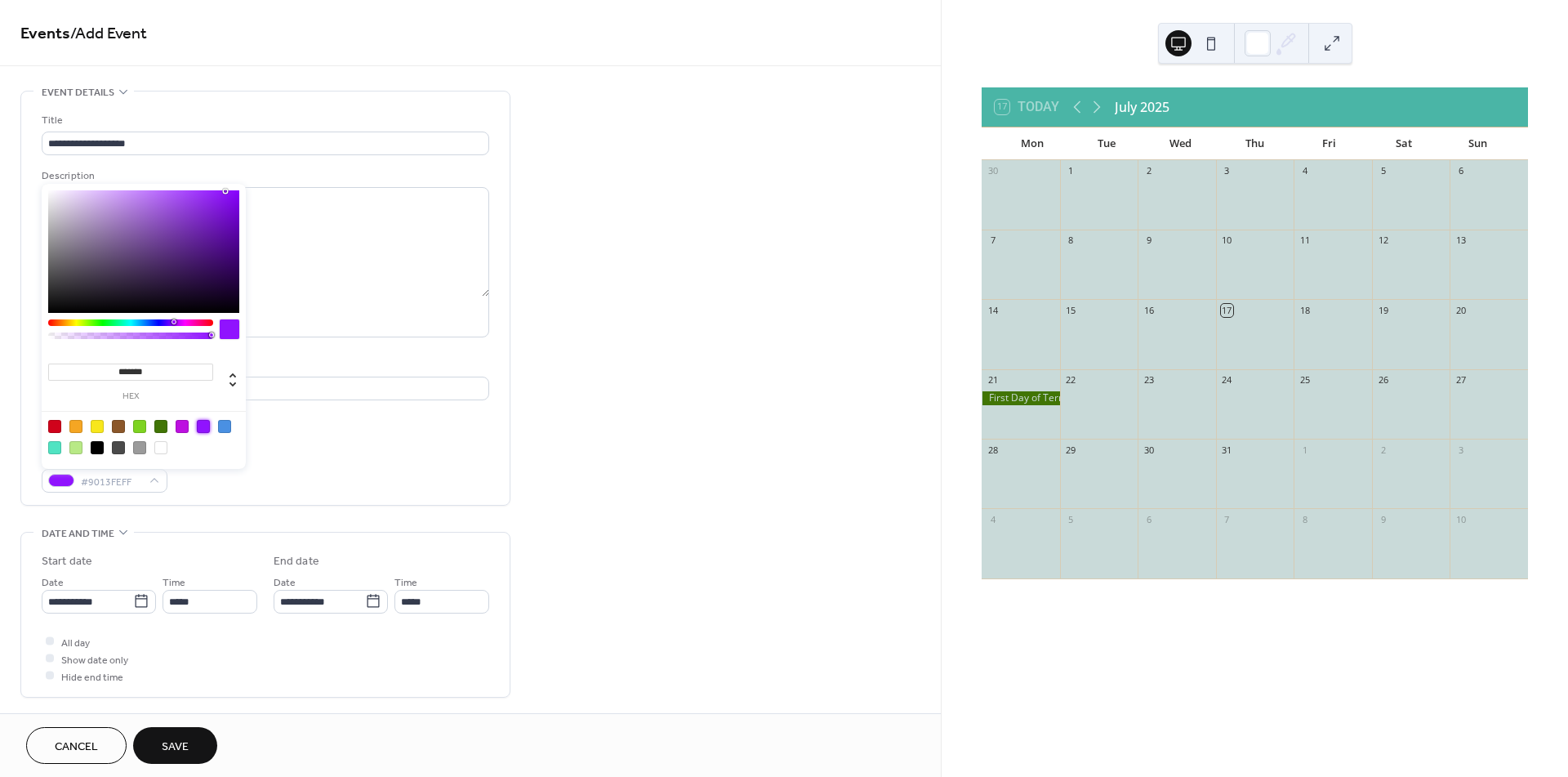 click at bounding box center (182, 426) 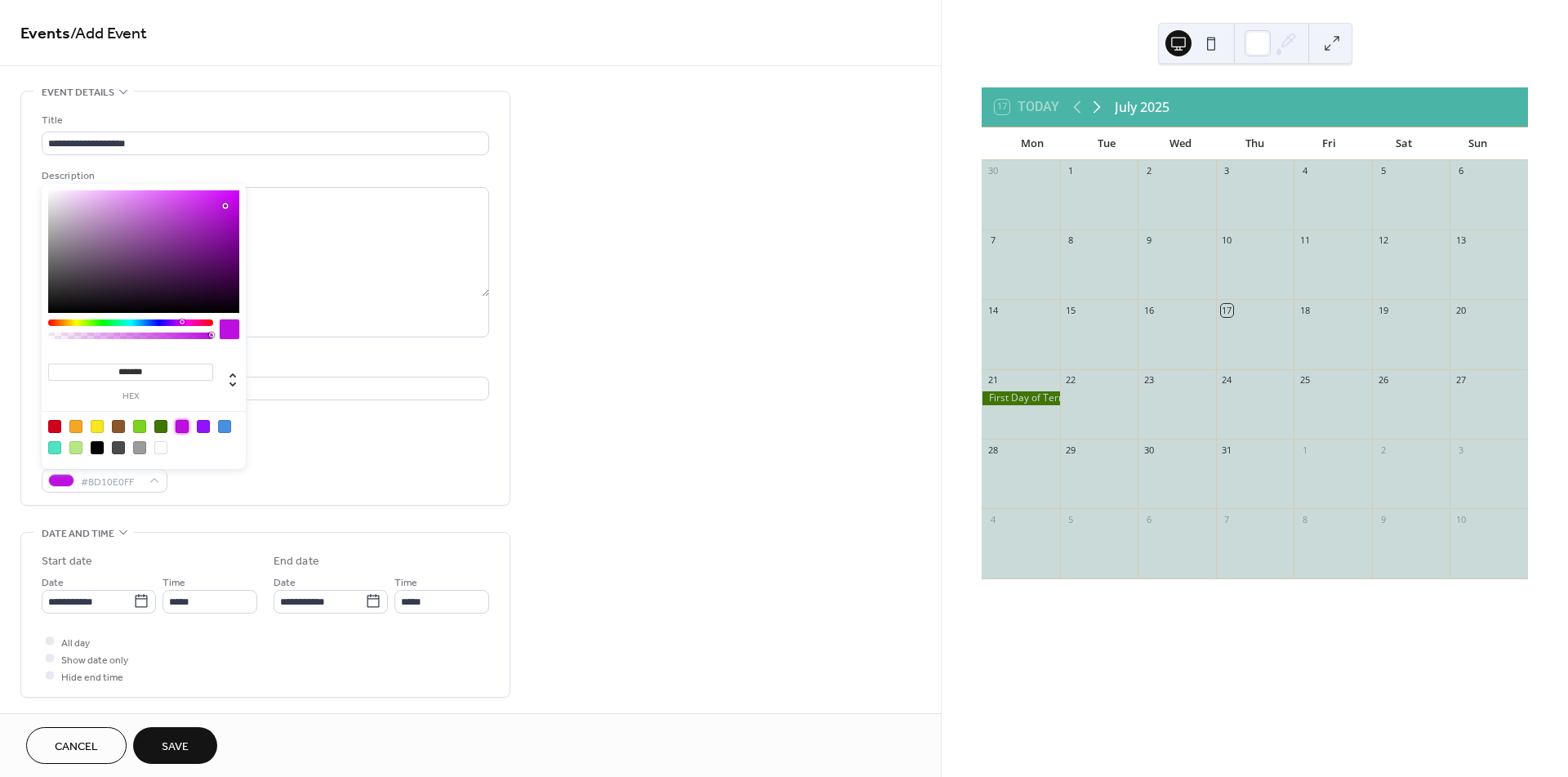 click 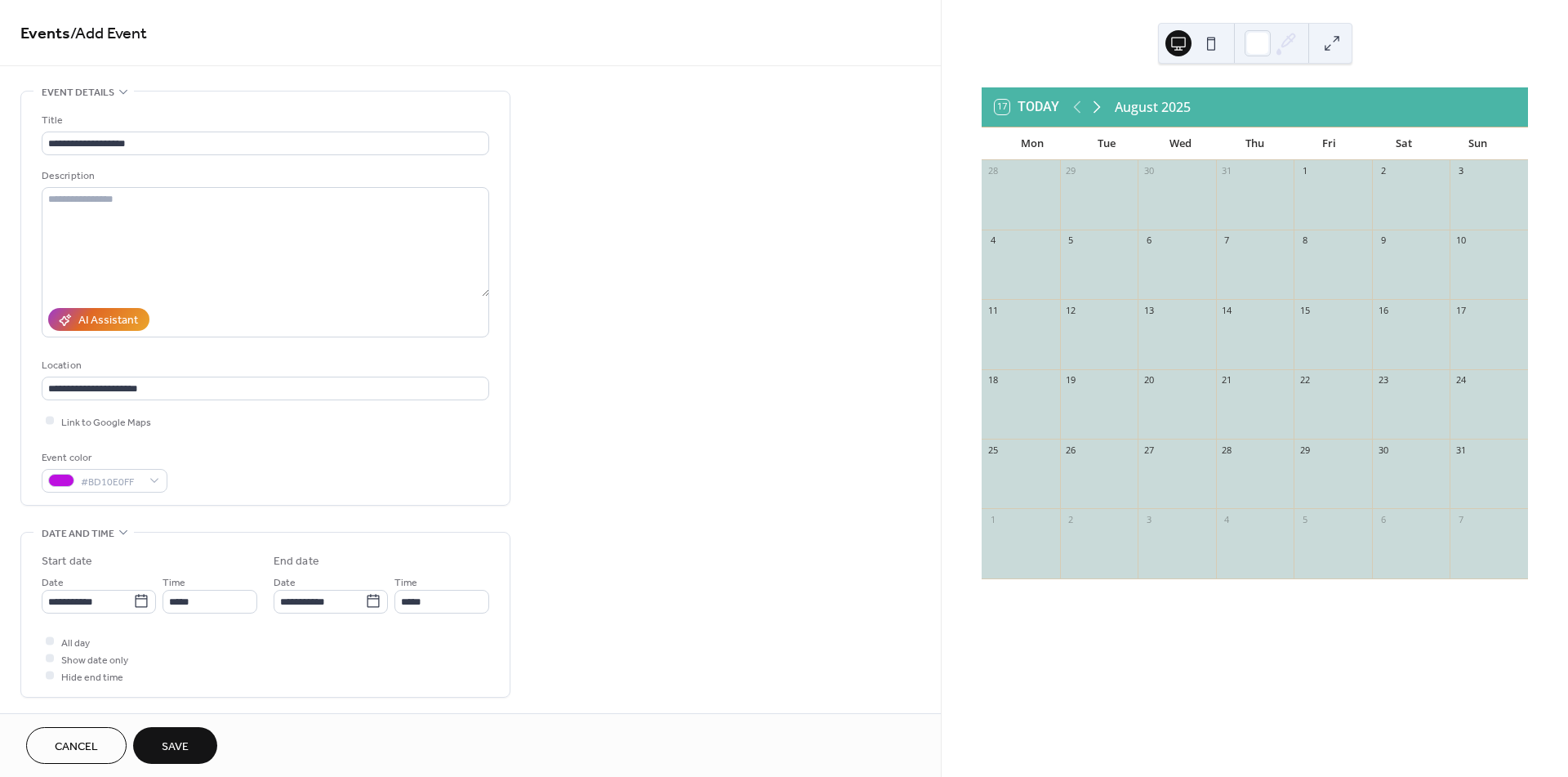 click 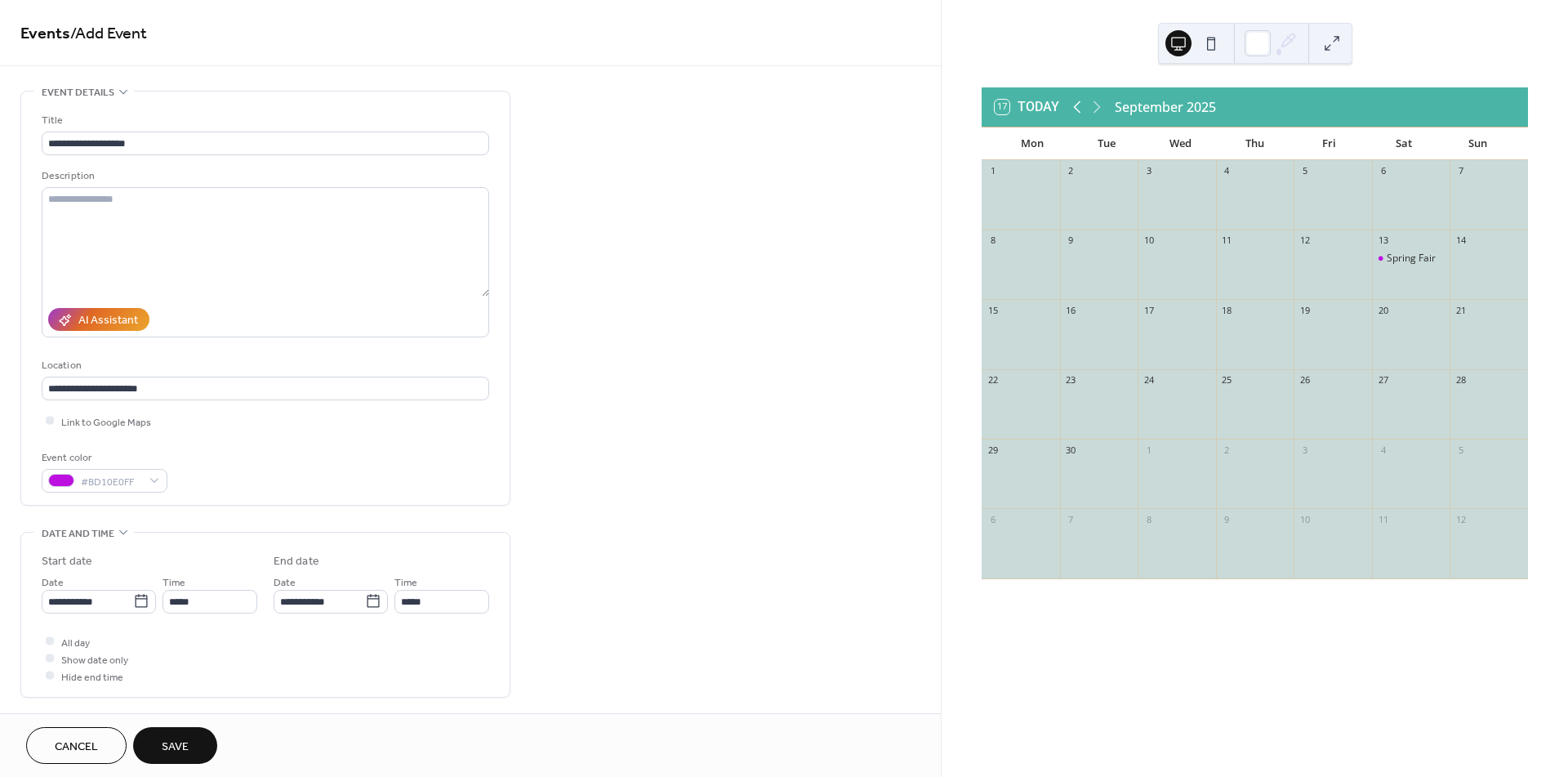 click 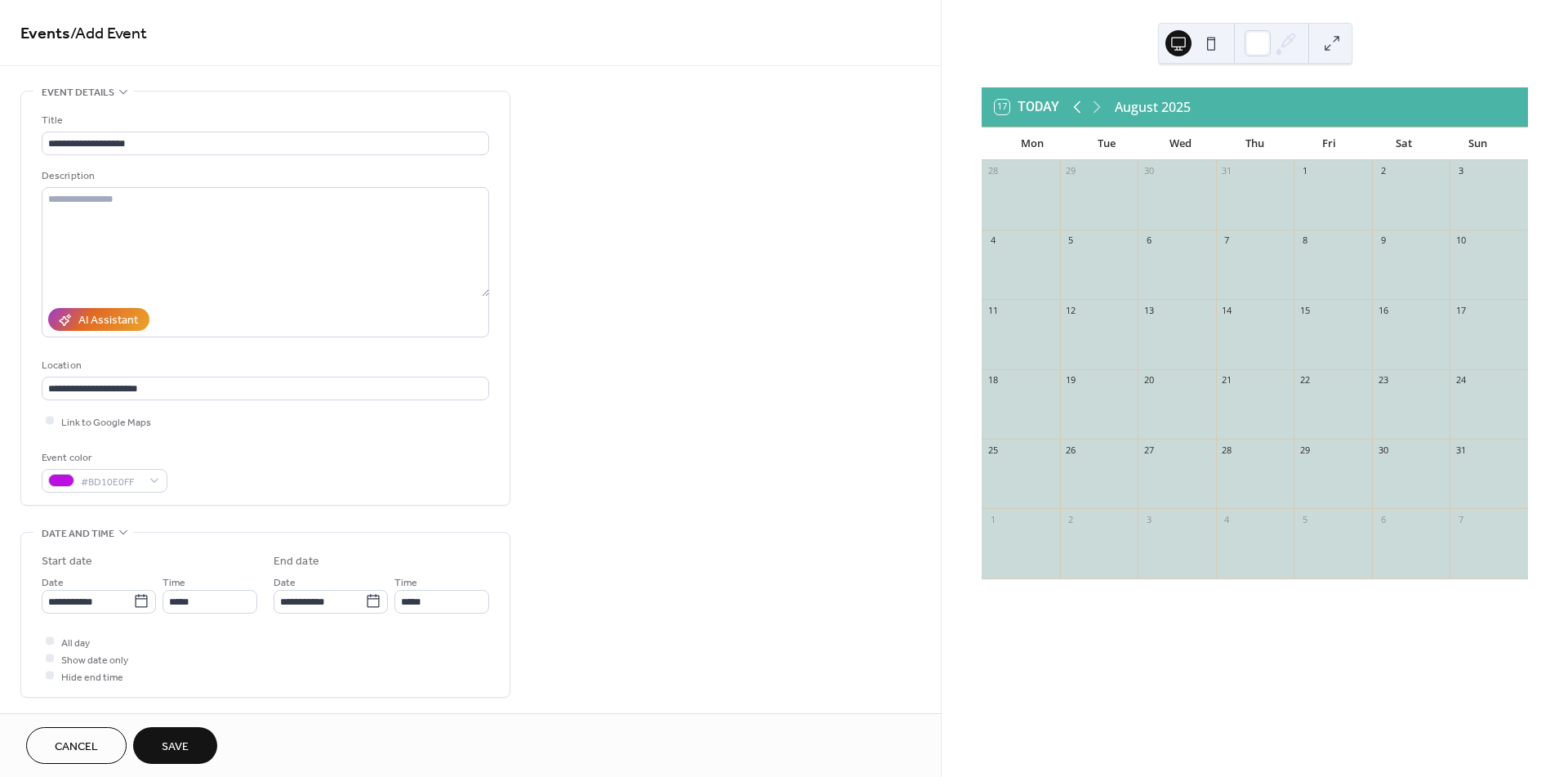 click 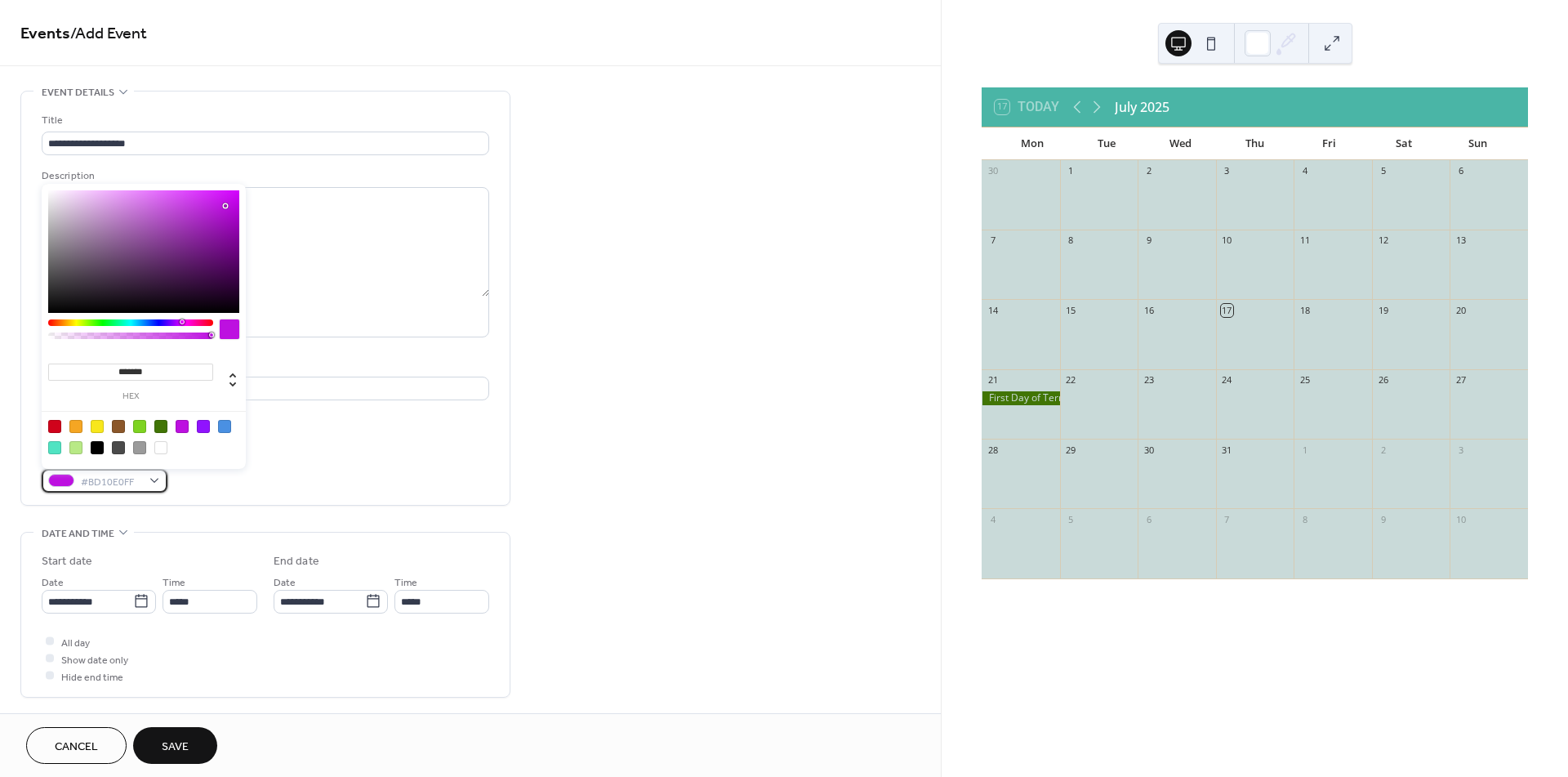 click on "#BD10E0FF" at bounding box center [105, 480] 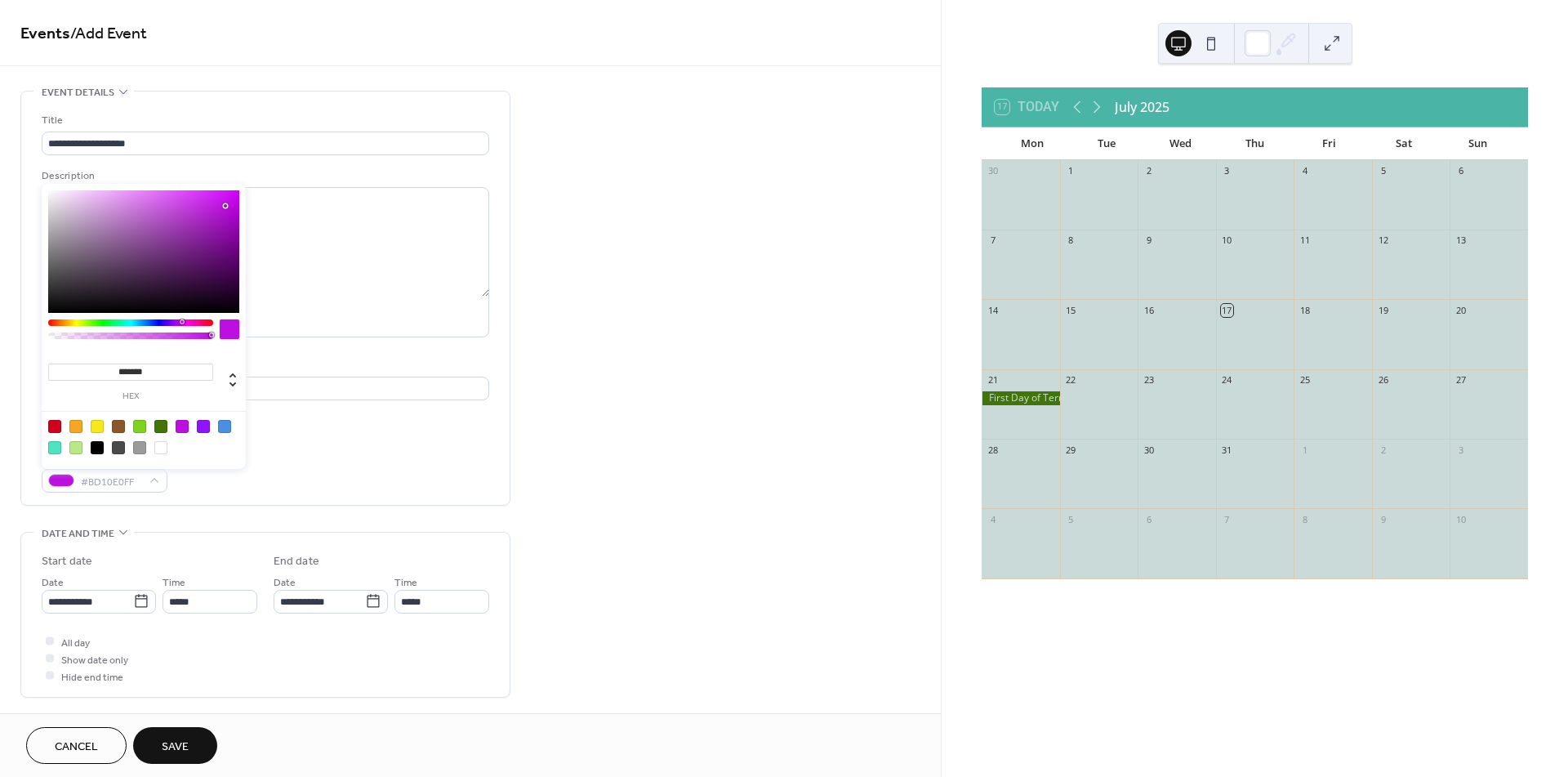 click at bounding box center (182, 426) 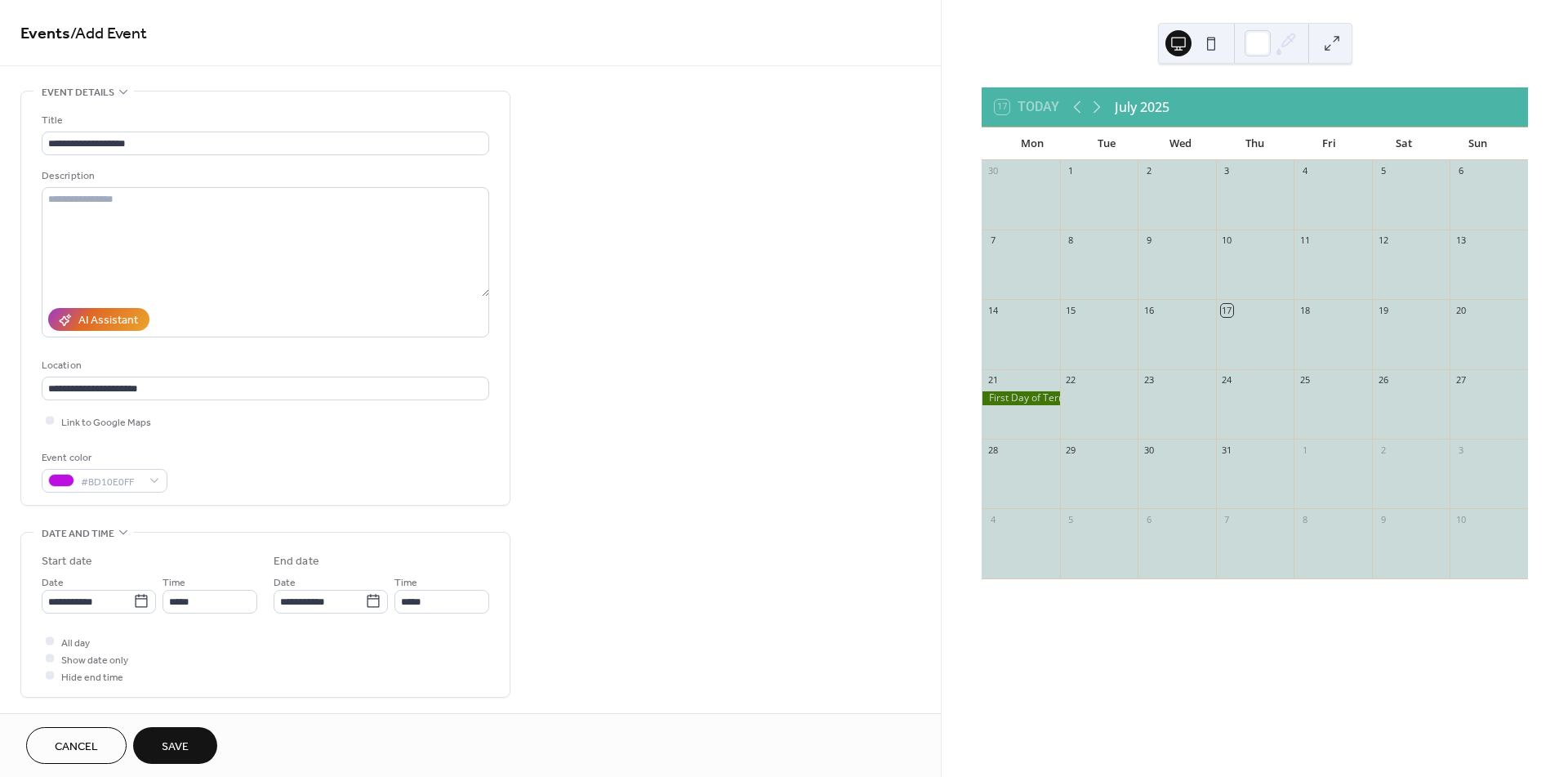 click on "**********" at bounding box center (265, 302) 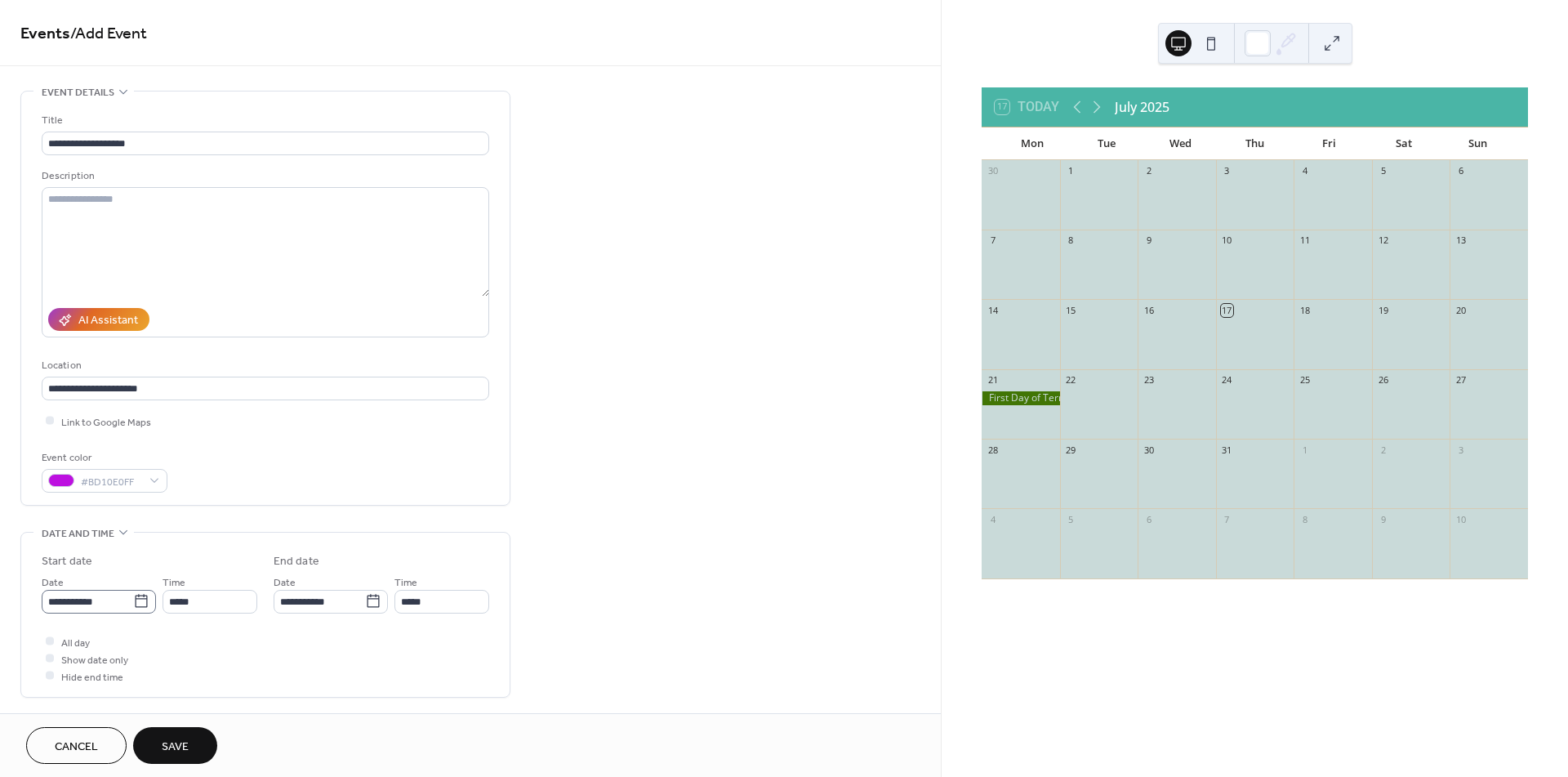 click 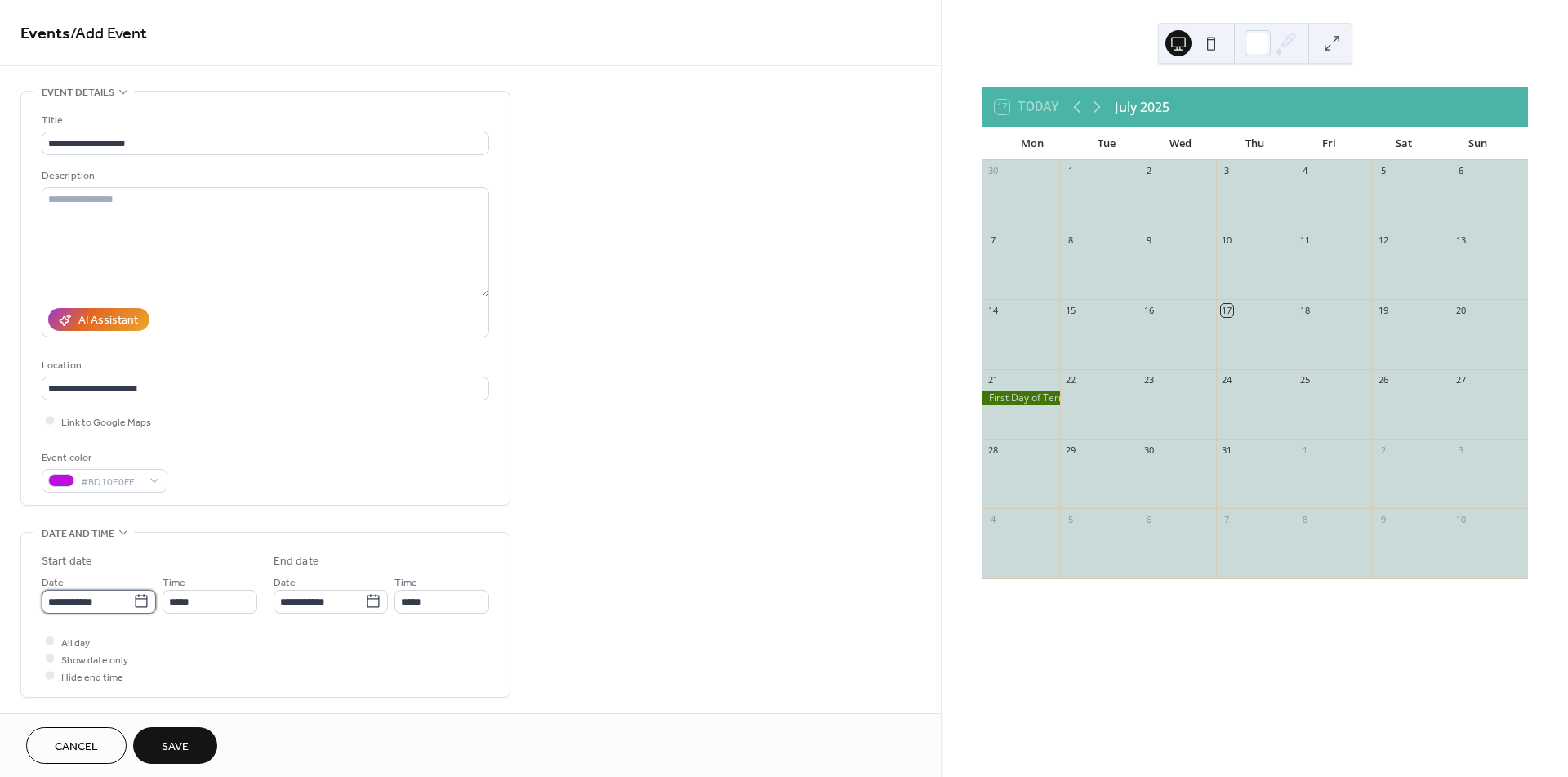 click on "**********" at bounding box center [87, 601] 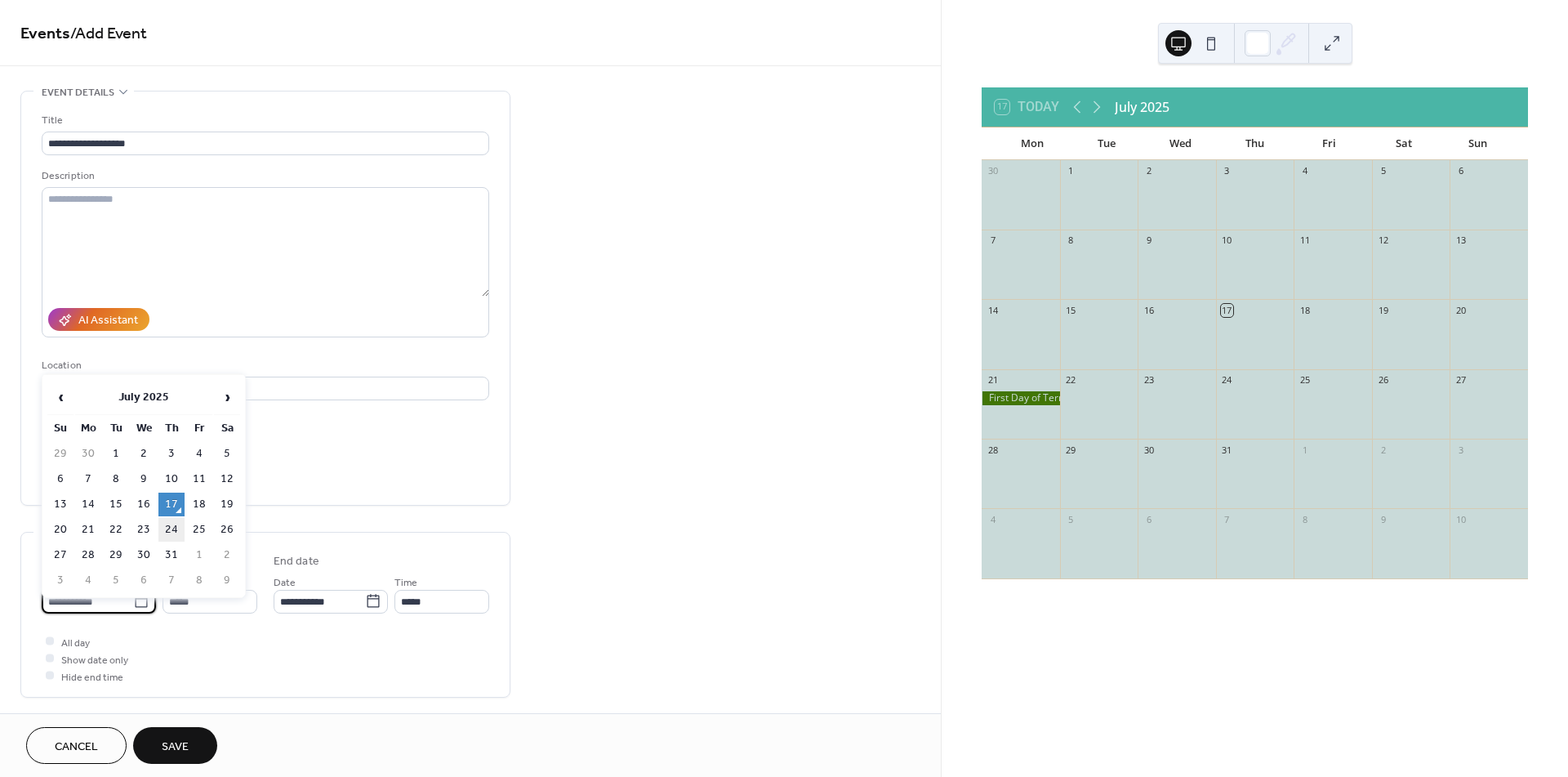 click on "24" at bounding box center (172, 529) 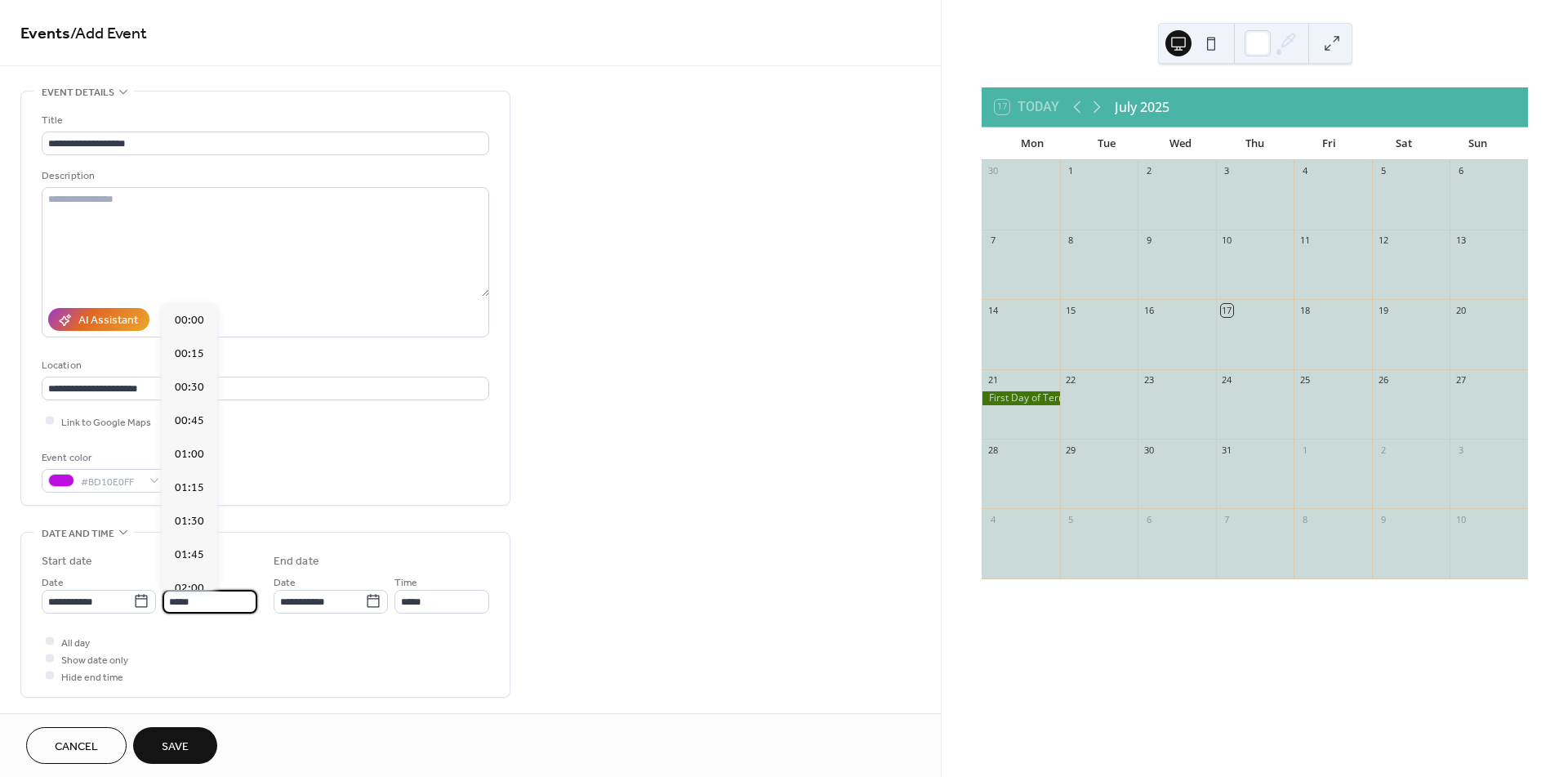 click on "*****" at bounding box center (210, 601) 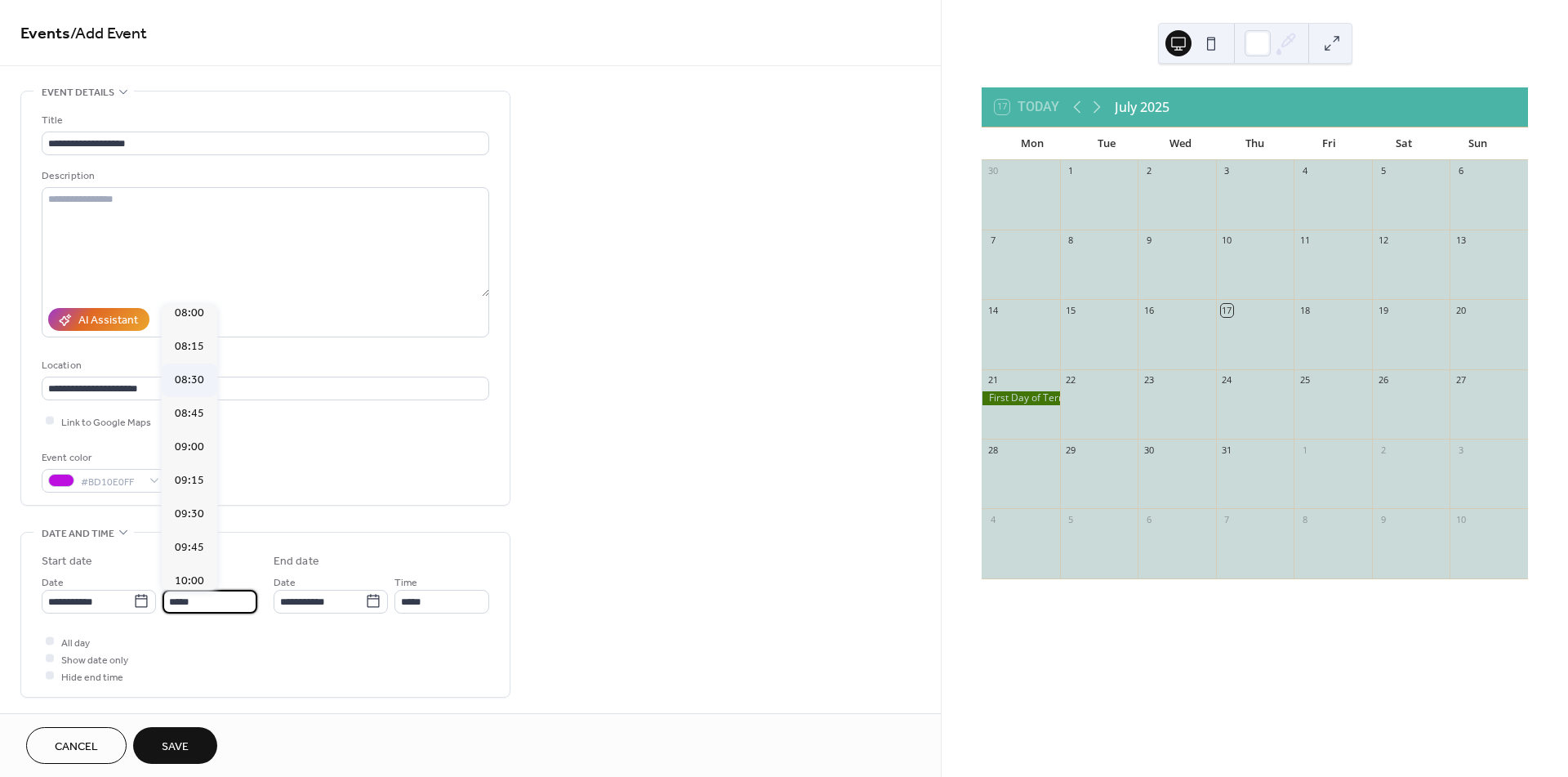 scroll, scrollTop: 1080, scrollLeft: 0, axis: vertical 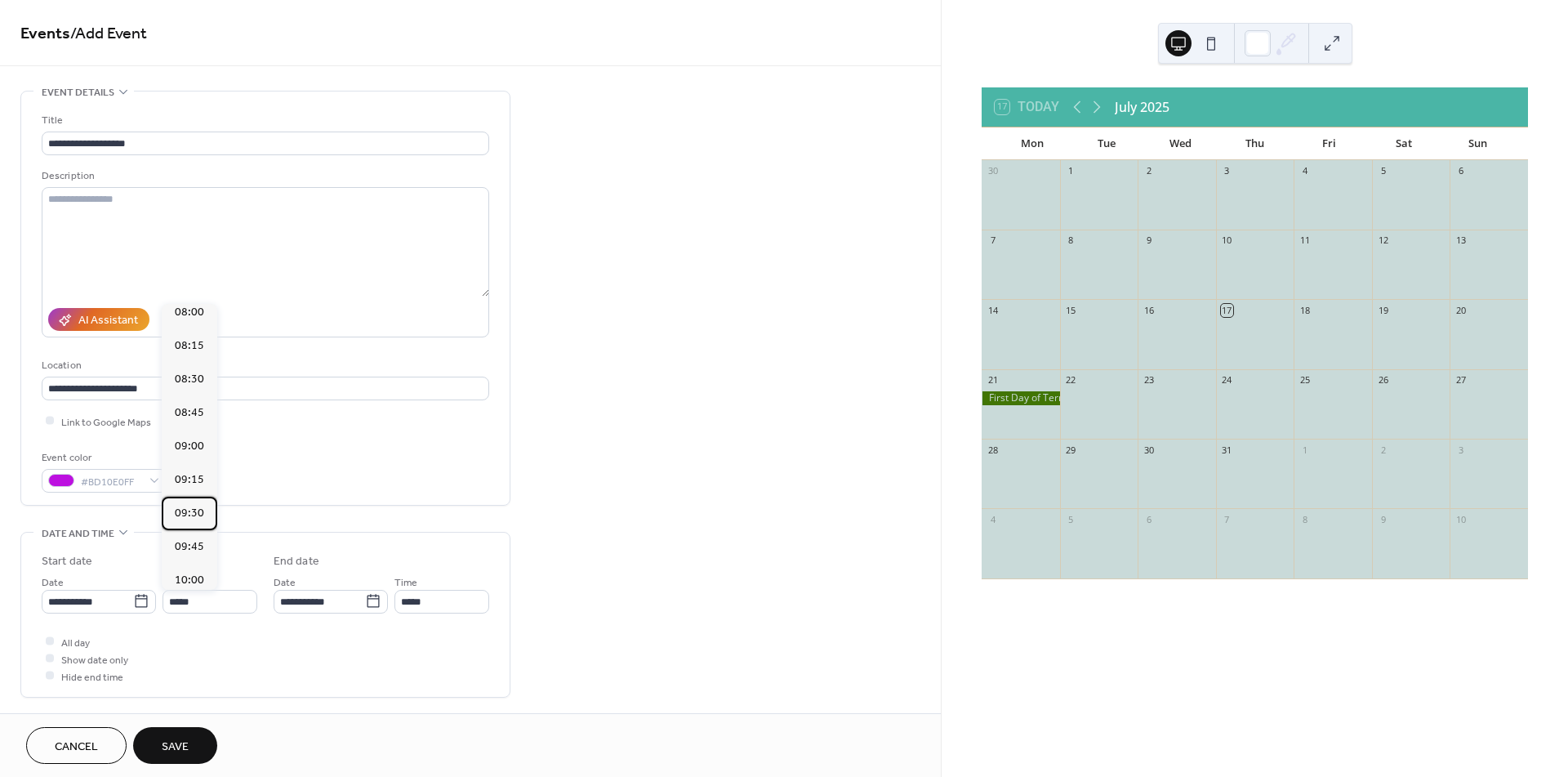 click on "09:30" at bounding box center (189, 513) 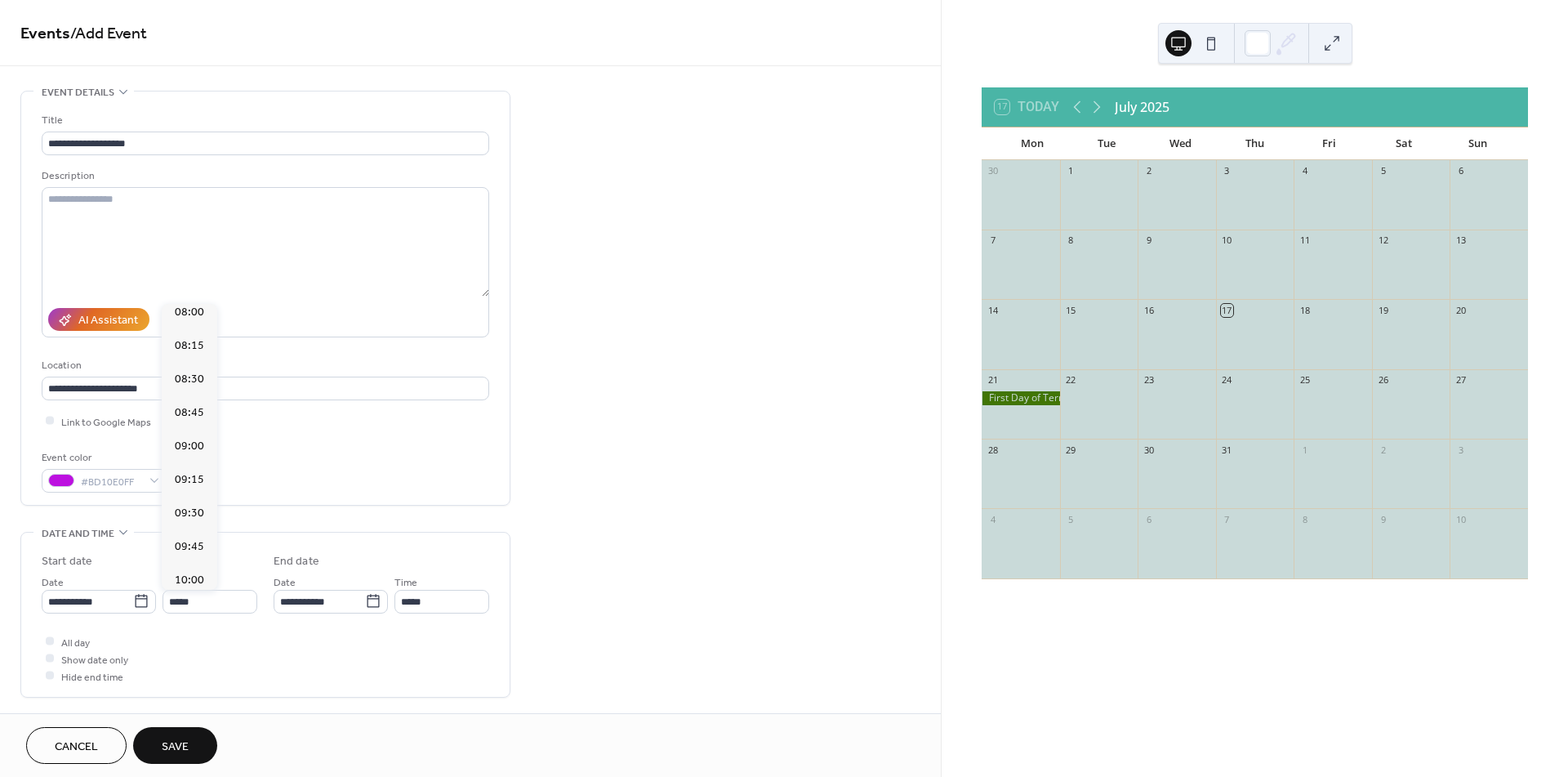 type on "*****" 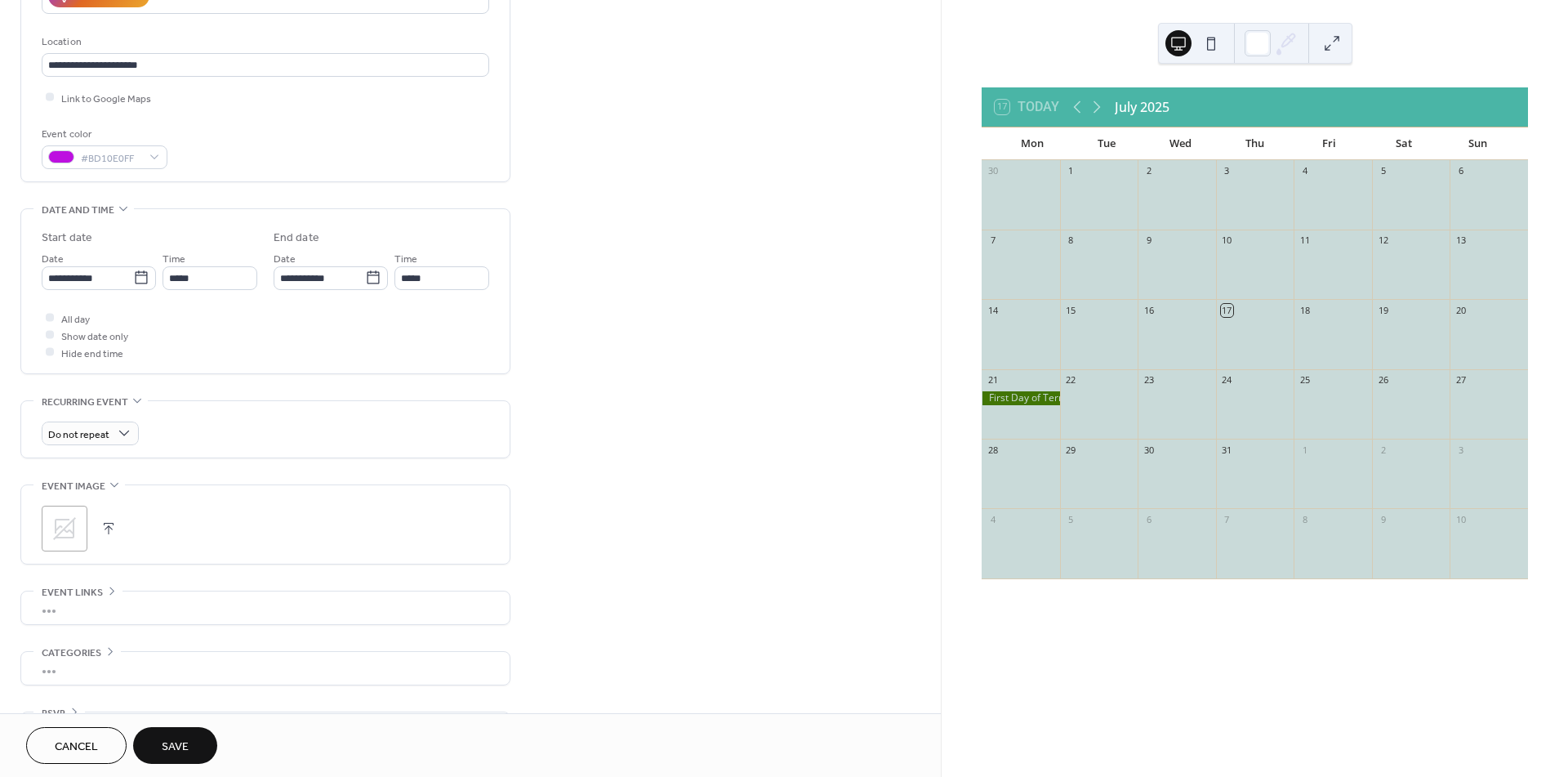 scroll, scrollTop: 363, scrollLeft: 0, axis: vertical 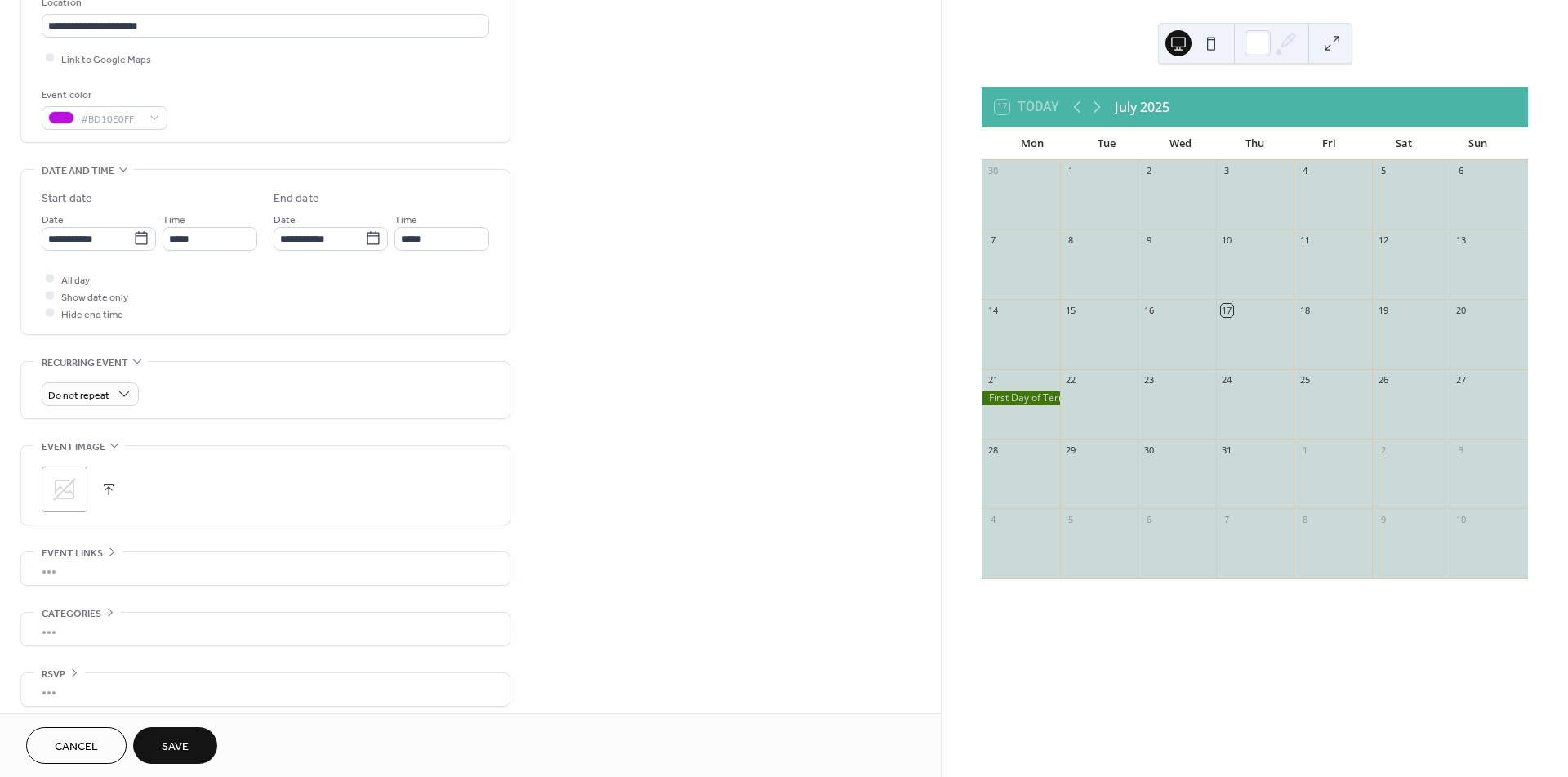 click on "Save" at bounding box center [175, 747] 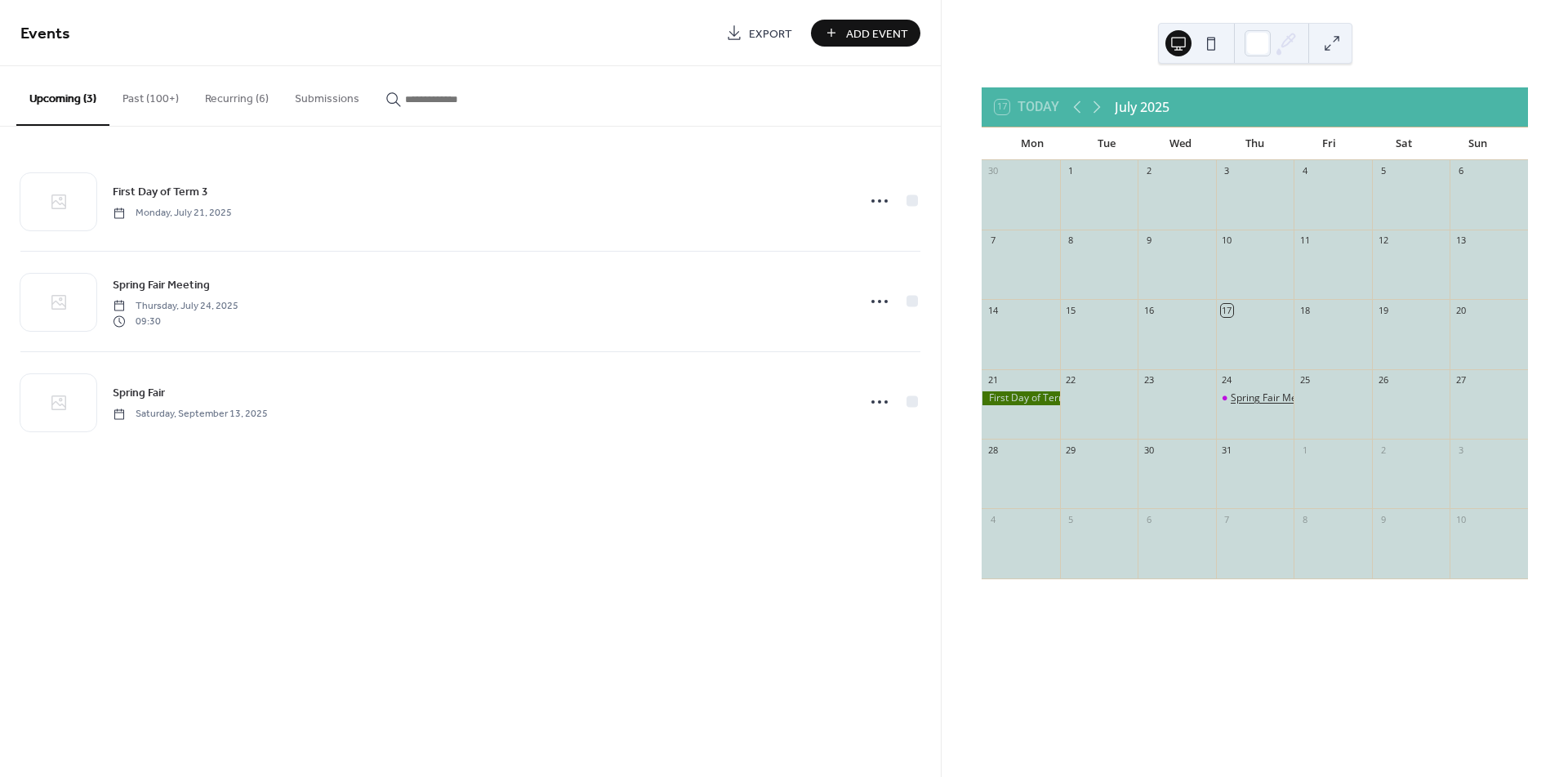 click on "Spring Fair Meeting" at bounding box center (1275, 398) 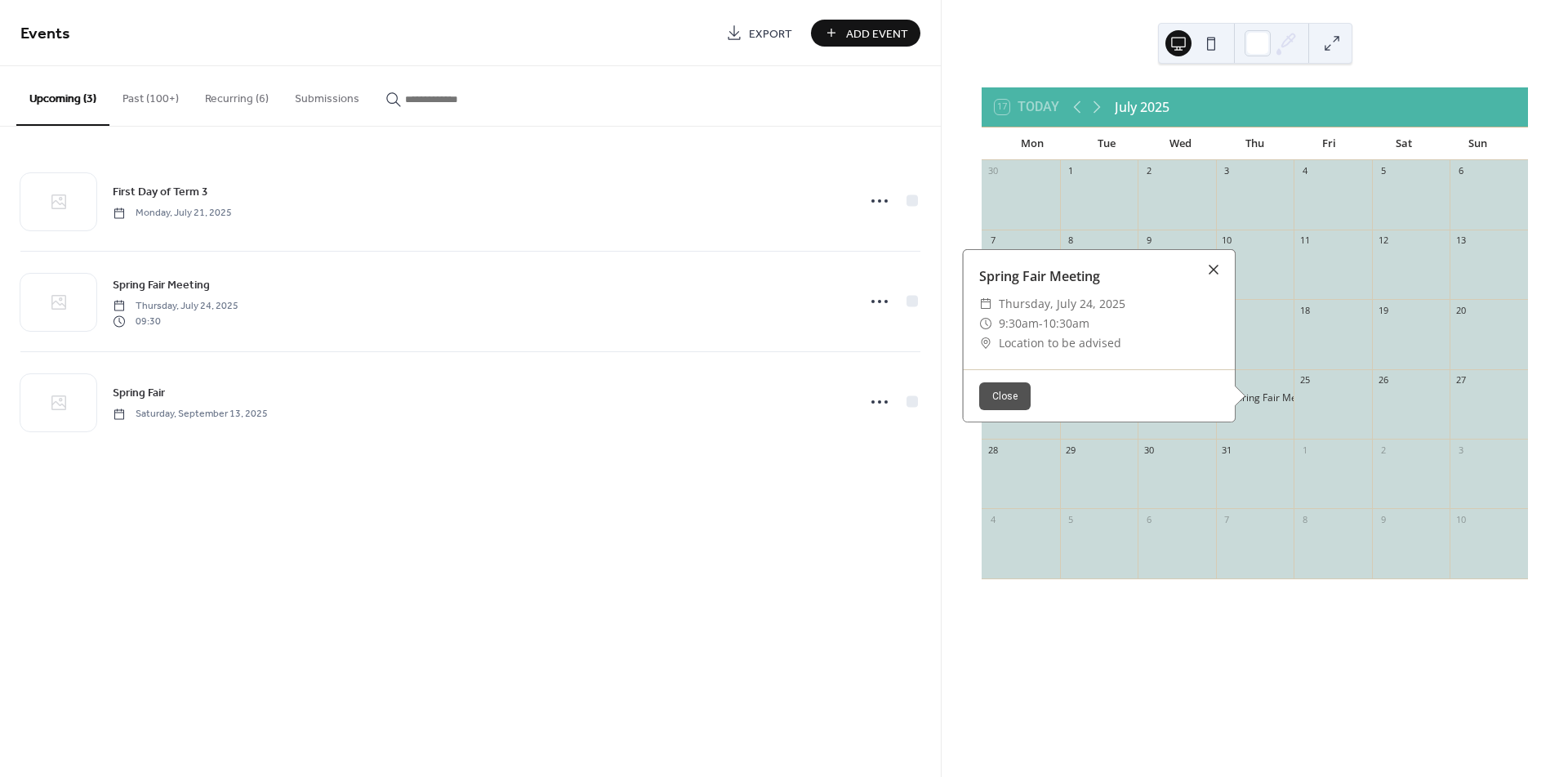 click at bounding box center (1214, 270) 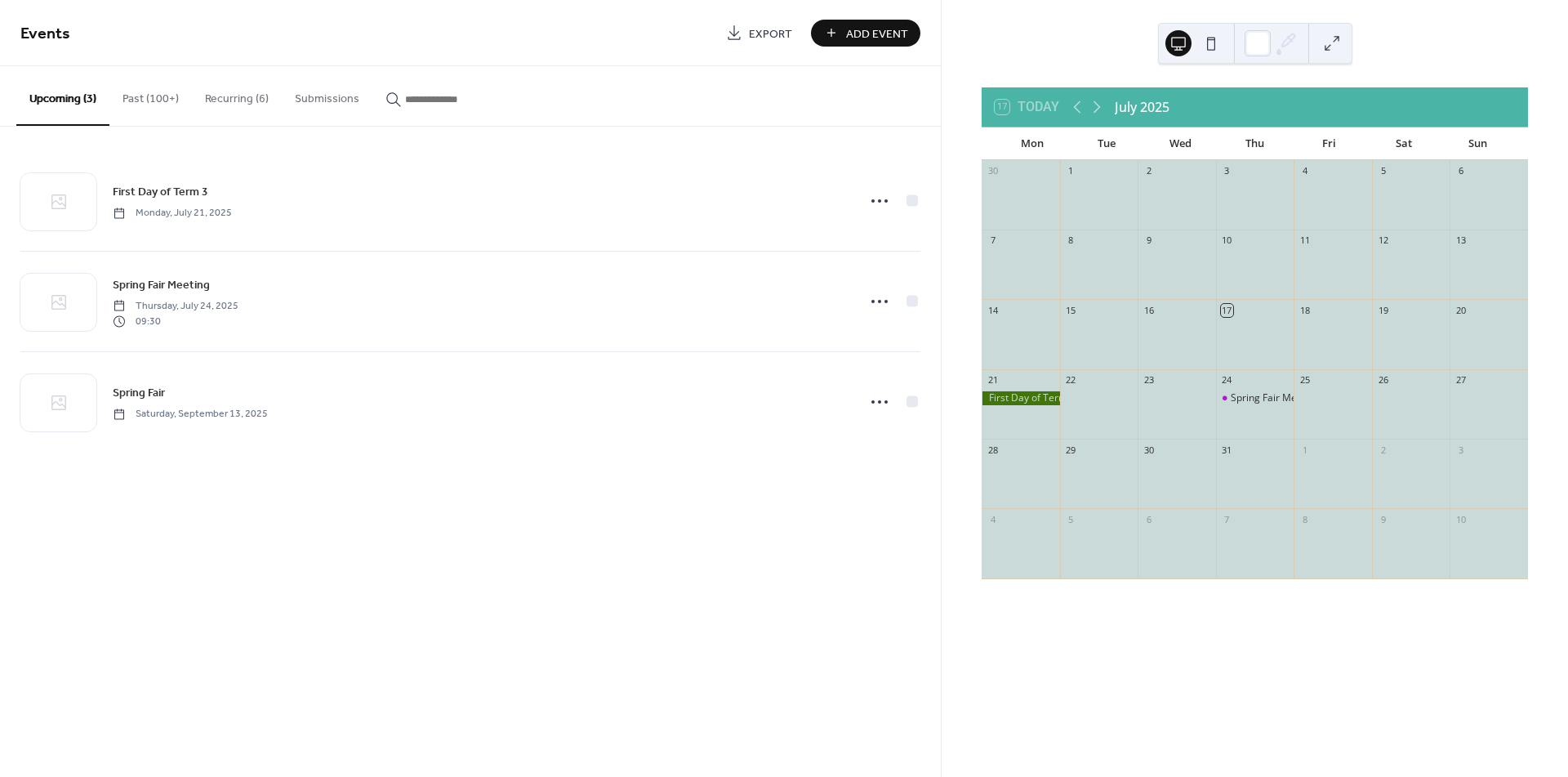 click on "Add Event" at bounding box center (877, 33) 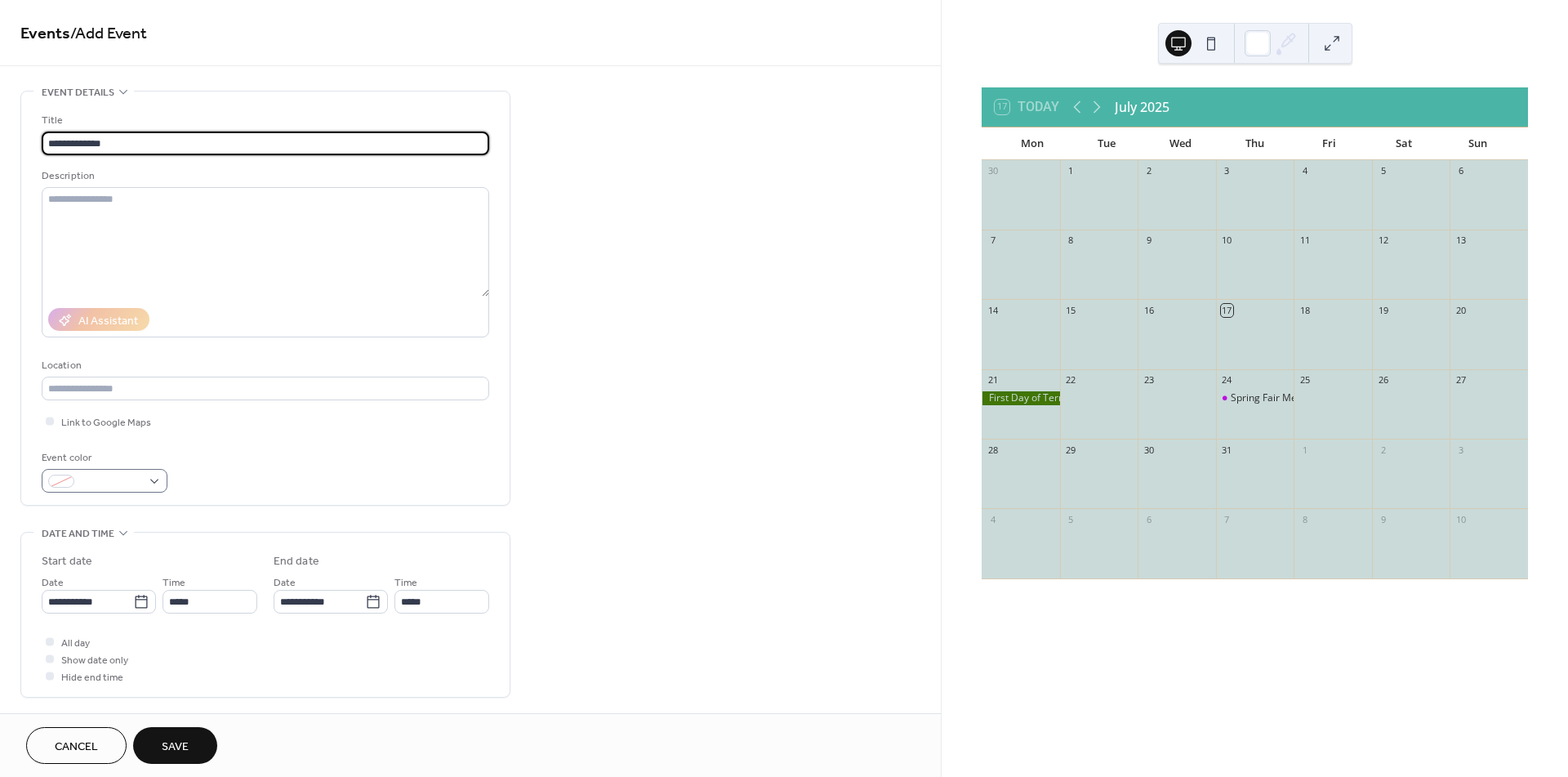 type on "**********" 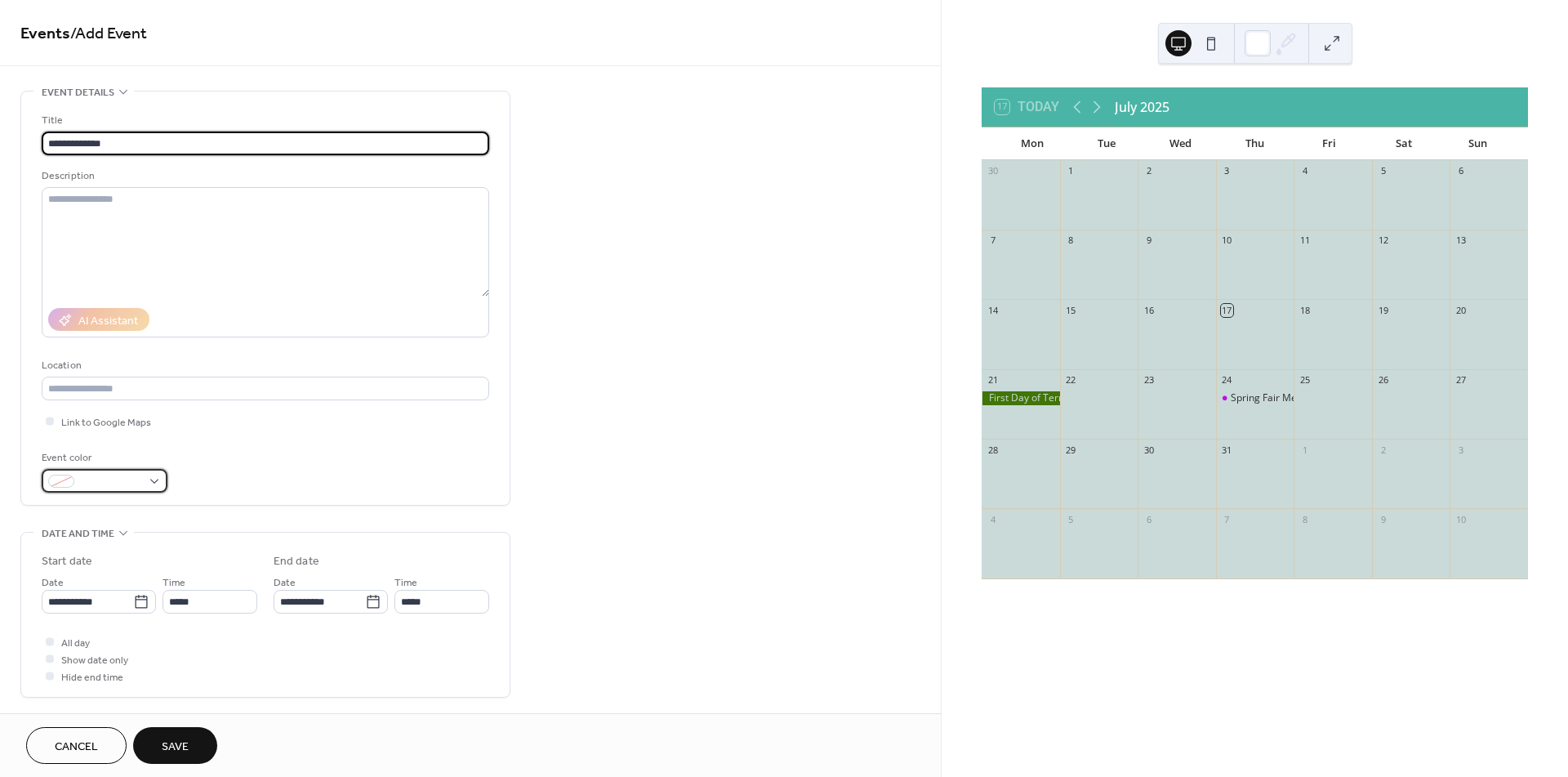 click at bounding box center [105, 480] 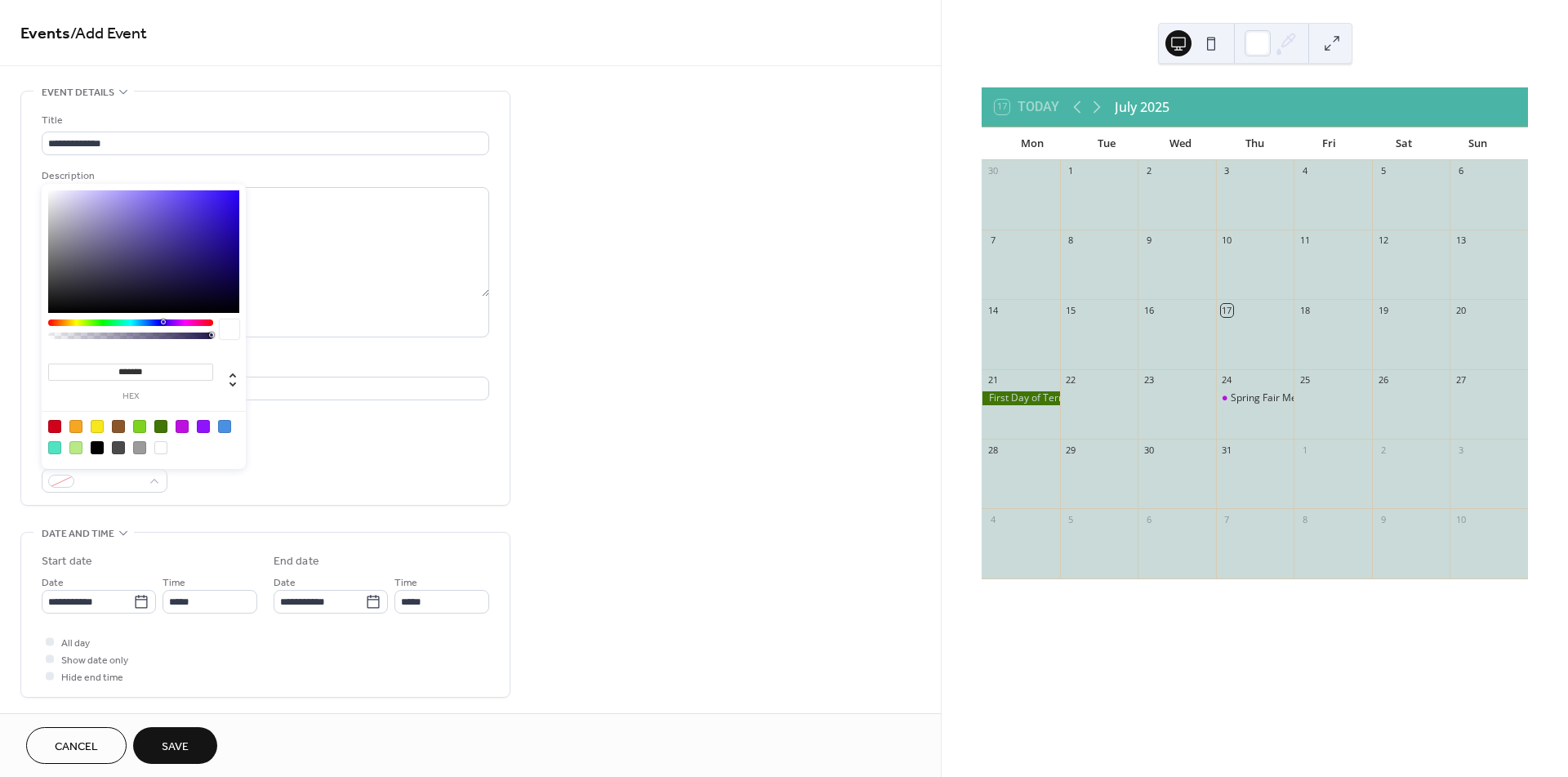 click at bounding box center (225, 426) 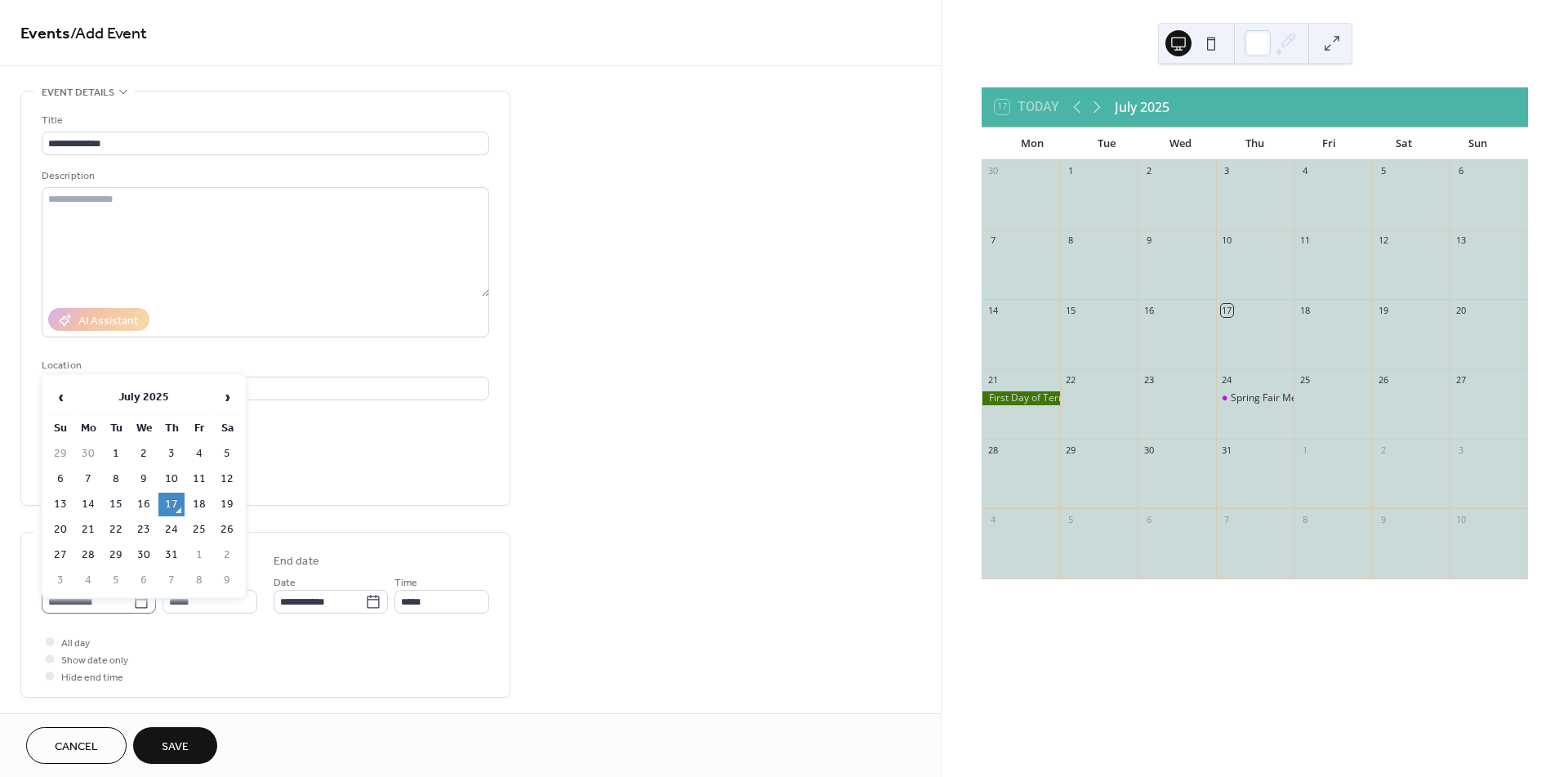 click 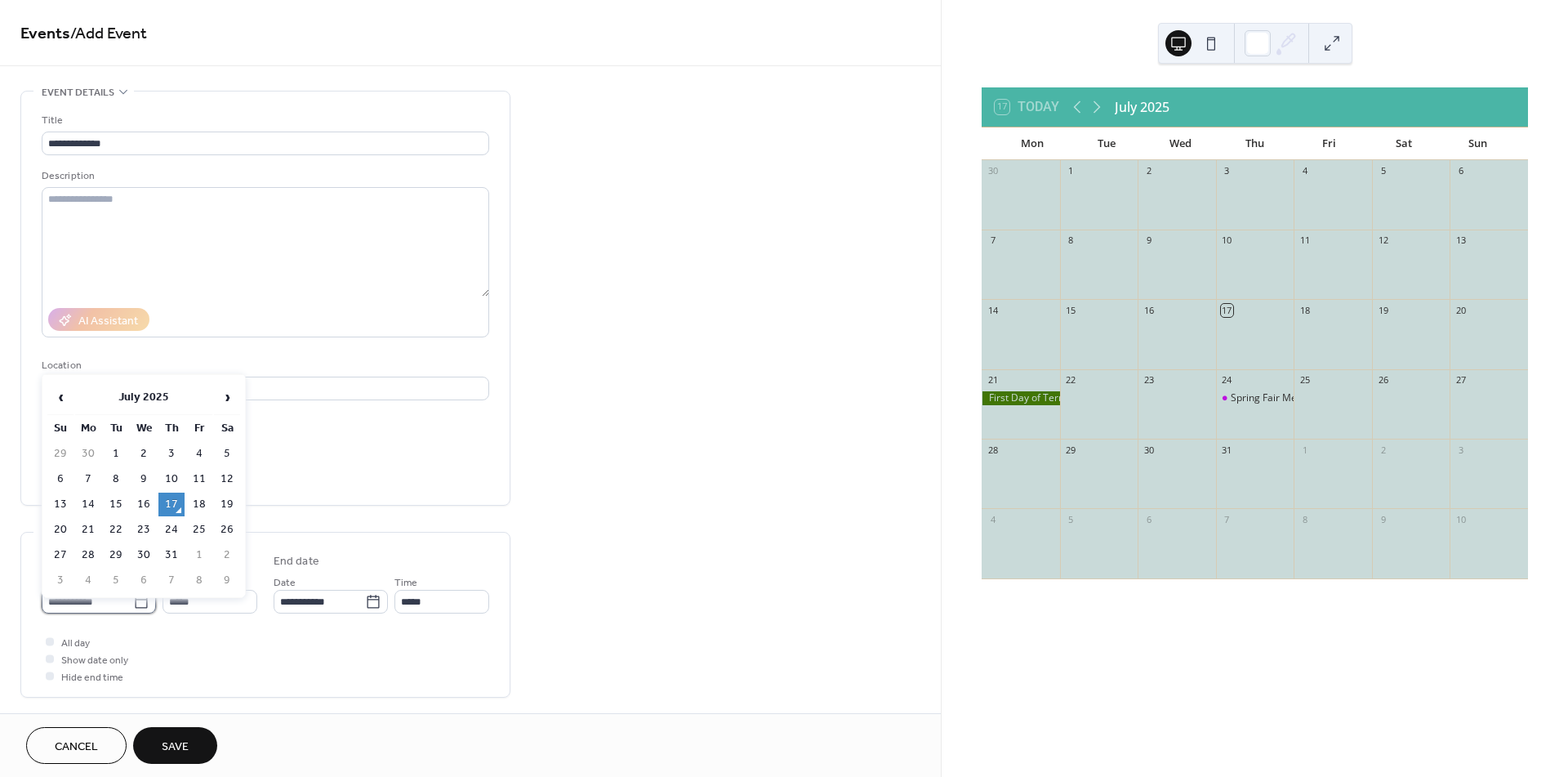 click on "**********" at bounding box center (87, 601) 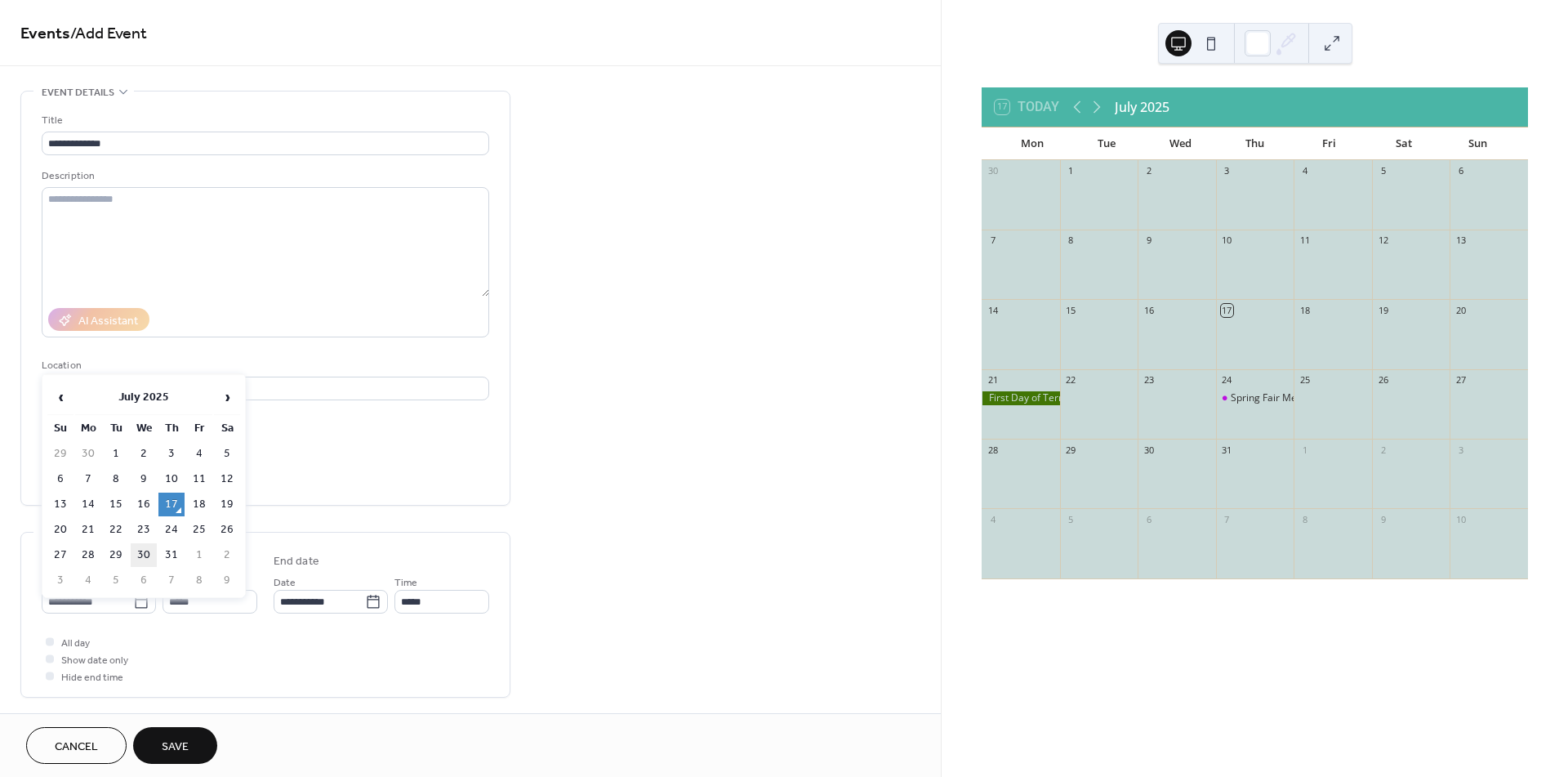 click on "30" at bounding box center (144, 555) 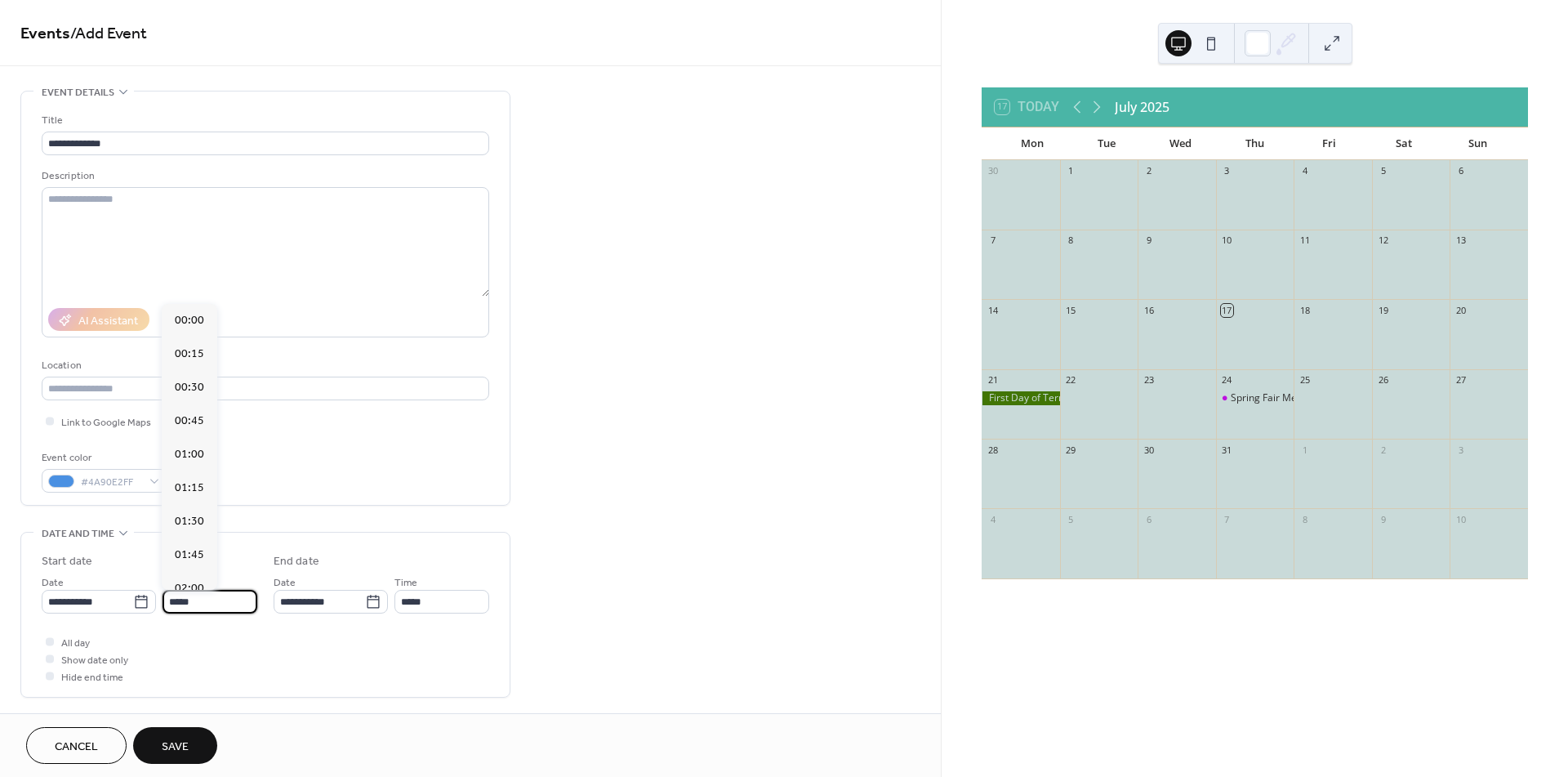 click on "*****" at bounding box center (210, 601) 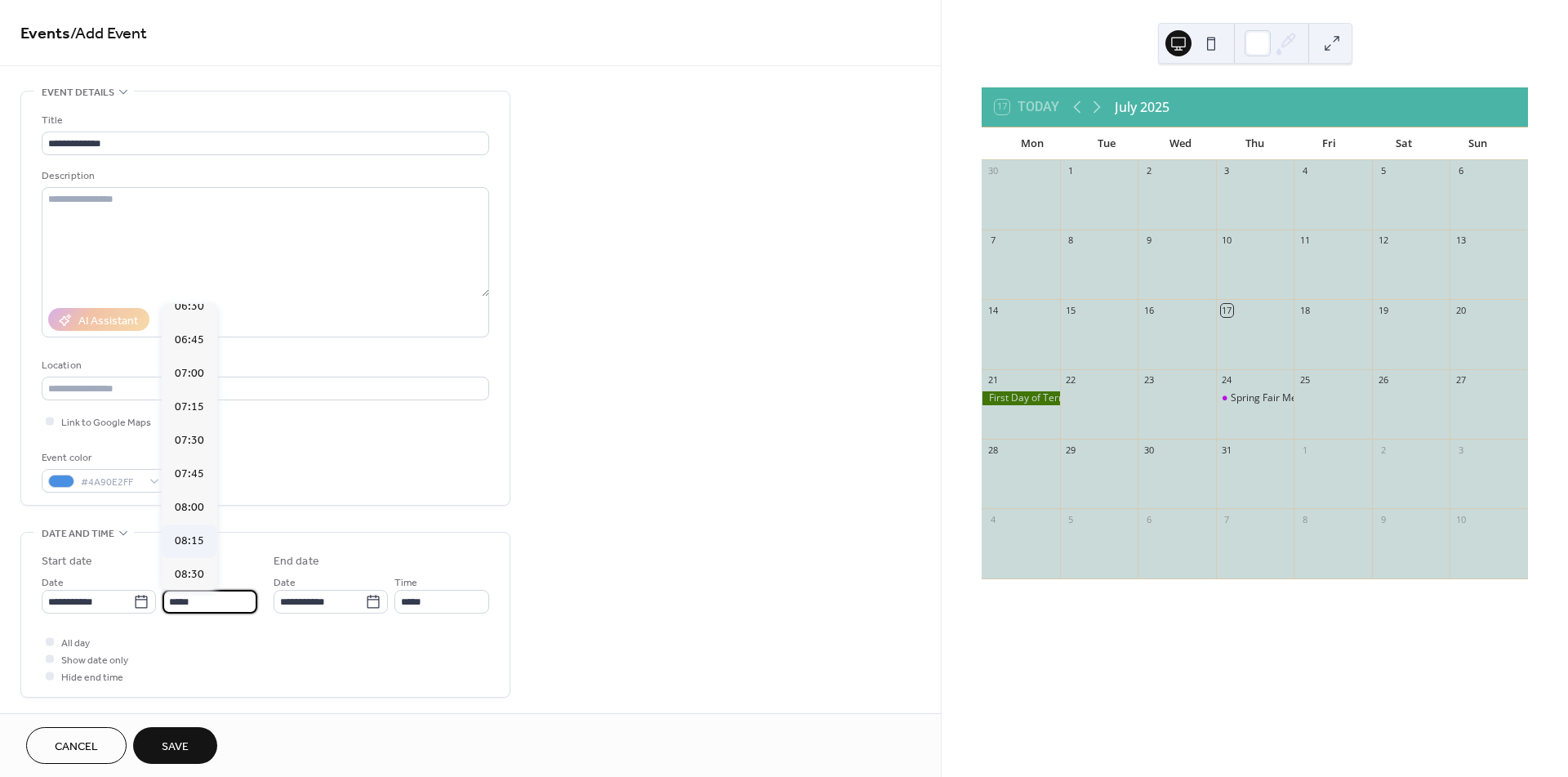 scroll, scrollTop: 875, scrollLeft: 0, axis: vertical 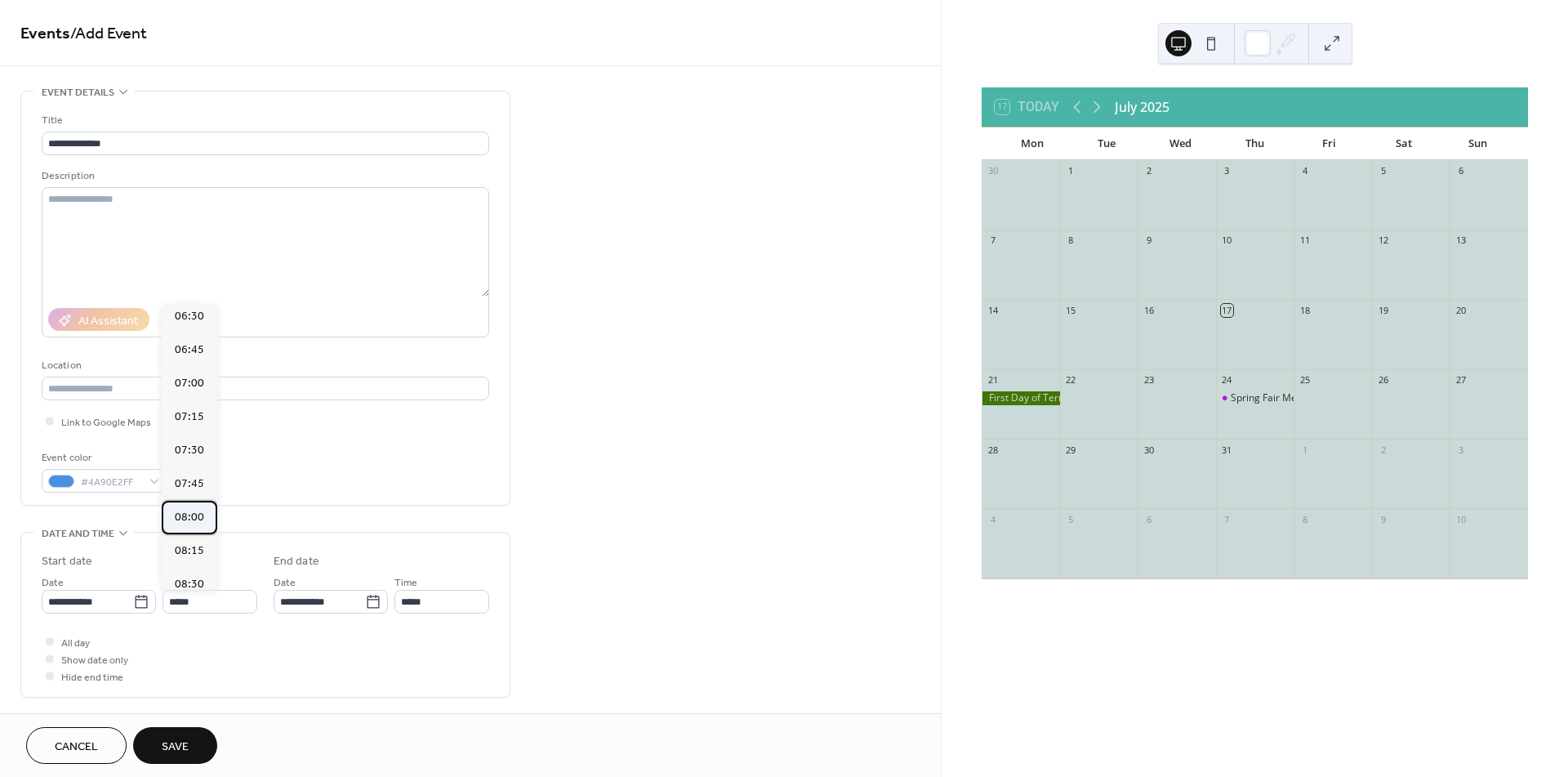 click on "08:00" at bounding box center (189, 517) 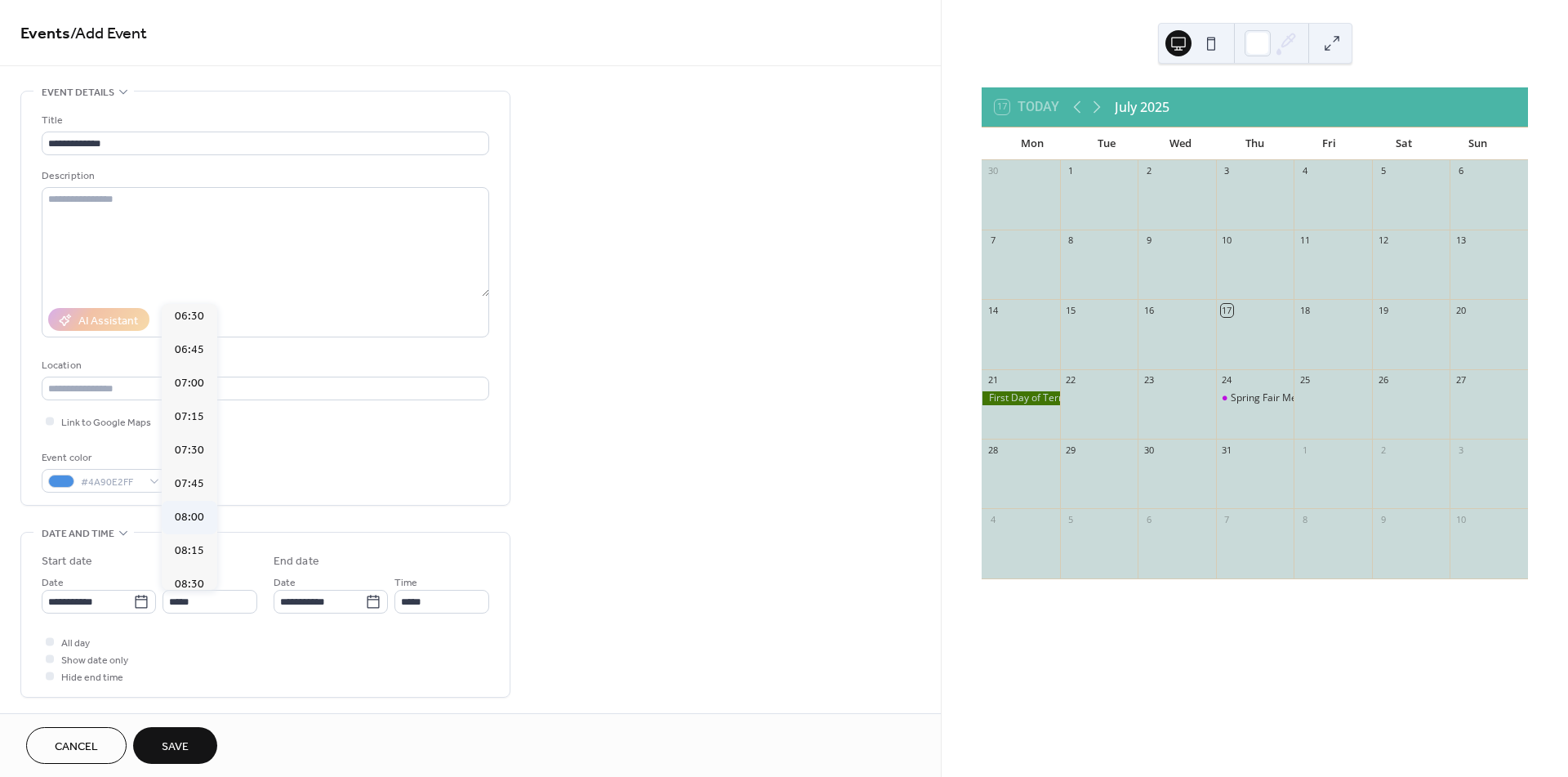 type on "*****" 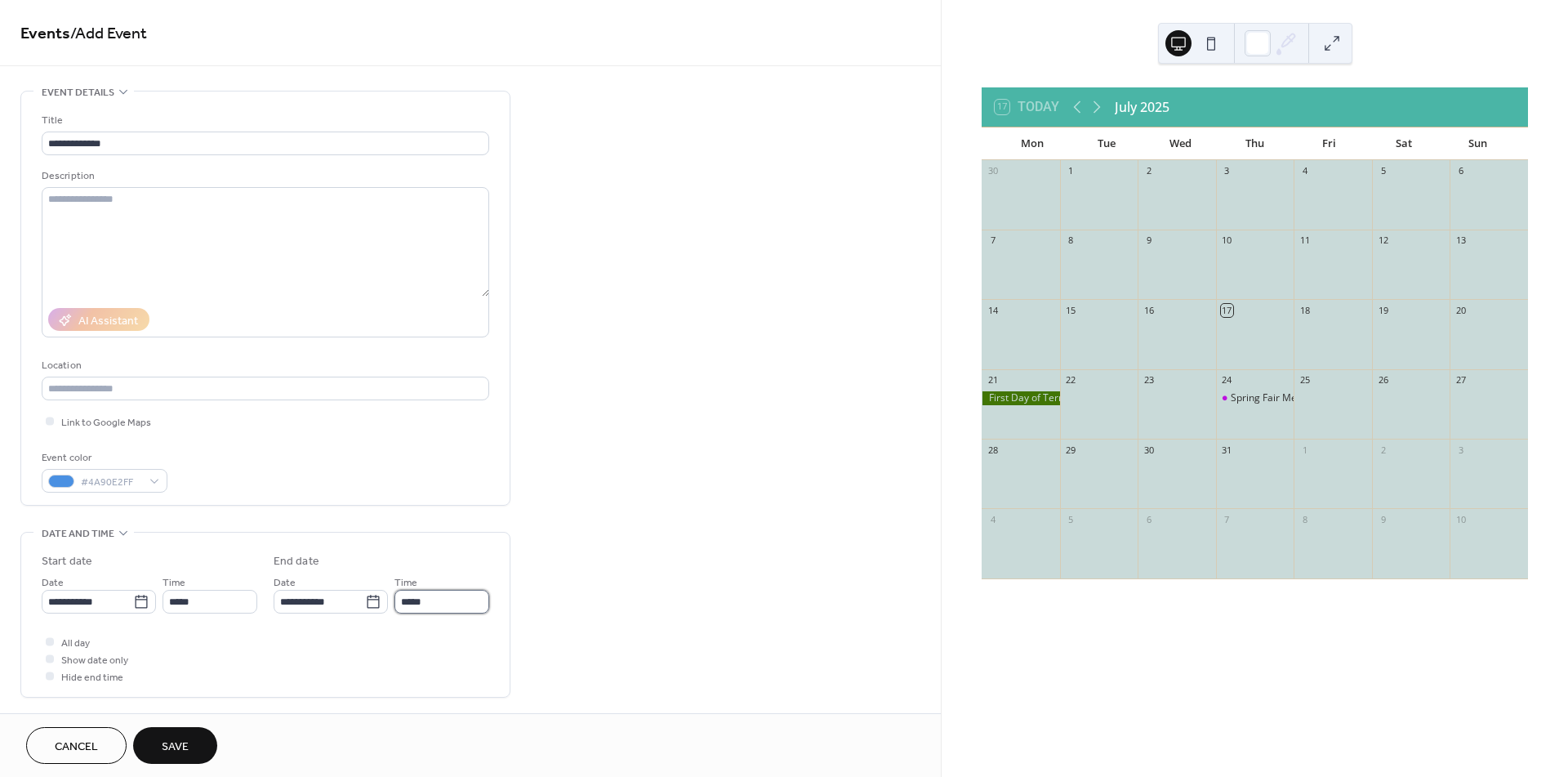 click on "*****" at bounding box center (442, 601) 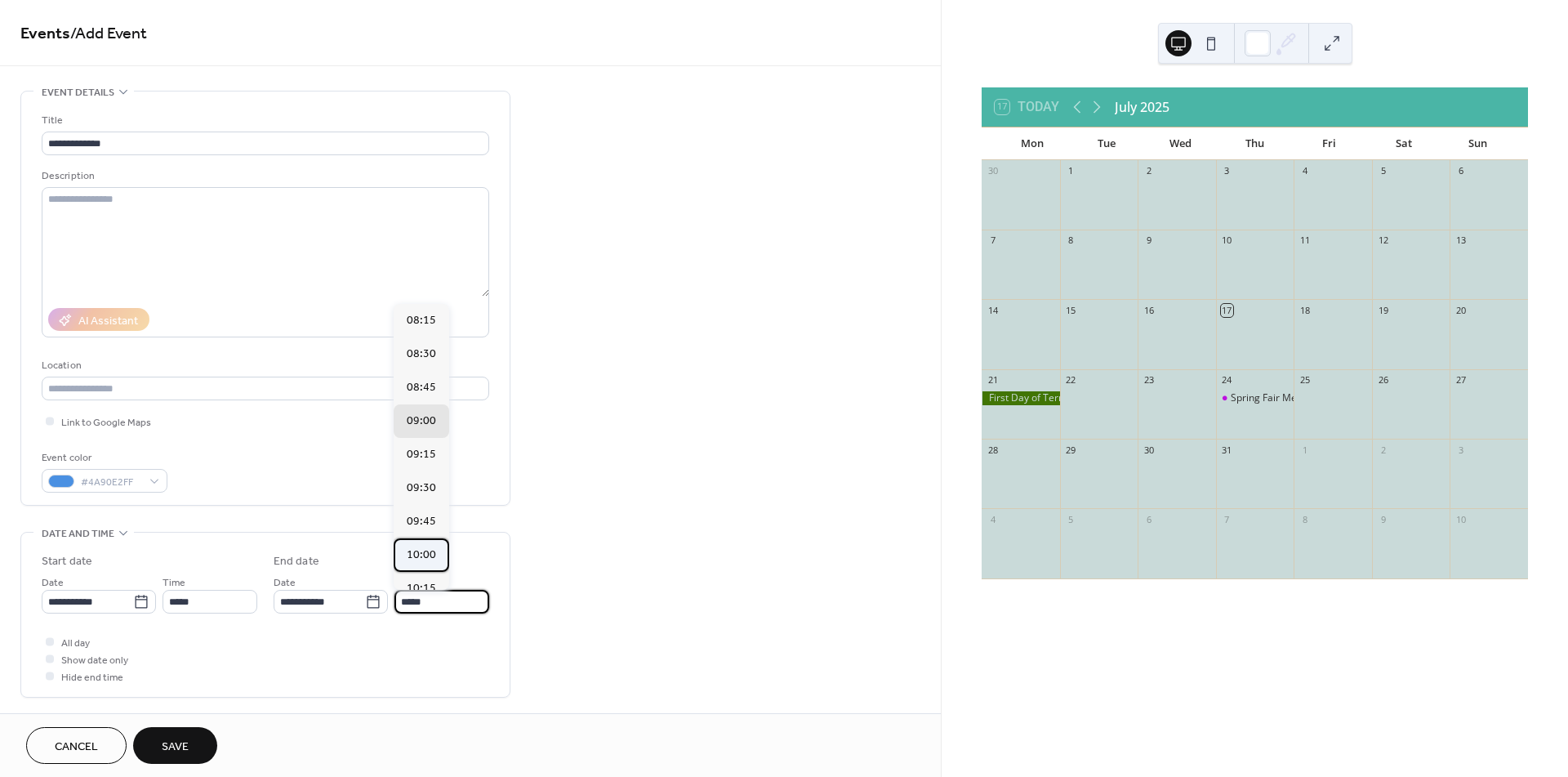 click on "10:00" at bounding box center (421, 555) 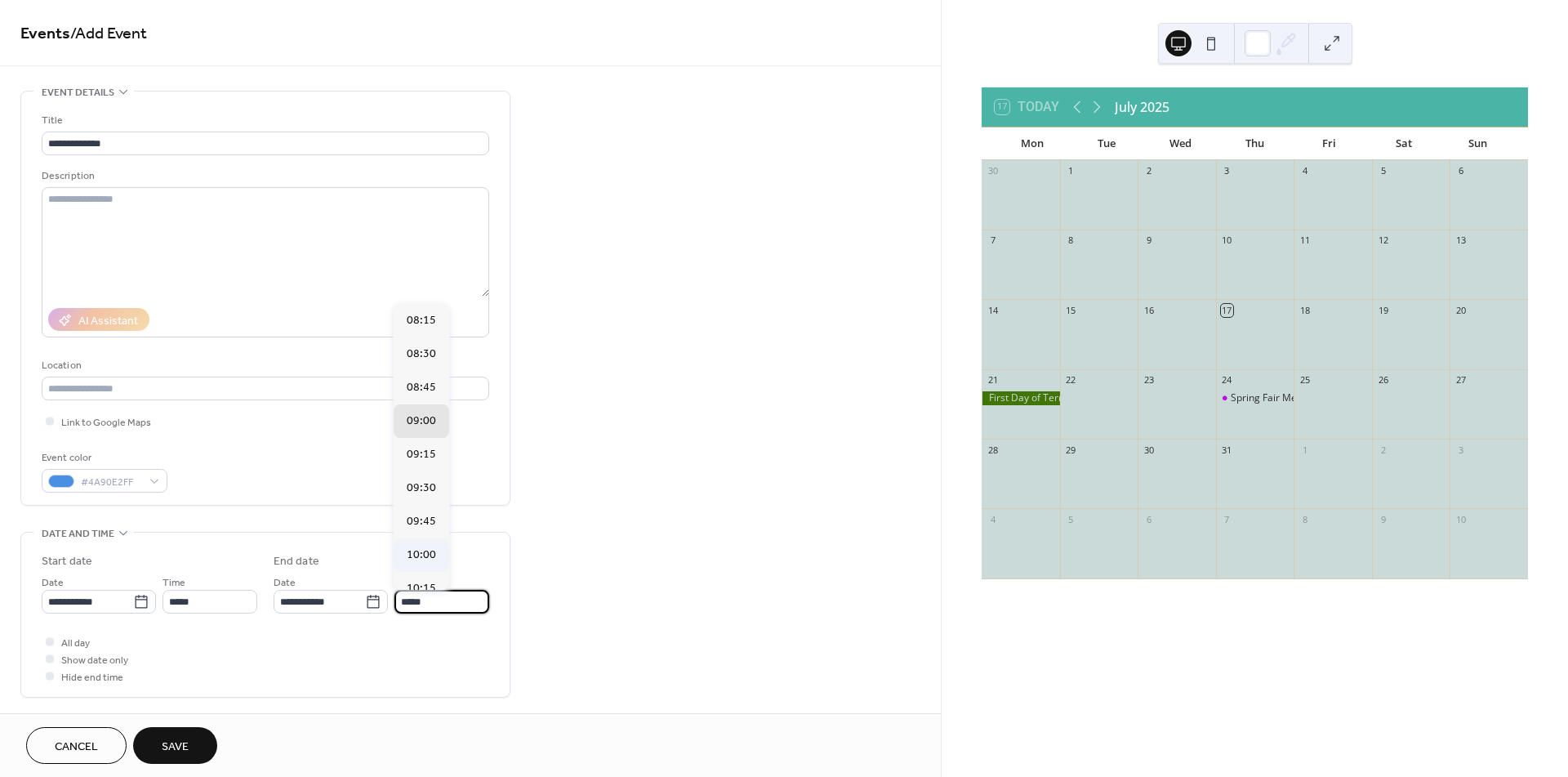 type on "*****" 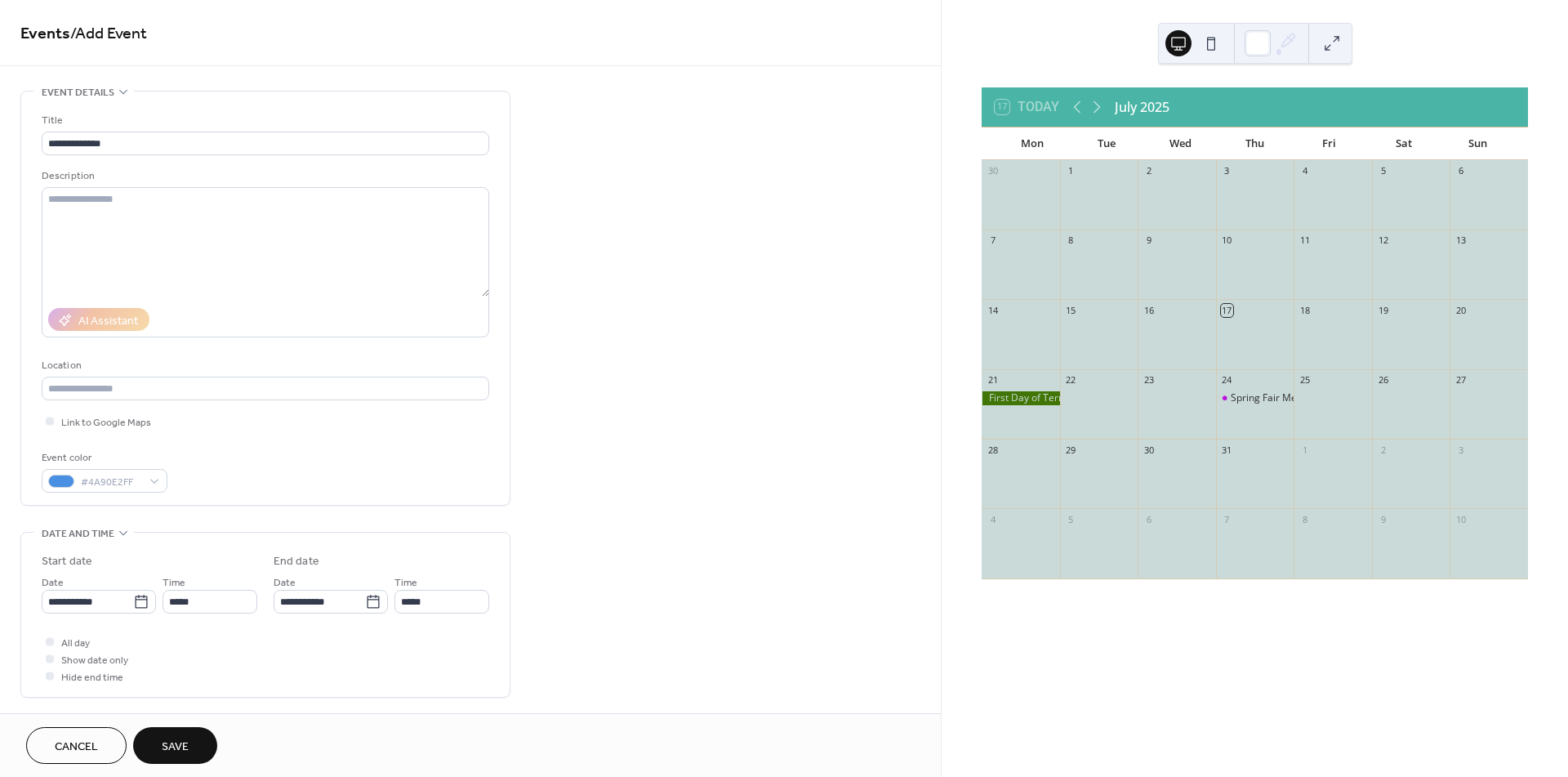 click on "Save" at bounding box center (175, 745) 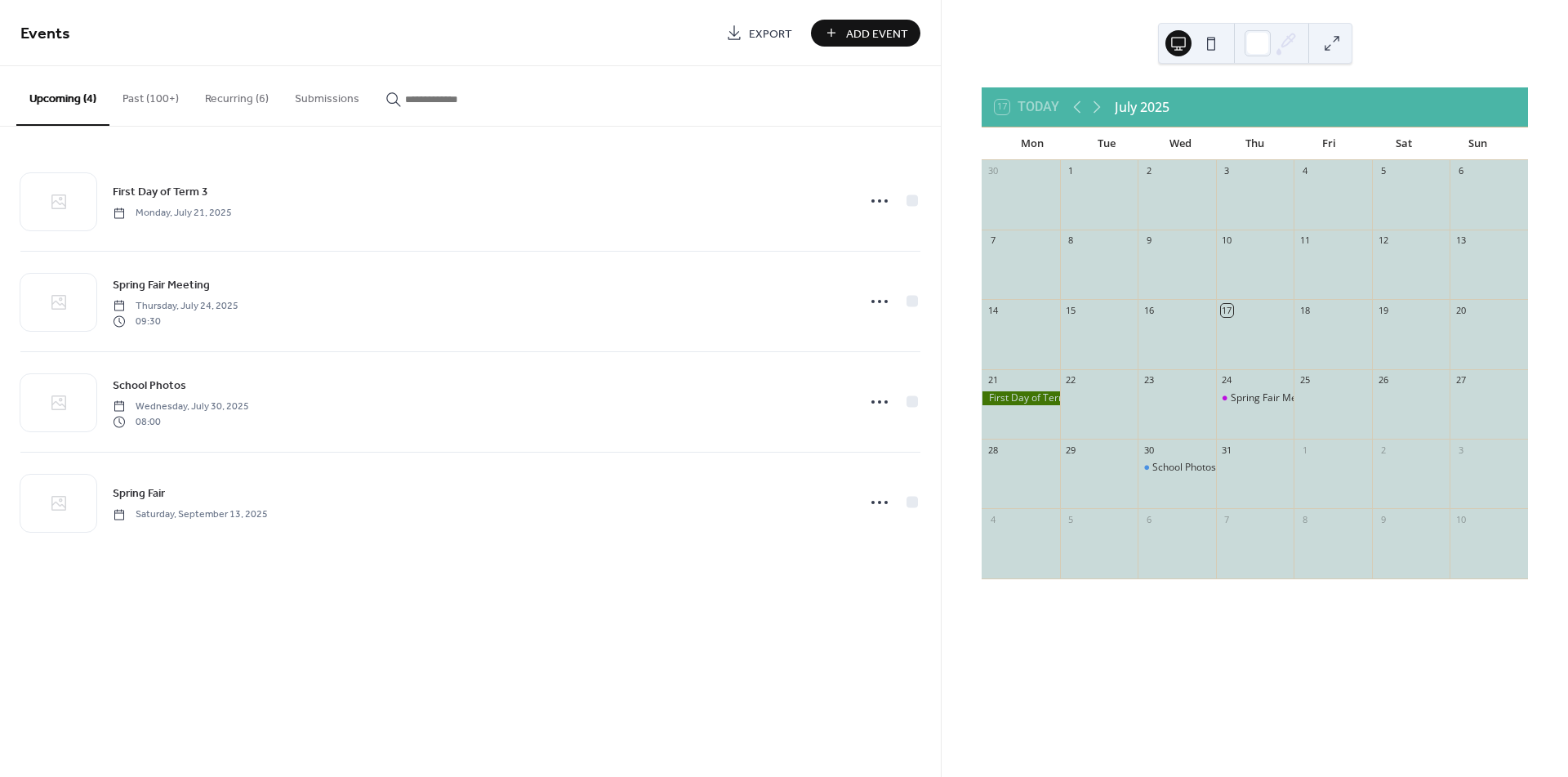 click on "Add Event" at bounding box center (877, 33) 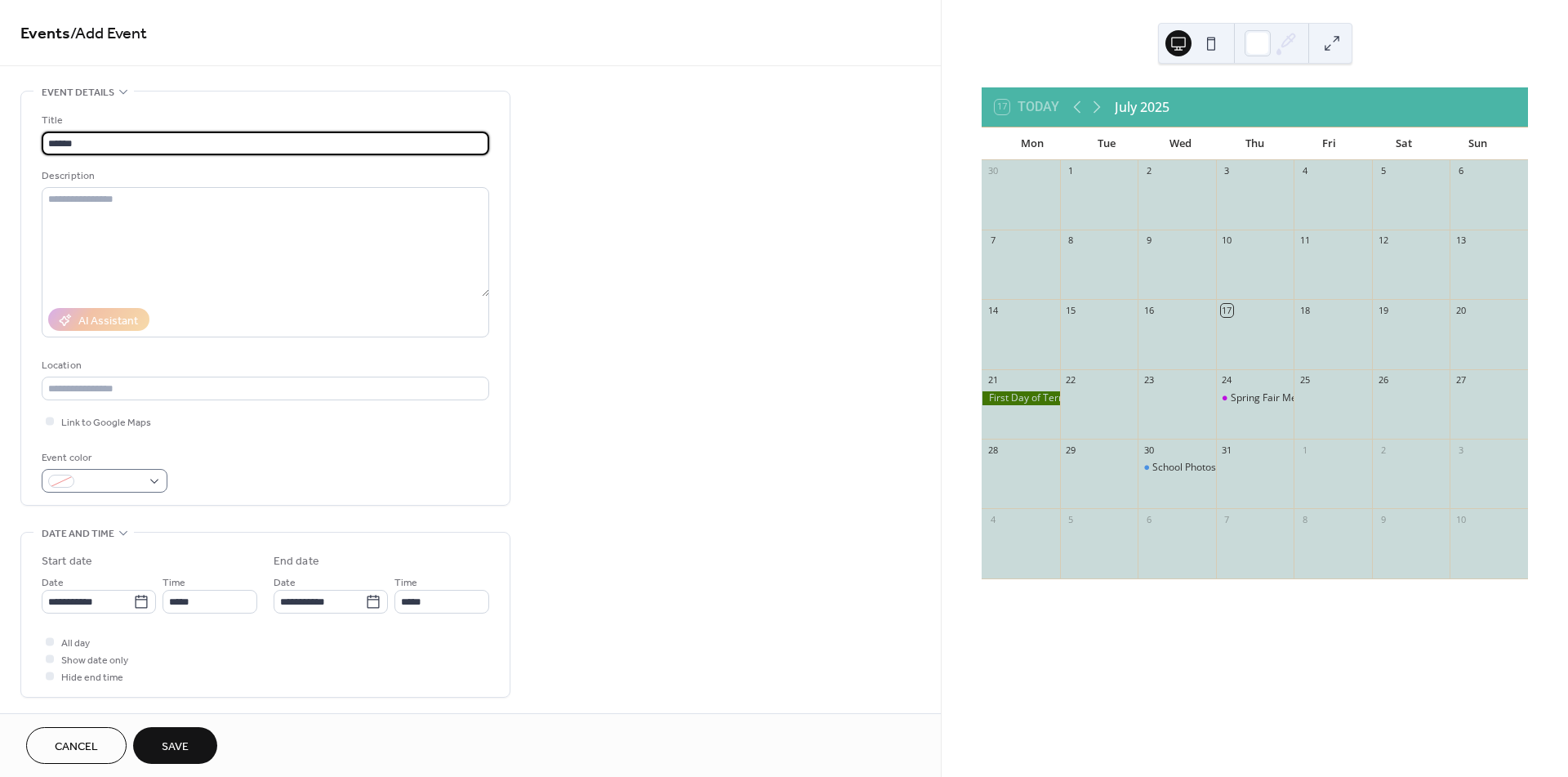 type on "******" 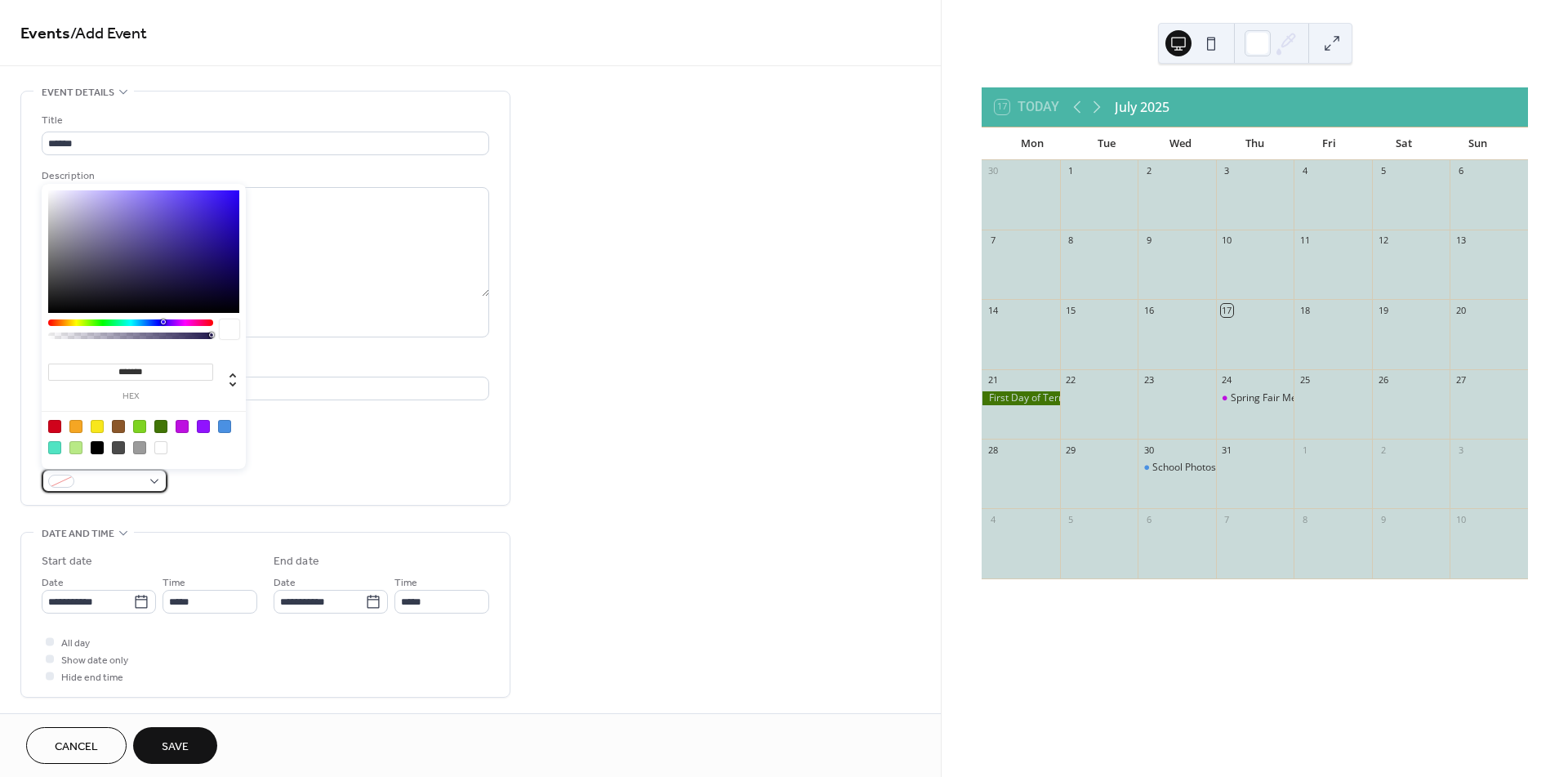 click at bounding box center [105, 480] 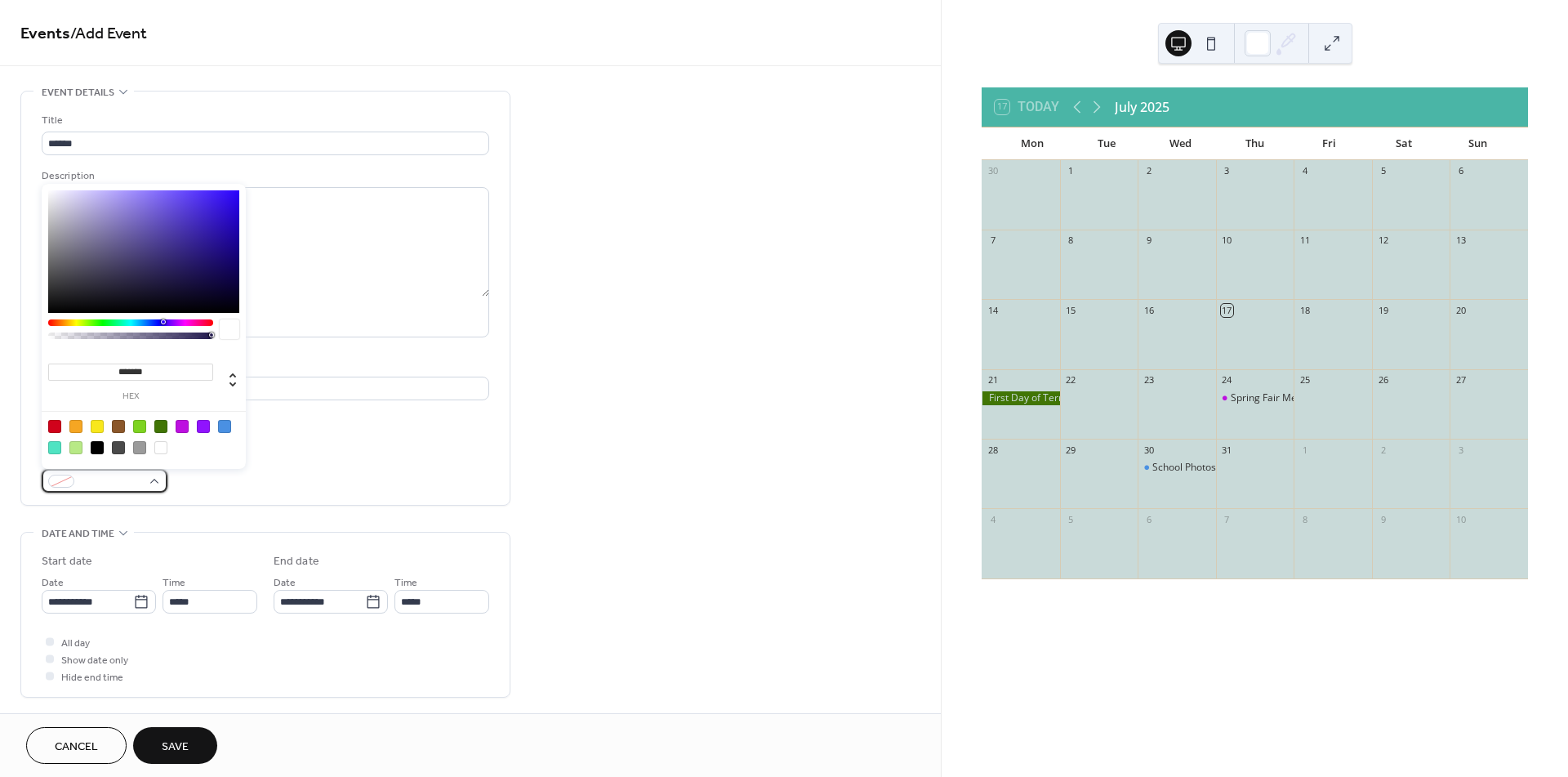 click at bounding box center [105, 480] 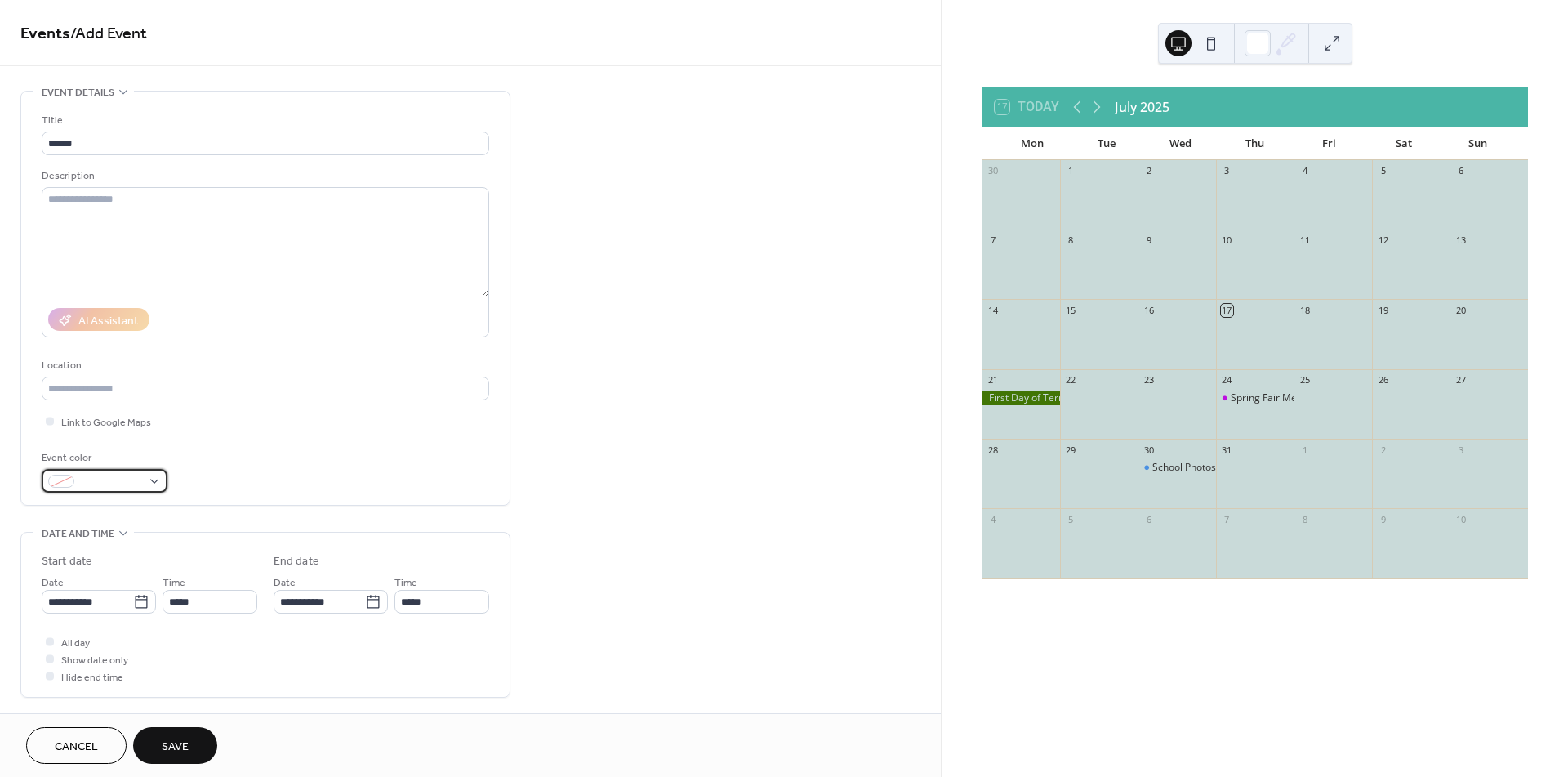 click at bounding box center (105, 480) 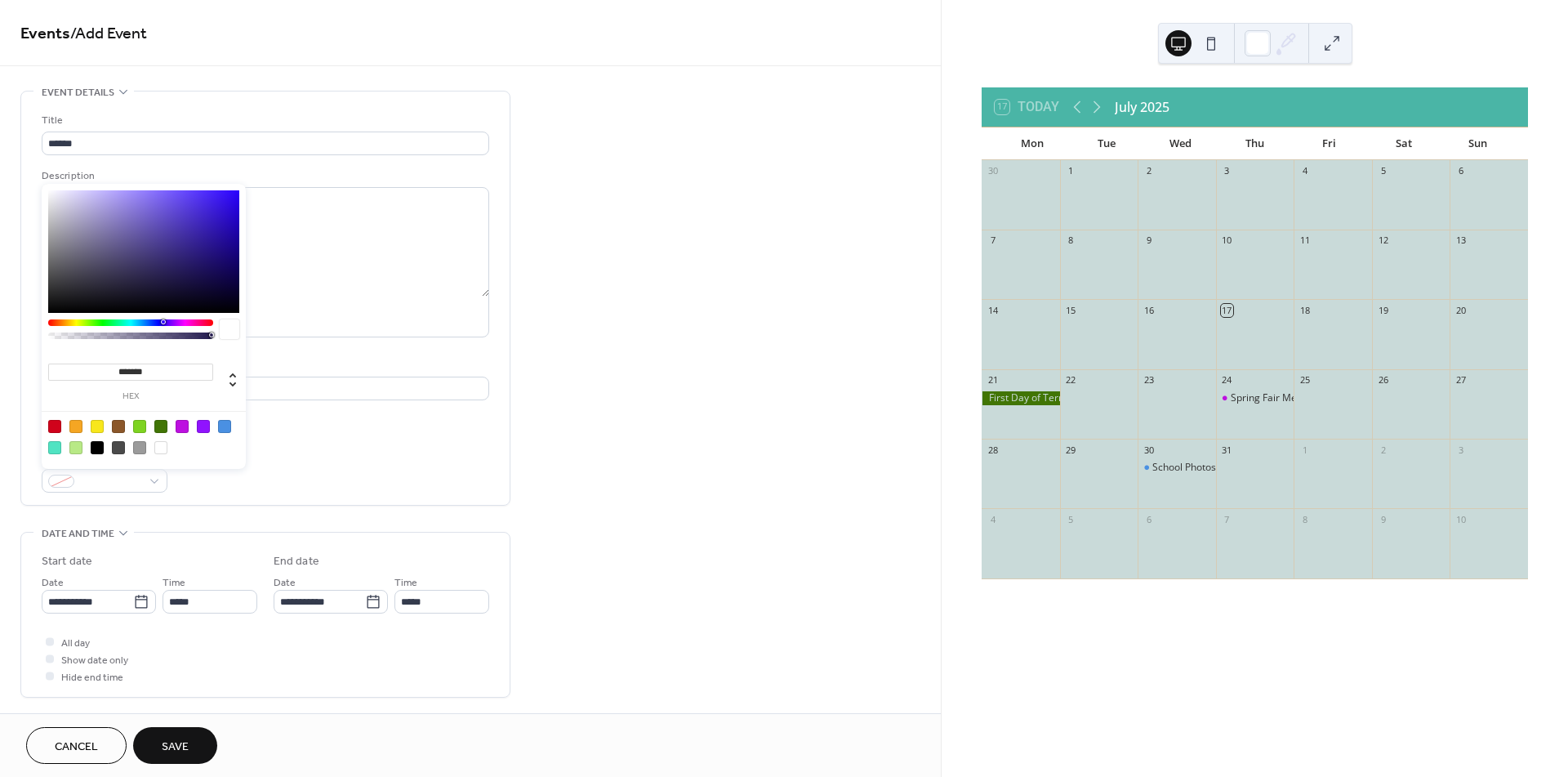 click at bounding box center (161, 426) 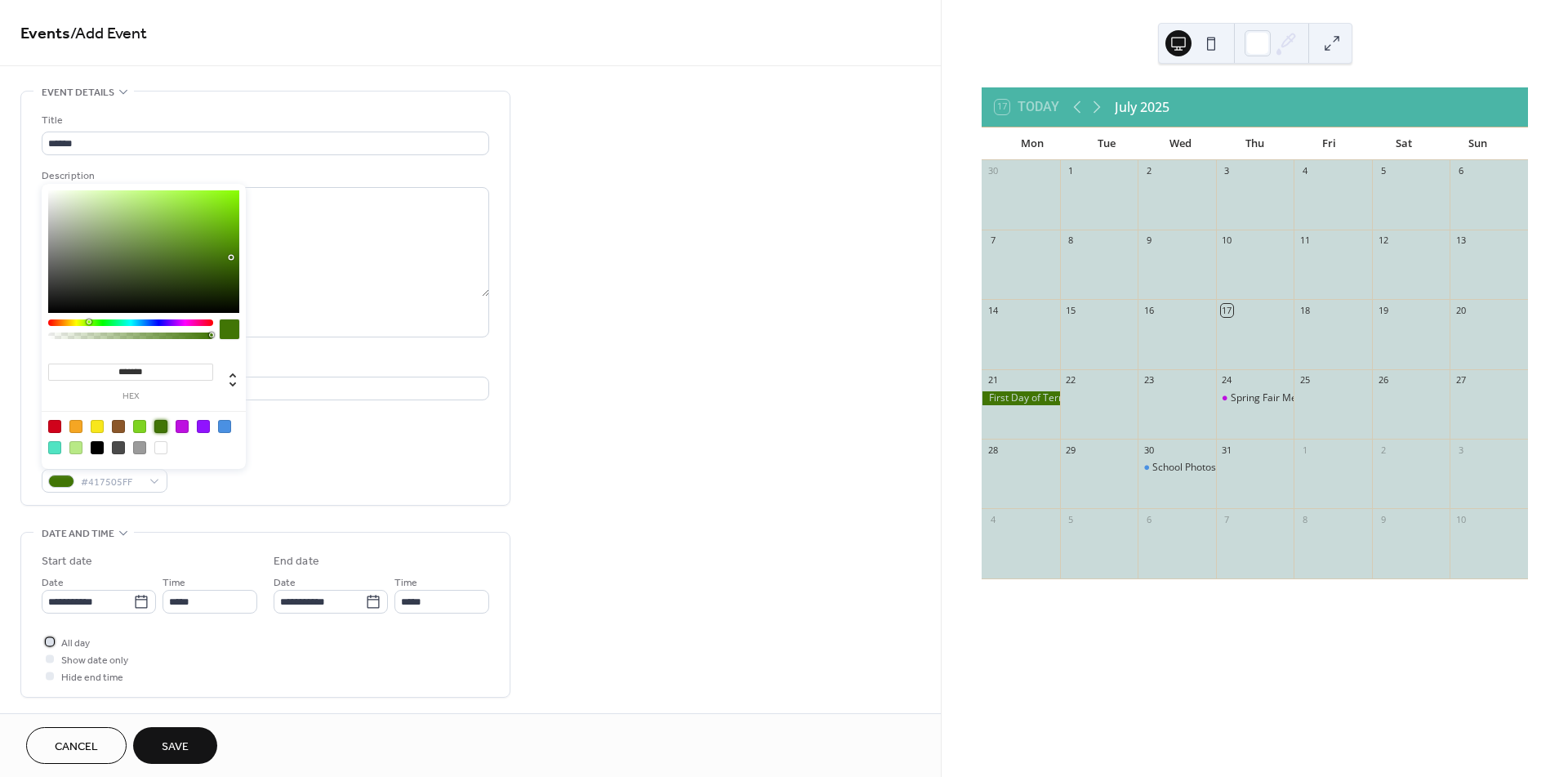 click at bounding box center (50, 641) 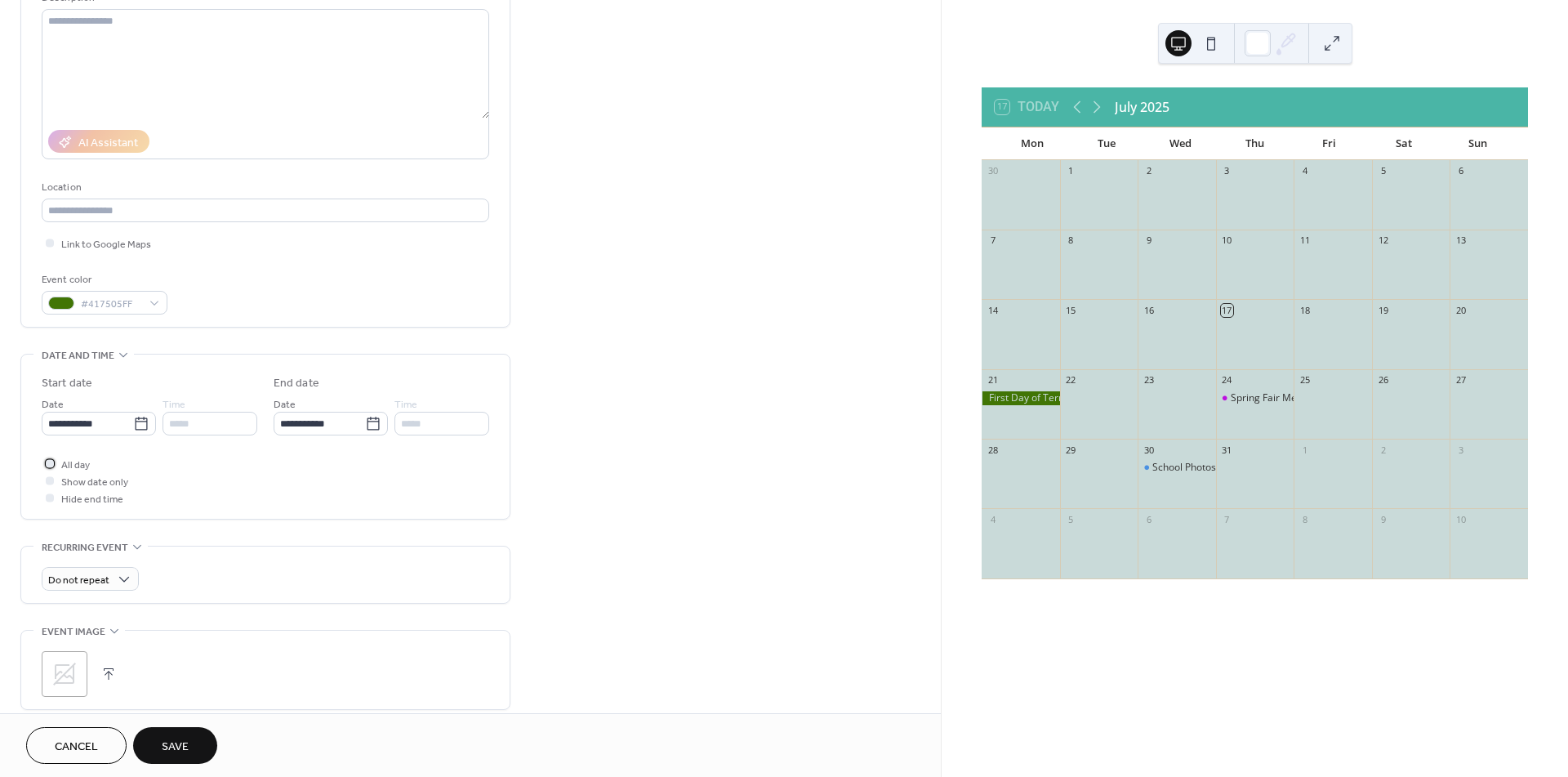 scroll, scrollTop: 181, scrollLeft: 0, axis: vertical 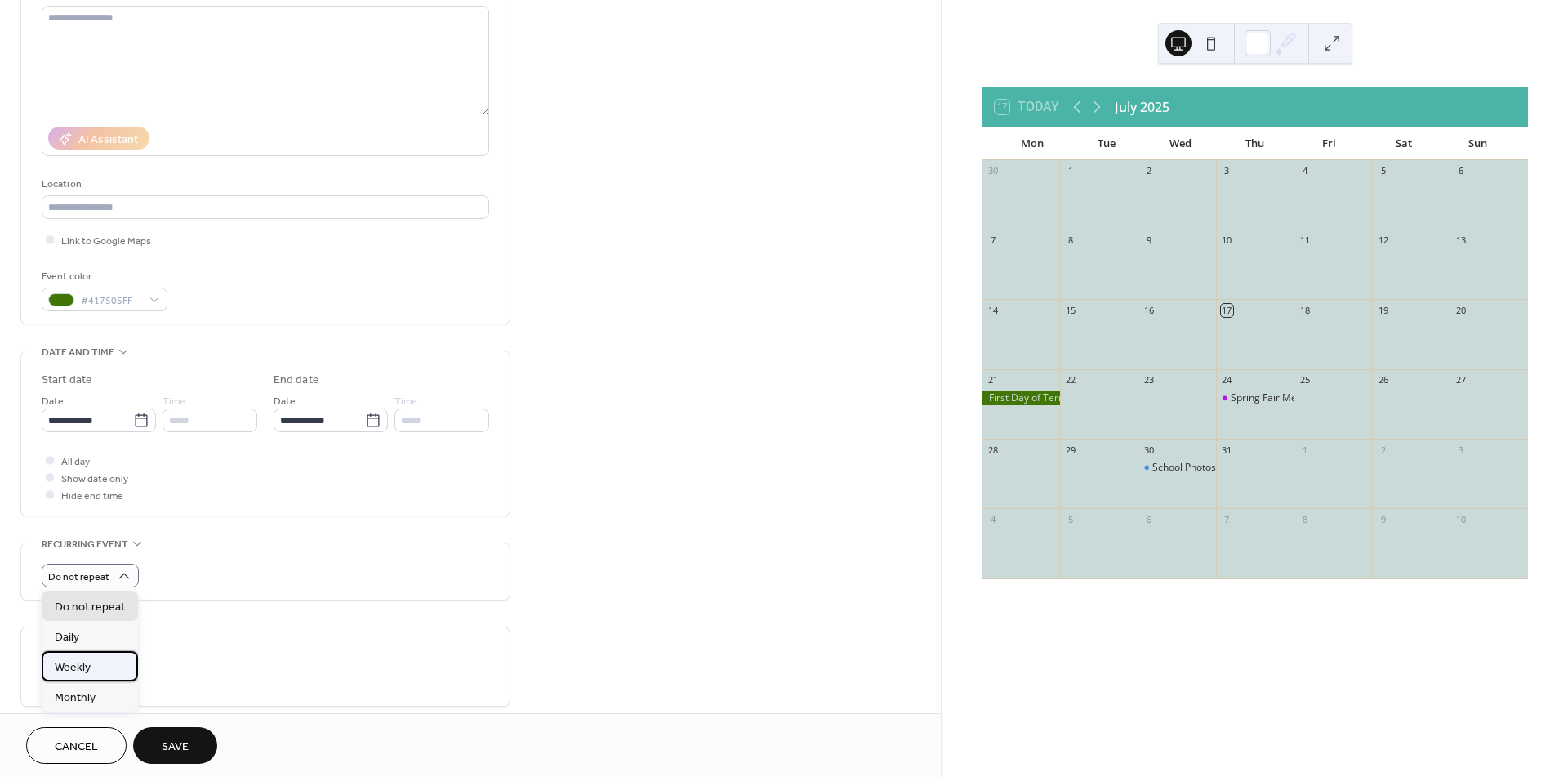 click on "Weekly" at bounding box center [73, 668] 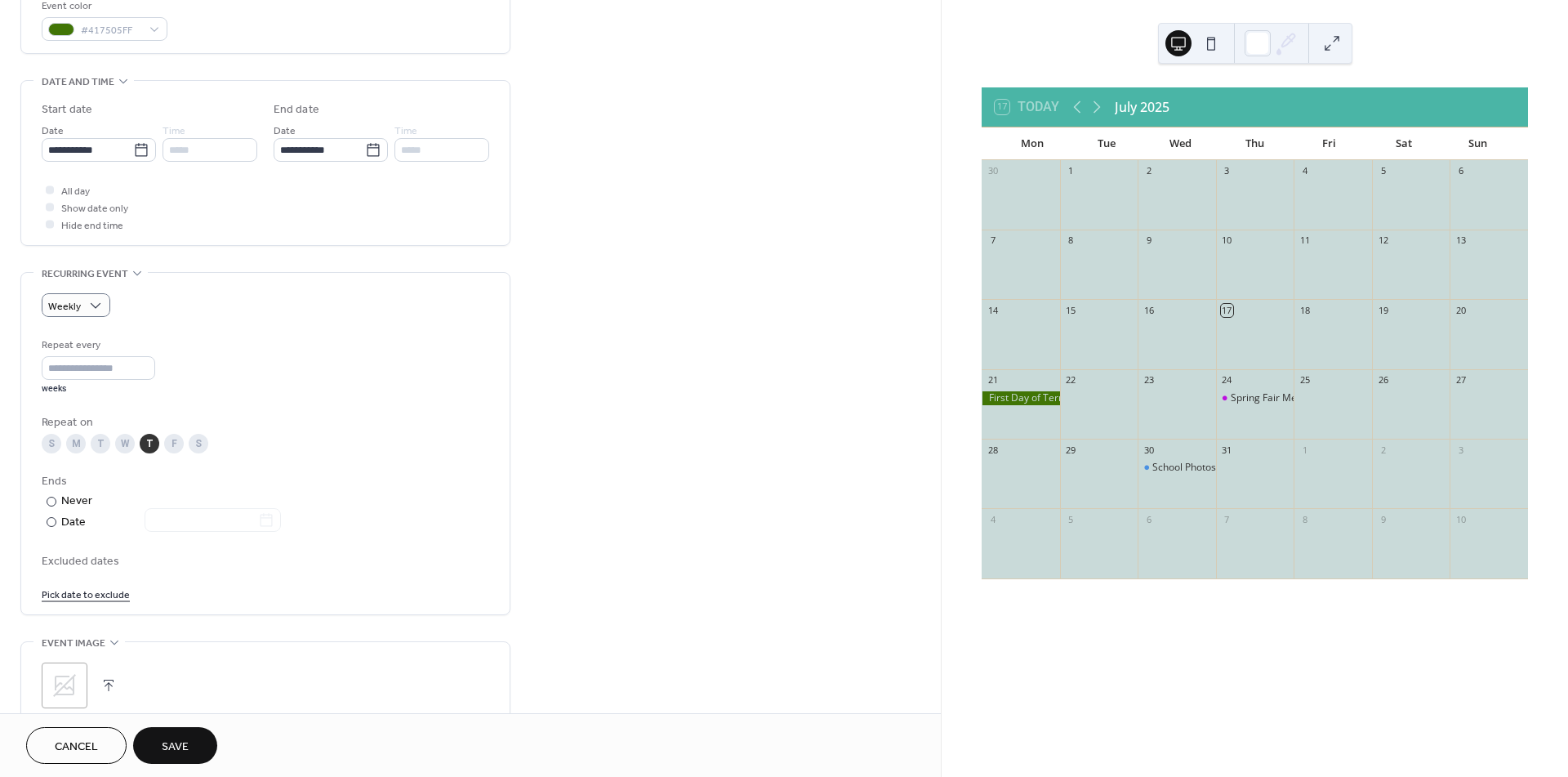 scroll, scrollTop: 453, scrollLeft: 0, axis: vertical 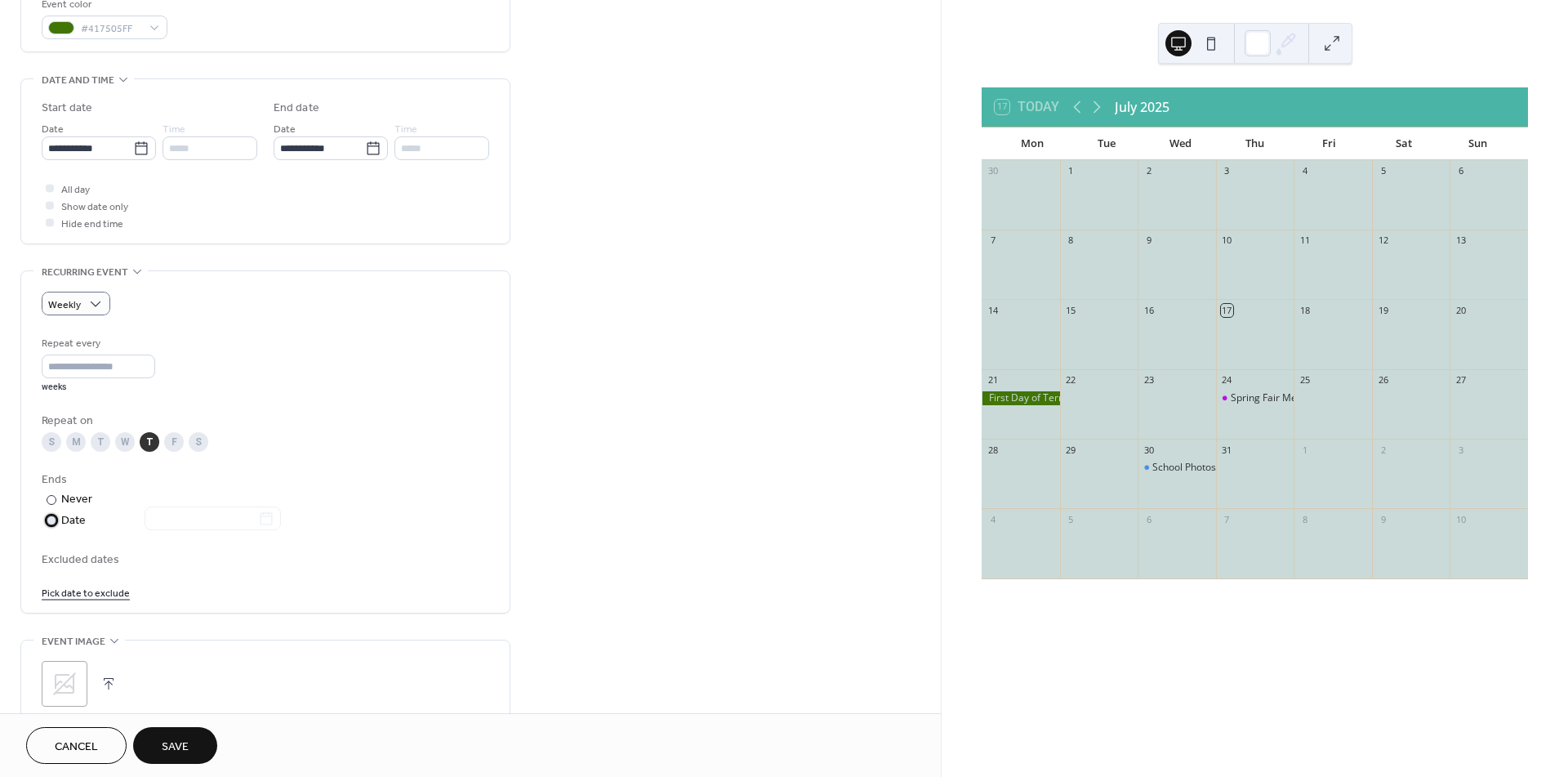 click at bounding box center (51, 520) 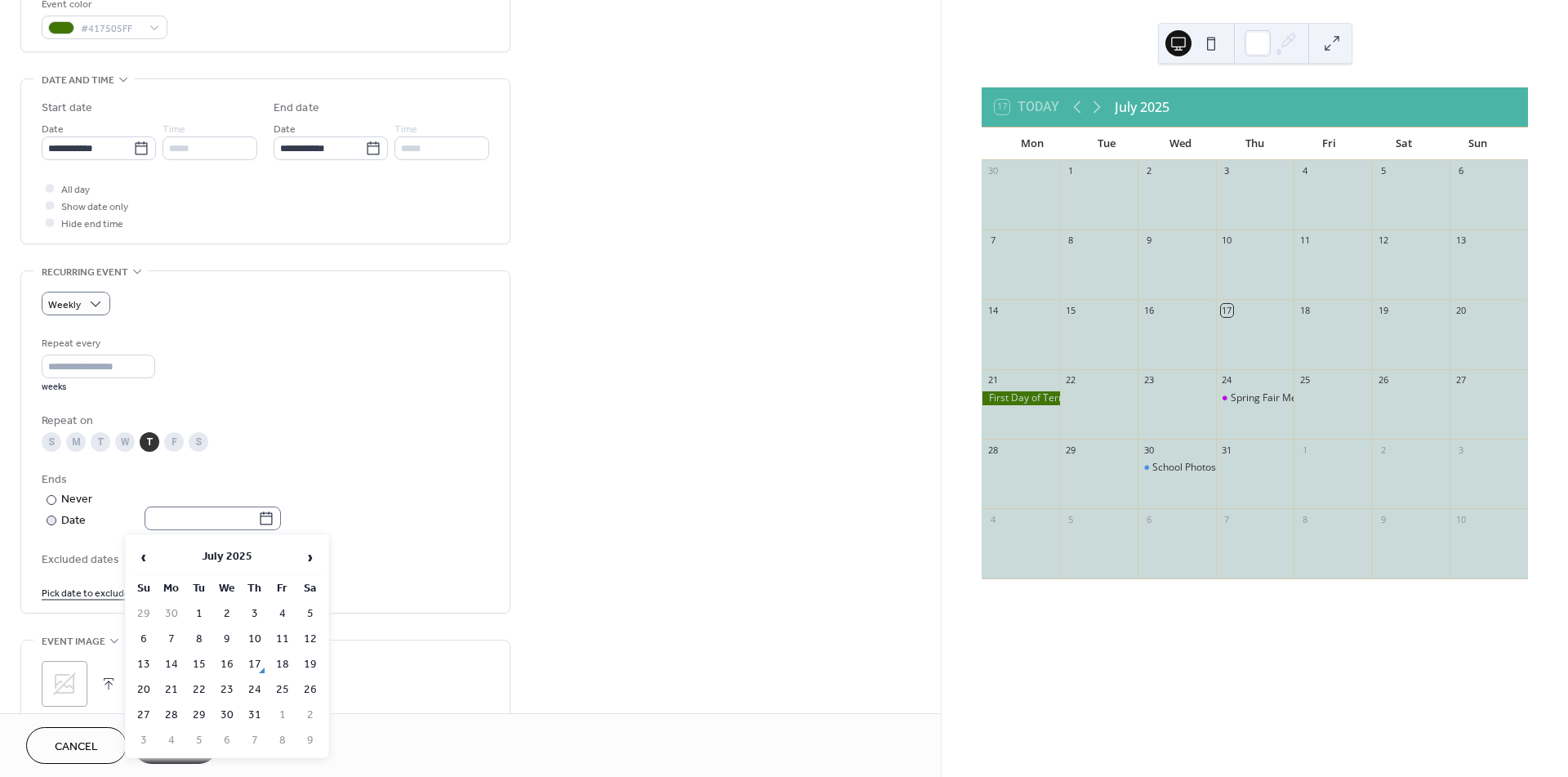 click 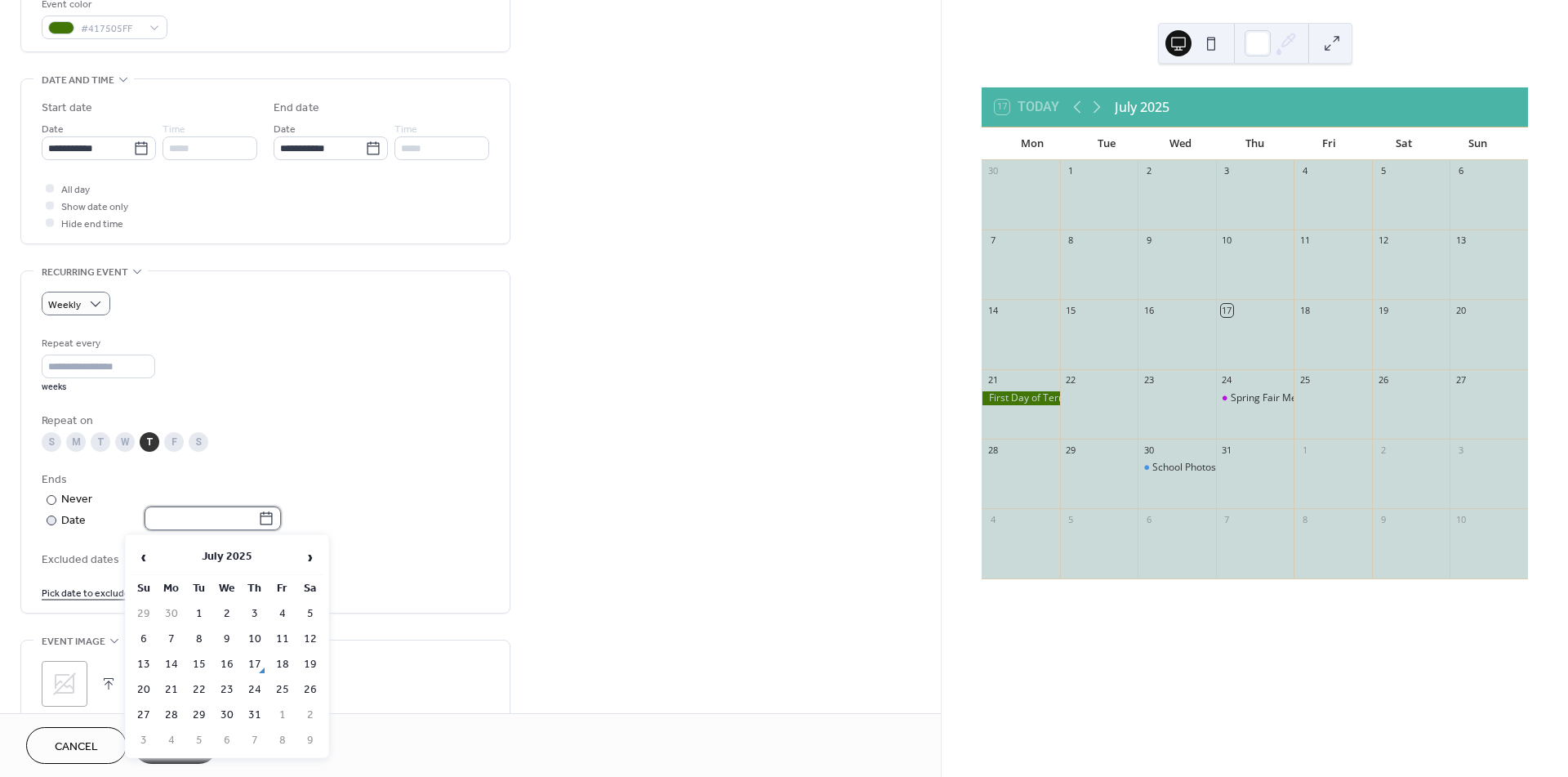 click at bounding box center (201, 518) 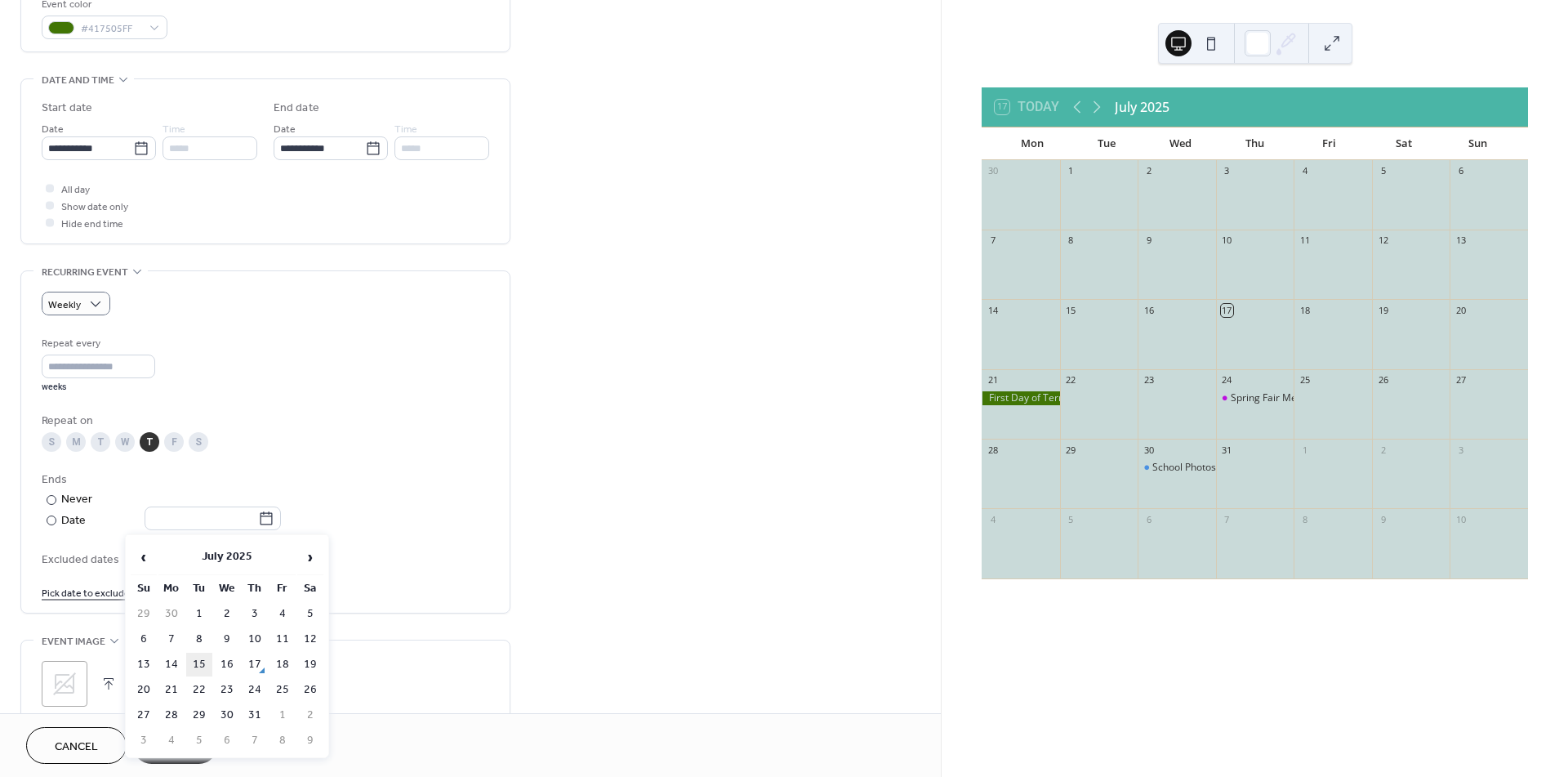 click on "15" at bounding box center [199, 664] 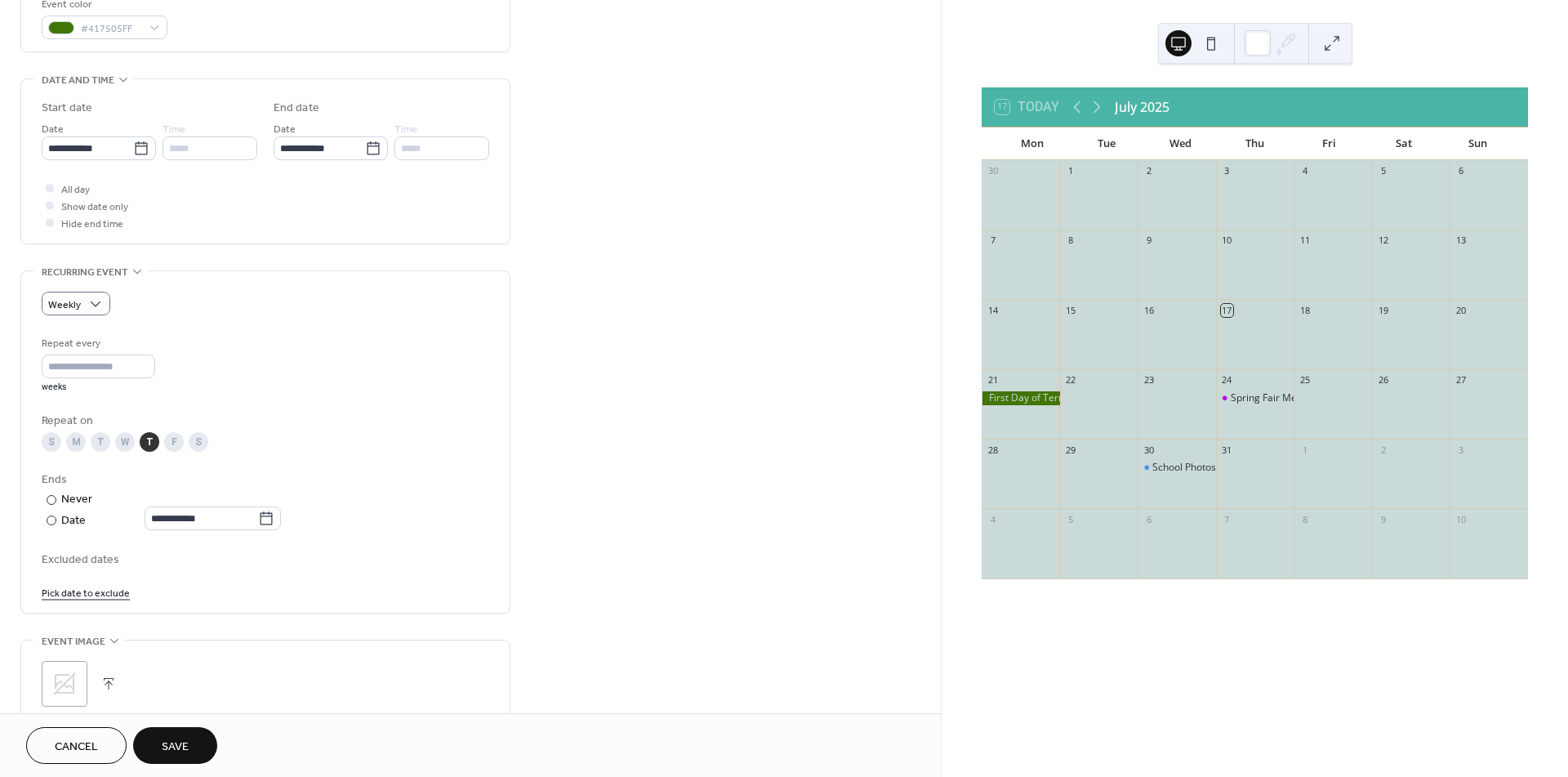 click on "Save" at bounding box center (175, 747) 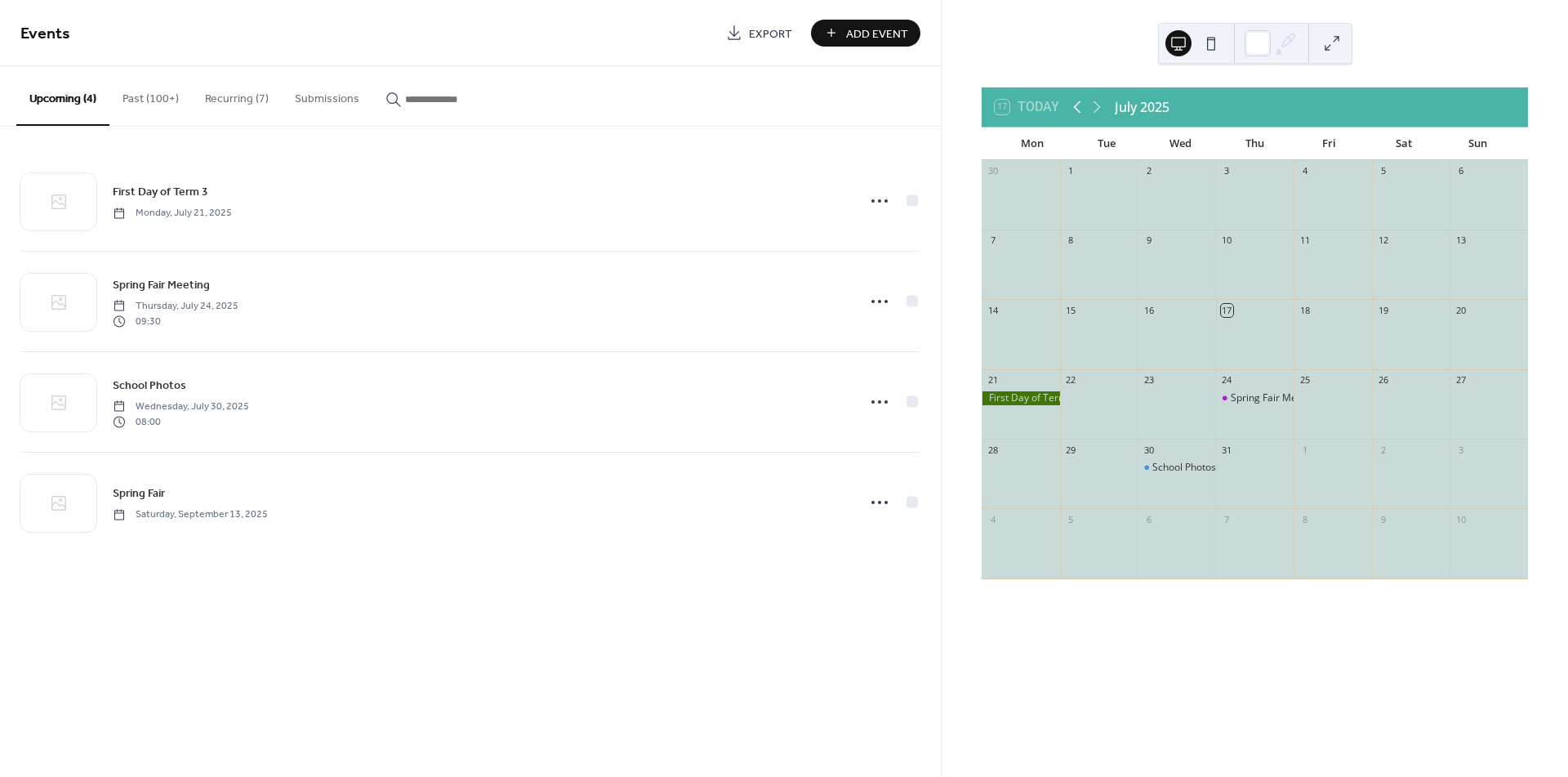 click 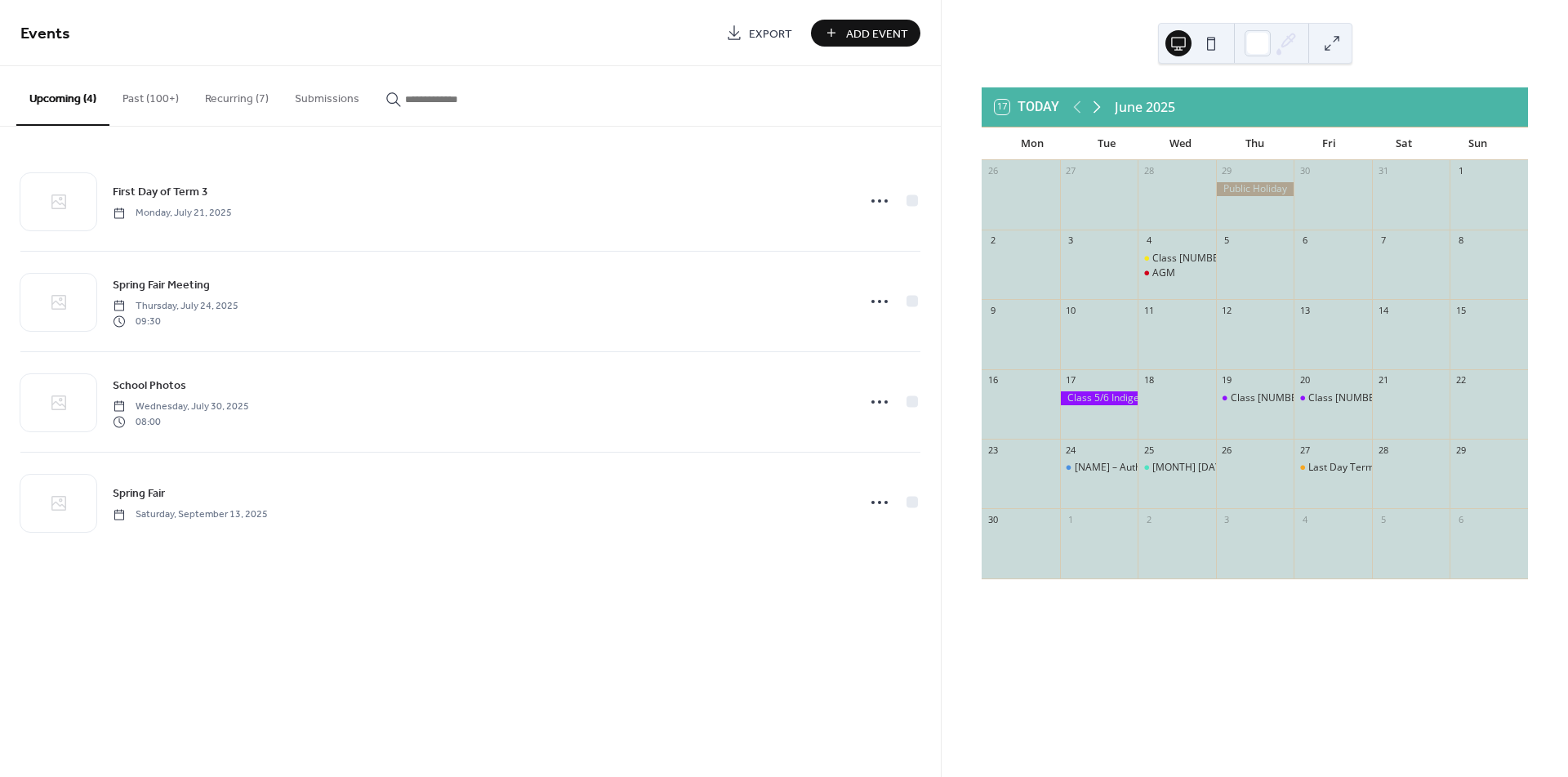 click 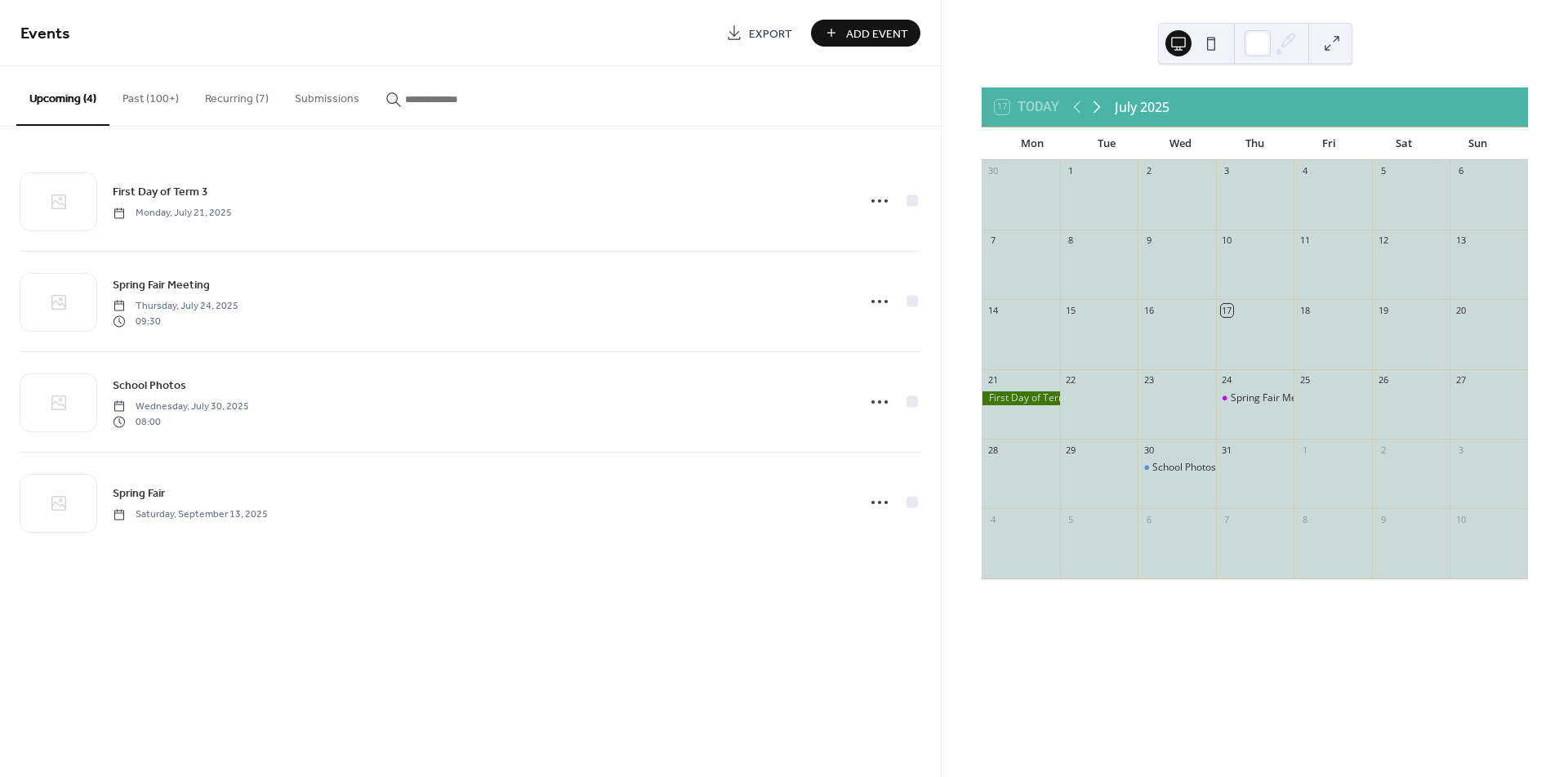click 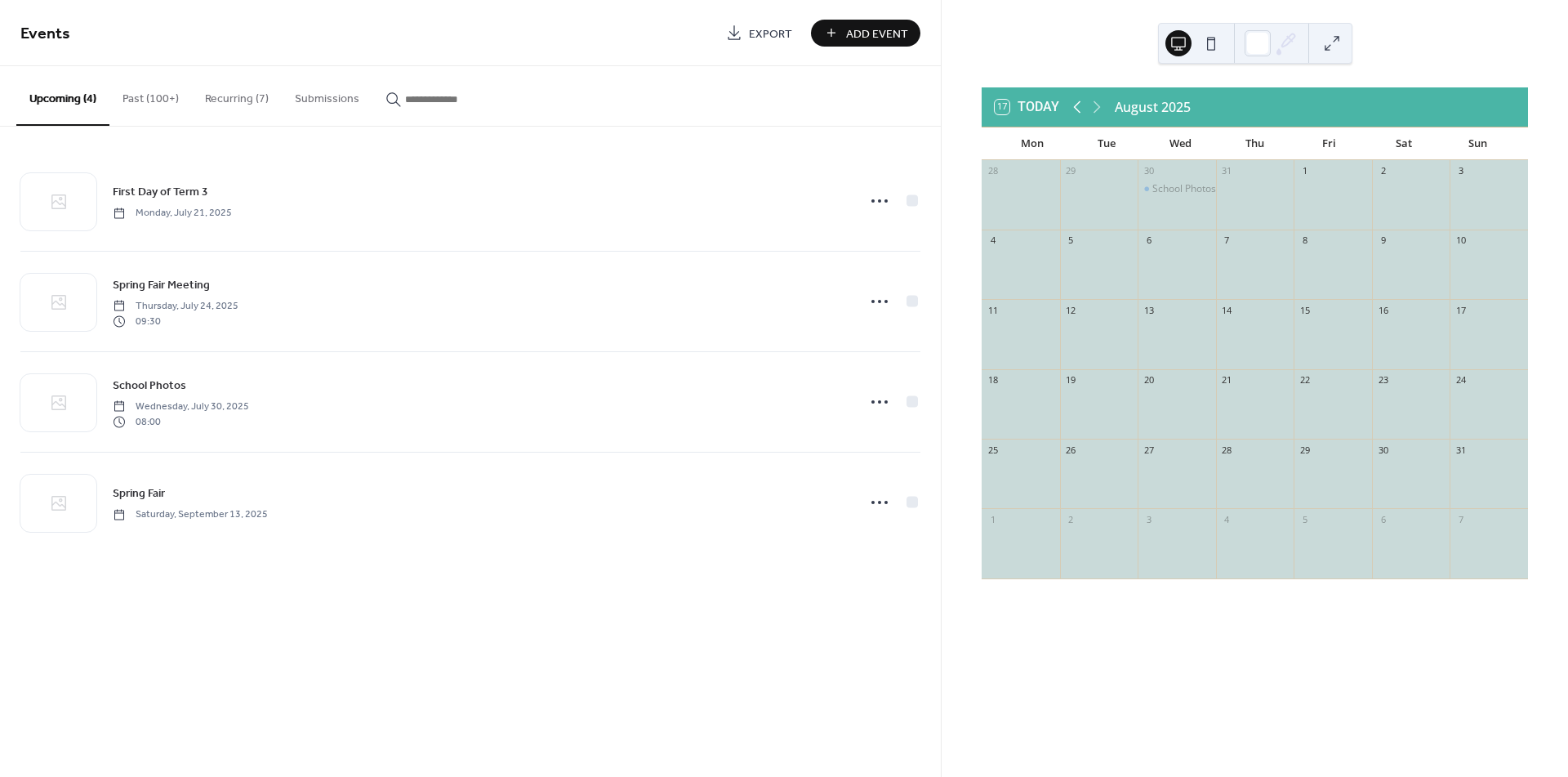 click 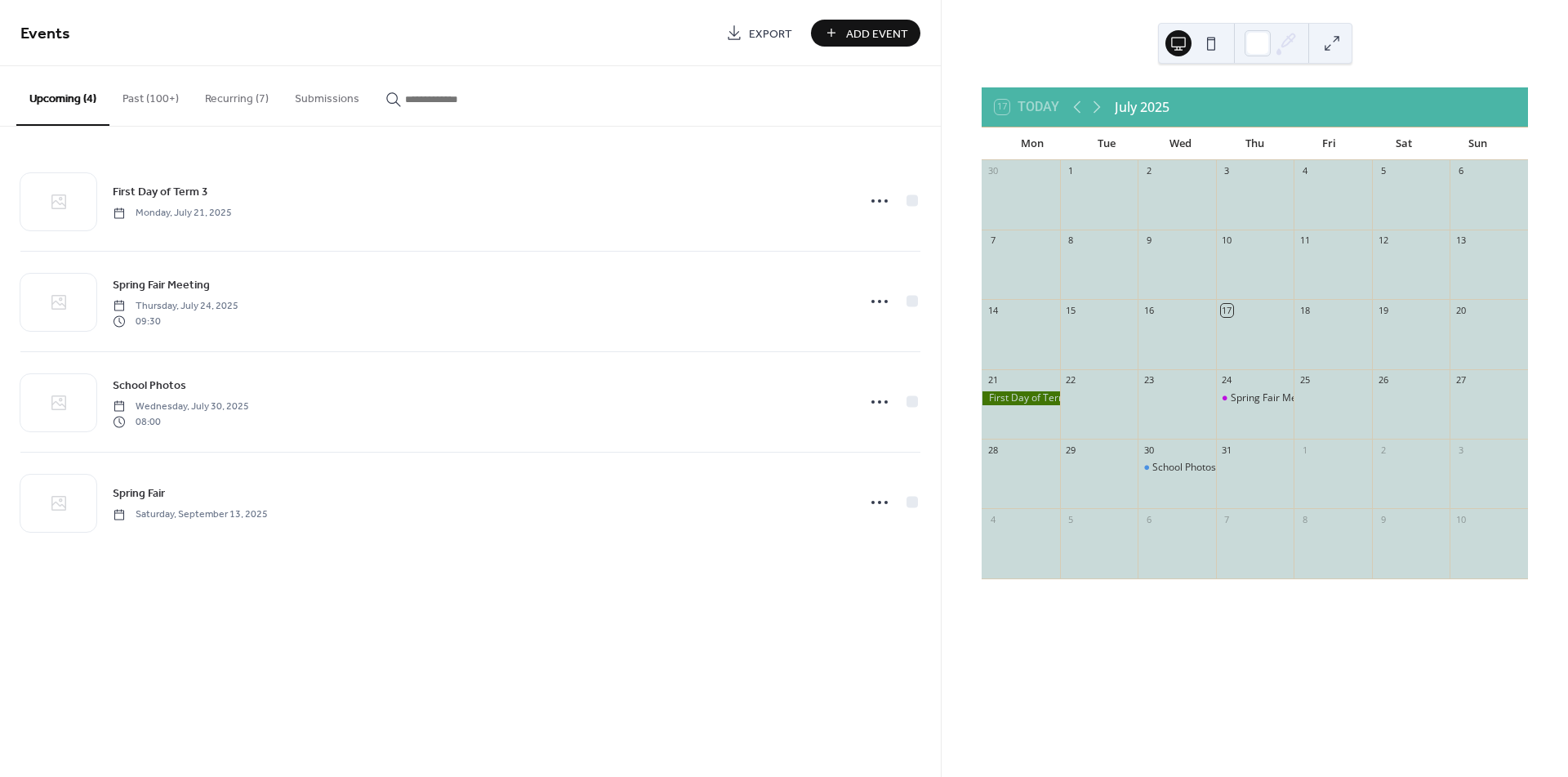 click on "Upcoming (4)" at bounding box center [63, 96] 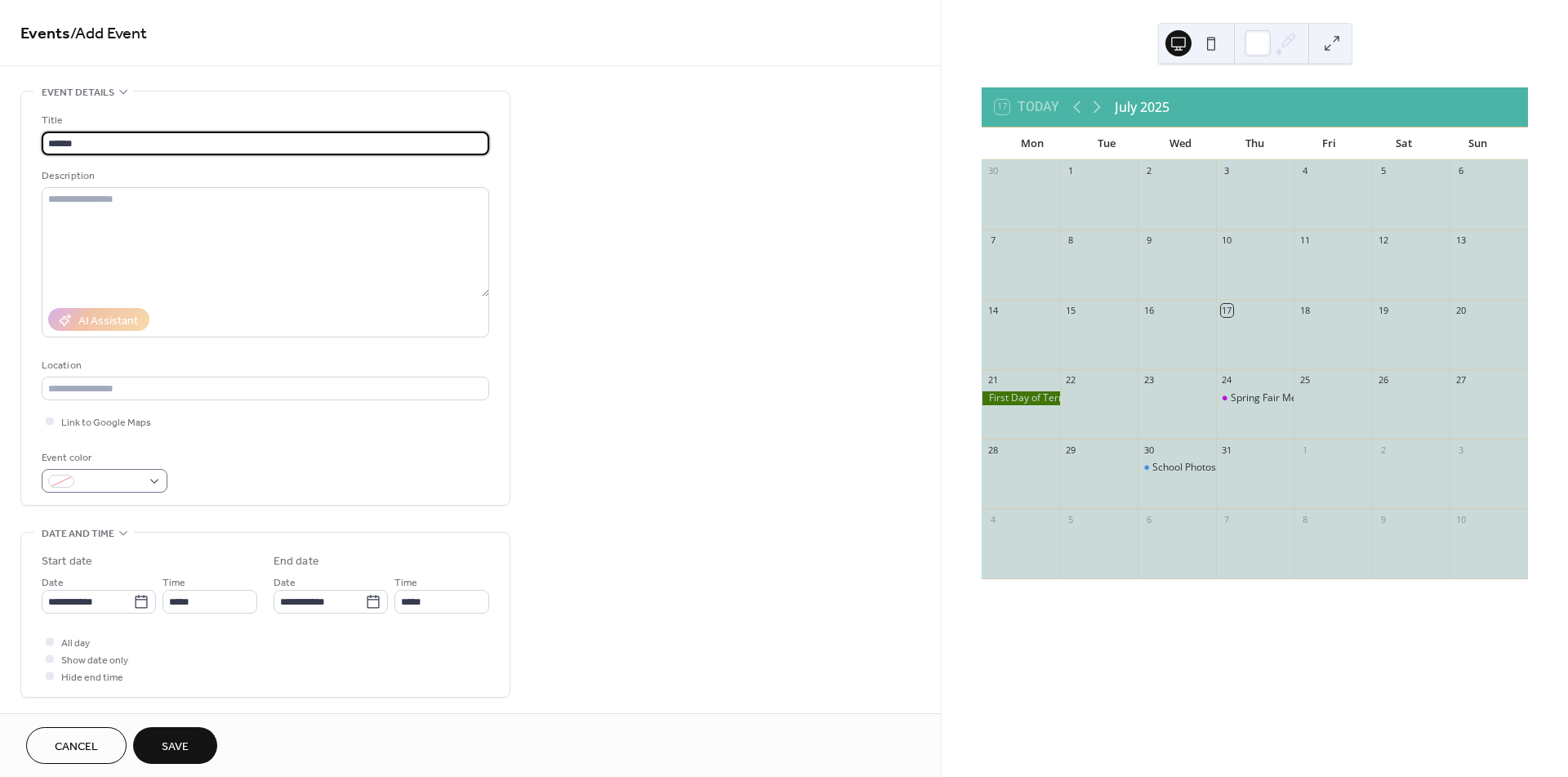 type on "******" 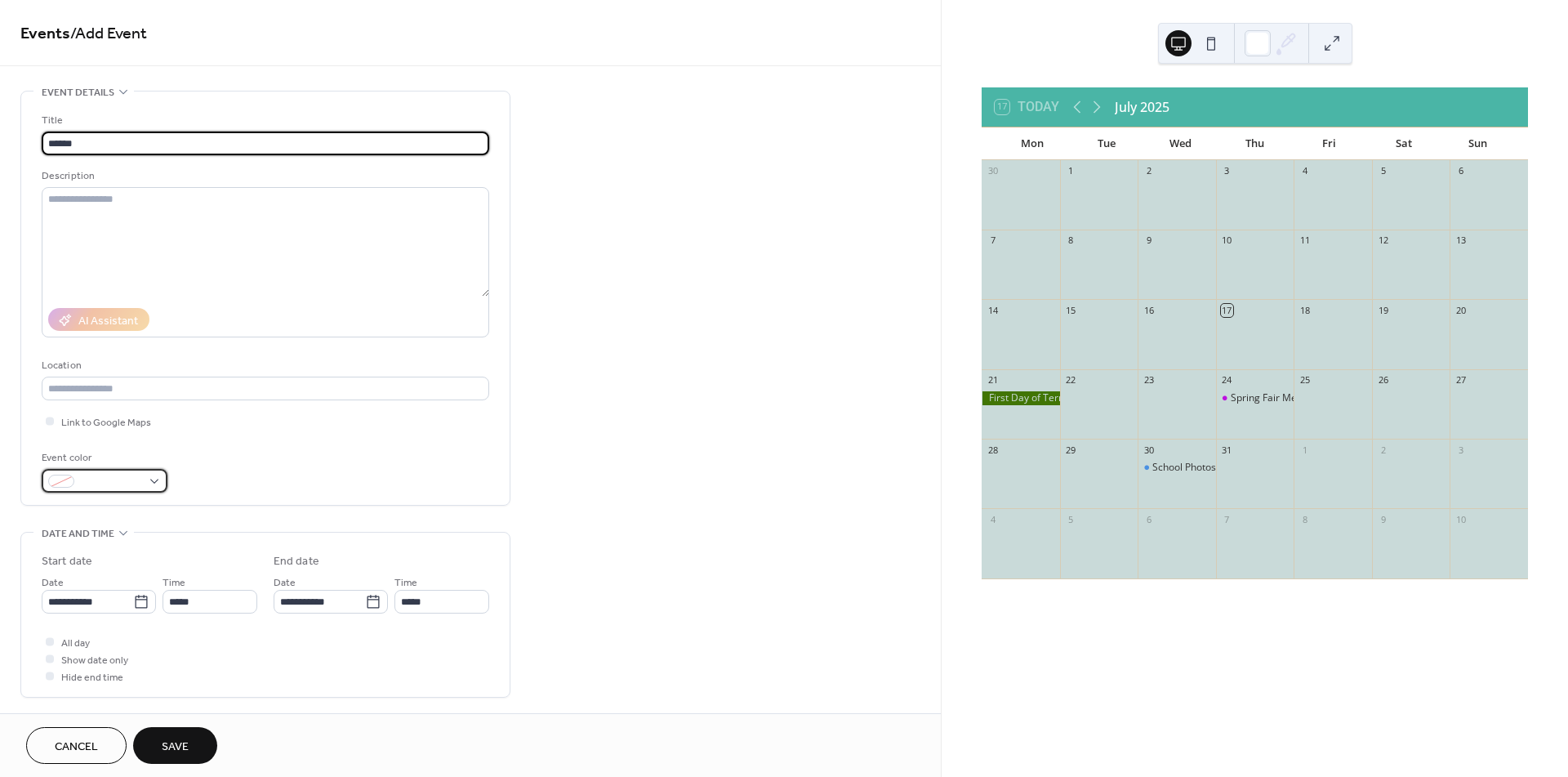 click at bounding box center (105, 480) 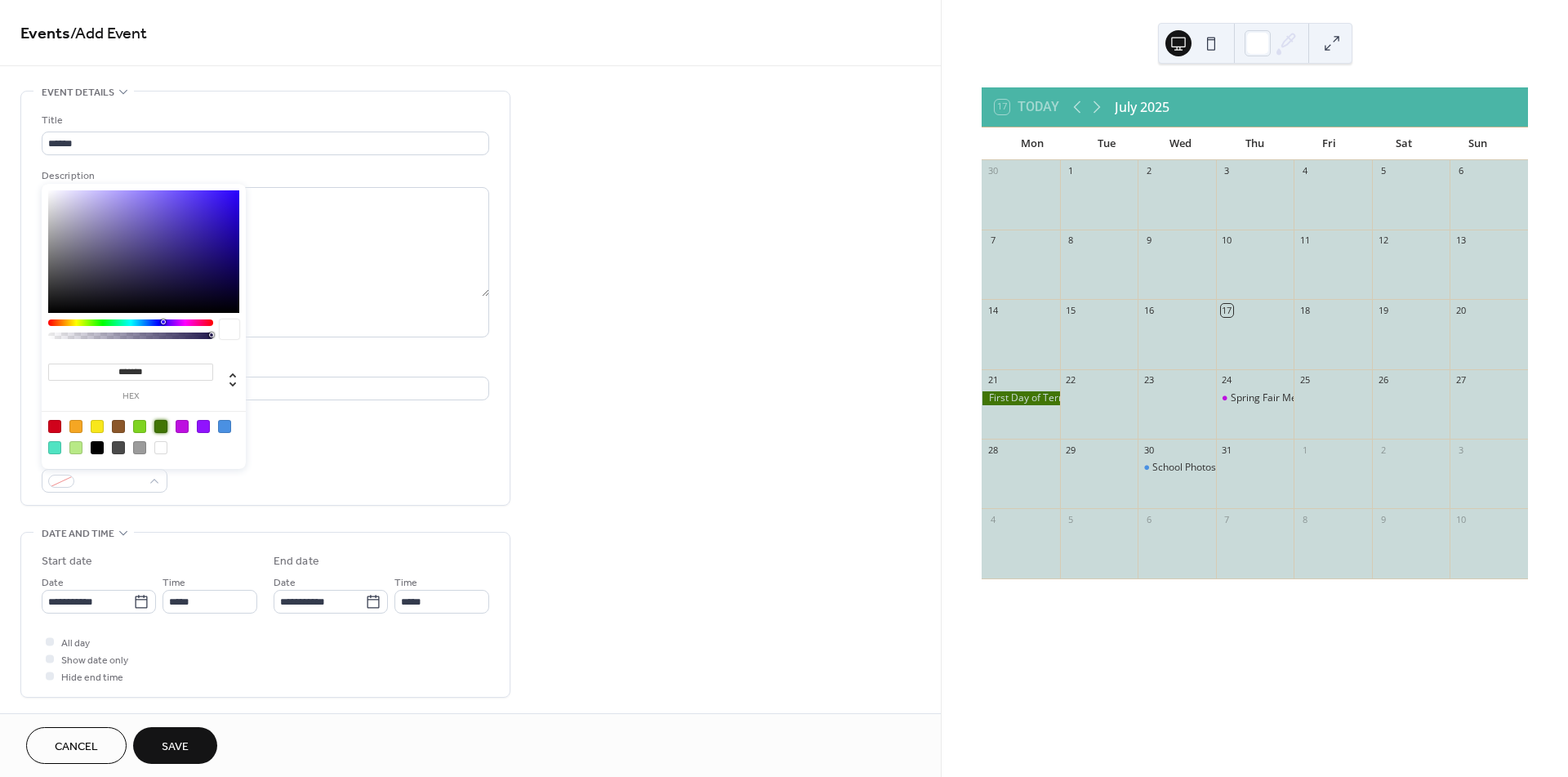 click at bounding box center [161, 426] 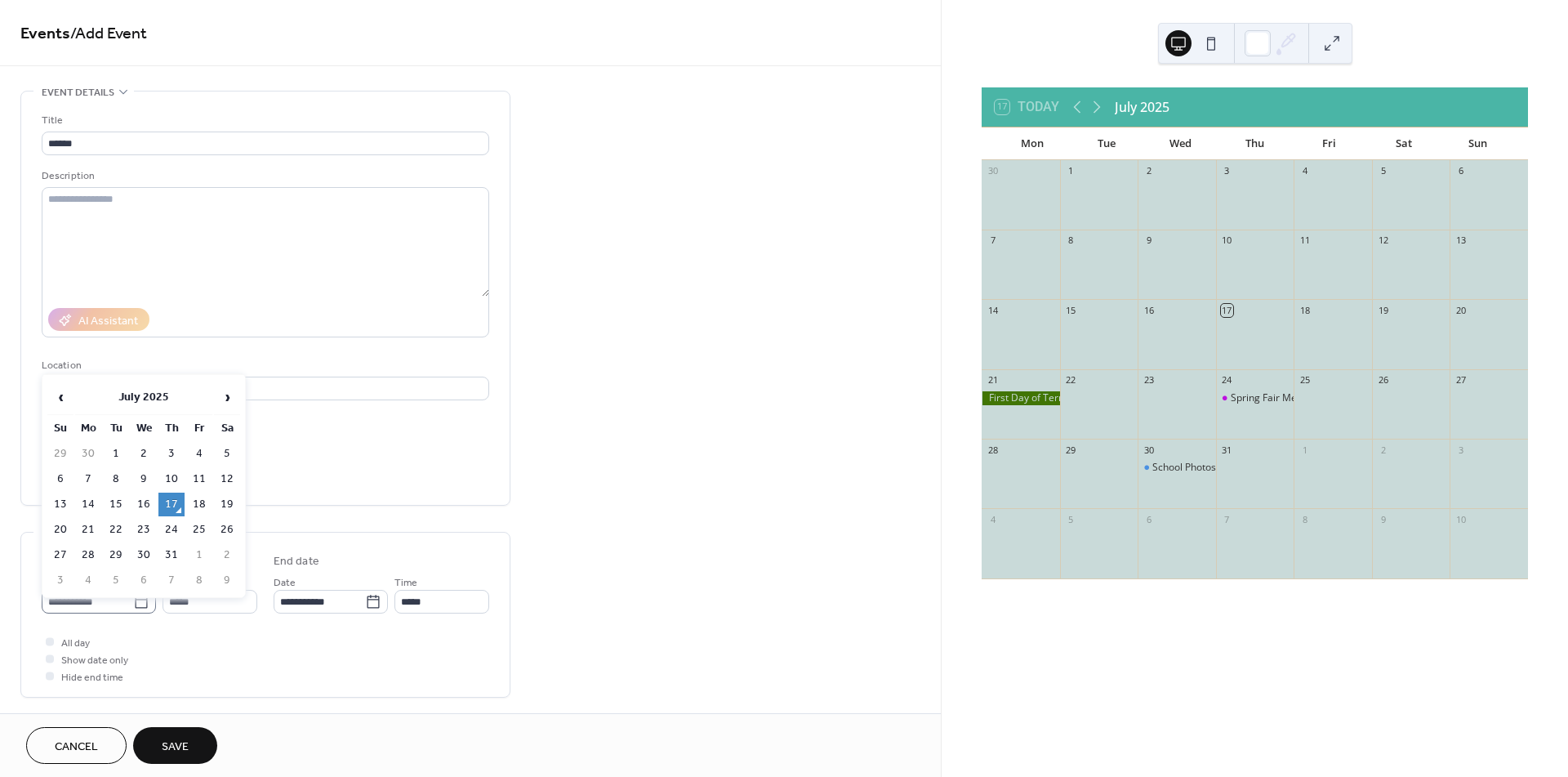 click 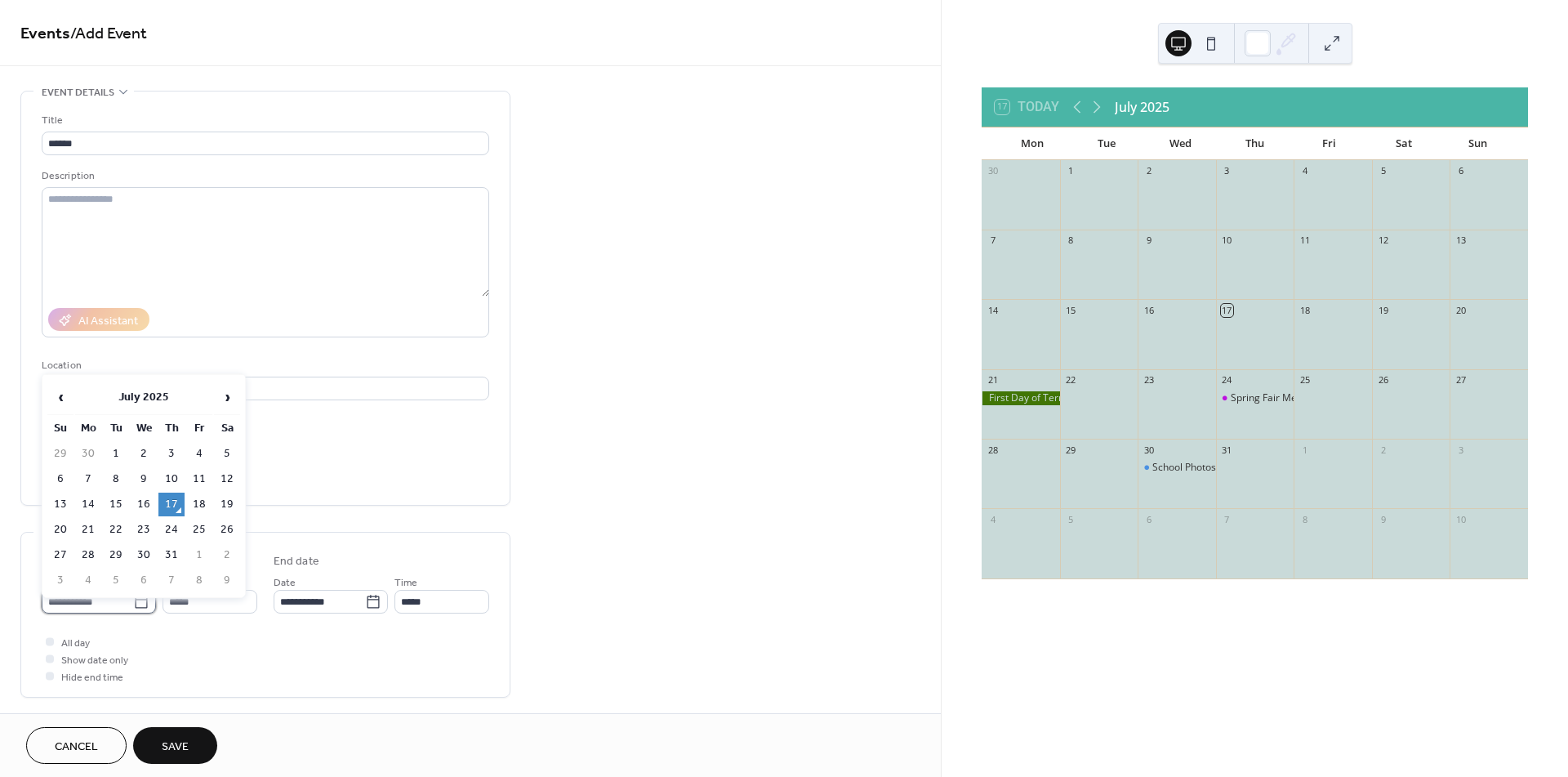 click on "**********" at bounding box center [87, 601] 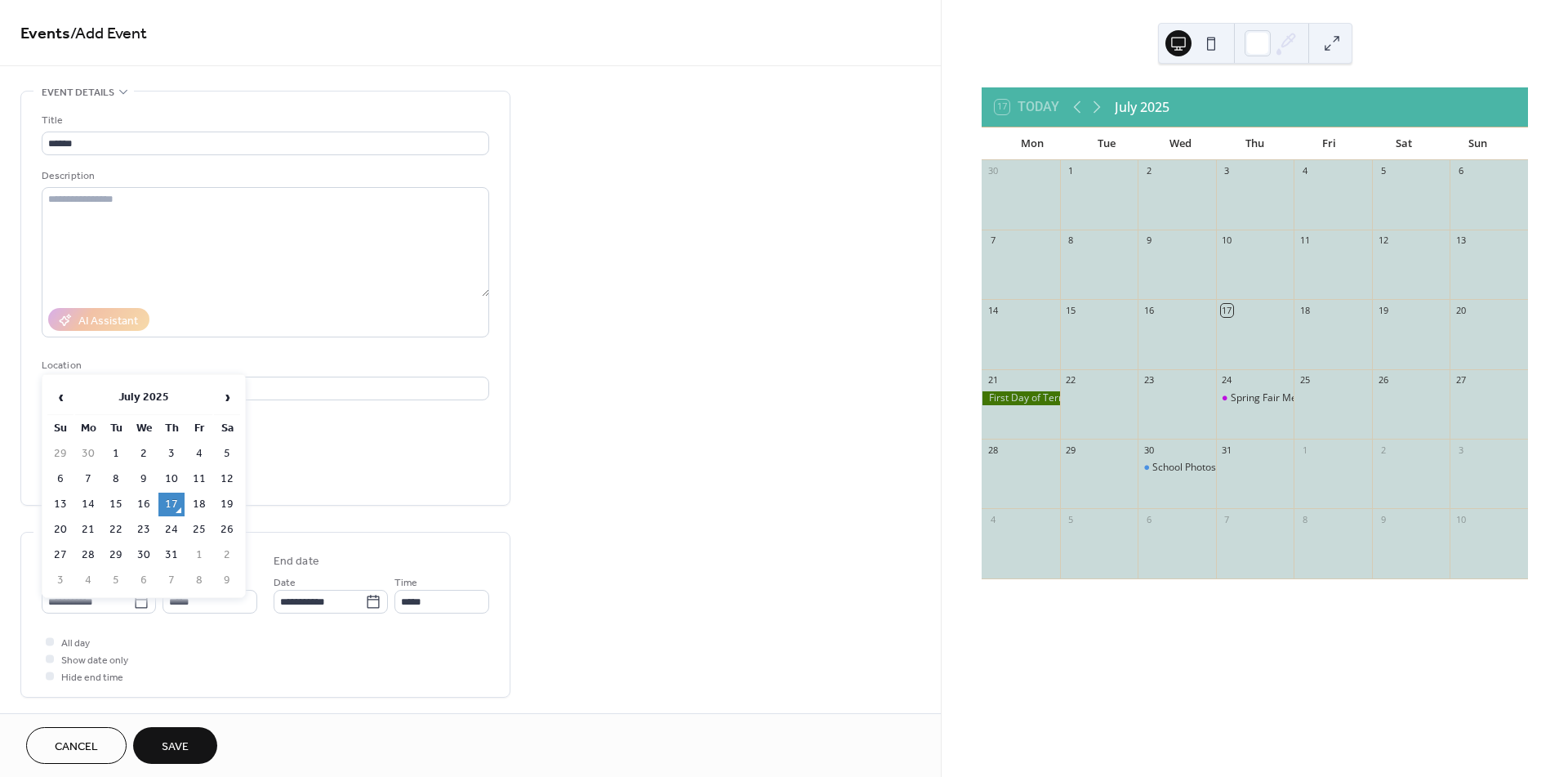 click on "25" at bounding box center [199, 529] 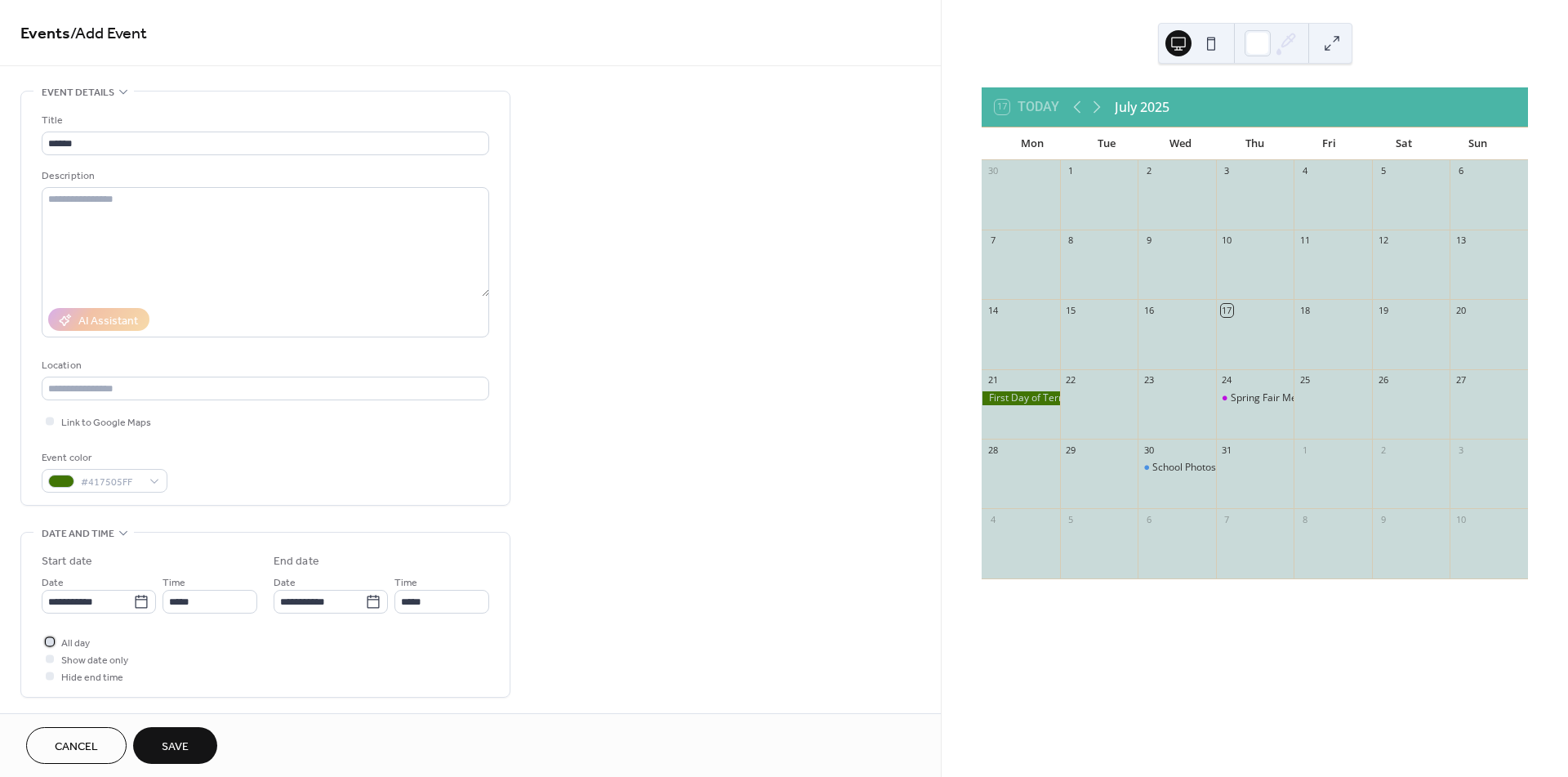 click at bounding box center (50, 641) 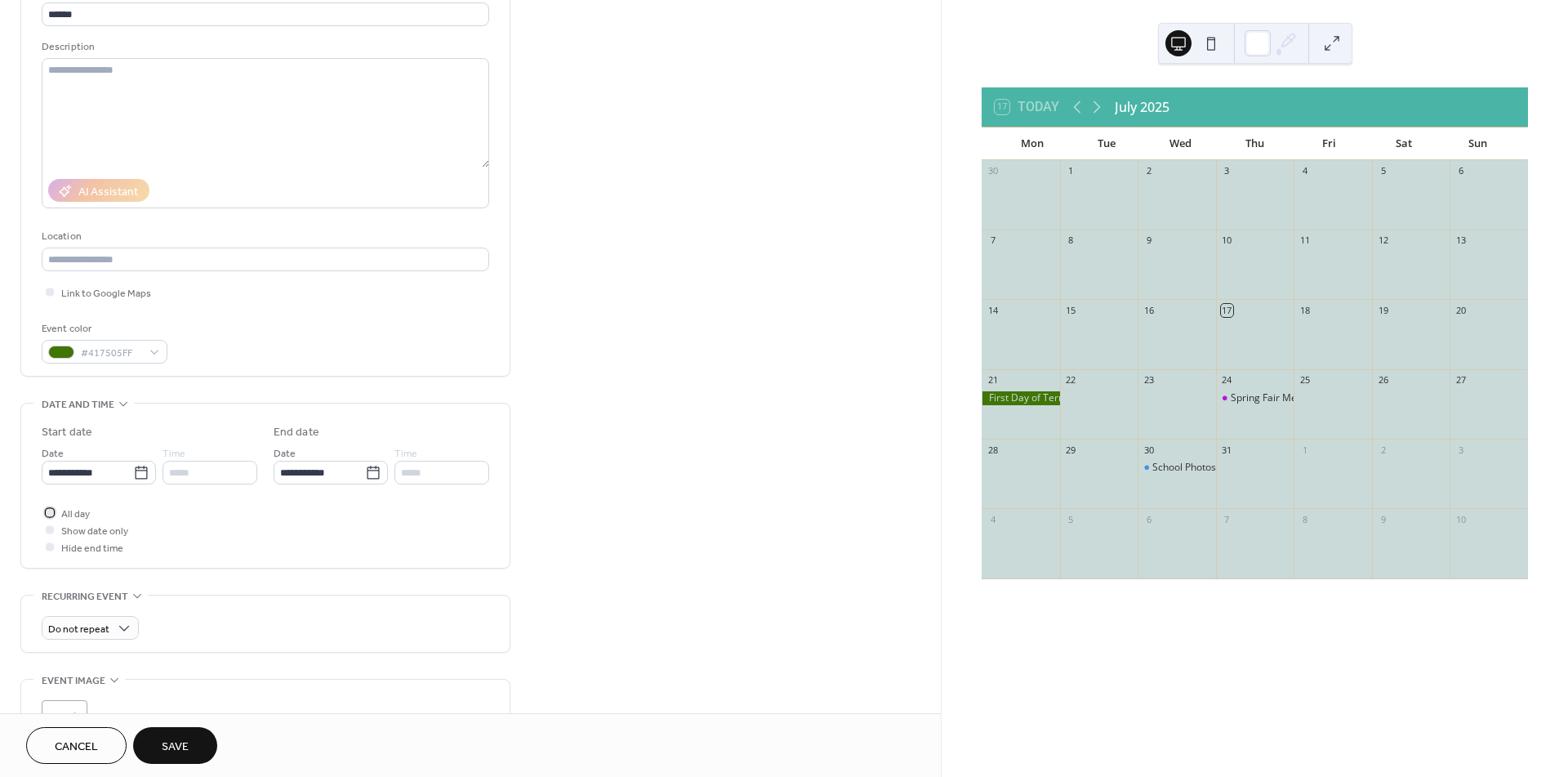 scroll, scrollTop: 181, scrollLeft: 0, axis: vertical 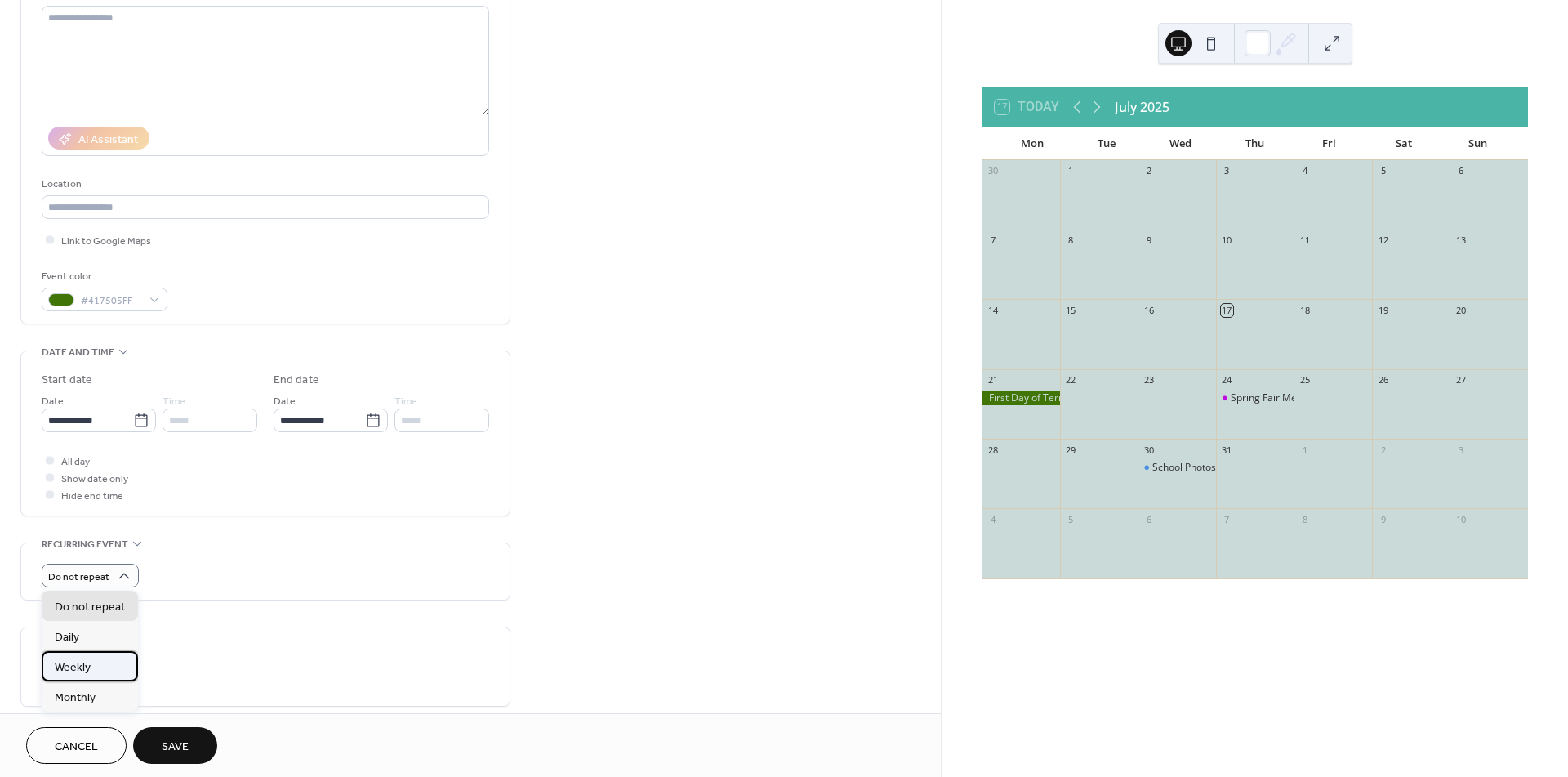 click on "Weekly" at bounding box center (73, 668) 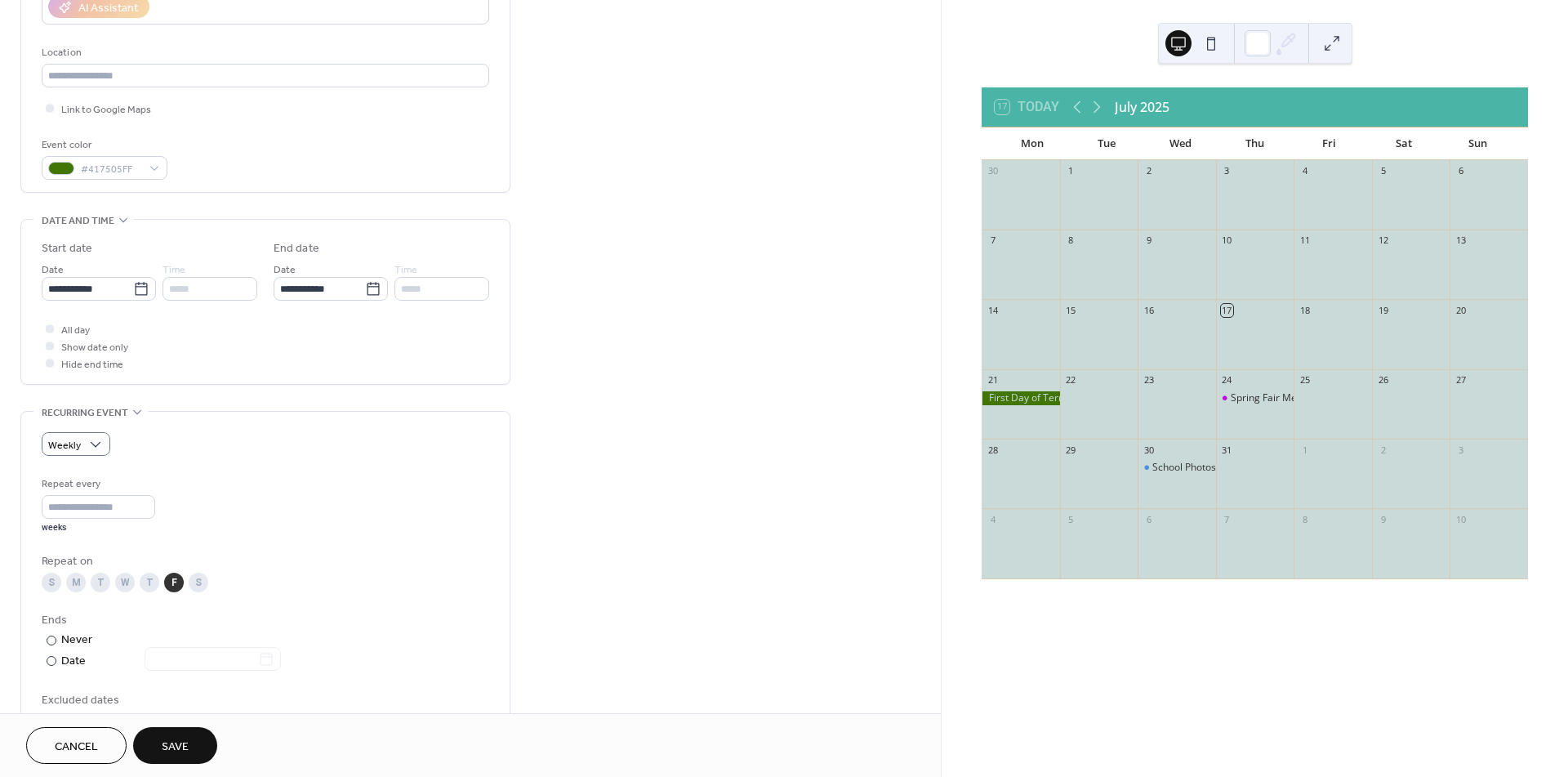 scroll, scrollTop: 363, scrollLeft: 0, axis: vertical 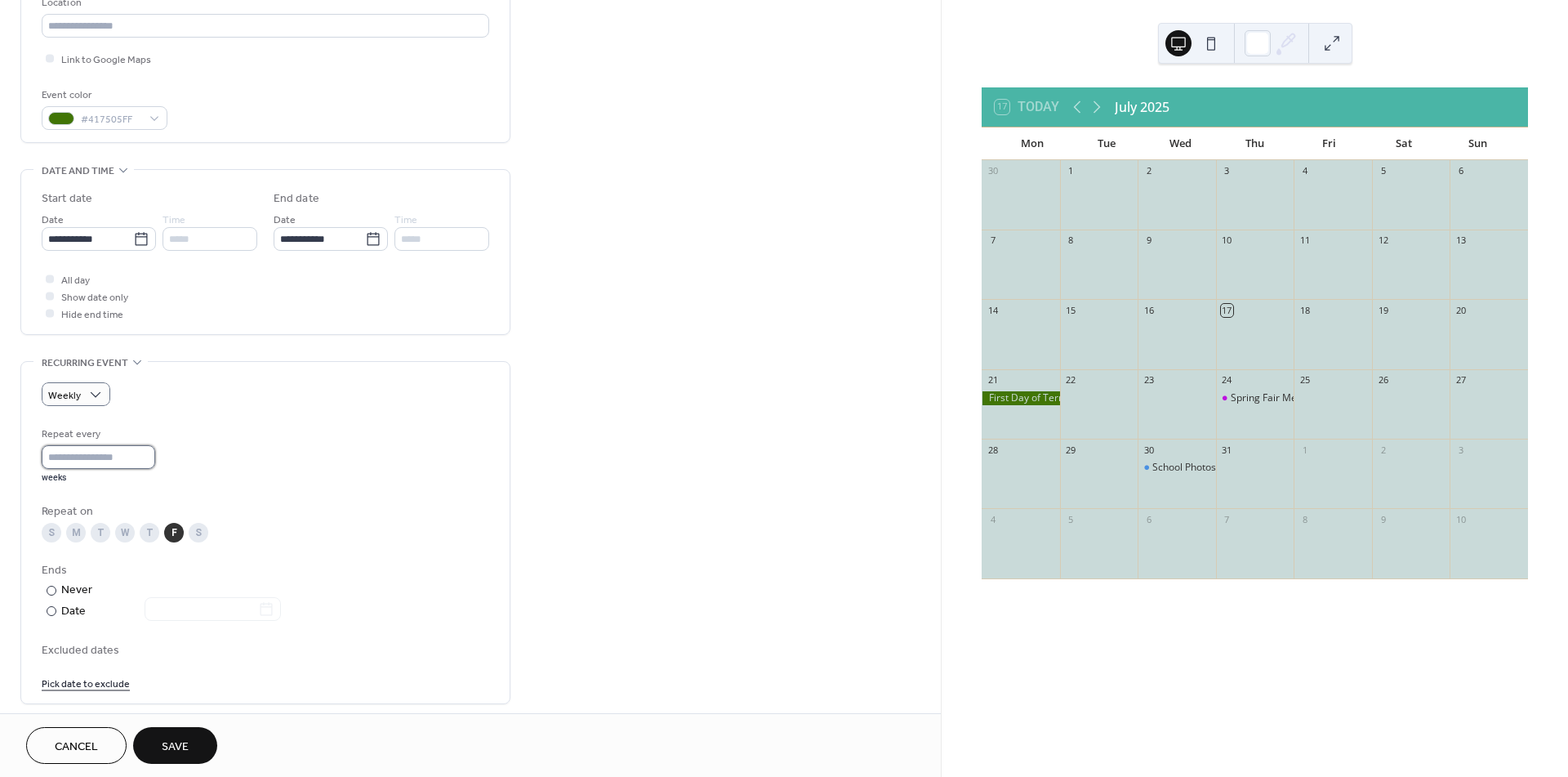 click on "*" at bounding box center (98, 457) 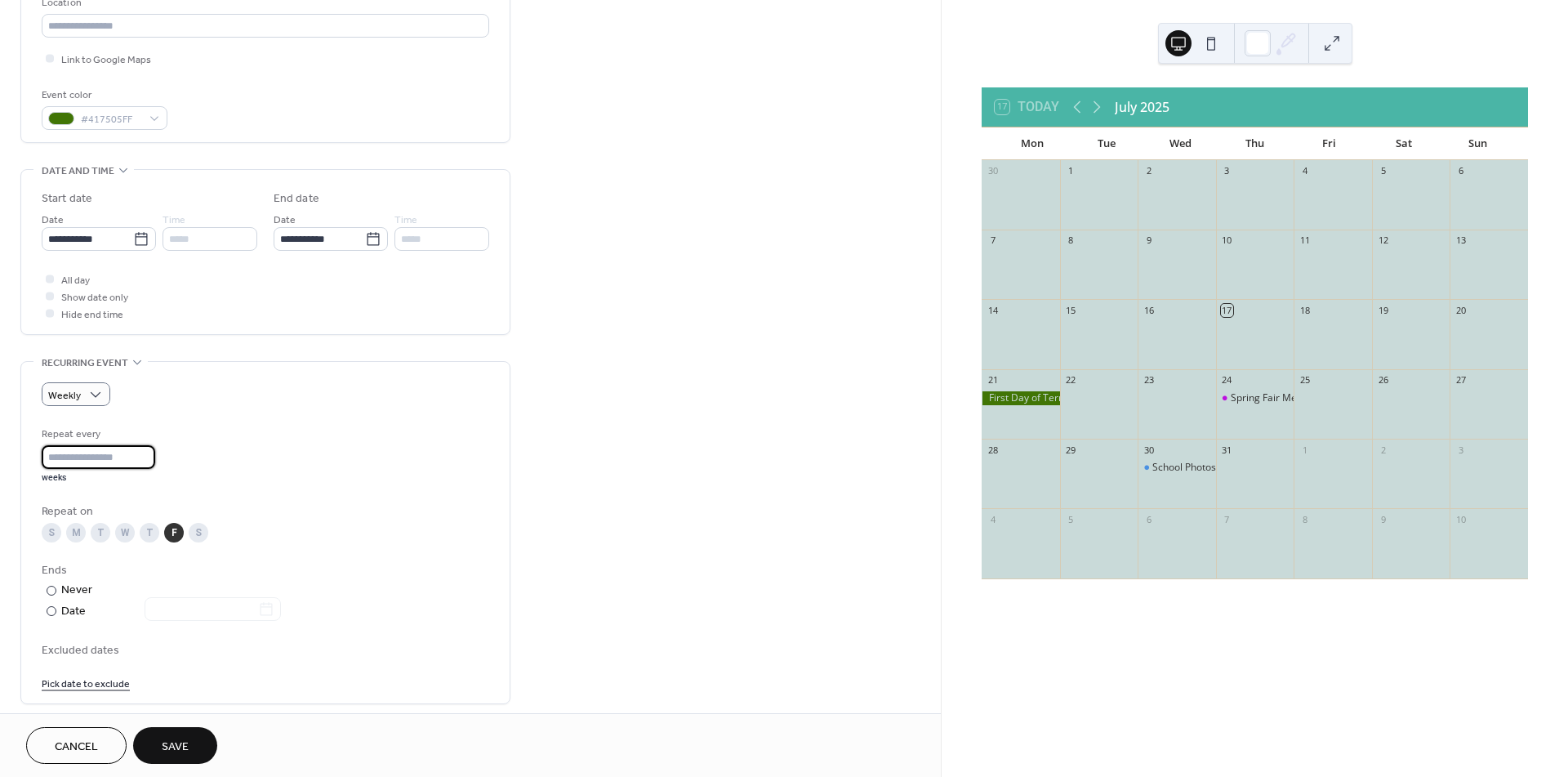 type on "*" 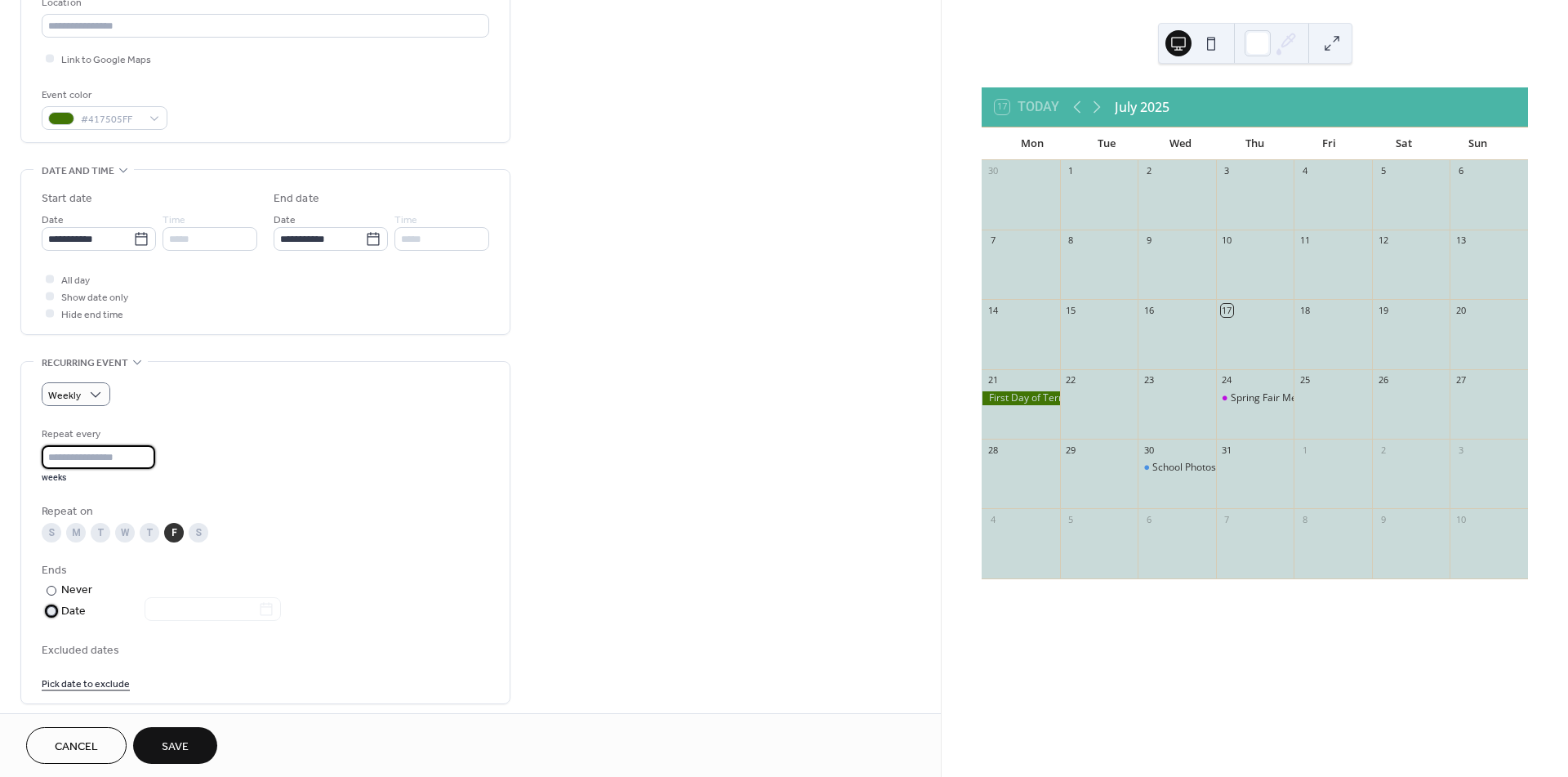 click at bounding box center (51, 611) 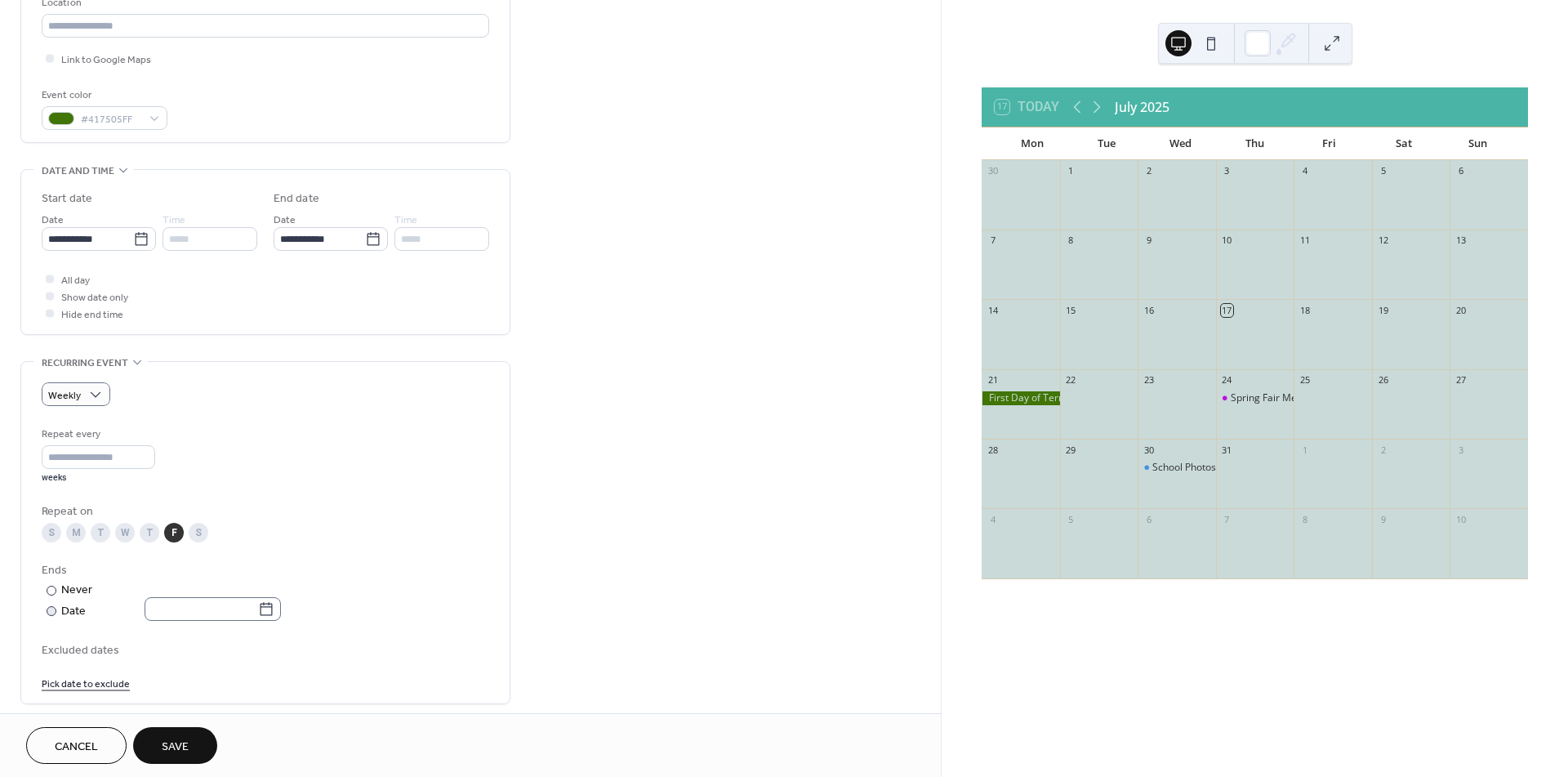 click 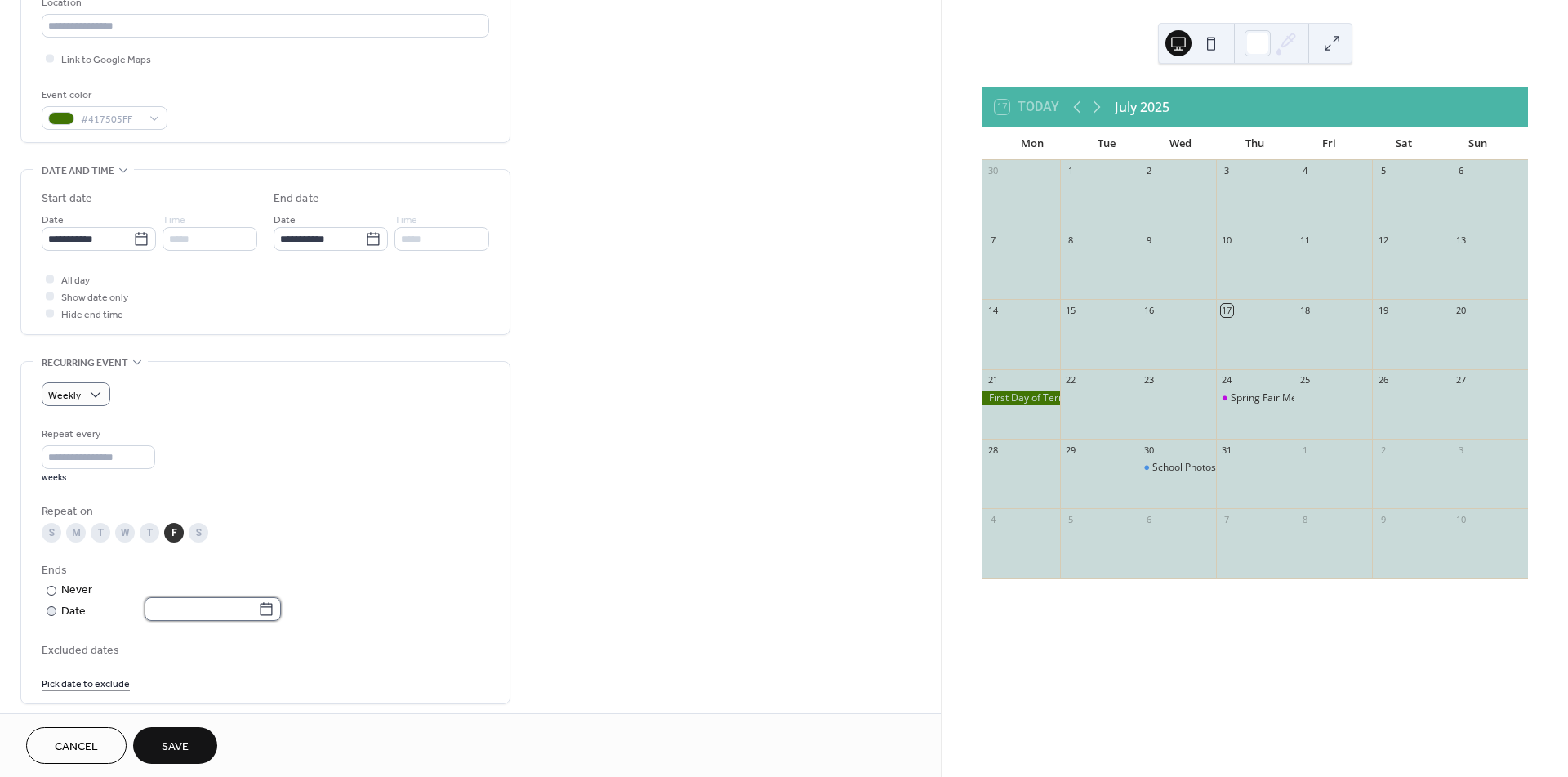 click at bounding box center (201, 609) 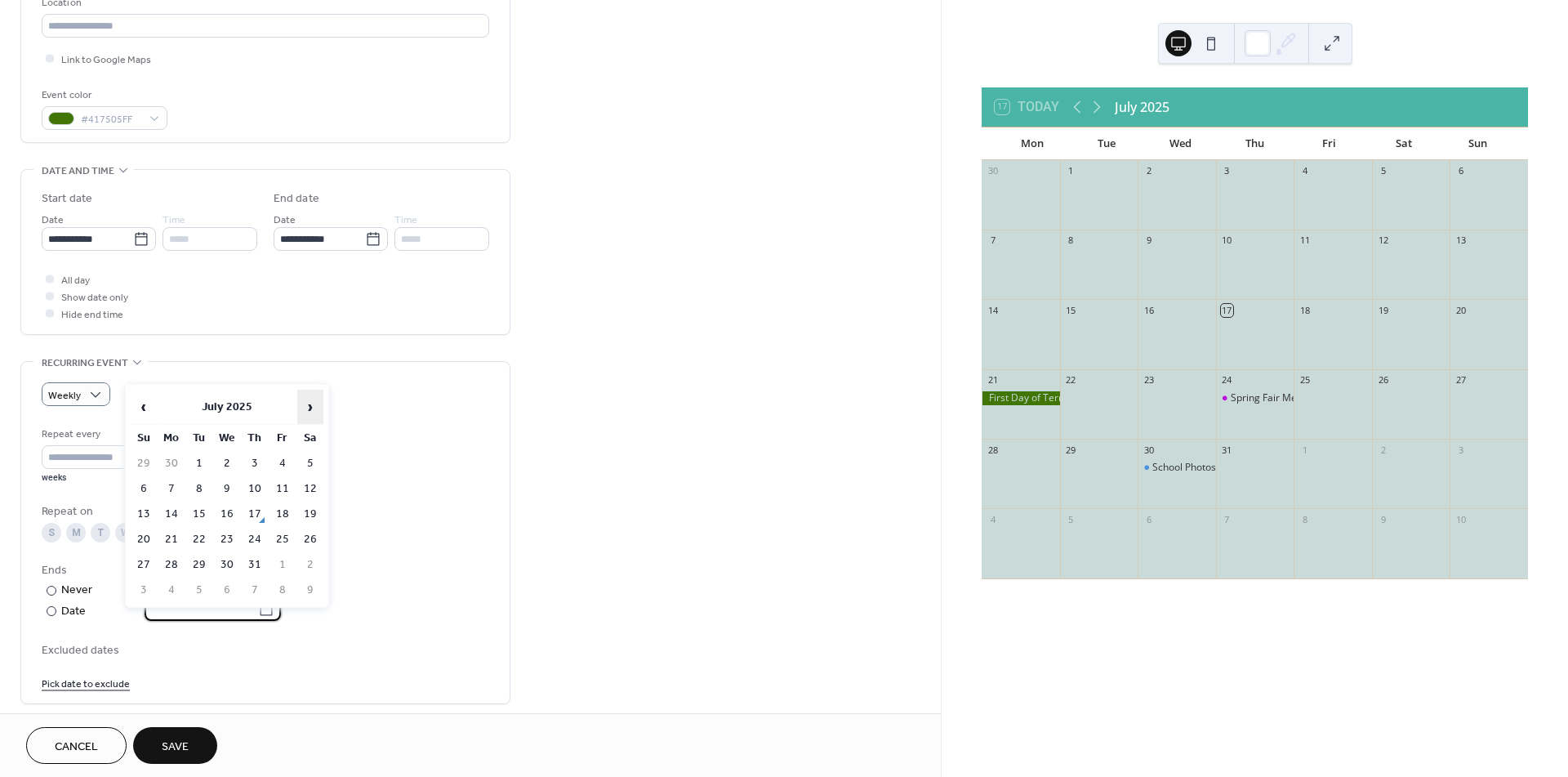 click on "›" at bounding box center [310, 407] 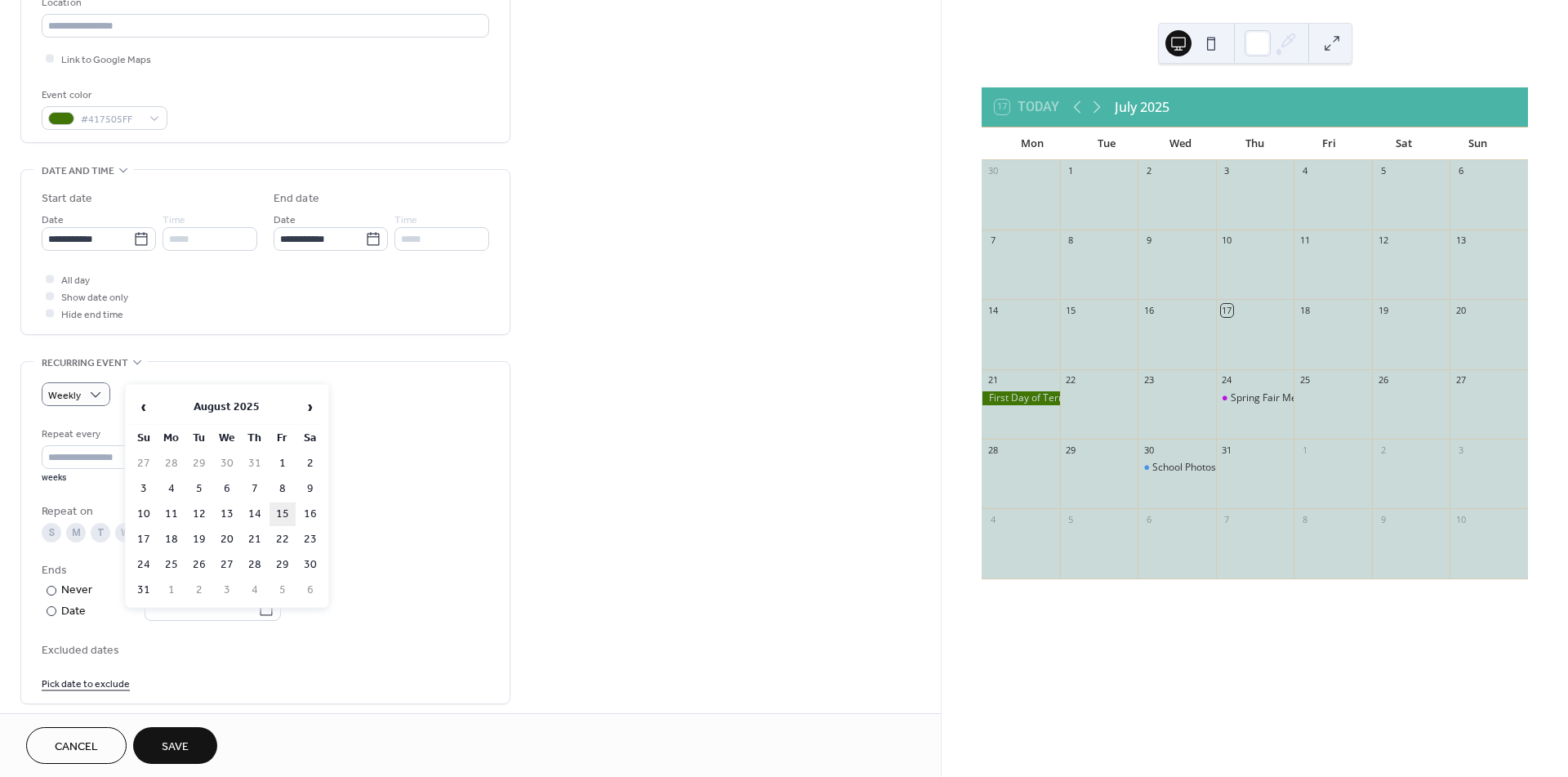 click on "15" at bounding box center [283, 514] 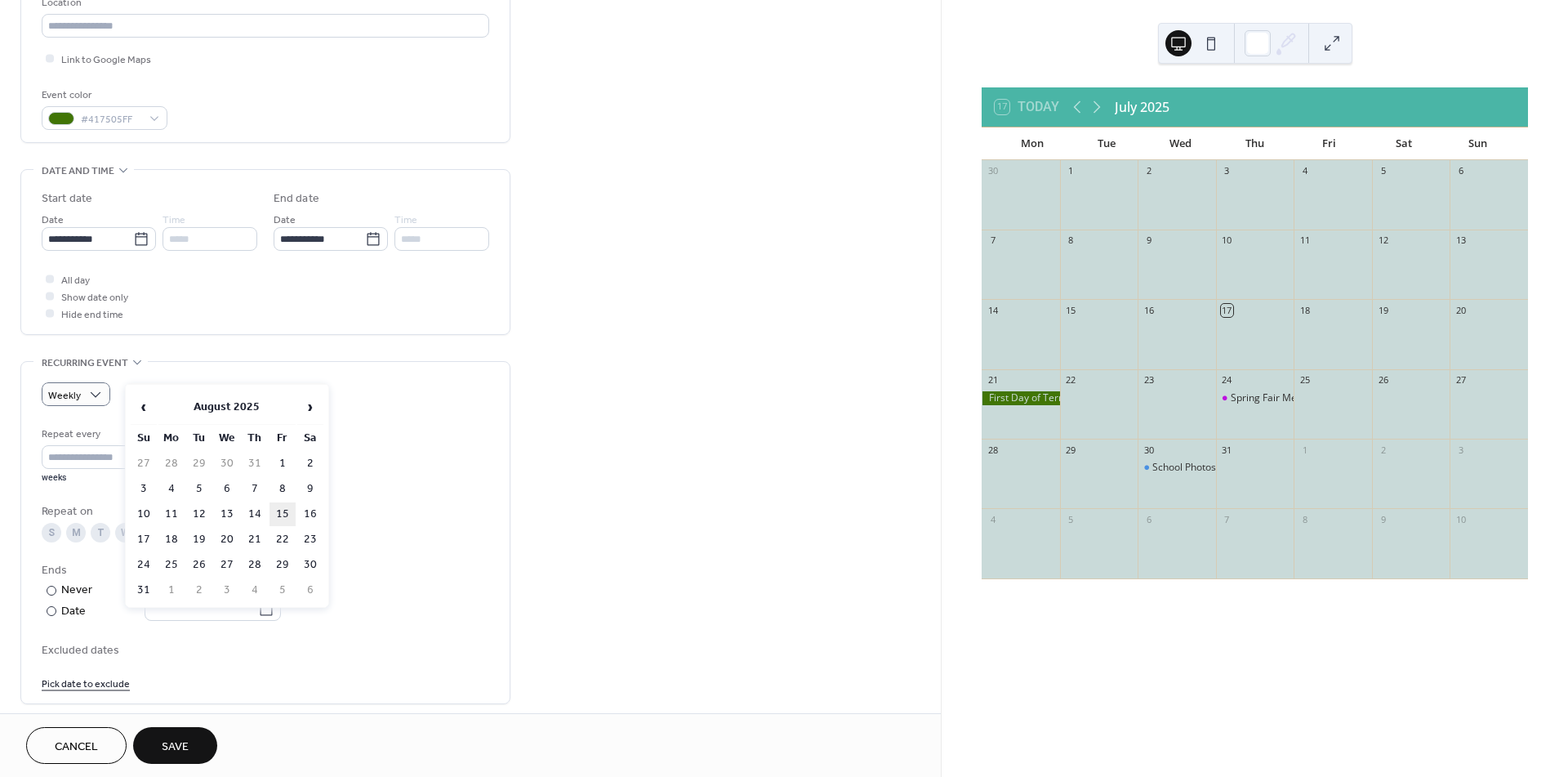 type on "**********" 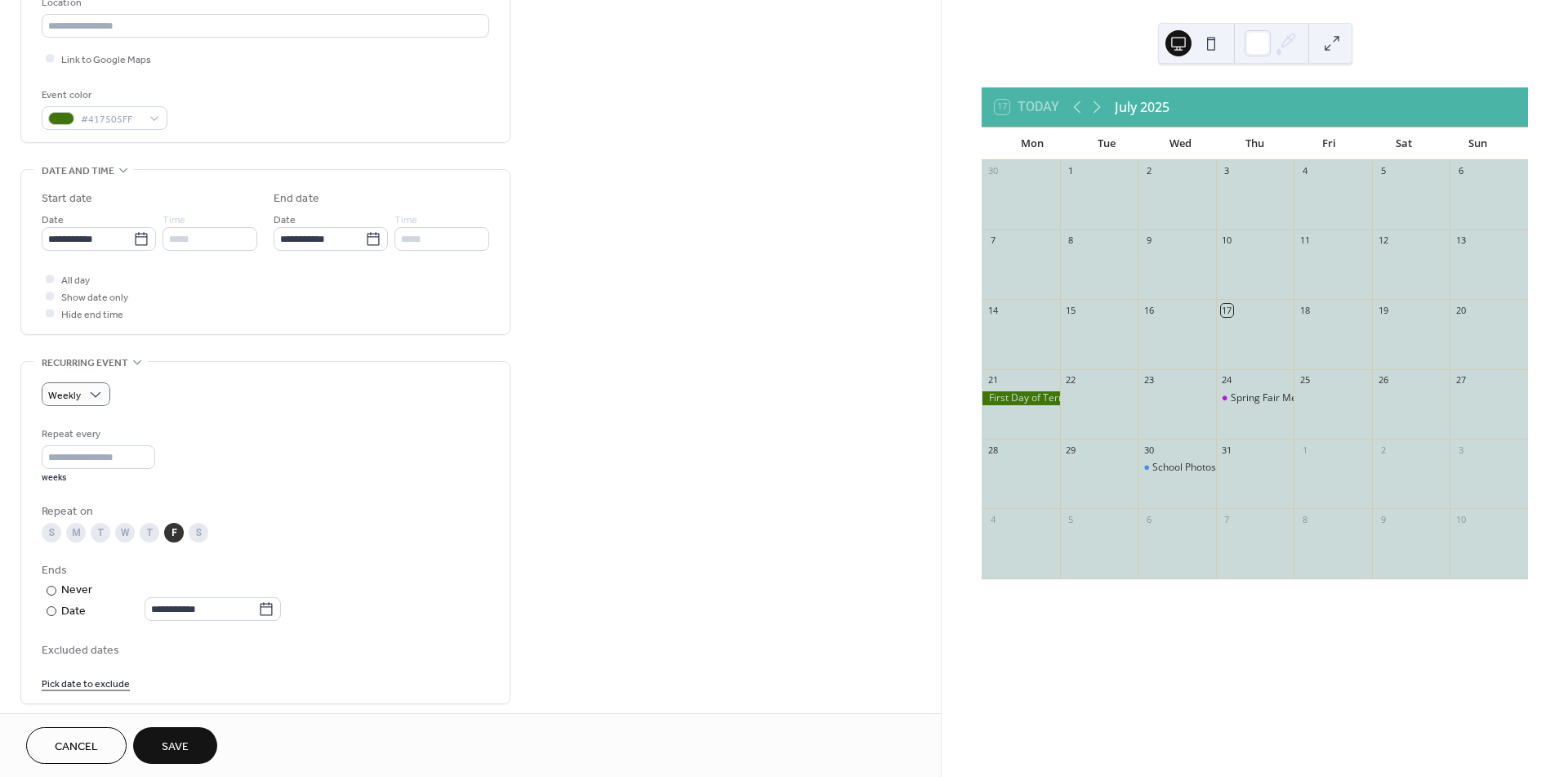 click on "Save" at bounding box center [175, 747] 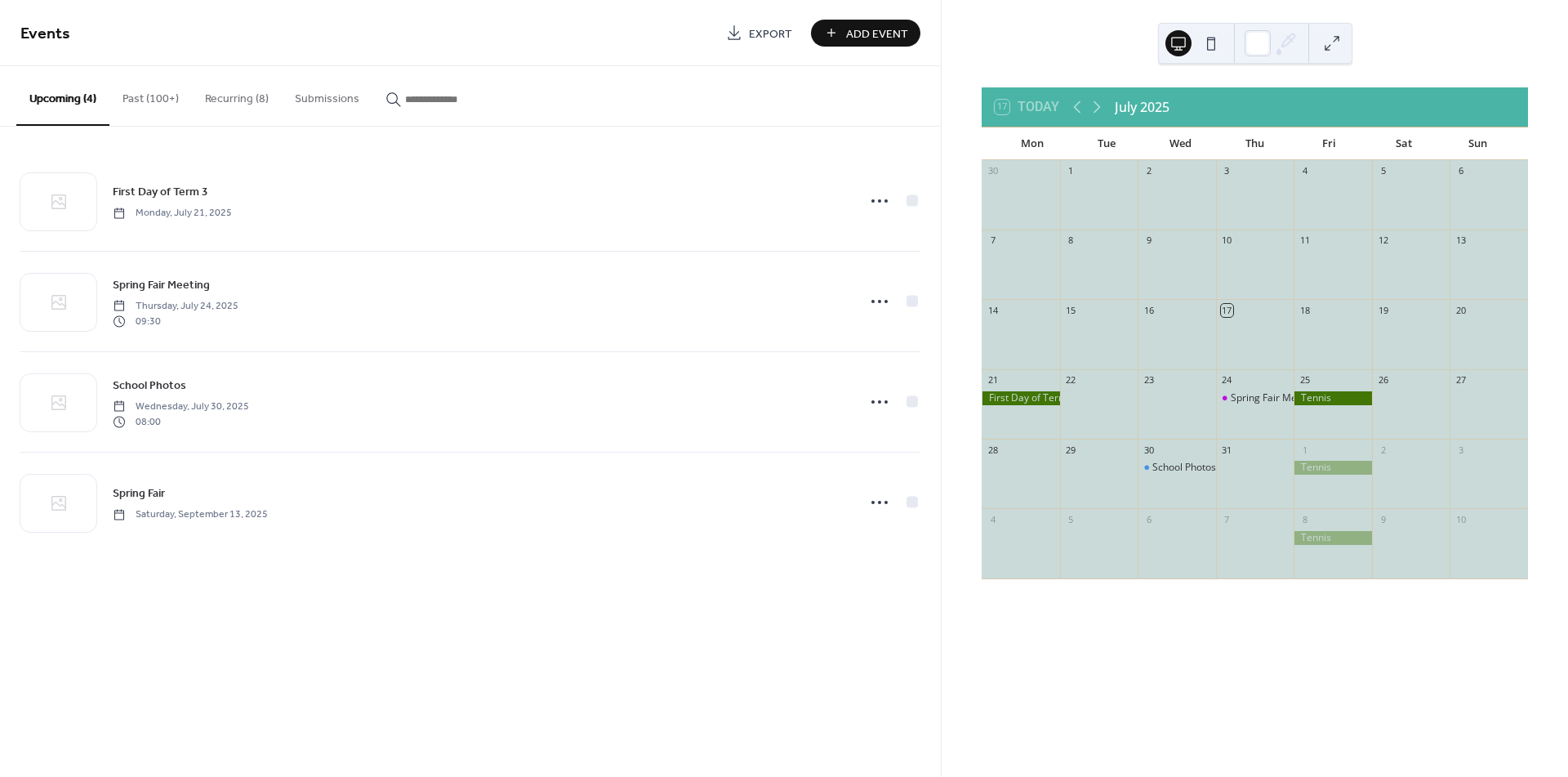 click at bounding box center [1333, 467] 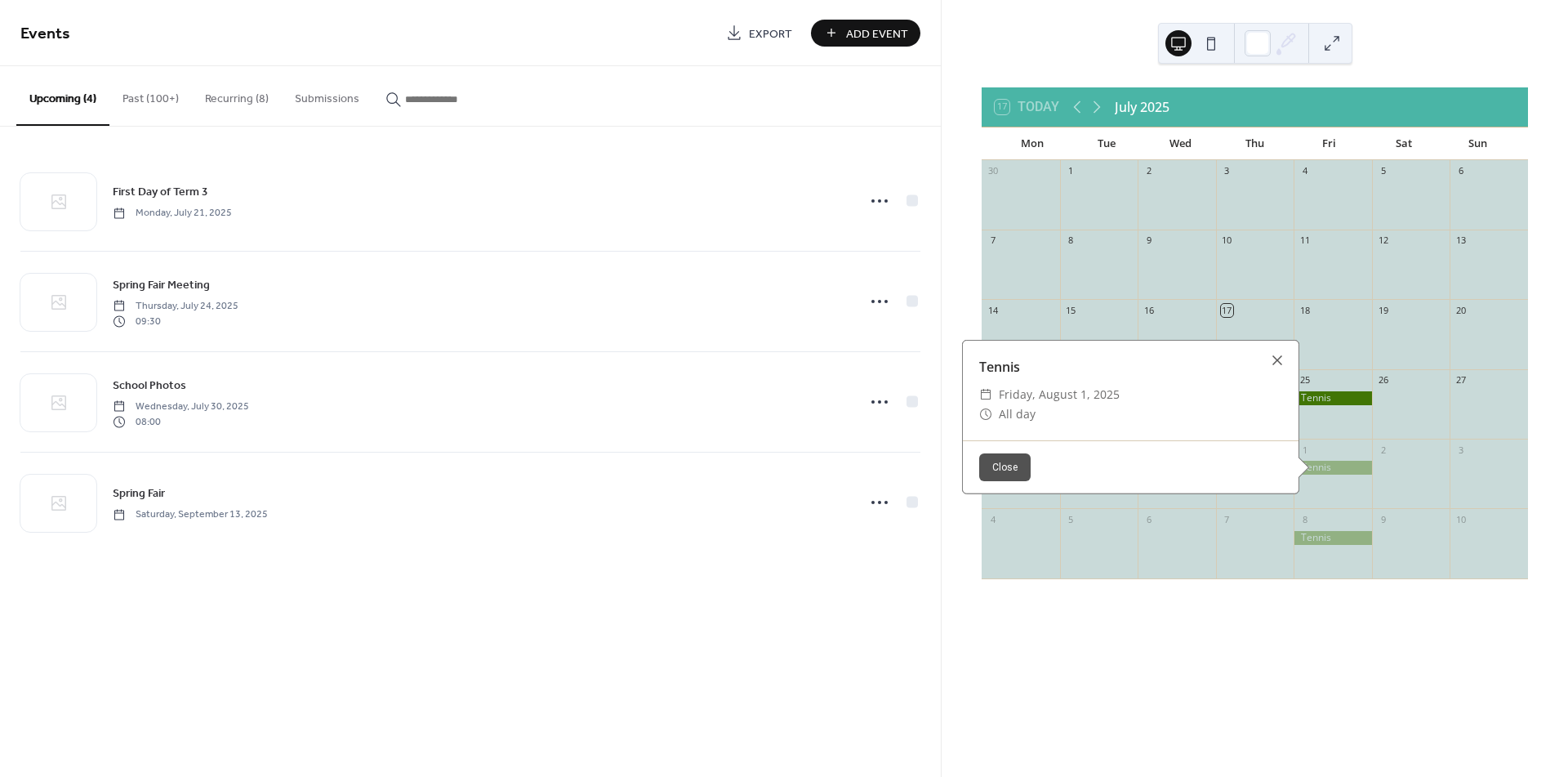 click at bounding box center [1333, 398] 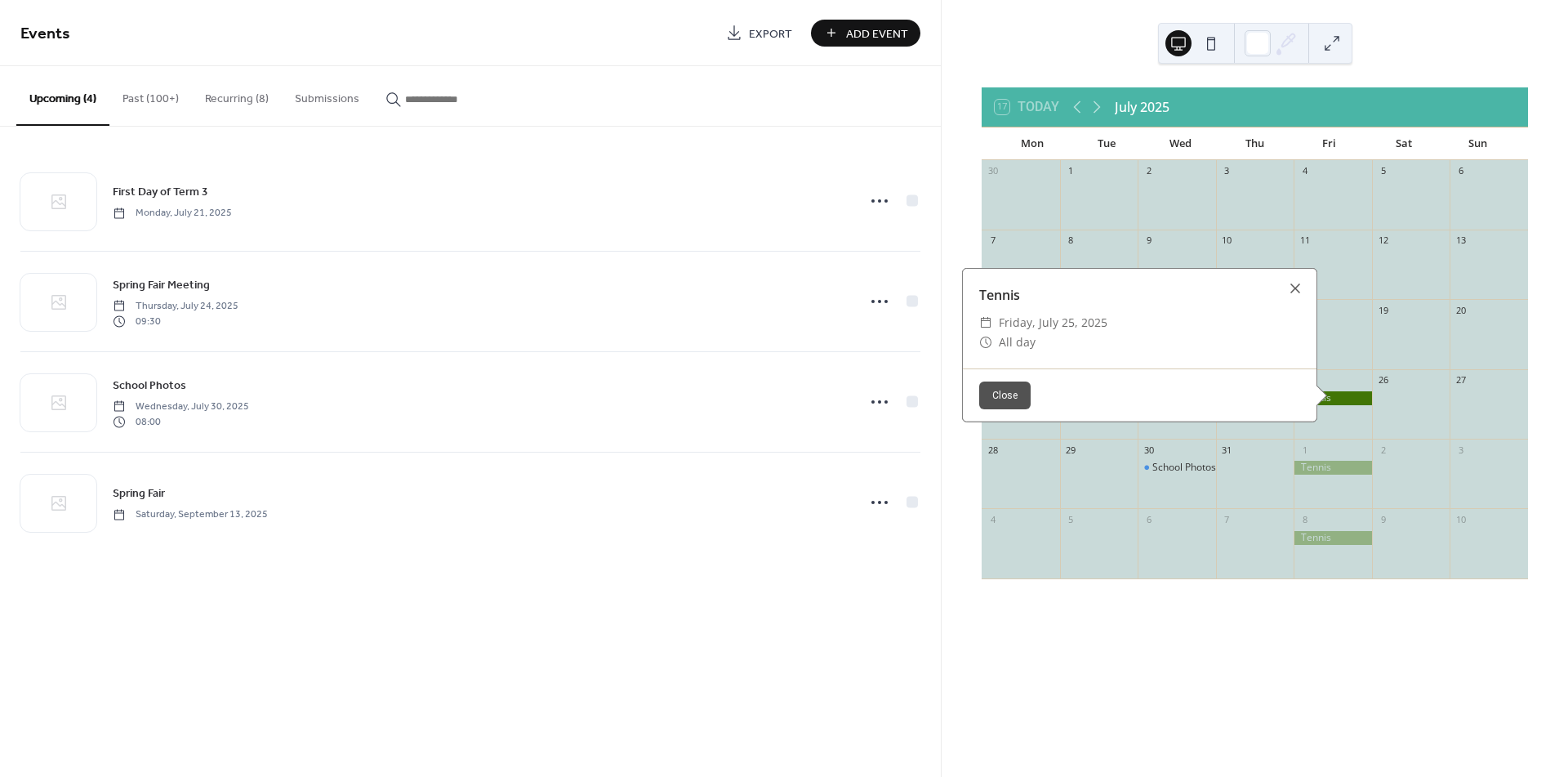 click at bounding box center (1255, 481) 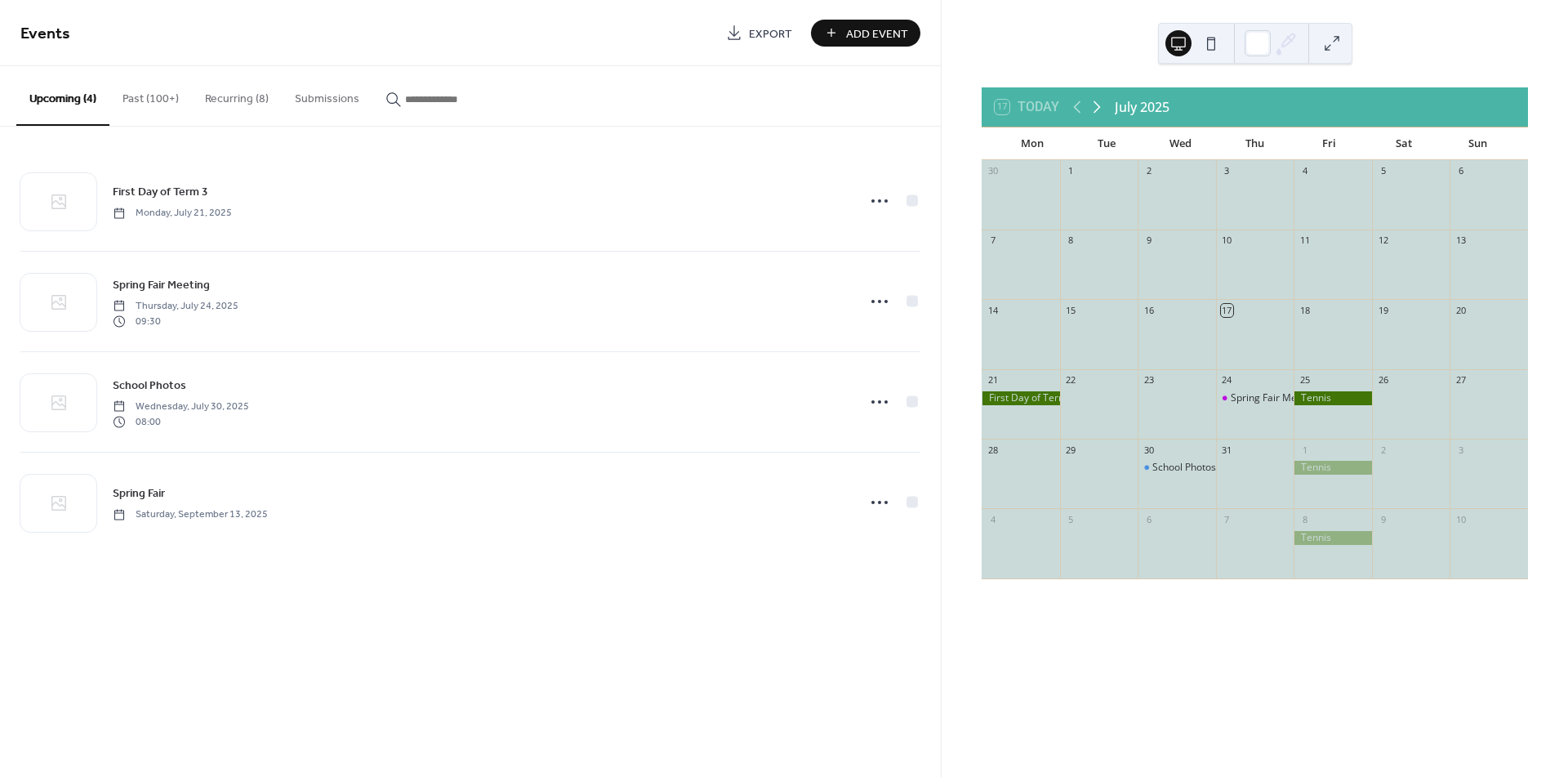 click 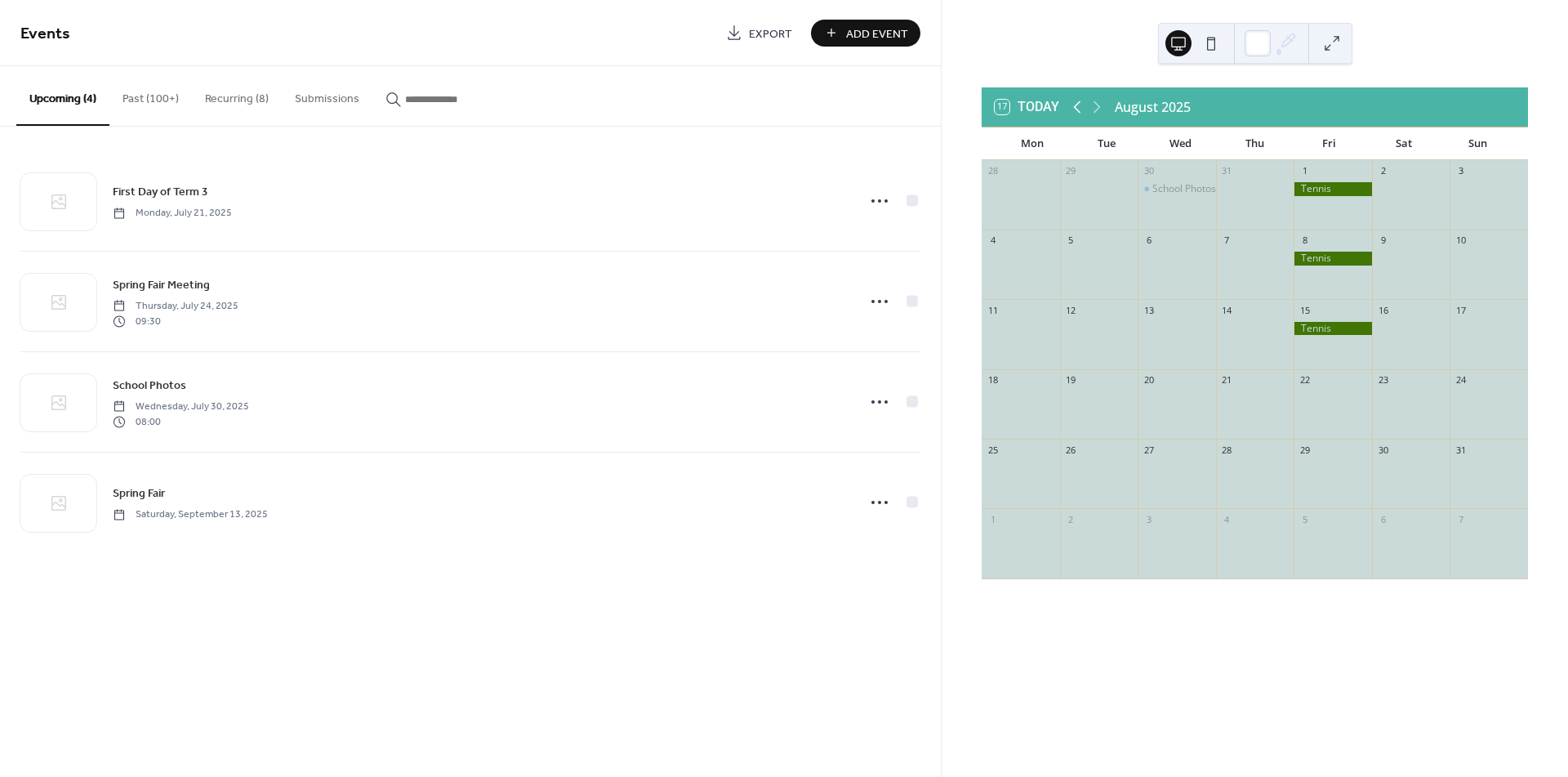 click 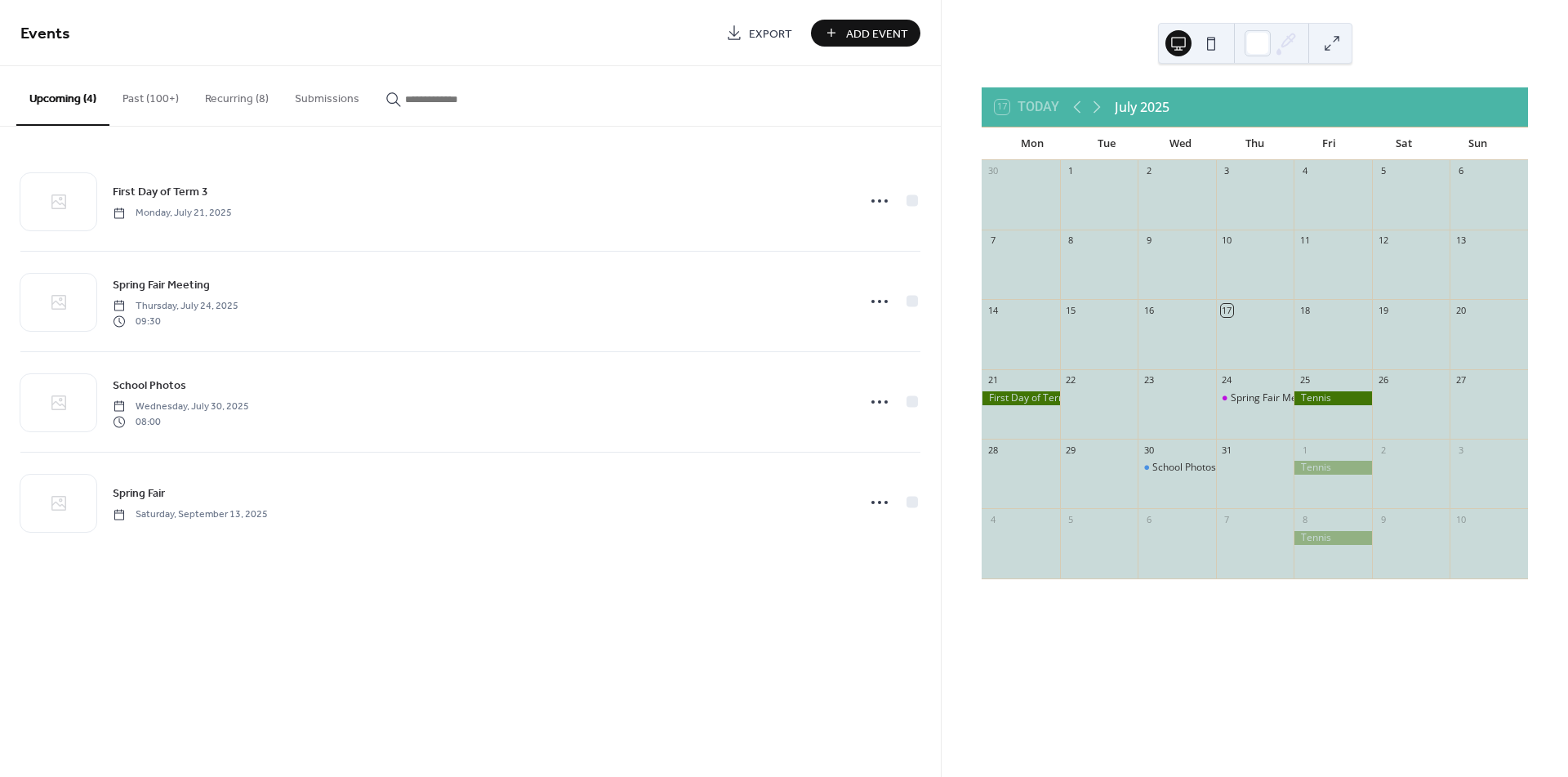 click on "Add Event" at bounding box center (877, 33) 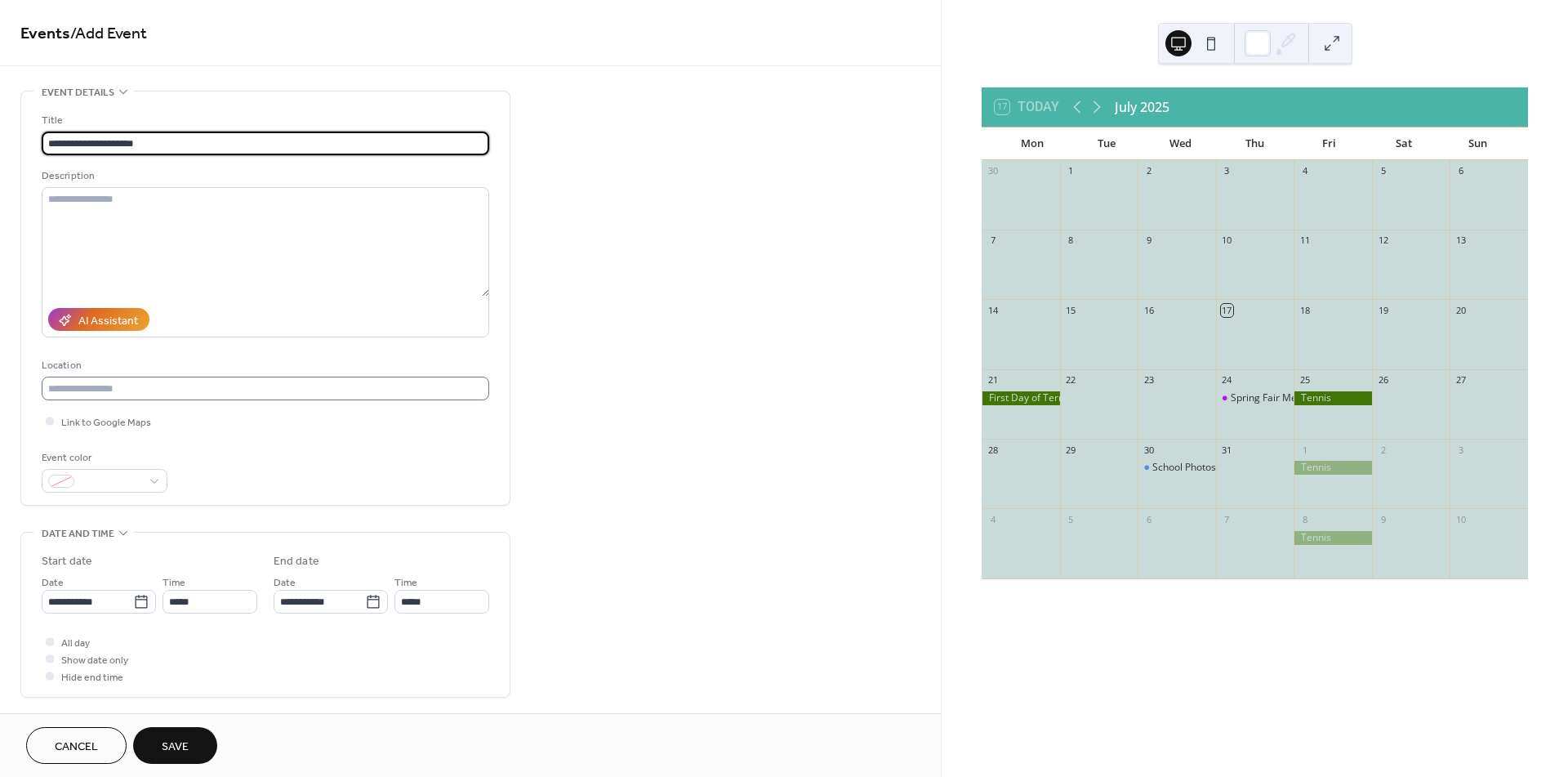 type on "**********" 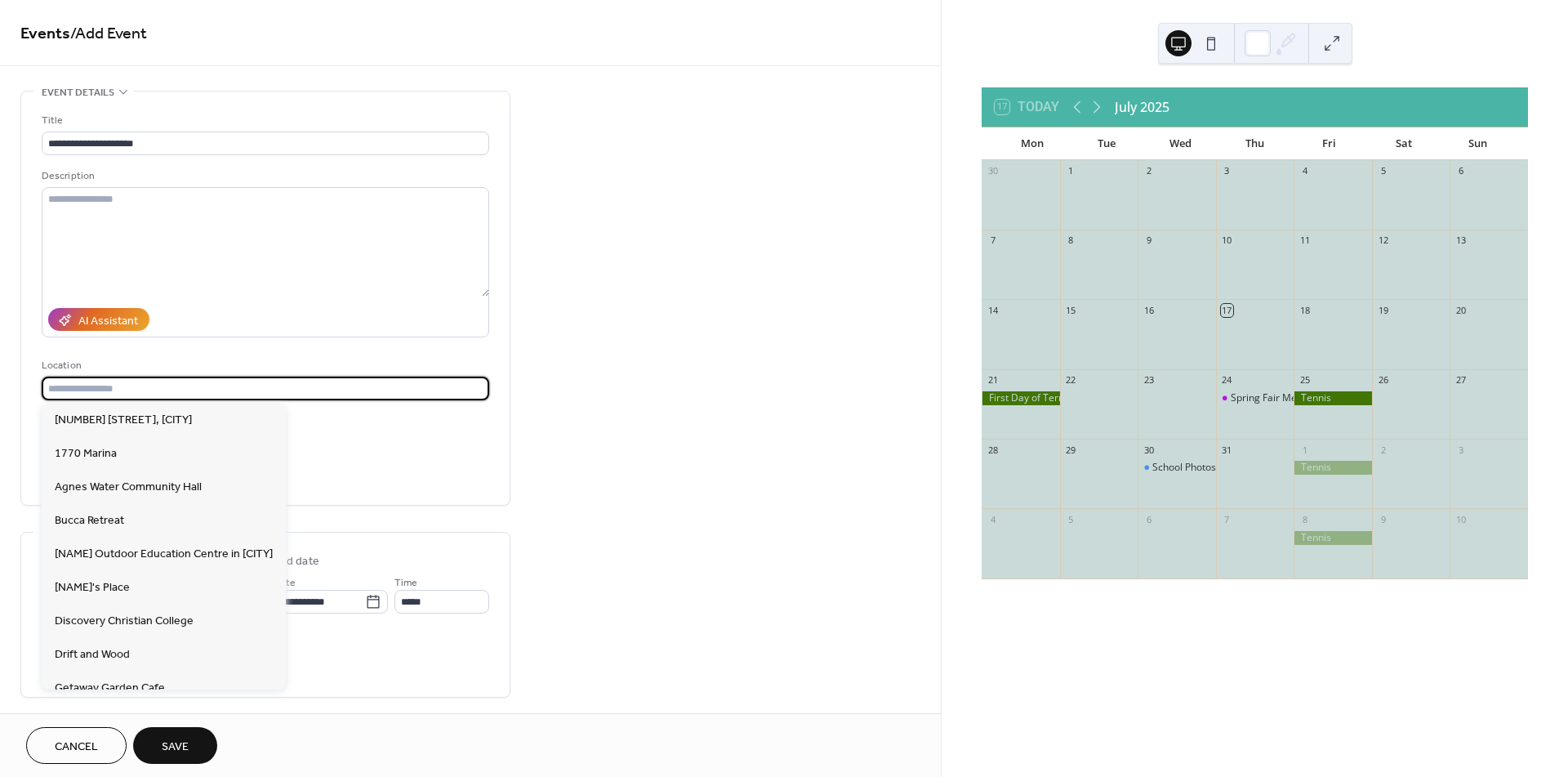 click at bounding box center [265, 388] 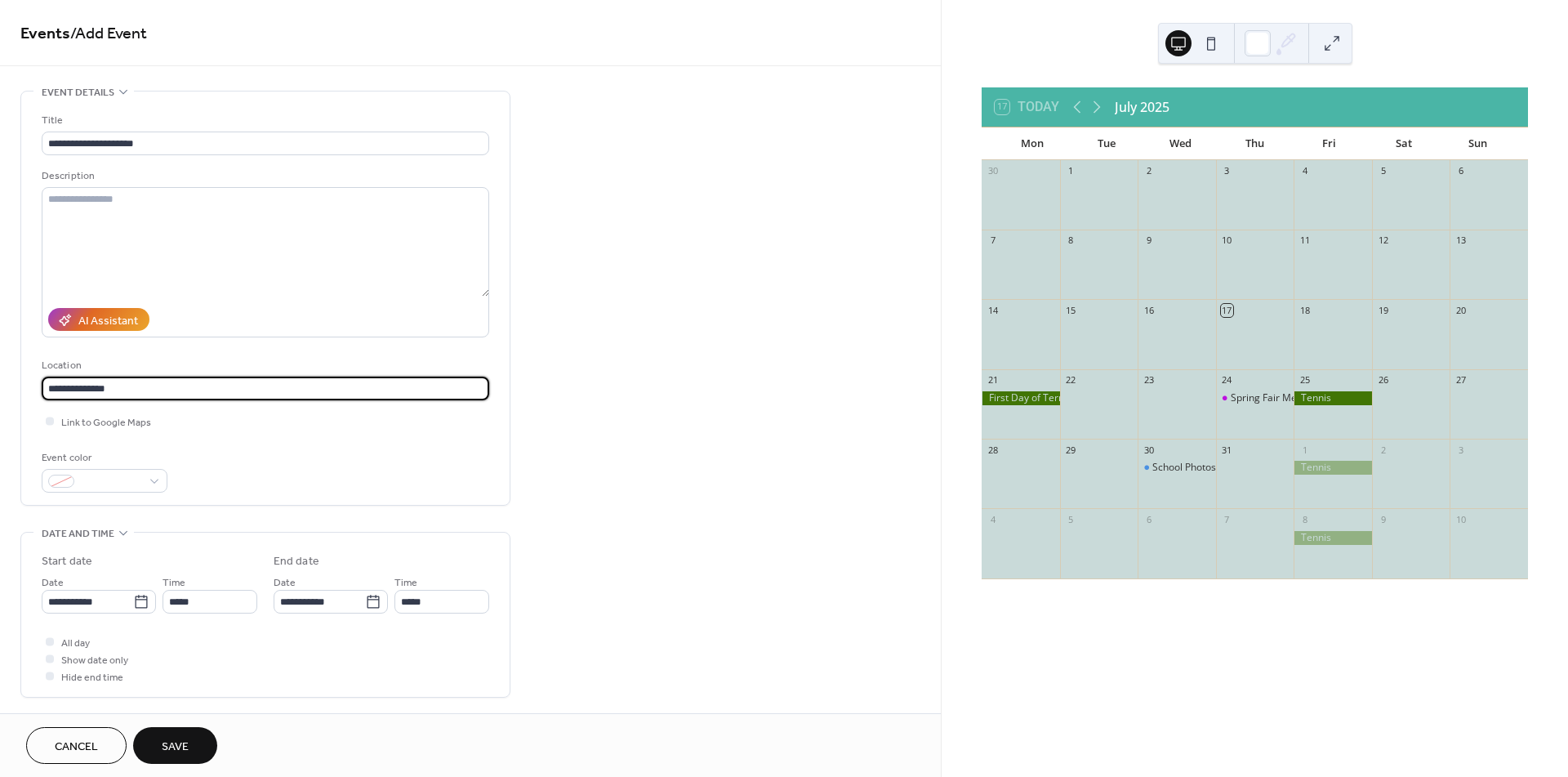 click on "**********" at bounding box center (265, 388) 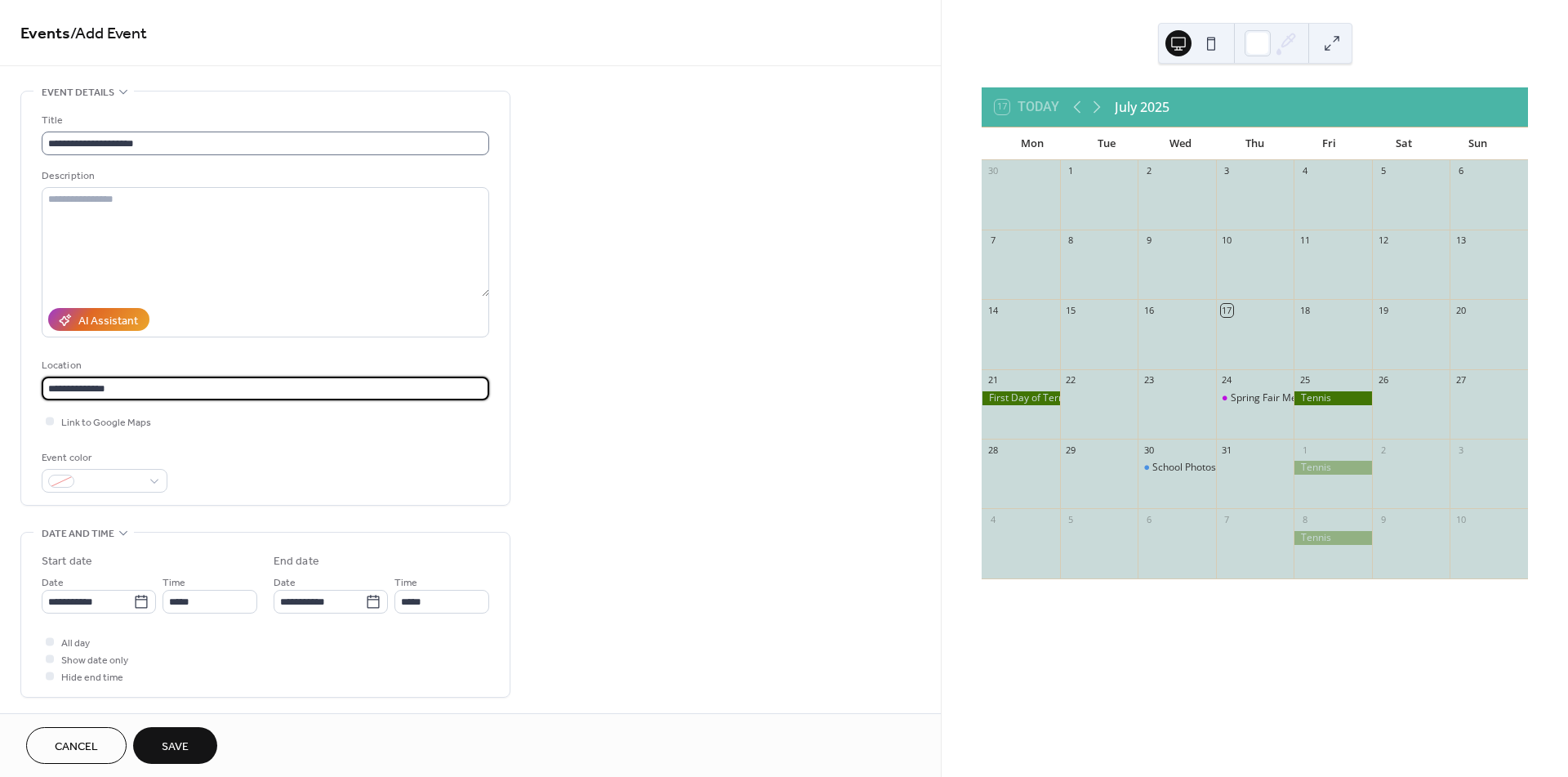 type on "**********" 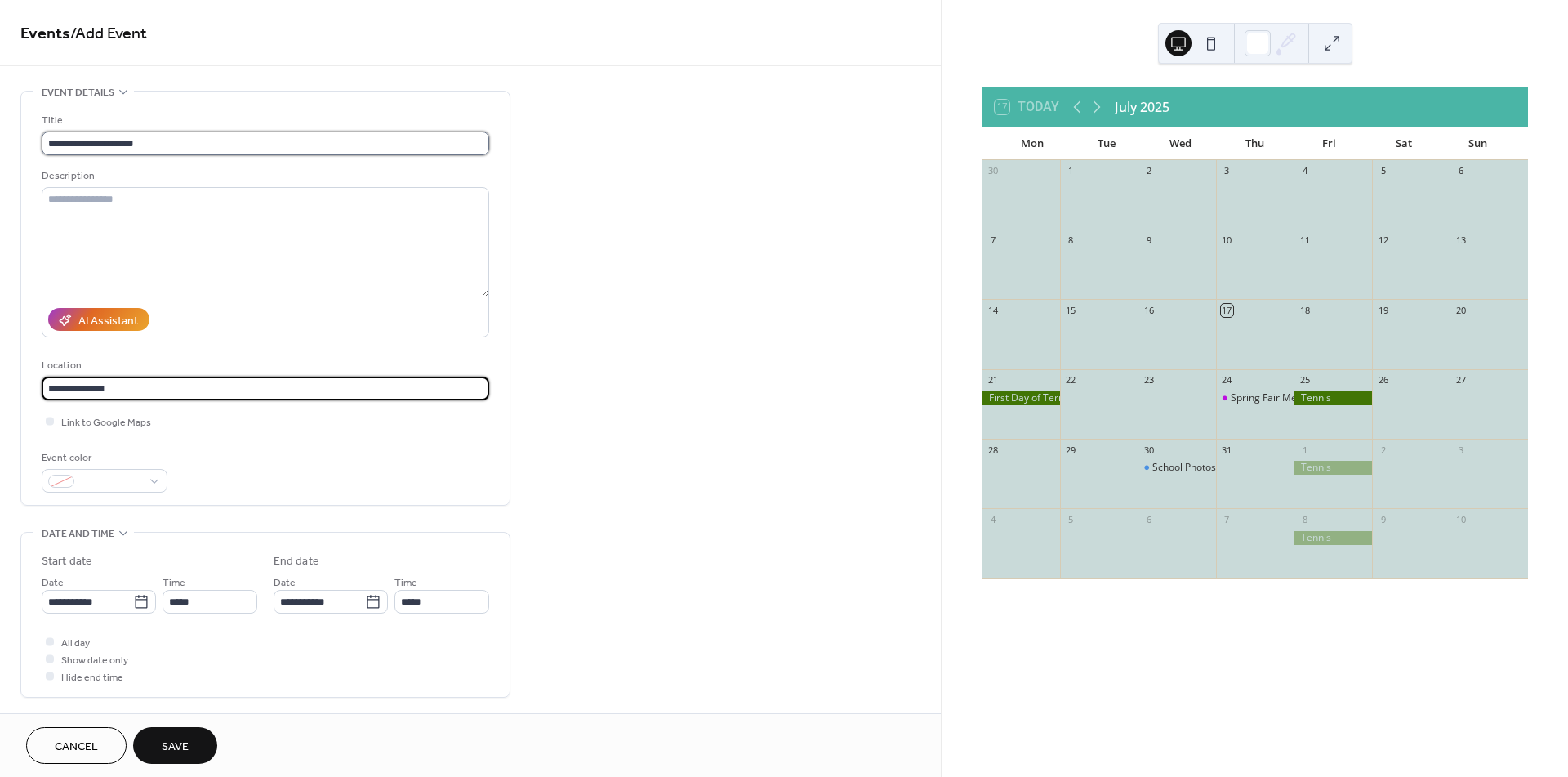 click on "**********" at bounding box center (265, 143) 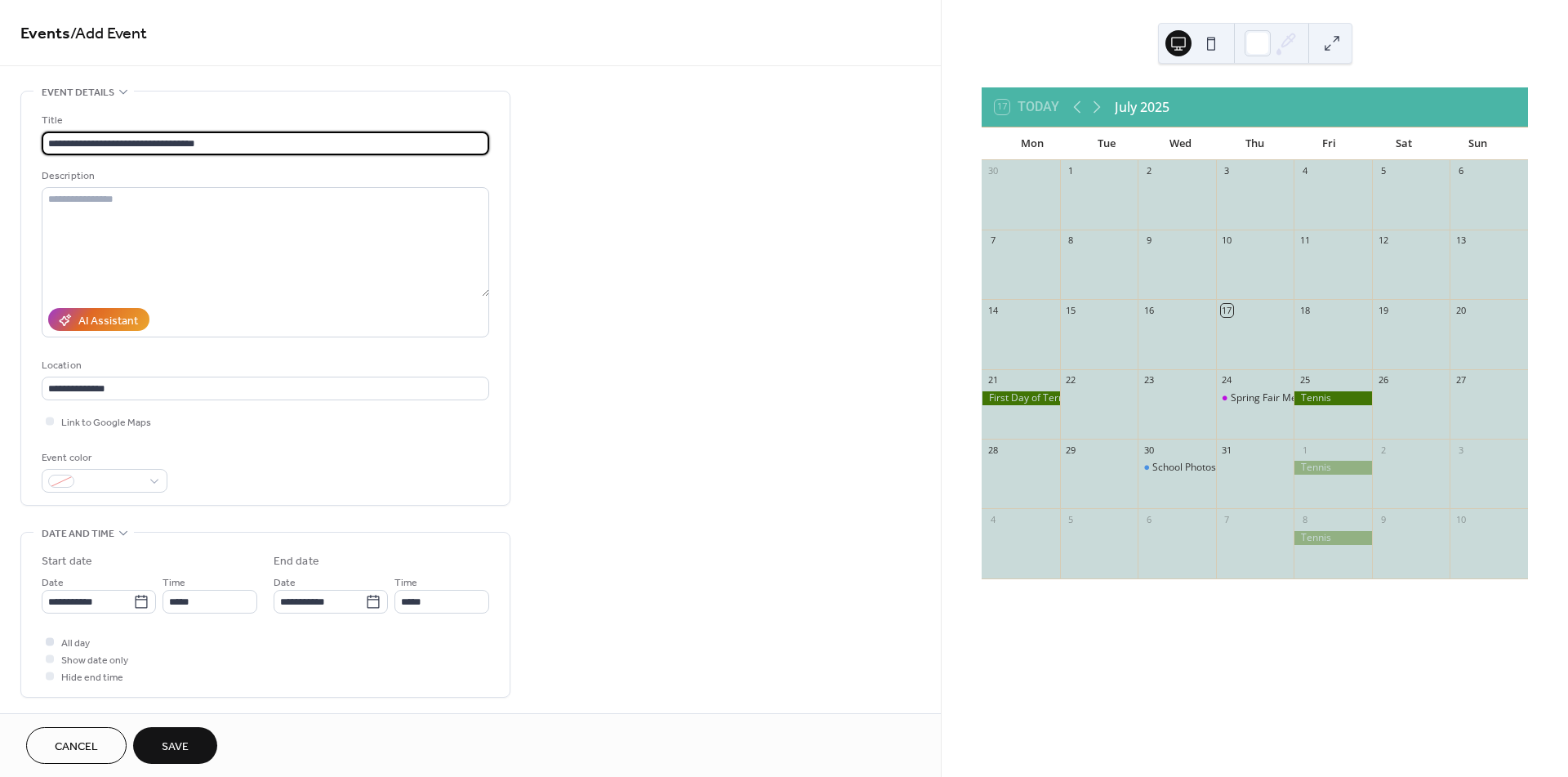 type on "**********" 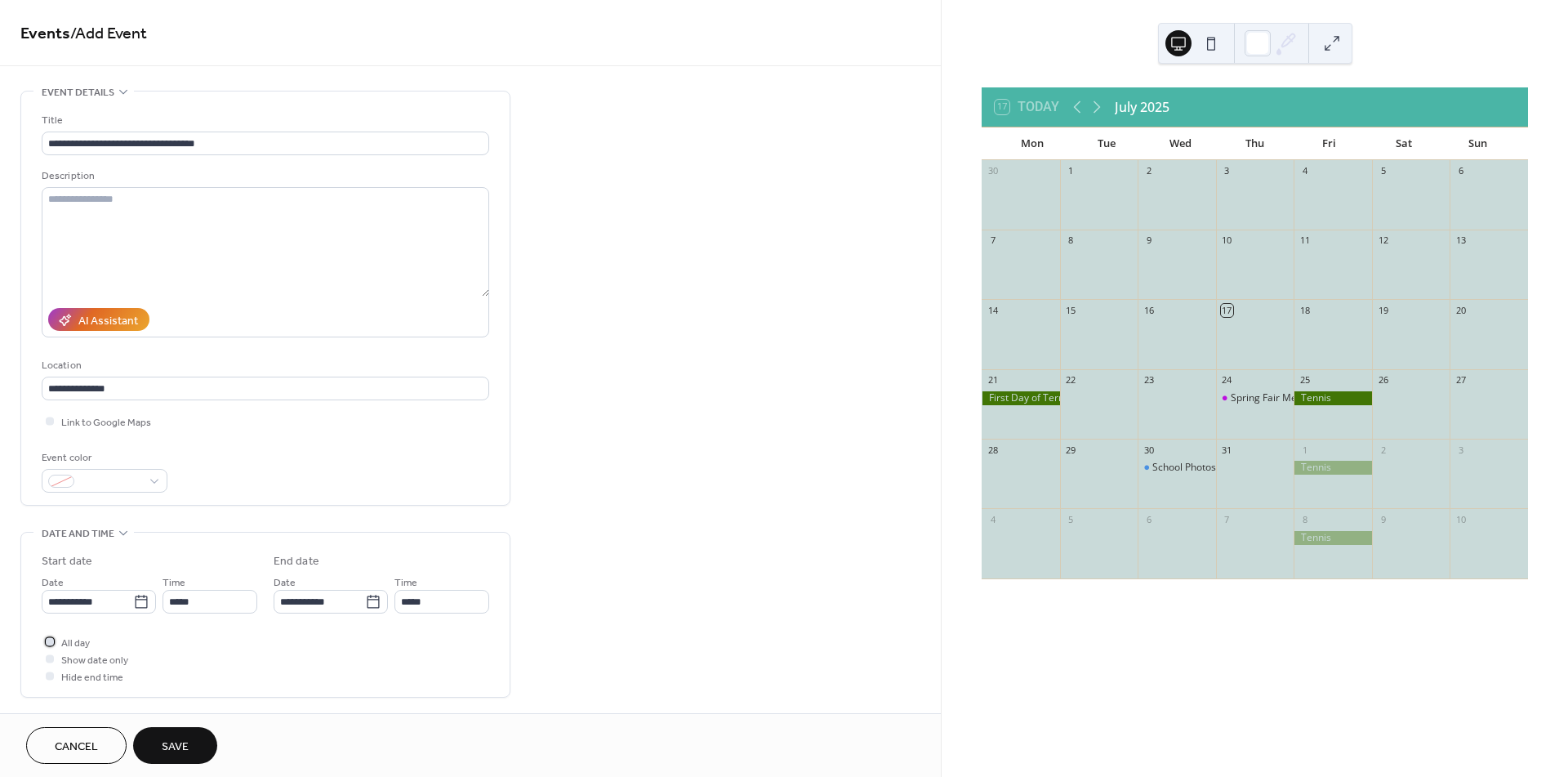 click at bounding box center [50, 641] 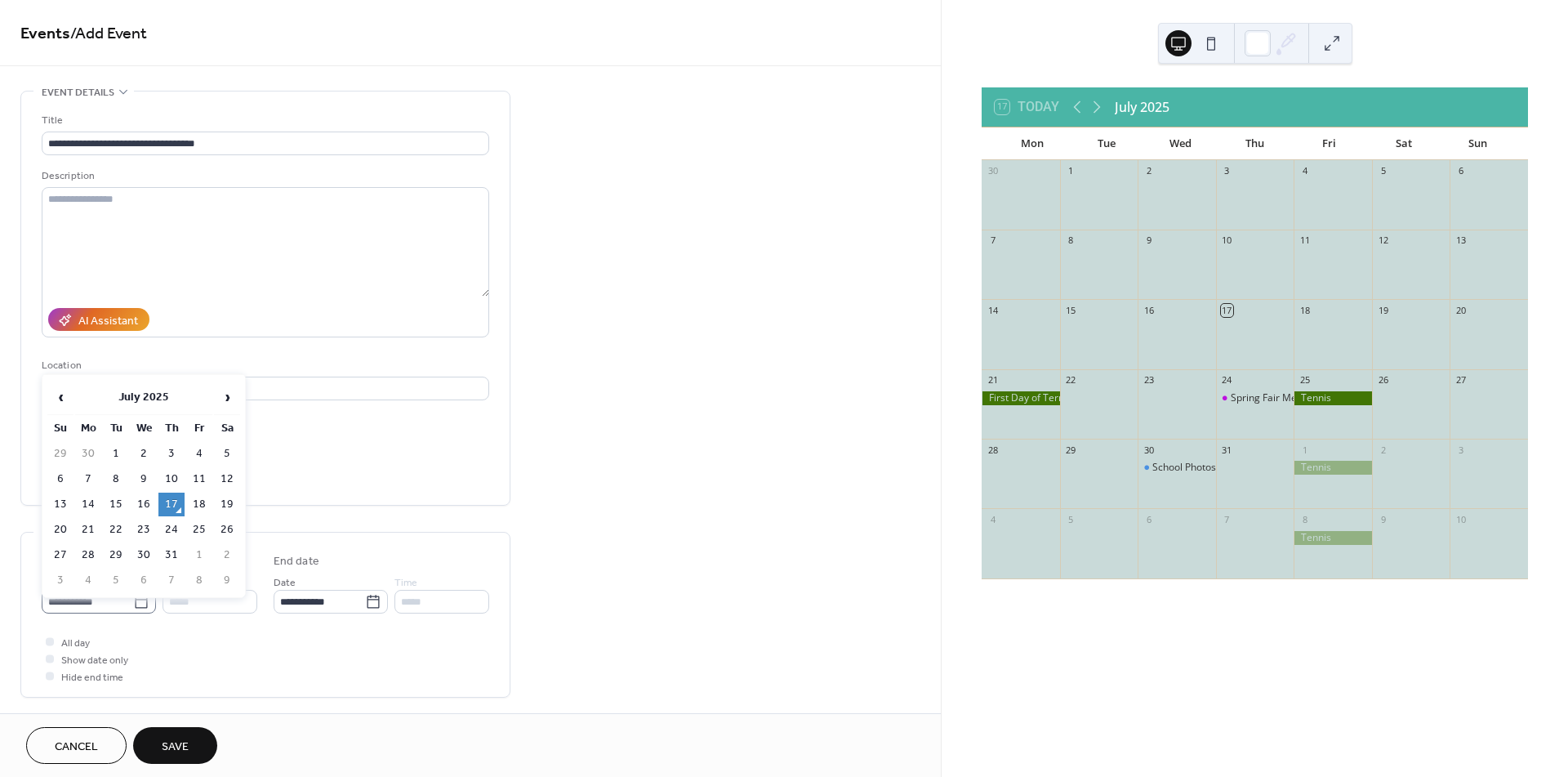 click 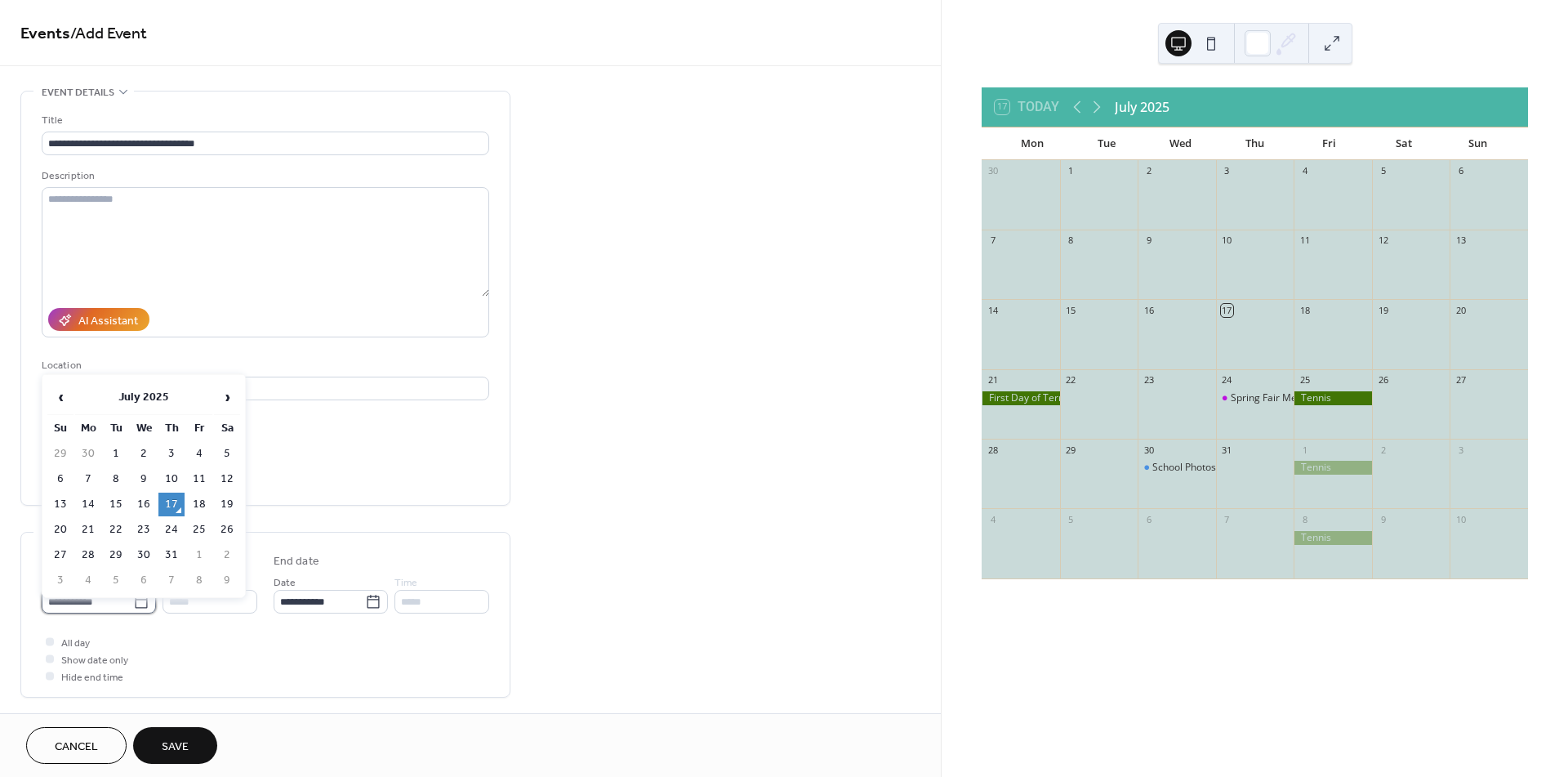 click on "**********" at bounding box center [87, 601] 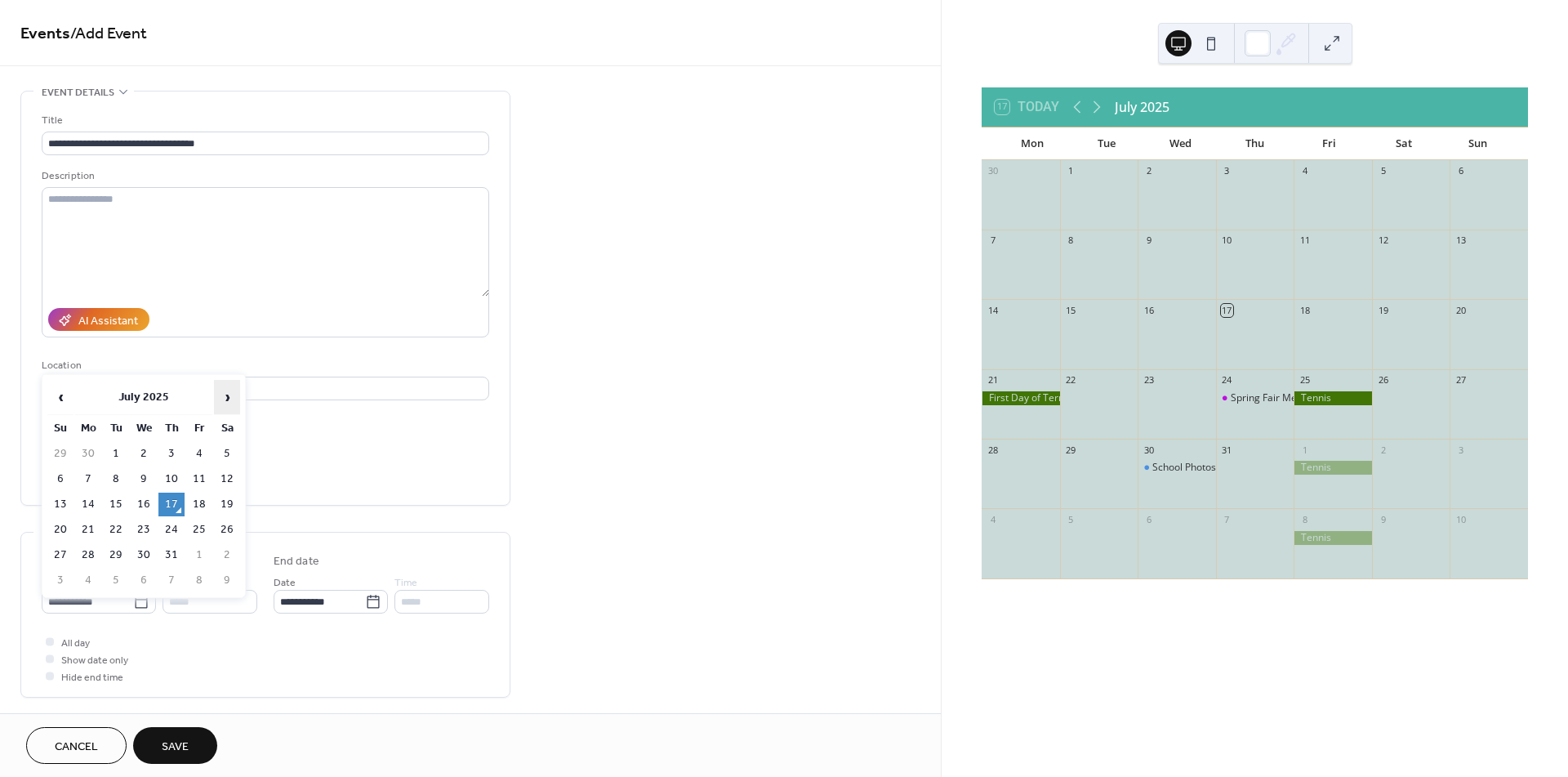 click on "›" at bounding box center [227, 397] 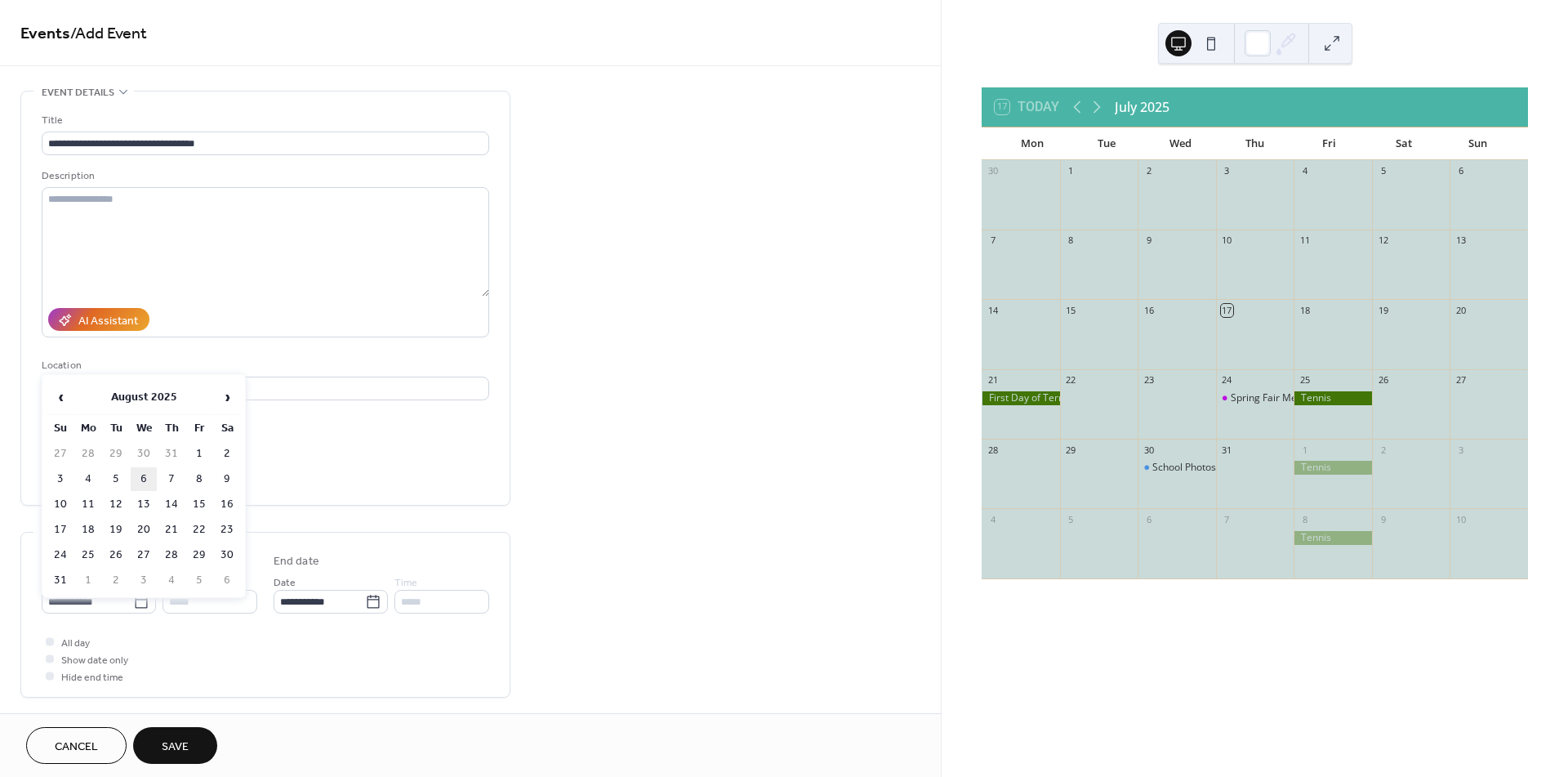 click on "6" at bounding box center (144, 479) 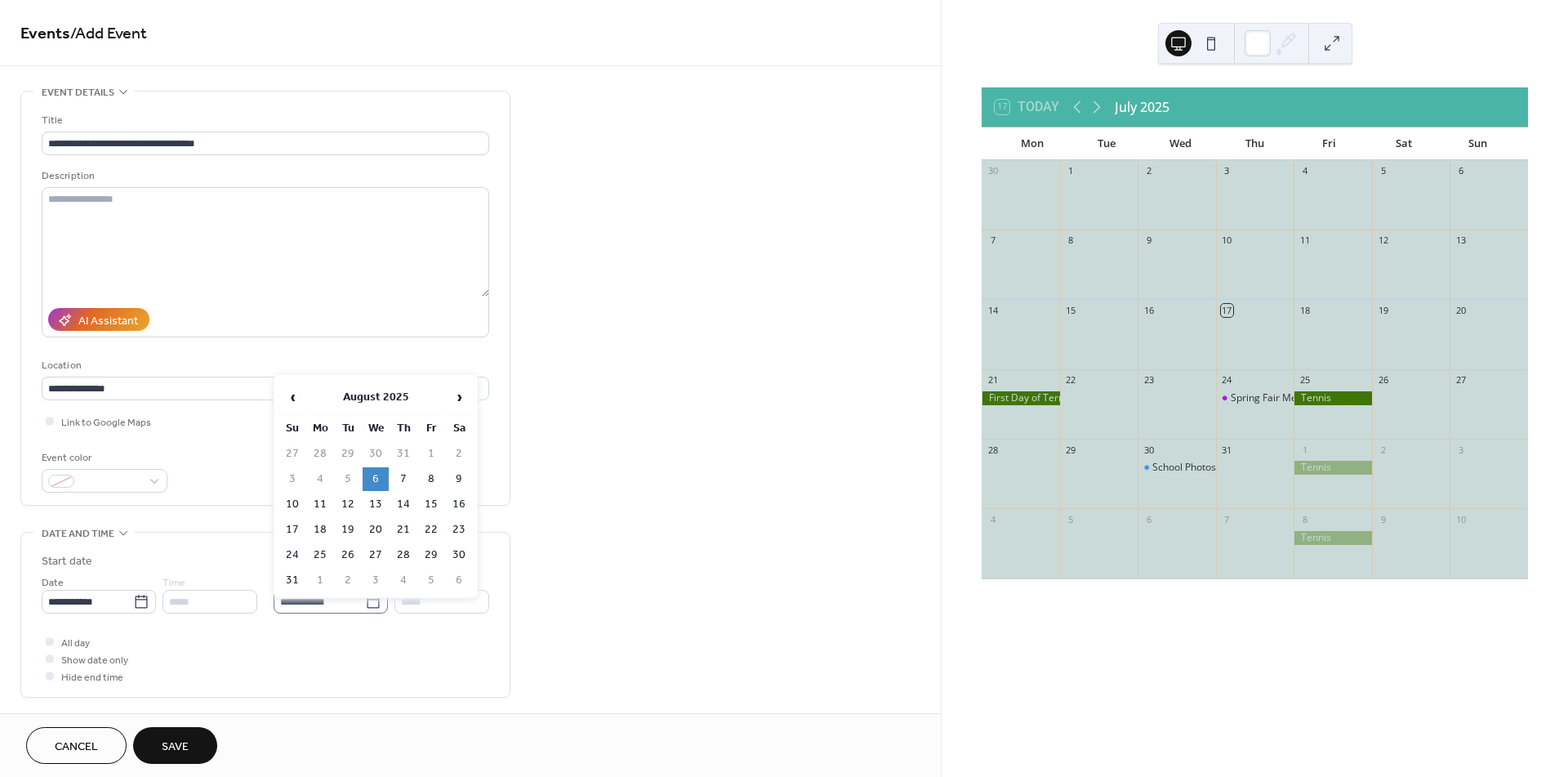 click 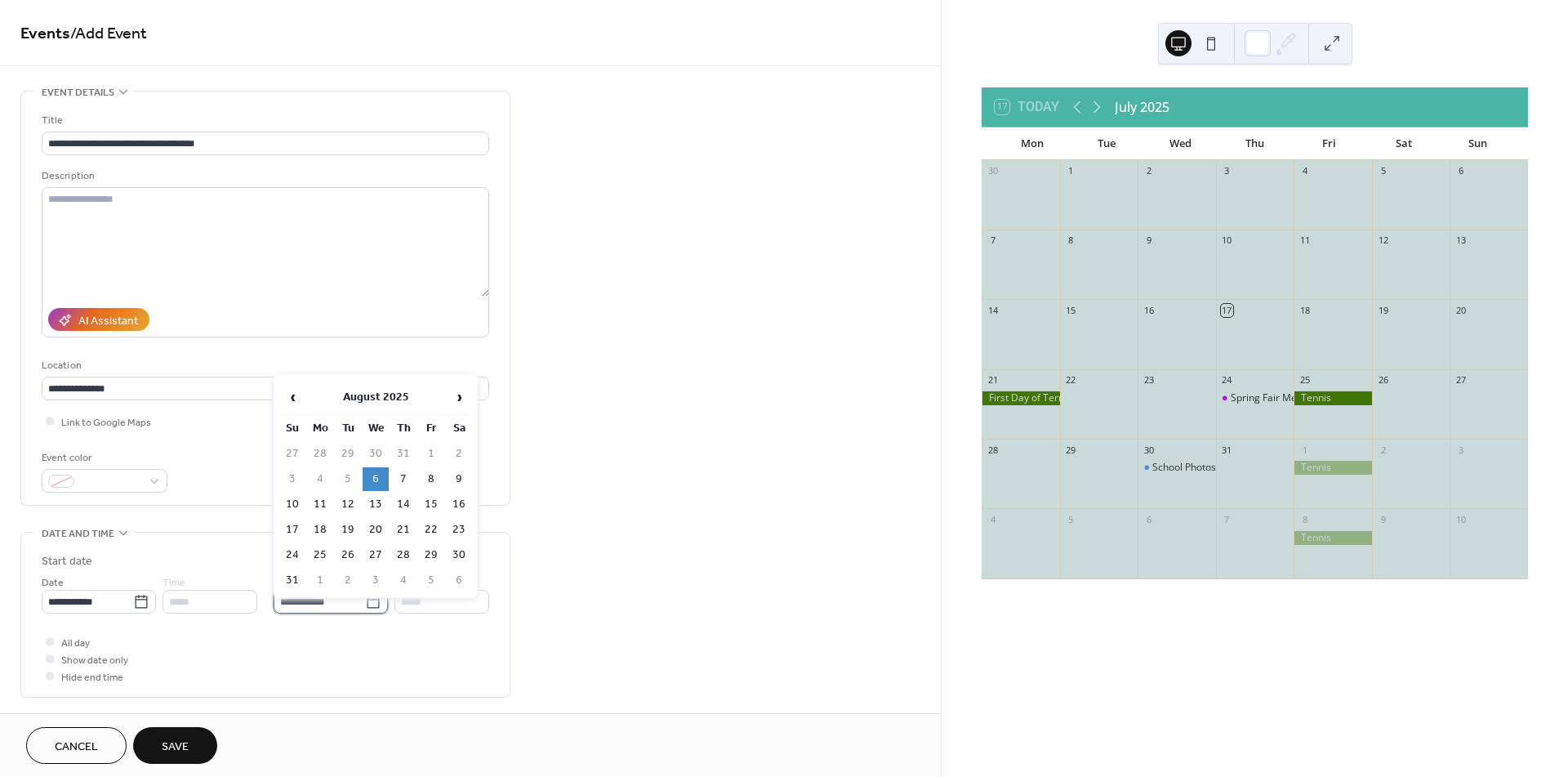 click on "**********" at bounding box center (319, 601) 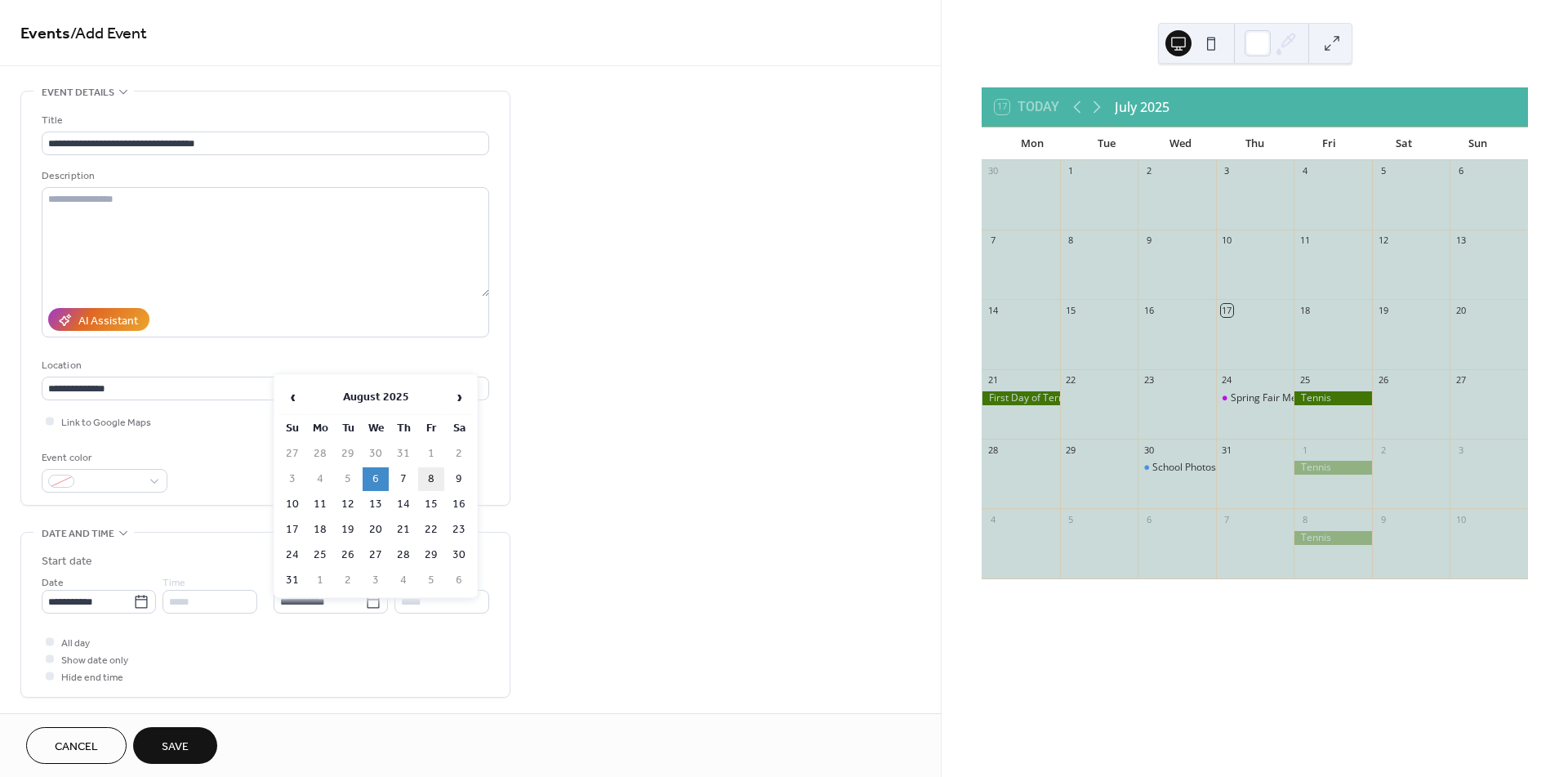 click on "8" at bounding box center [431, 479] 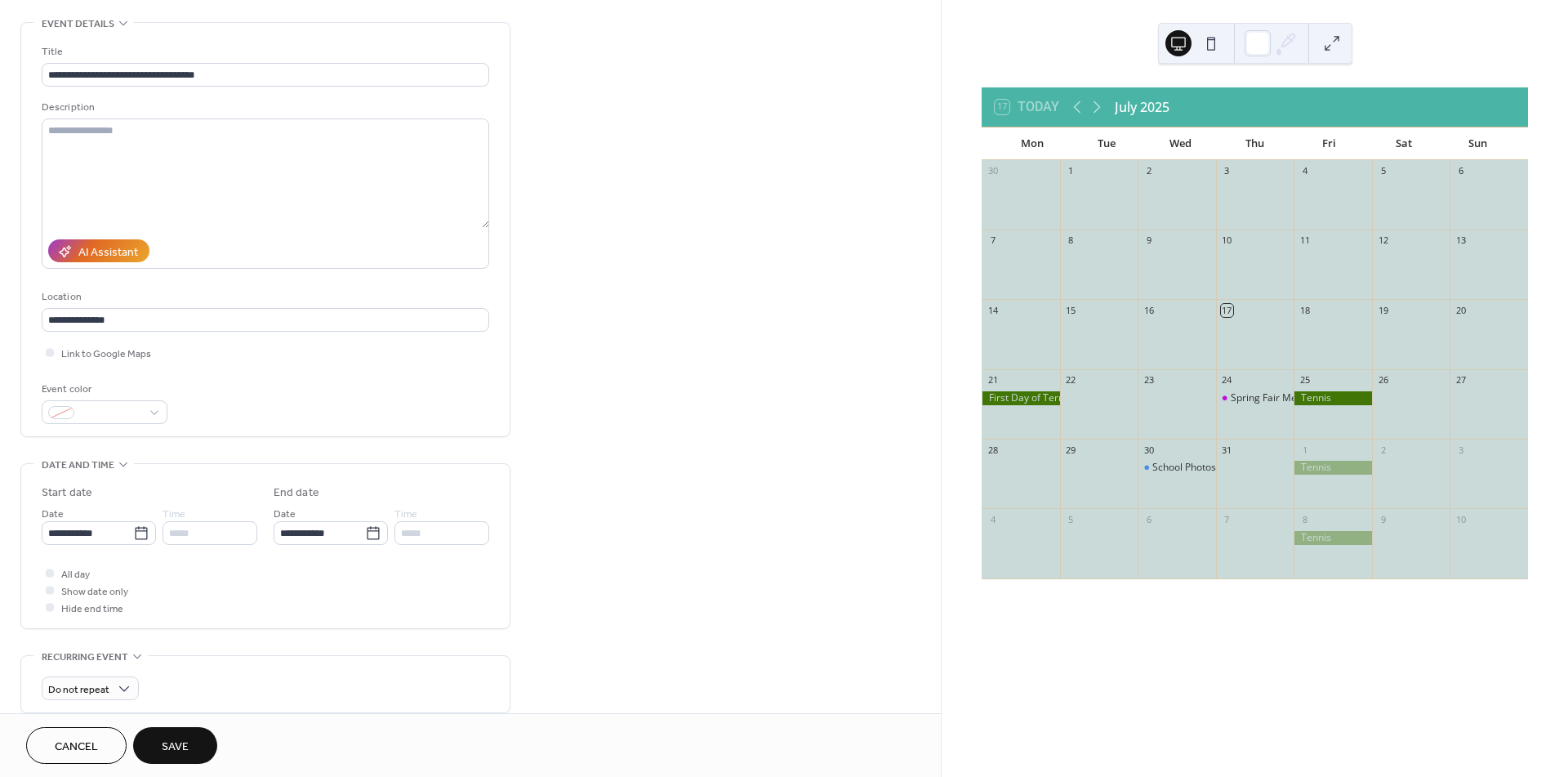 scroll, scrollTop: 10, scrollLeft: 0, axis: vertical 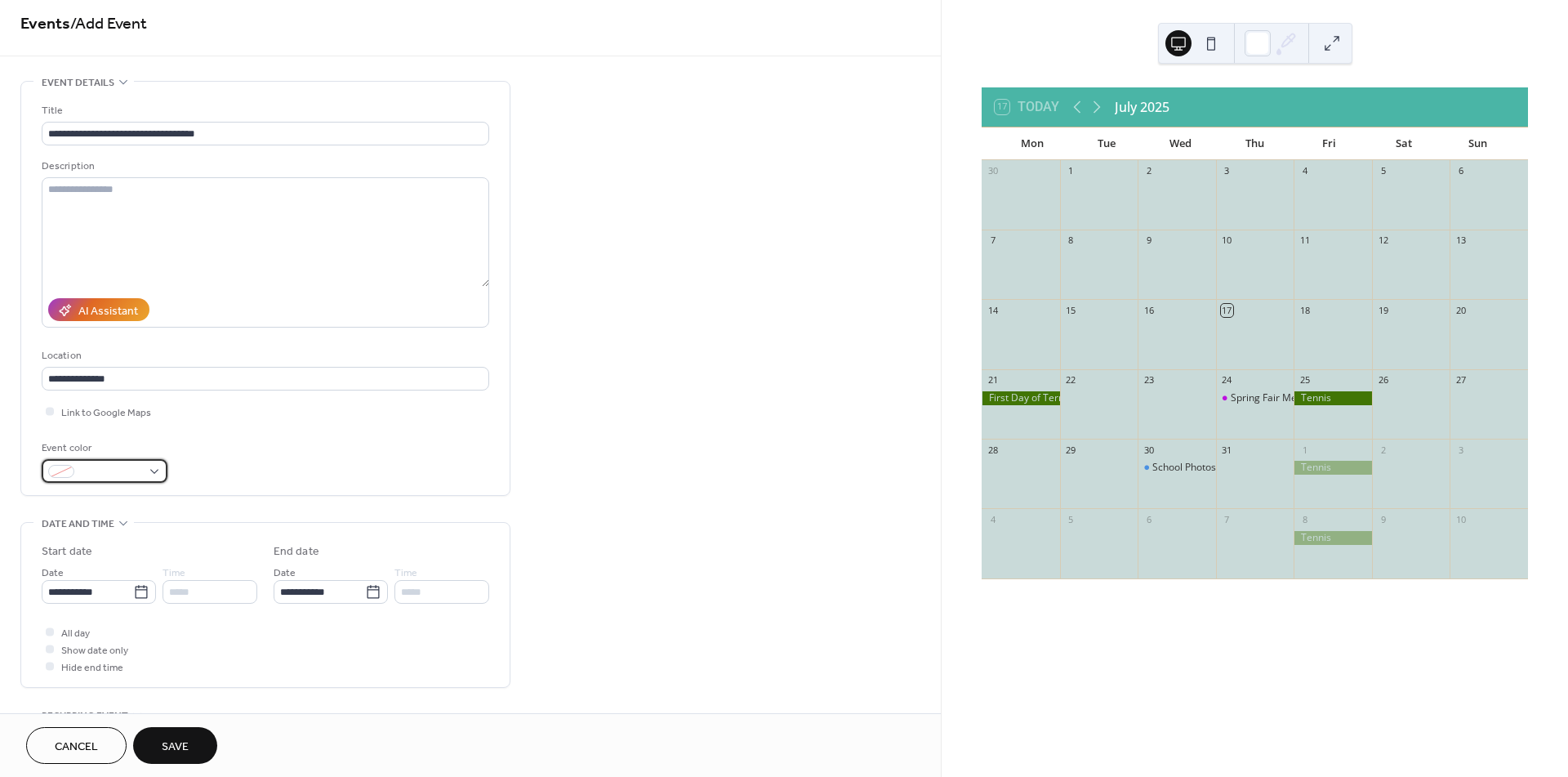 click at bounding box center (105, 471) 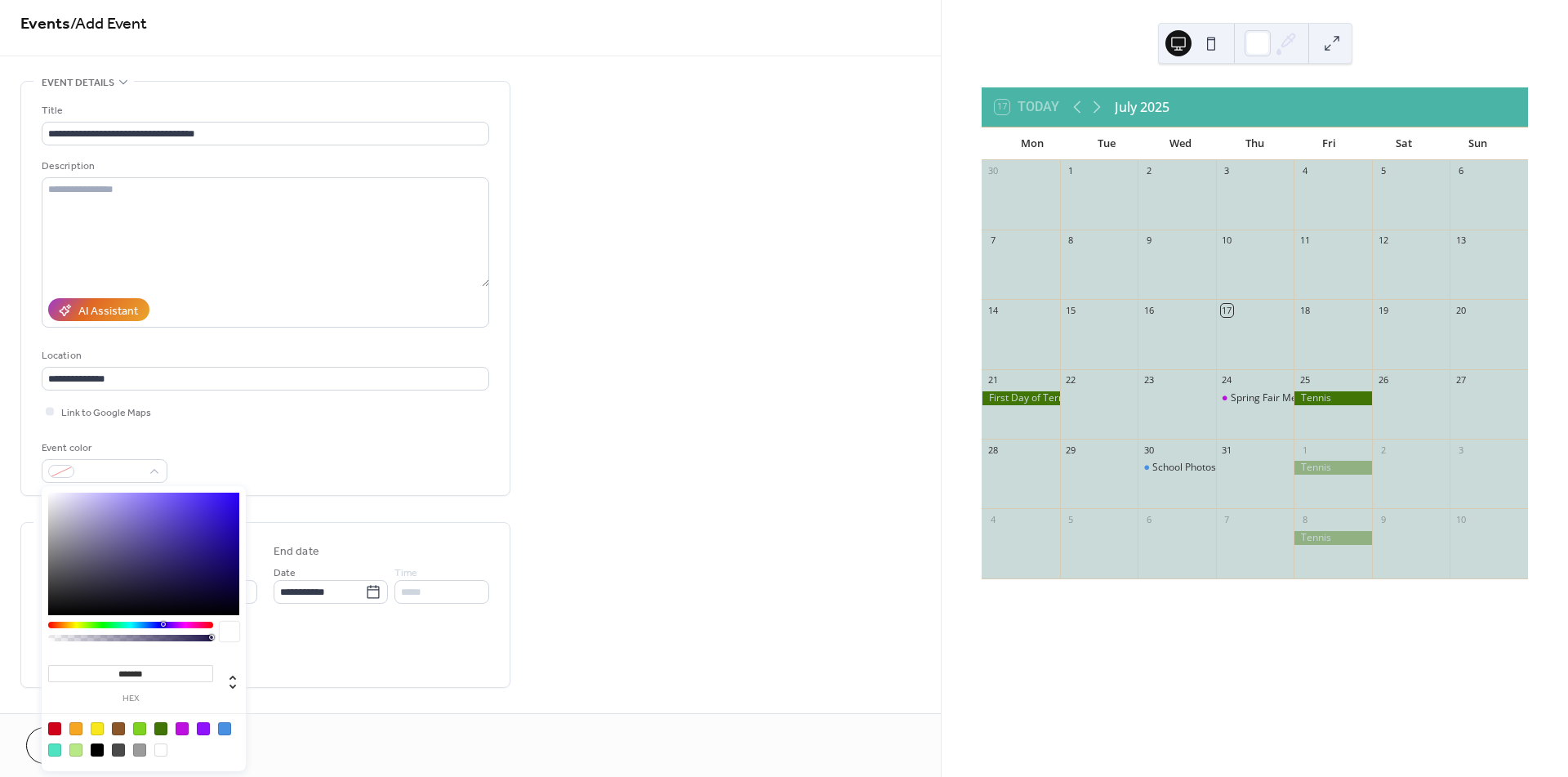click at bounding box center [118, 729] 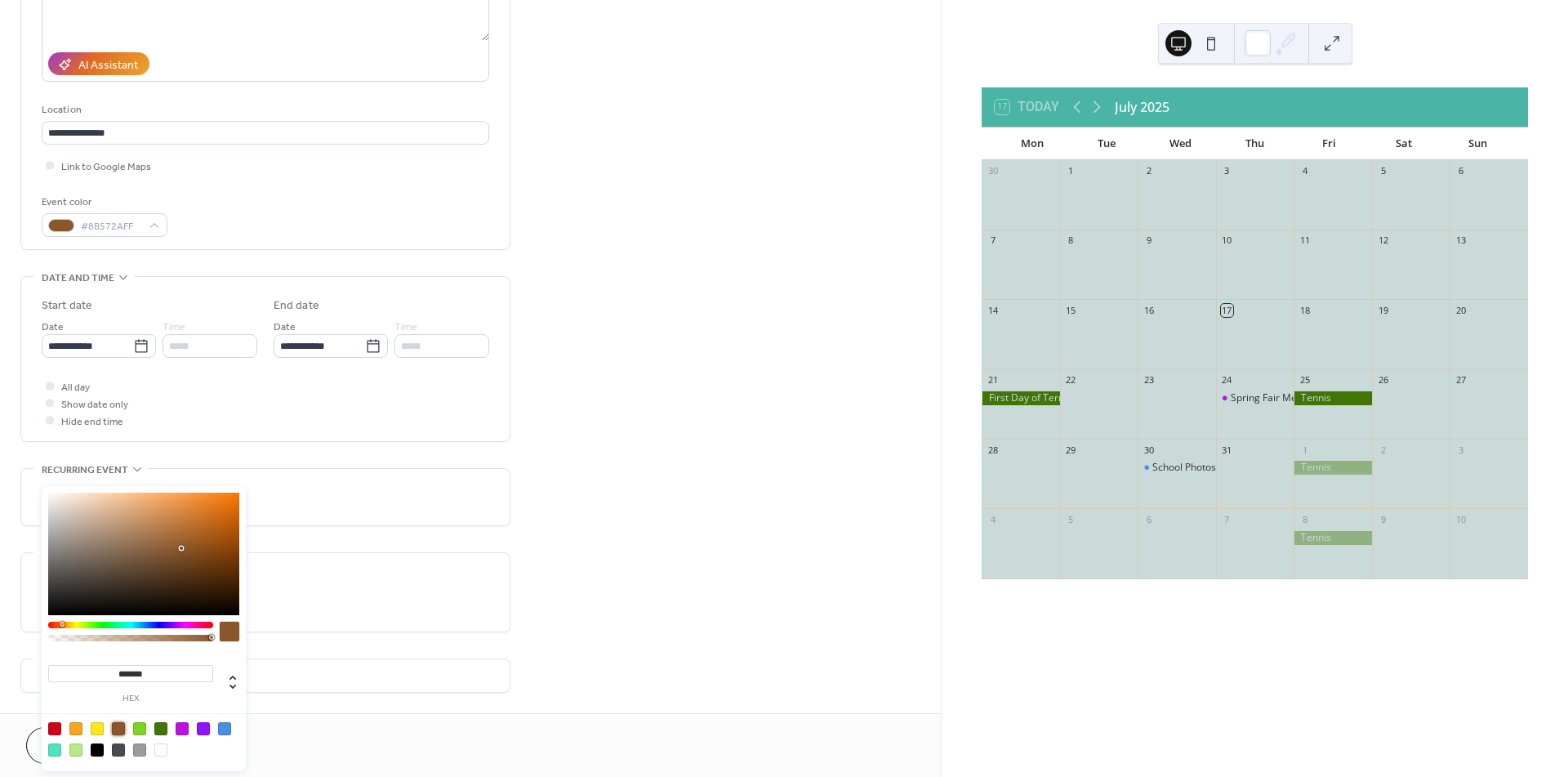 scroll, scrollTop: 373, scrollLeft: 0, axis: vertical 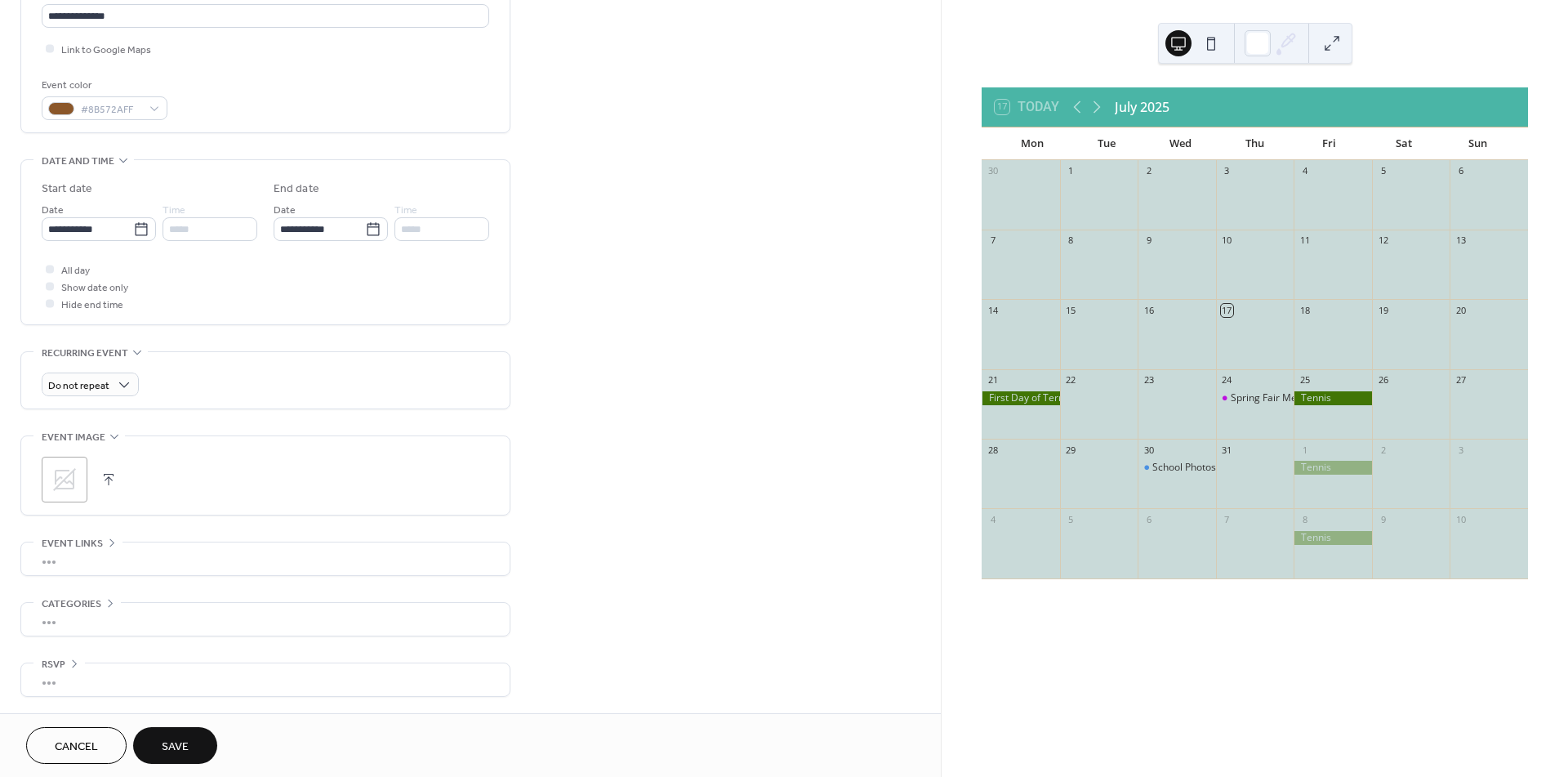 click on "**********" at bounding box center [470, 216] 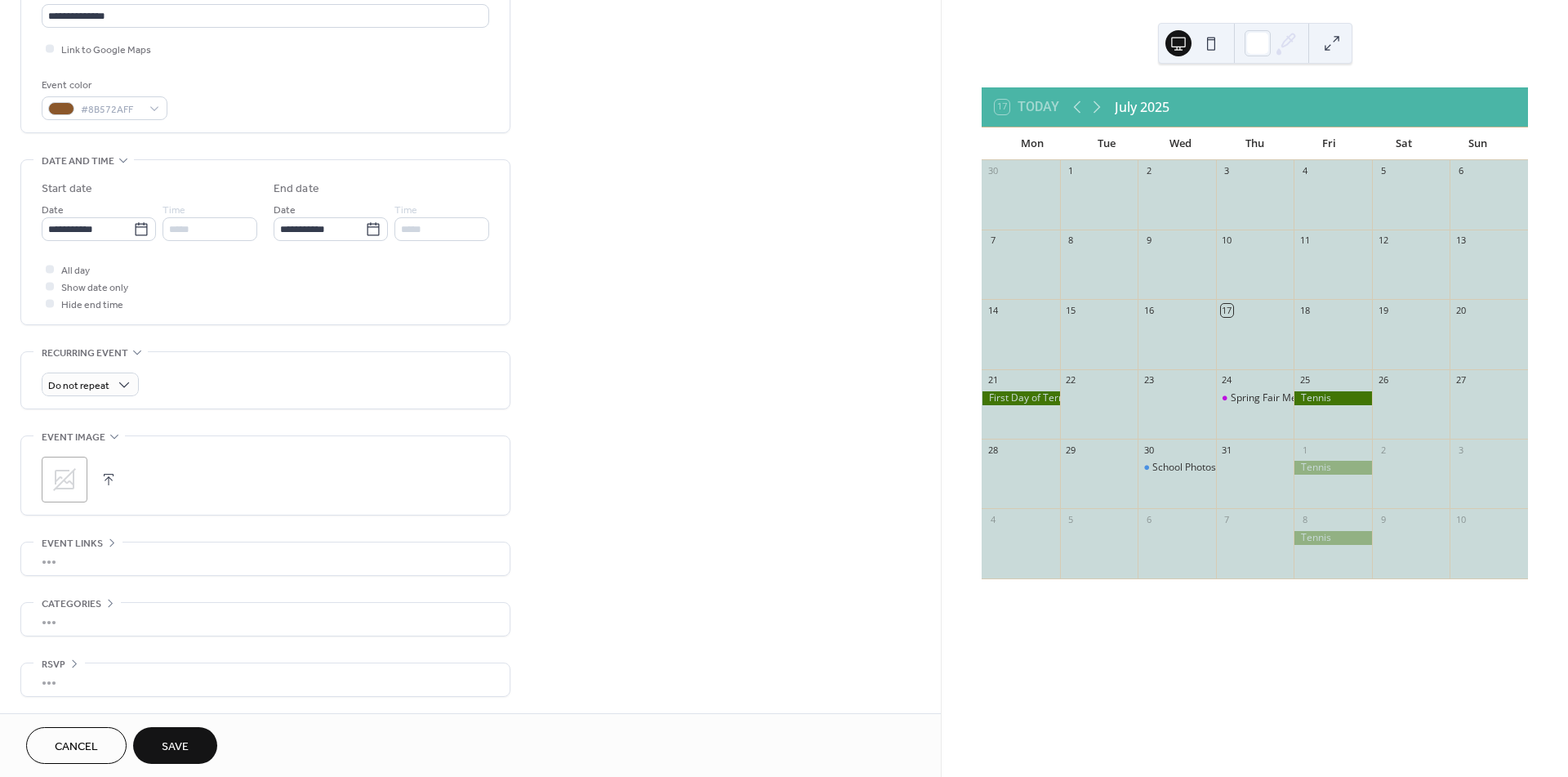 click on "Save" at bounding box center (175, 745) 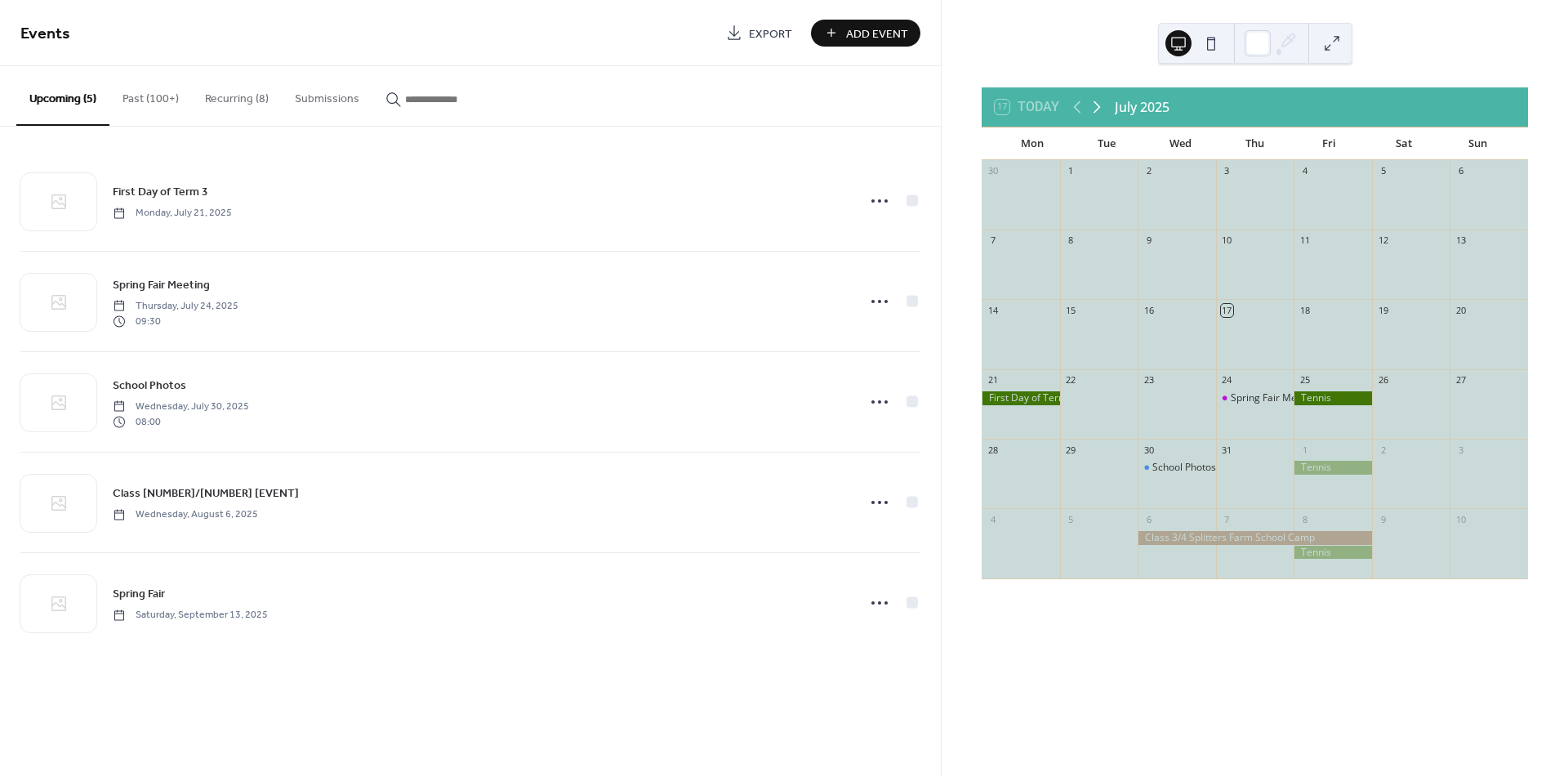 click 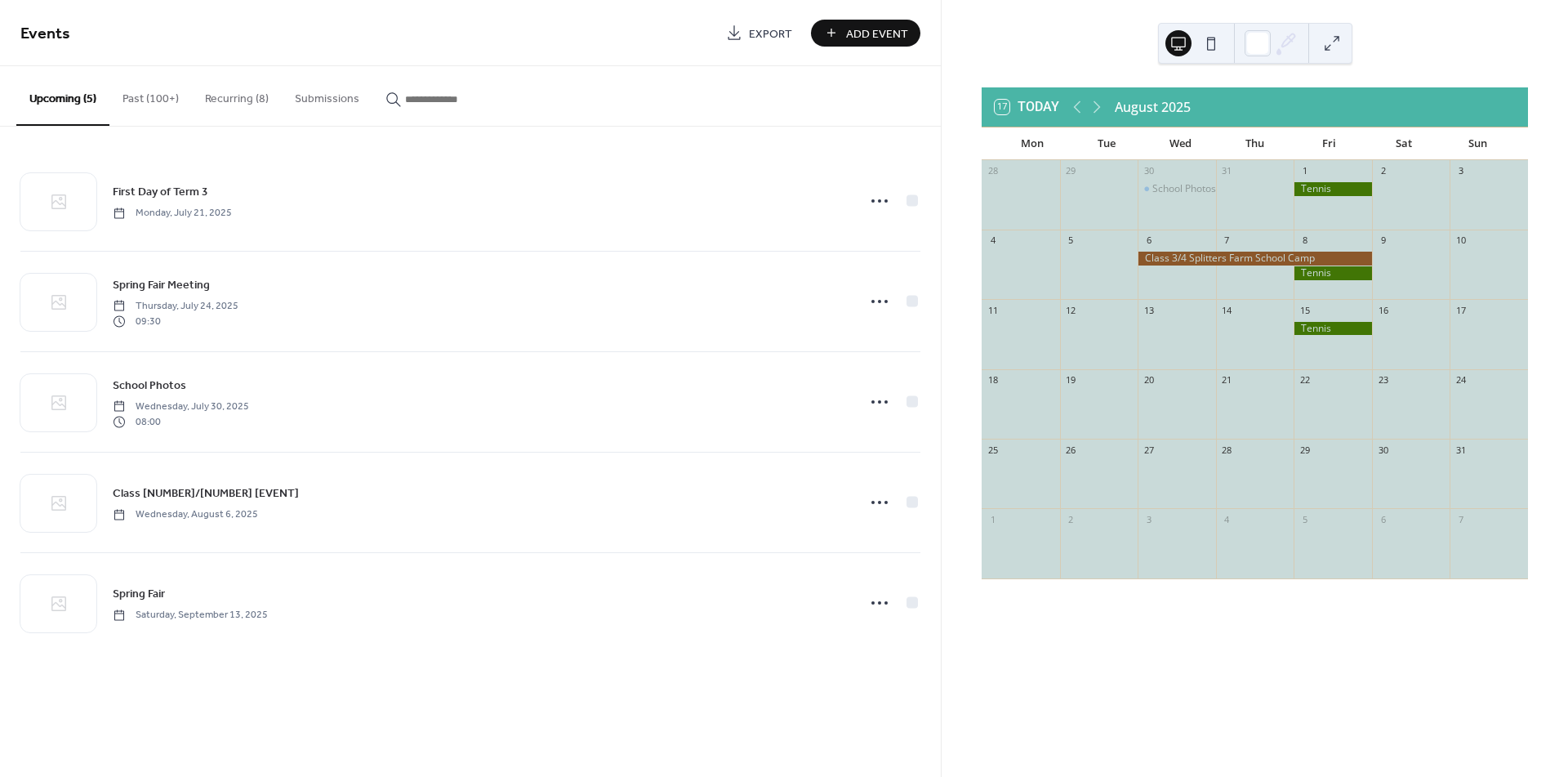 click on "Add Event" at bounding box center (877, 33) 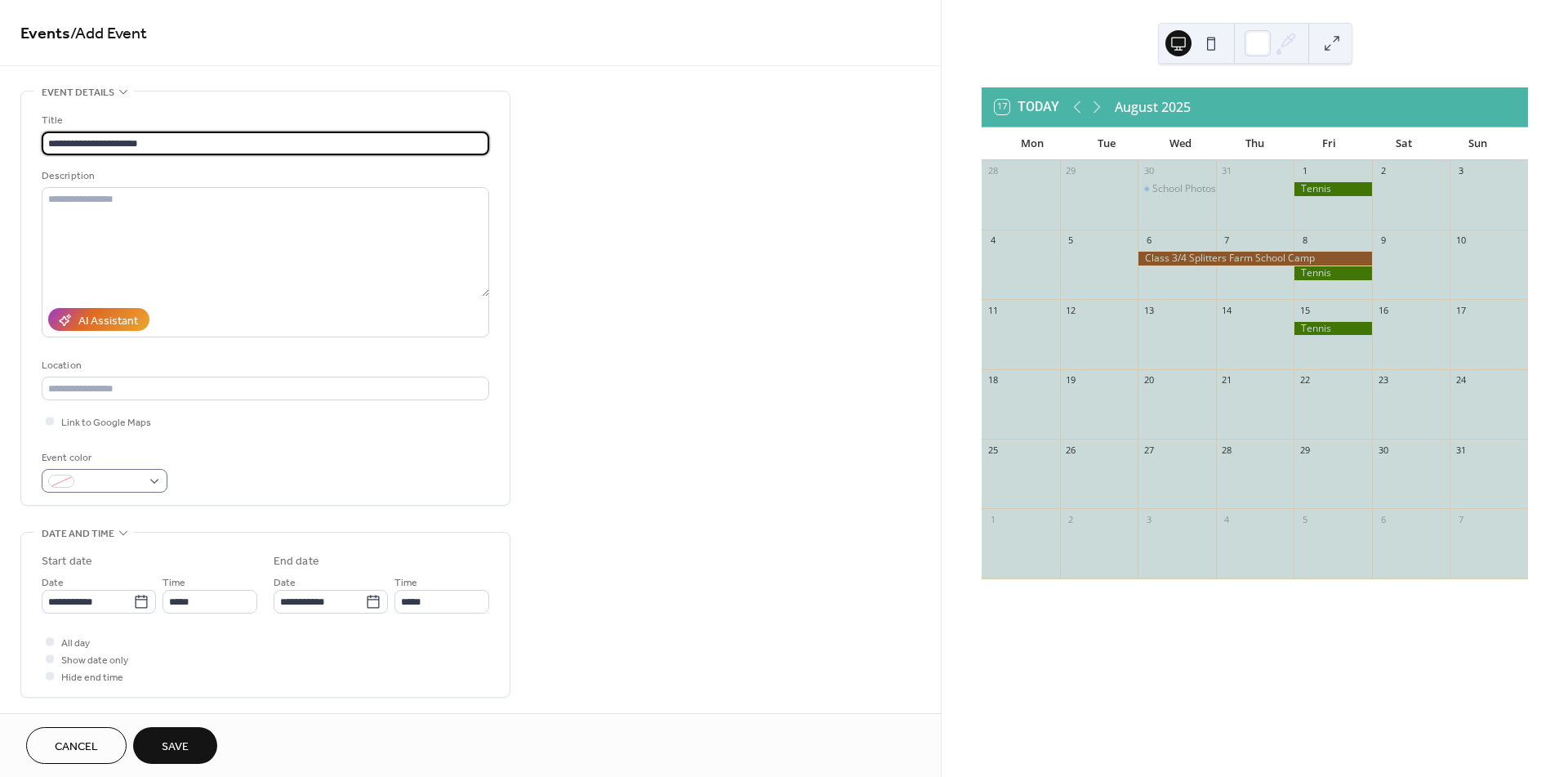 type on "**********" 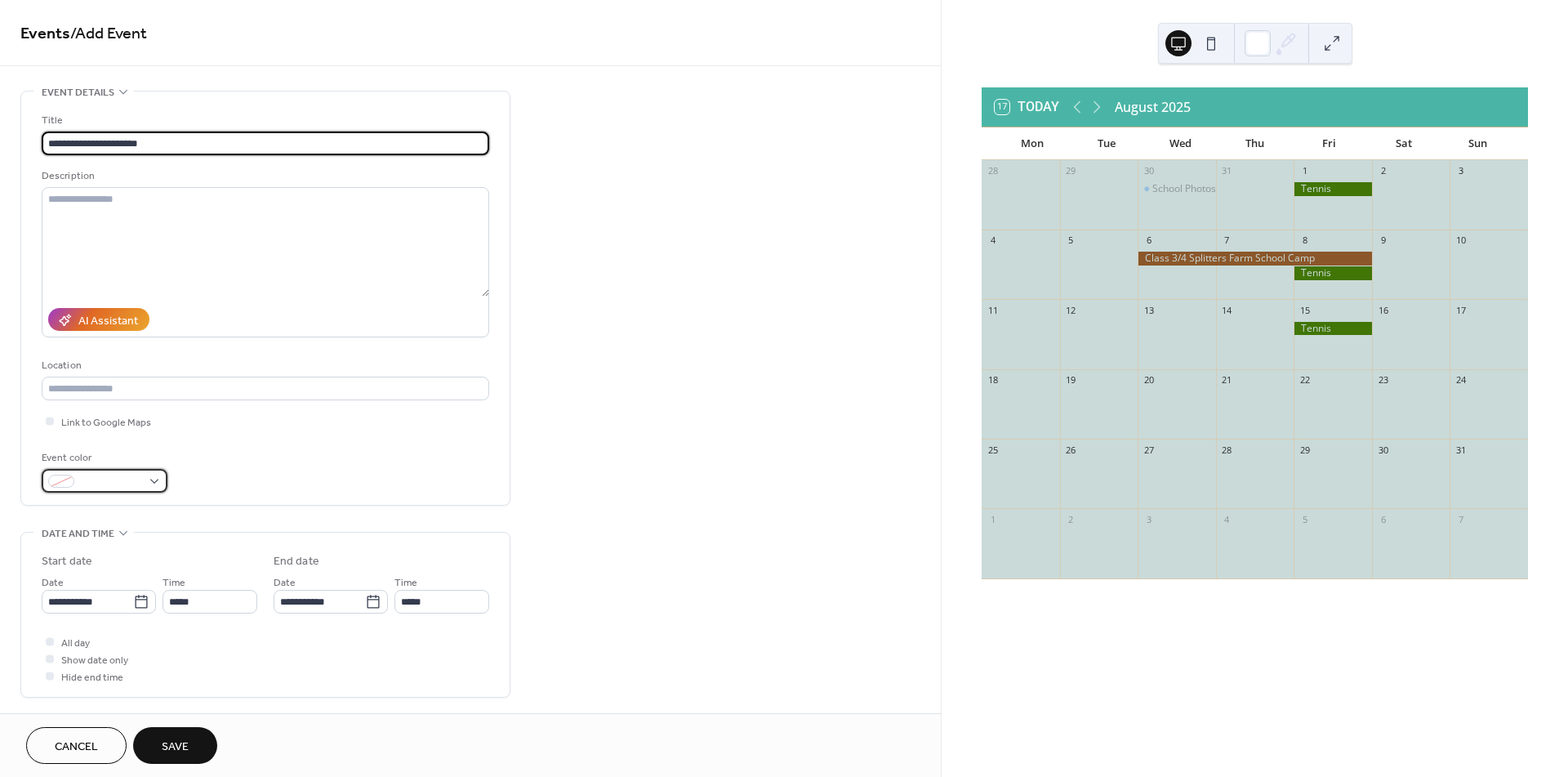 click at bounding box center [105, 480] 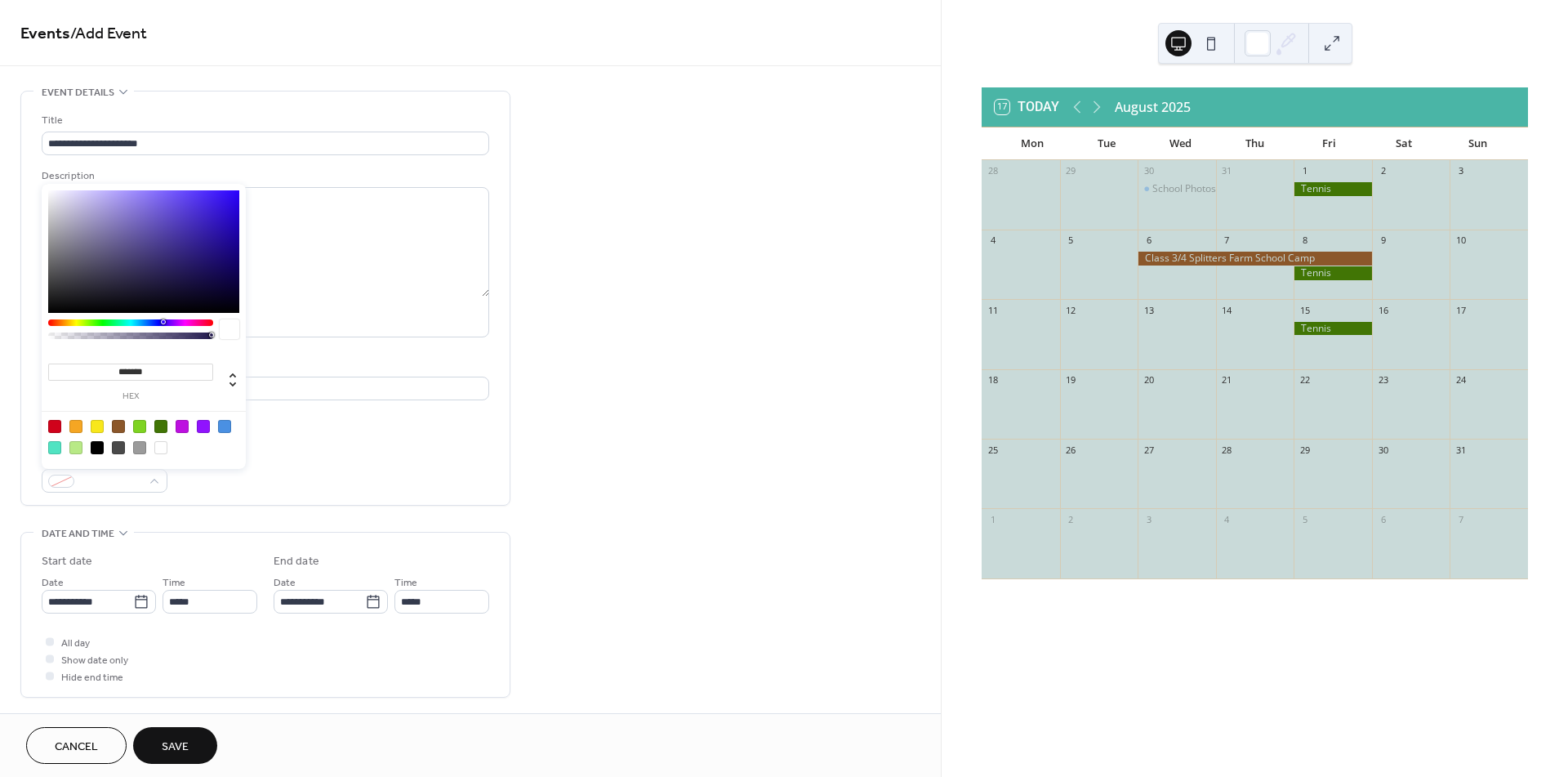 click at bounding box center [55, 448] 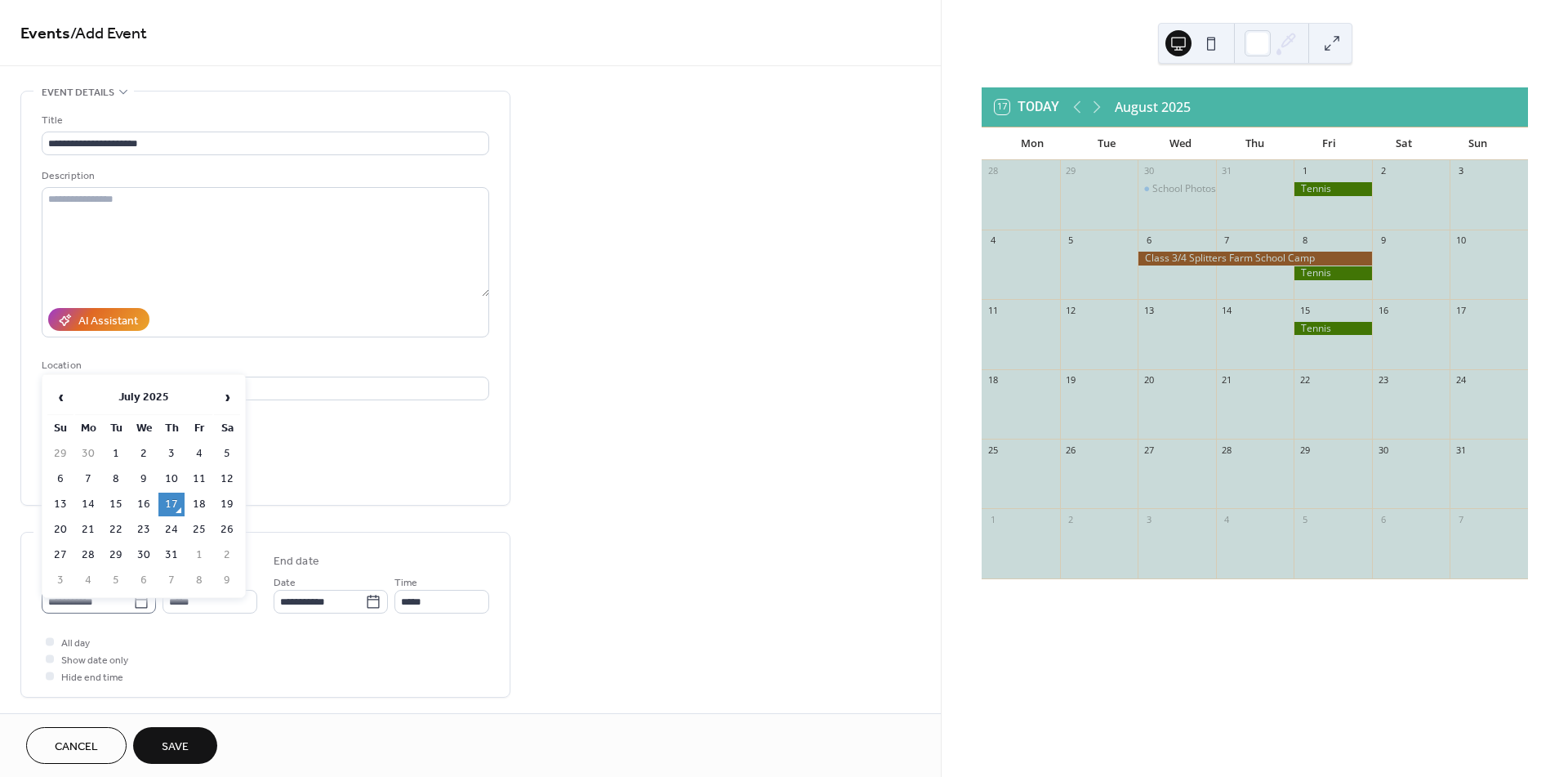 click 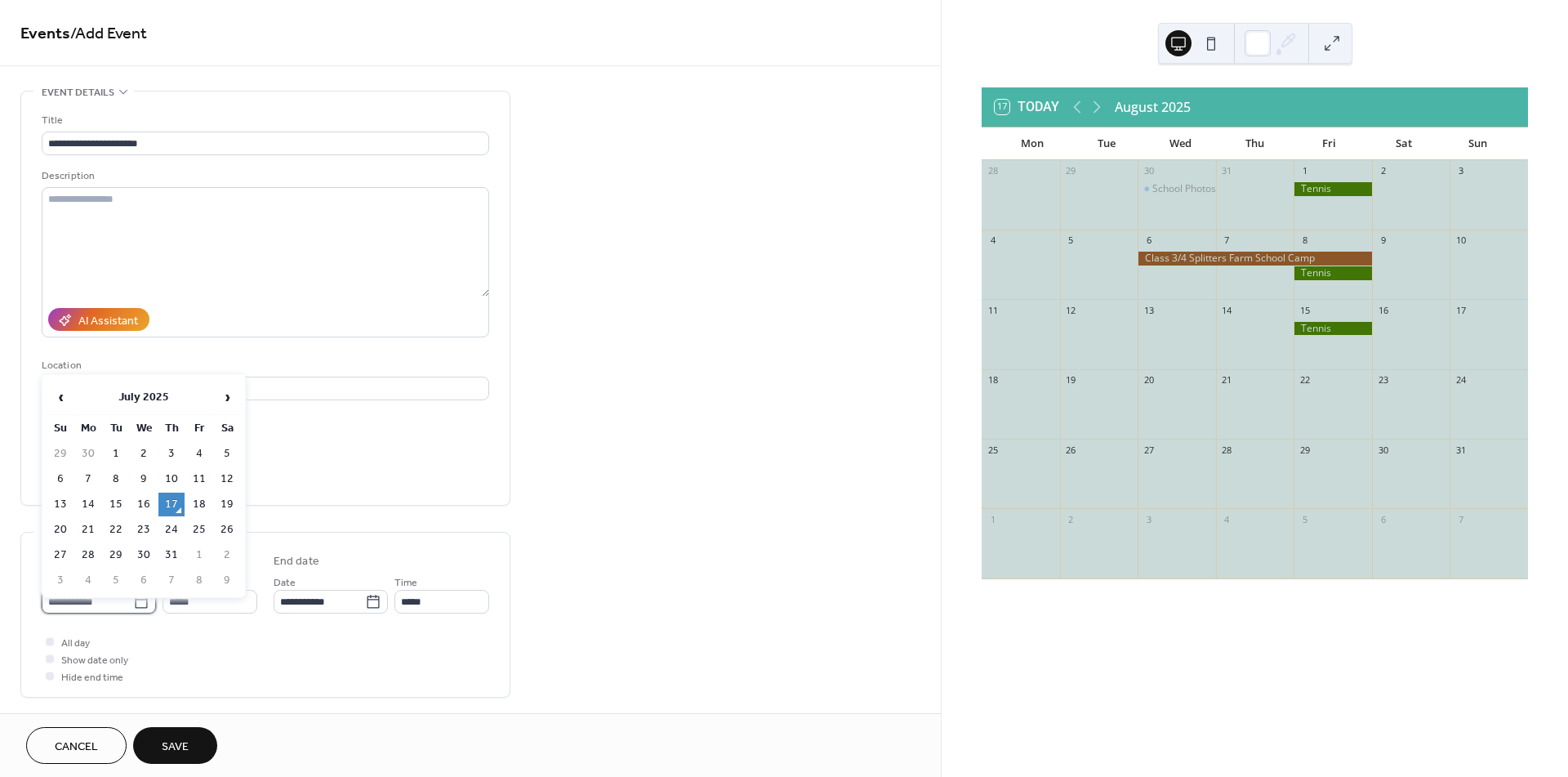 click on "**********" at bounding box center [87, 601] 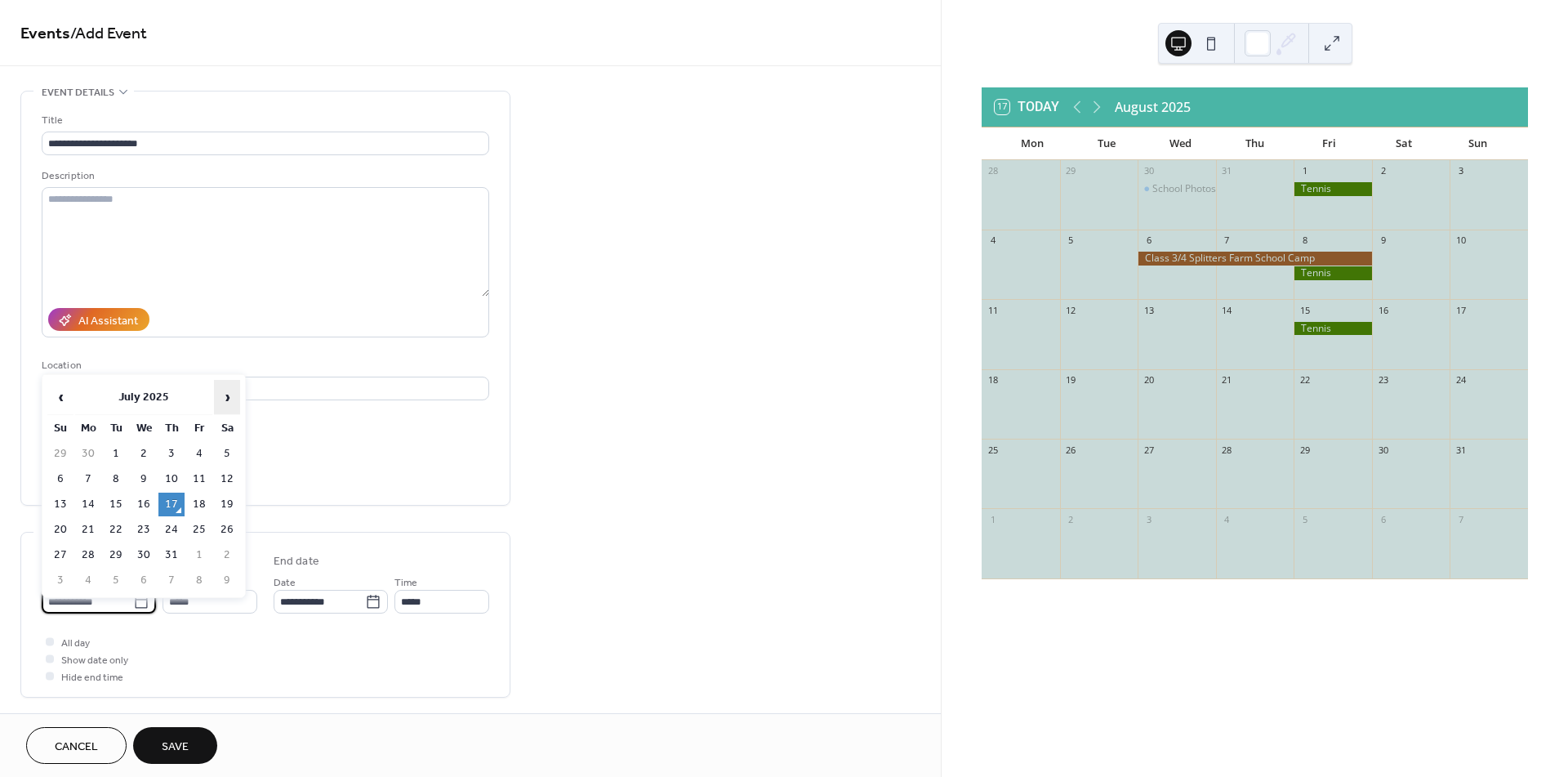 click on "›" at bounding box center (227, 397) 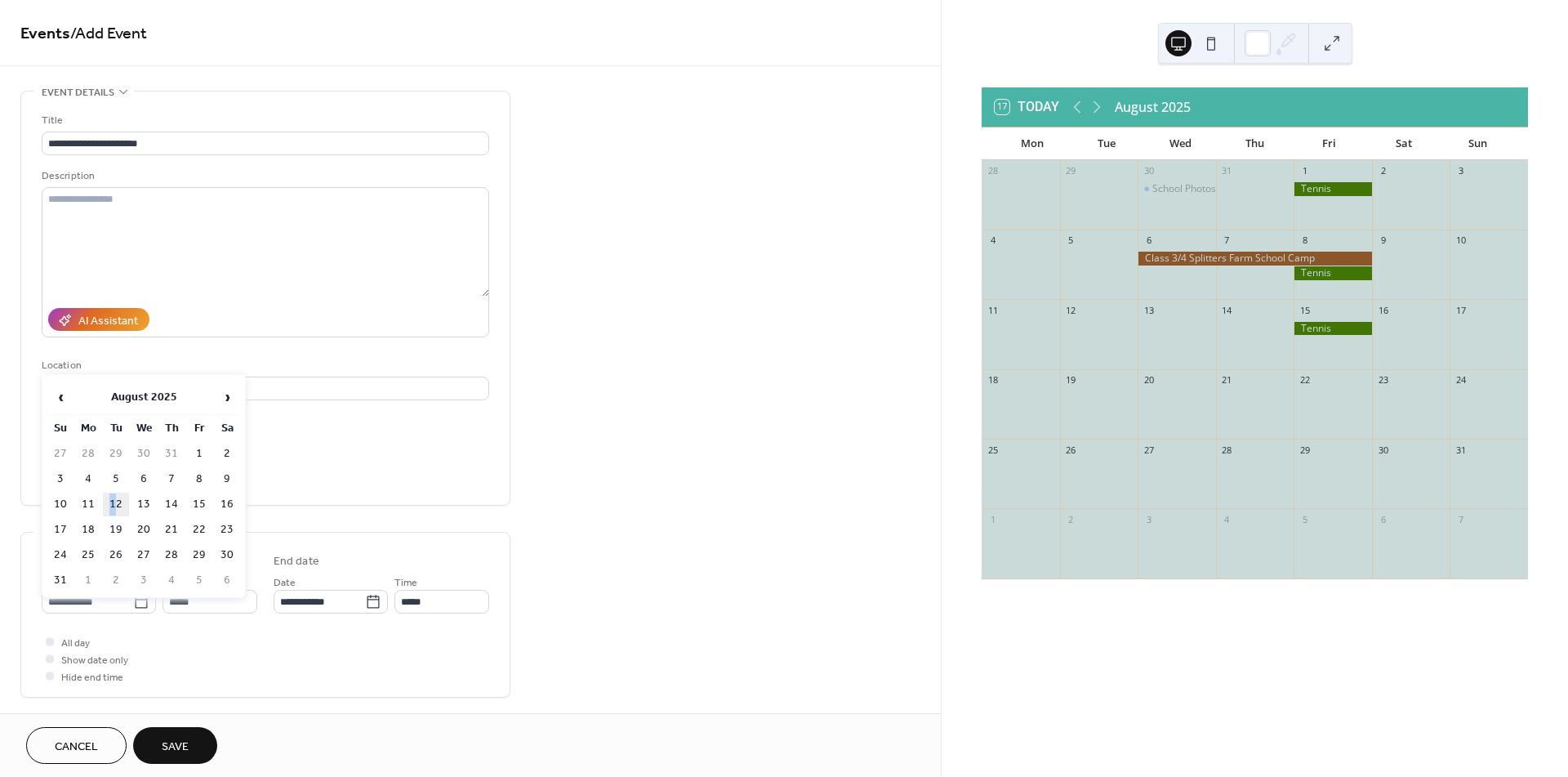 click on "12" at bounding box center [116, 504] 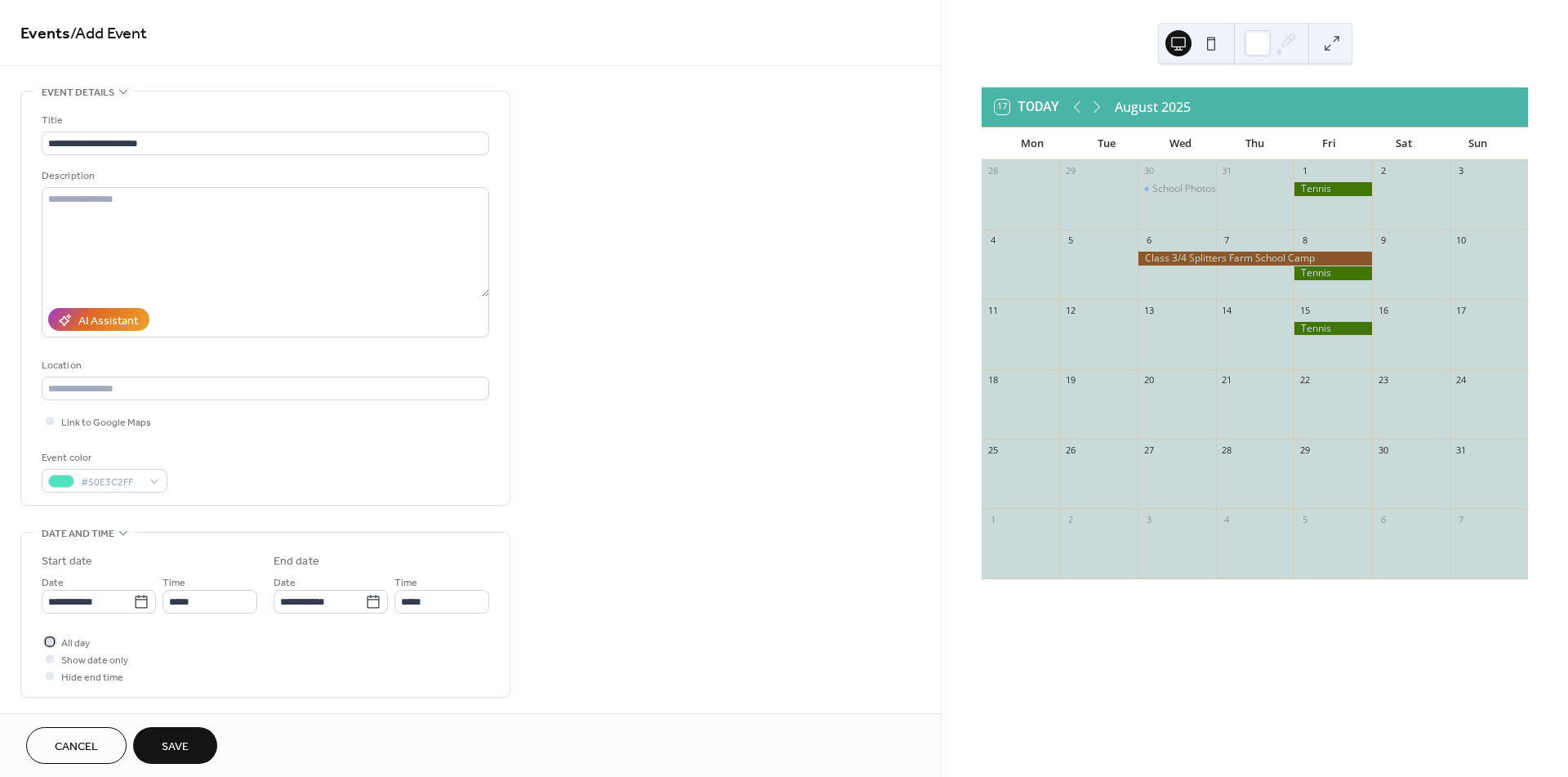 click at bounding box center (50, 641) 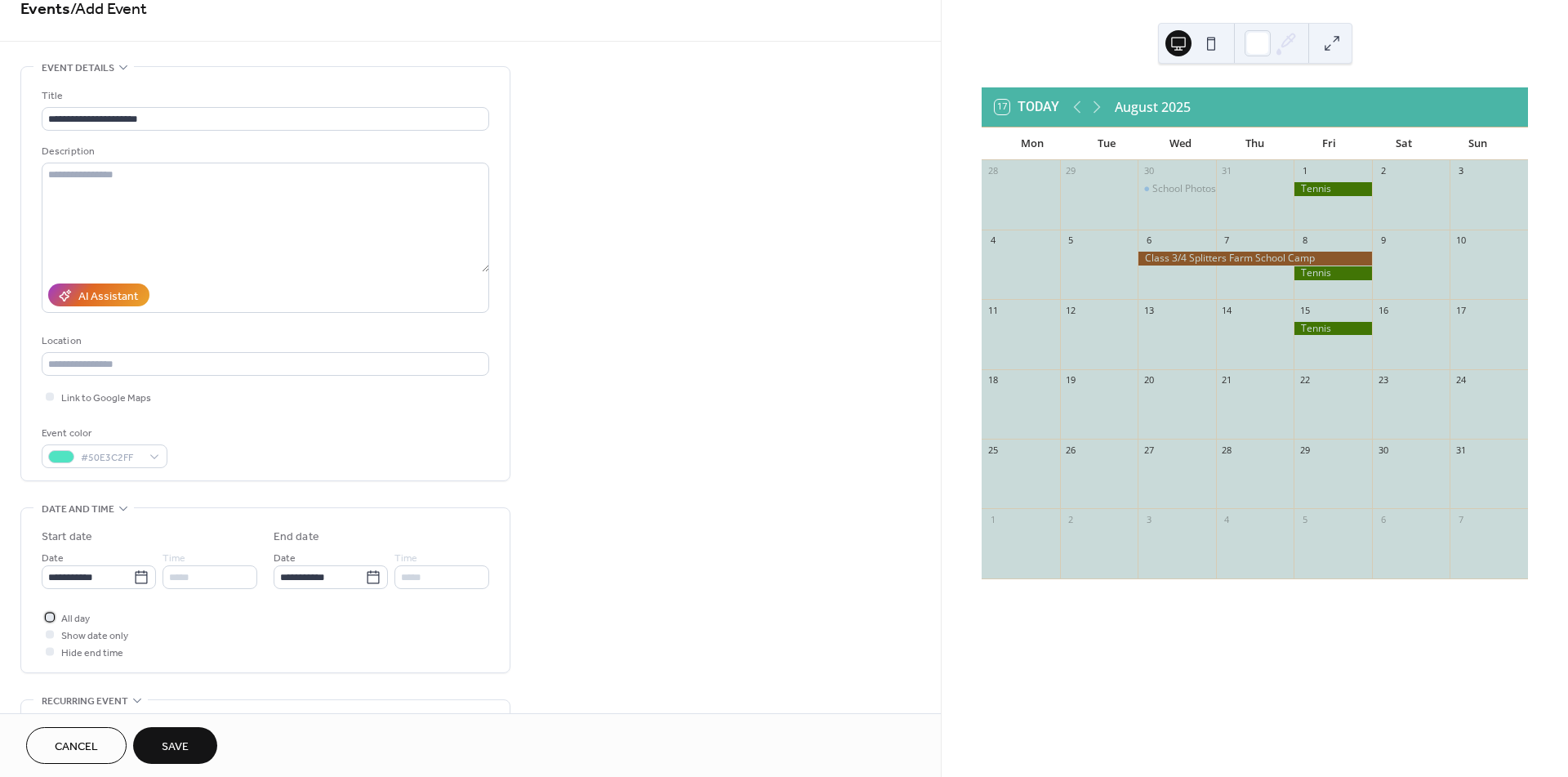 scroll, scrollTop: 91, scrollLeft: 0, axis: vertical 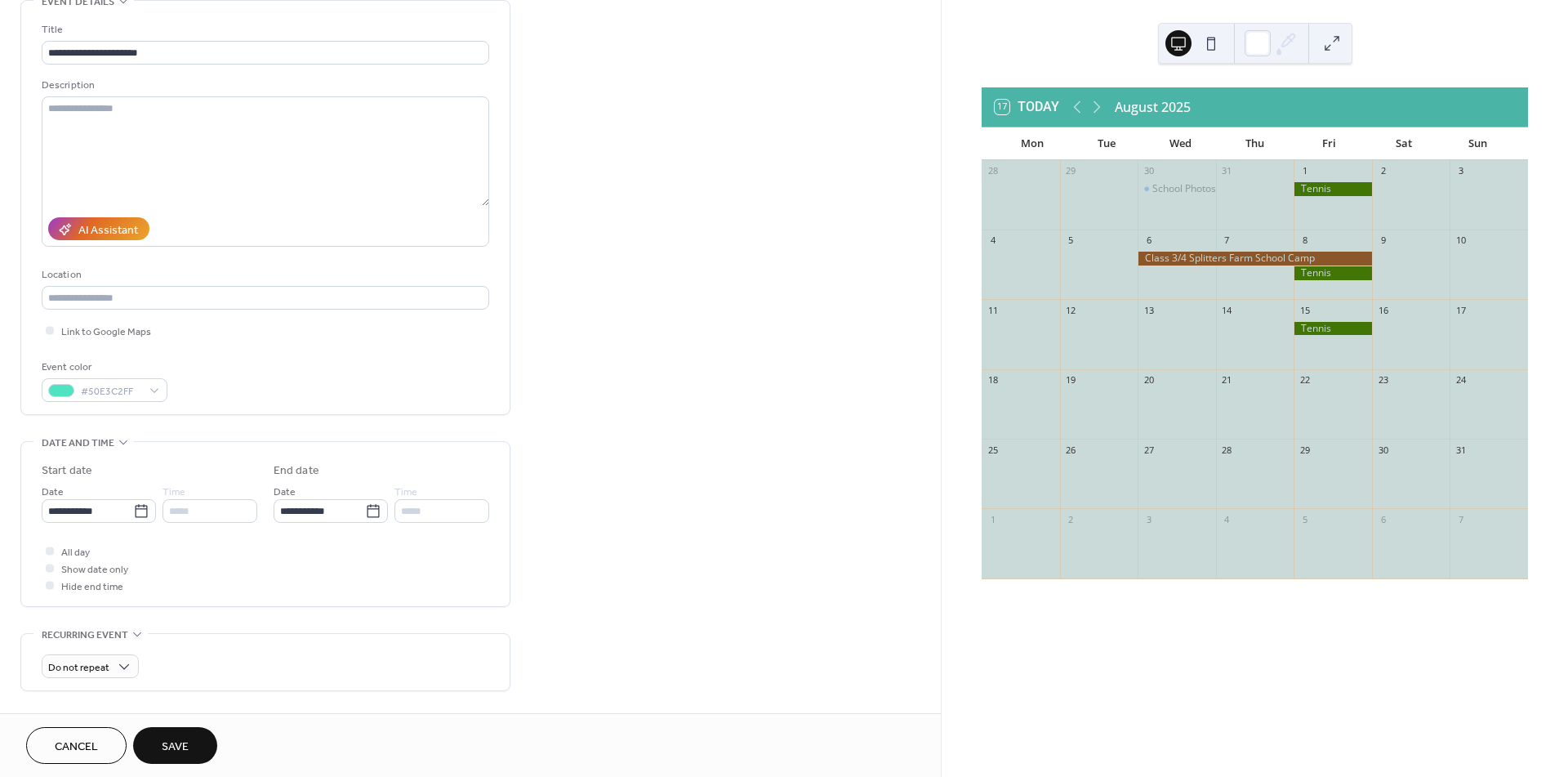 click on "Save" at bounding box center [175, 745] 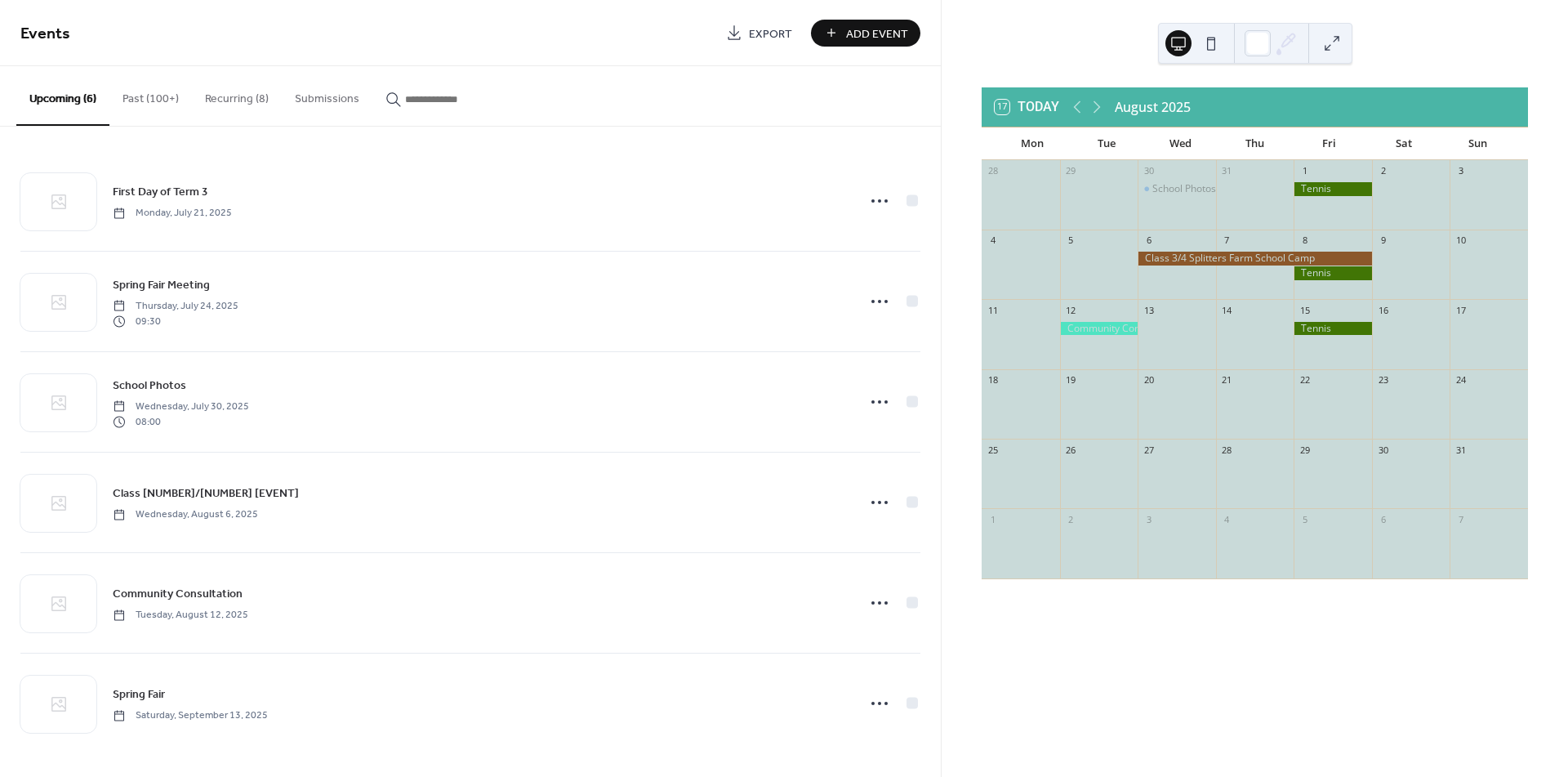 click on "Add Event" at bounding box center [877, 33] 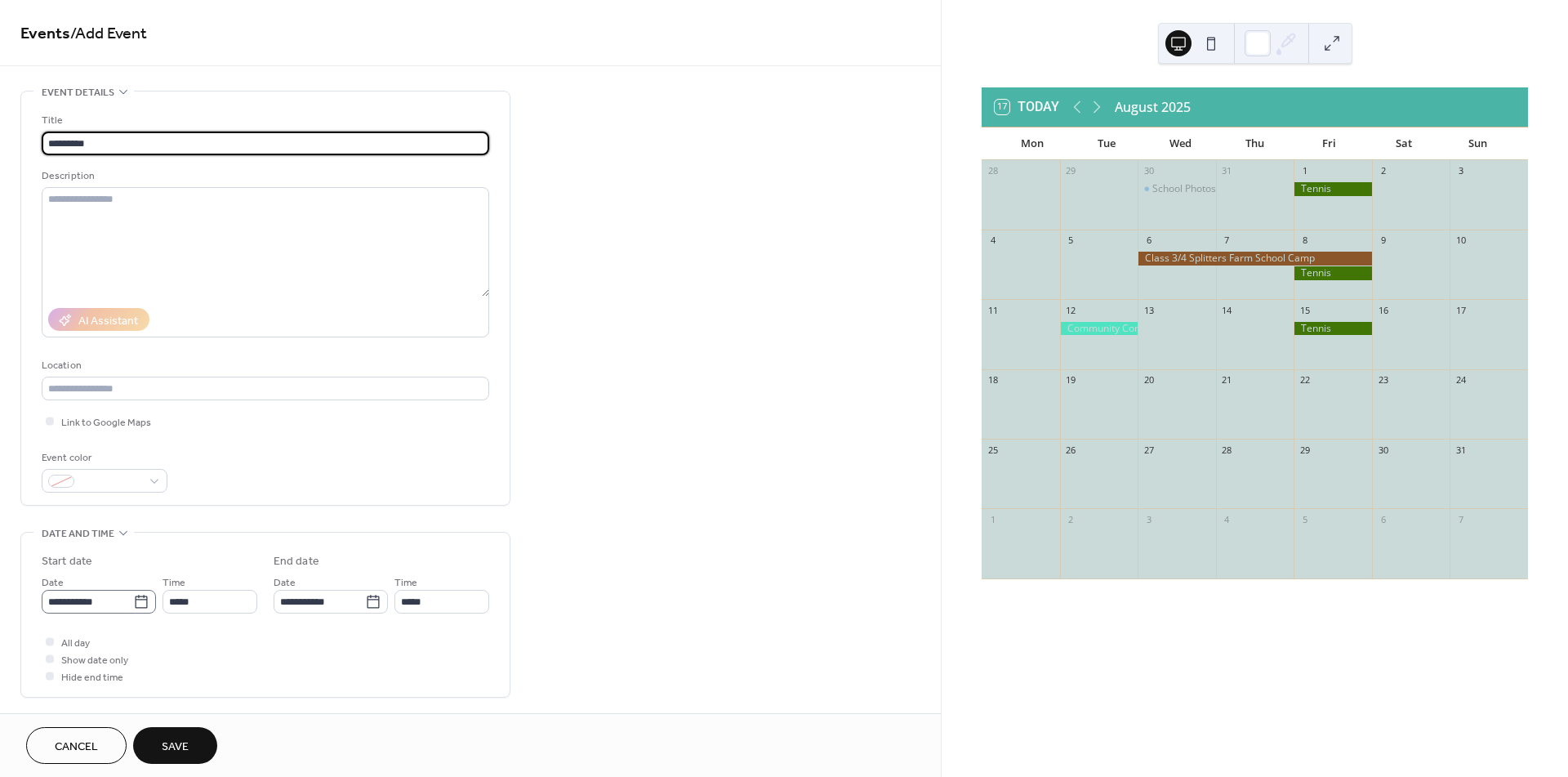 type on "*********" 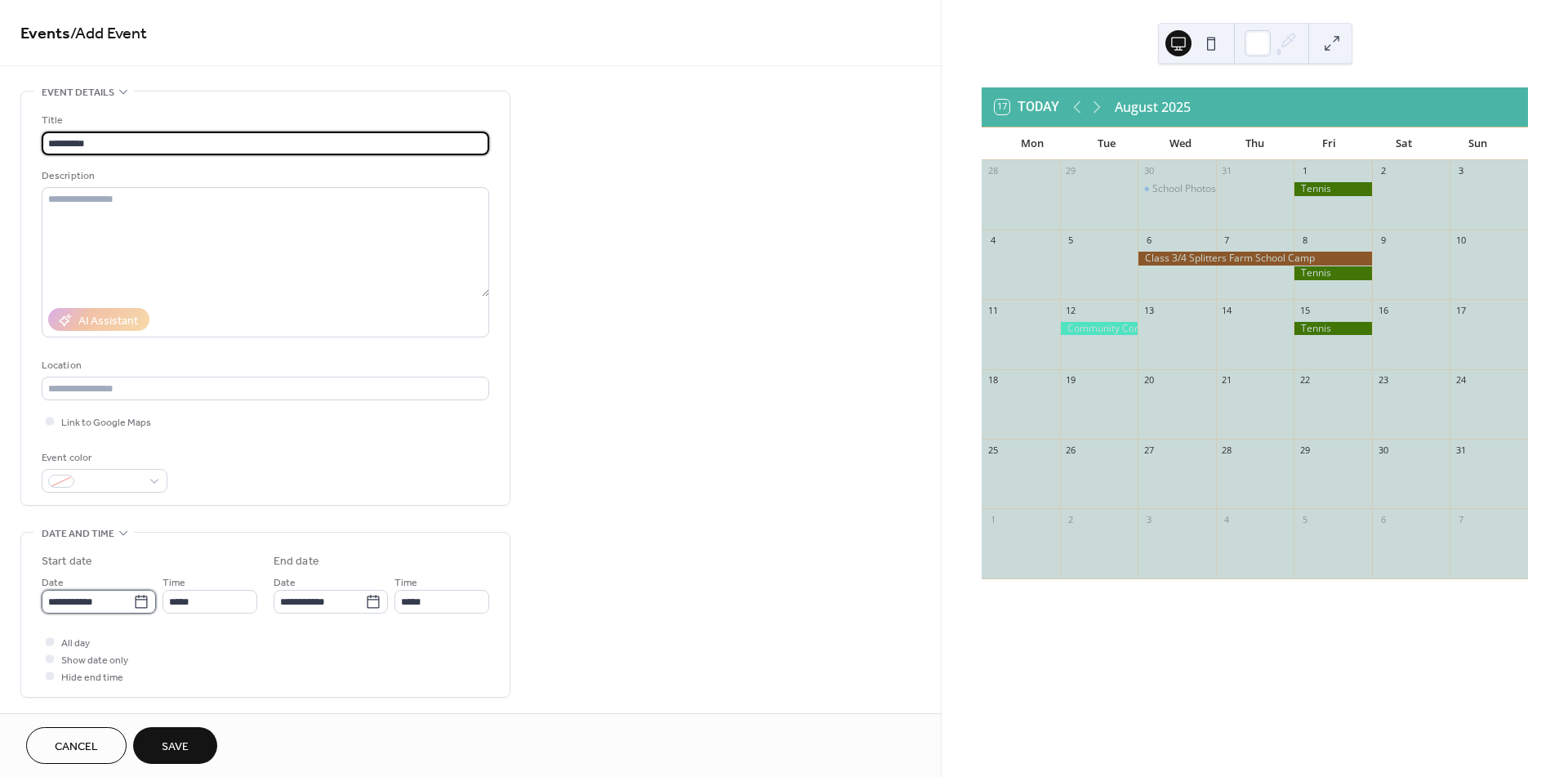 click on "**********" at bounding box center [87, 601] 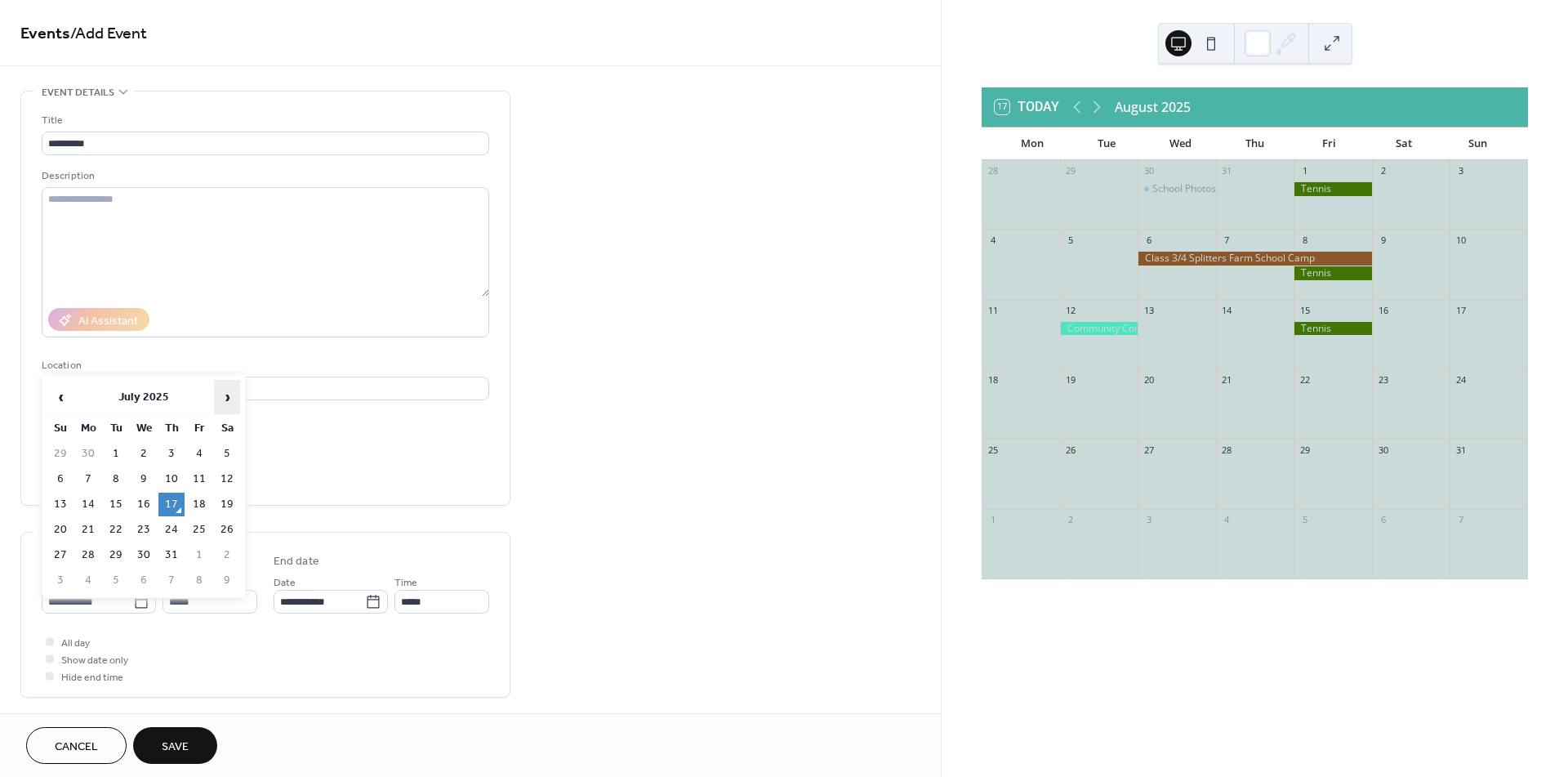click on "›" at bounding box center (227, 397) 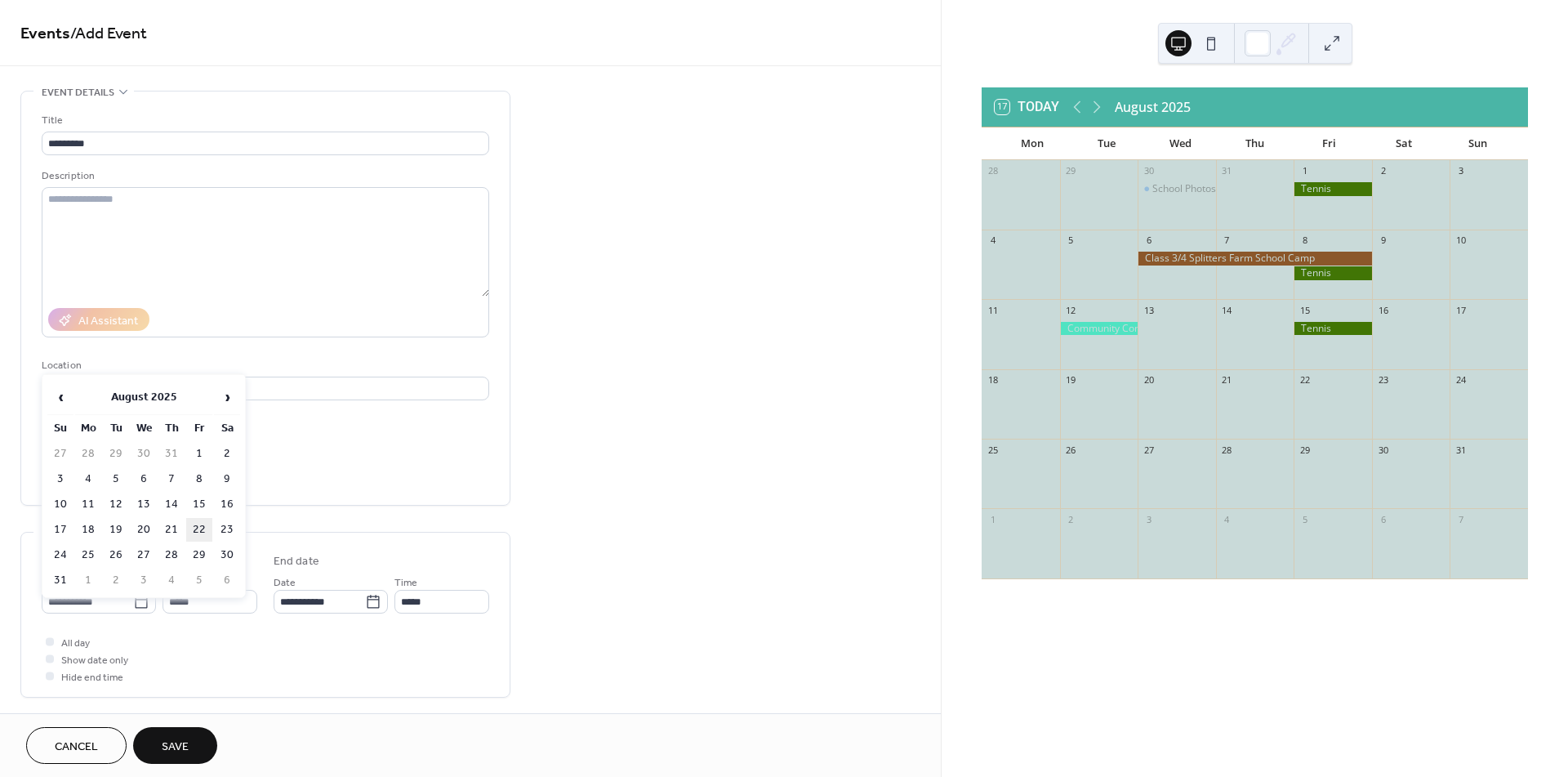 click on "22" at bounding box center (199, 529) 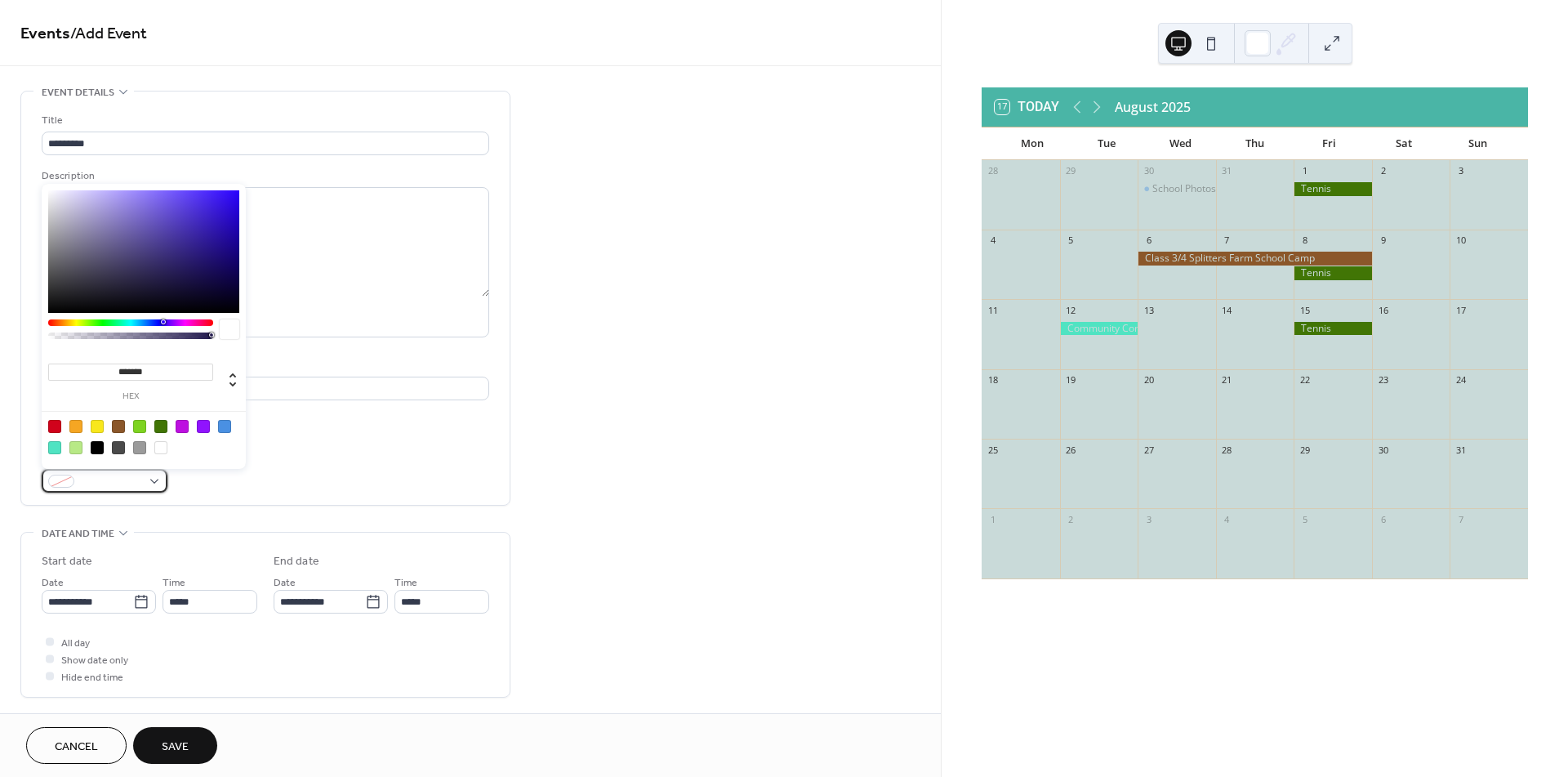 click at bounding box center (105, 480) 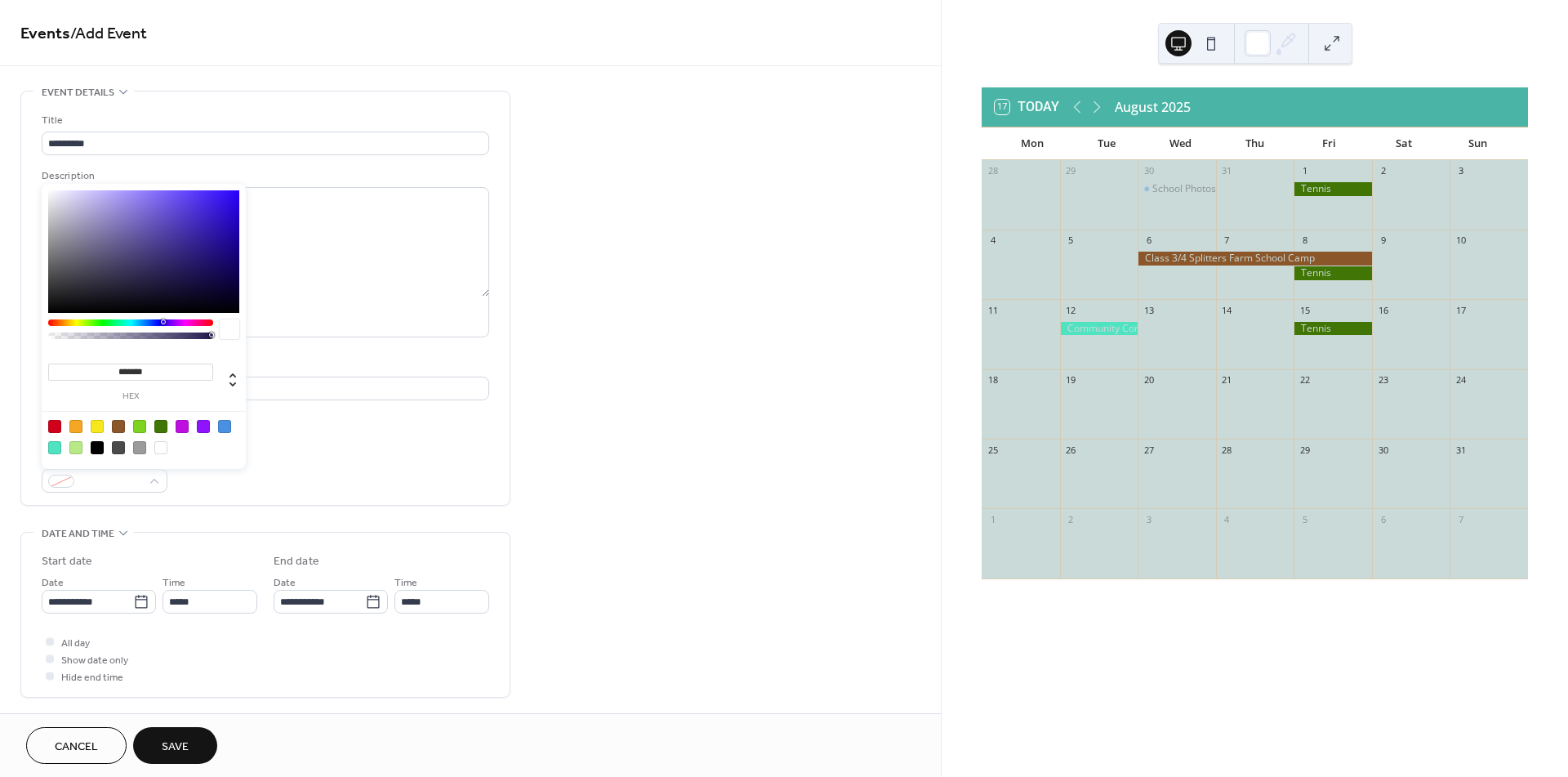 click at bounding box center [55, 426] 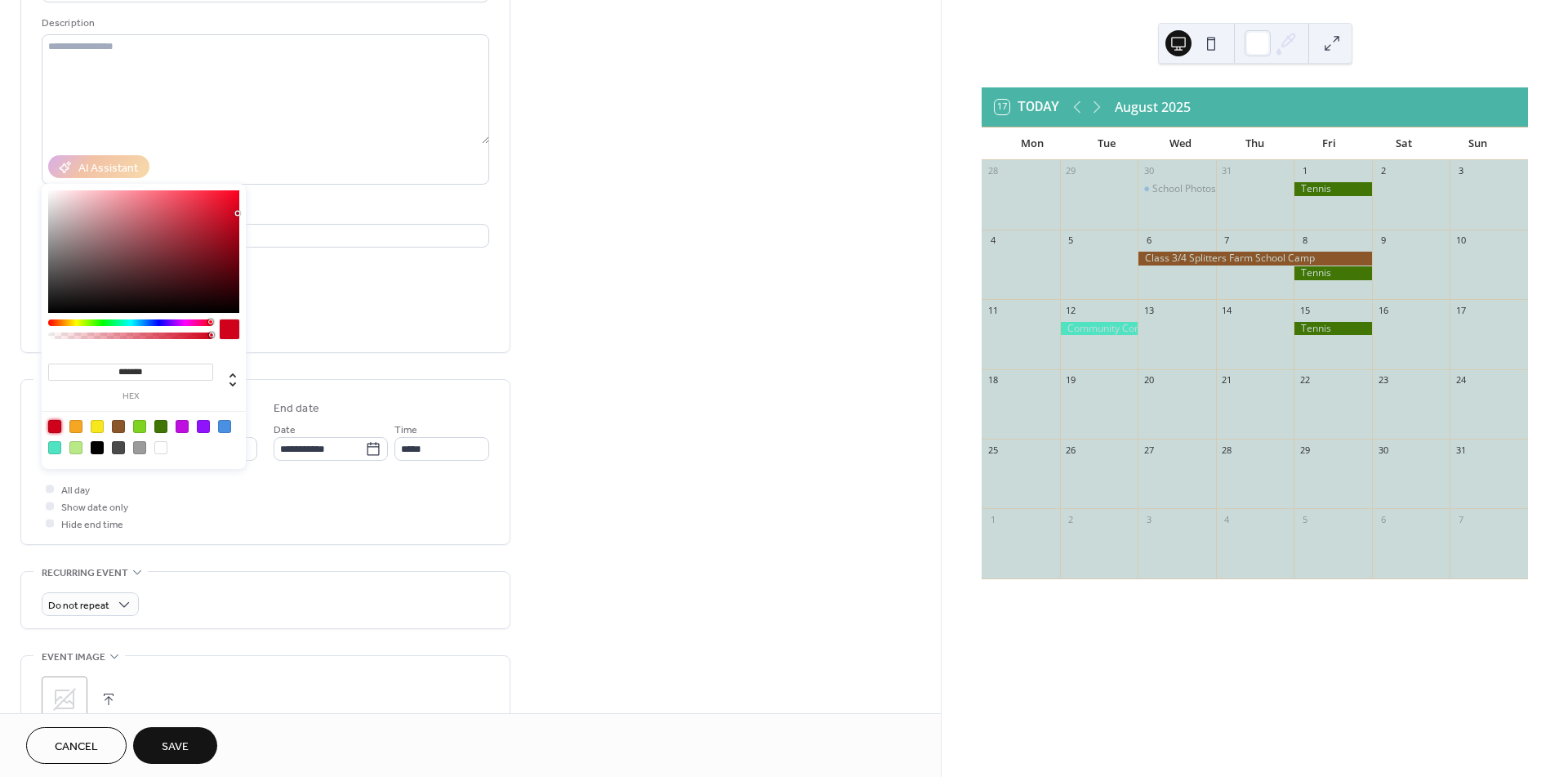 scroll, scrollTop: 181, scrollLeft: 0, axis: vertical 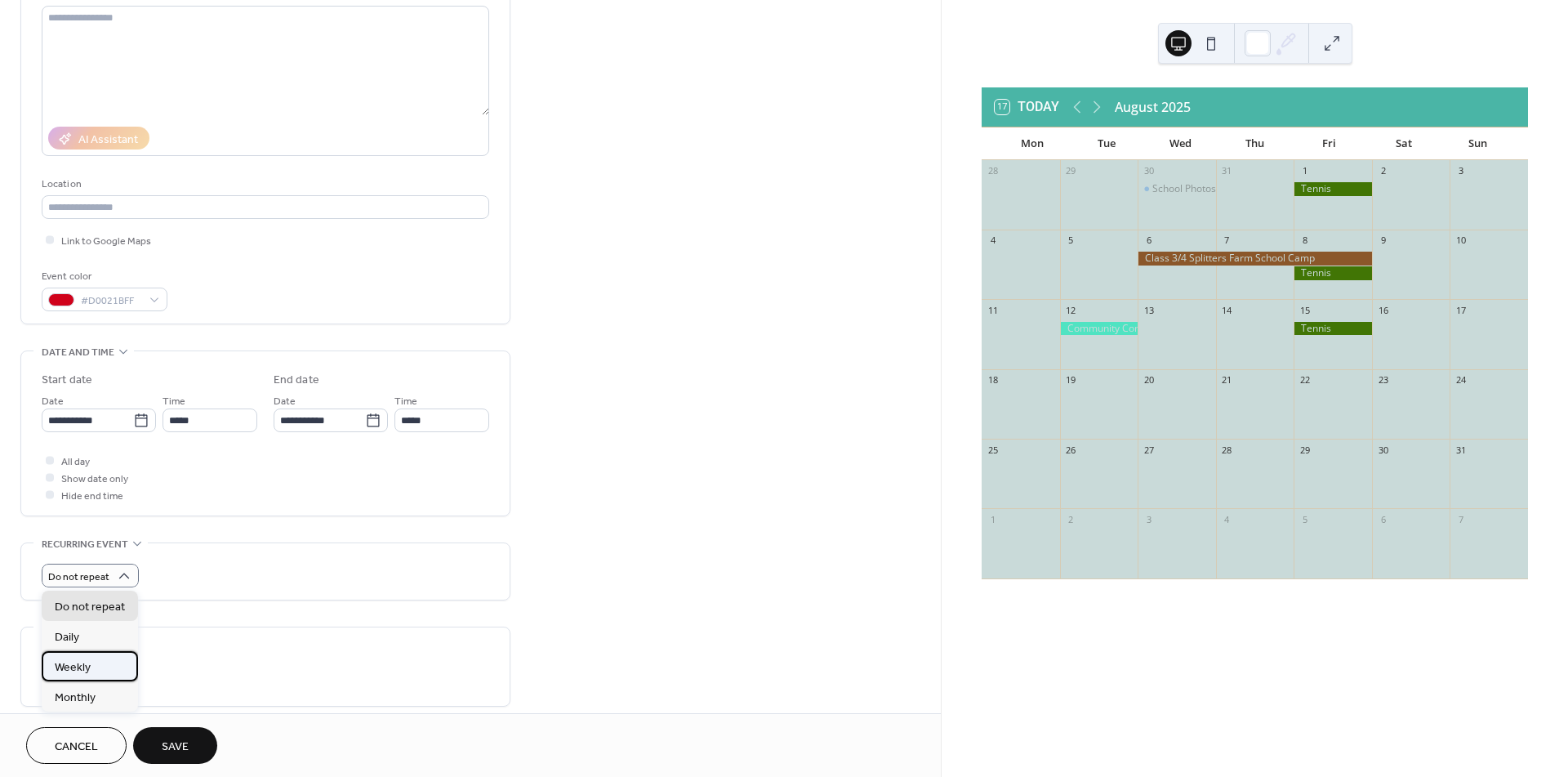 click on "Weekly" at bounding box center (90, 666) 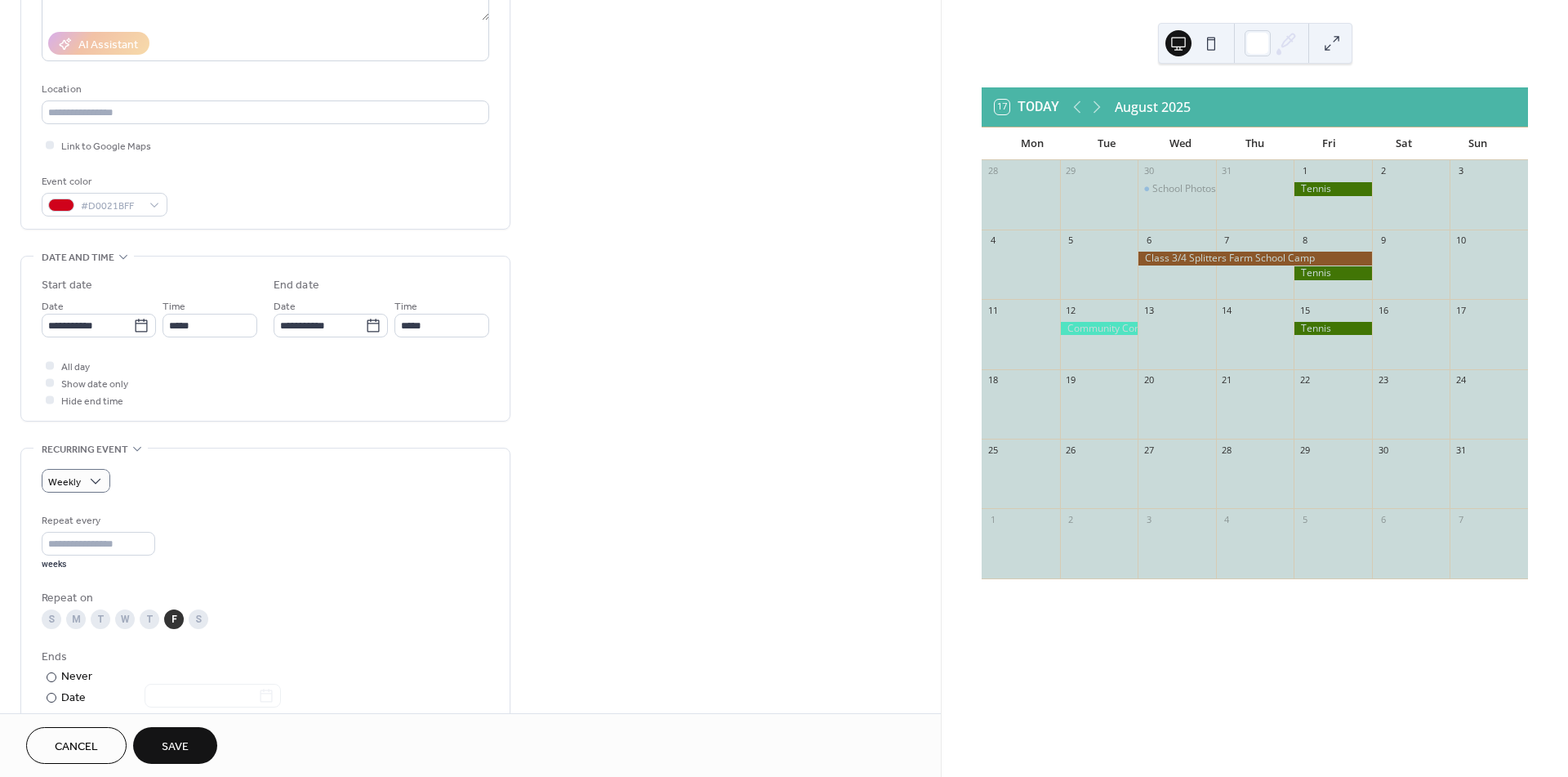 scroll, scrollTop: 363, scrollLeft: 0, axis: vertical 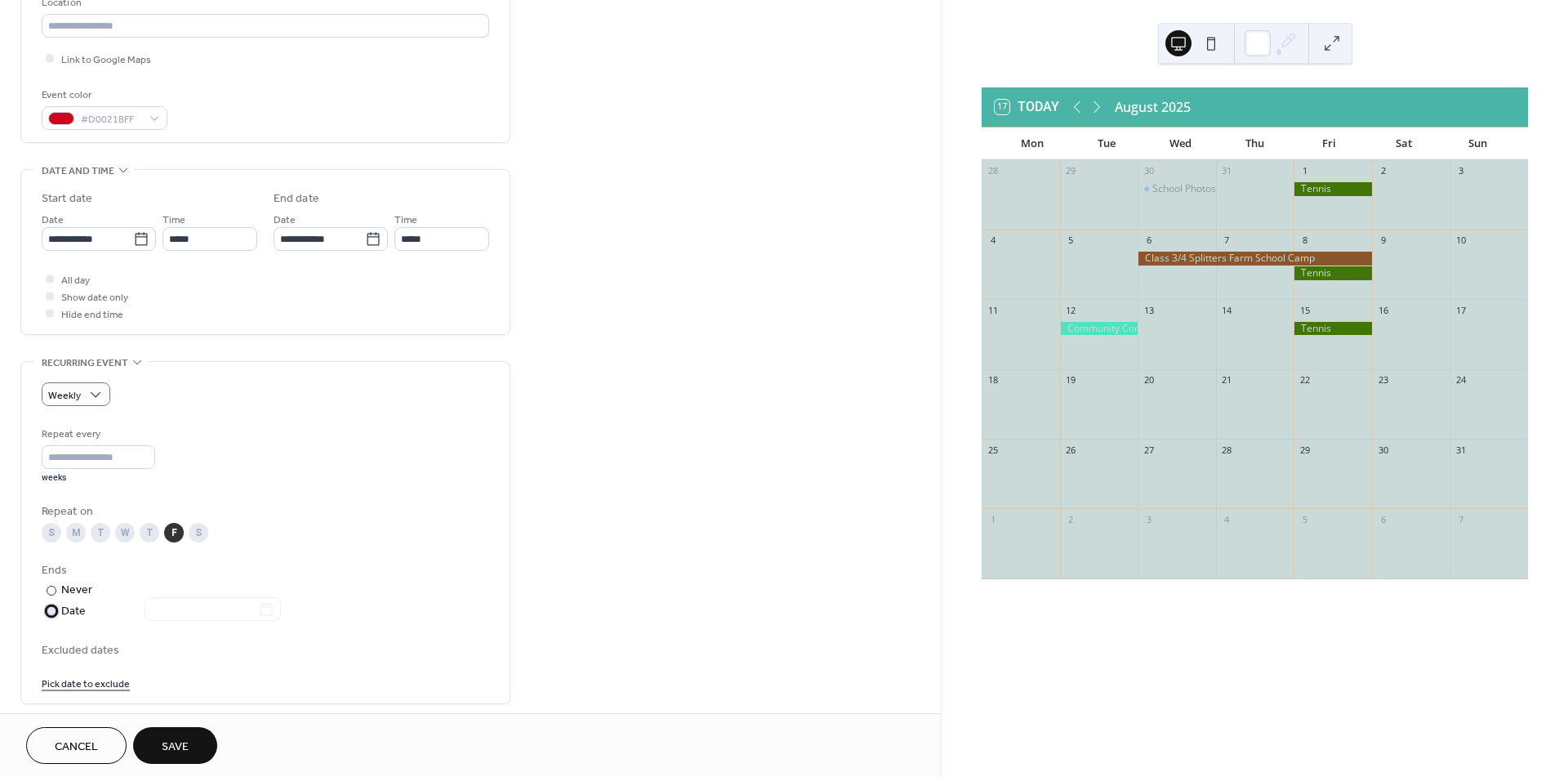 click at bounding box center [51, 611] 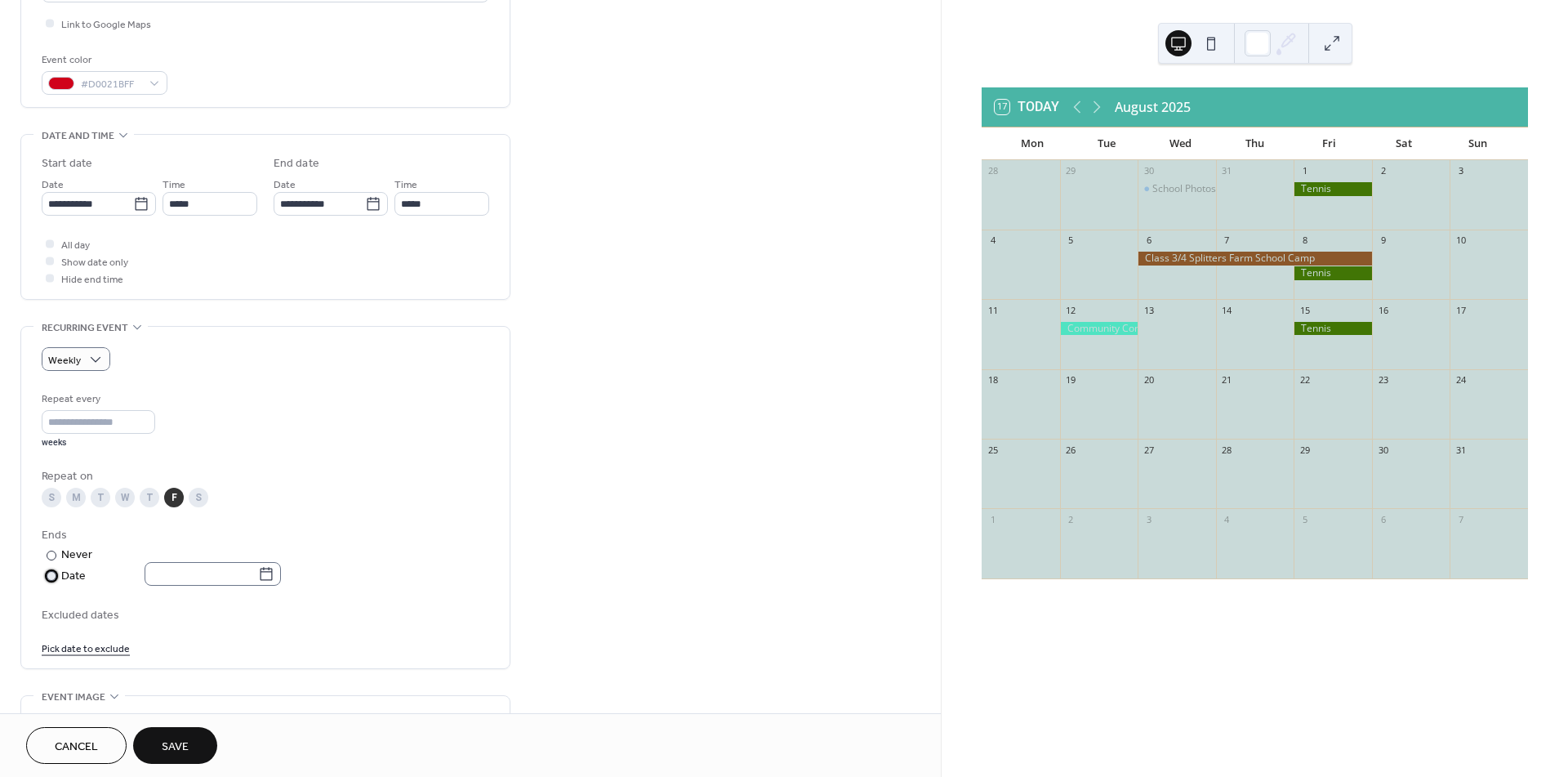 scroll, scrollTop: 453, scrollLeft: 0, axis: vertical 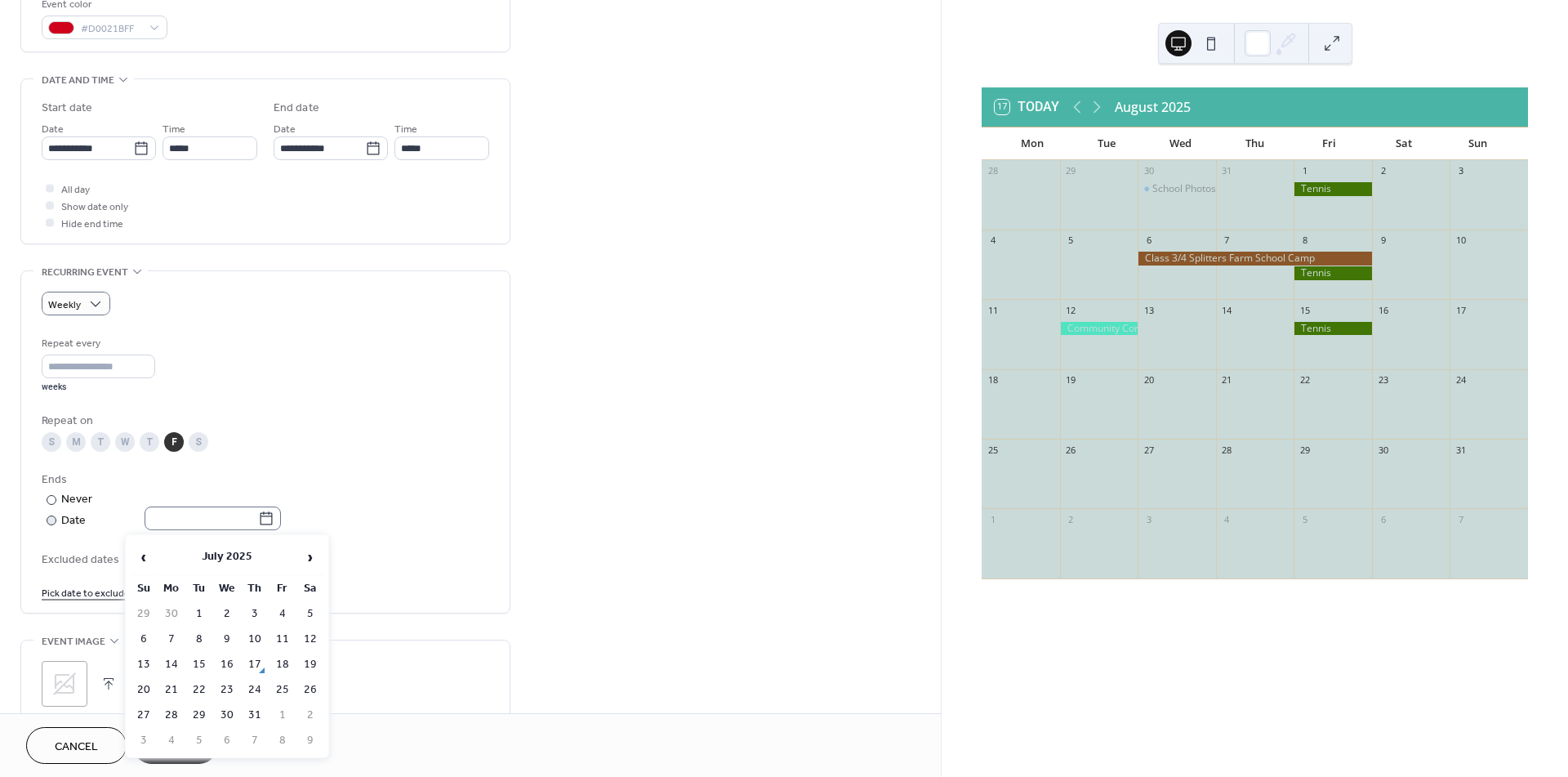 click 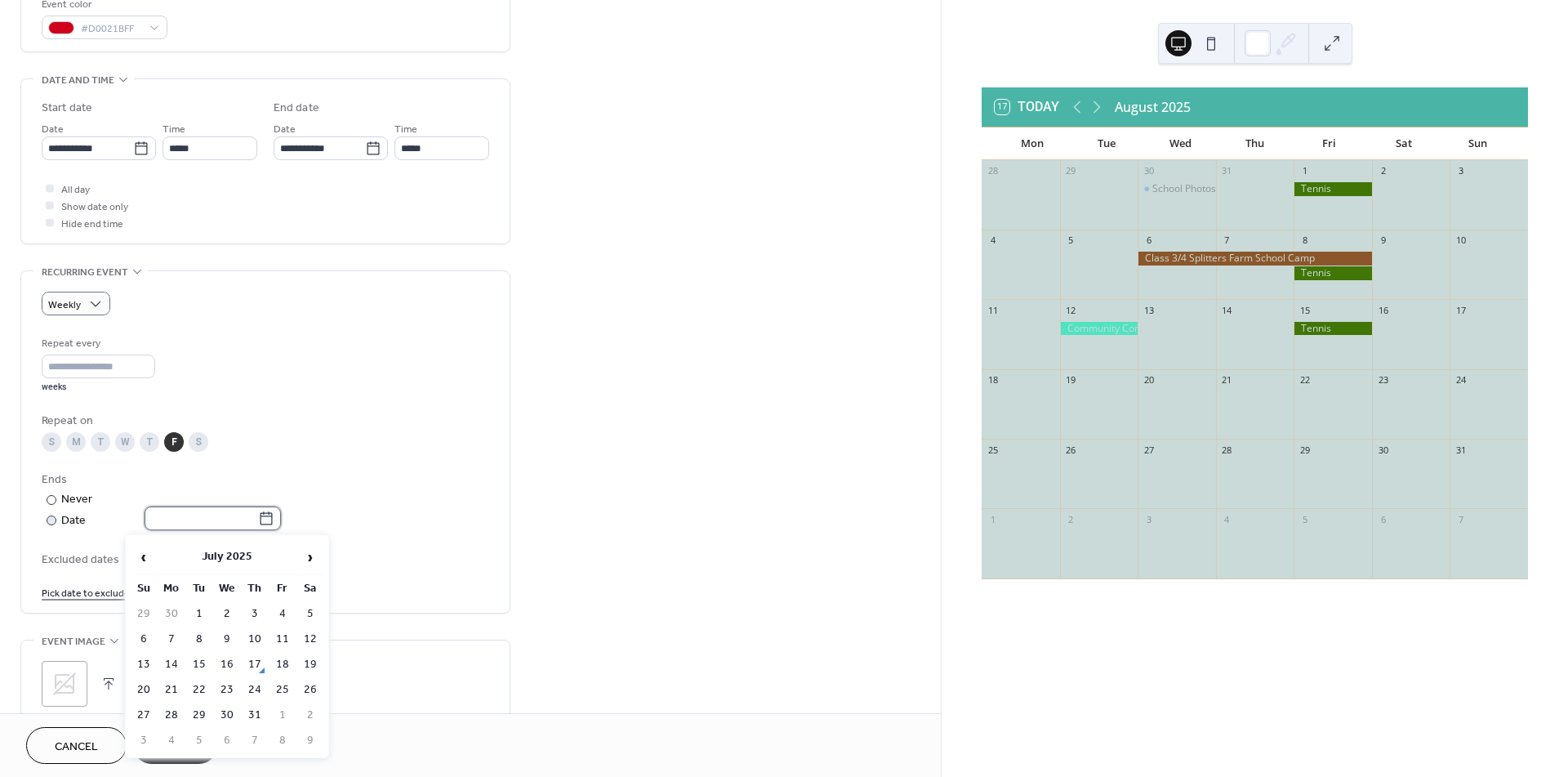 click at bounding box center [201, 518] 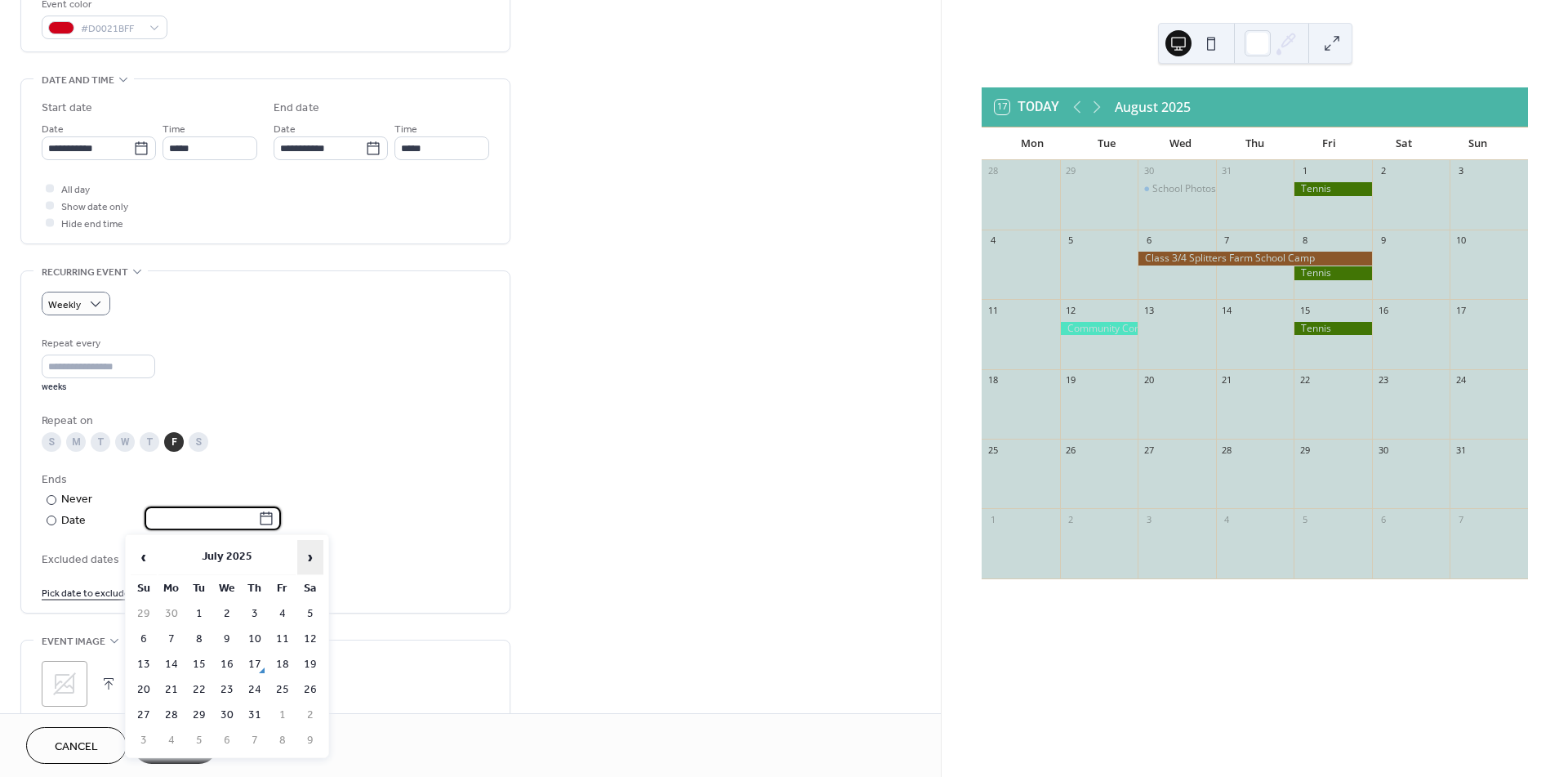 click on "›" at bounding box center (310, 557) 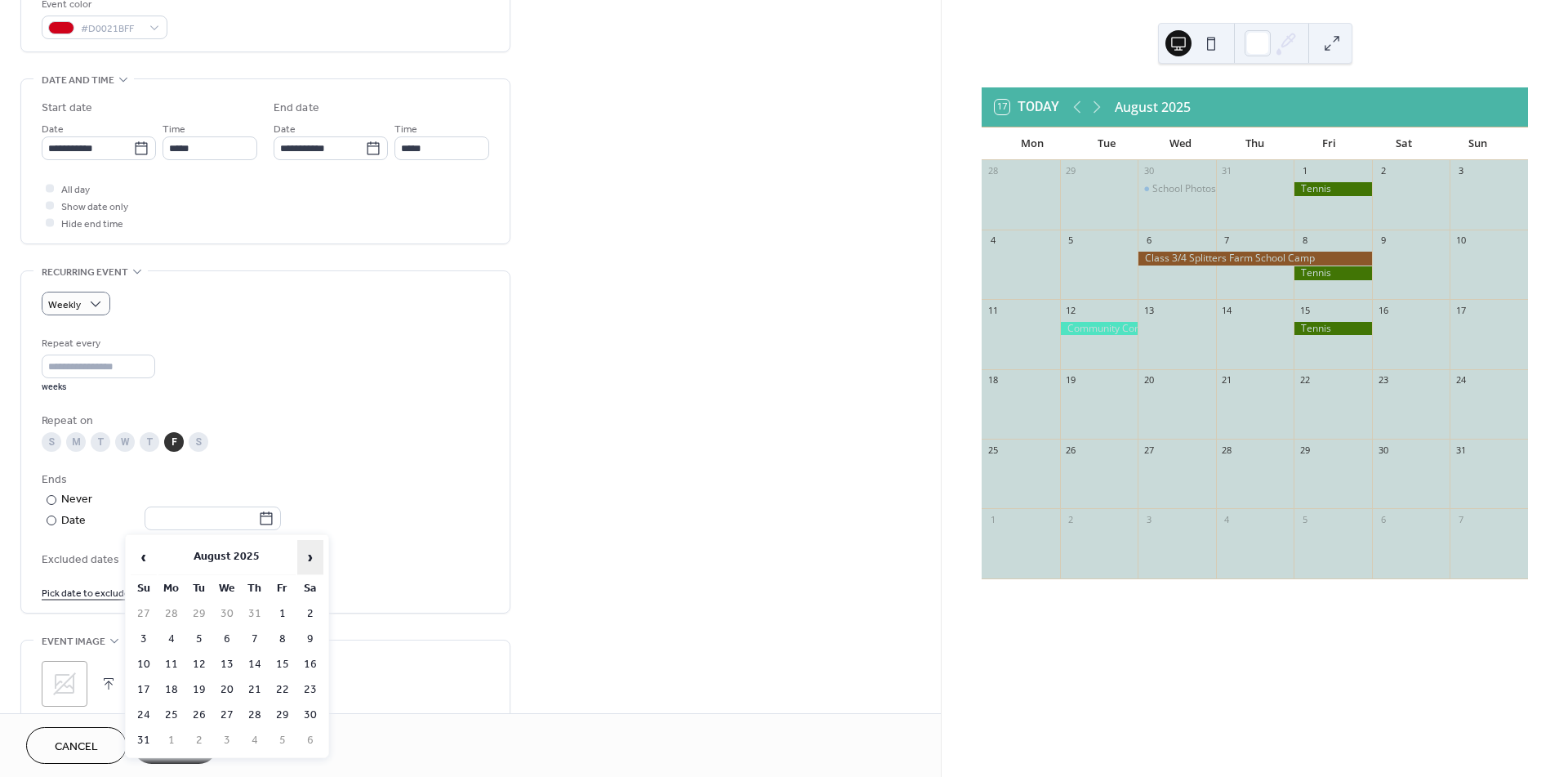 click on "›" at bounding box center (310, 557) 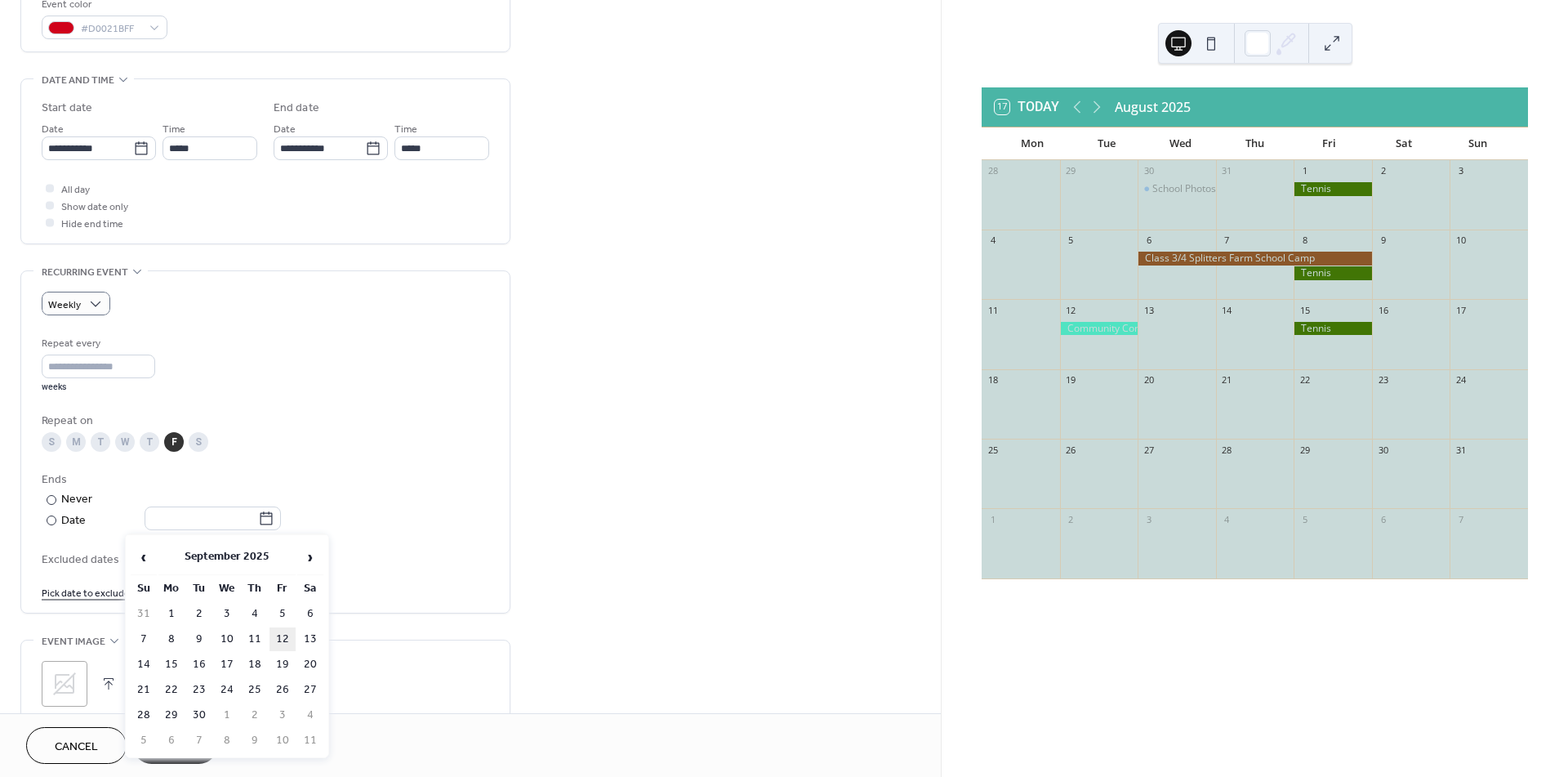 click on "12" at bounding box center (283, 639) 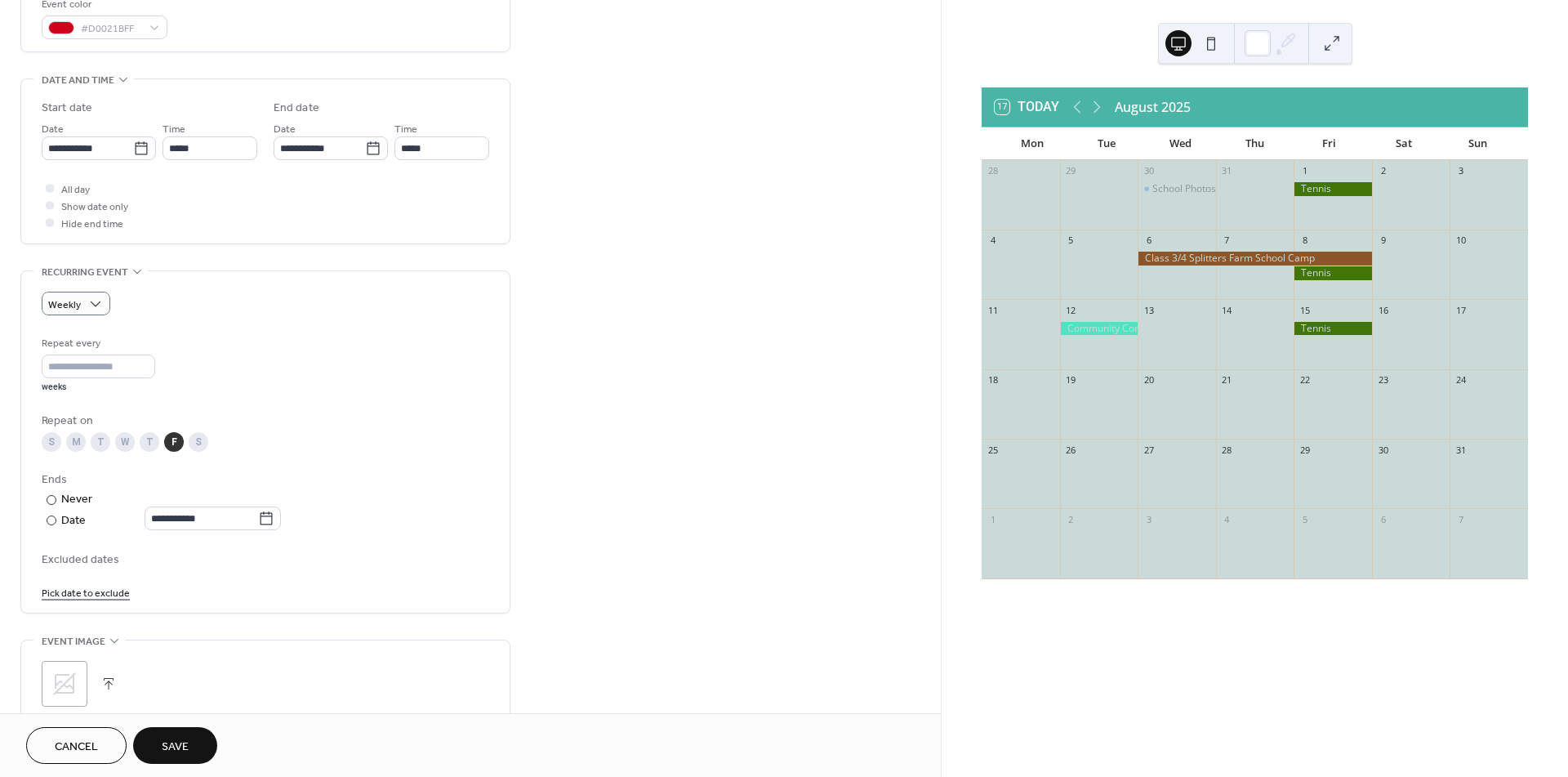 click on "Save" at bounding box center [175, 747] 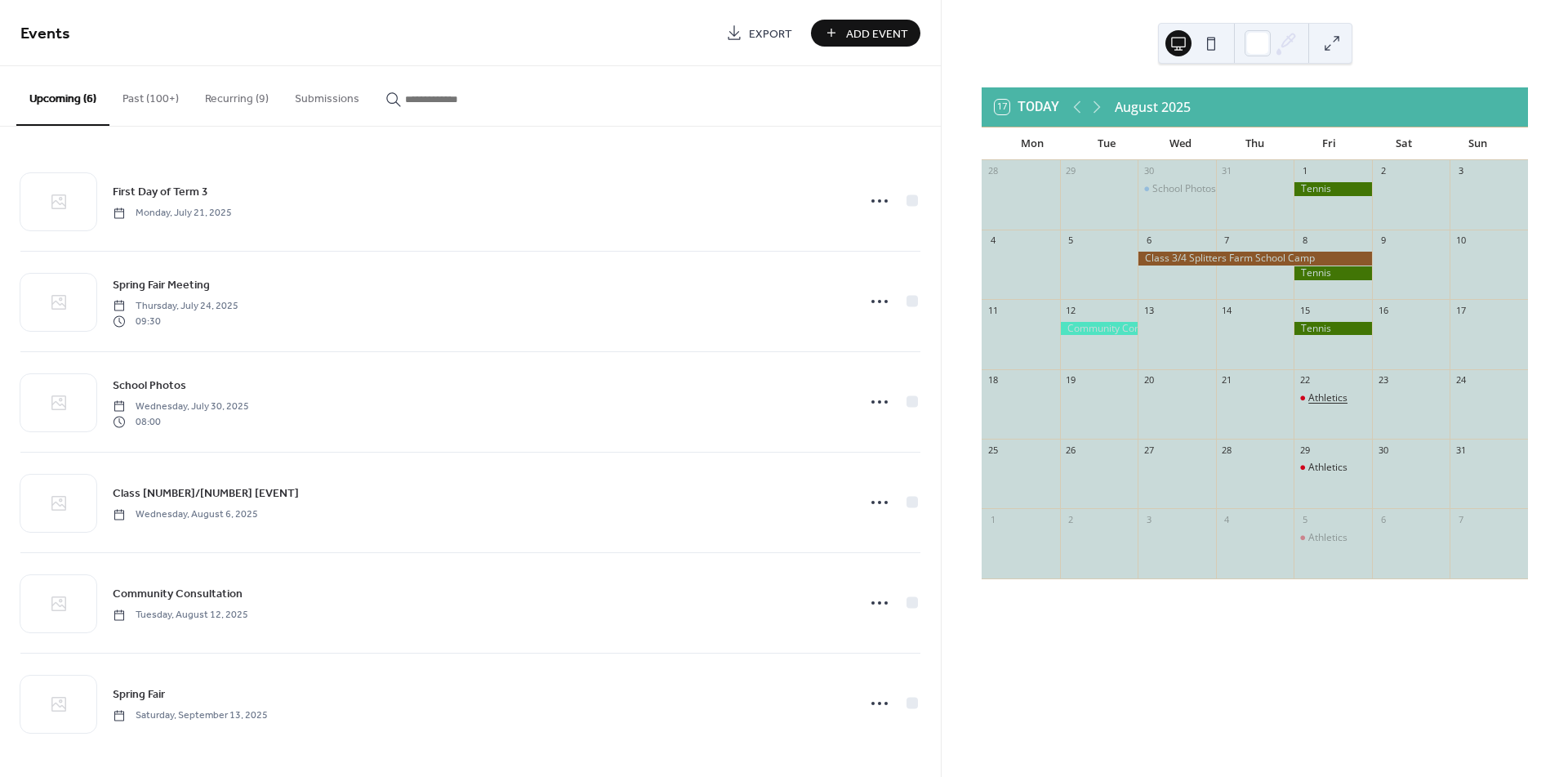 click on "Athletics" at bounding box center (1328, 398) 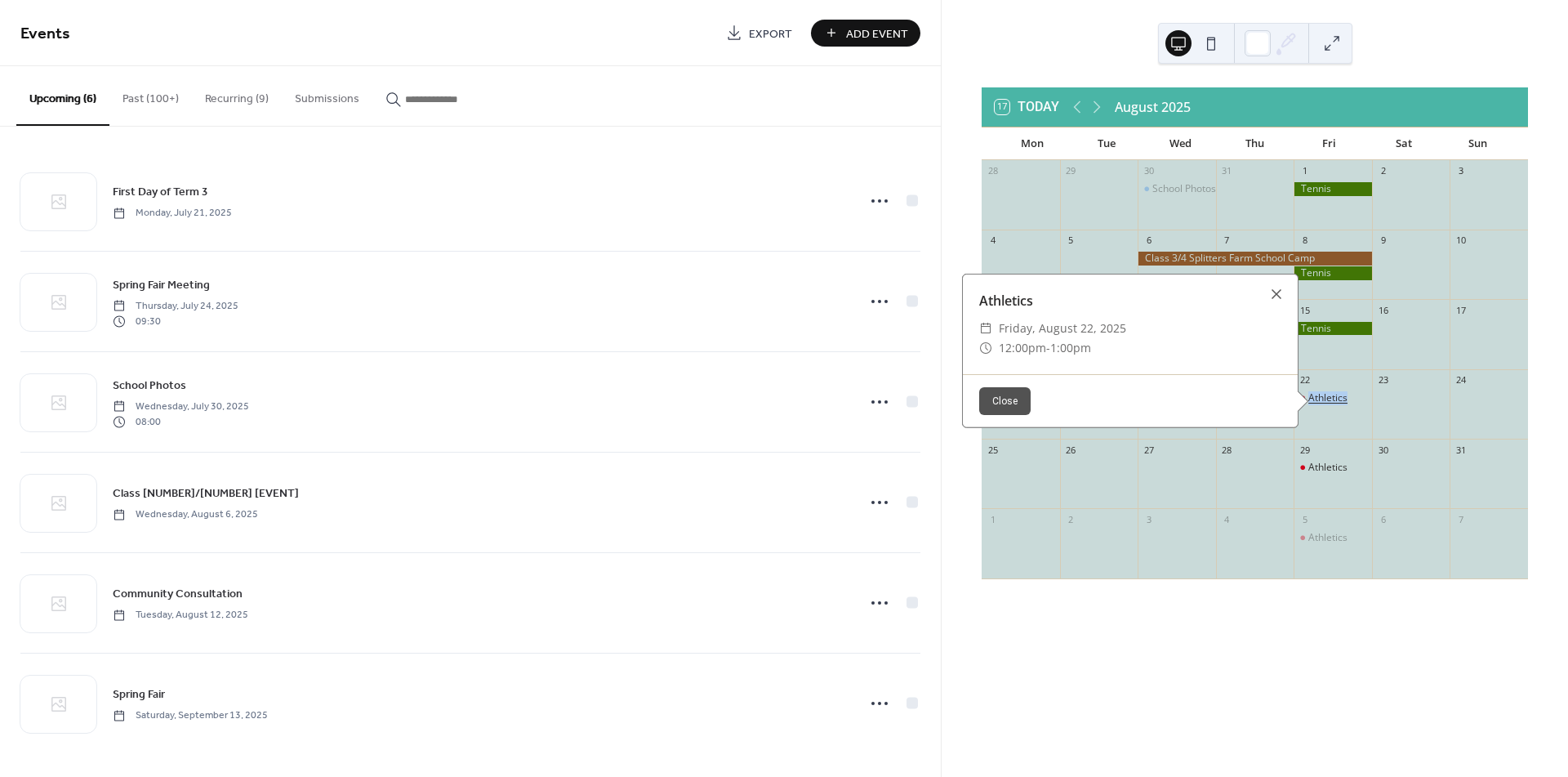 click on "Athletics" at bounding box center [1328, 398] 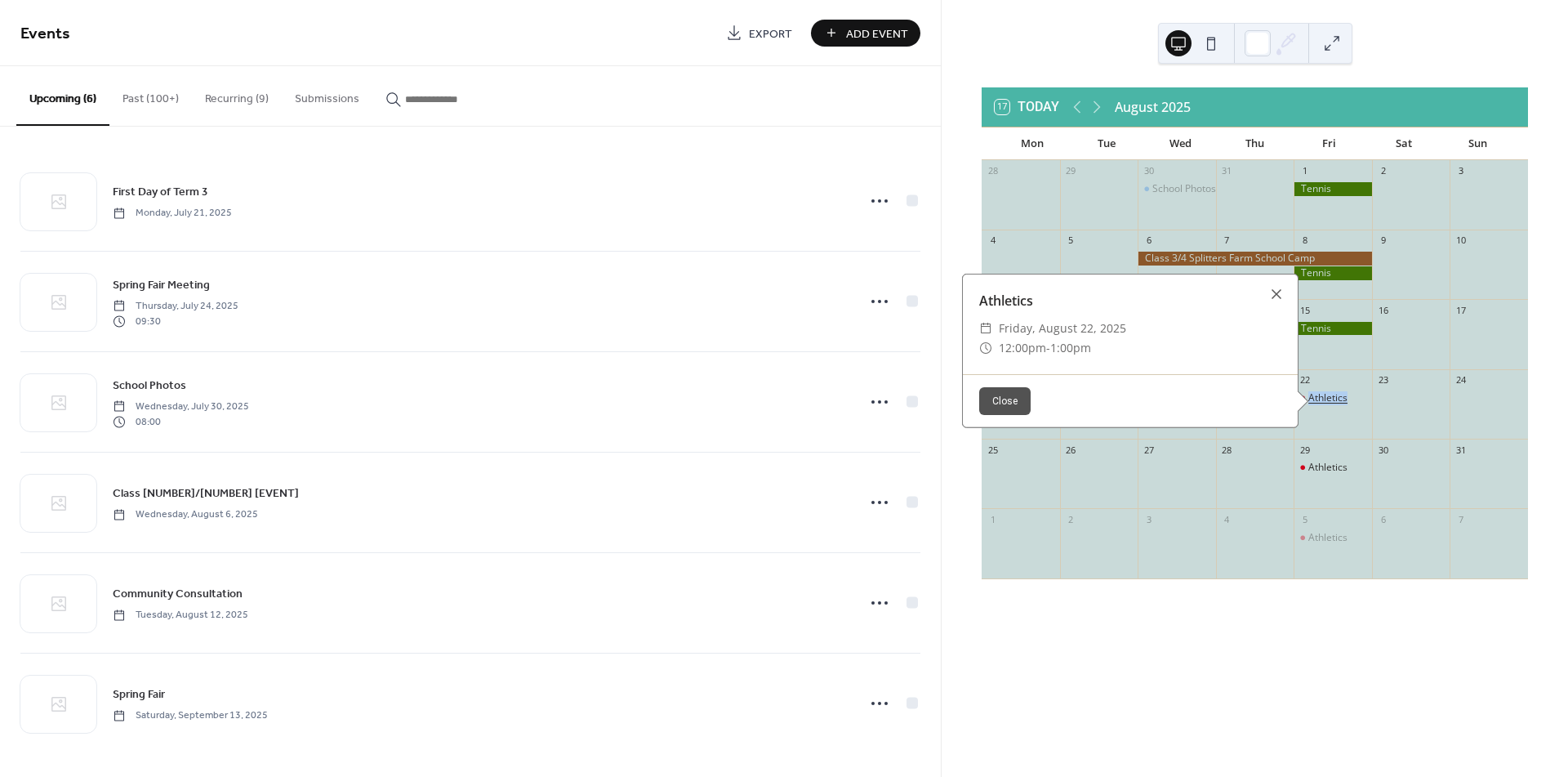 click on "Athletics" at bounding box center (1328, 398) 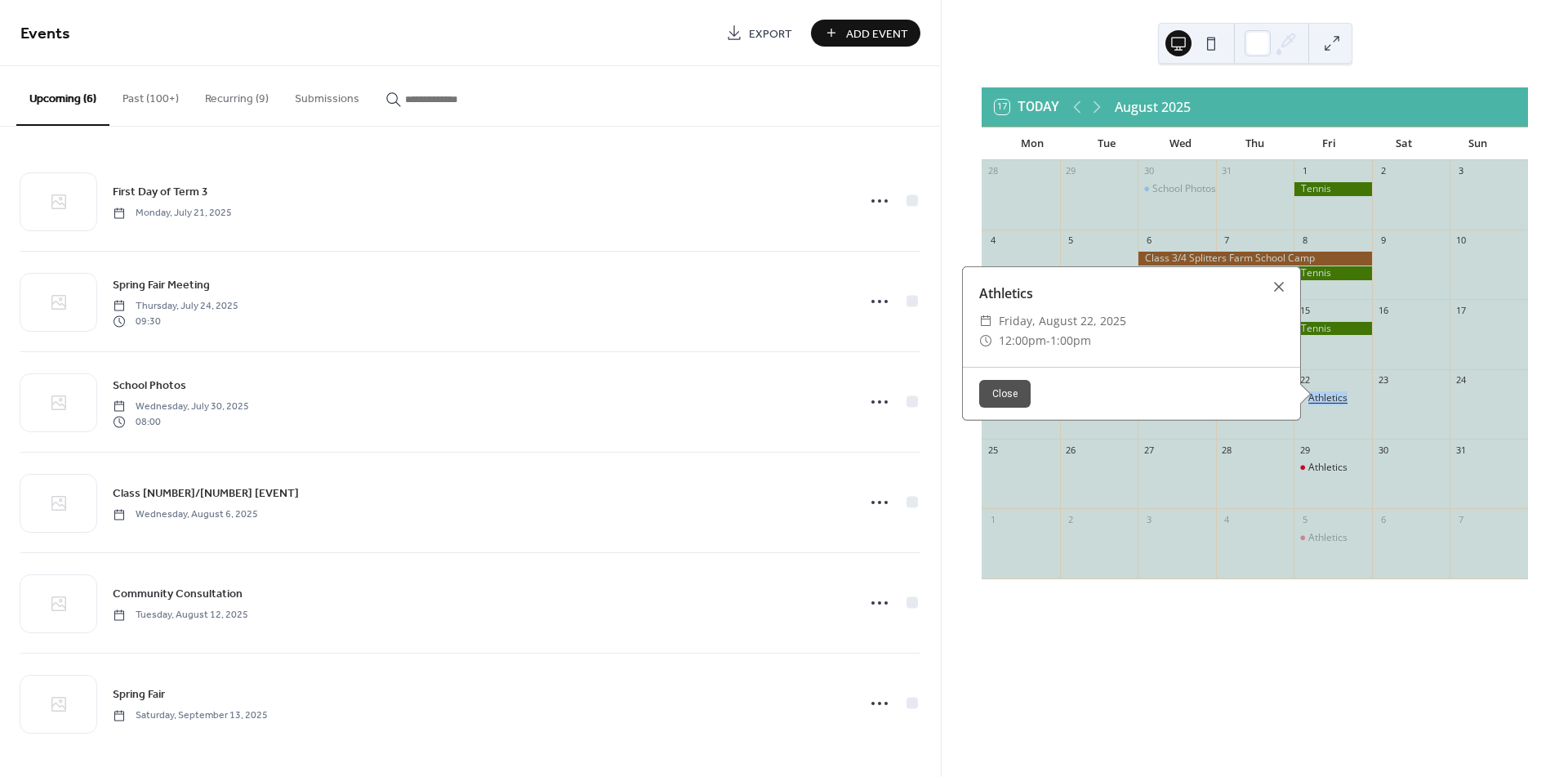 click on "Athletics" at bounding box center [1328, 398] 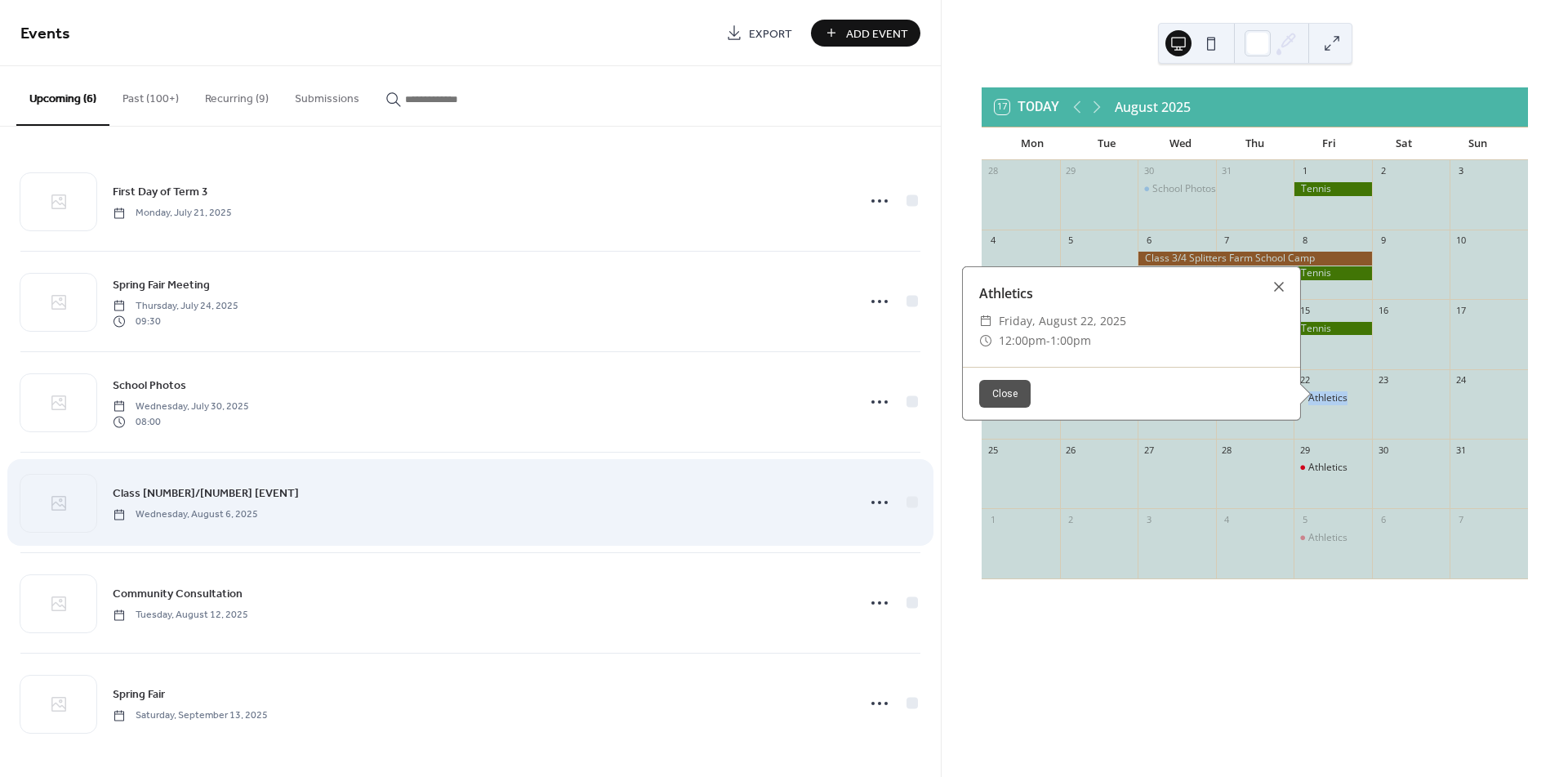 scroll, scrollTop: 1, scrollLeft: 0, axis: vertical 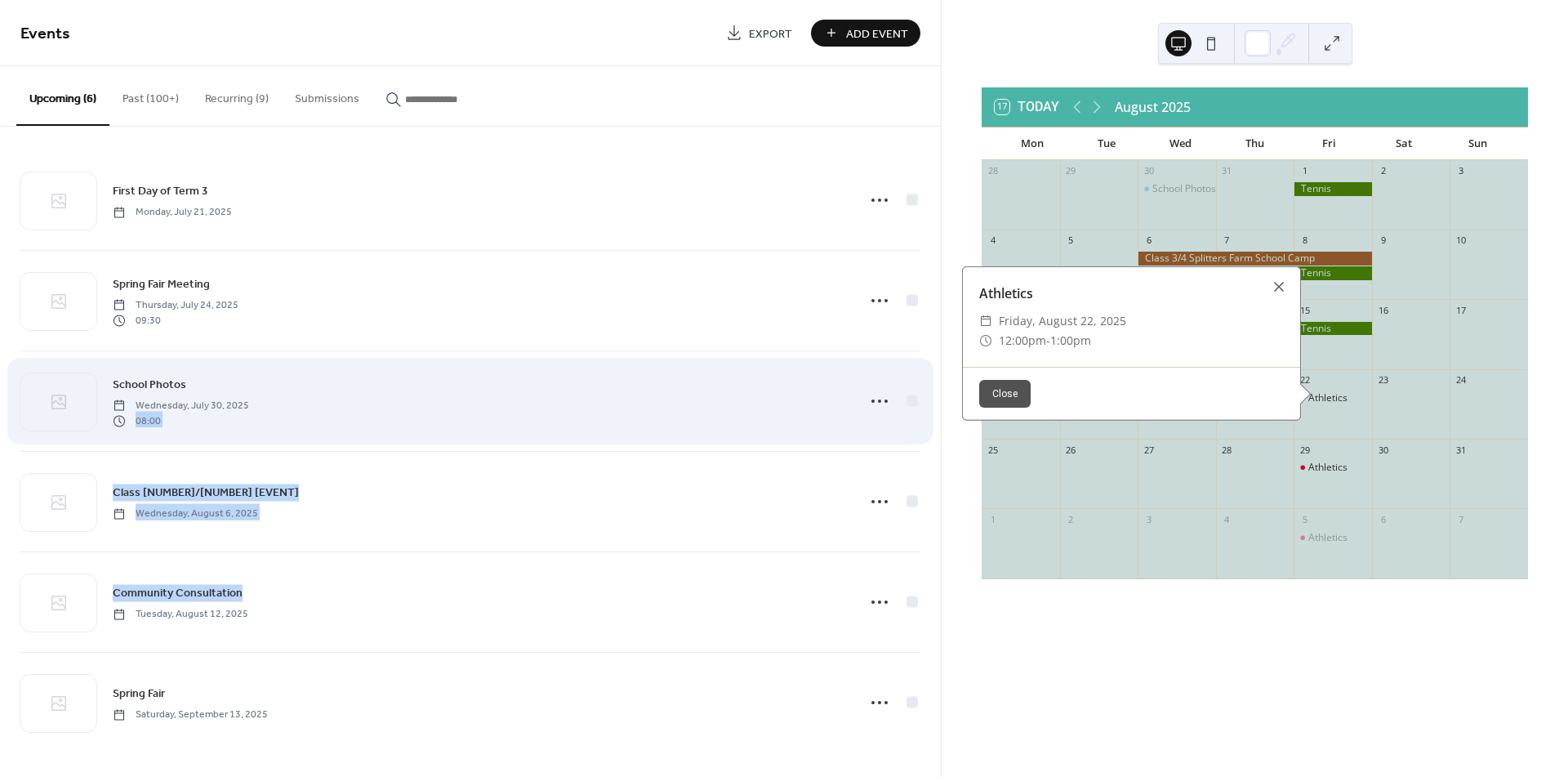 drag, startPoint x: 688, startPoint y: 593, endPoint x: 695, endPoint y: 421, distance: 172.14238 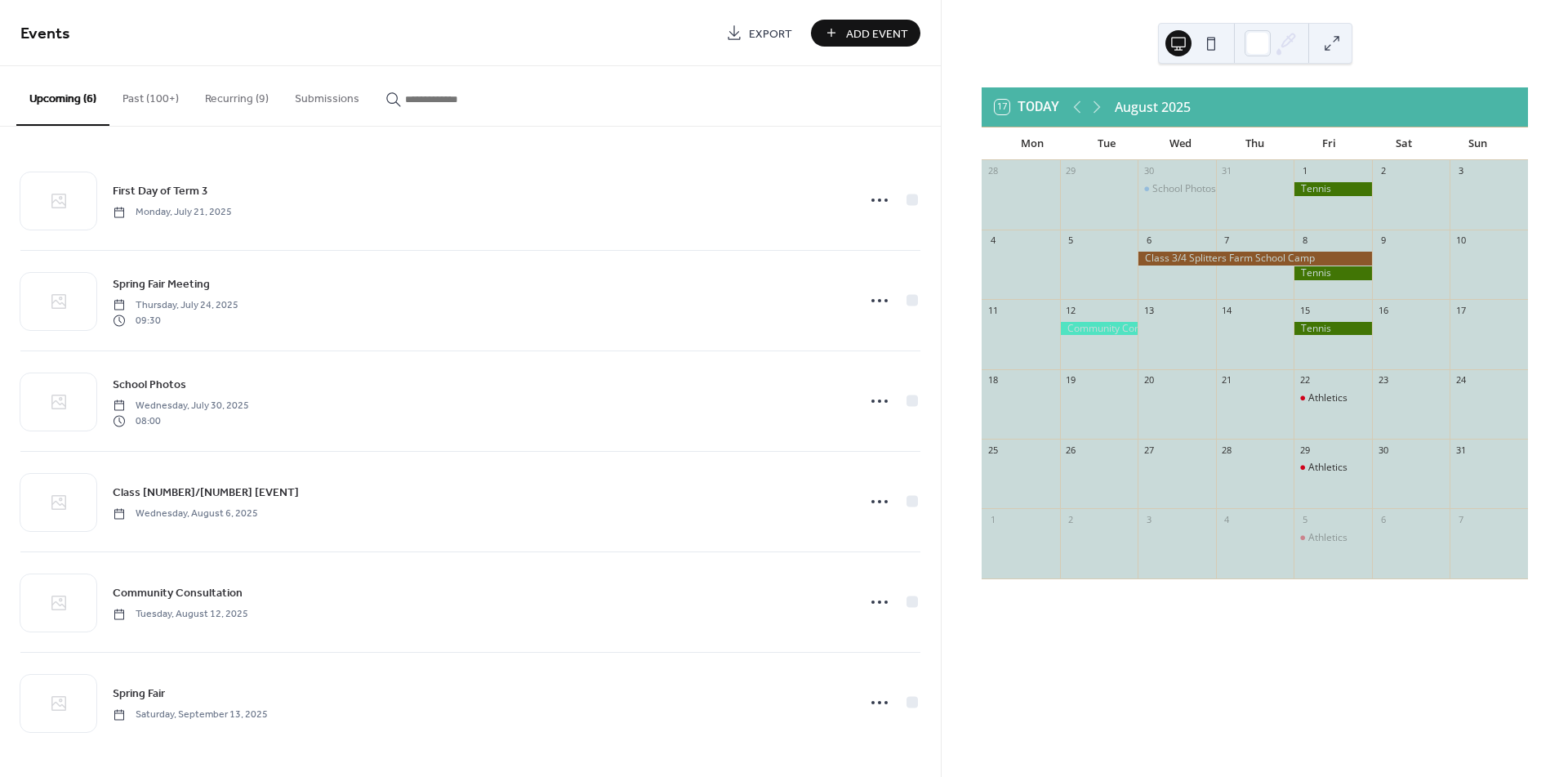 click on "17 Today August 2025 Mon Tue Wed Thu Fri Sat Sun 28 29 30 School Photos 31 1 2 3 4 5 6 7 8 9 10 11 12 13 14 15 16 17 18 19 20 21 22 Athletics 23 24 25 26 27 28 29 Athletics 30 31 1 2 3 4 5 Athletics 6 7" at bounding box center (1254, 388) 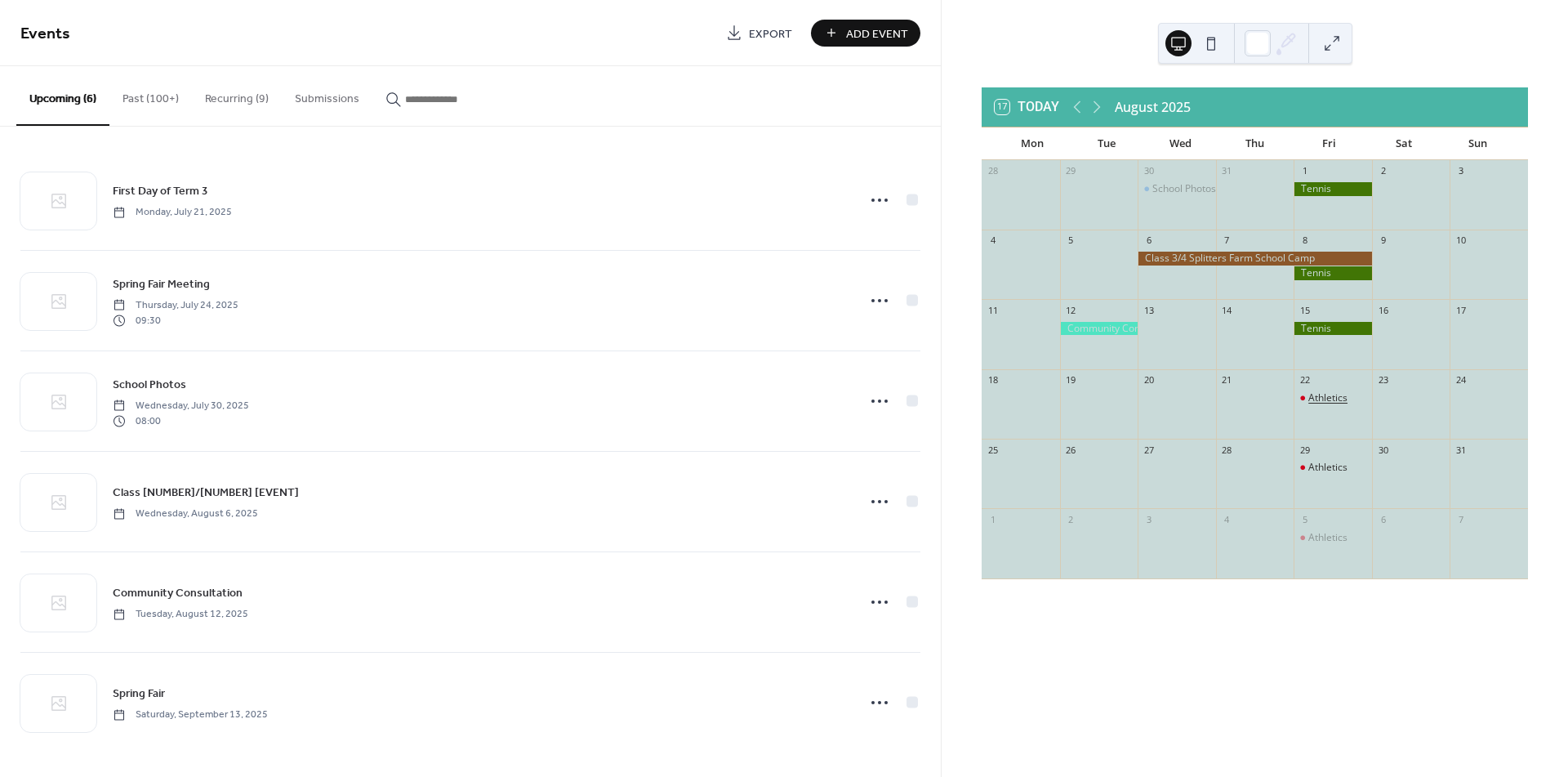 click on "Athletics" at bounding box center (1328, 398) 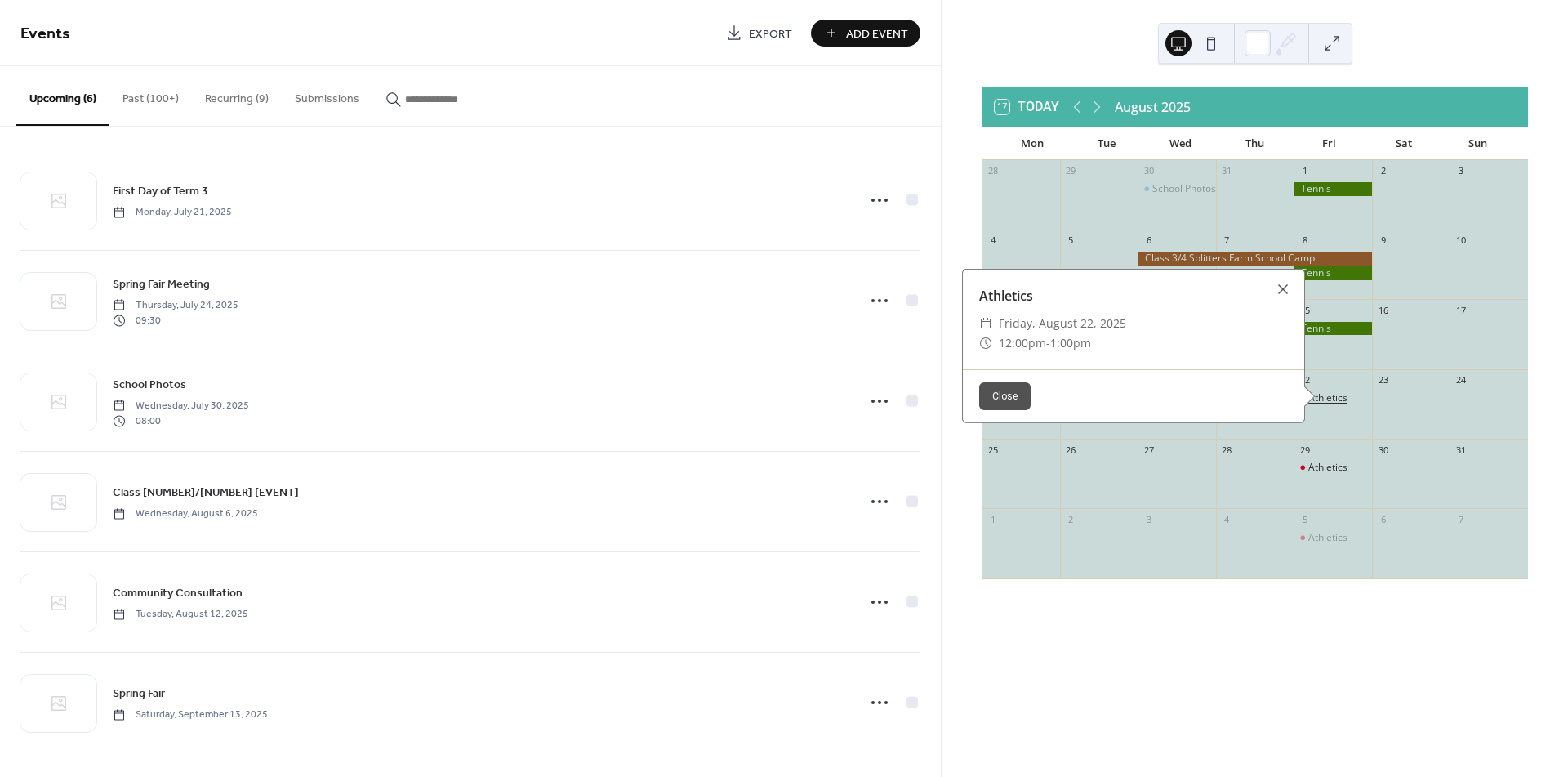 click on "Athletics" at bounding box center (1328, 398) 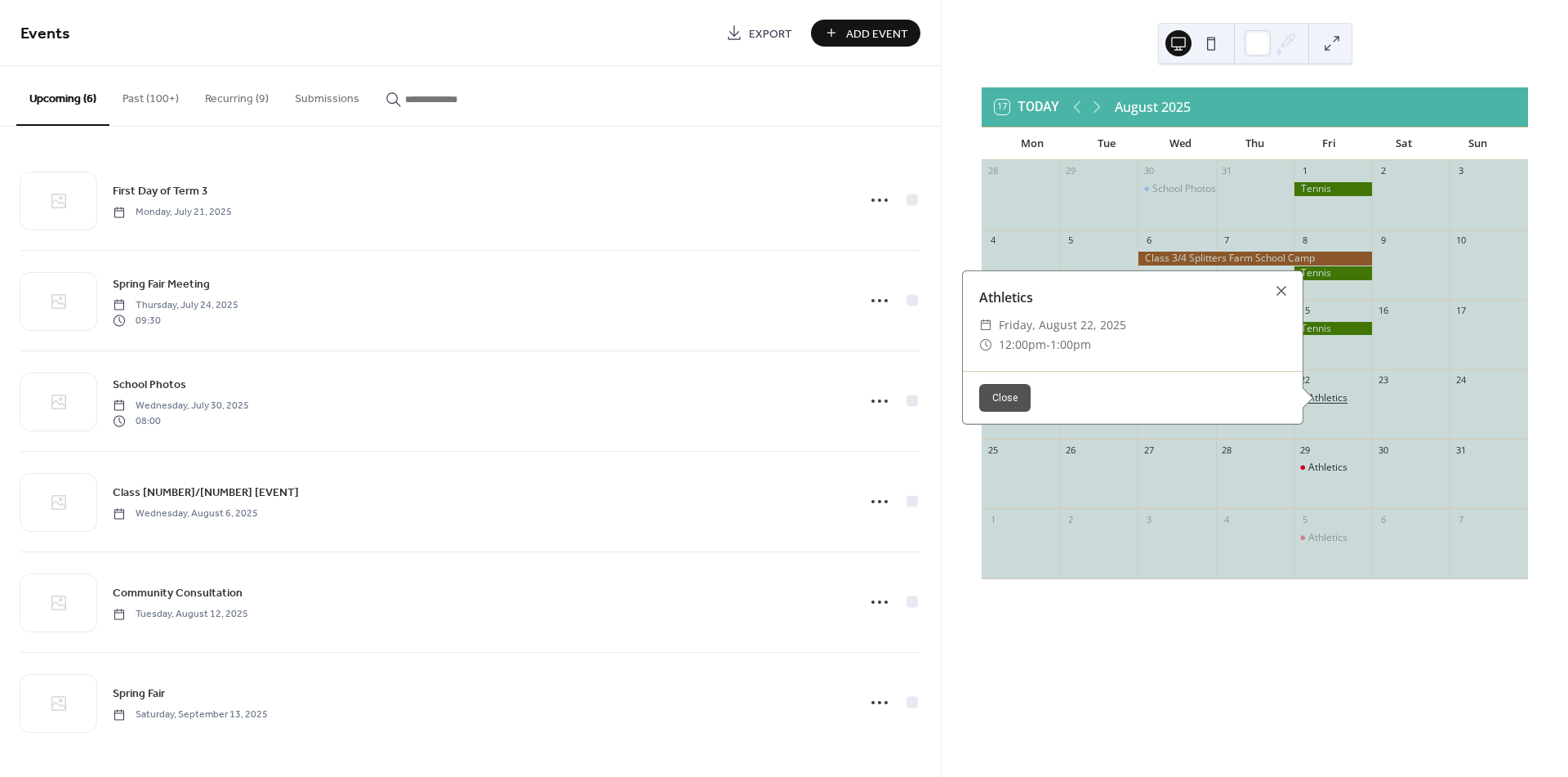 click on "Athletics" at bounding box center [1328, 398] 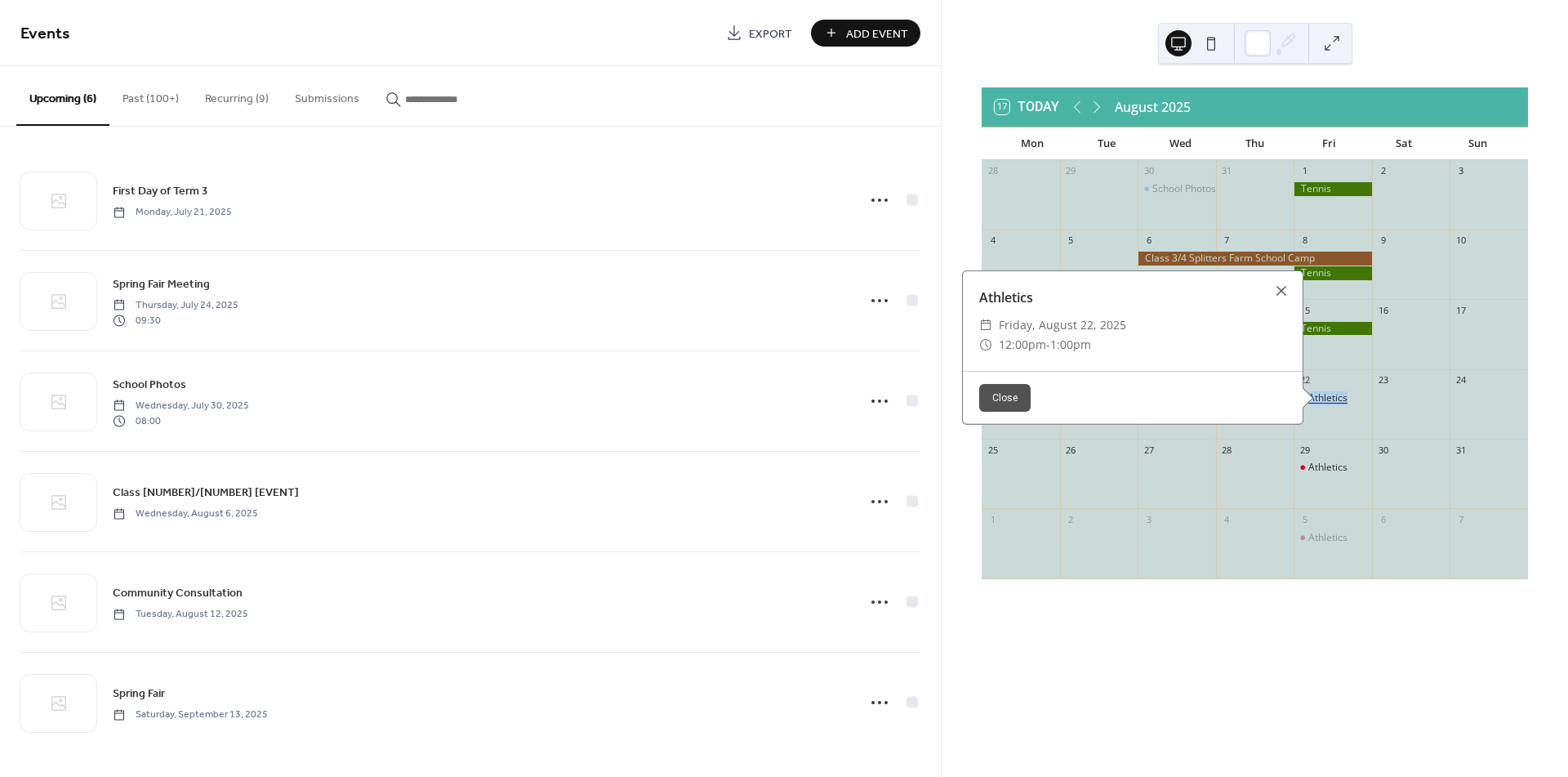 click on "Athletics" at bounding box center (1328, 398) 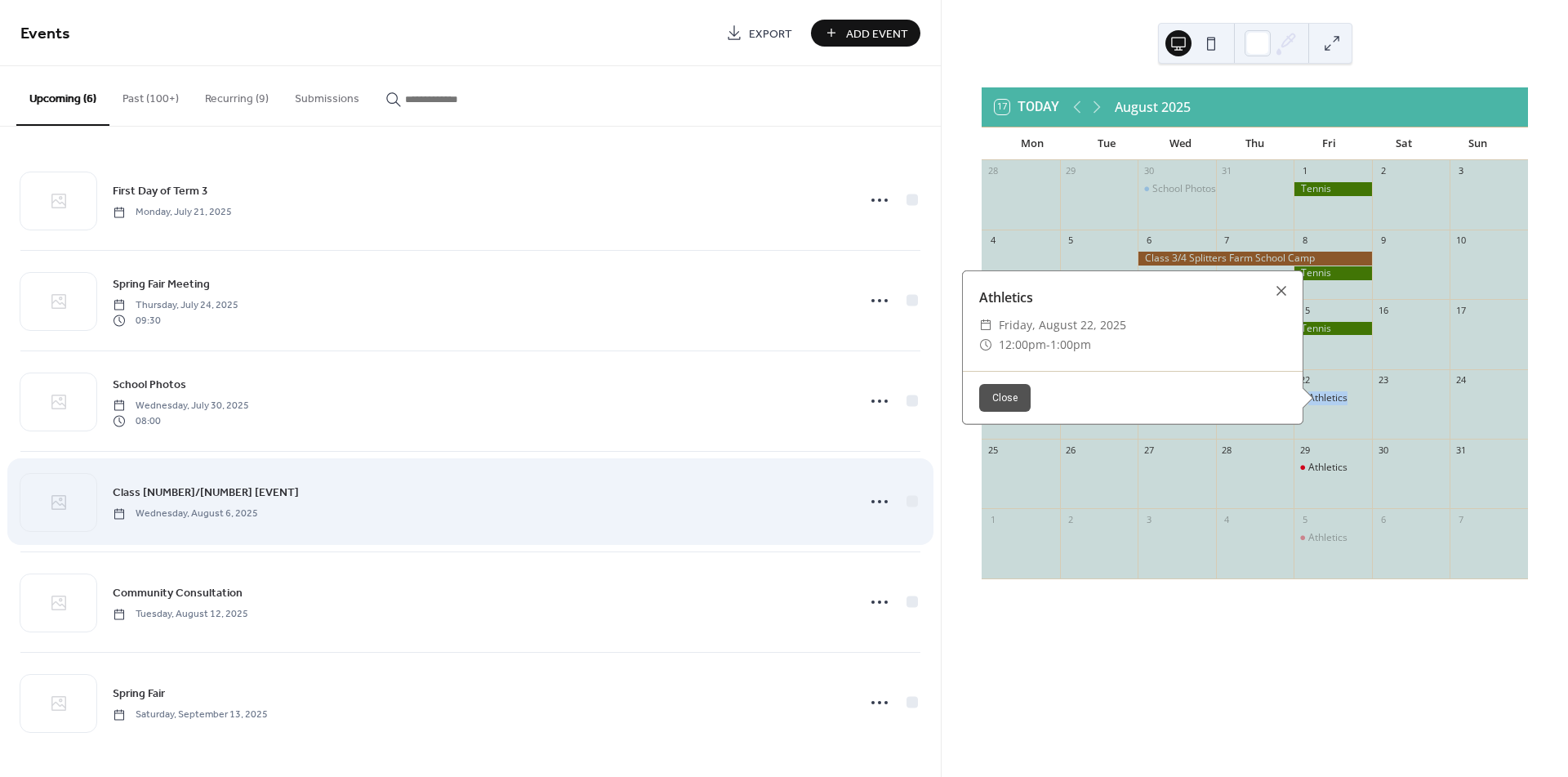 scroll, scrollTop: 0, scrollLeft: 0, axis: both 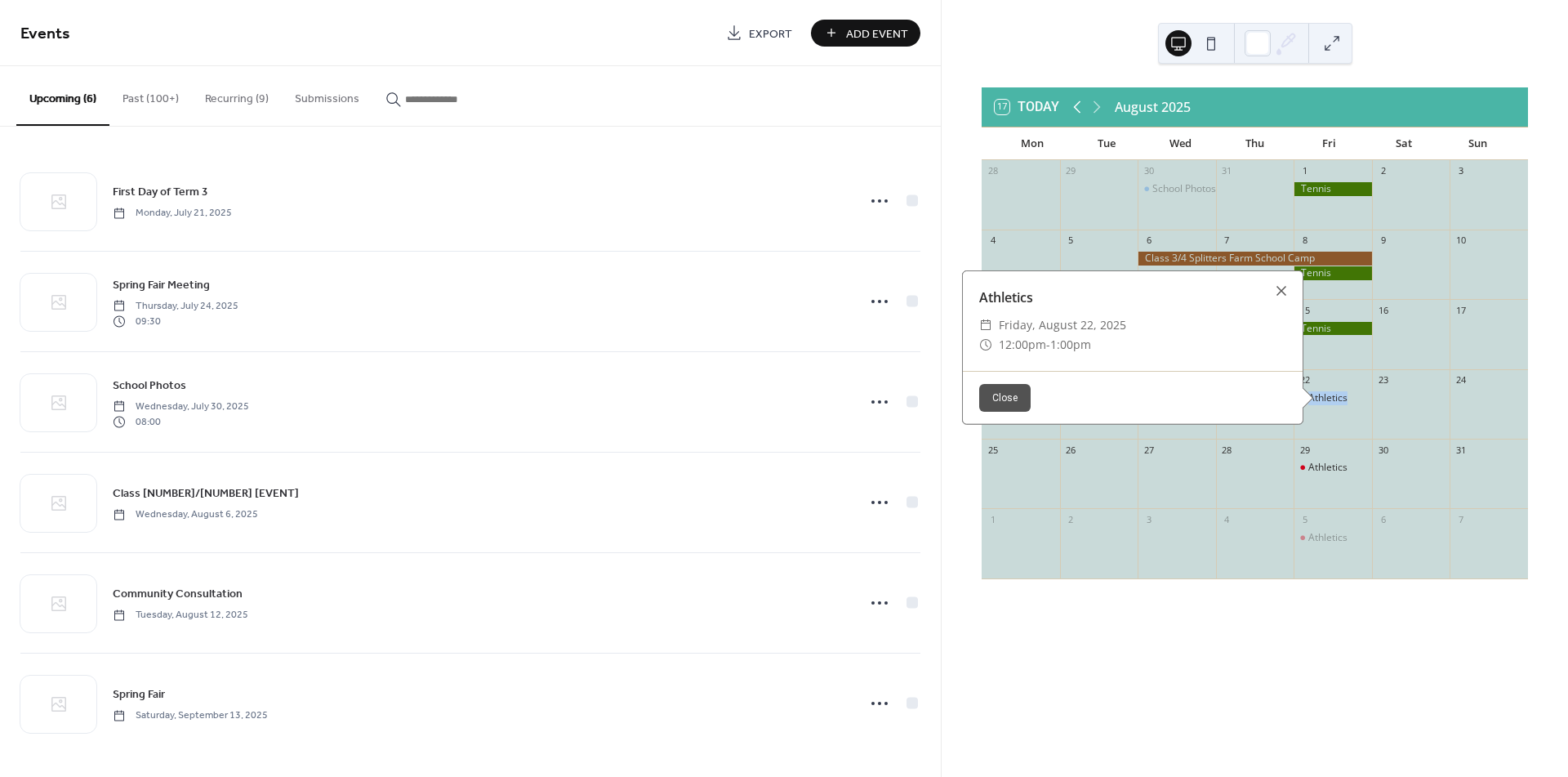 click 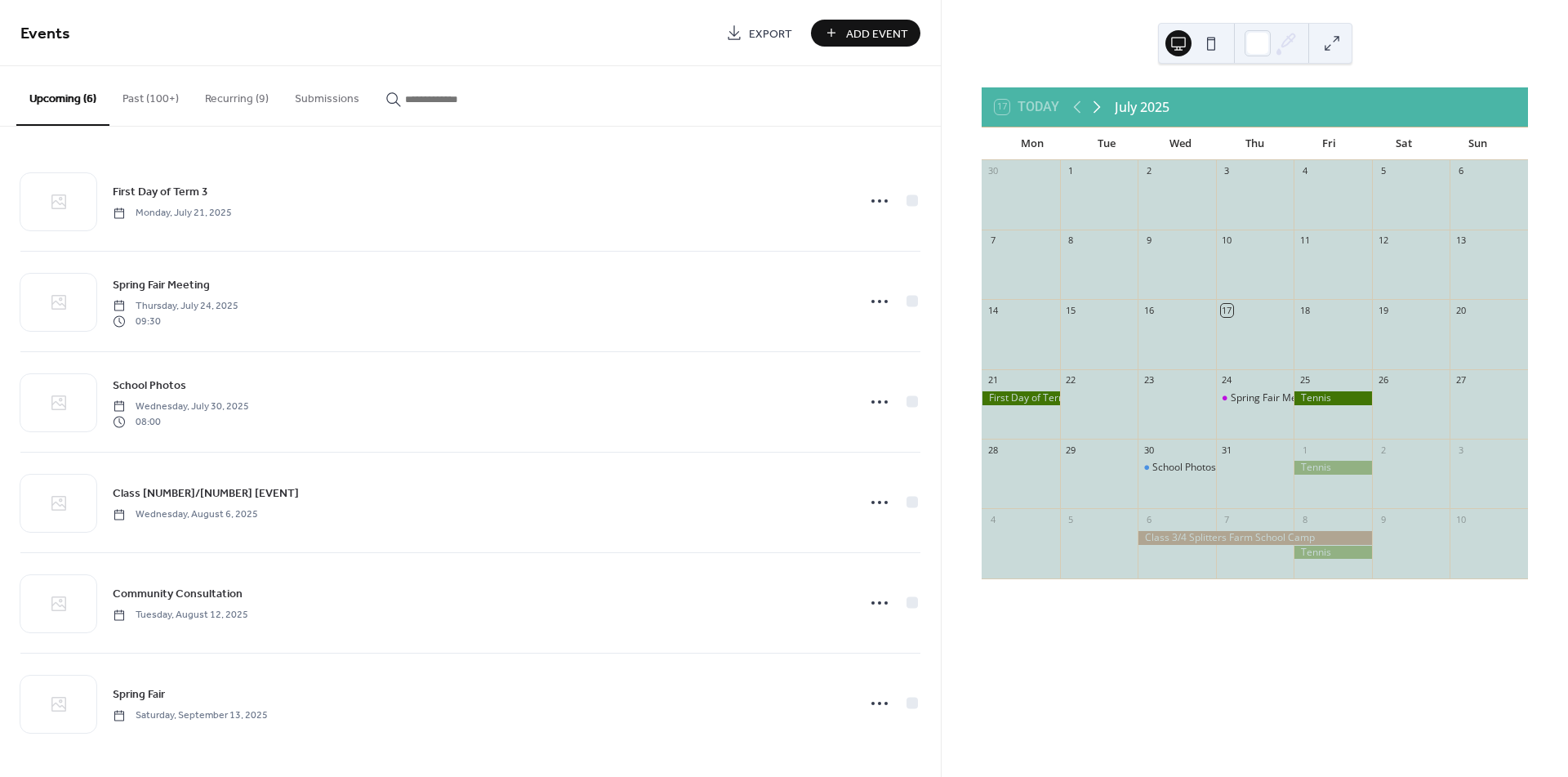 click 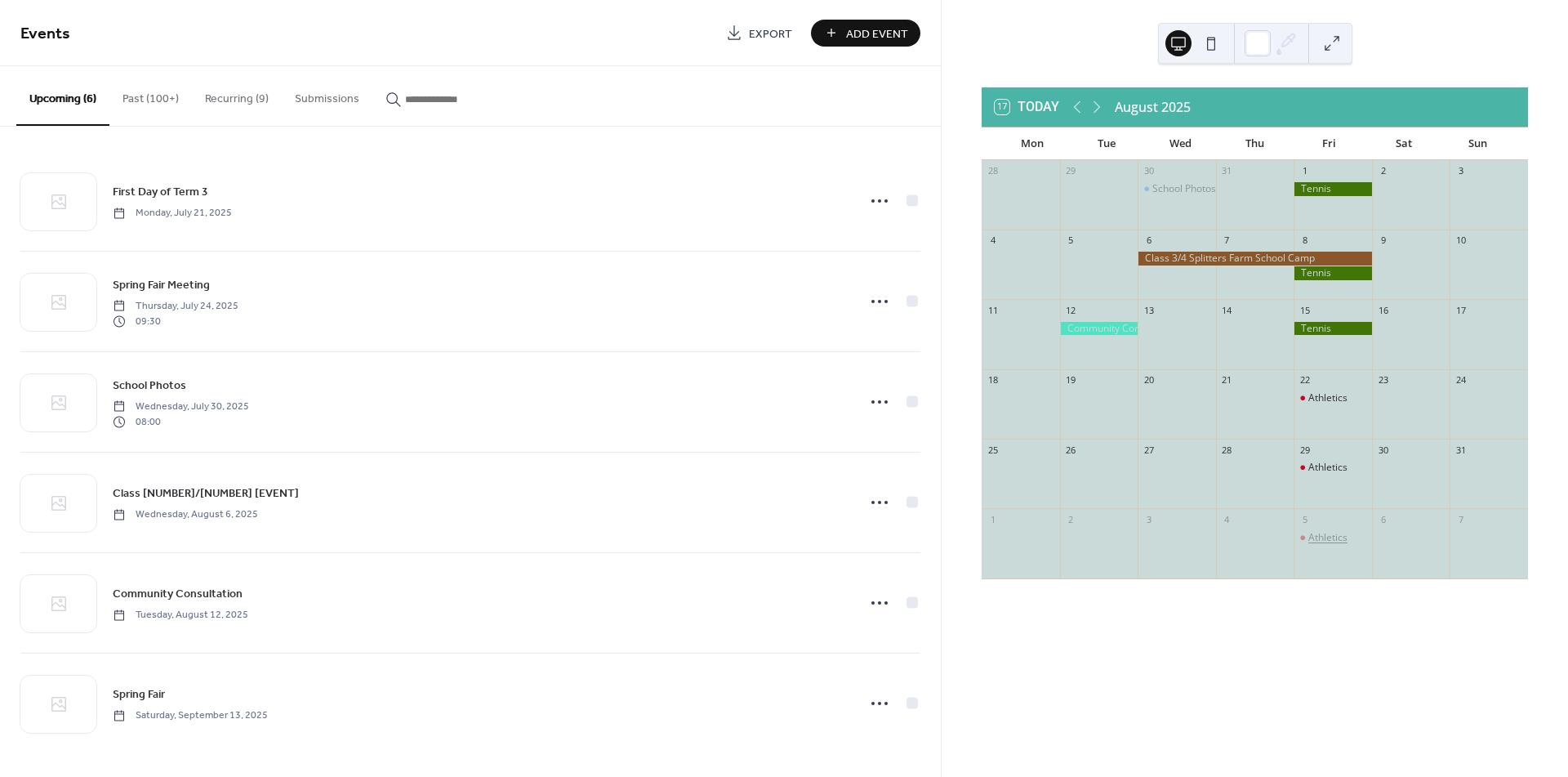 click on "Athletics" at bounding box center [1328, 538] 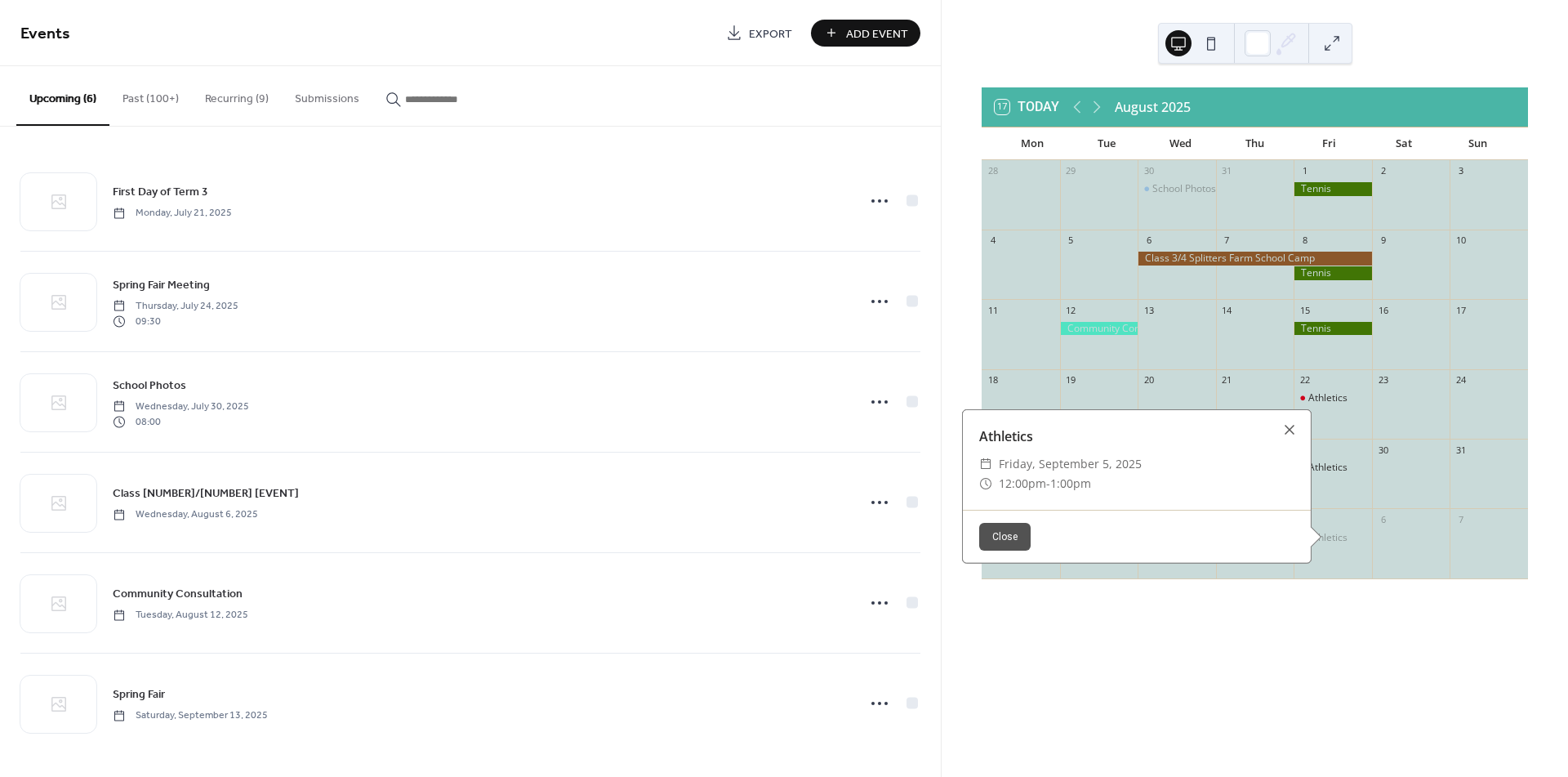 click at bounding box center (1290, 430) 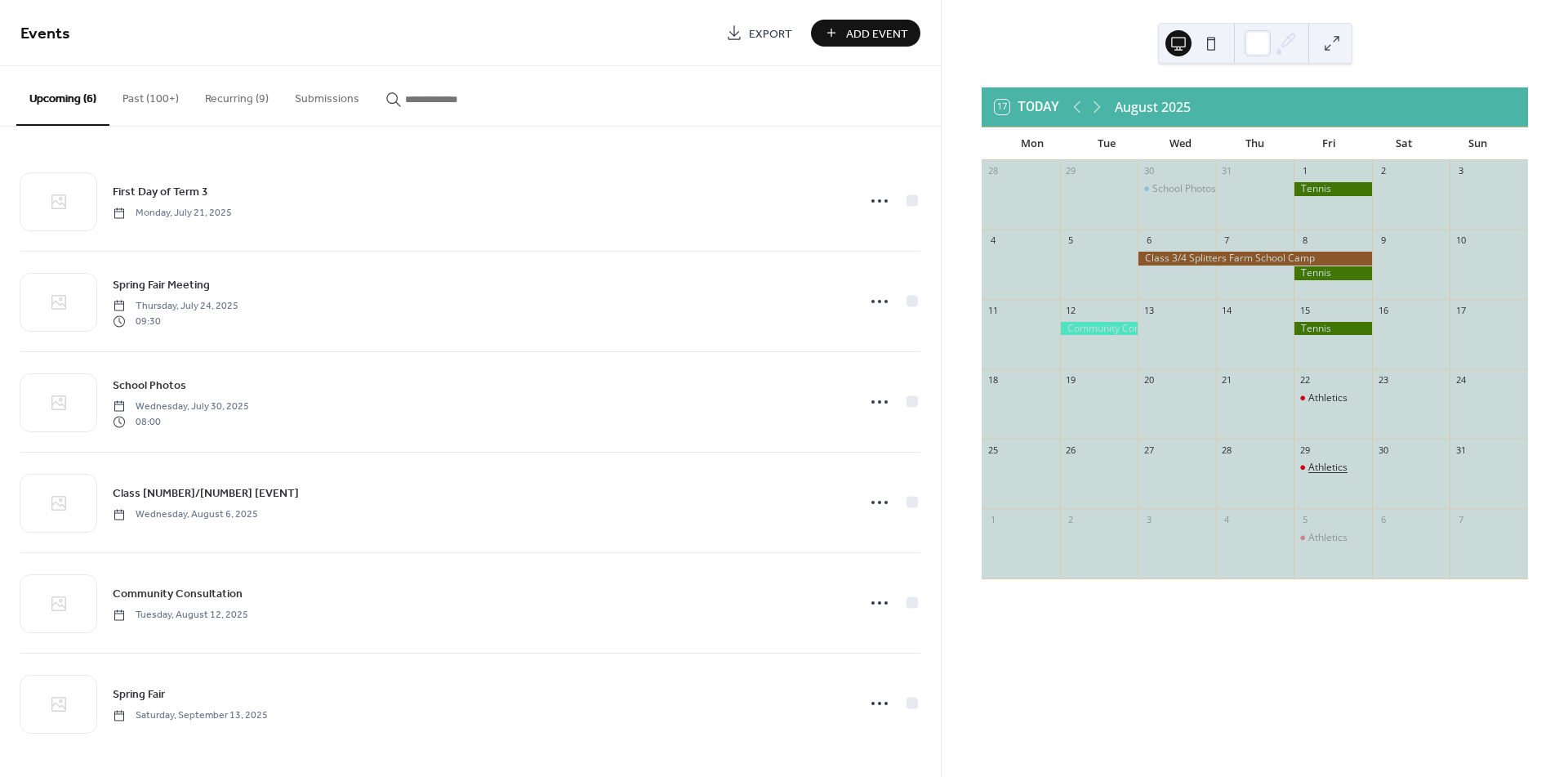 click on "Athletics" at bounding box center [1328, 467] 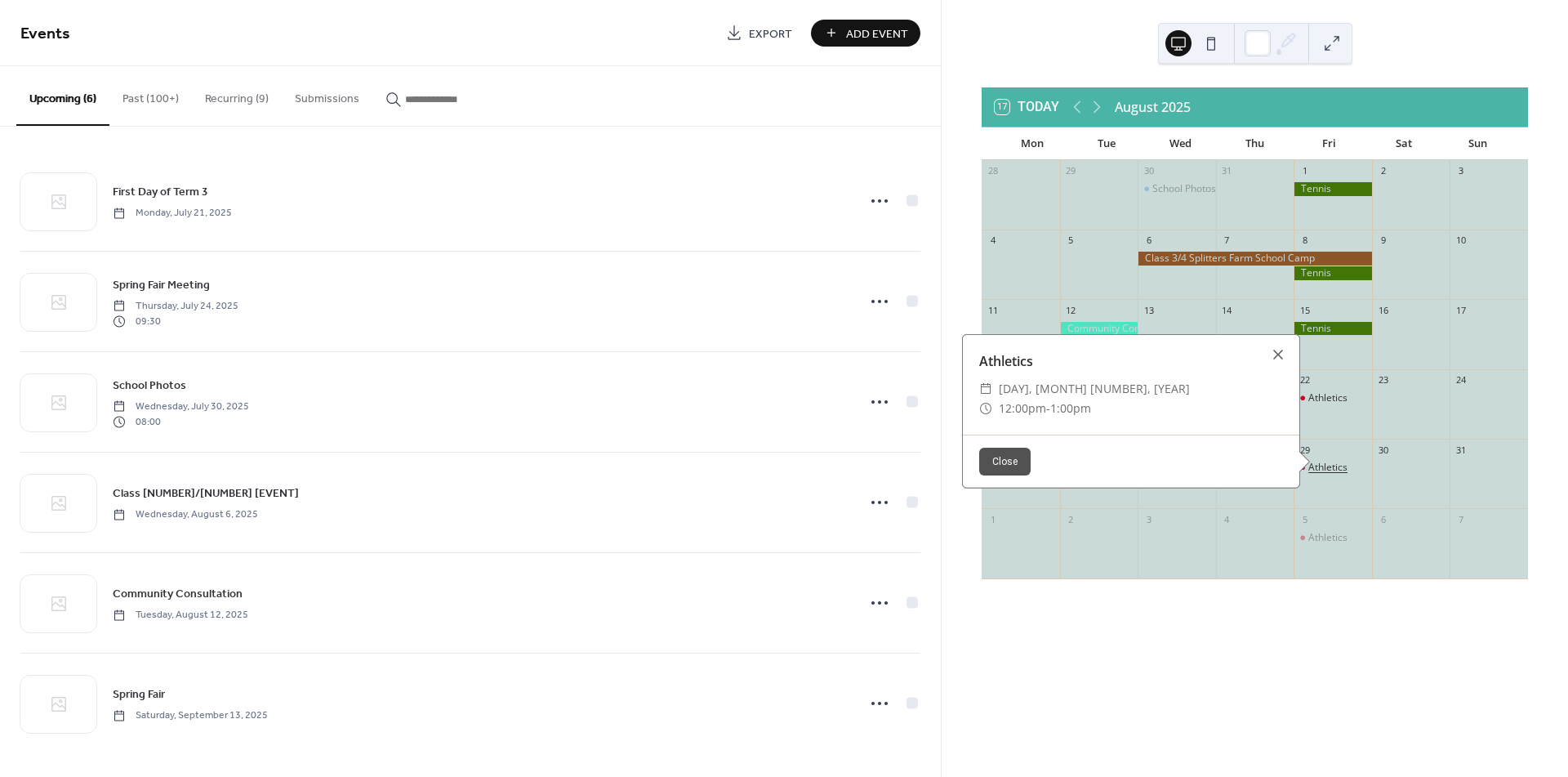 click on "Athletics" at bounding box center (1328, 467) 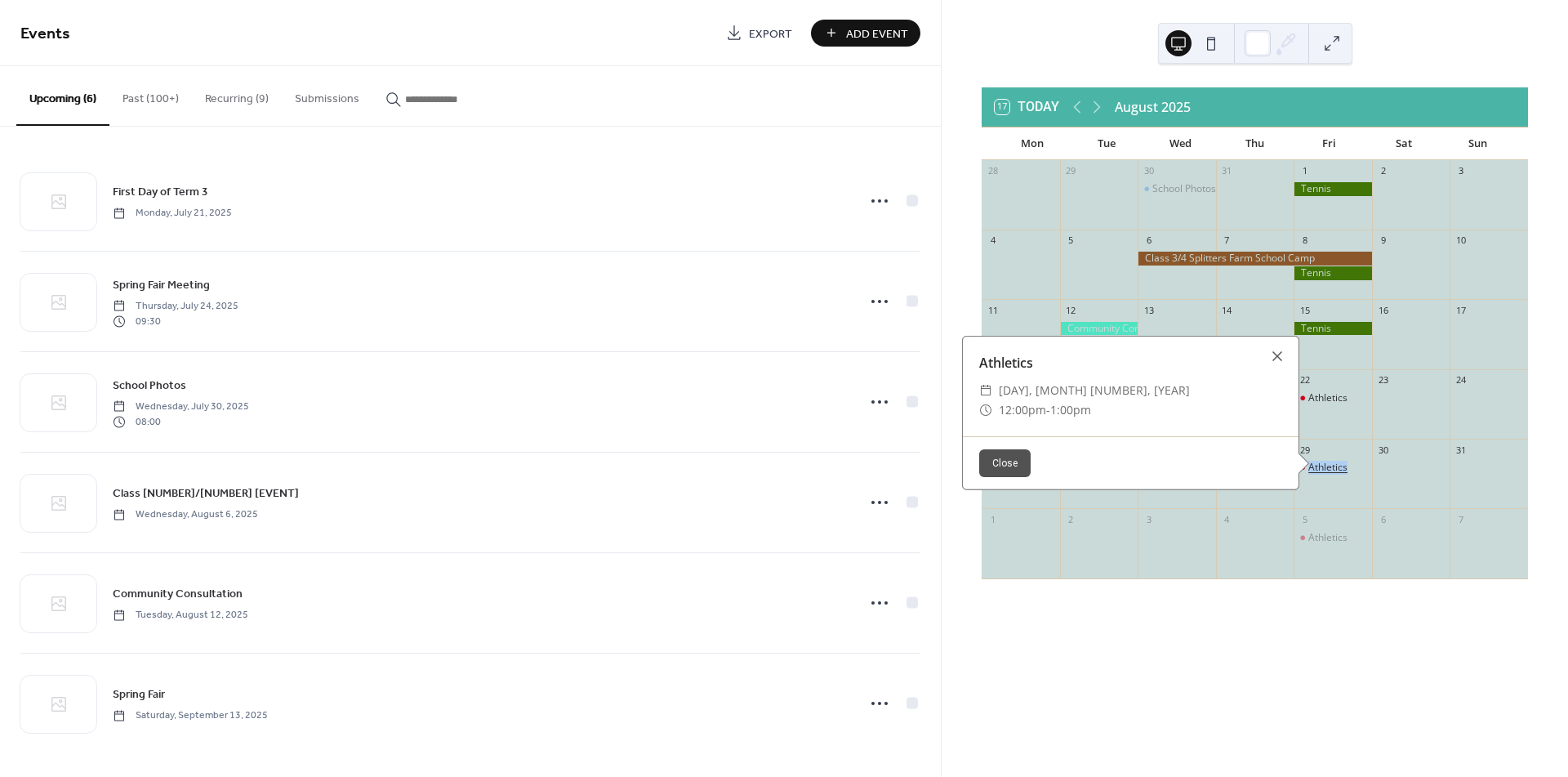 click on "Athletics" at bounding box center [1328, 467] 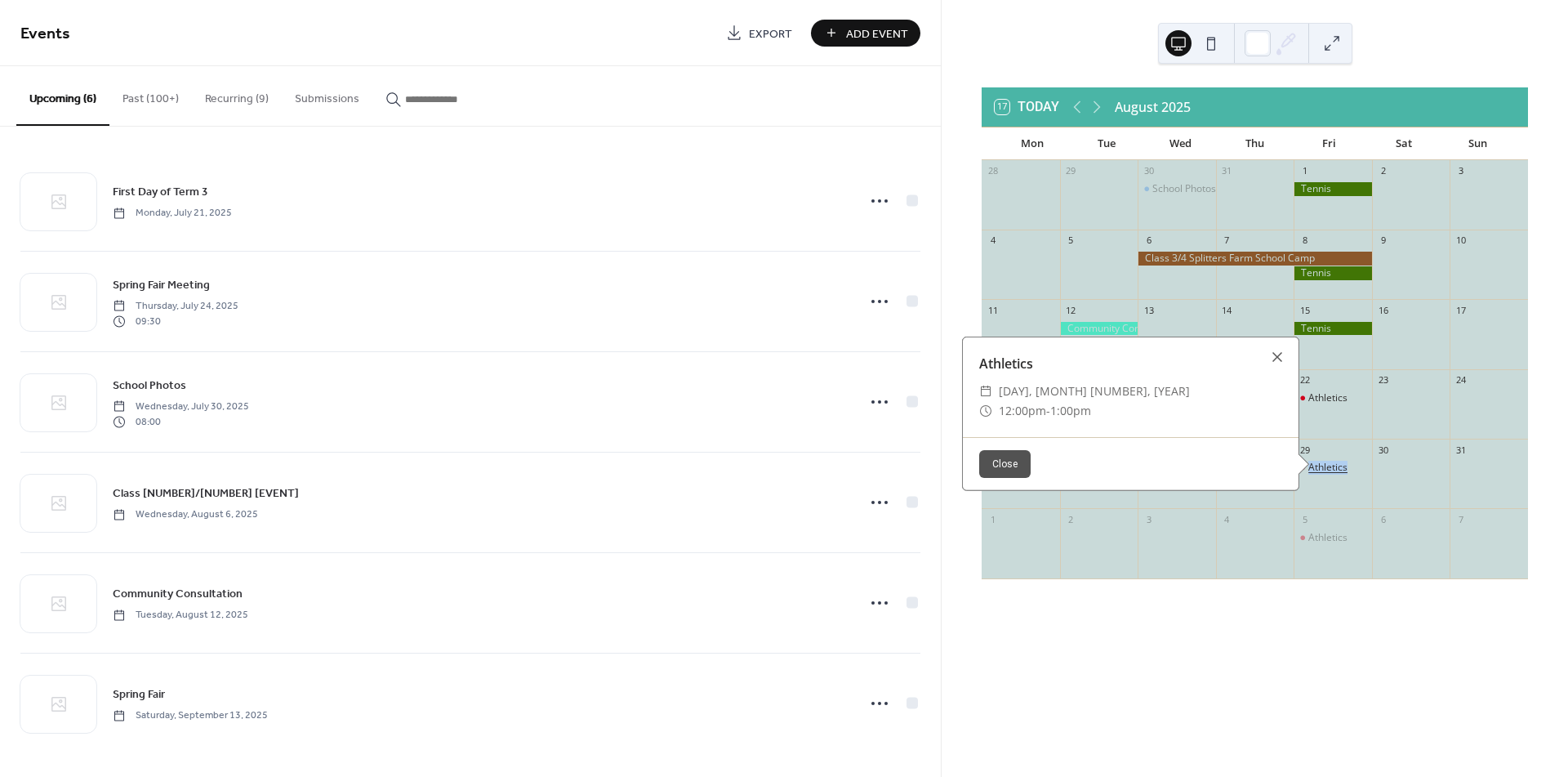 click on "Athletics" at bounding box center [1328, 467] 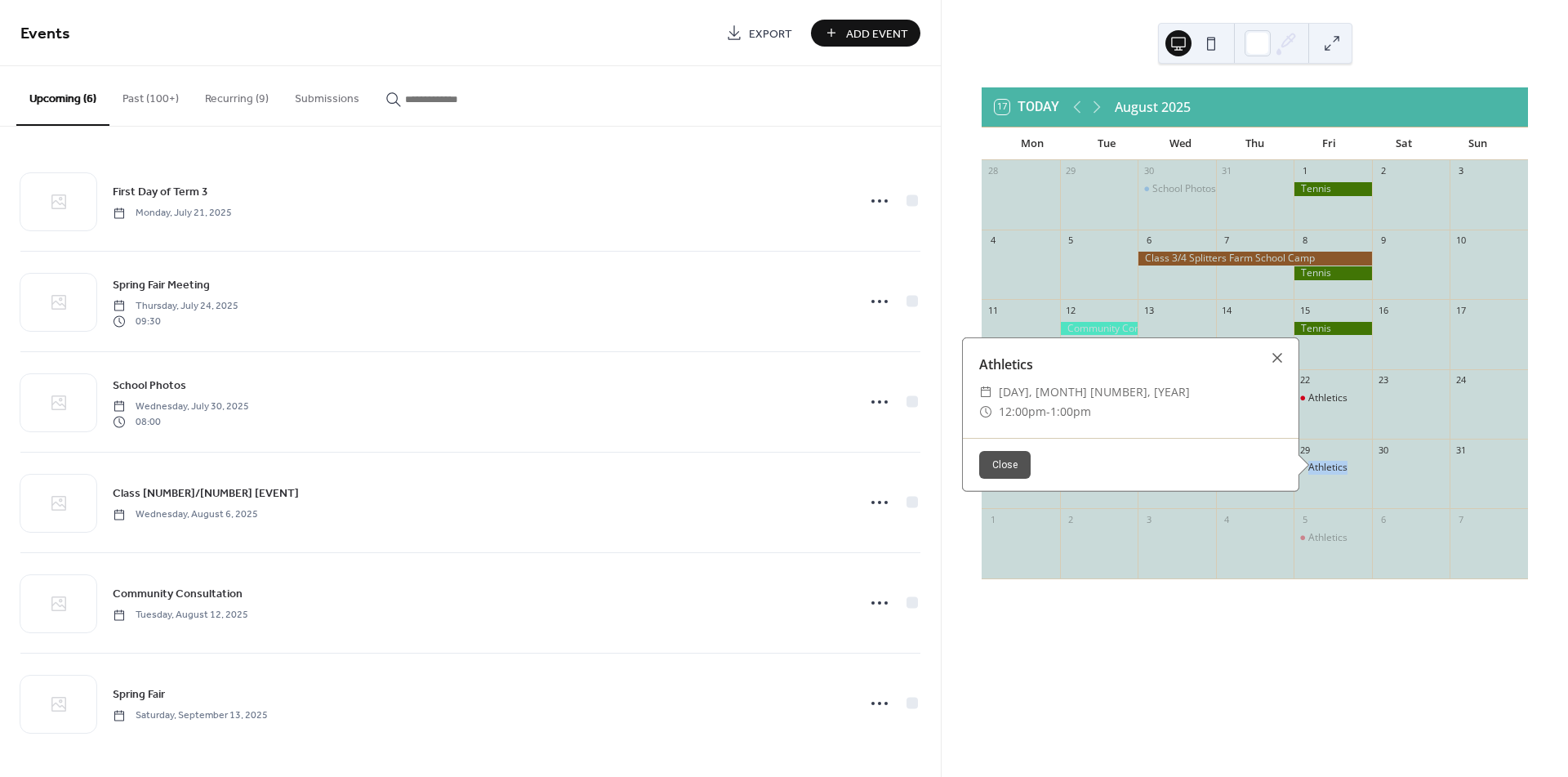 scroll, scrollTop: 1, scrollLeft: 0, axis: vertical 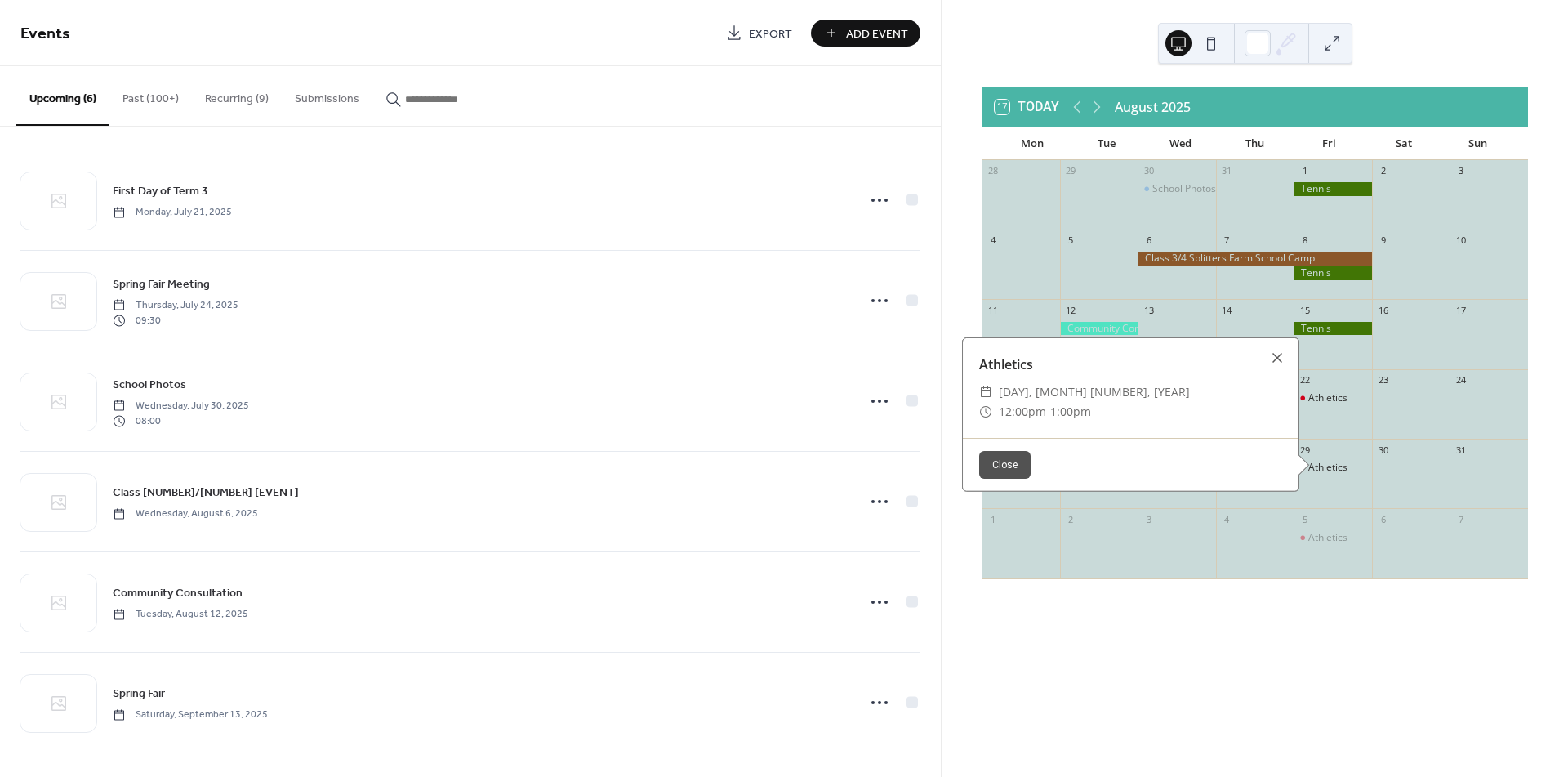 click at bounding box center (454, 99) 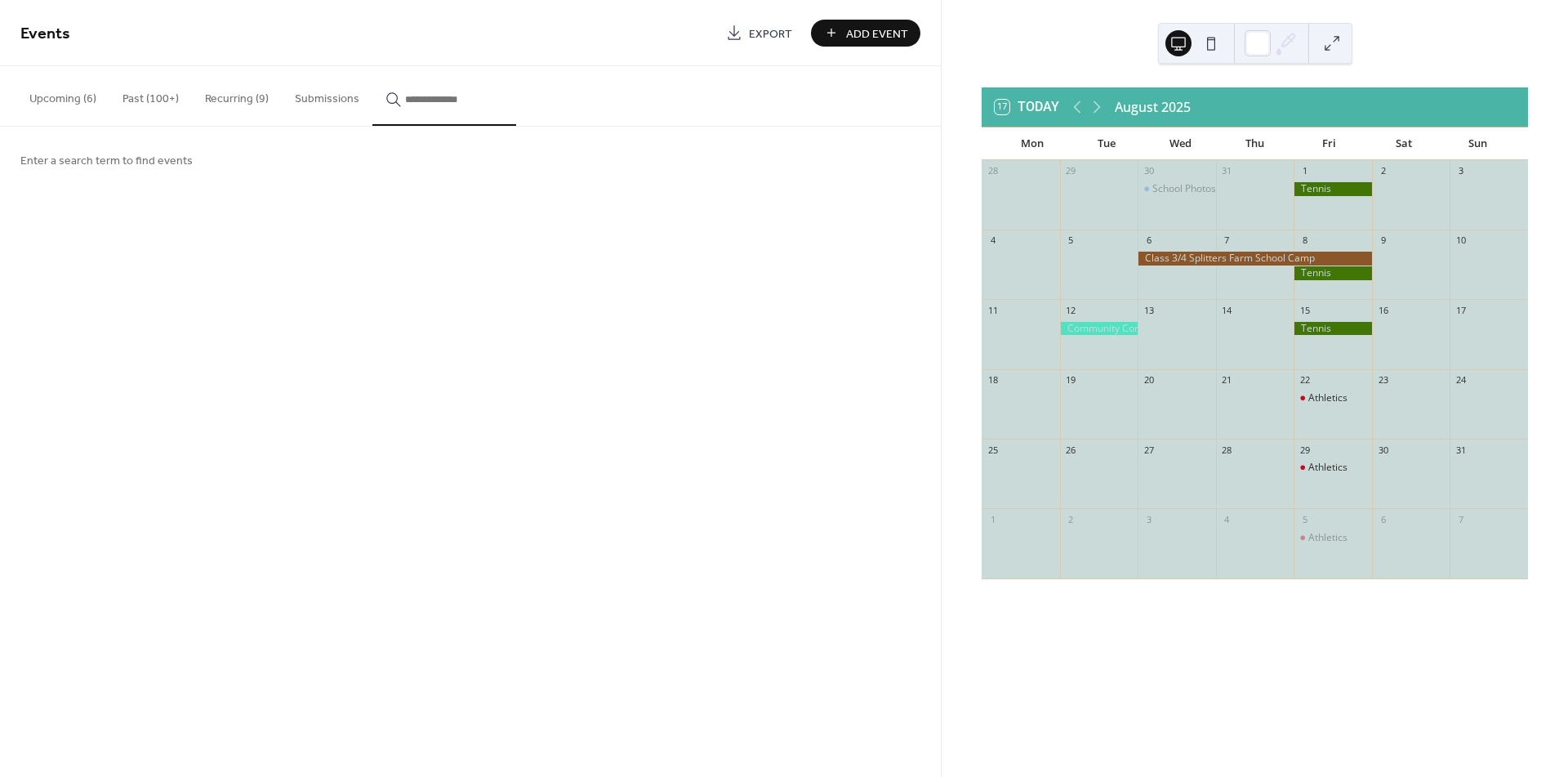type on "*" 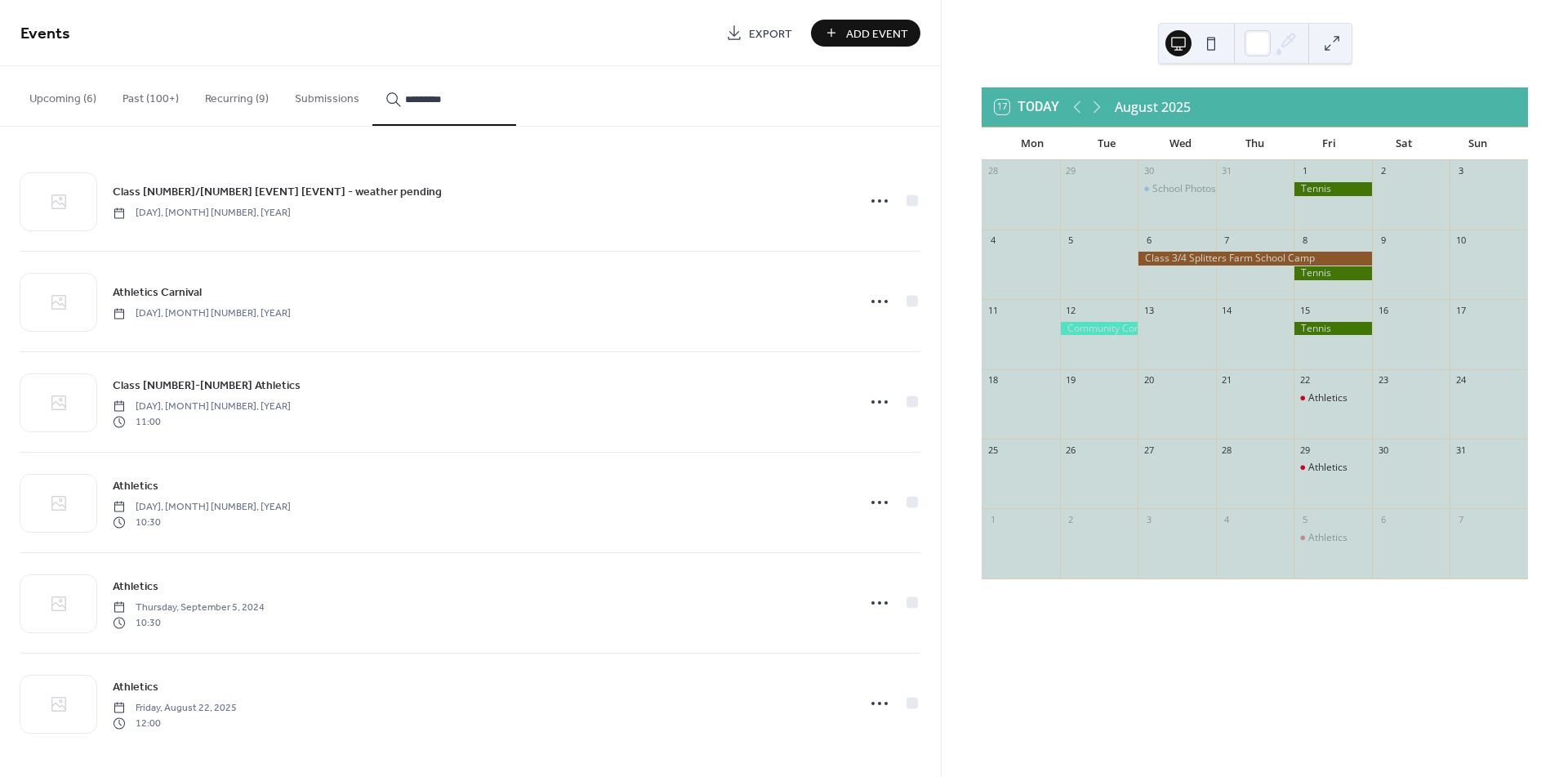 type on "*********" 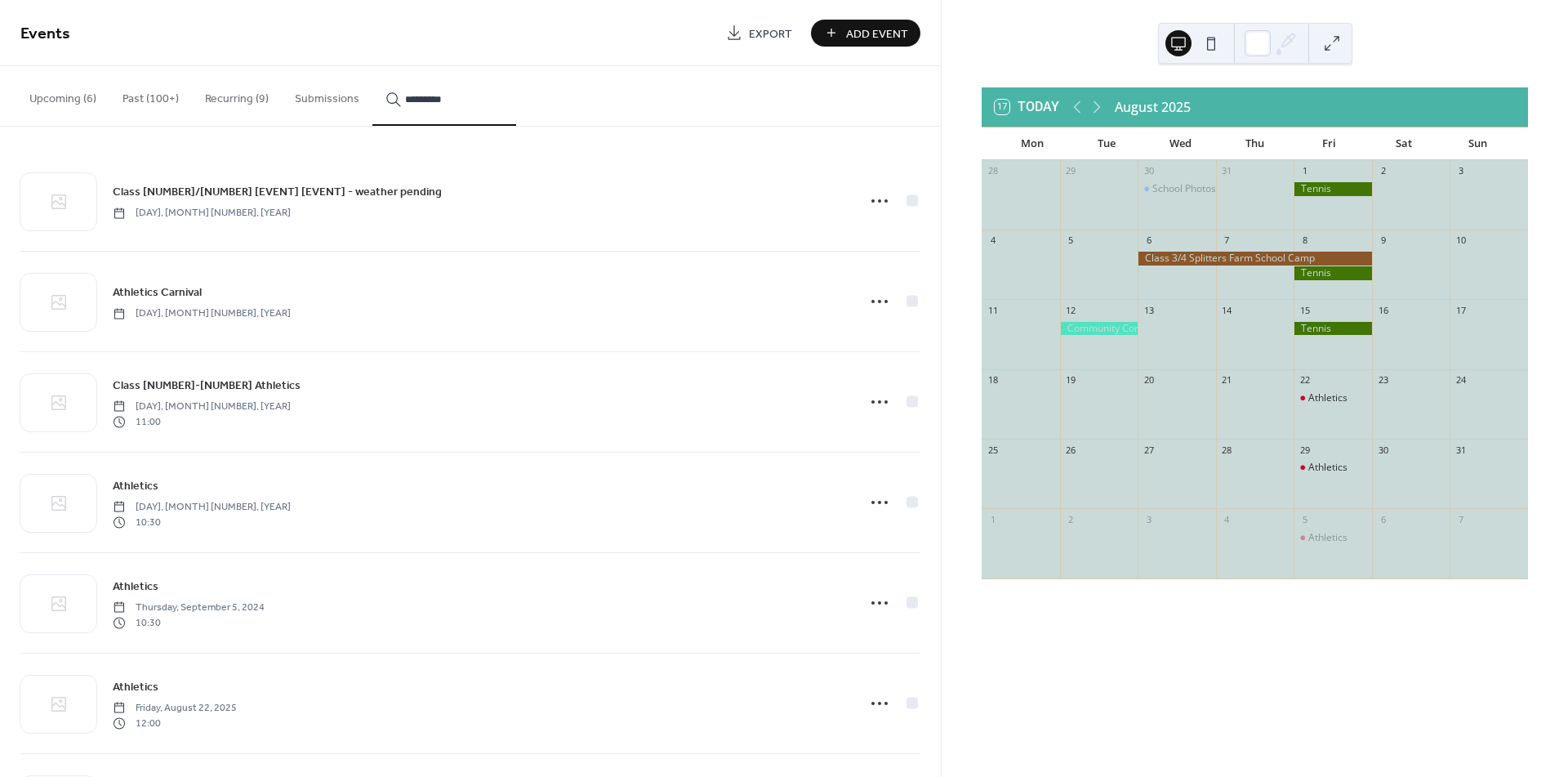 click on "Athletics" at bounding box center [136, 687] 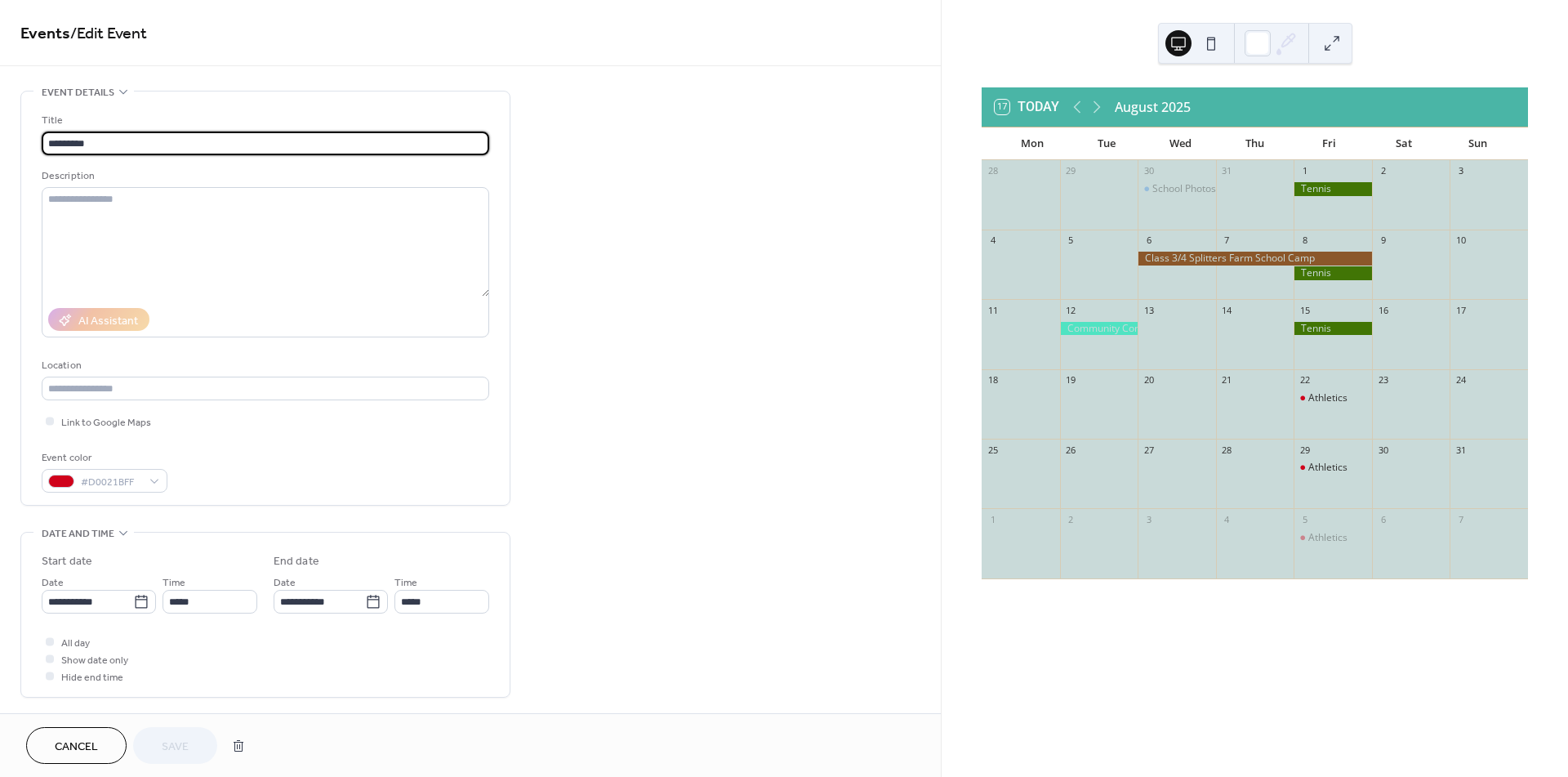 type on "**********" 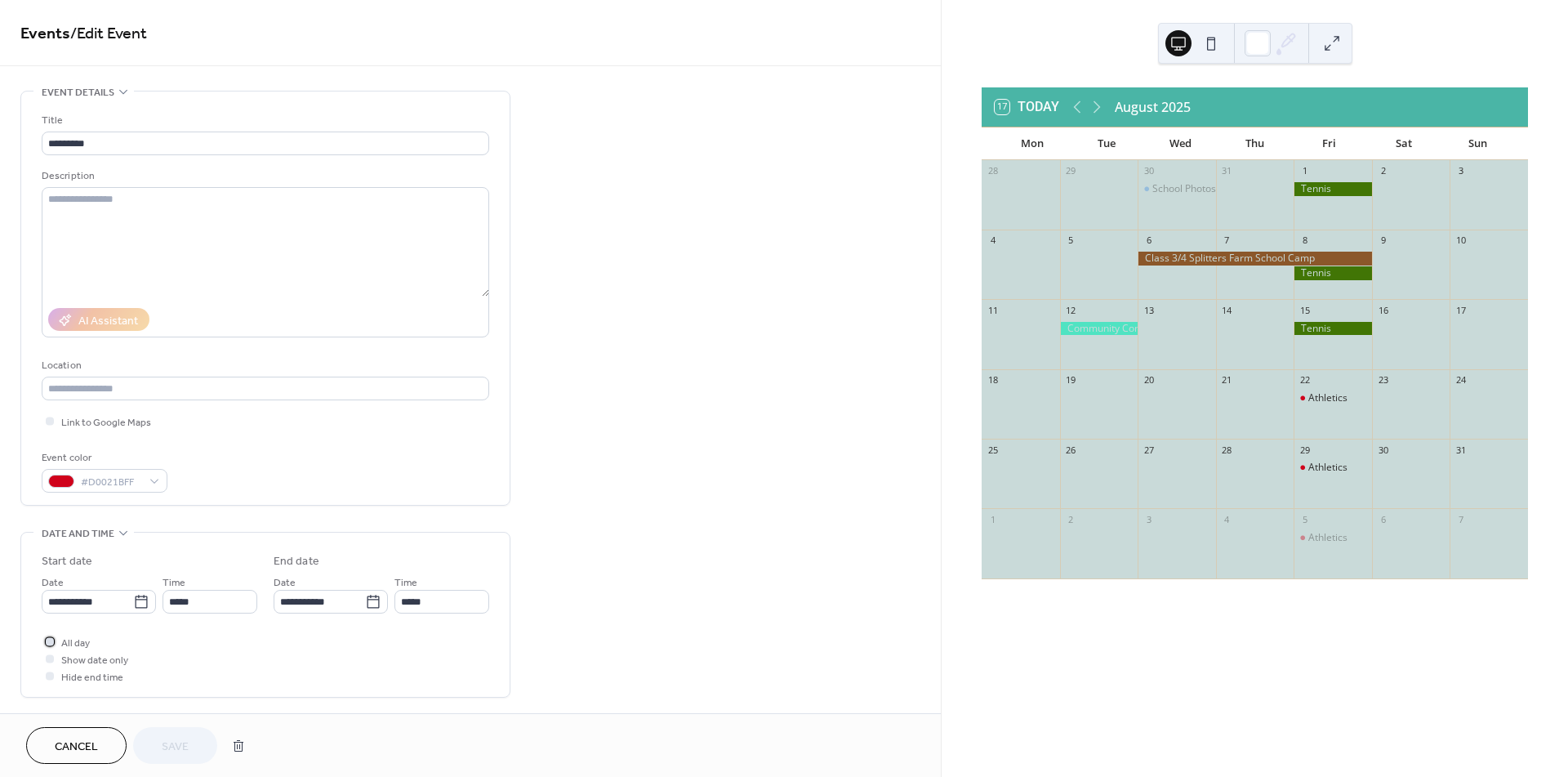 drag, startPoint x: 47, startPoint y: 638, endPoint x: 44, endPoint y: 646, distance: 8.544004 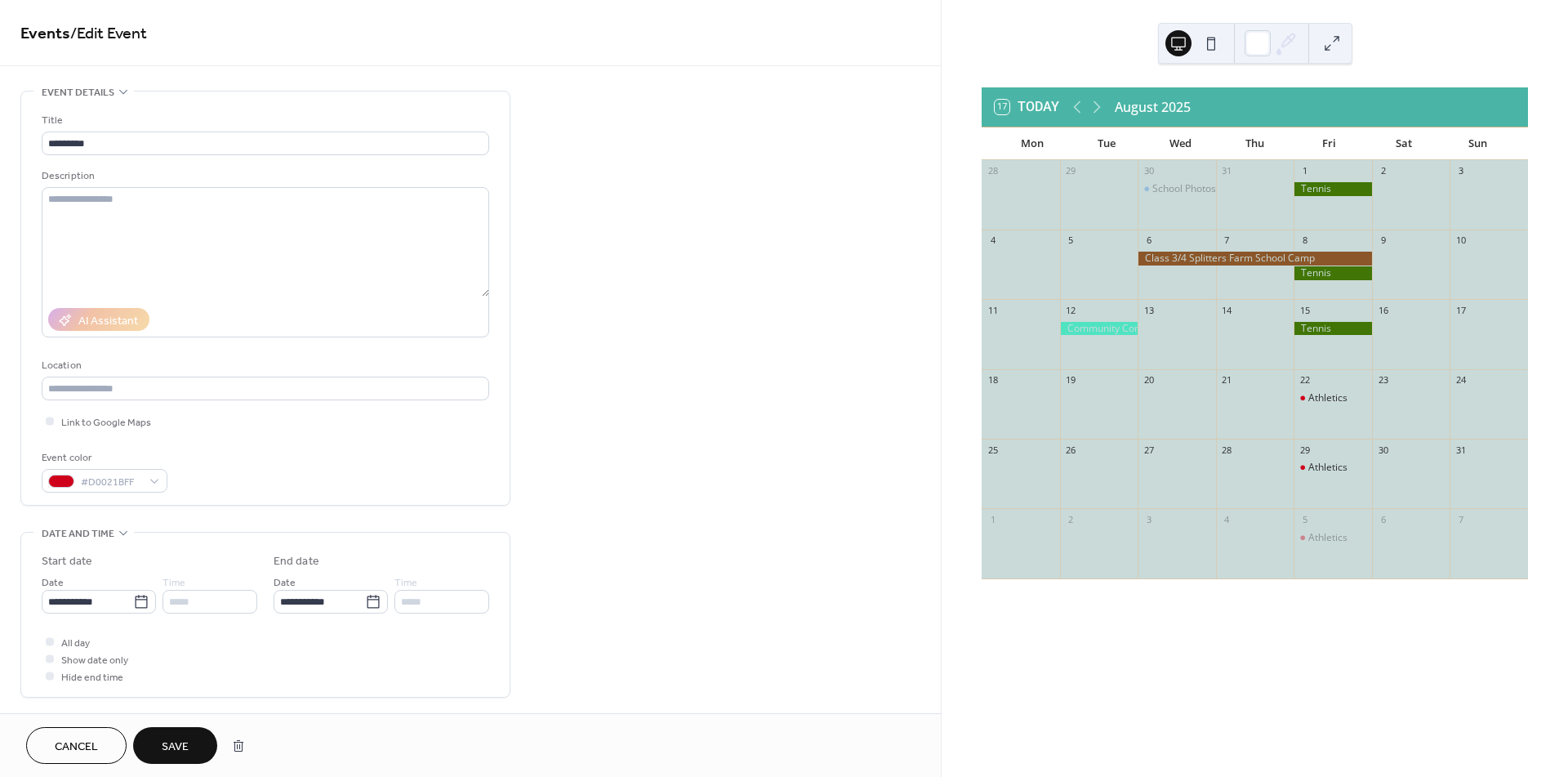 click on "Save" at bounding box center (175, 745) 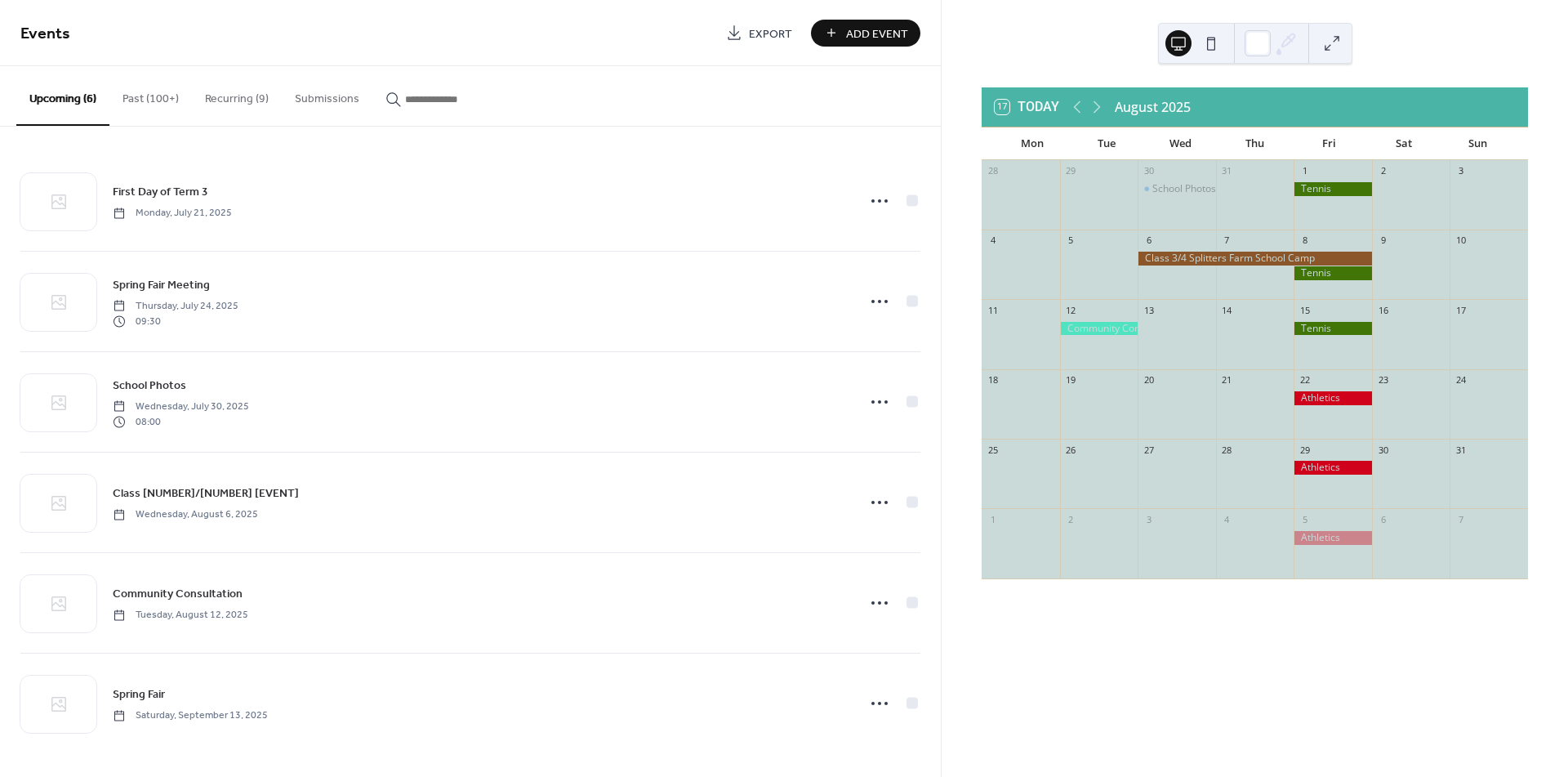 click on "Add Event" at bounding box center (877, 33) 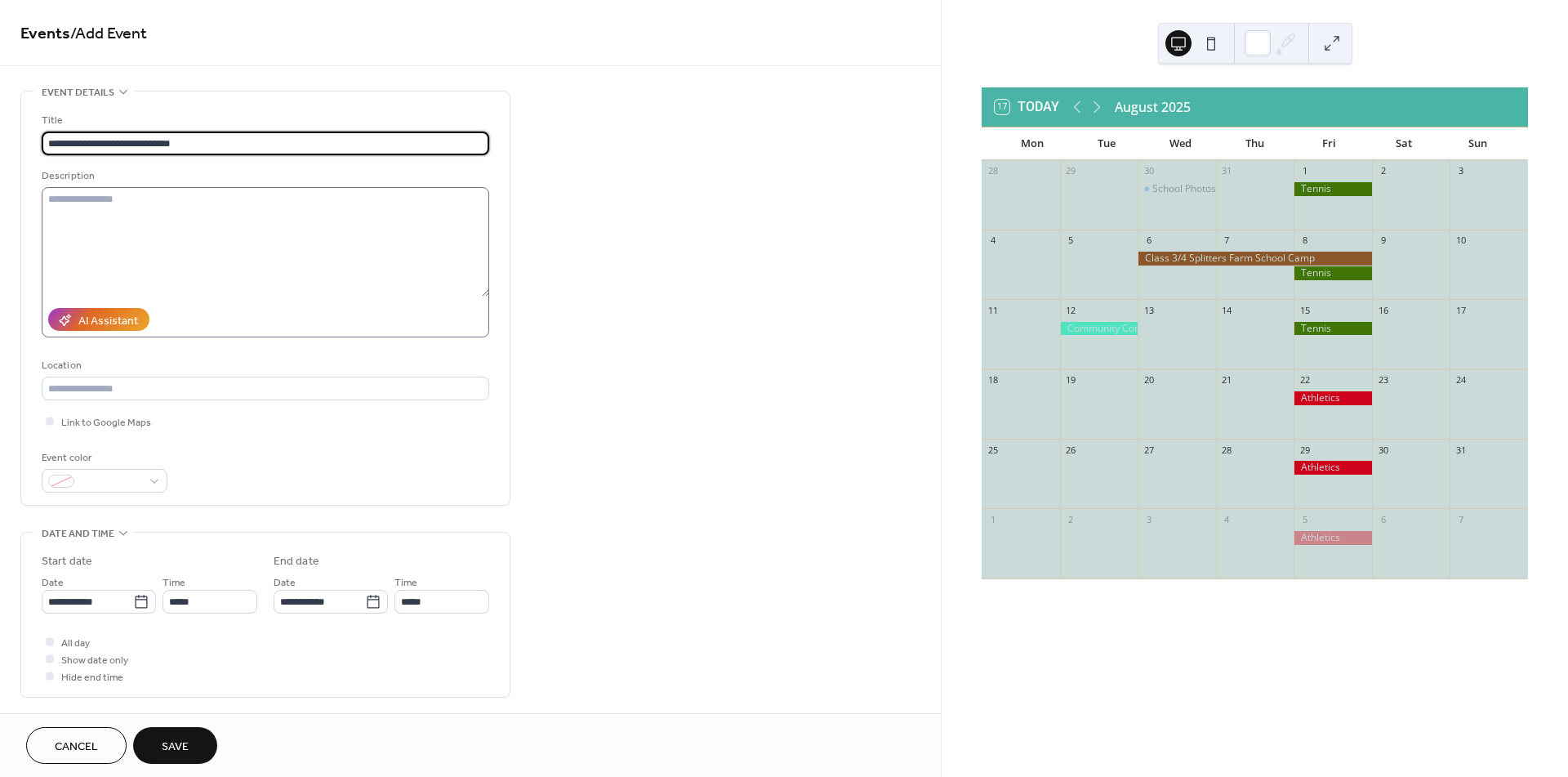 type on "**********" 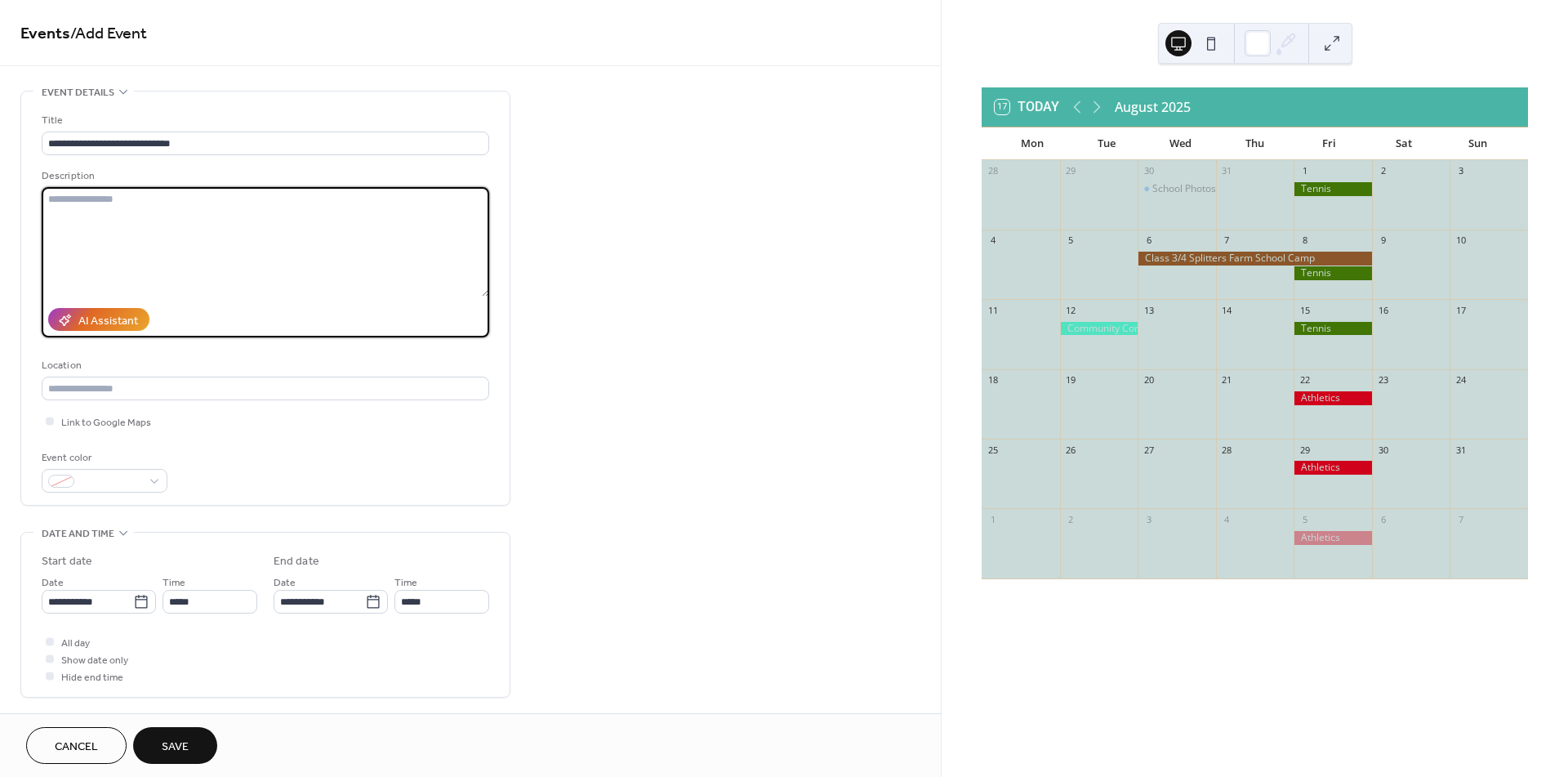 click at bounding box center (265, 242) 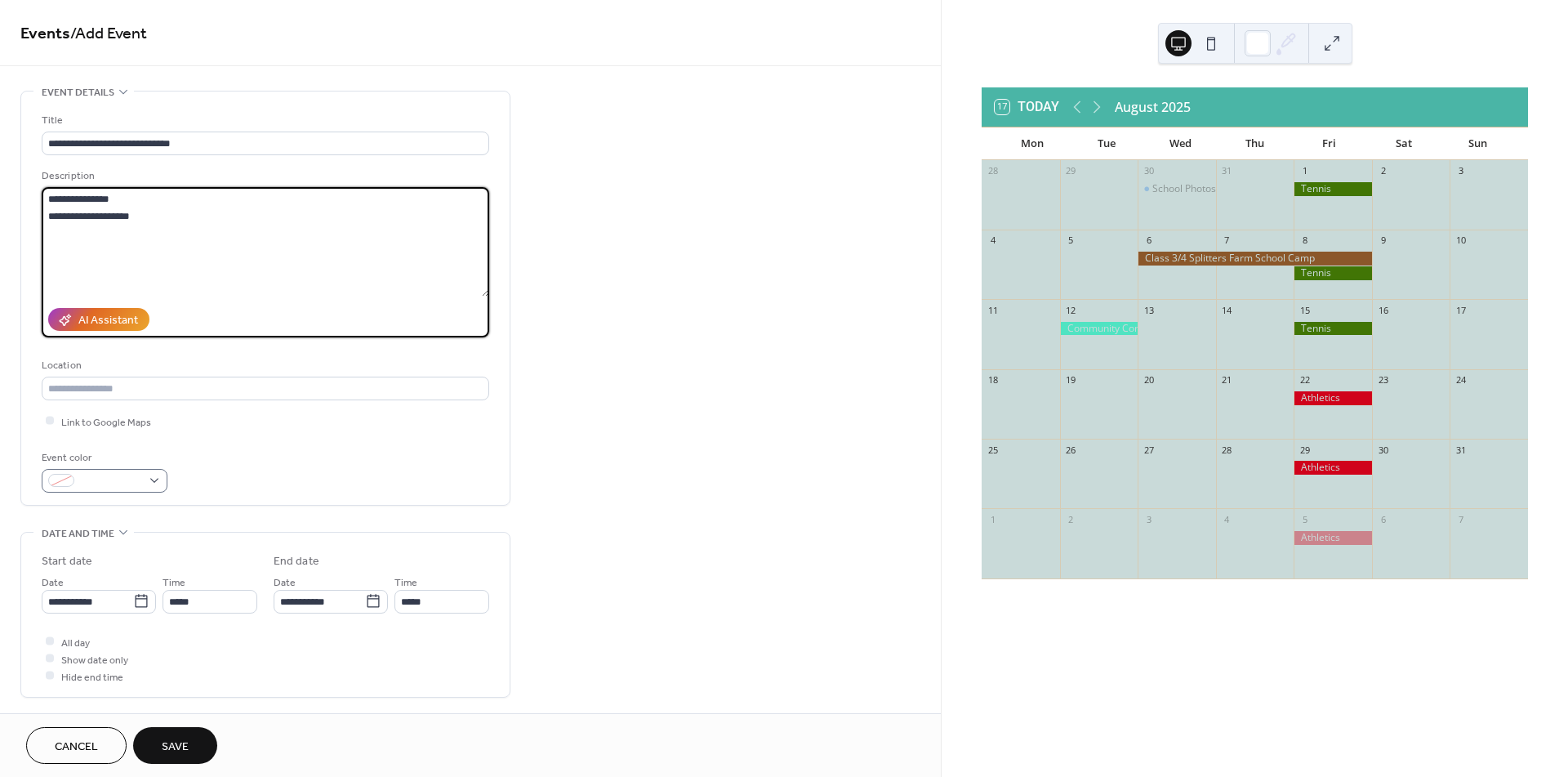 type on "**********" 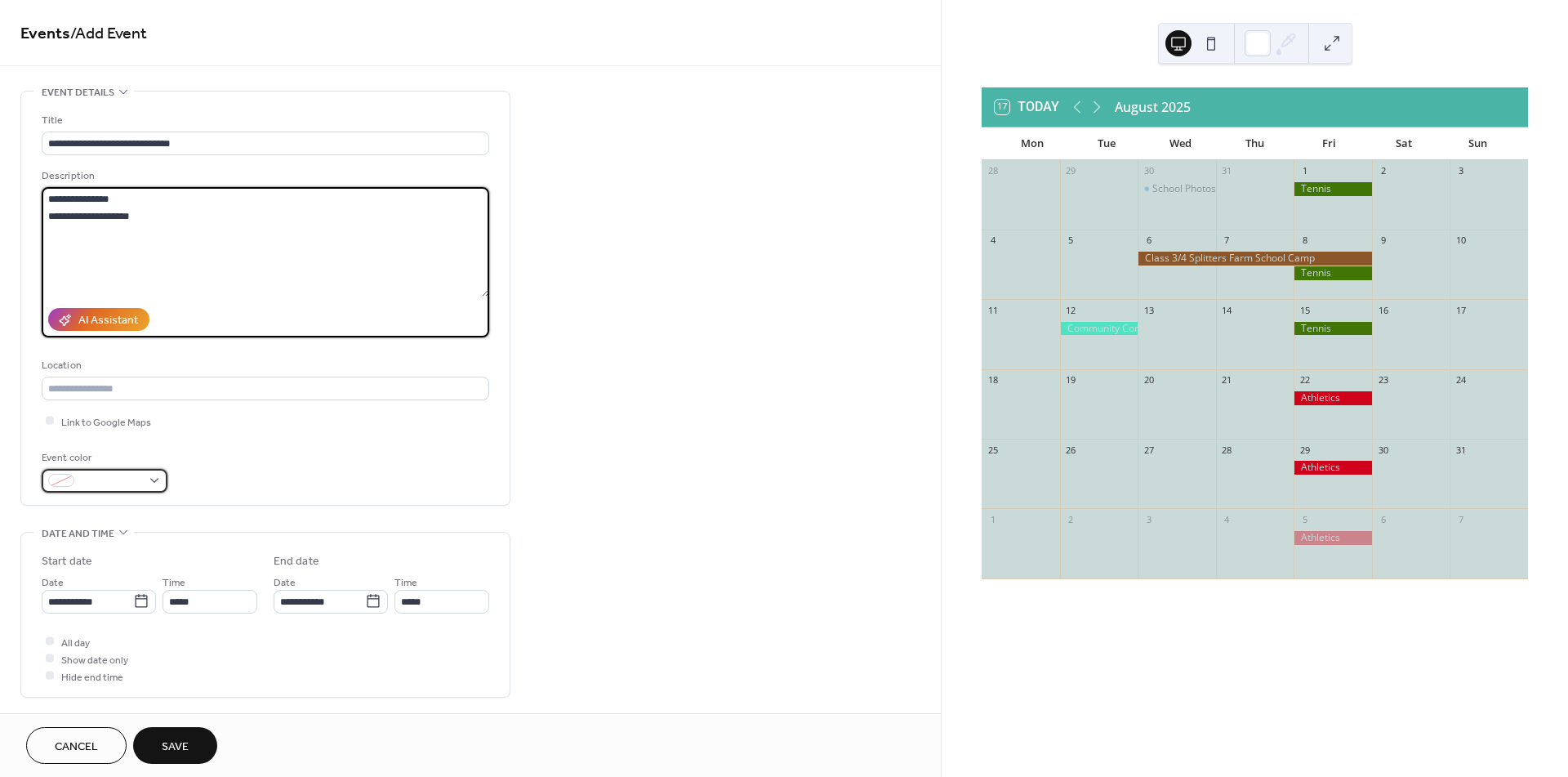 click at bounding box center [105, 480] 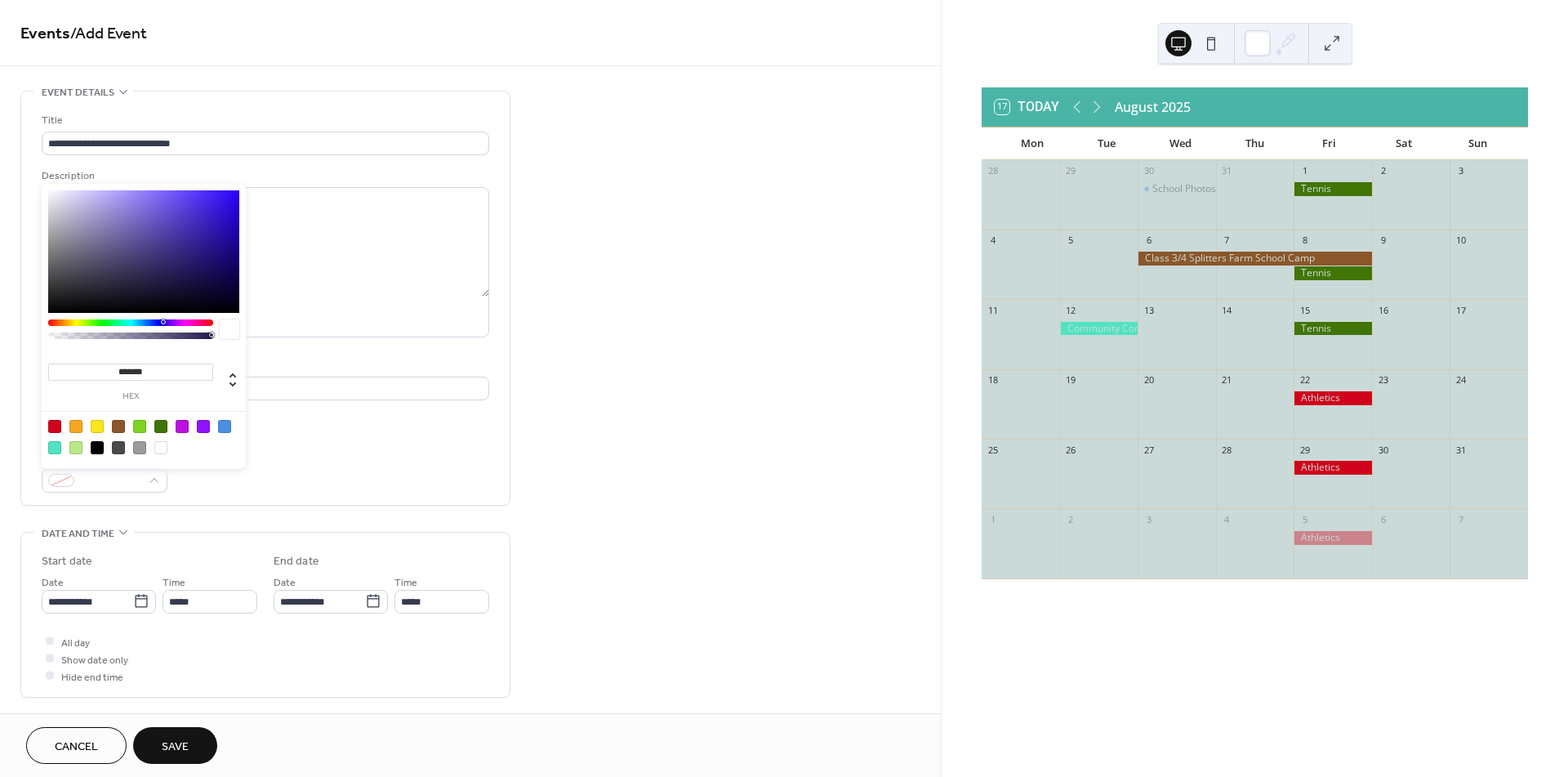 click at bounding box center (118, 448) 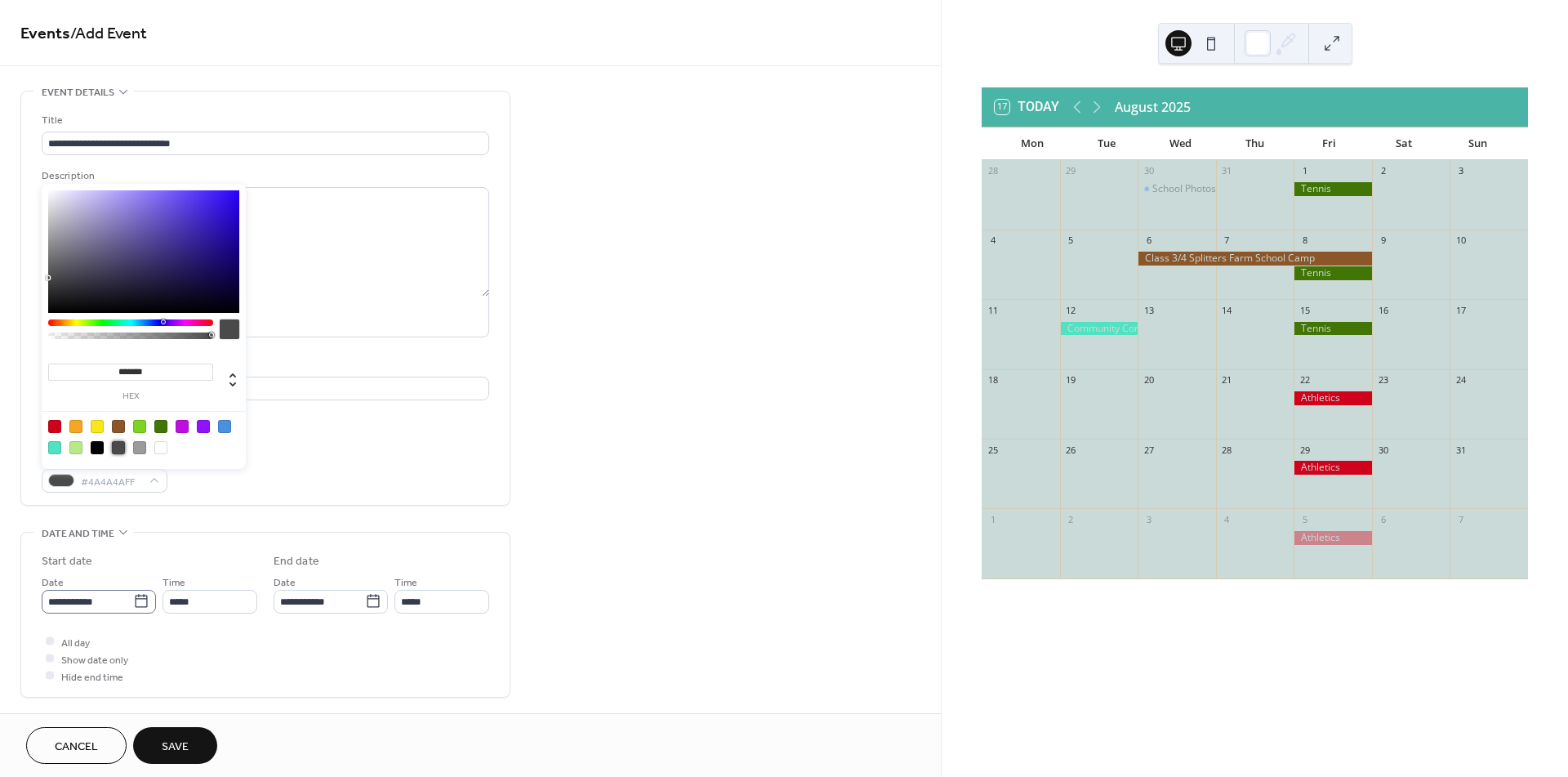 click 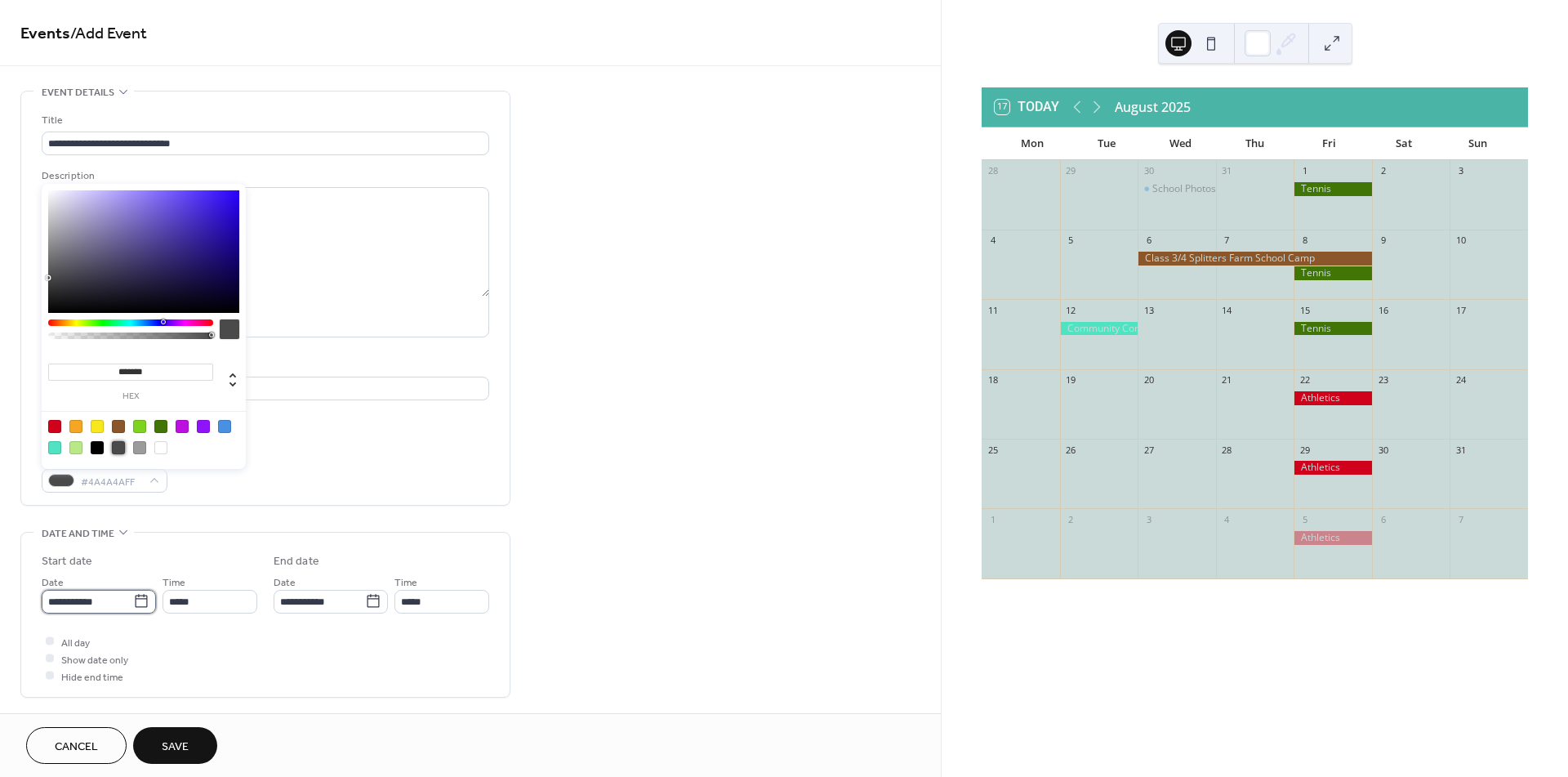 click on "**********" at bounding box center [87, 601] 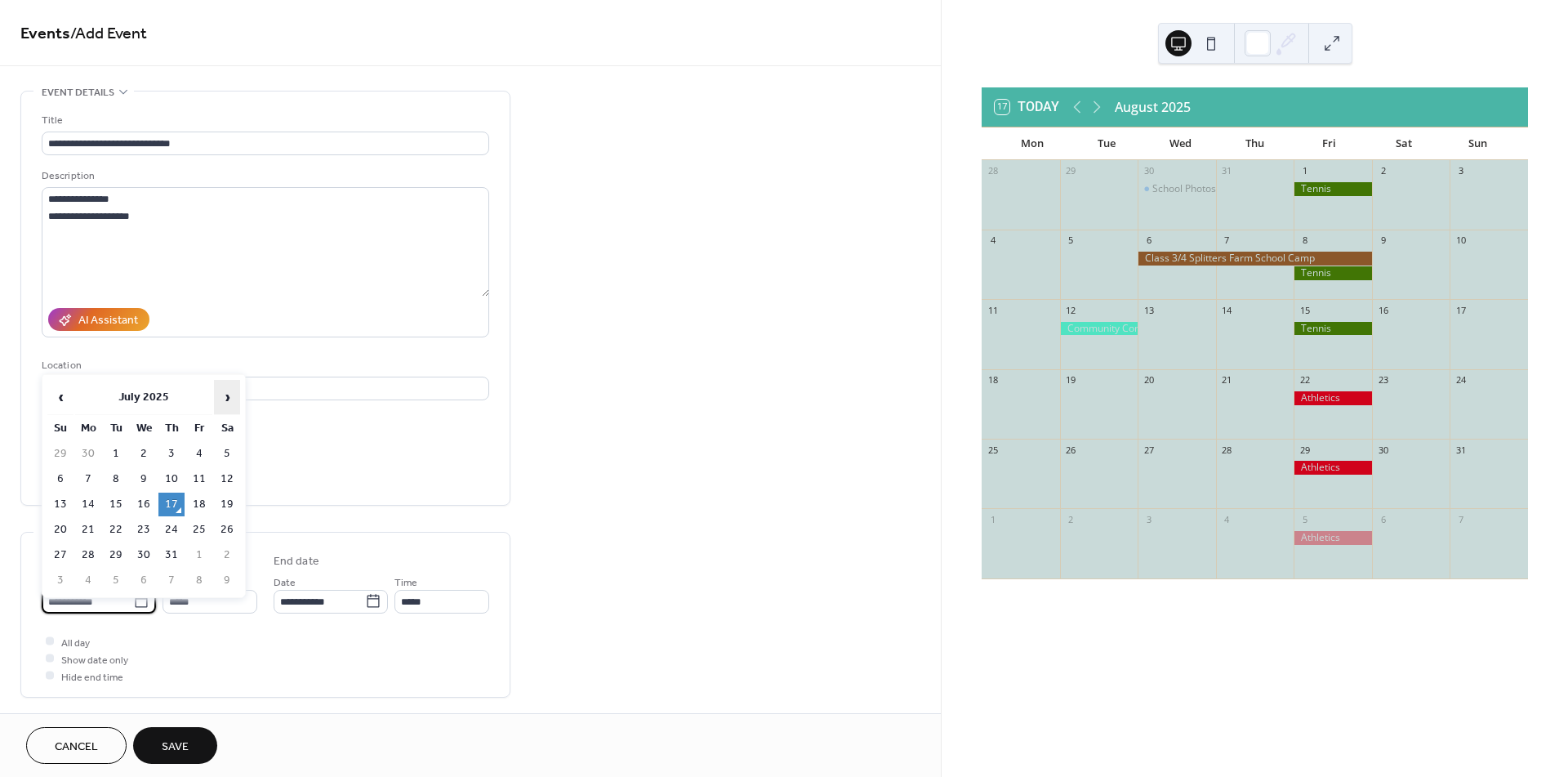 click on "›" at bounding box center (227, 397) 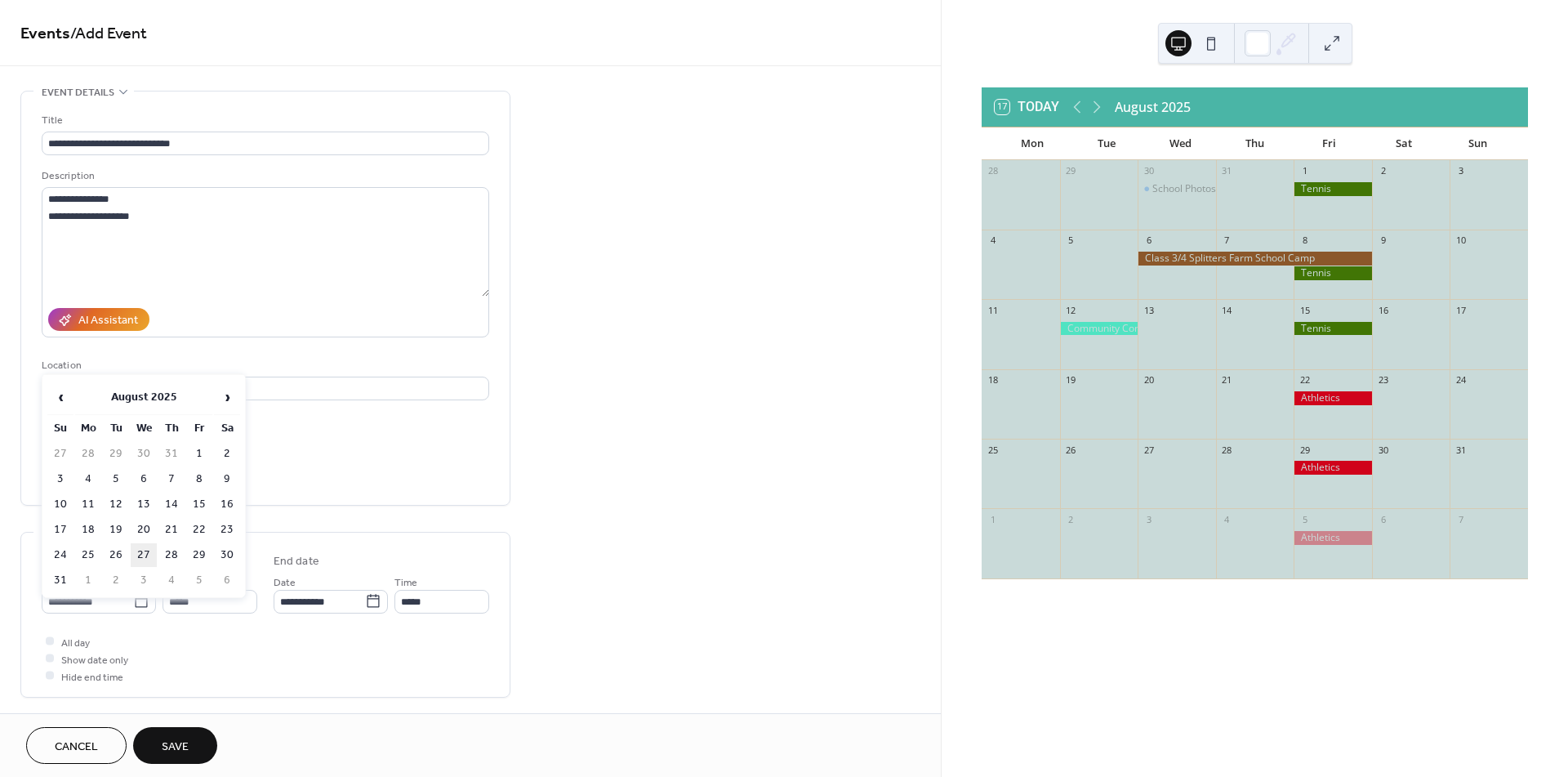 click on "27" at bounding box center [144, 555] 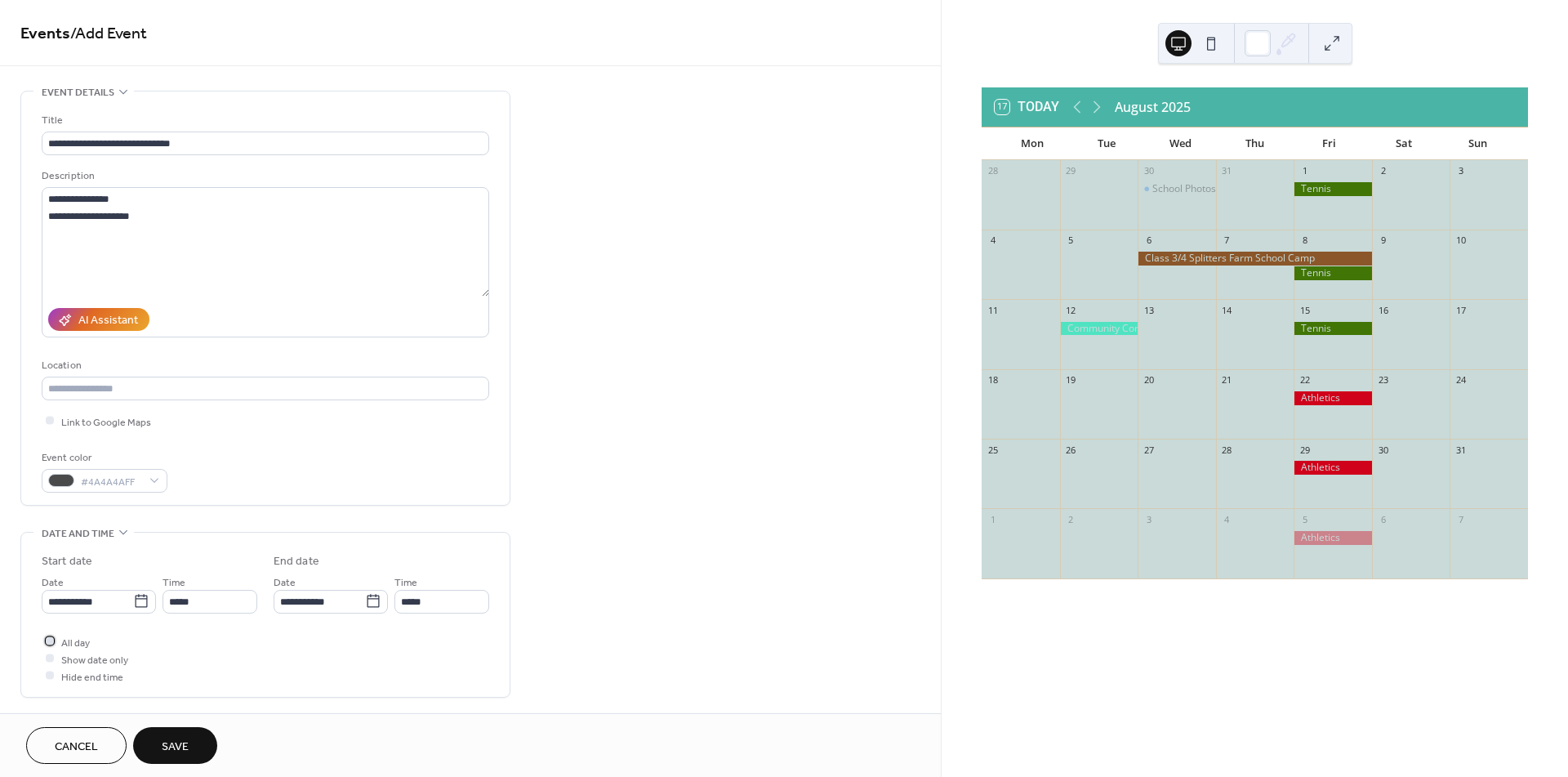 click at bounding box center [50, 641] 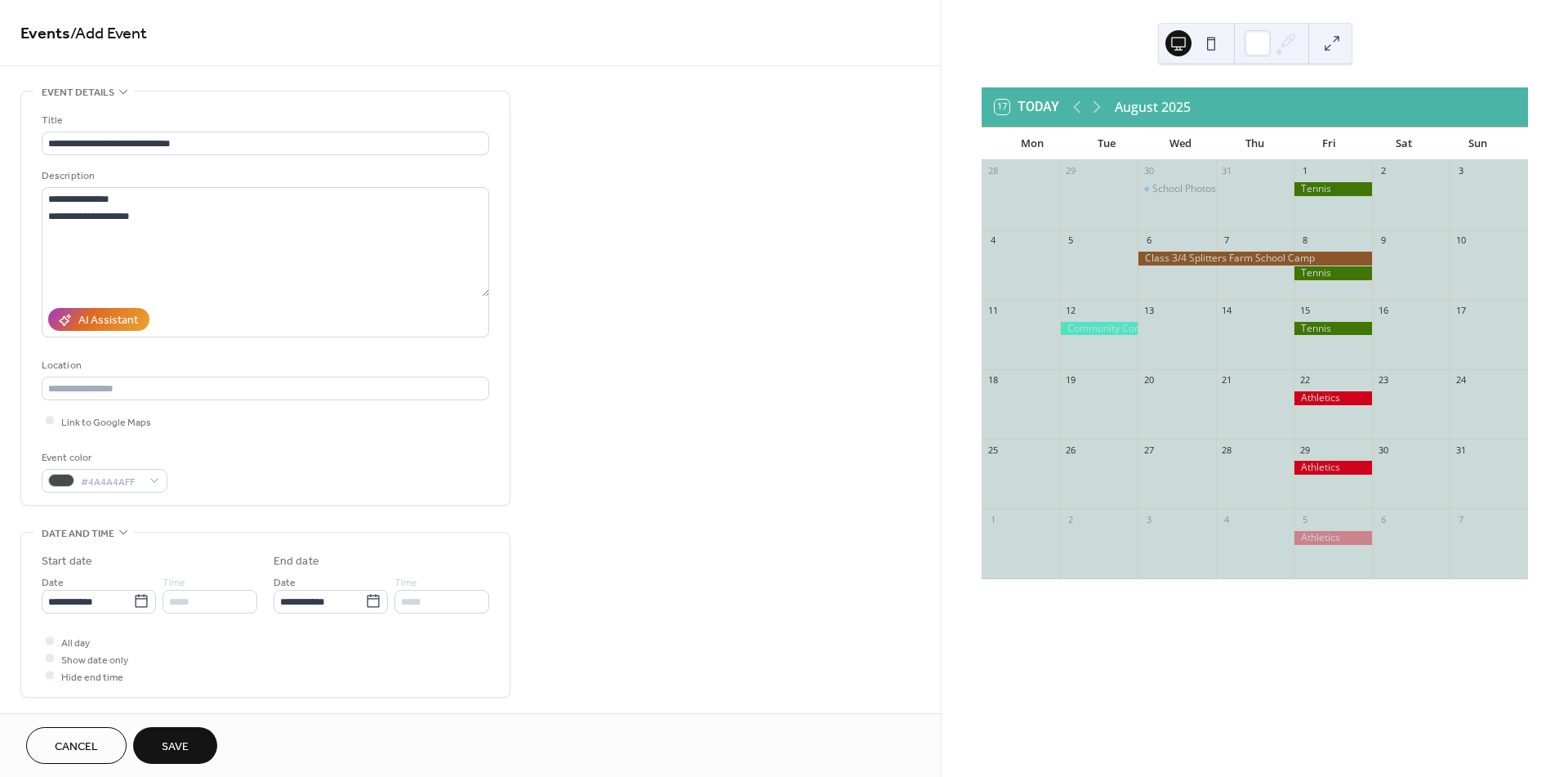 click on "Save" at bounding box center [175, 747] 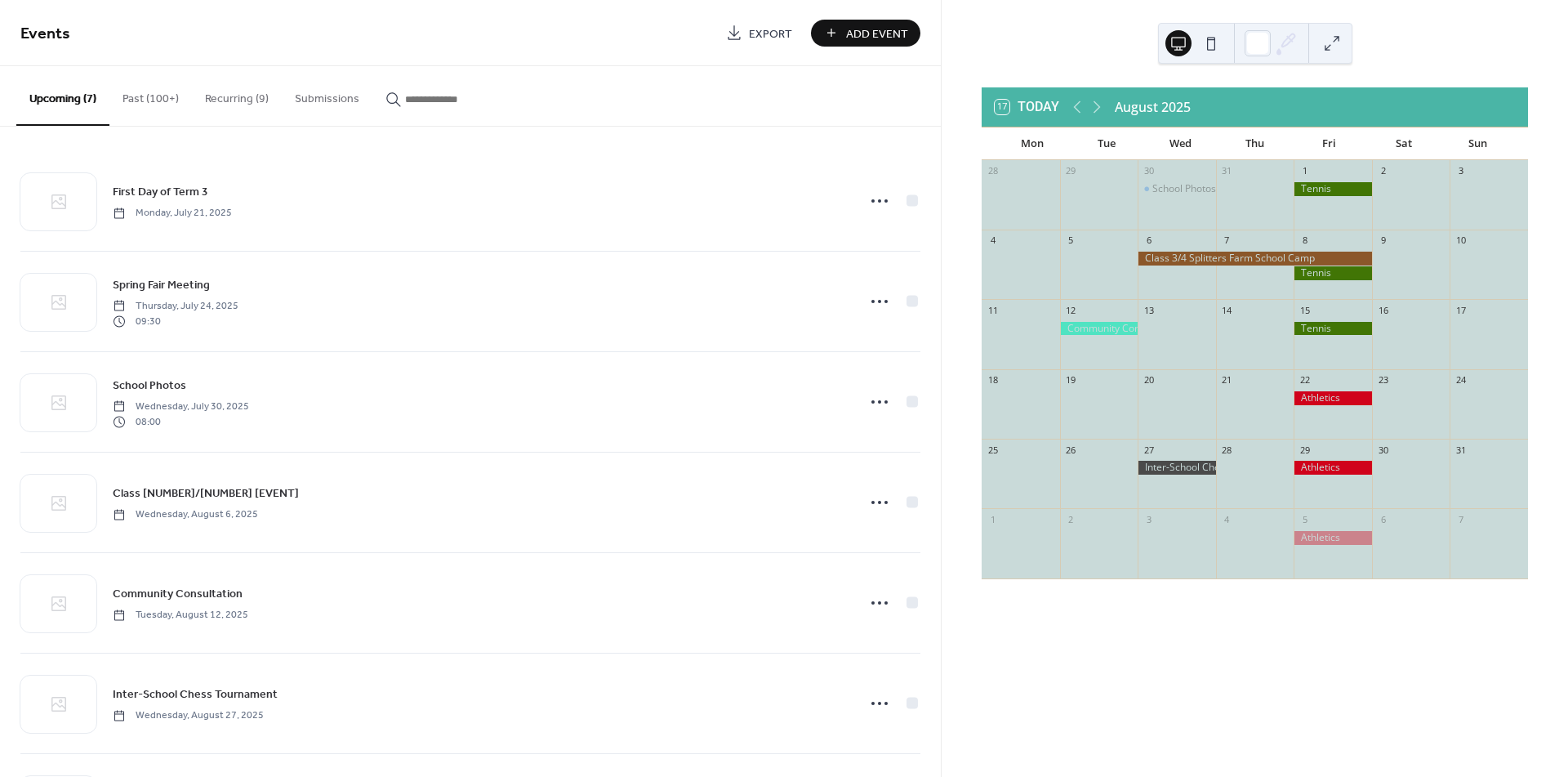 click at bounding box center [1177, 467] 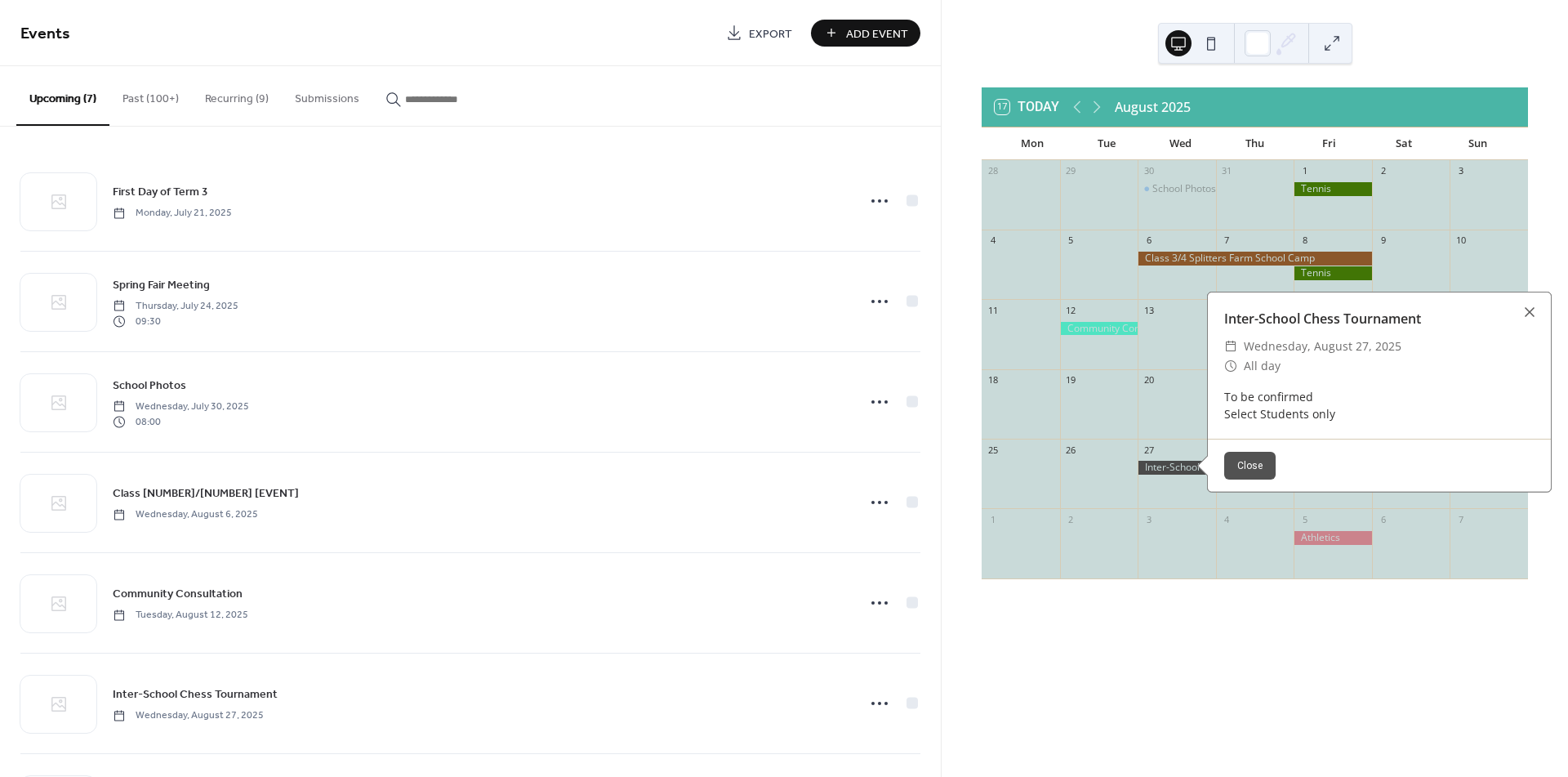 click on "Close" at bounding box center [1250, 466] 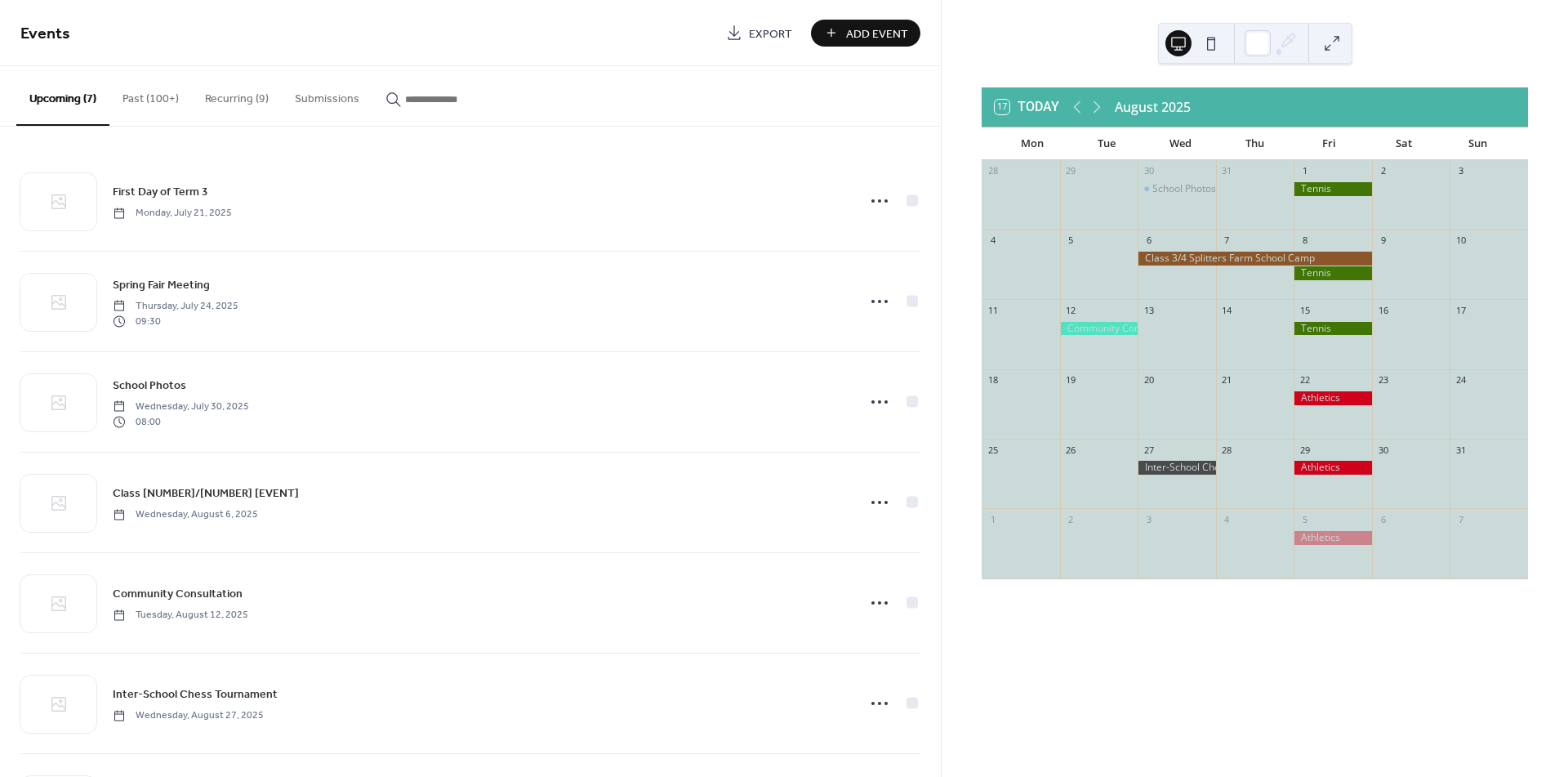click on "Add Event" at bounding box center (877, 33) 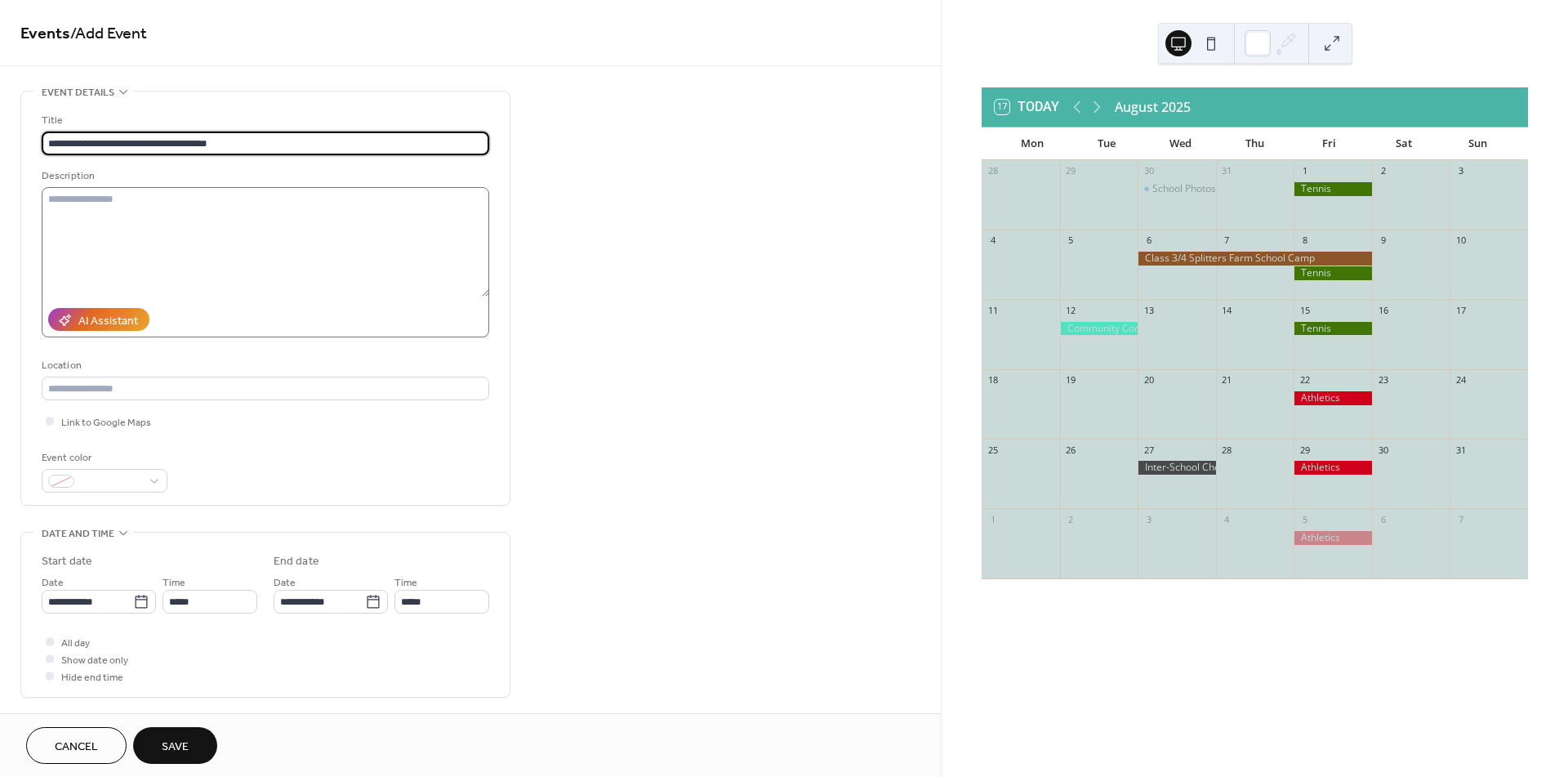 type on "**********" 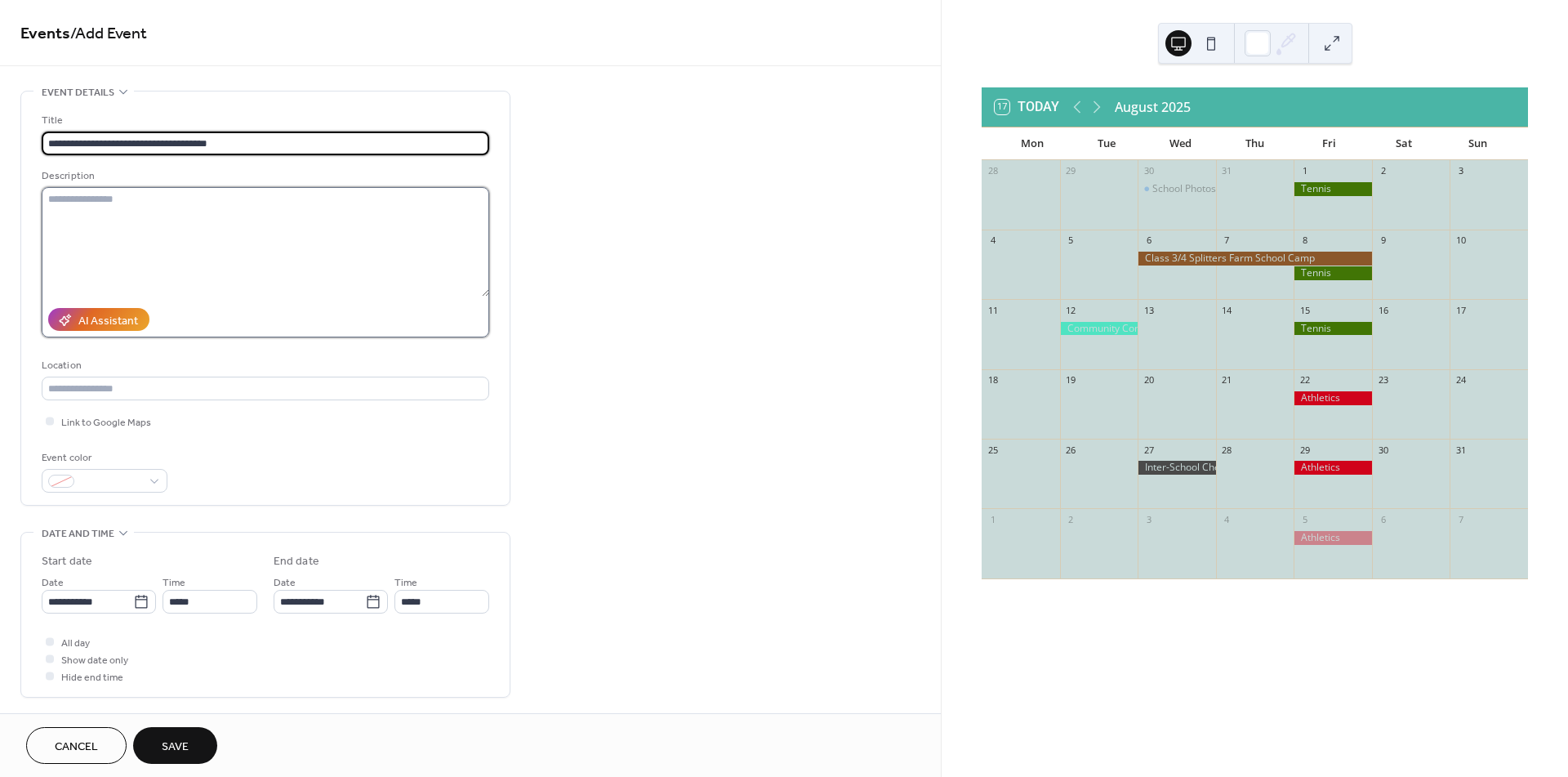 click at bounding box center (265, 242) 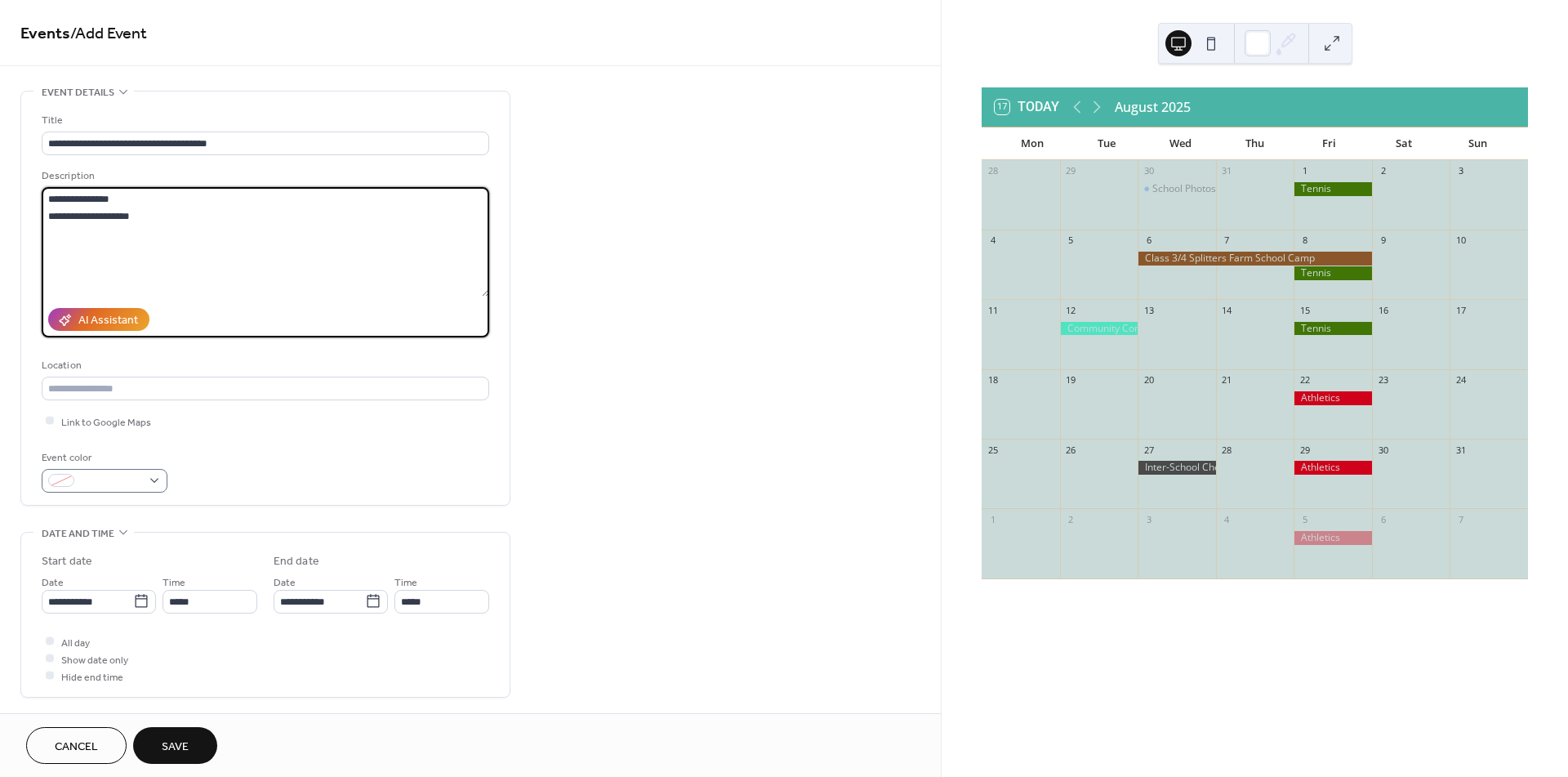 type on "**********" 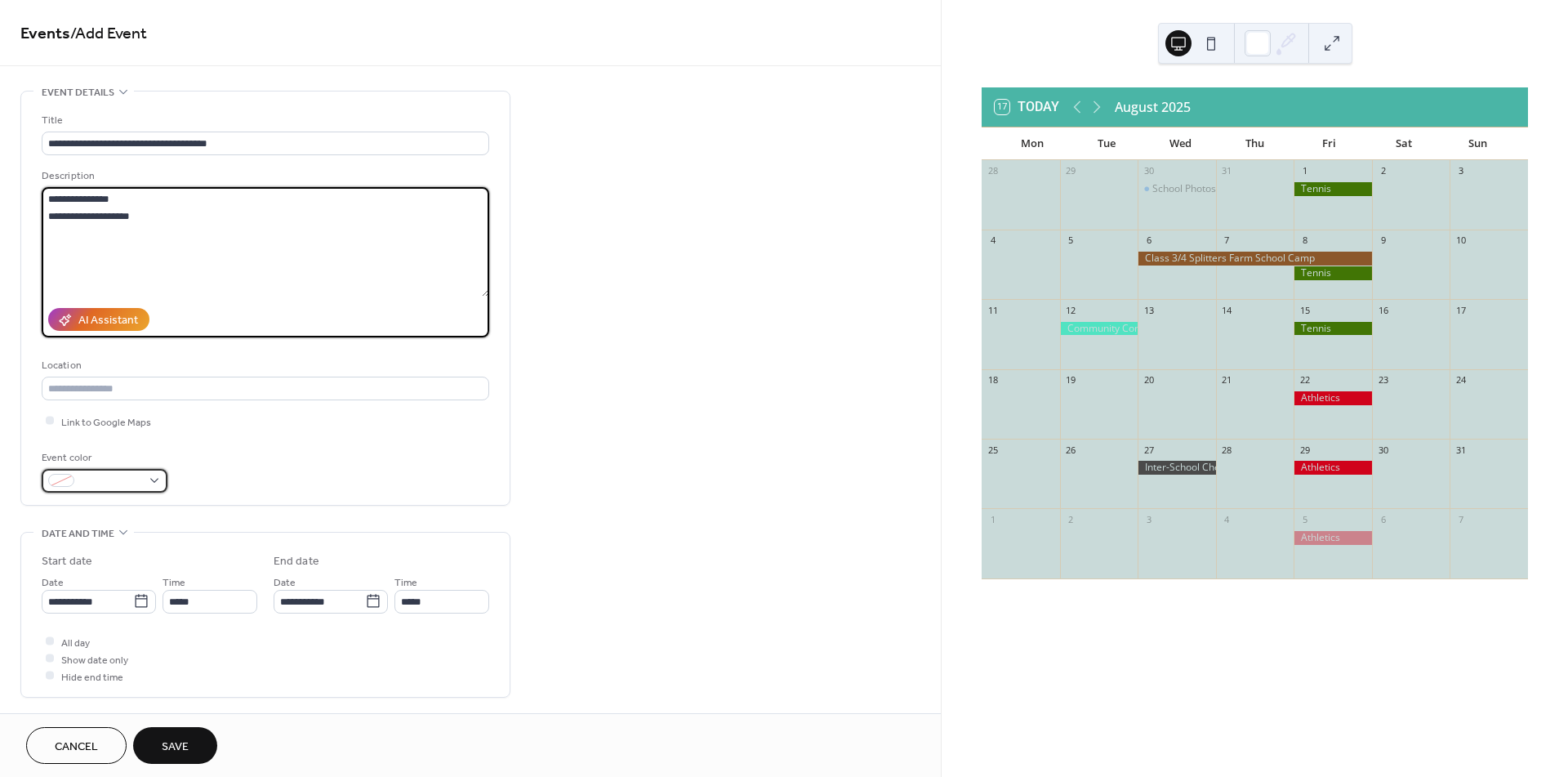 click at bounding box center [105, 480] 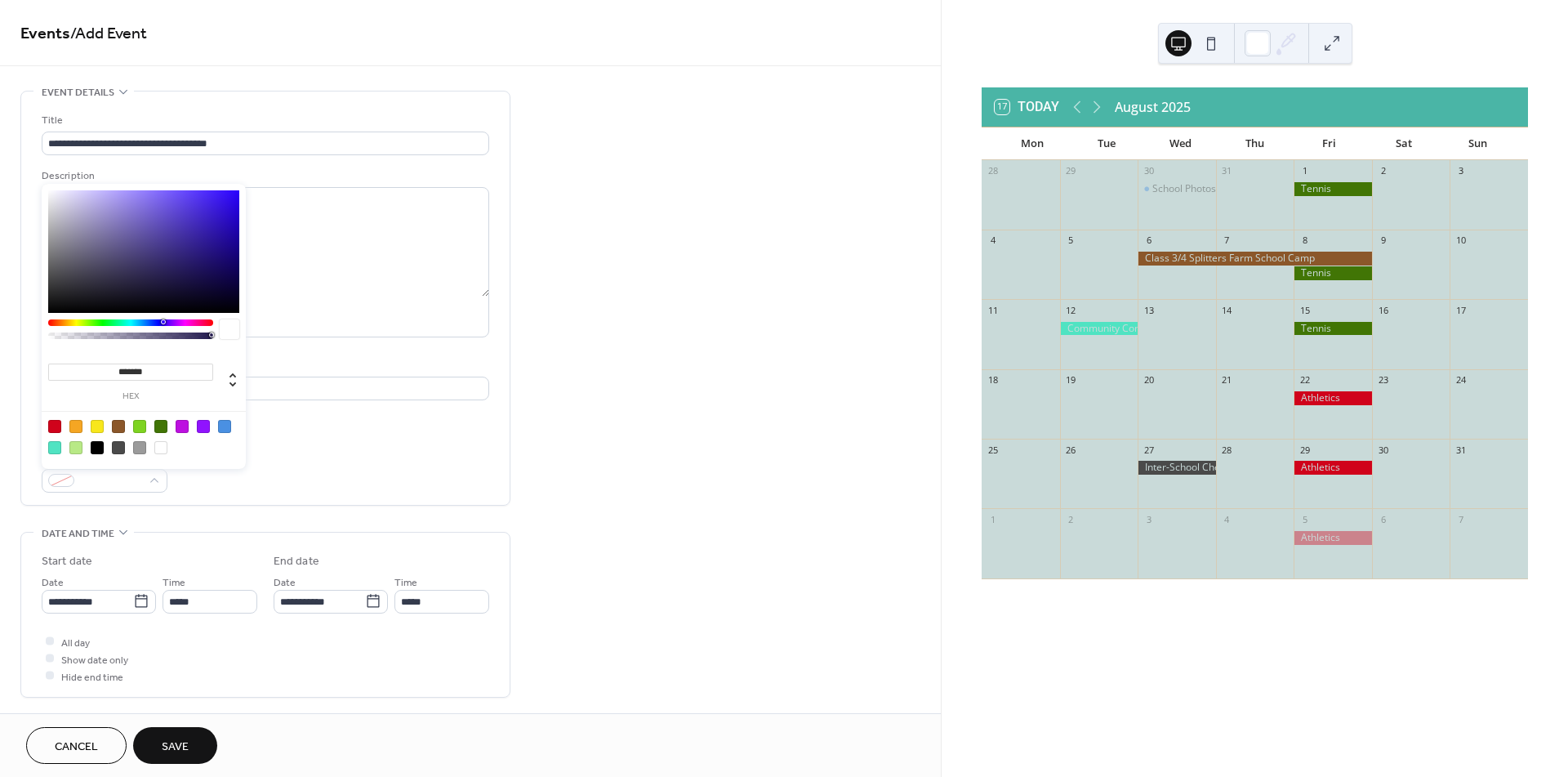 click at bounding box center (140, 426) 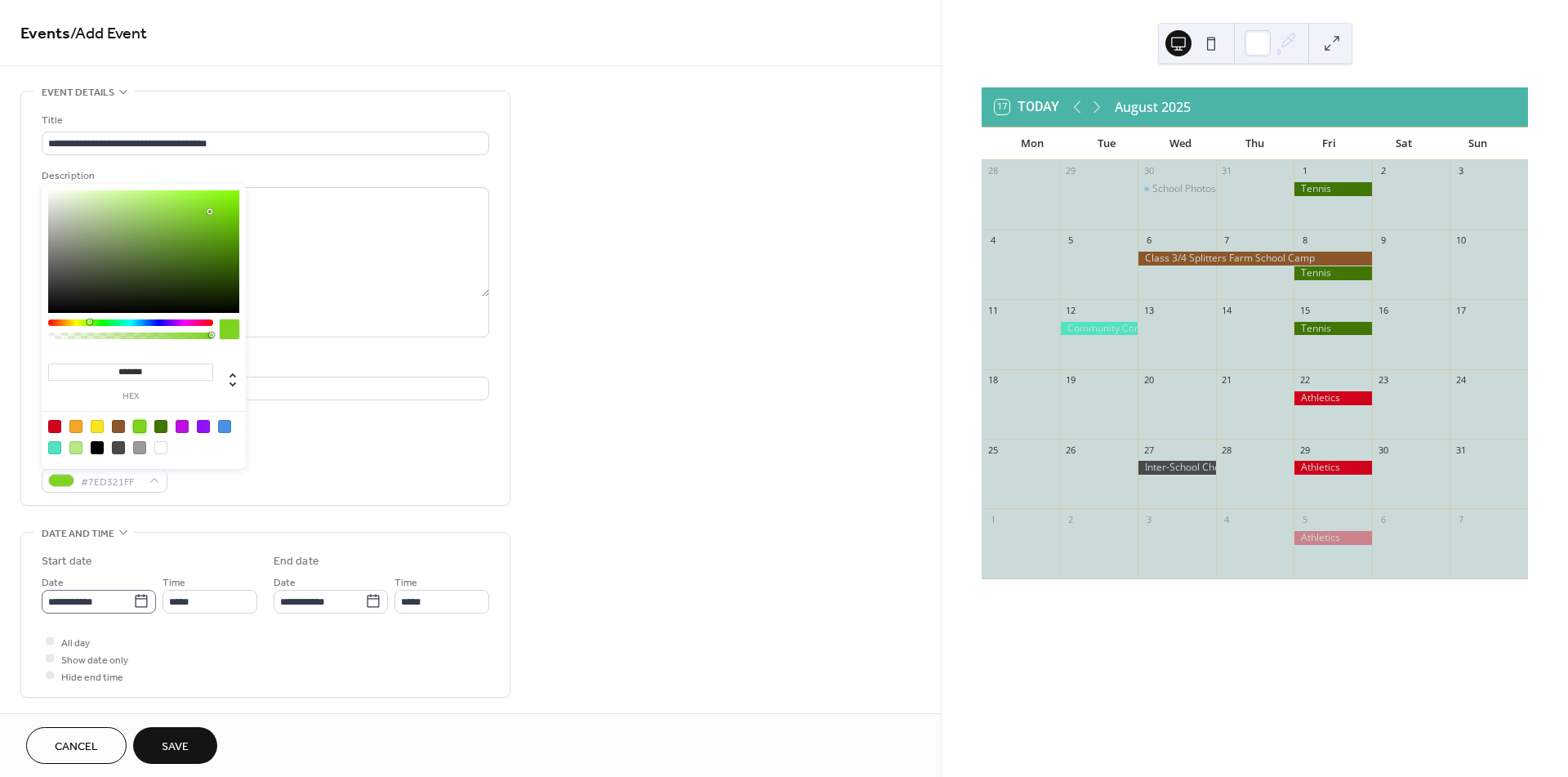 click 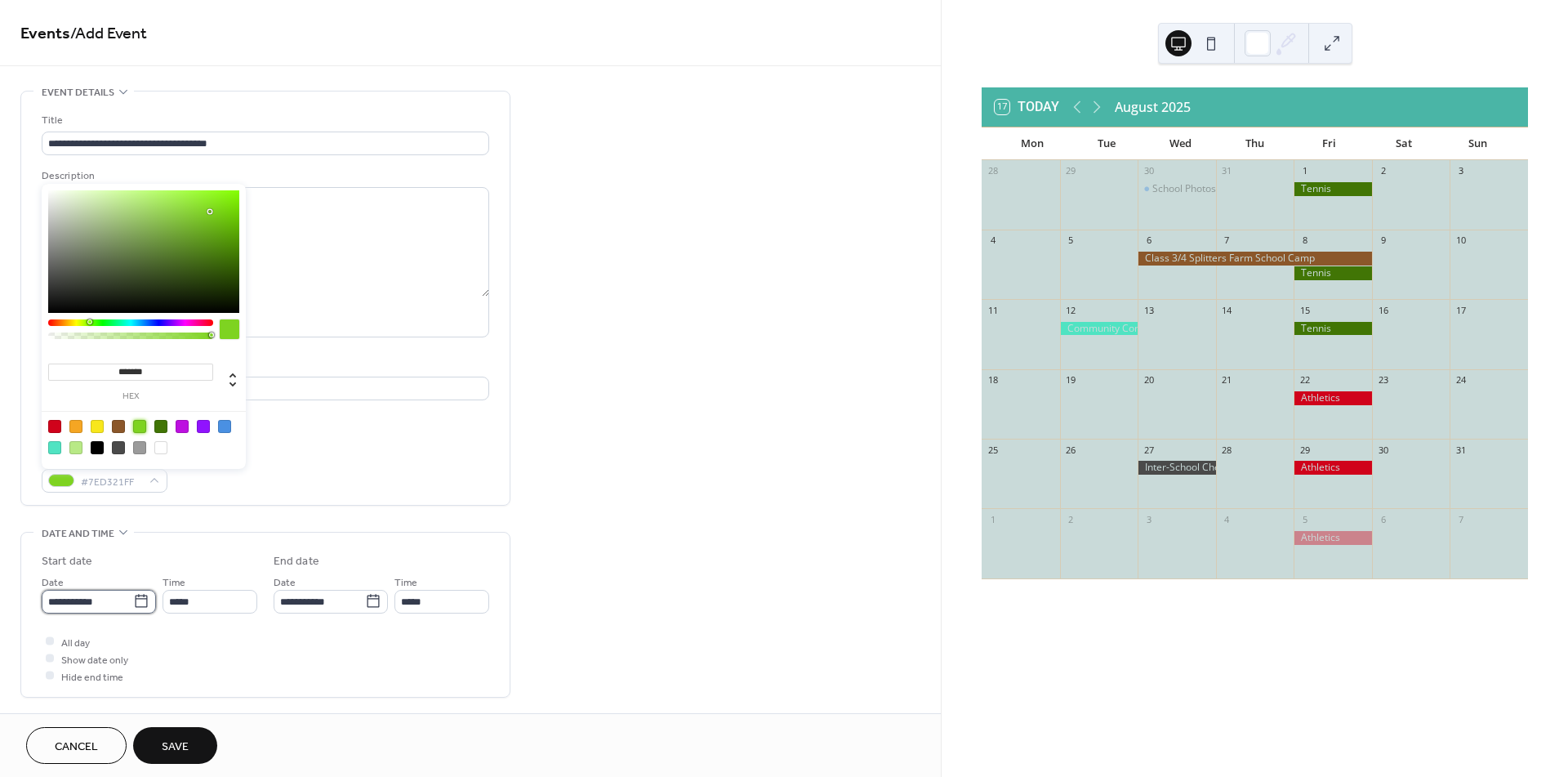 click on "**********" at bounding box center (87, 601) 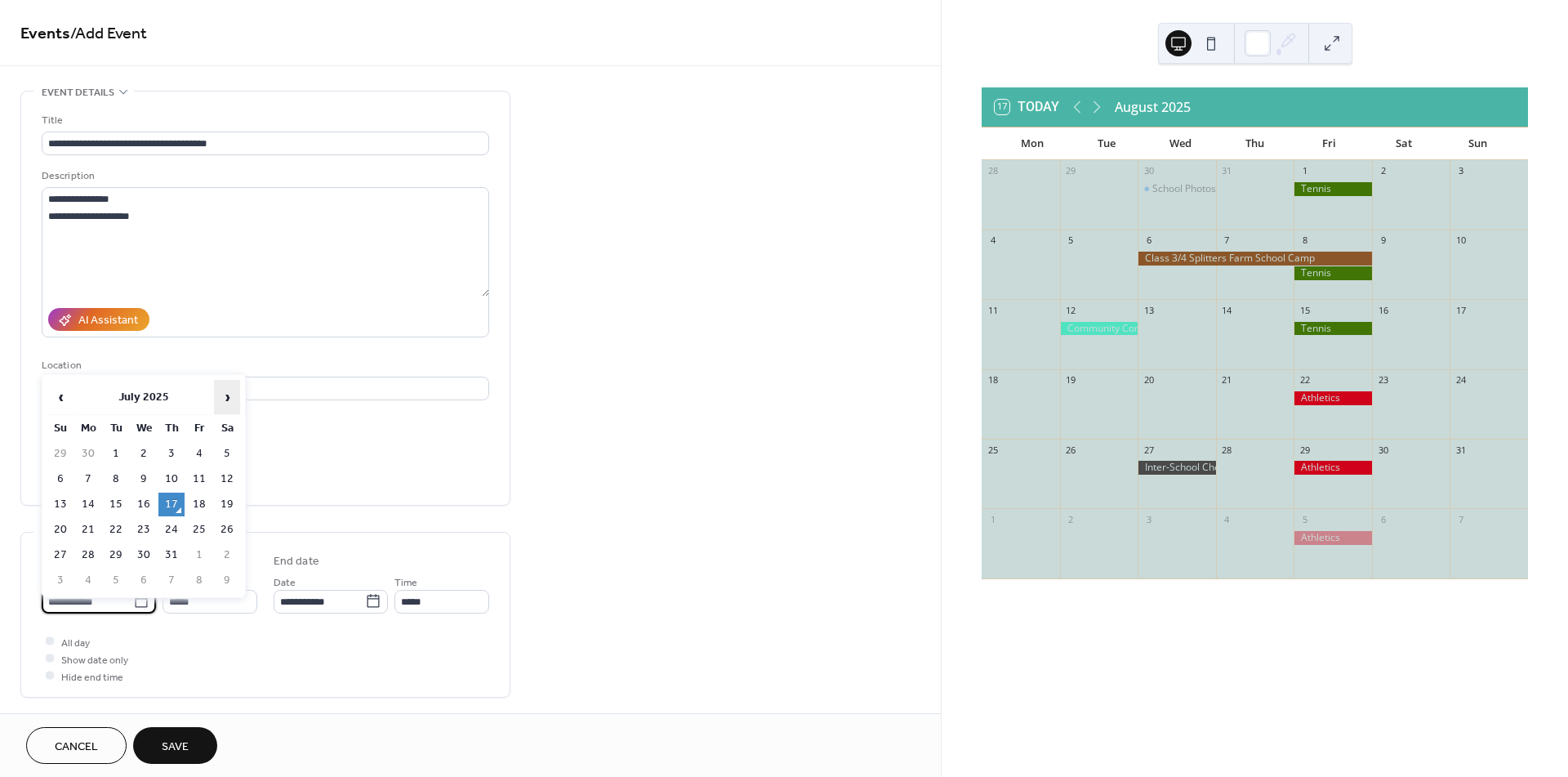 click on "›" at bounding box center (227, 397) 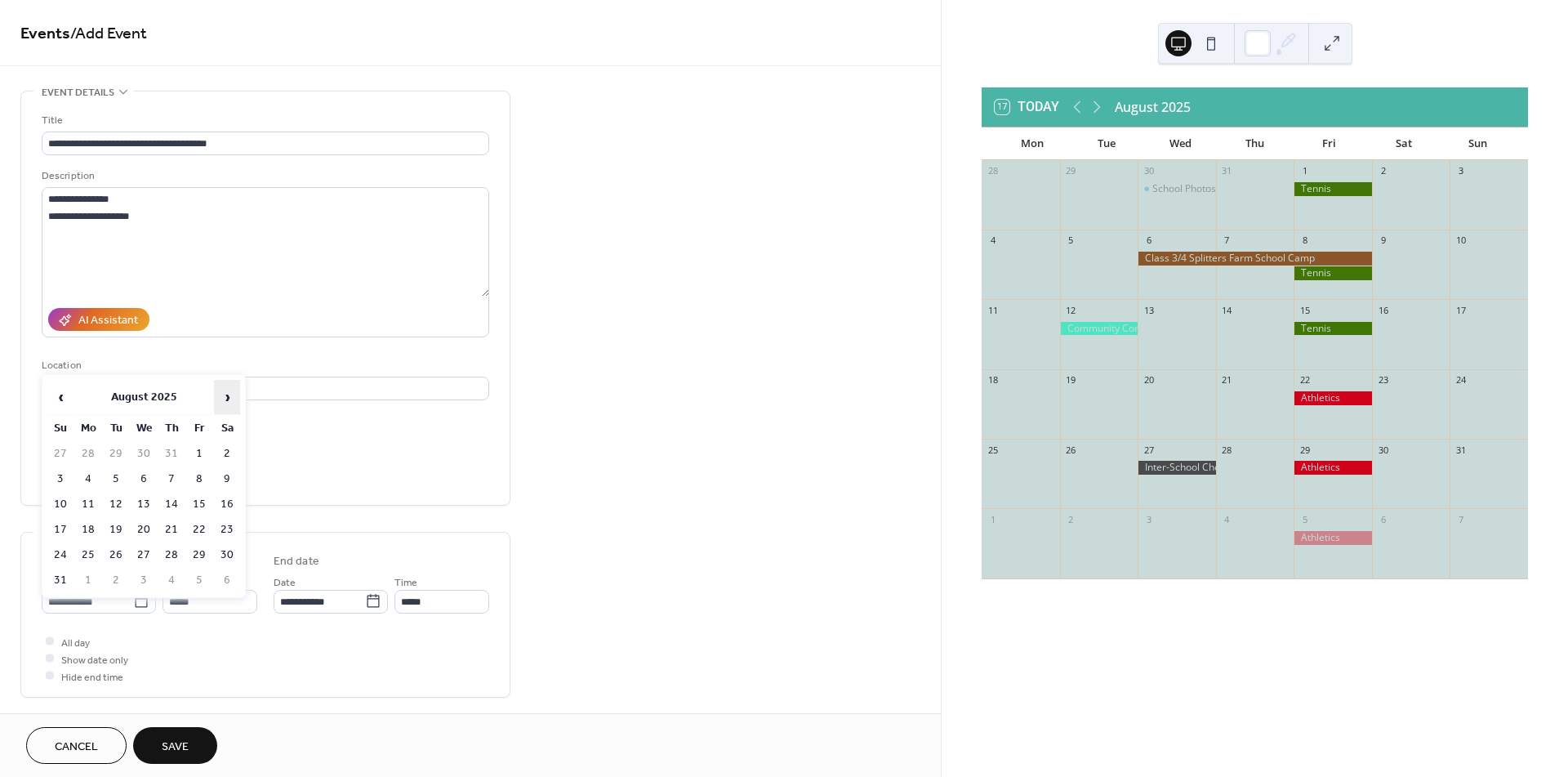 click on "›" at bounding box center (227, 397) 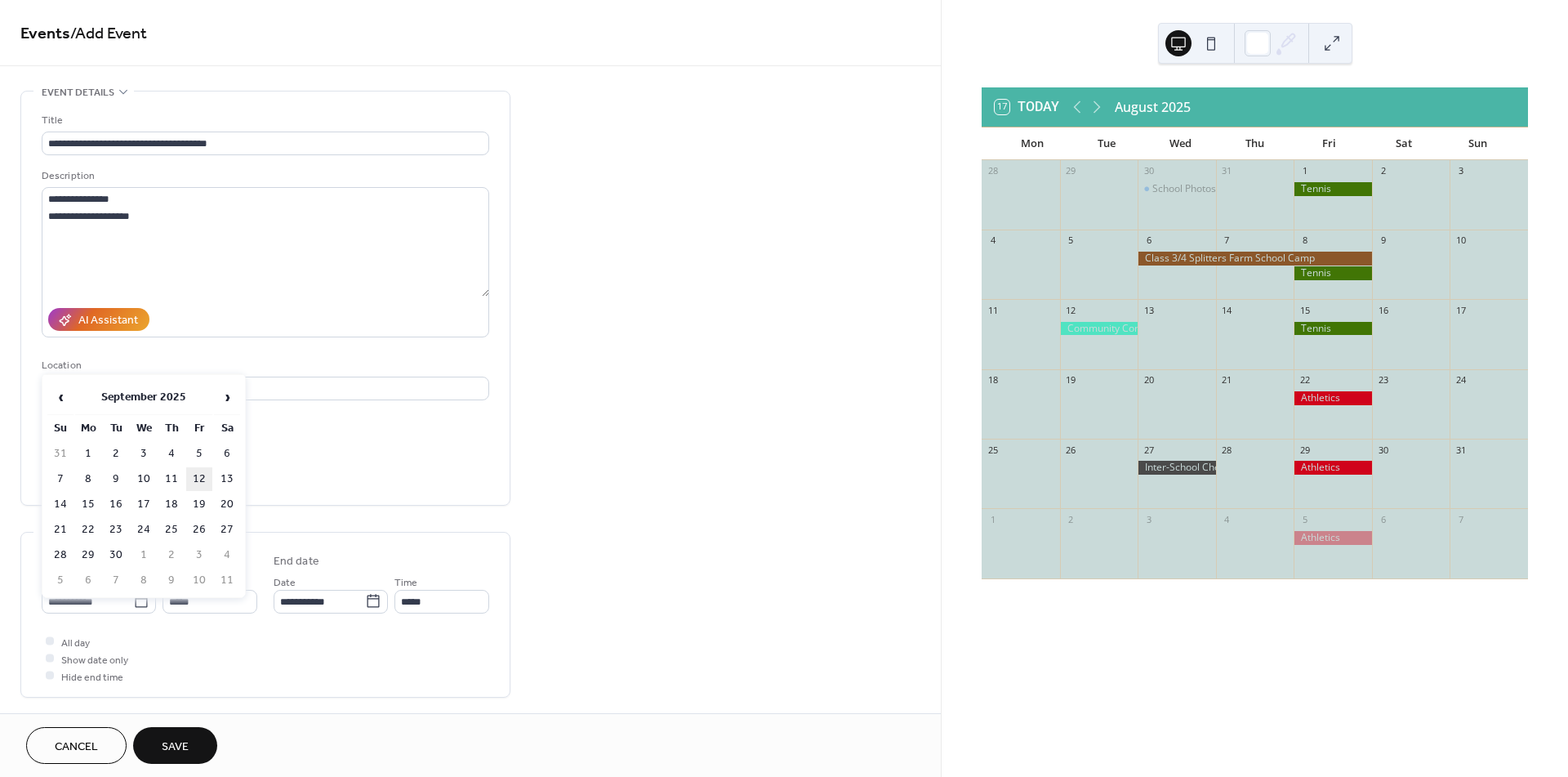 click on "12" at bounding box center (199, 479) 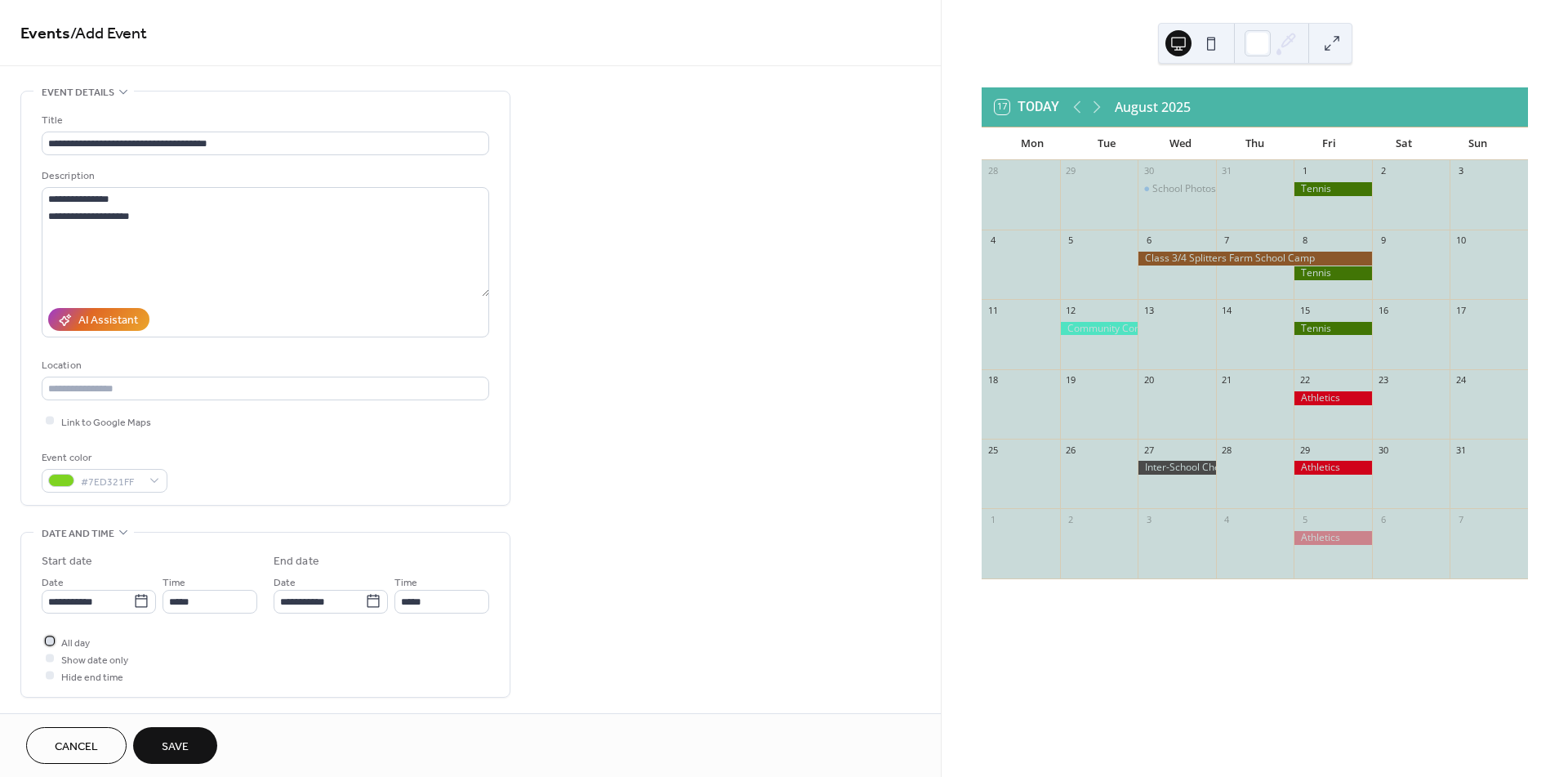 click at bounding box center (50, 641) 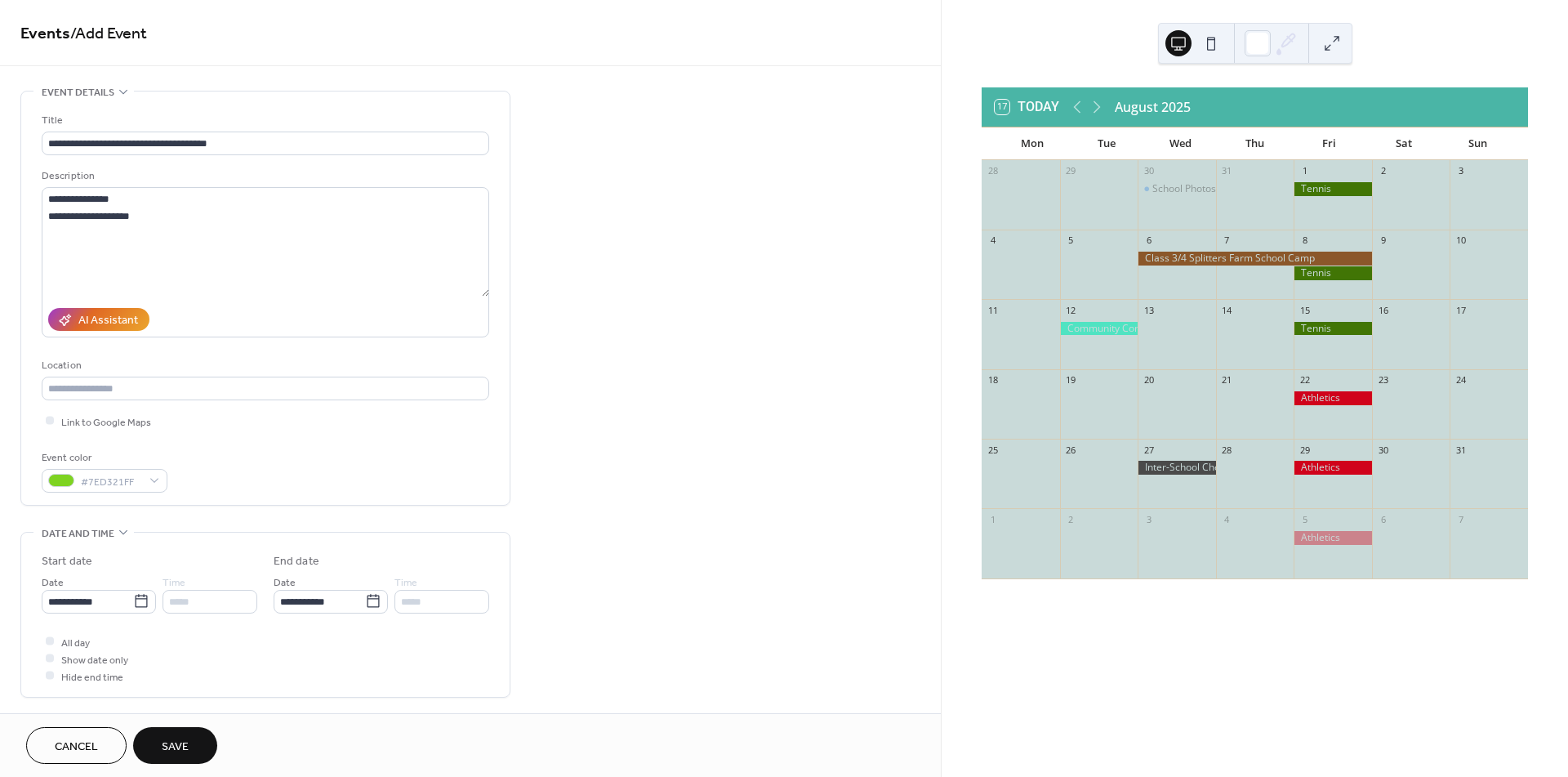 click on "Save" at bounding box center [175, 747] 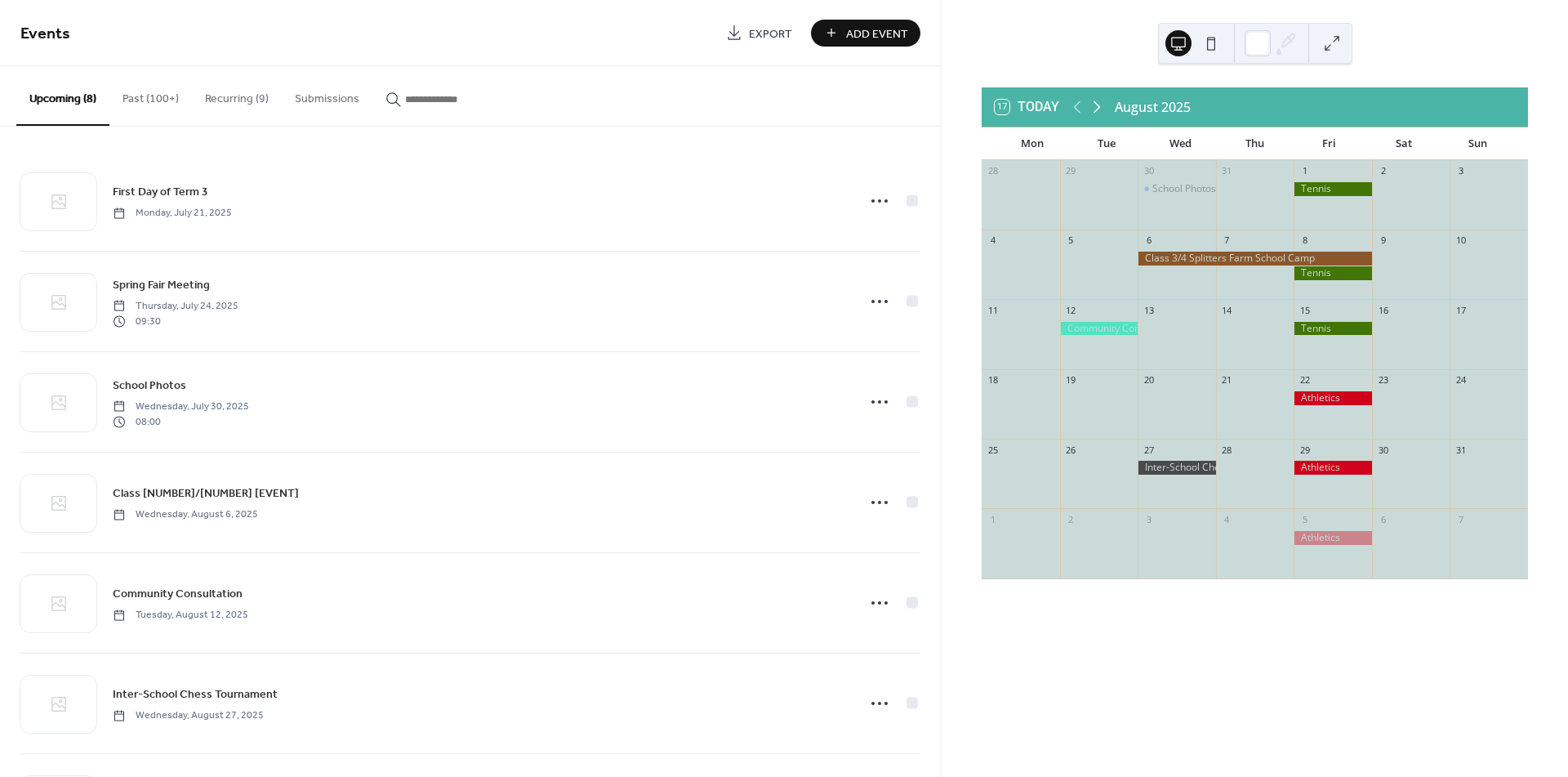 click 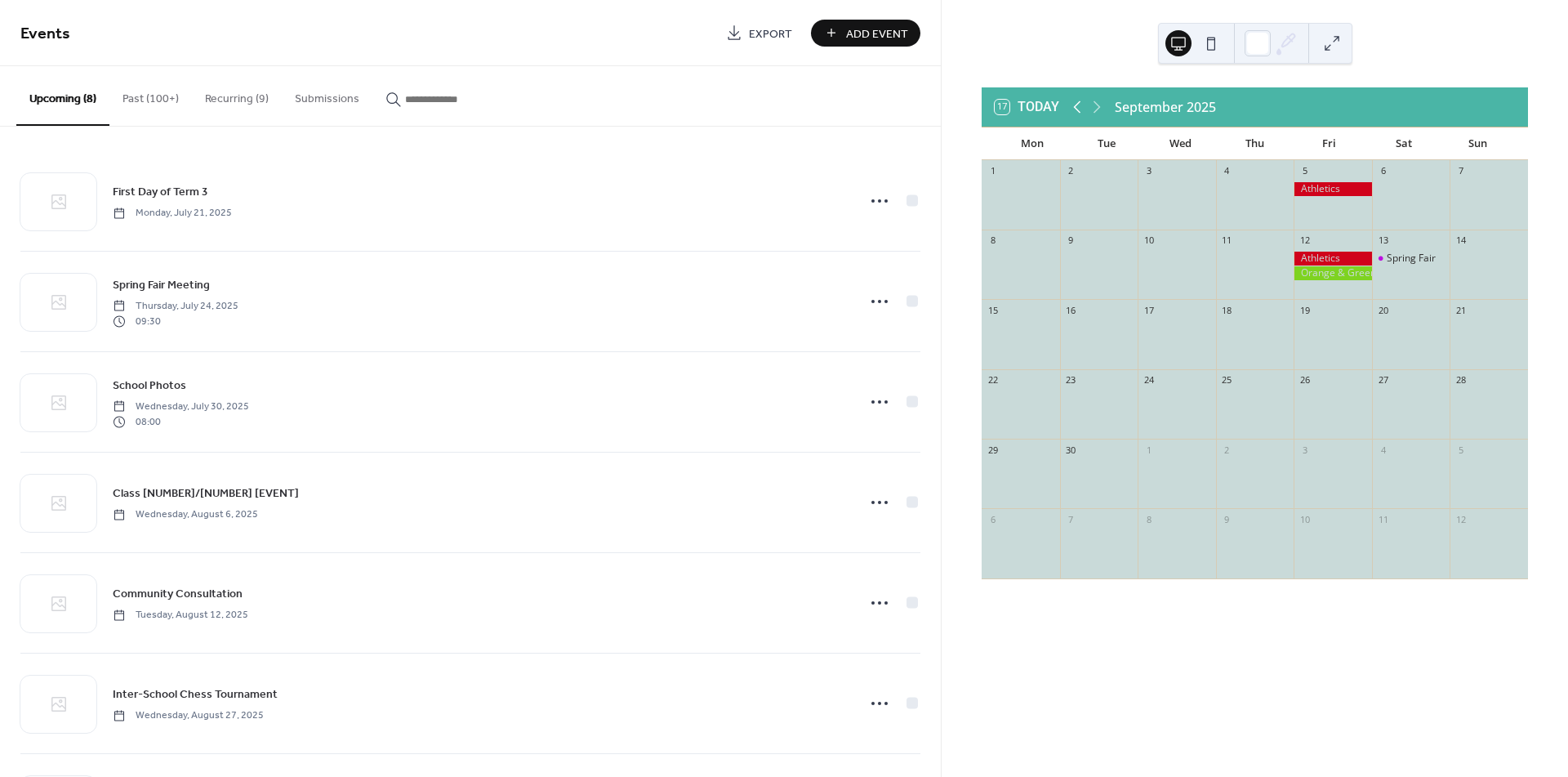 click 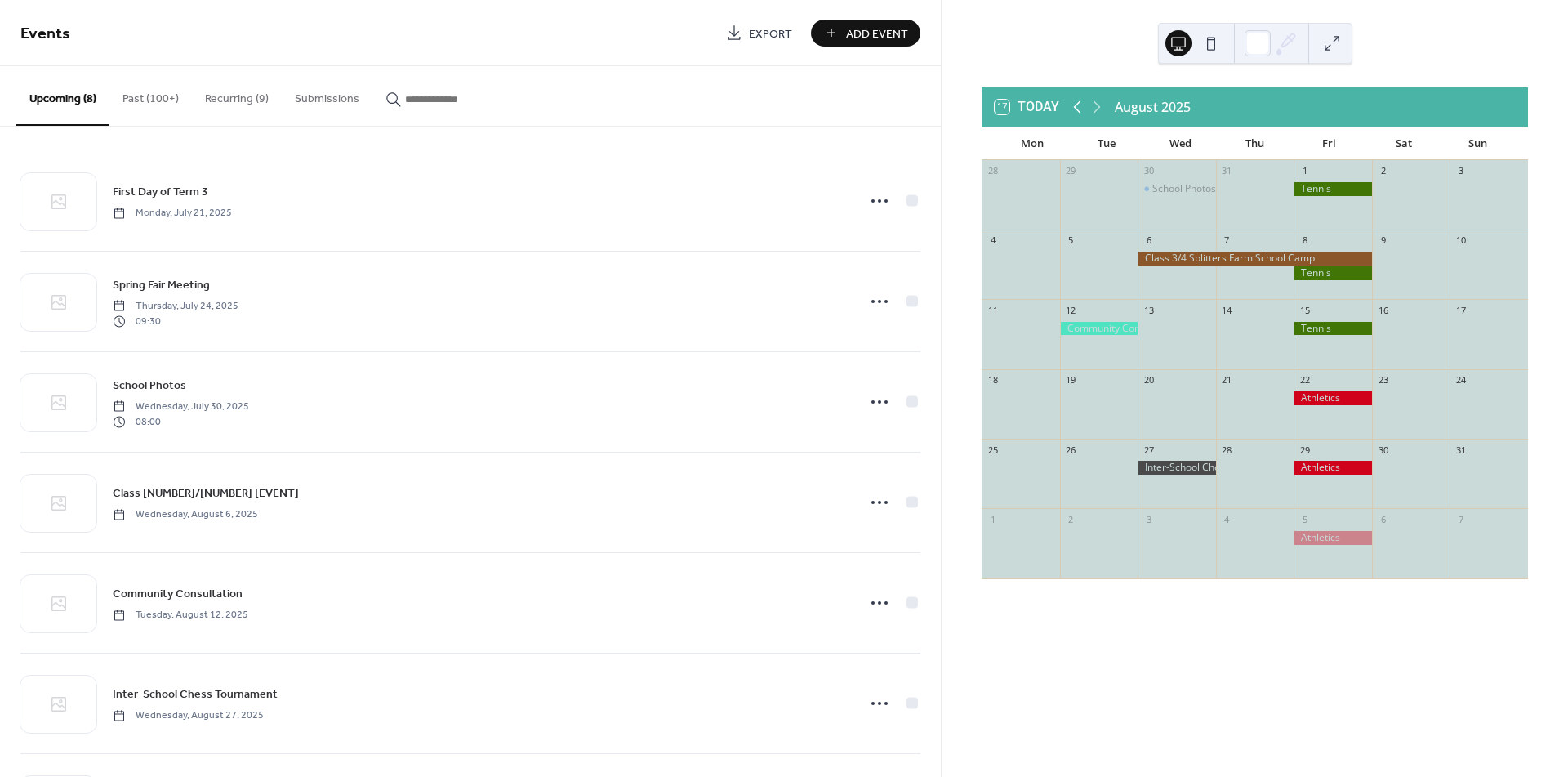 click 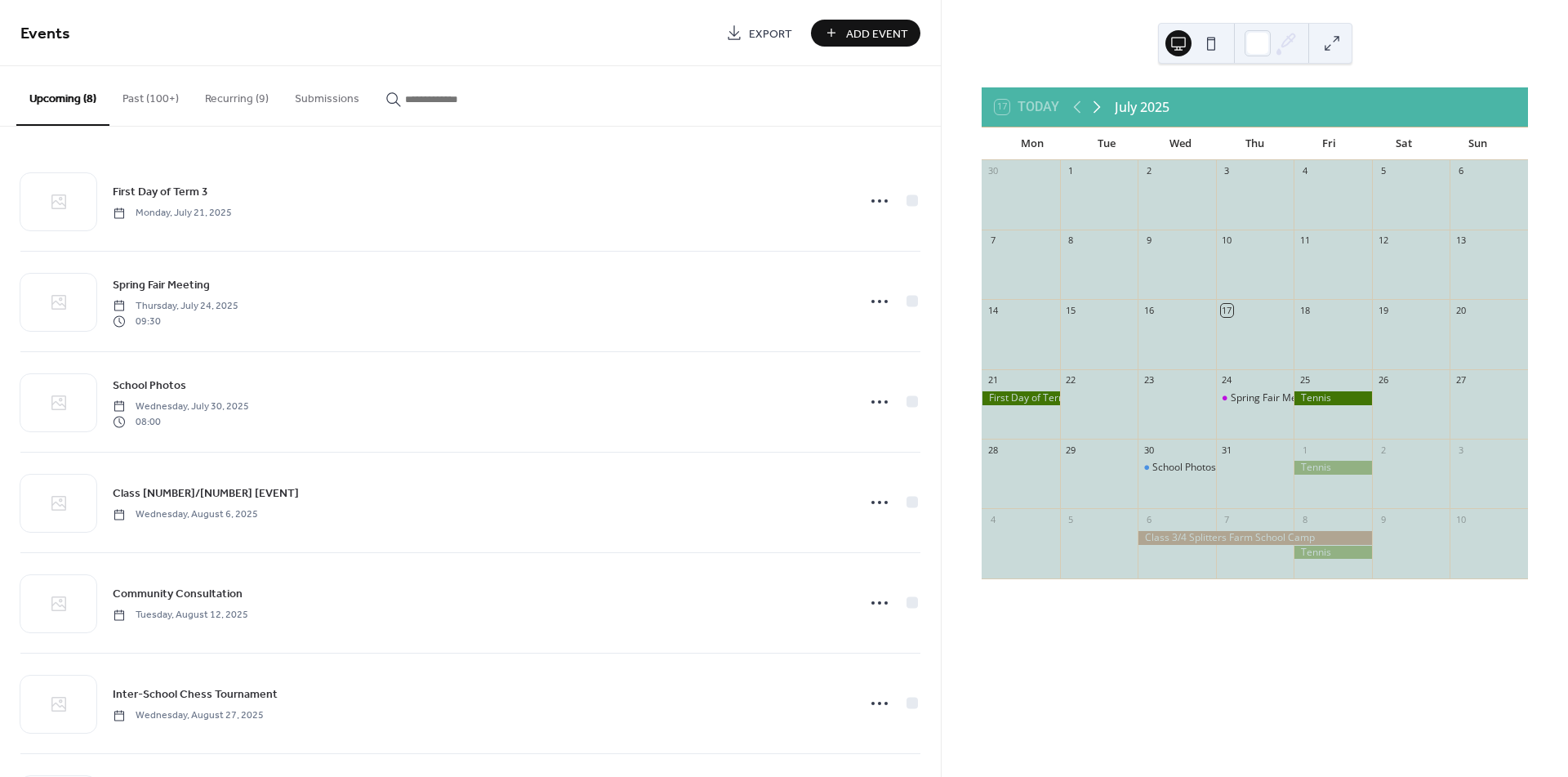 click 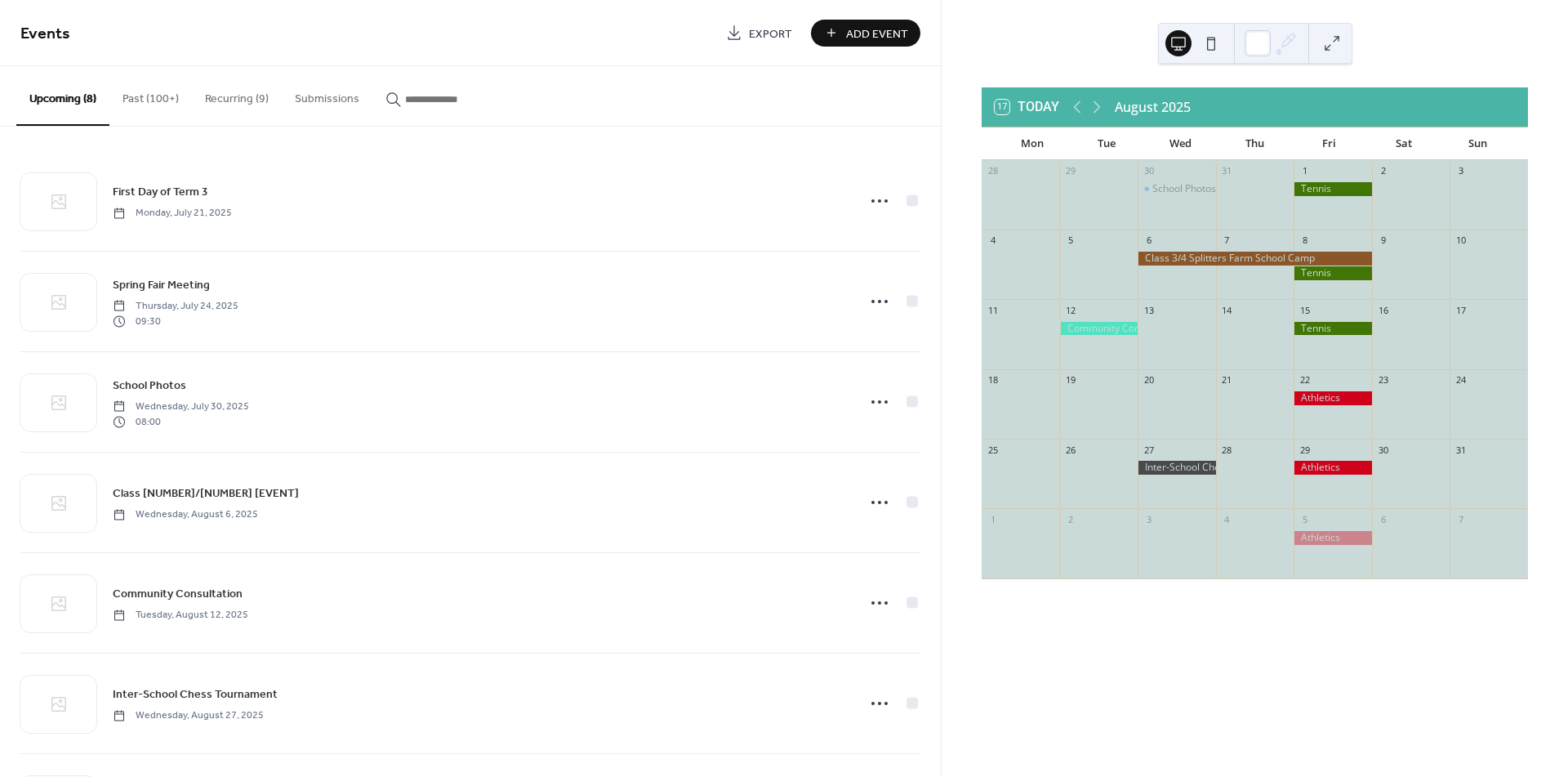 drag, startPoint x: 1110, startPoint y: 326, endPoint x: 1099, endPoint y: 324, distance: 11.18034 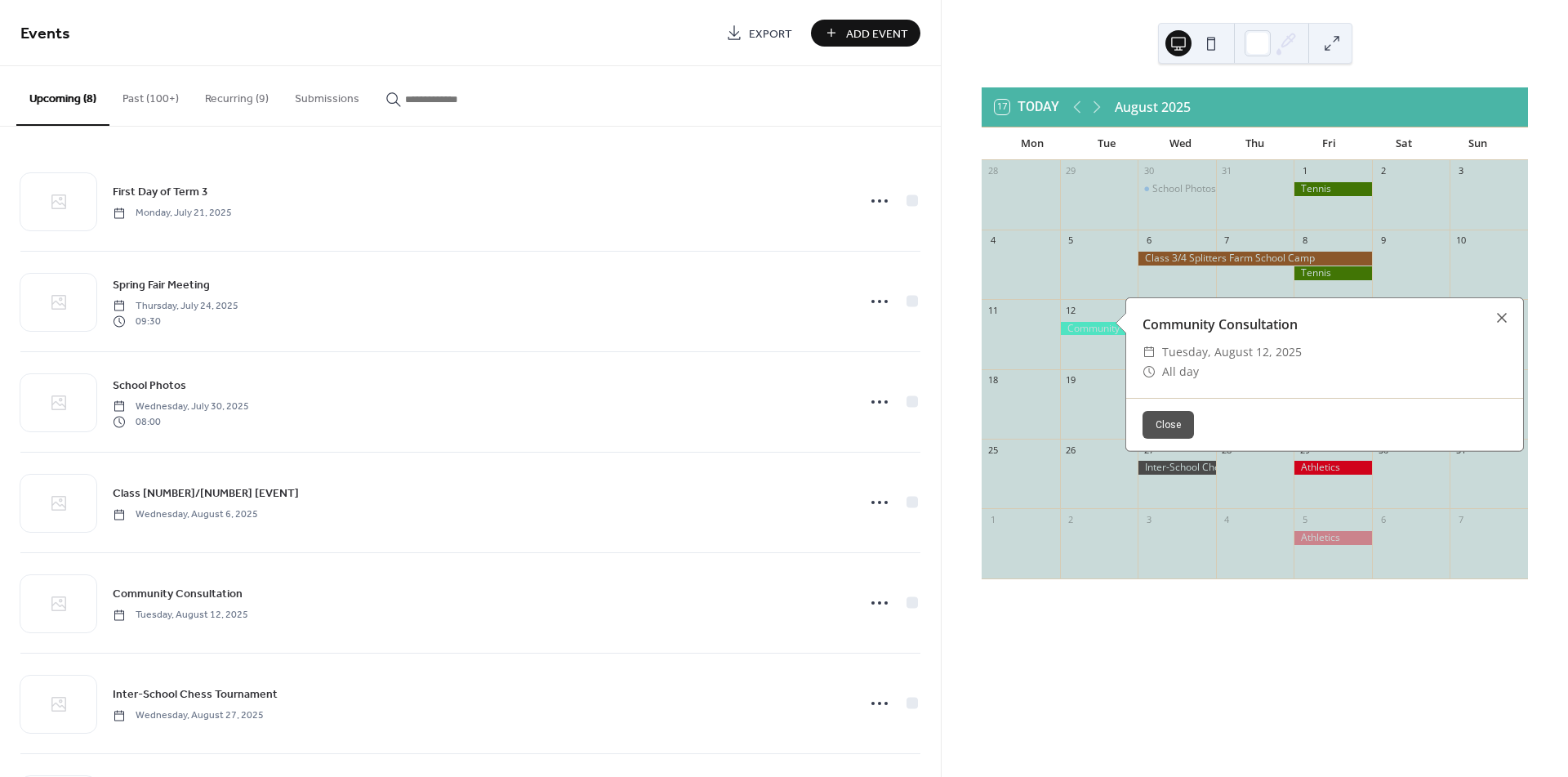 drag, startPoint x: 1501, startPoint y: 317, endPoint x: 1396, endPoint y: 304, distance: 105.8017 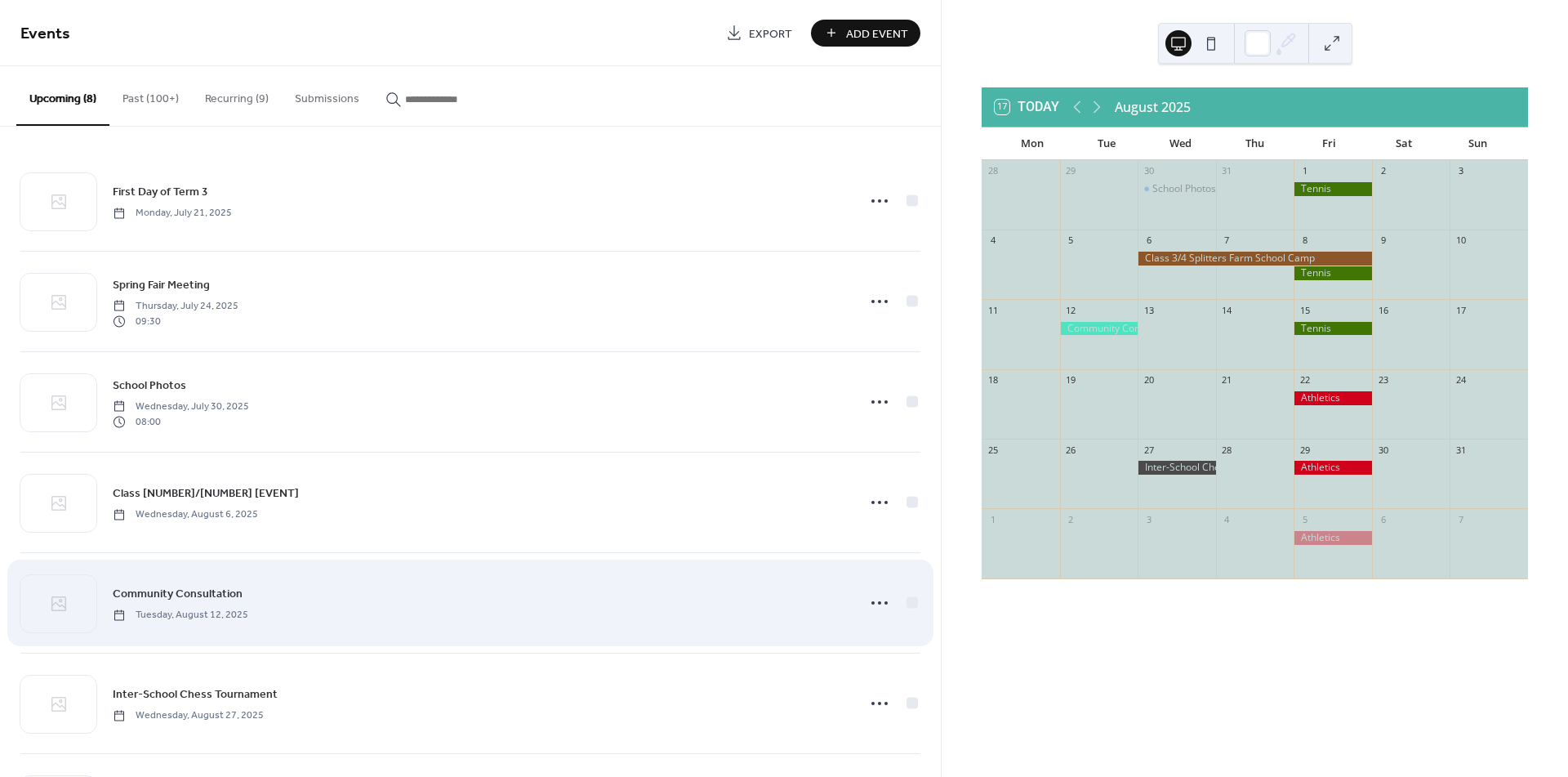 click on "Community Consultation" at bounding box center [177, 594] 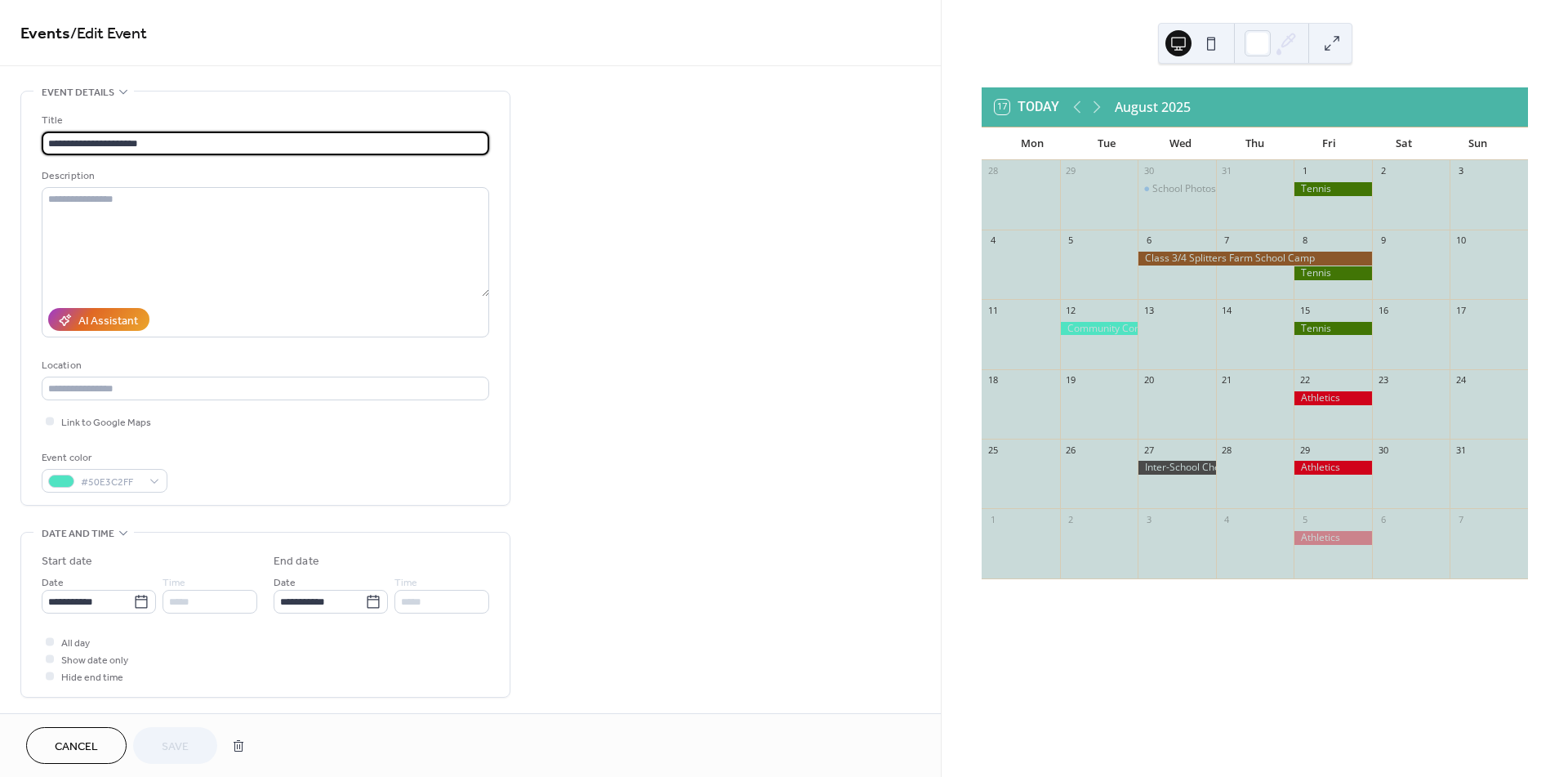 click at bounding box center (50, 659) 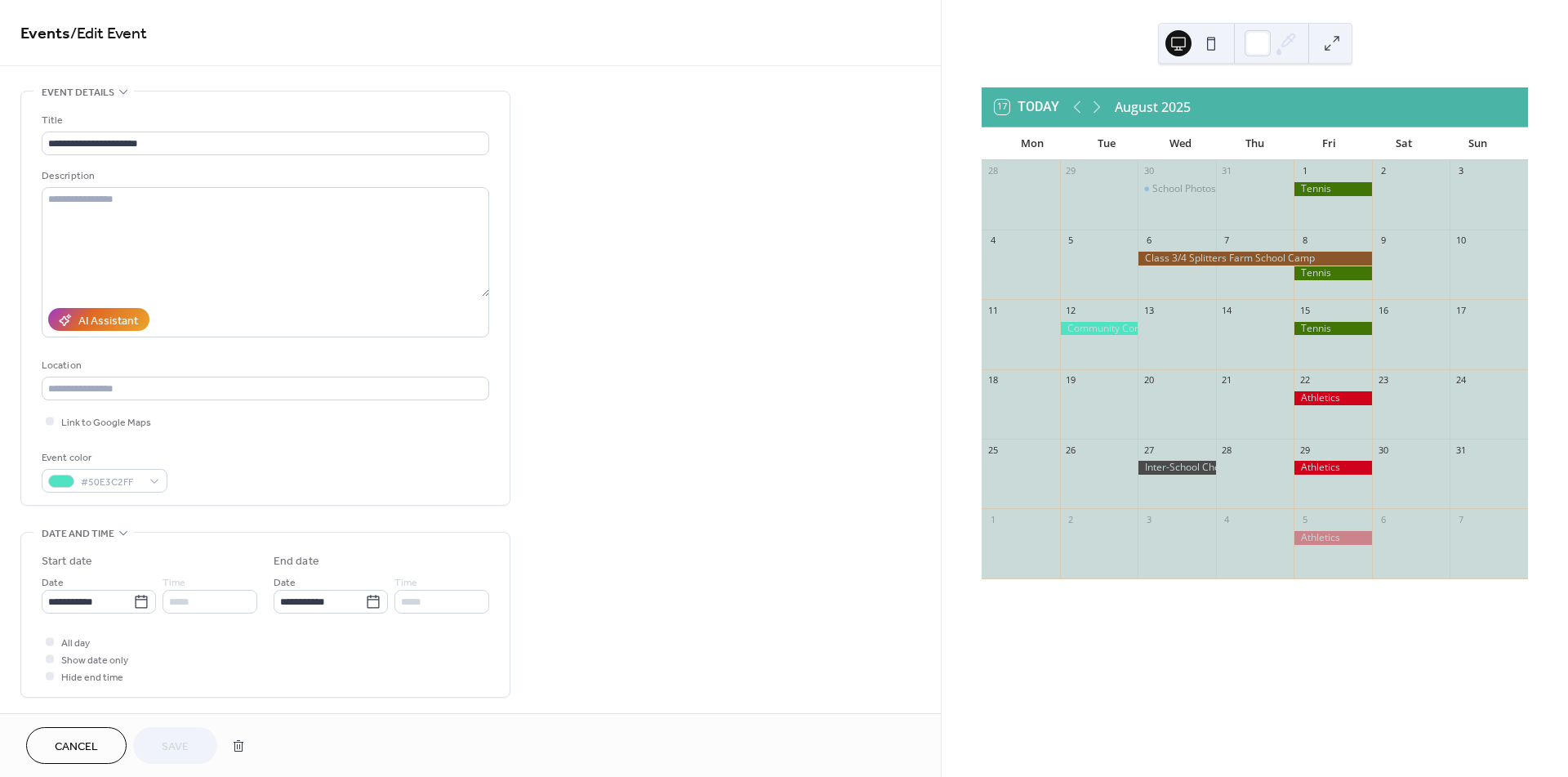 click at bounding box center (50, 659) 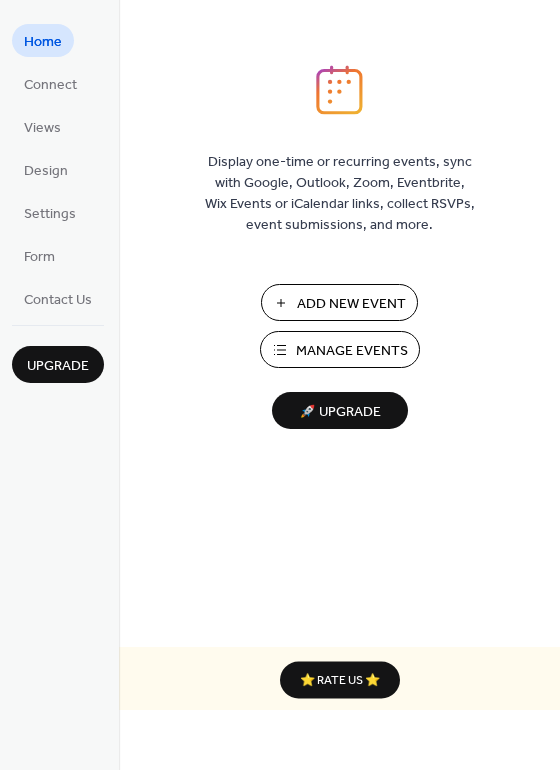 scroll, scrollTop: 0, scrollLeft: 0, axis: both 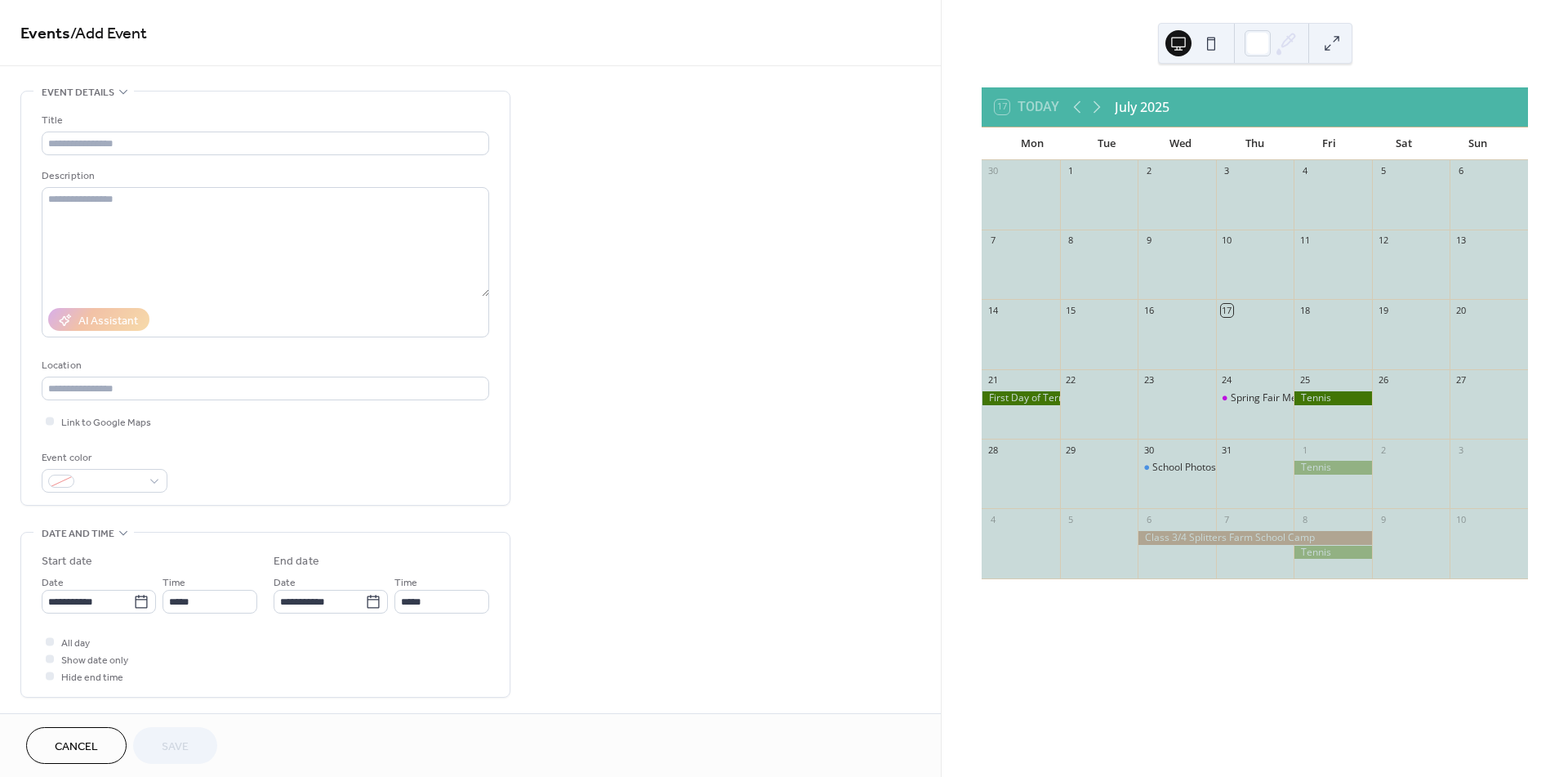 click at bounding box center (1333, 398) 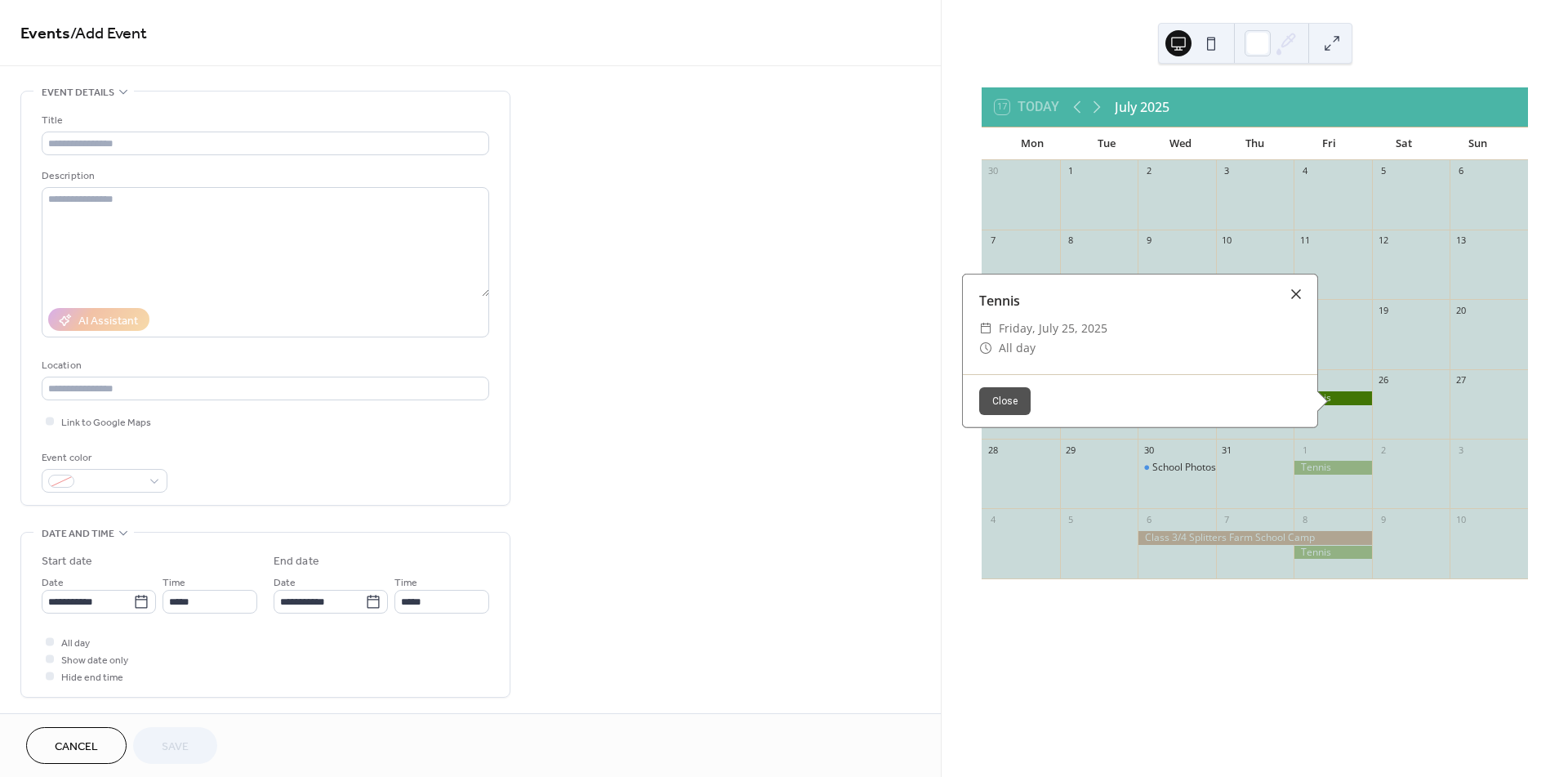 click at bounding box center (1296, 294) 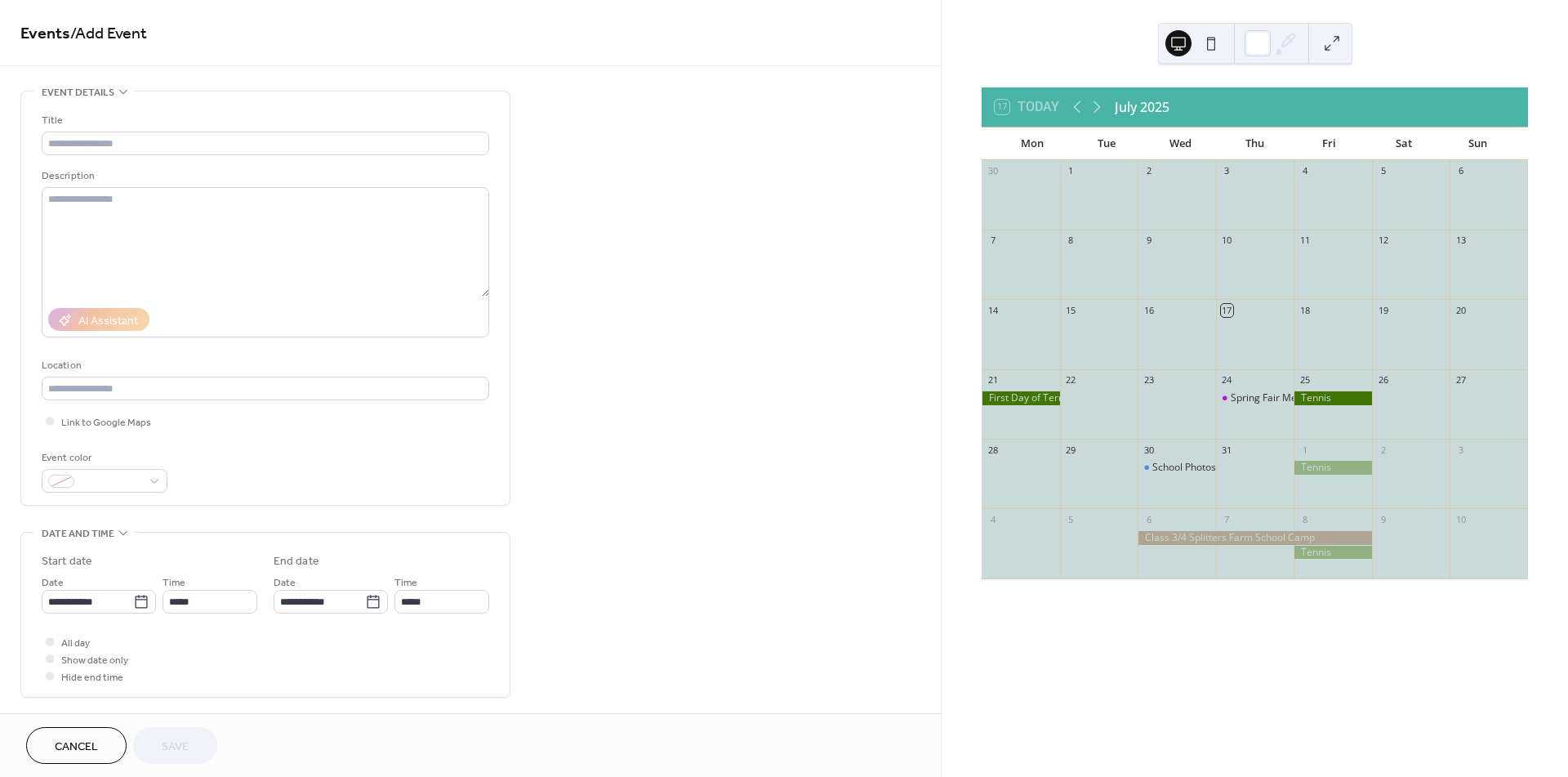 click at bounding box center [1178, 43] 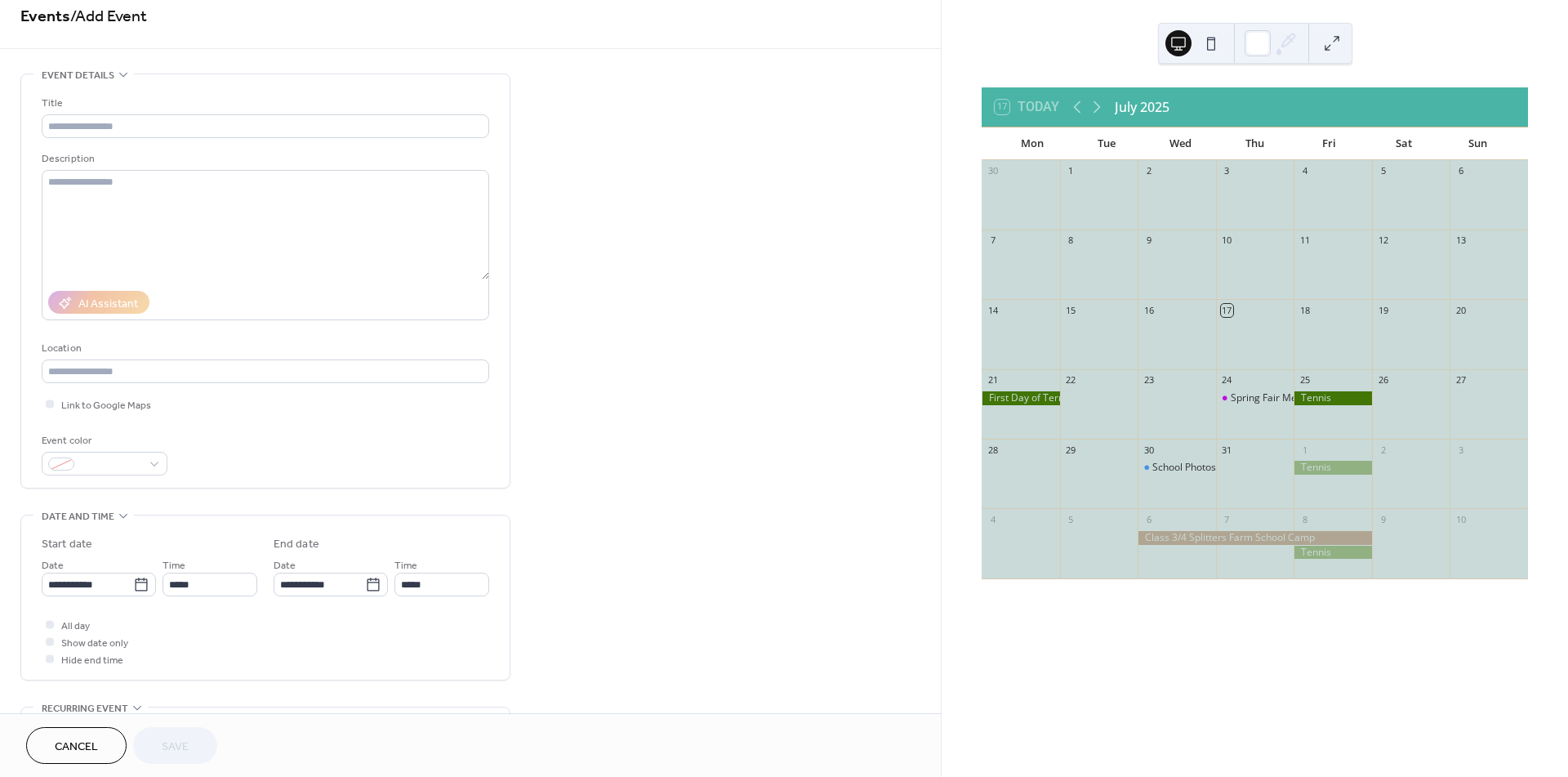 scroll, scrollTop: 0, scrollLeft: 0, axis: both 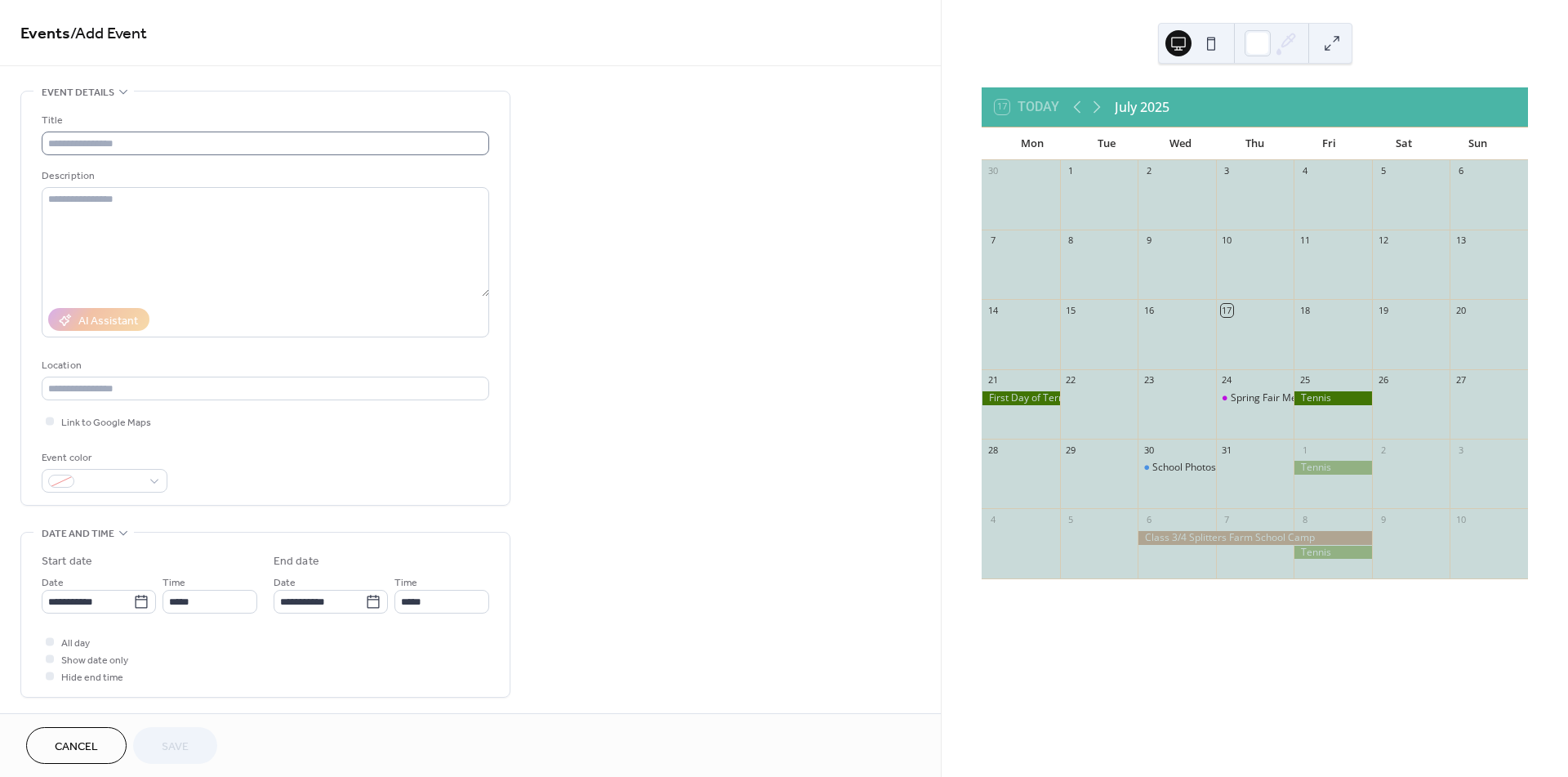 click on "Title" at bounding box center (265, 133) 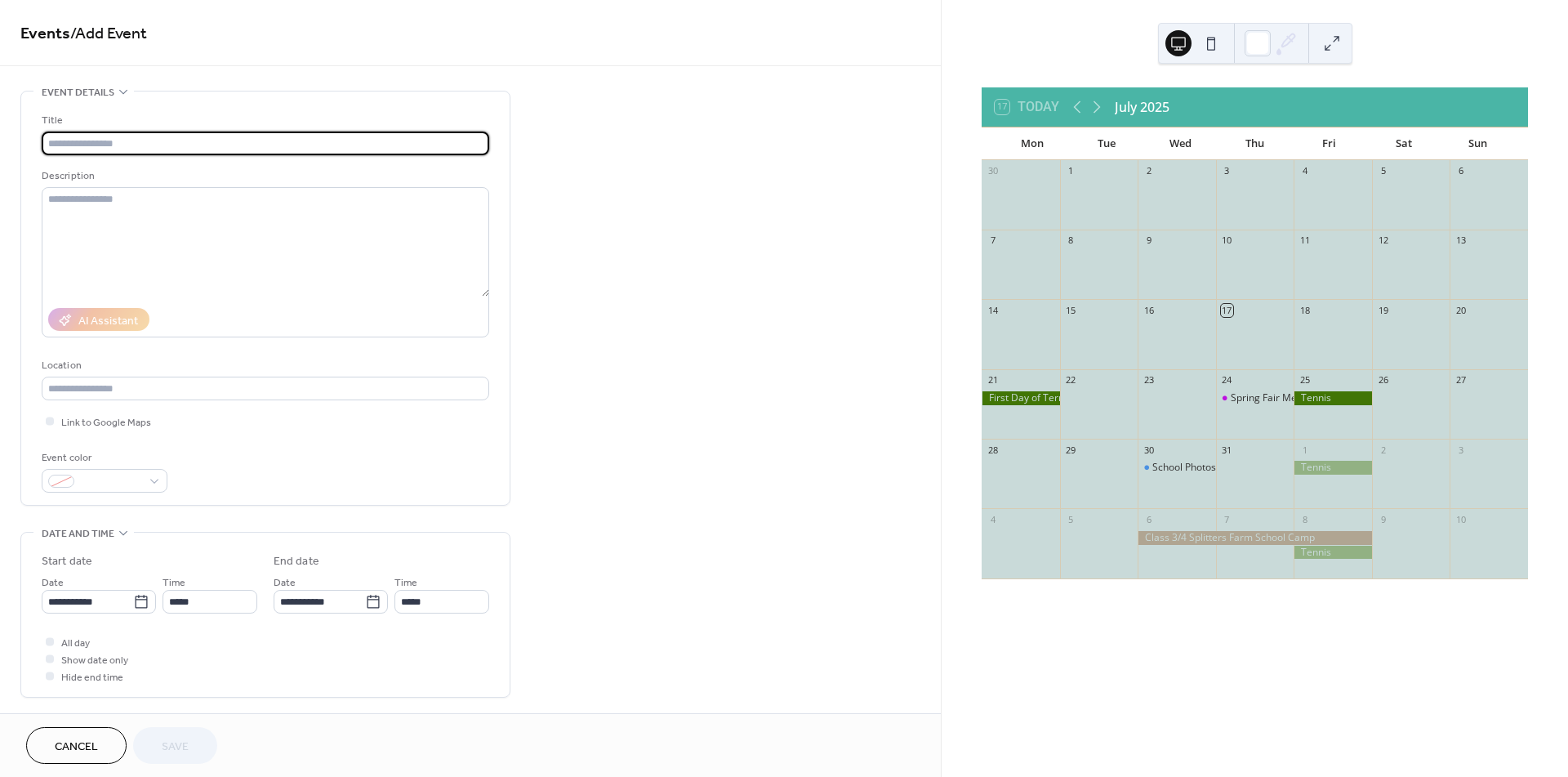 click at bounding box center (265, 143) 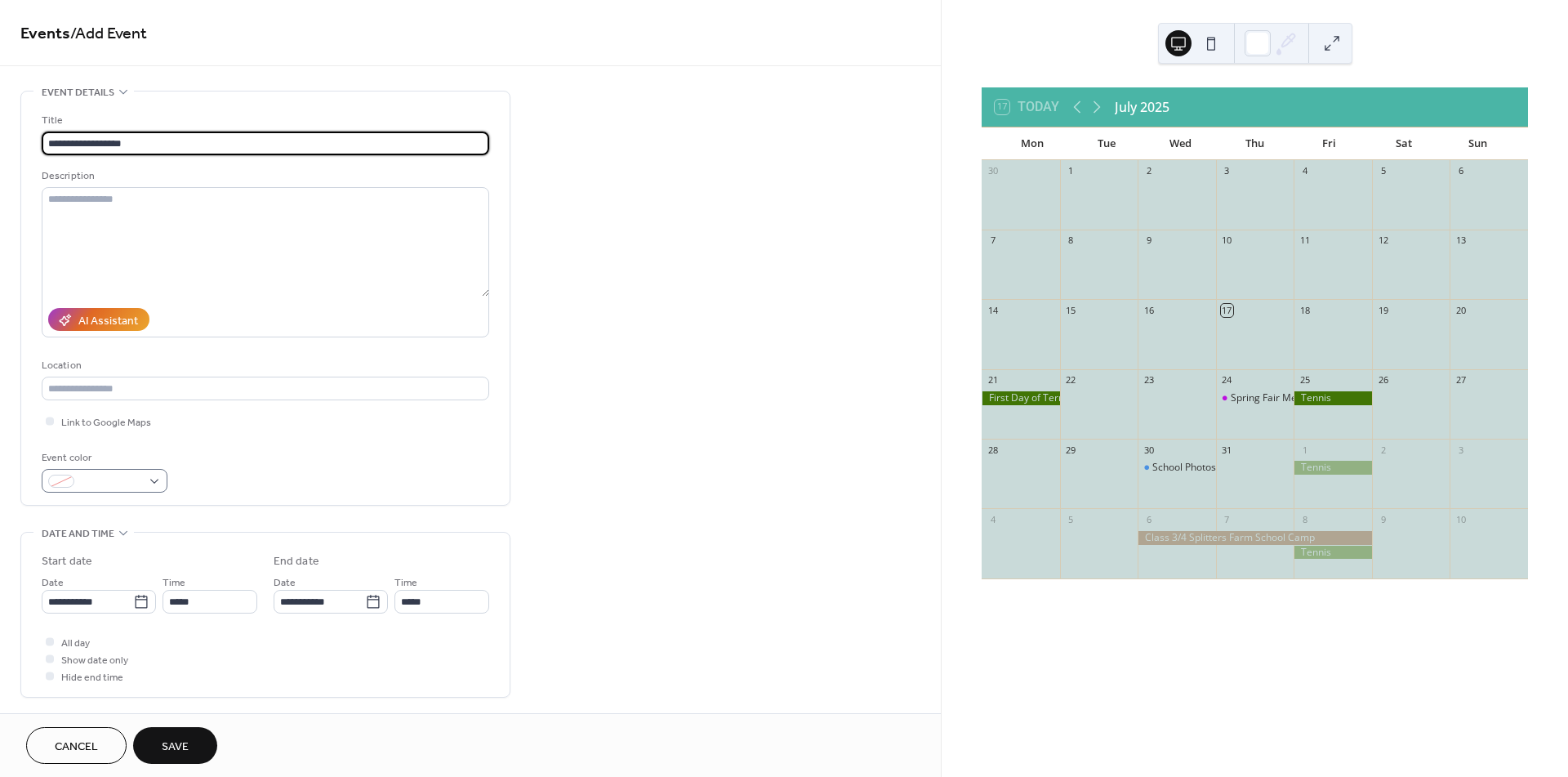 type on "**********" 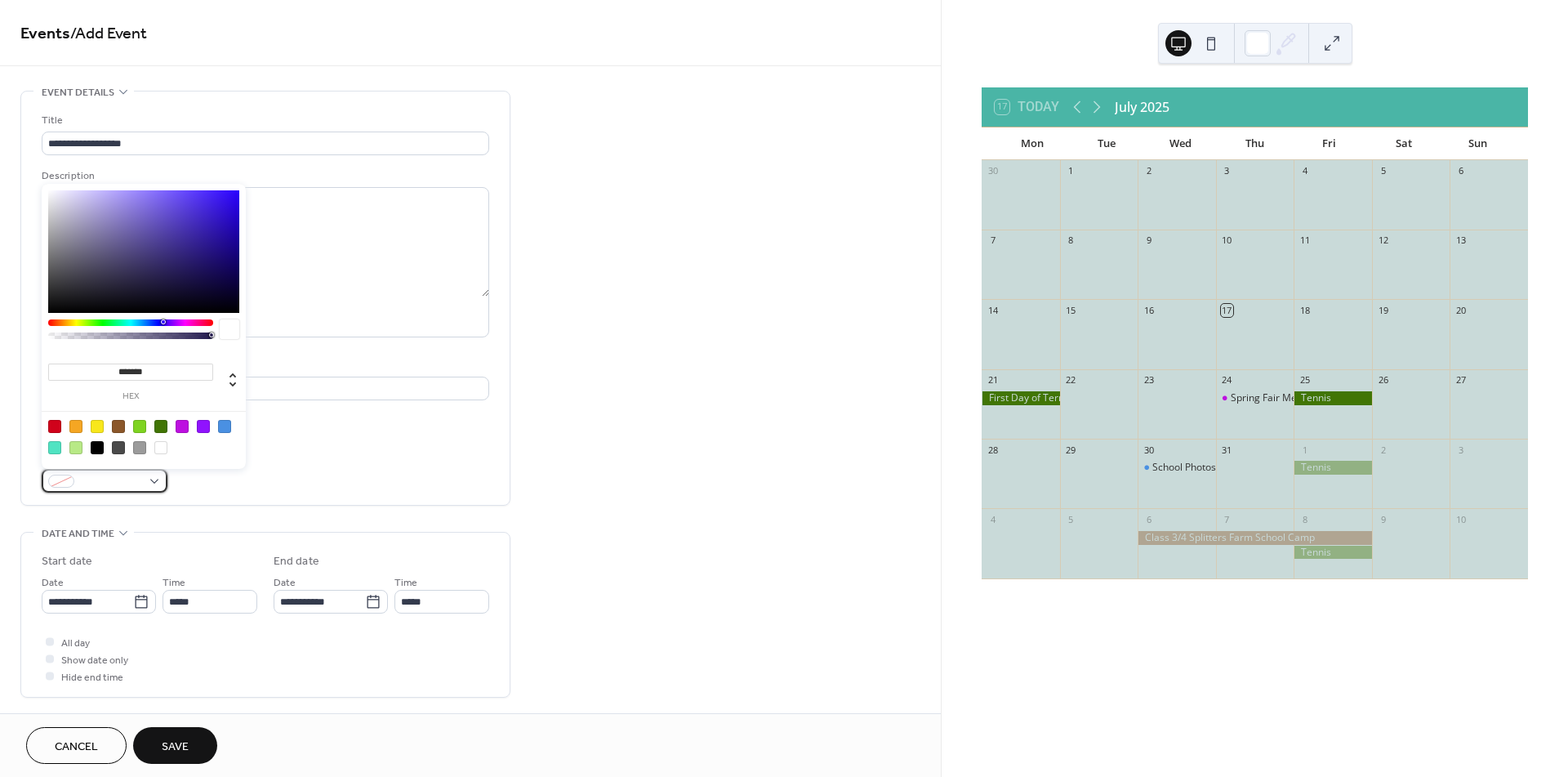 click at bounding box center (105, 480) 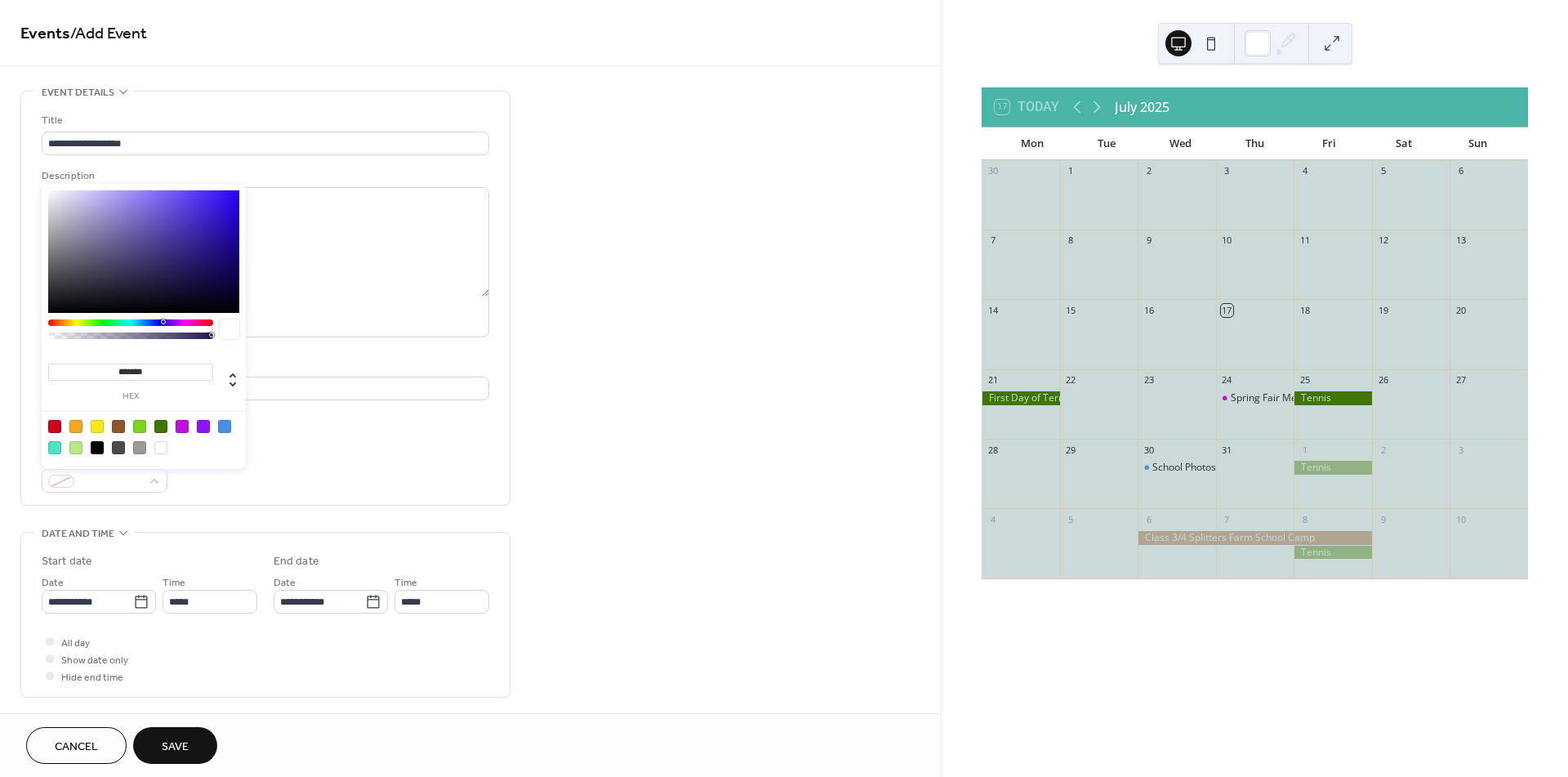 click at bounding box center [55, 426] 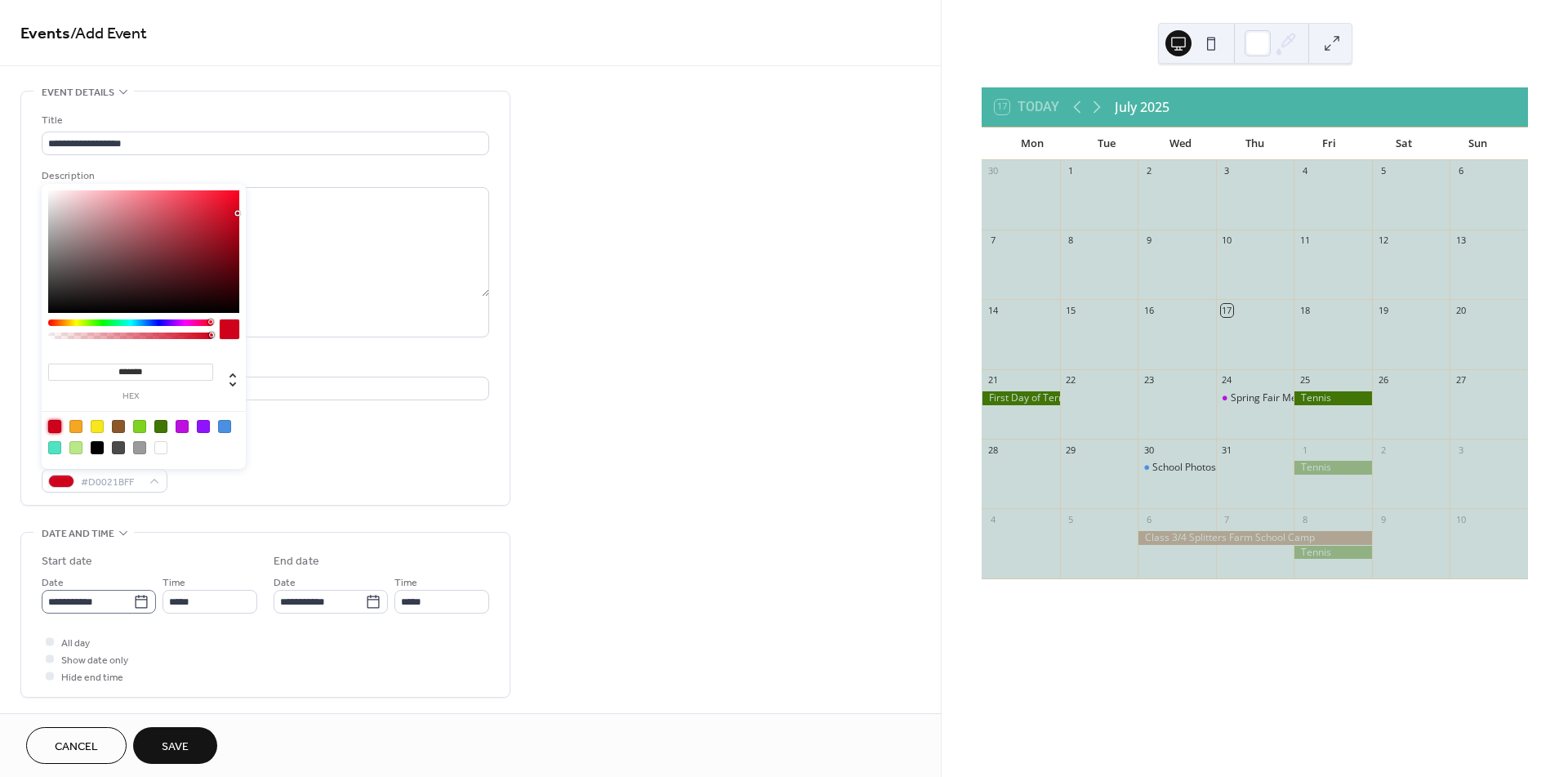 click 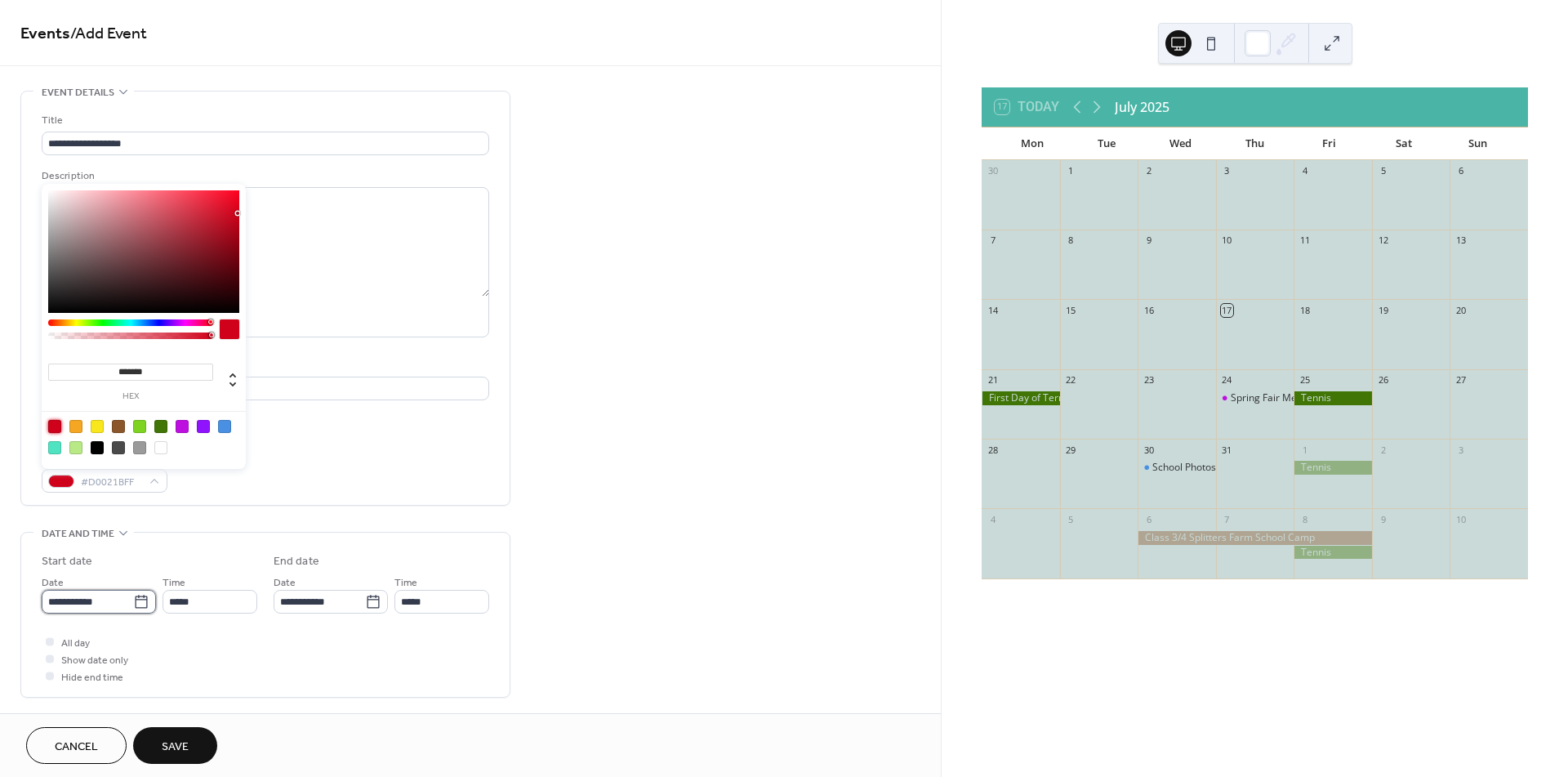 click on "**********" at bounding box center [87, 601] 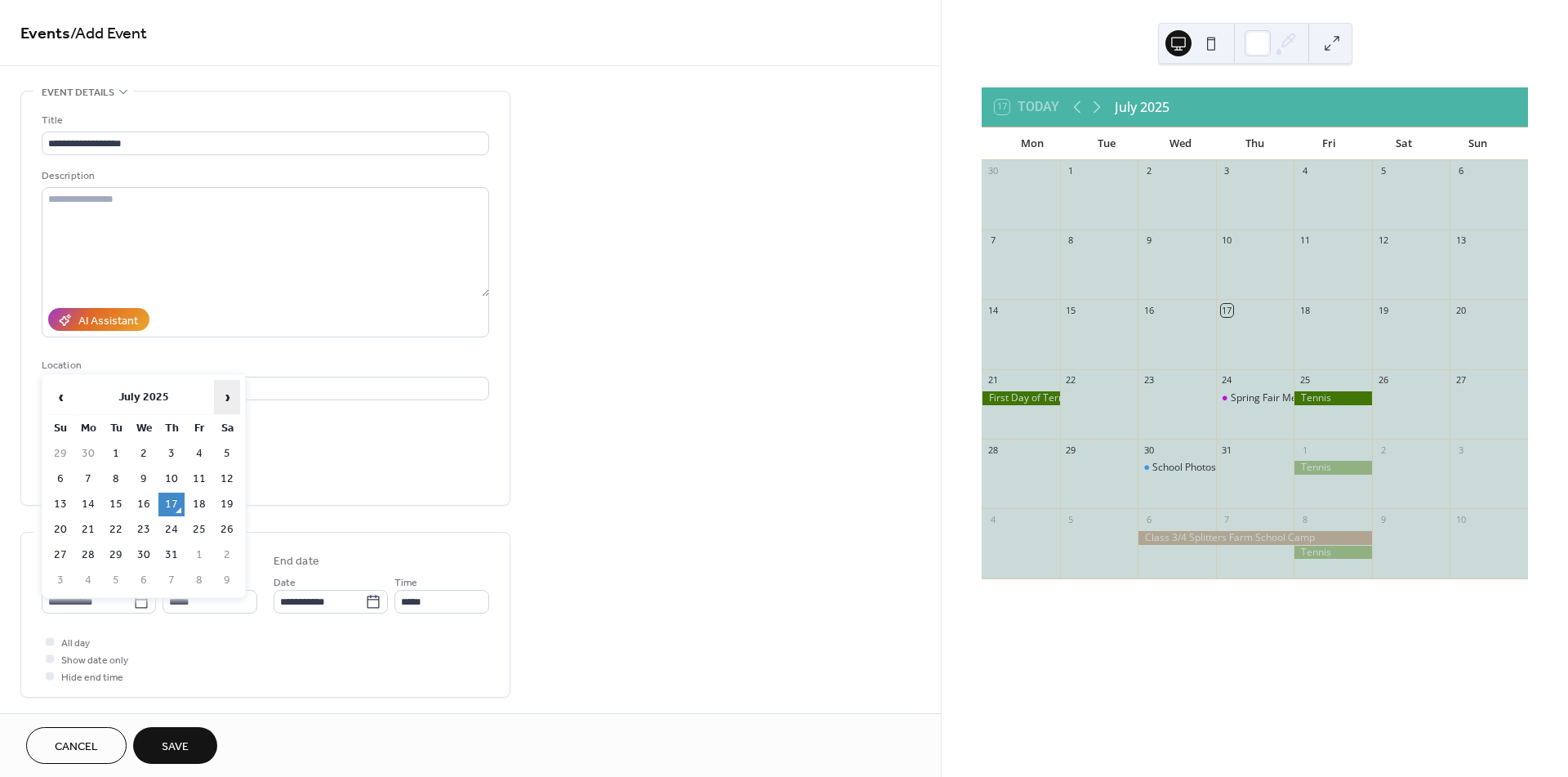 click on "›" at bounding box center (227, 397) 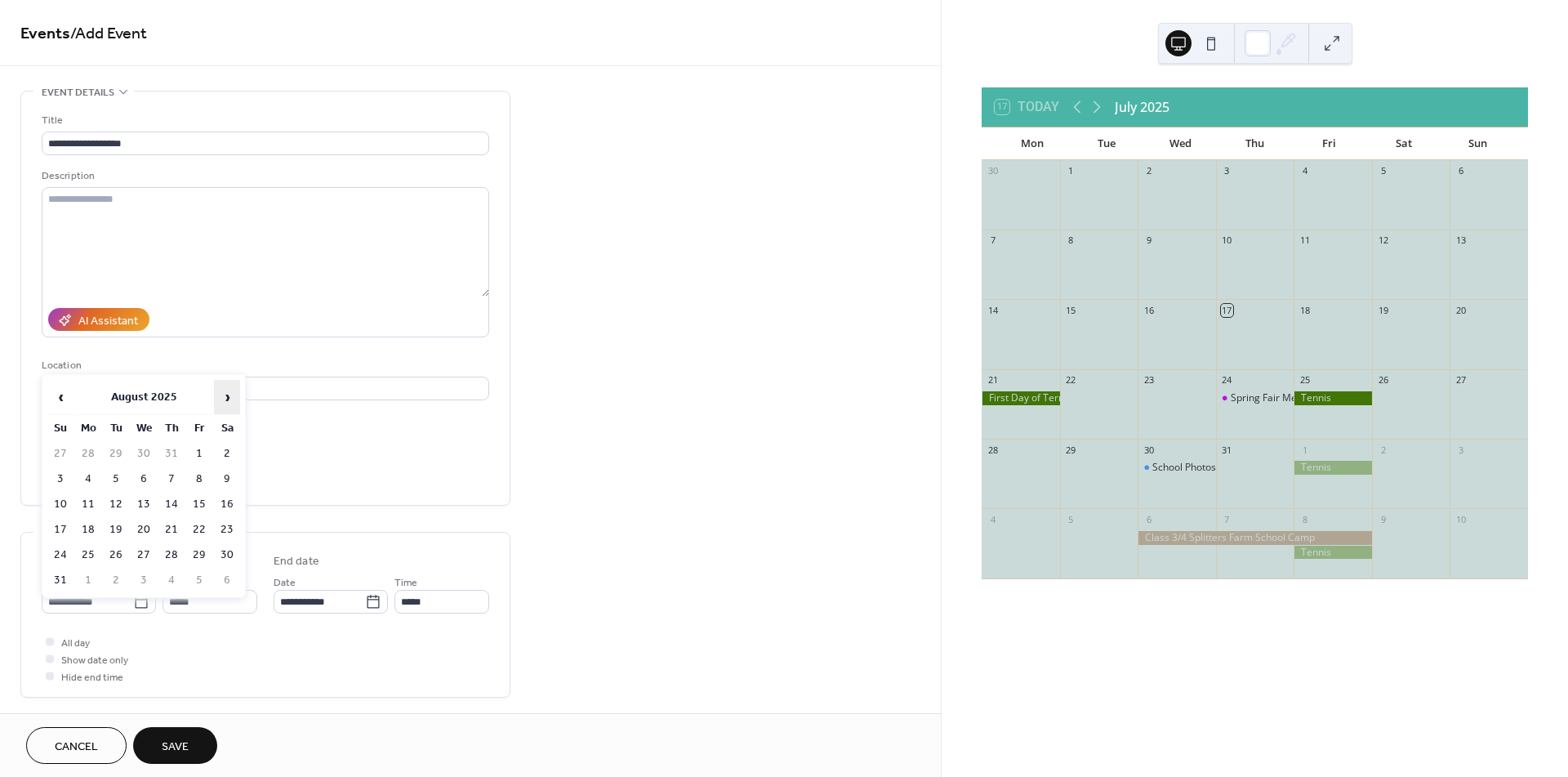 click on "›" at bounding box center [227, 397] 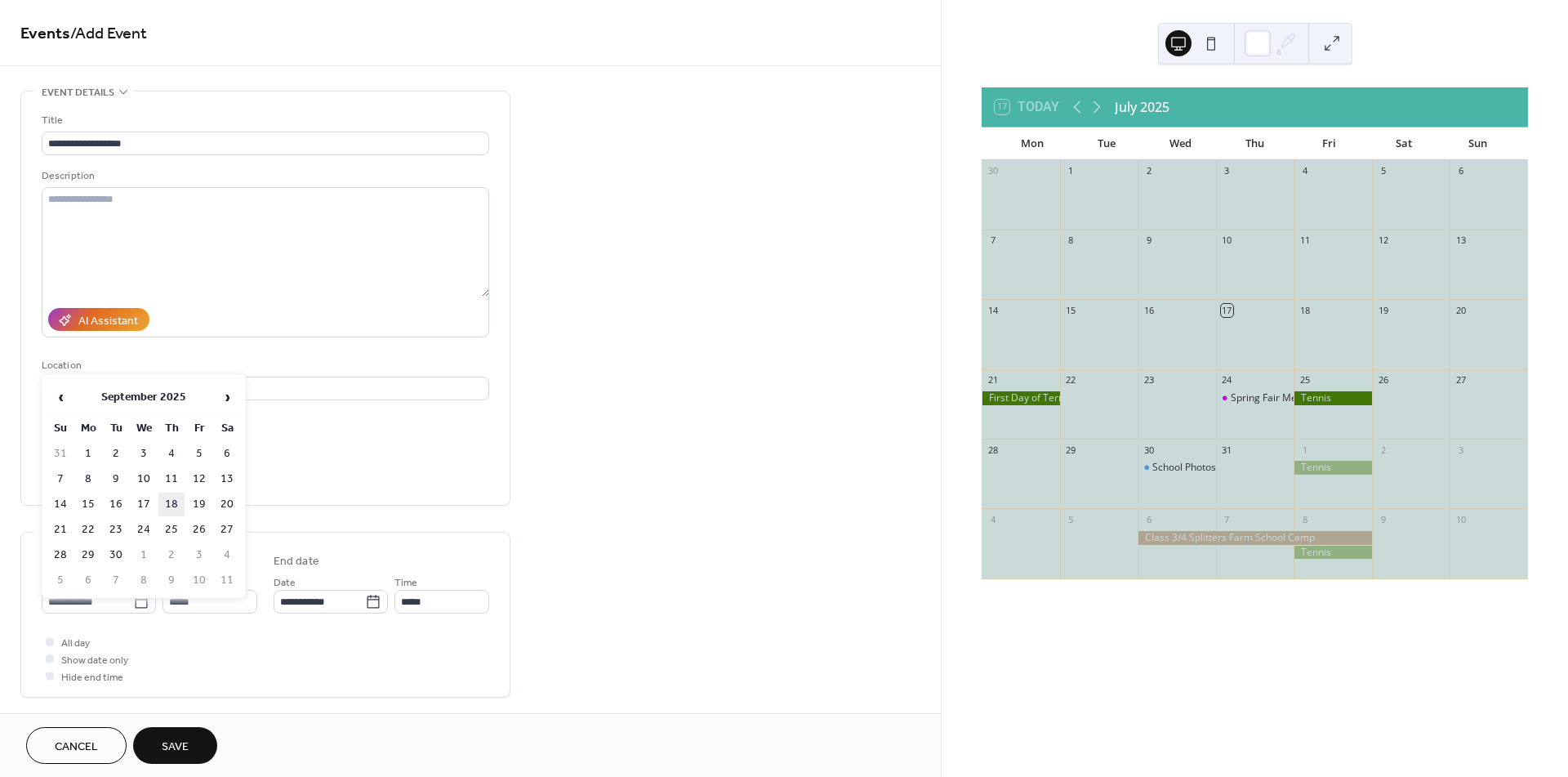 click on "18" at bounding box center [172, 504] 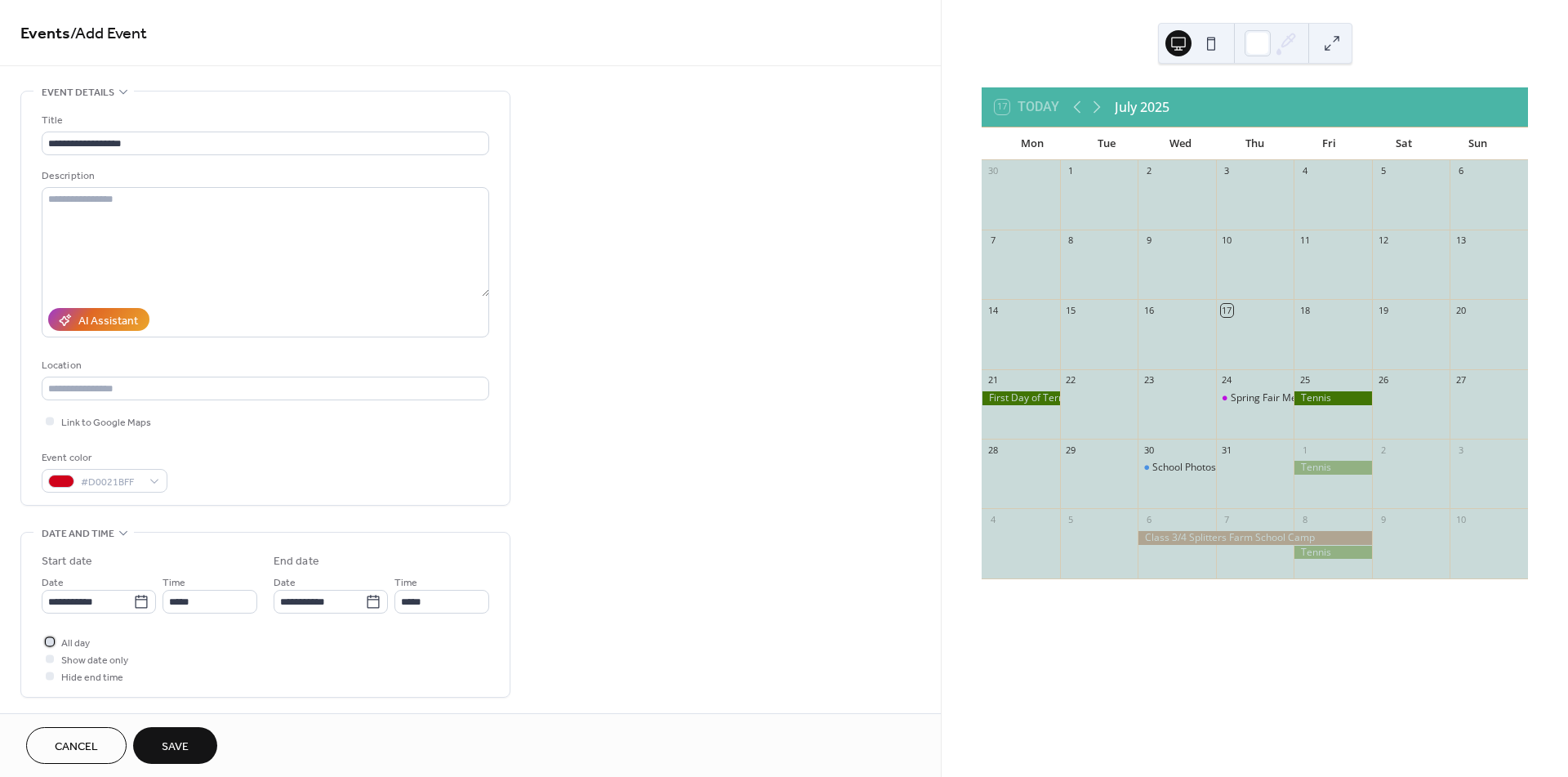 click at bounding box center (50, 641) 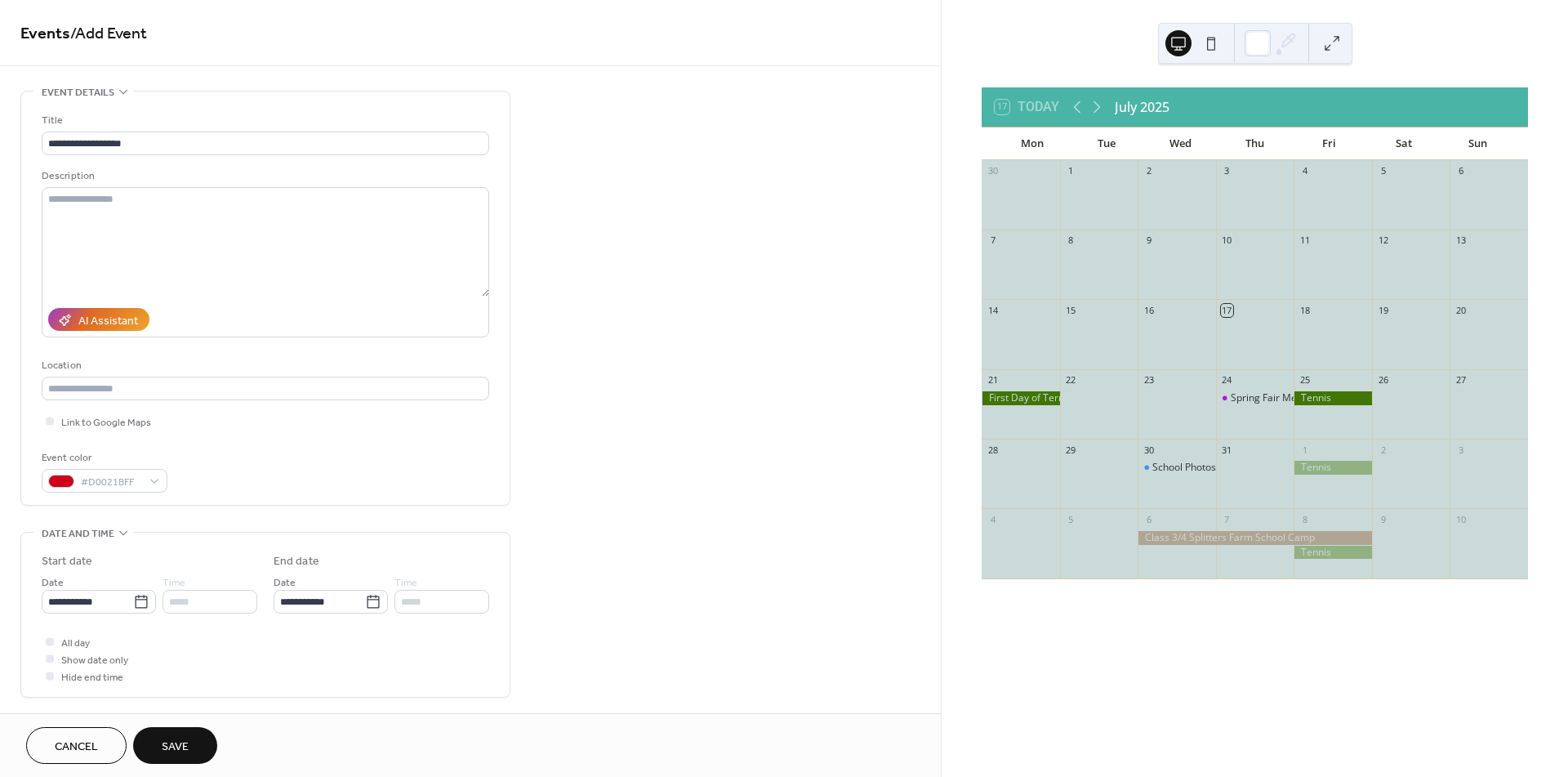 click on "Save" at bounding box center [175, 745] 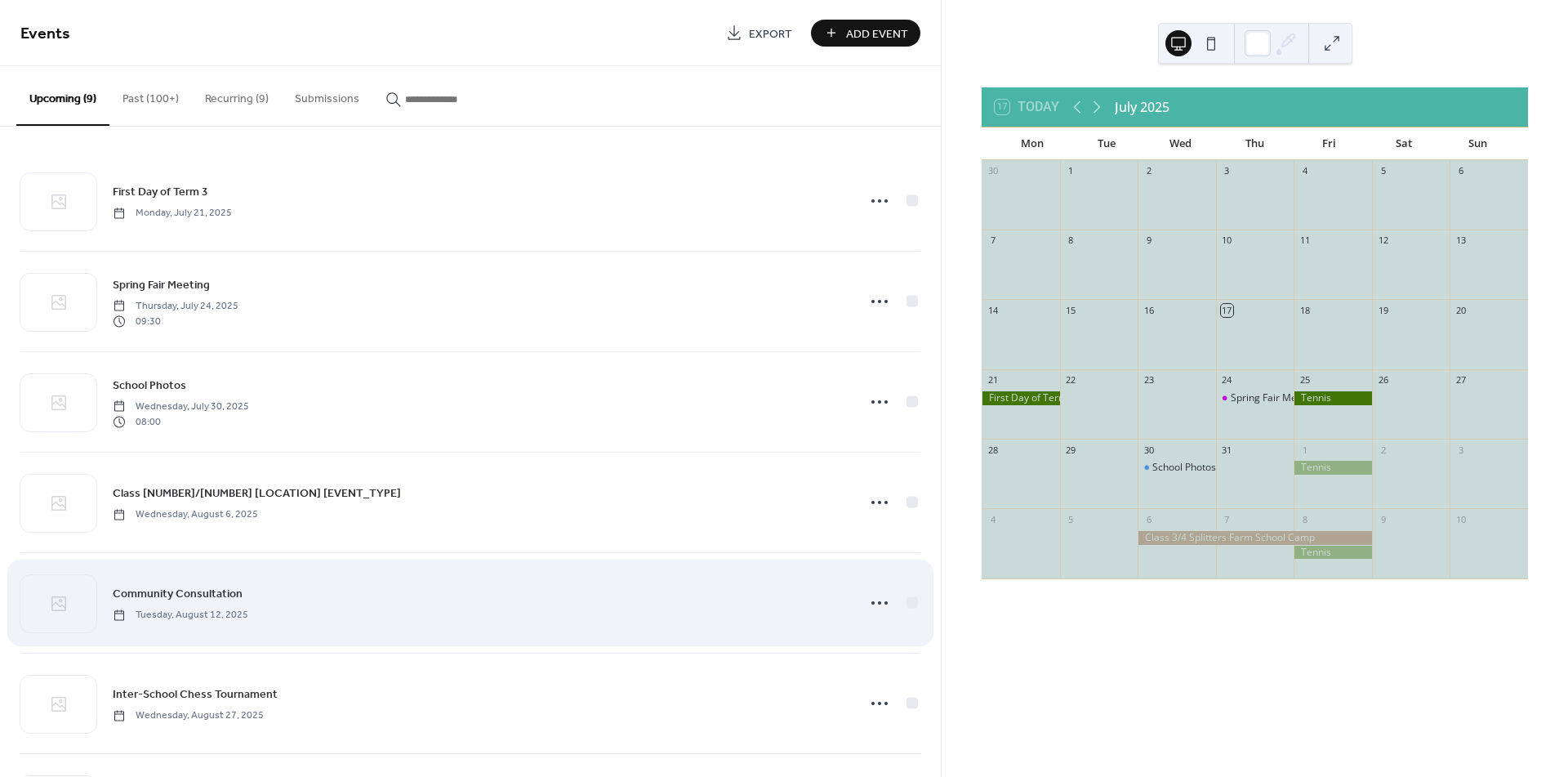 click on "Community Consultation Tuesday, August 12, 2025" at bounding box center (479, 602) 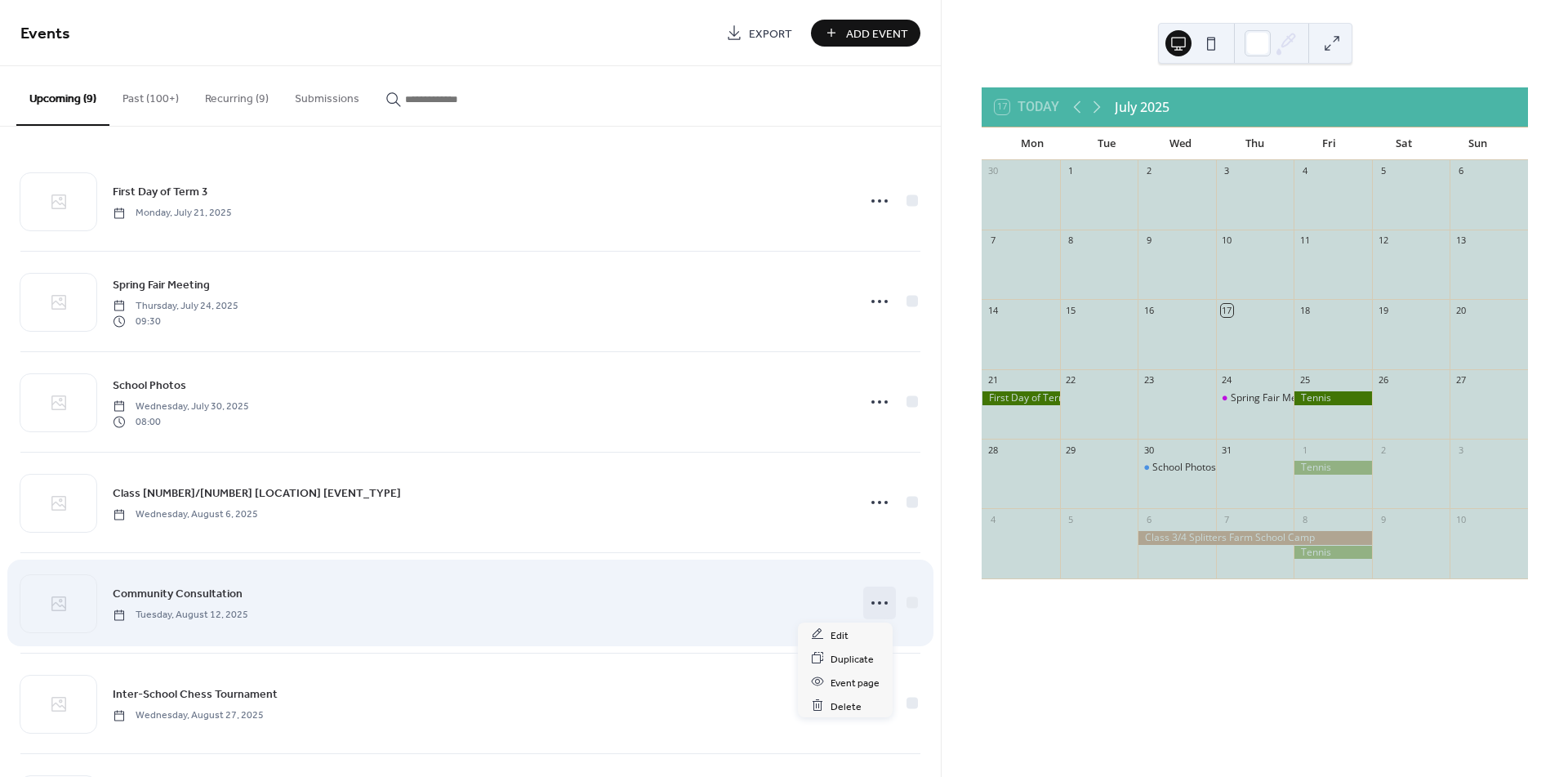 click 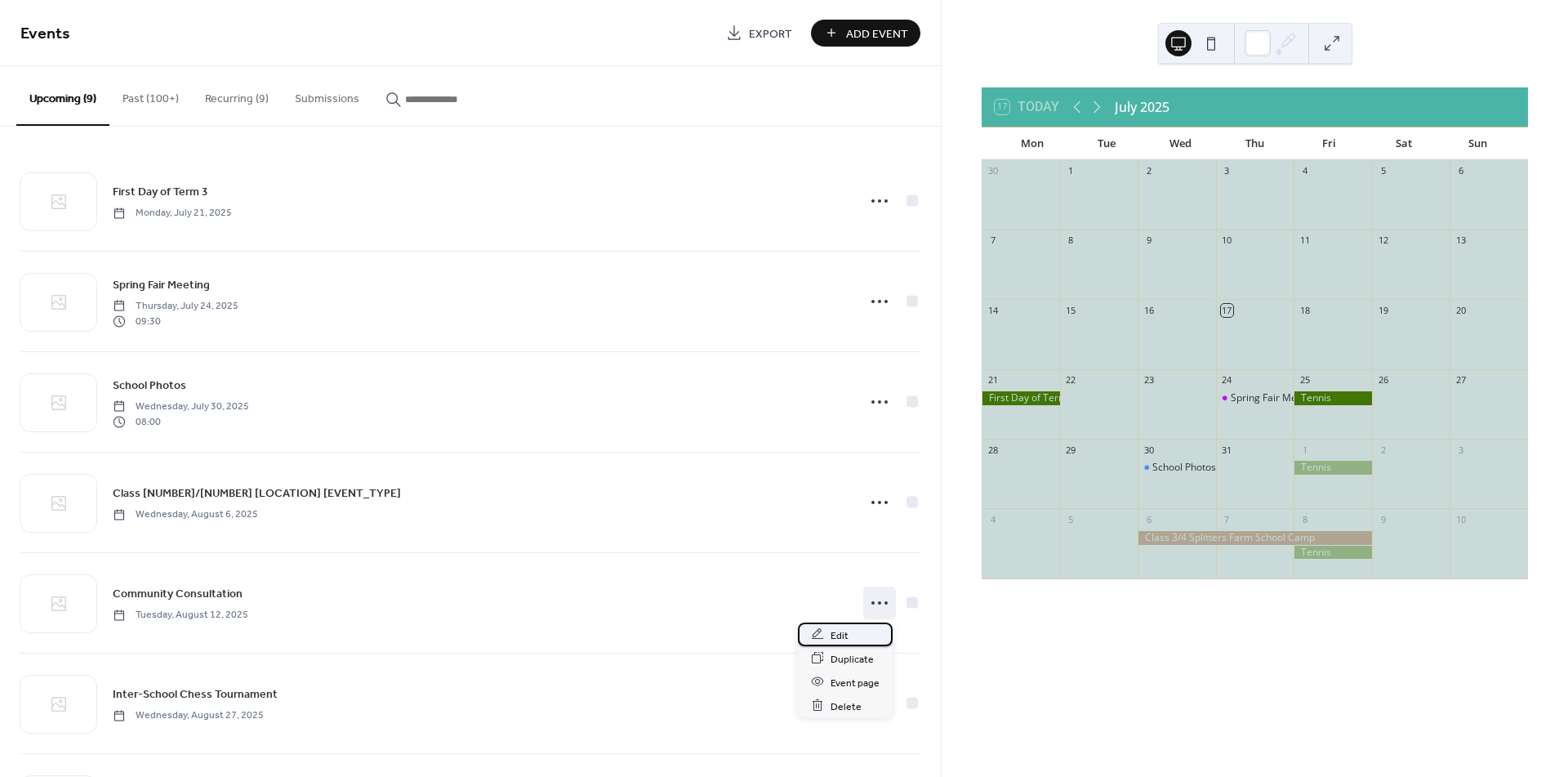 click on "Edit" at bounding box center (845, 634) 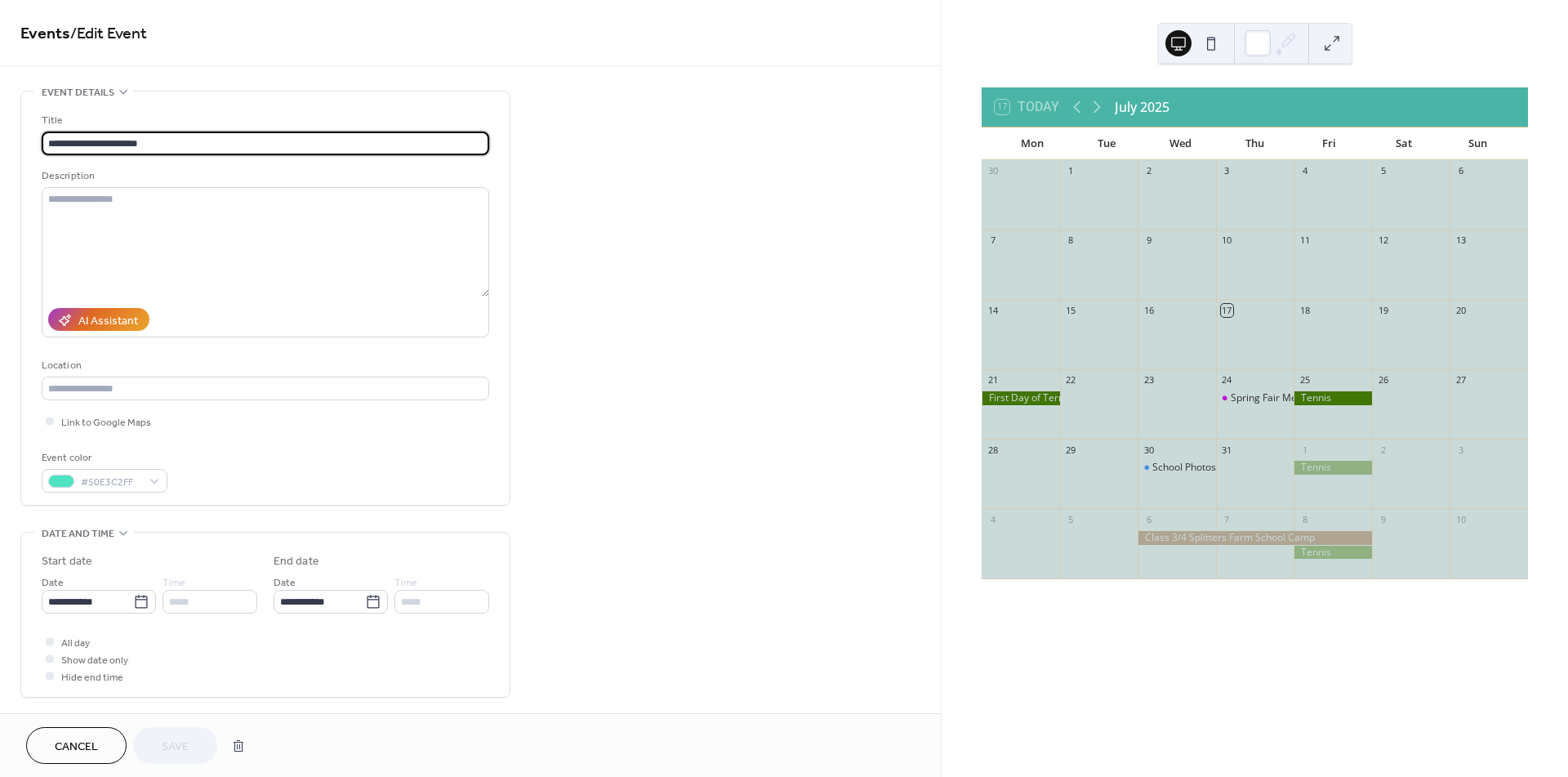 click at bounding box center [50, 659] 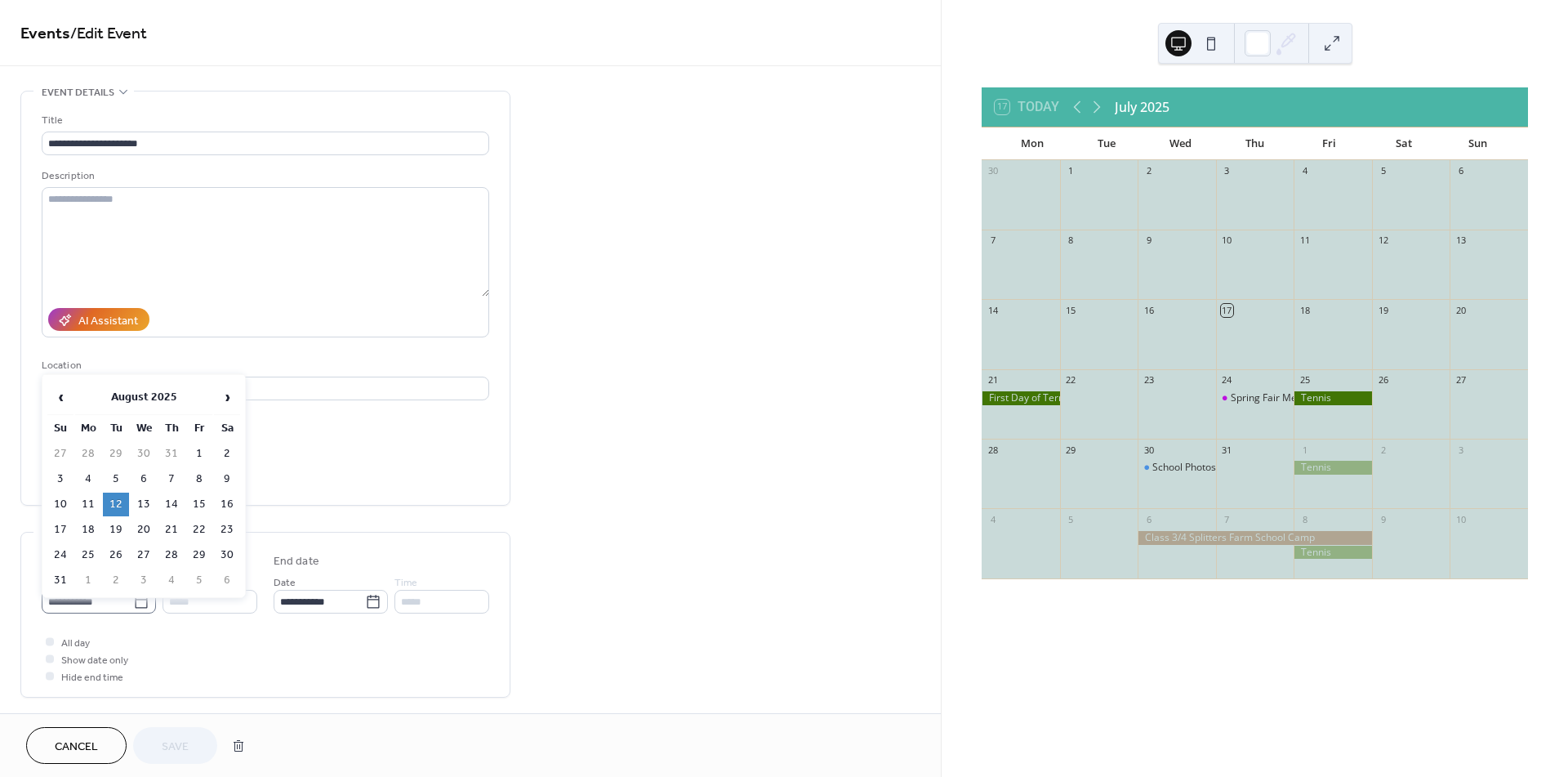 click 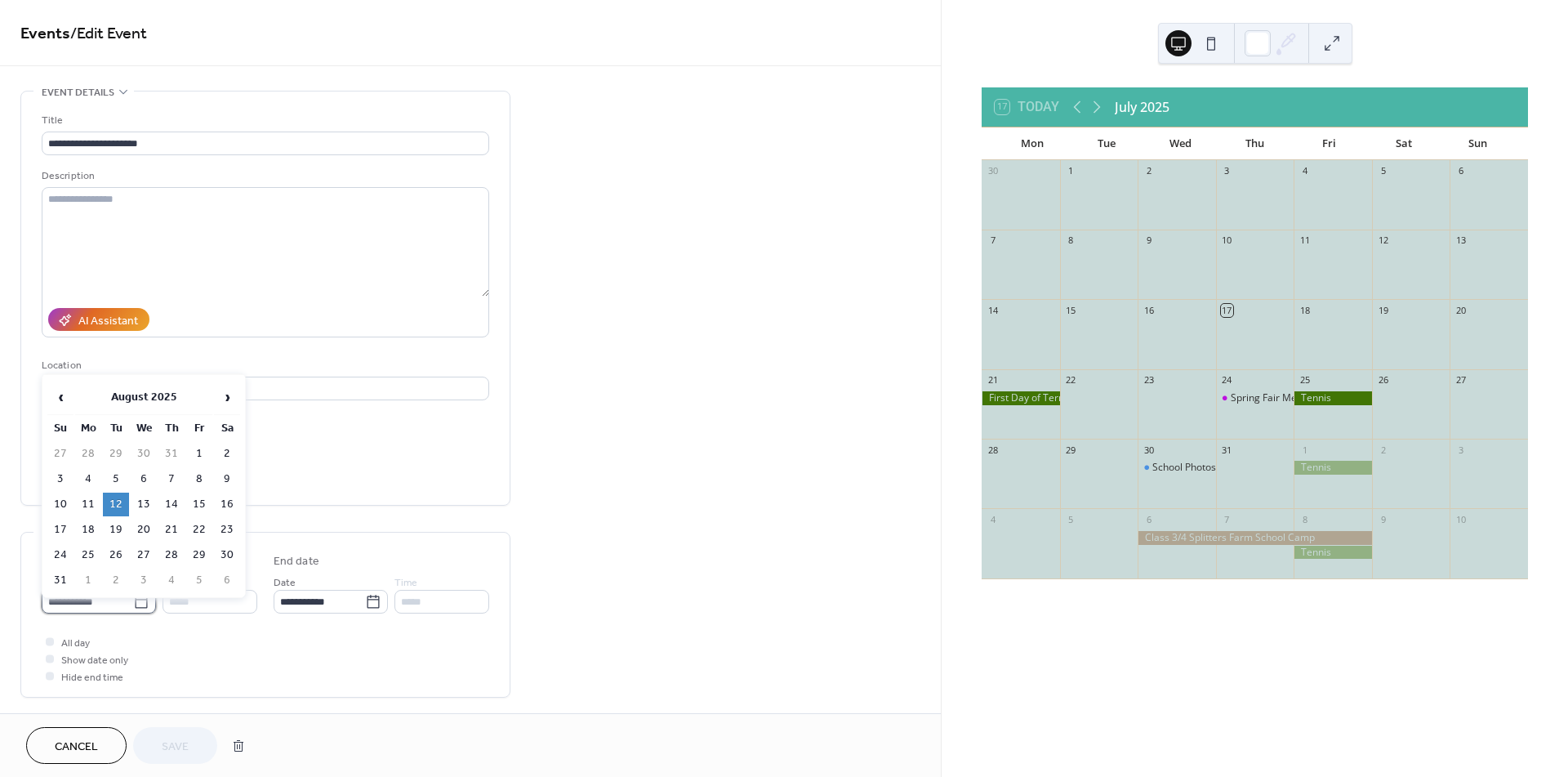 click on "**********" at bounding box center [87, 601] 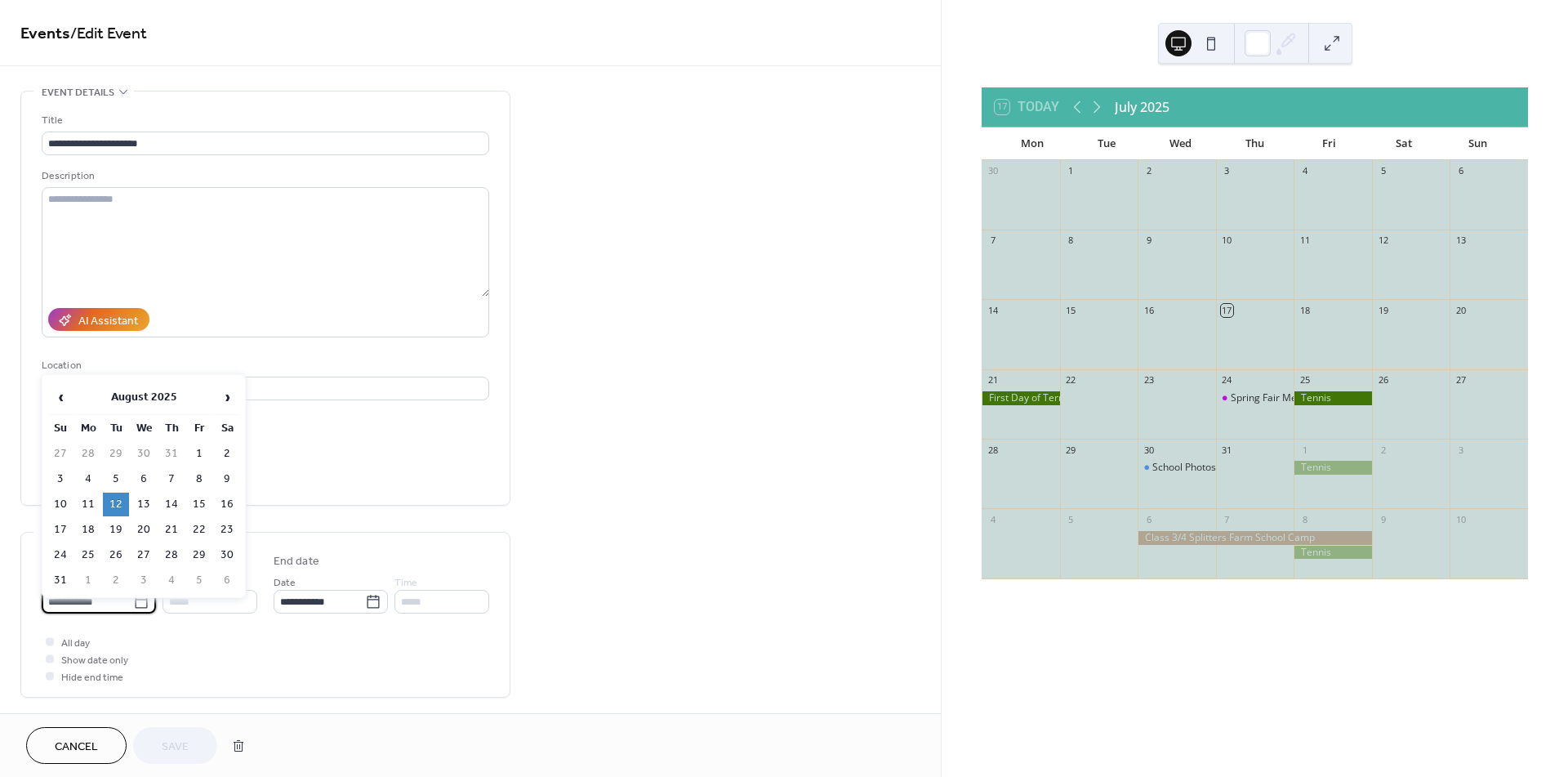 click on "12" at bounding box center [116, 504] 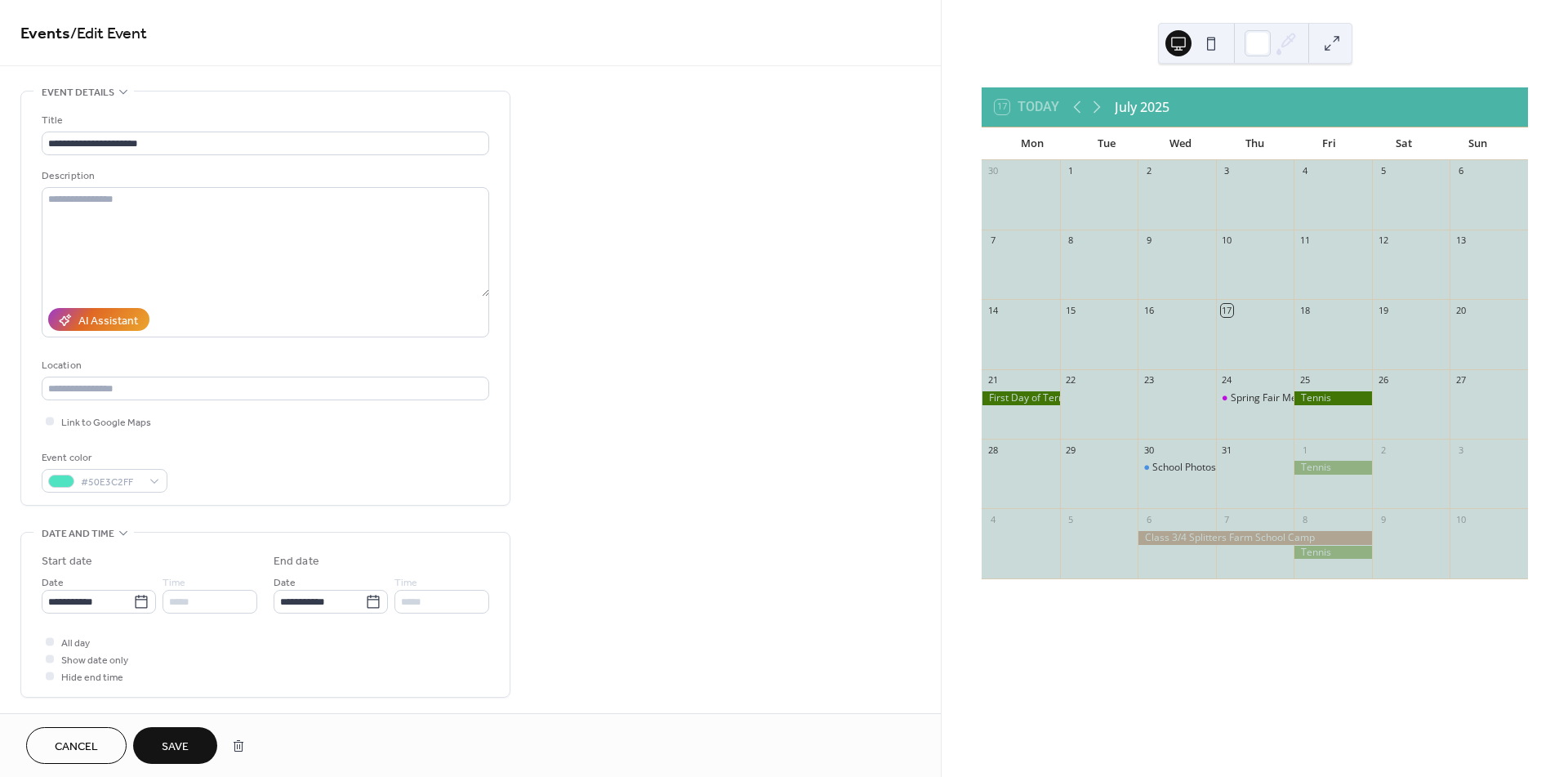 click at bounding box center [50, 659] 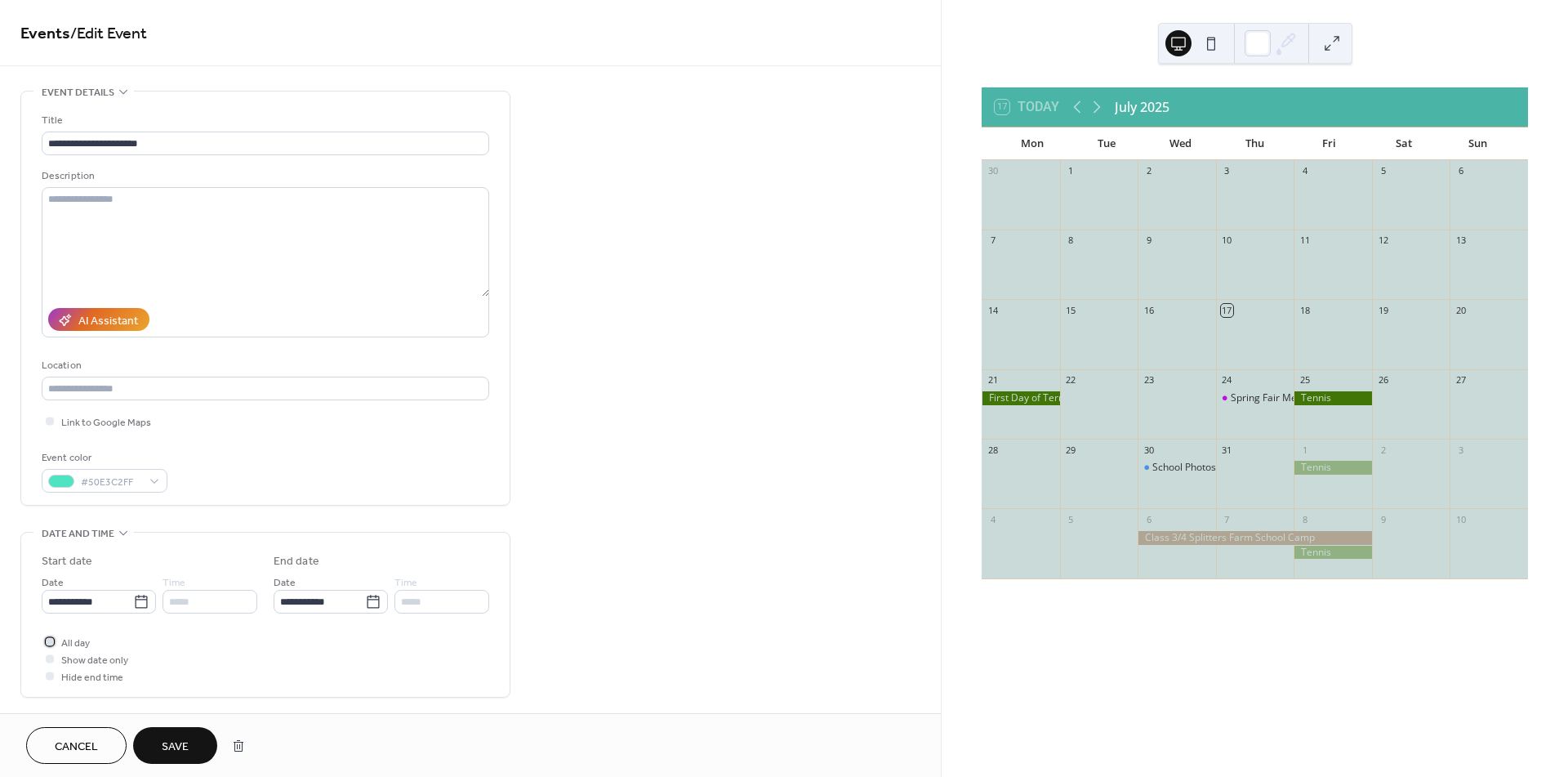click 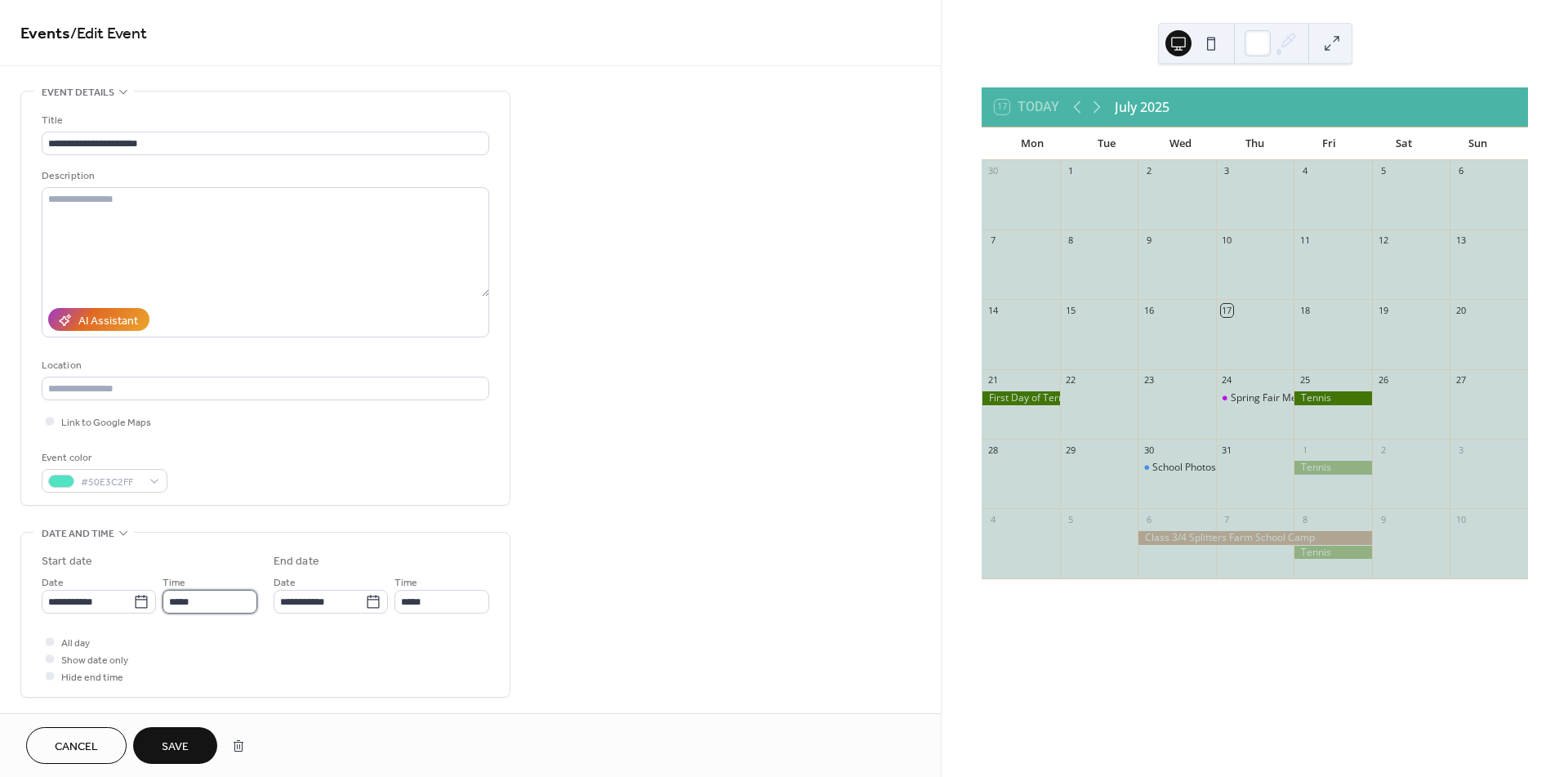 click on "*****" at bounding box center [210, 601] 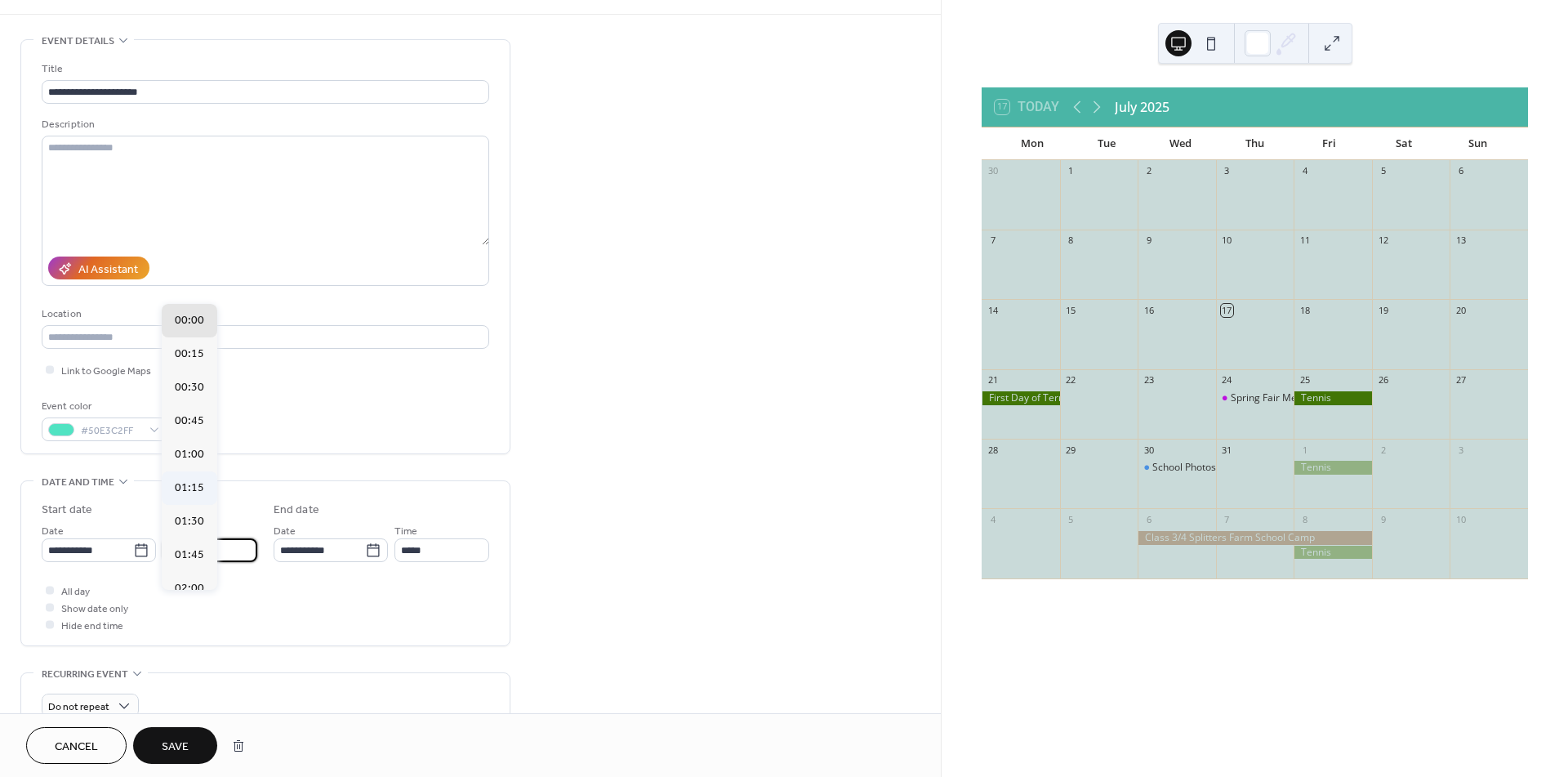 scroll, scrollTop: 91, scrollLeft: 0, axis: vertical 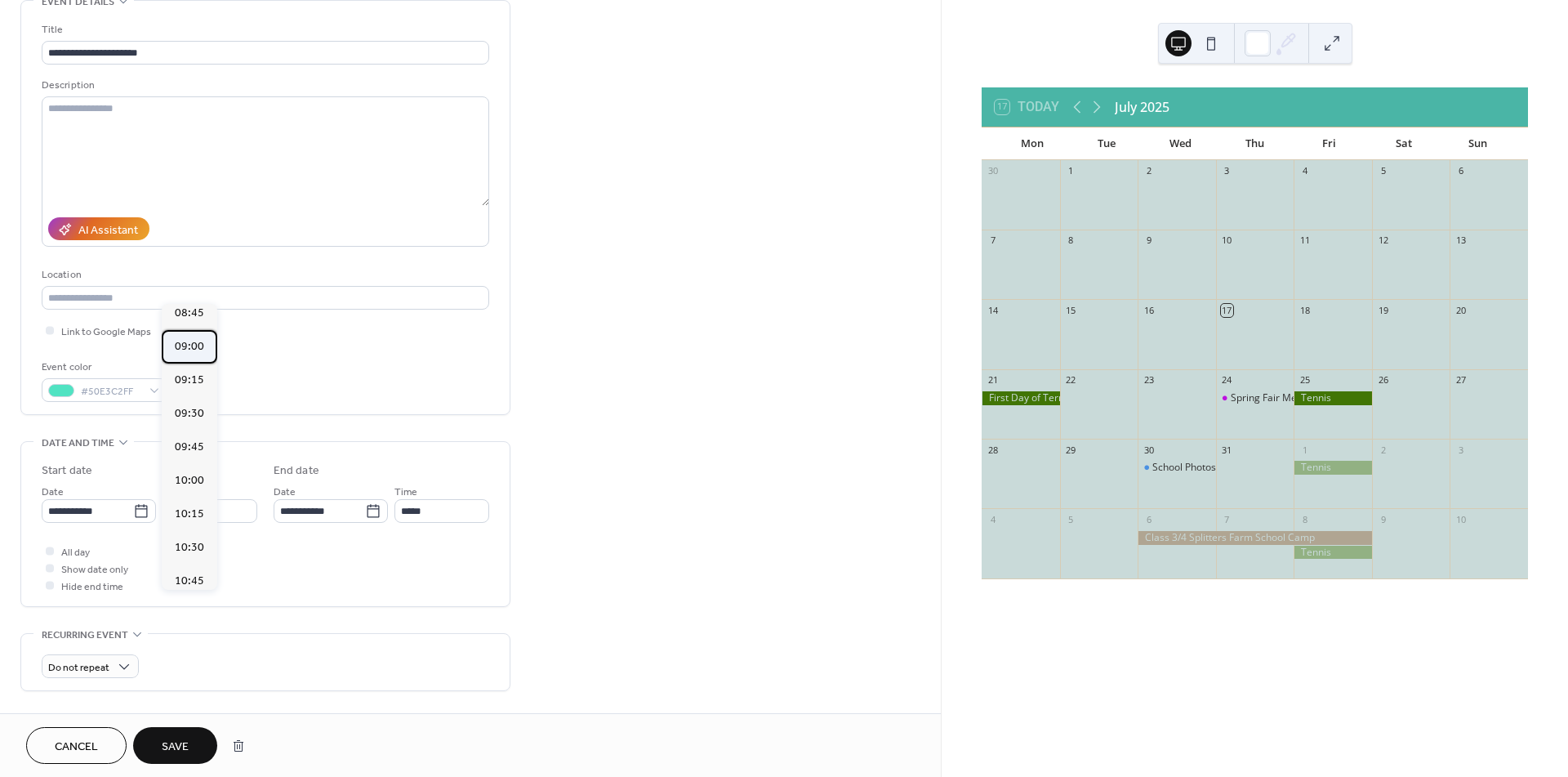 click on "09:00" at bounding box center [189, 346] 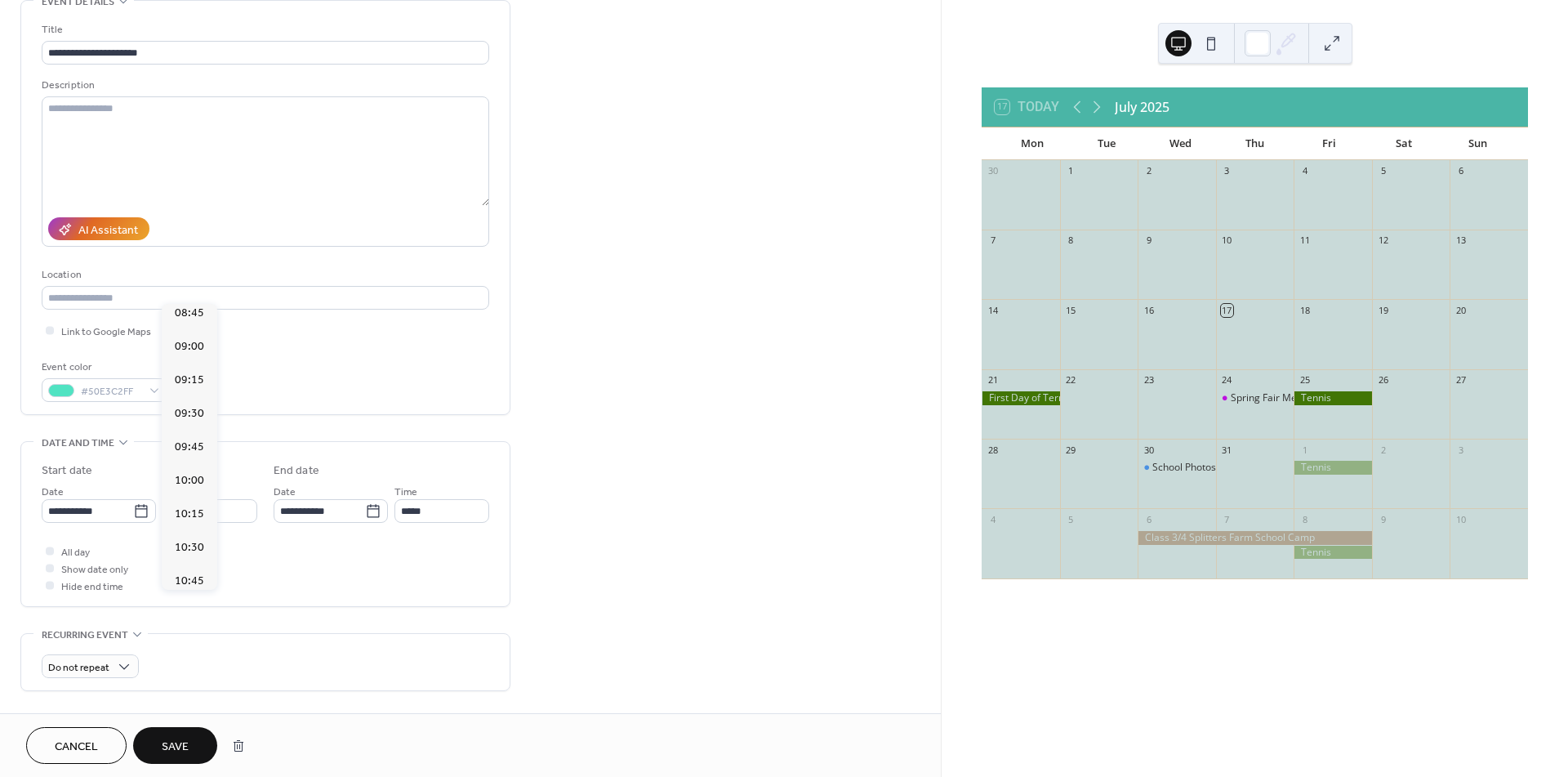 type on "*****" 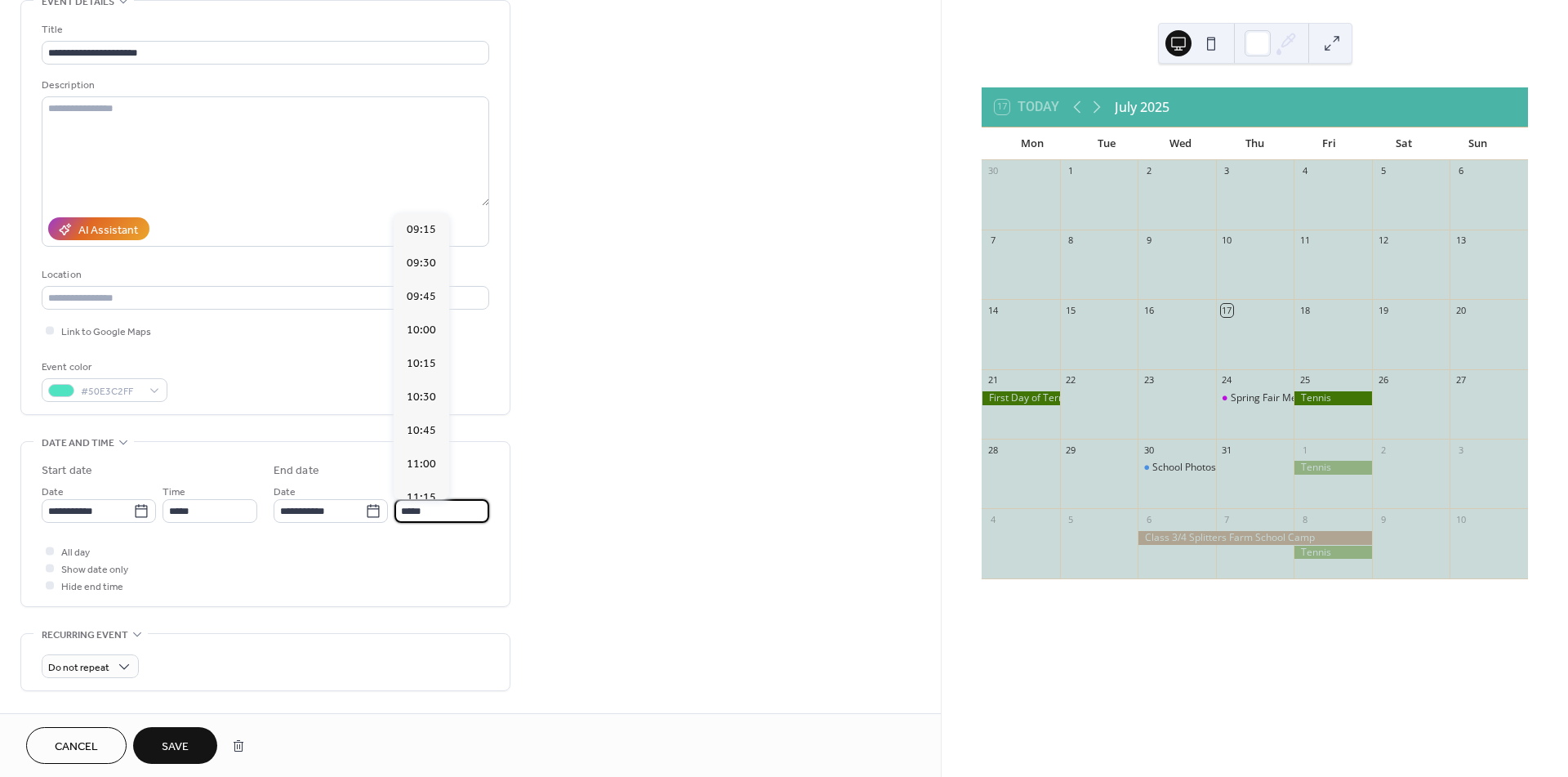 click on "*****" at bounding box center (442, 511) 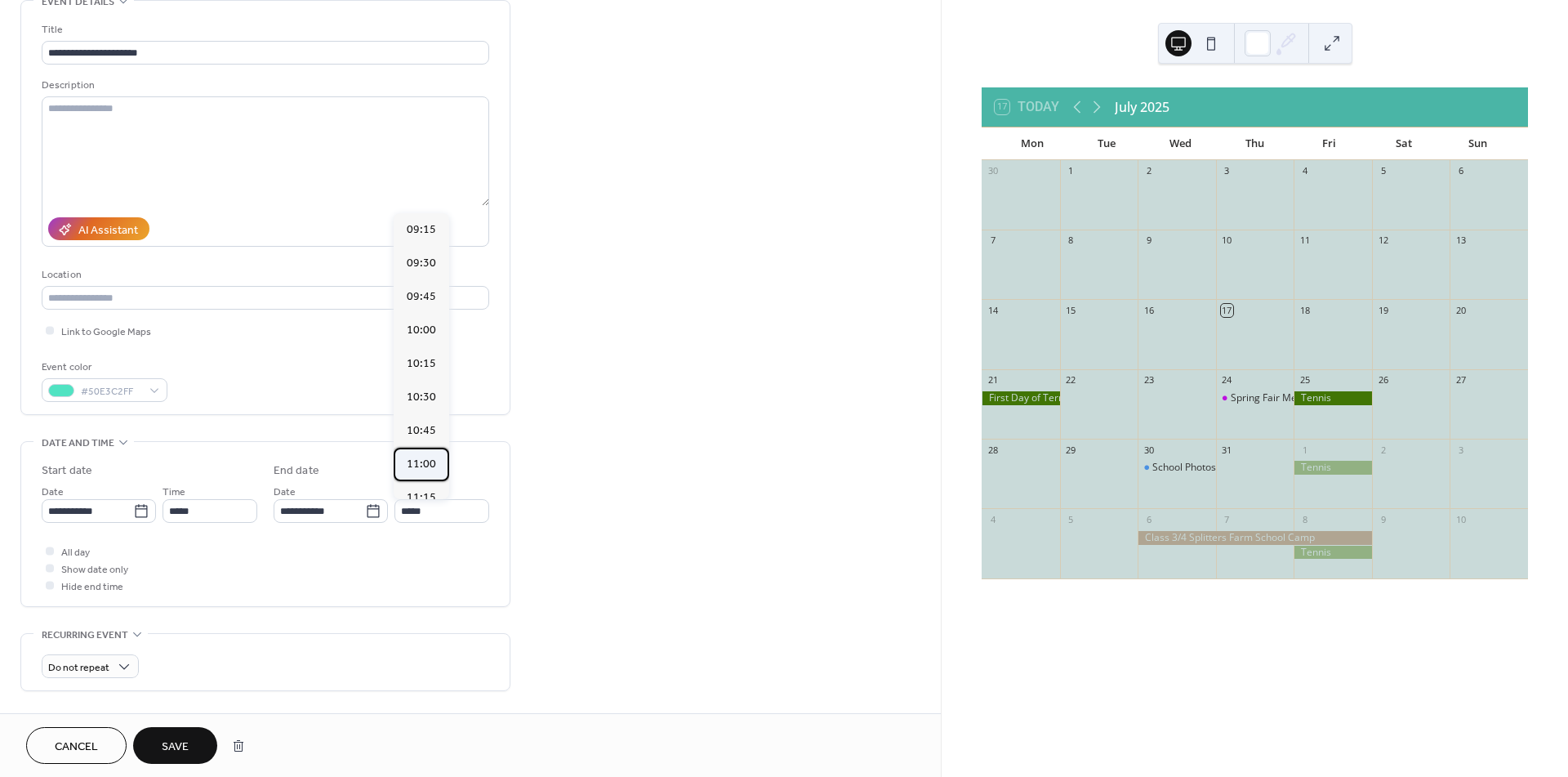 click on "11:00" at bounding box center (421, 464) 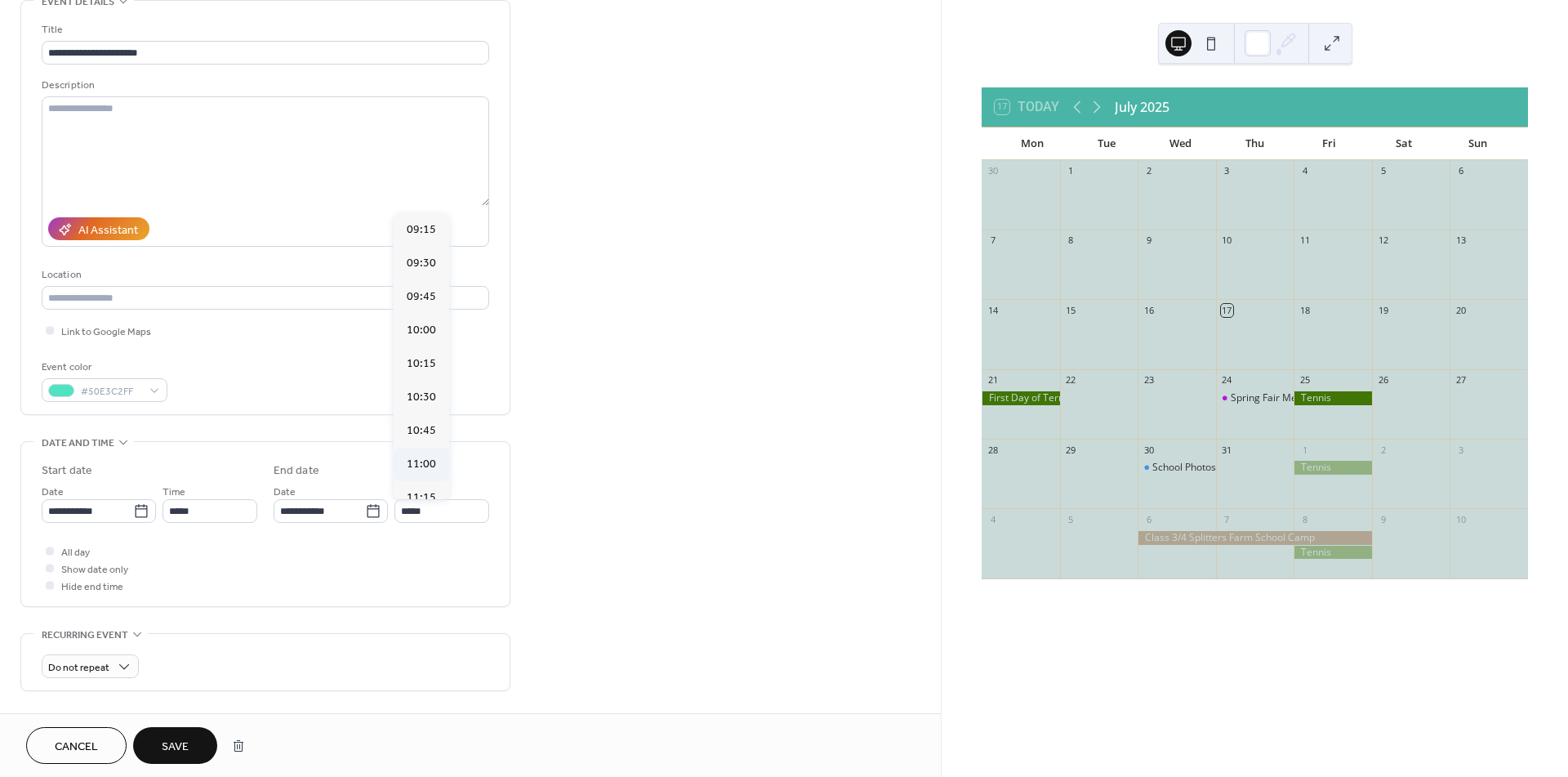 type on "*****" 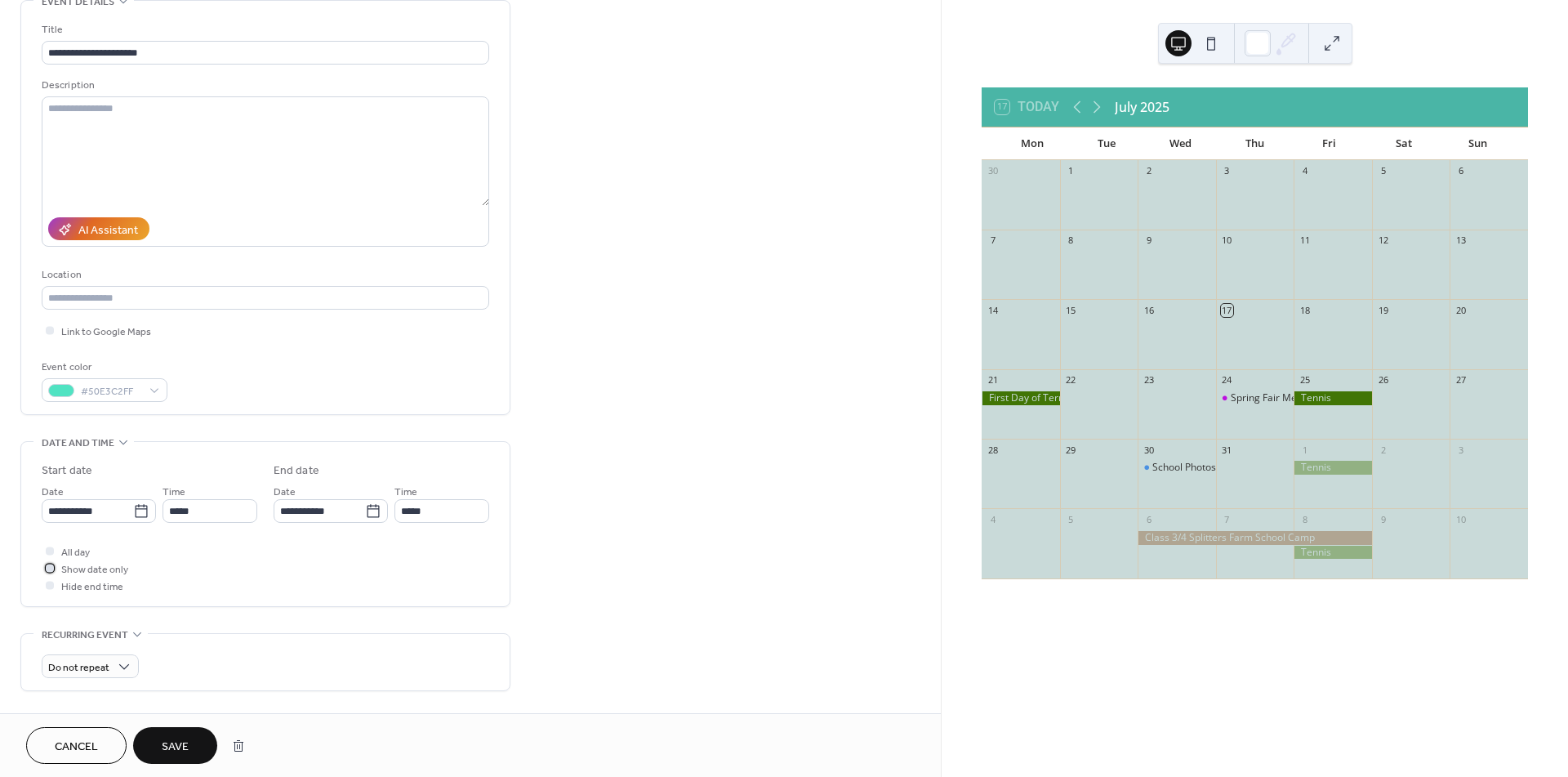 click at bounding box center (50, 568) 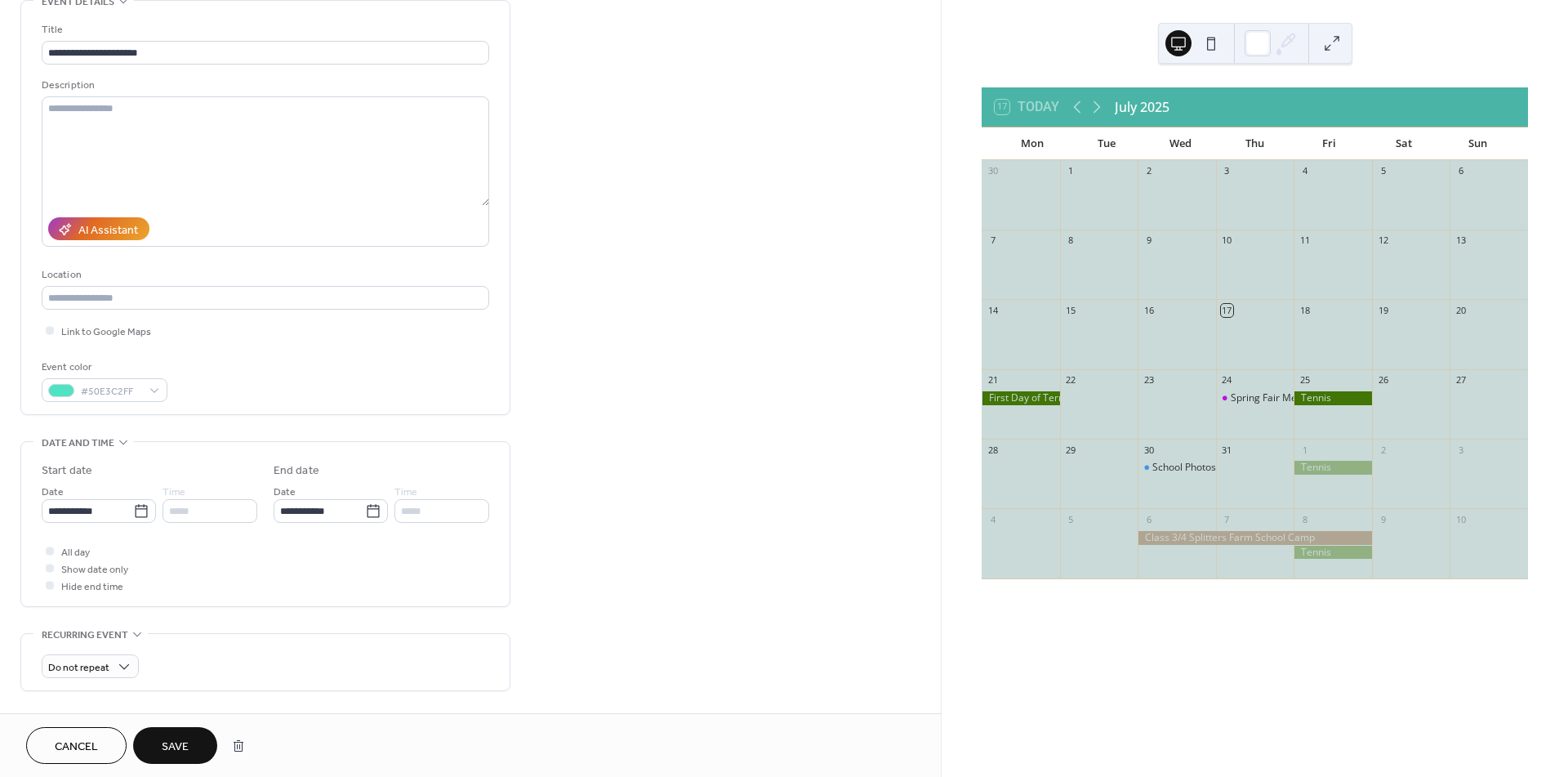click on "Save" at bounding box center (175, 747) 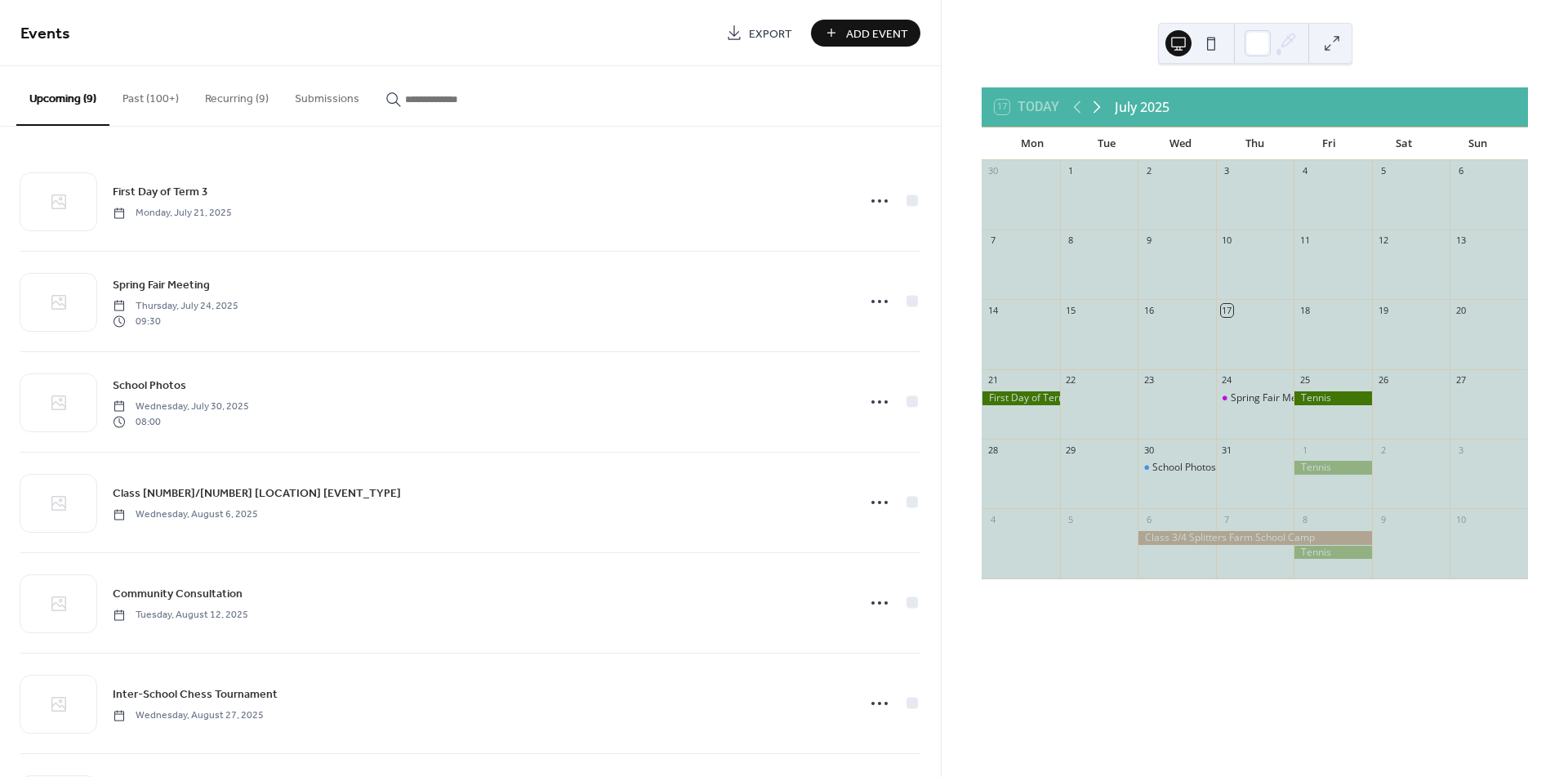 click 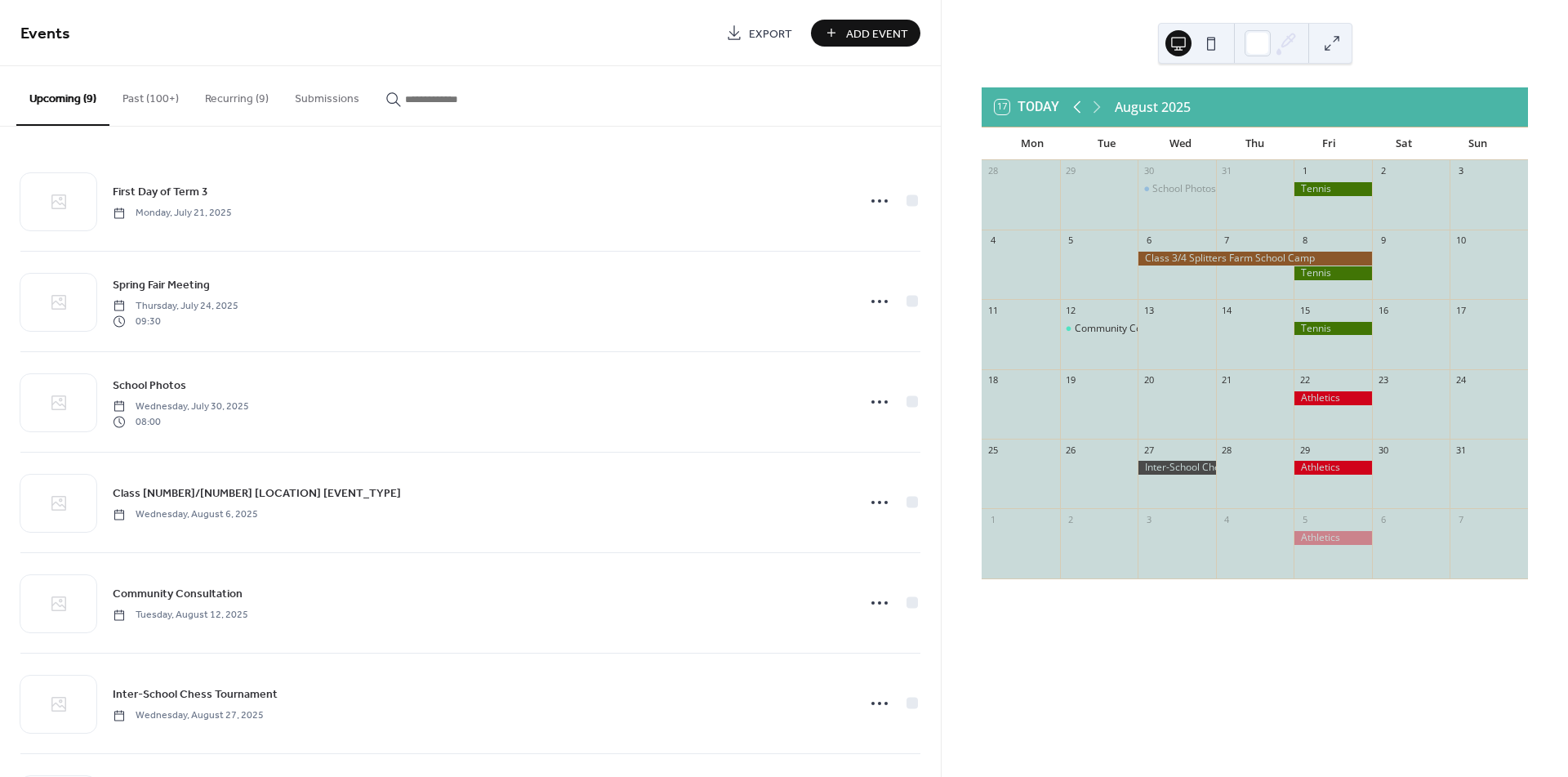 click 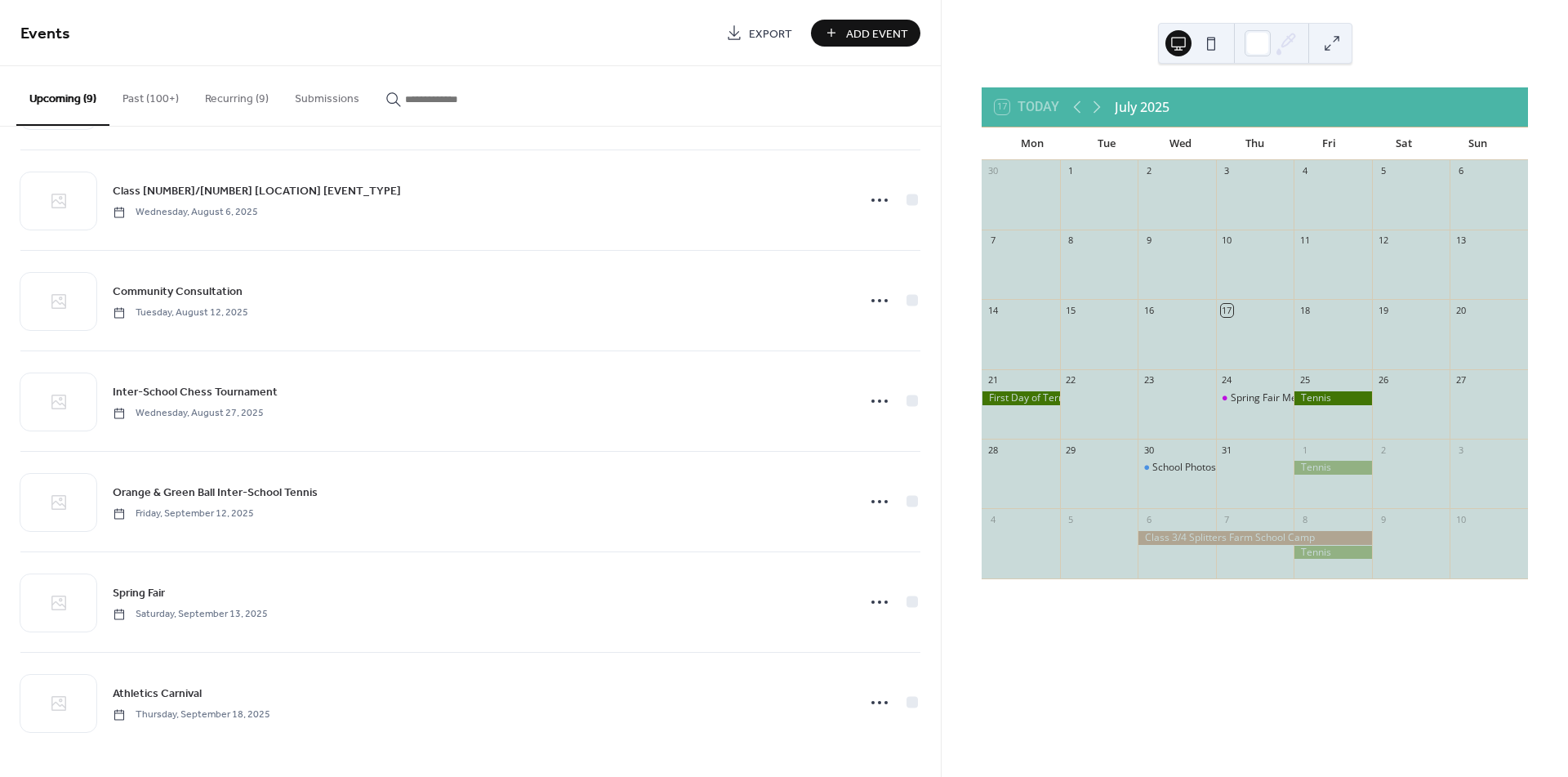scroll, scrollTop: 0, scrollLeft: 0, axis: both 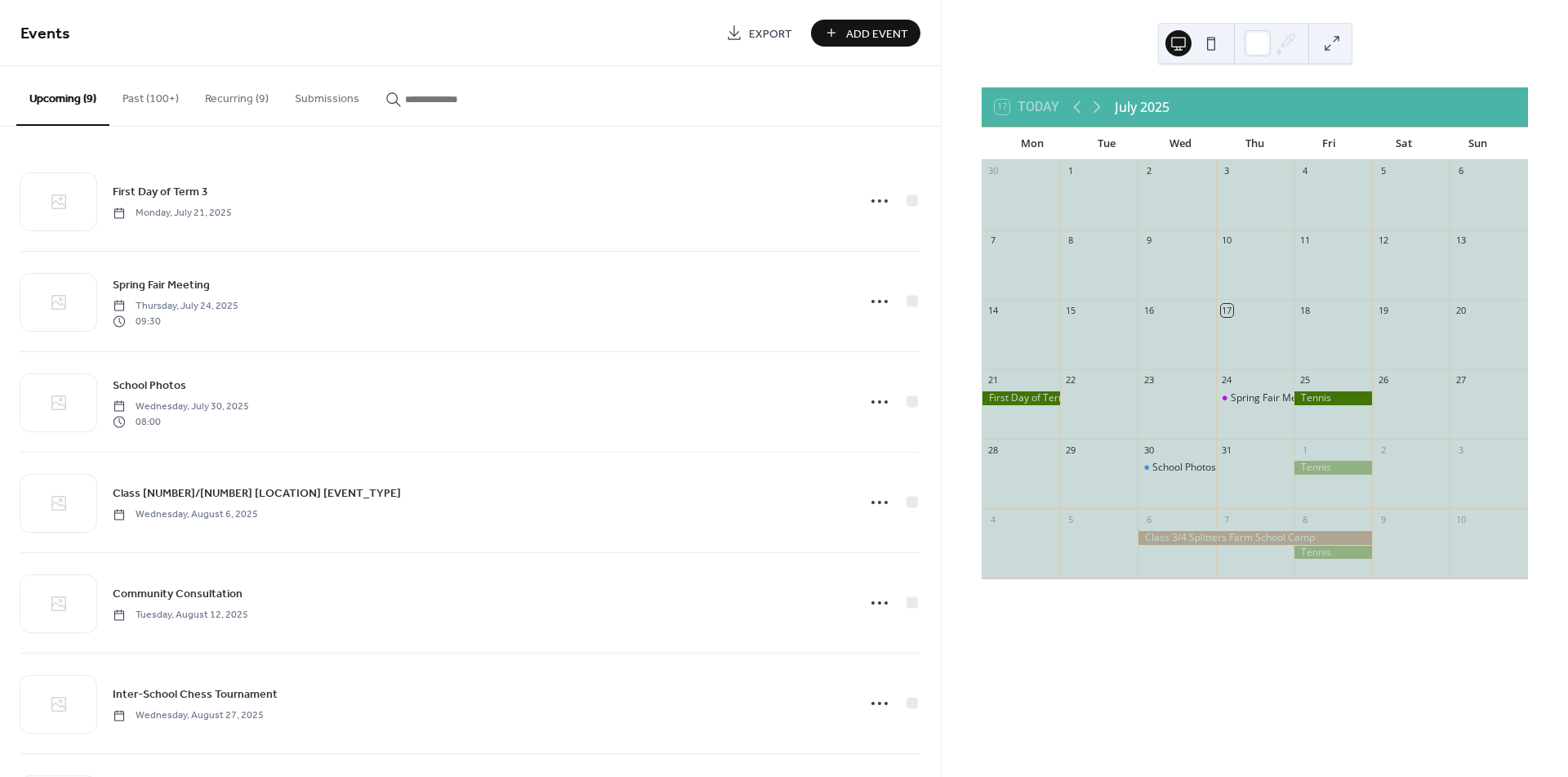 click 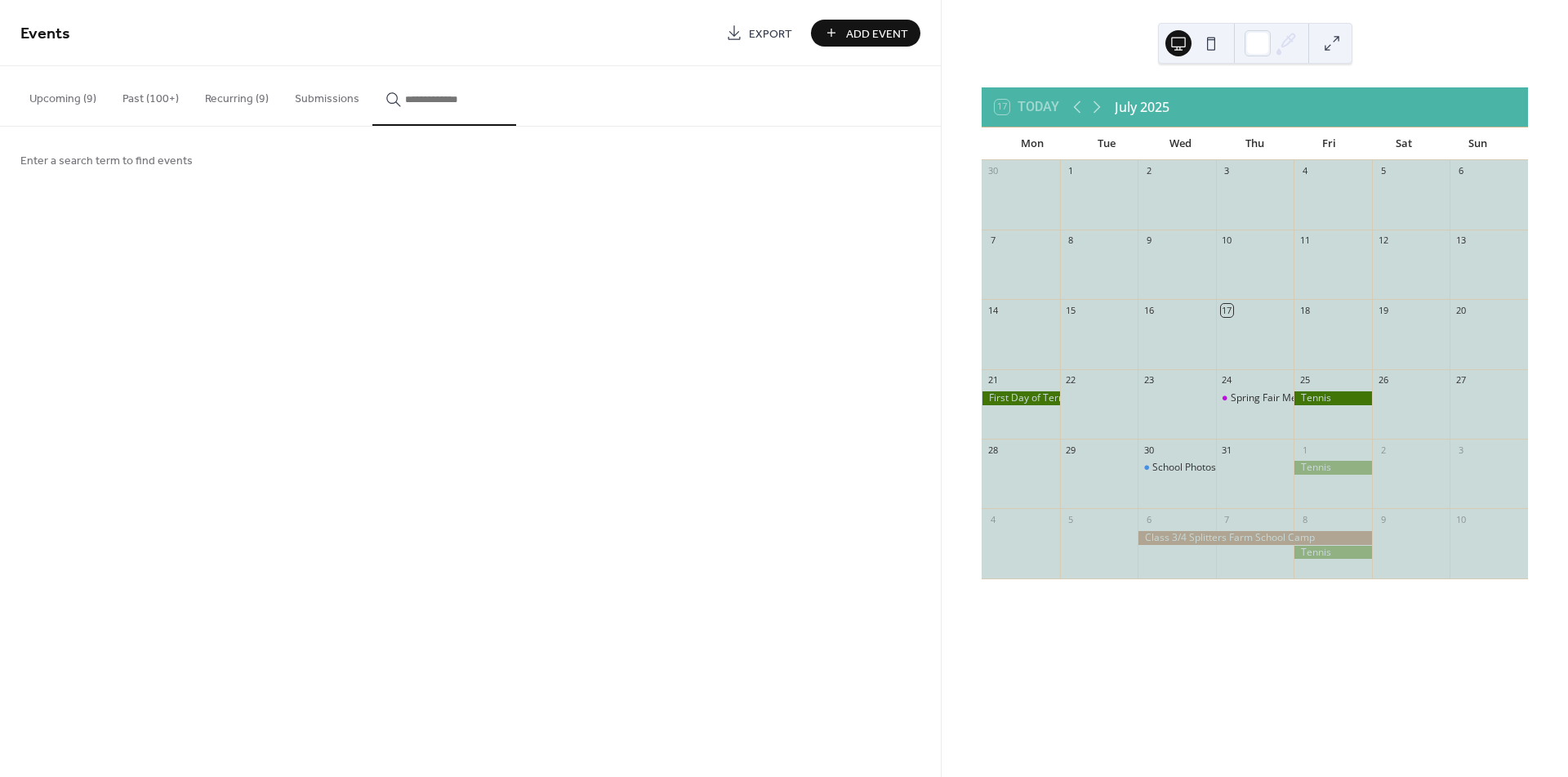 click on "Enter a search term to find events" at bounding box center (106, 161) 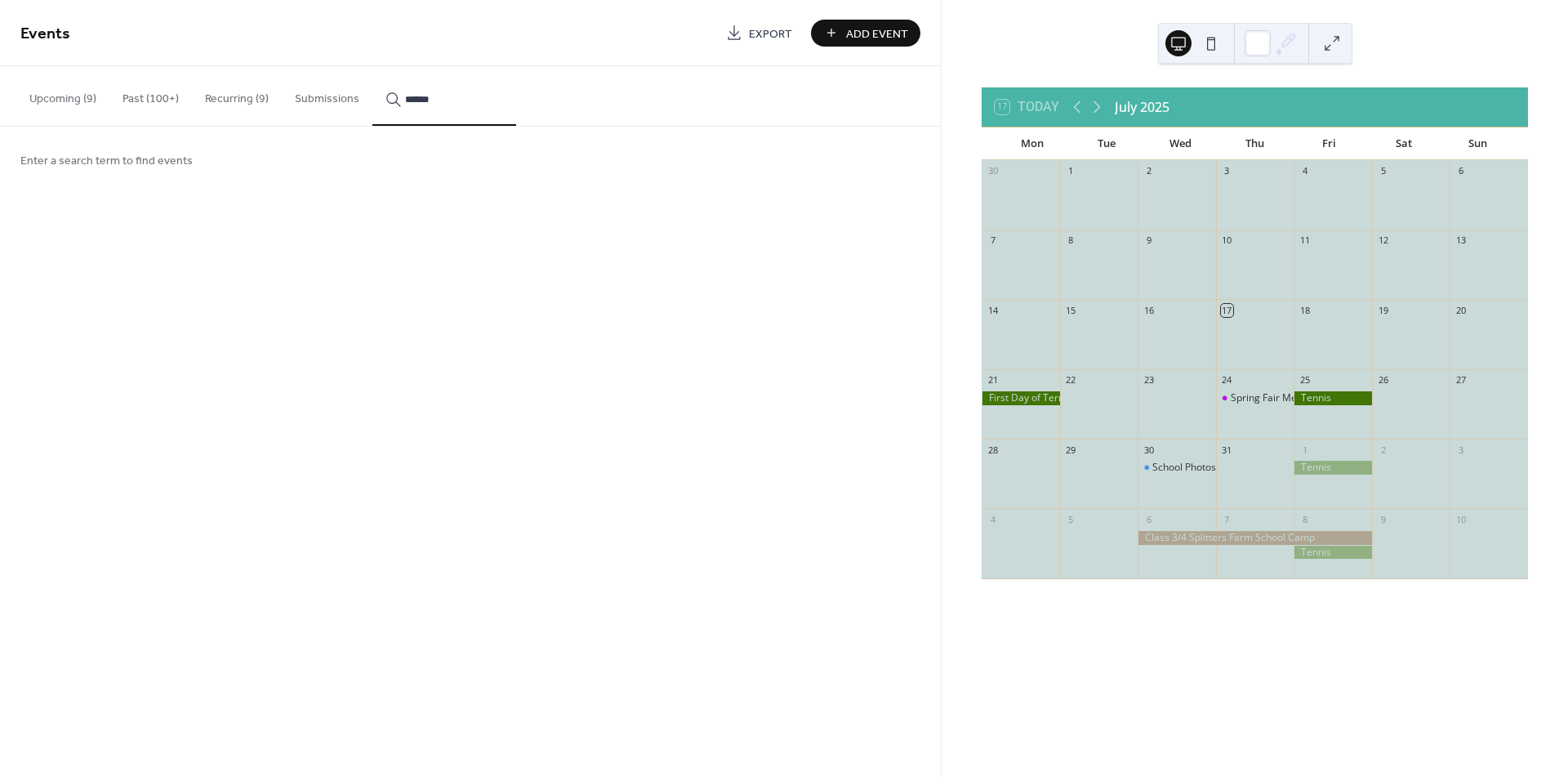 type on "******" 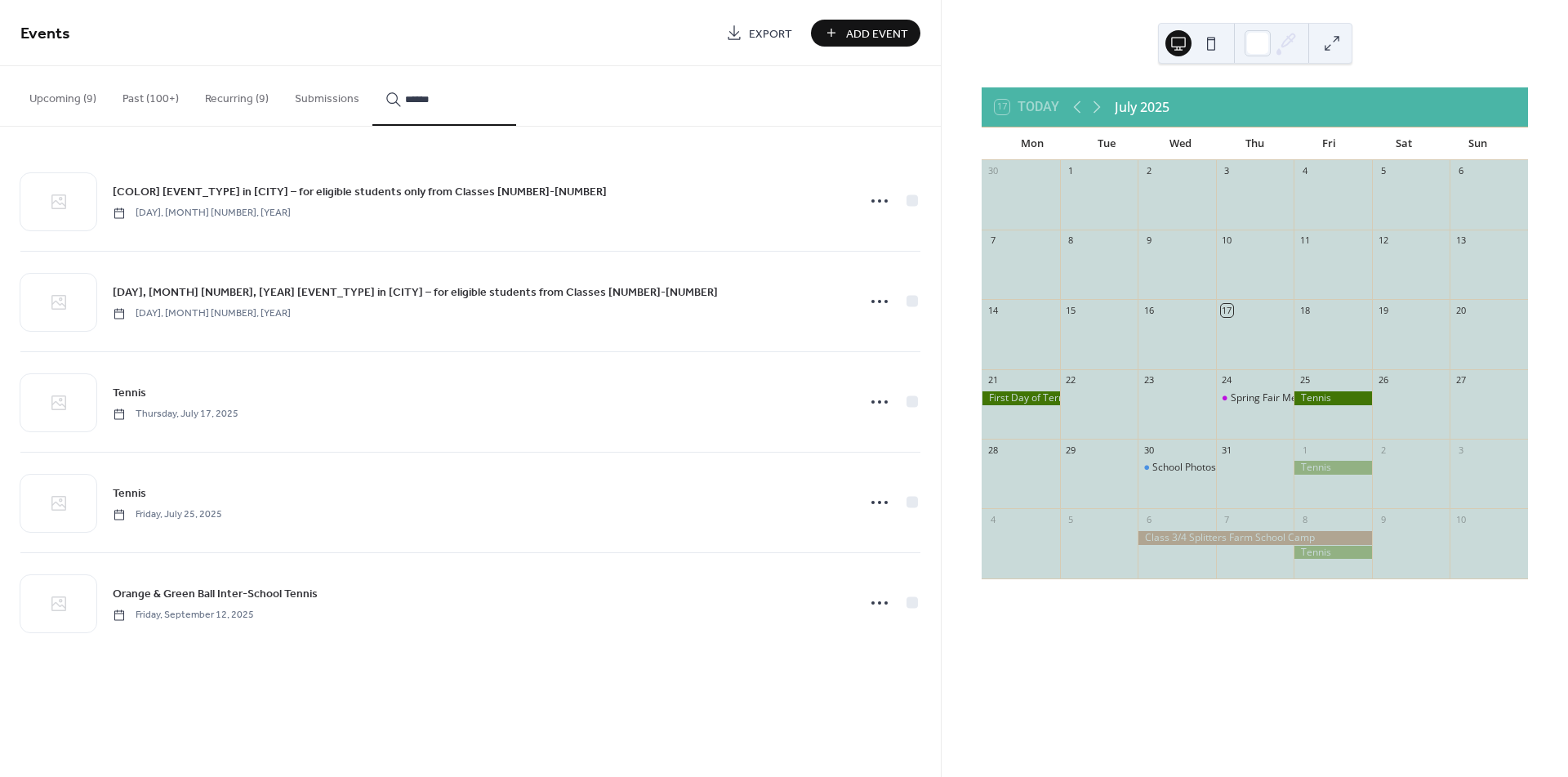 click on "Tennis" at bounding box center (129, 393) 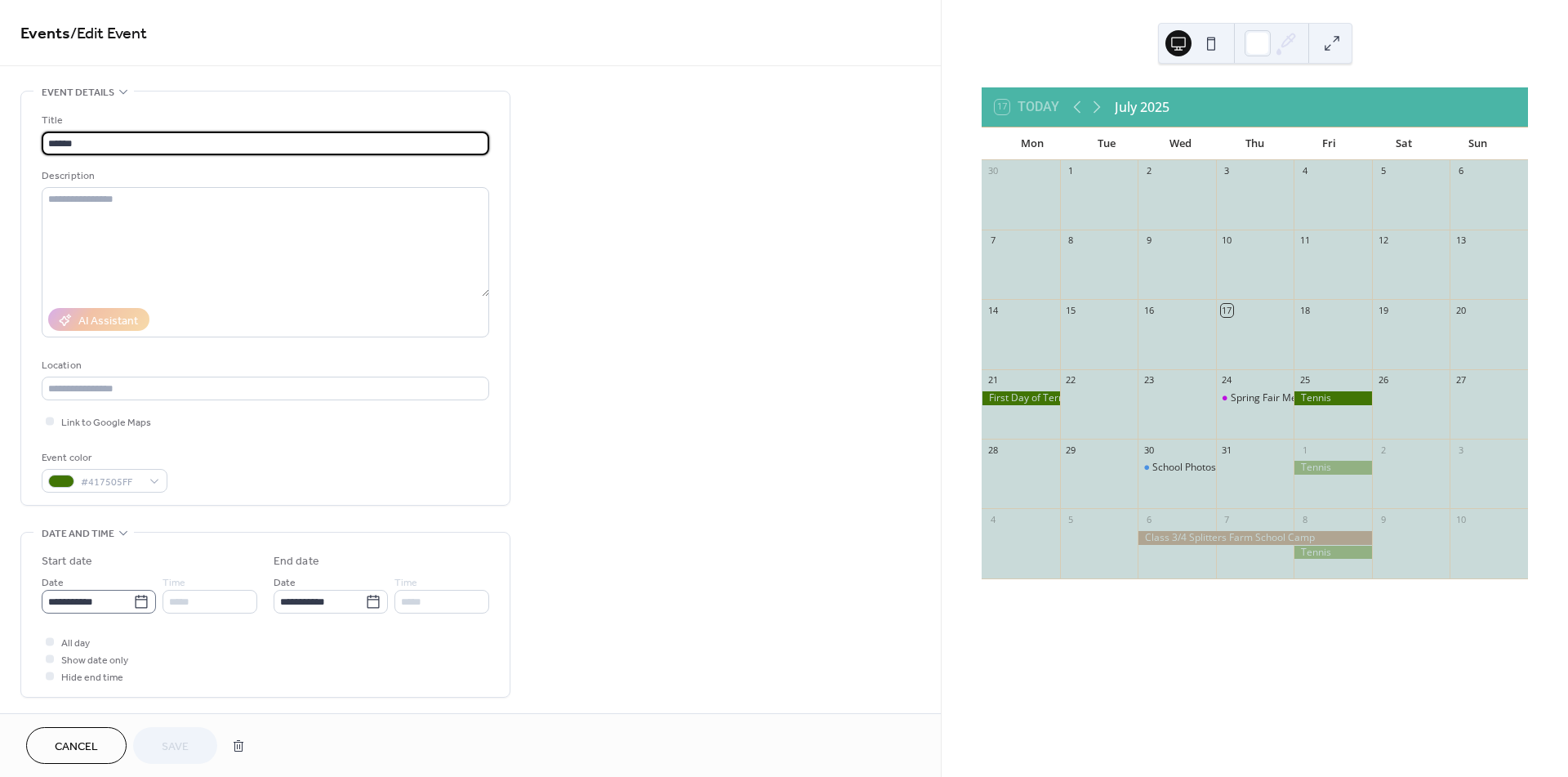 click 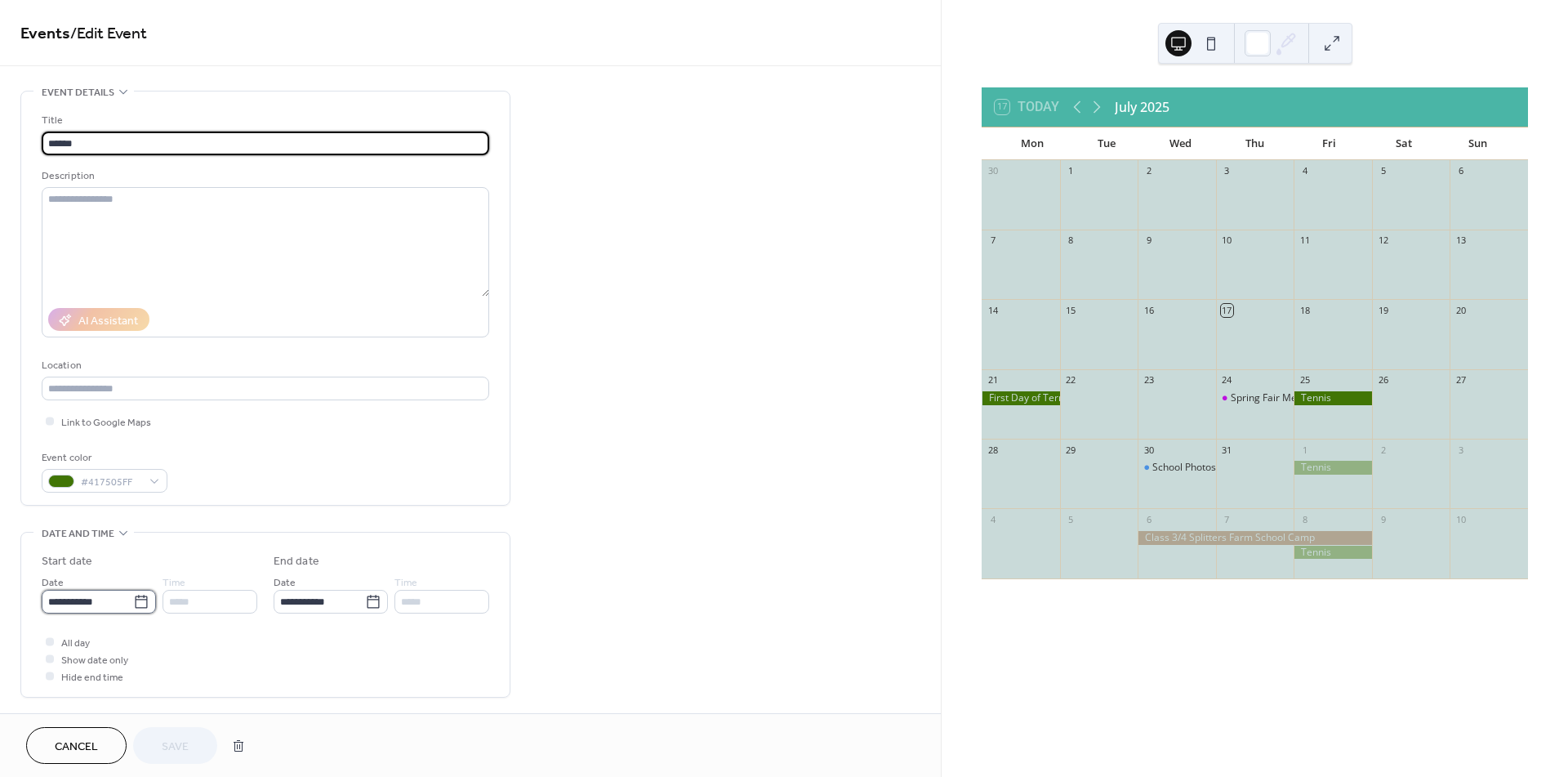 click on "**********" at bounding box center [87, 601] 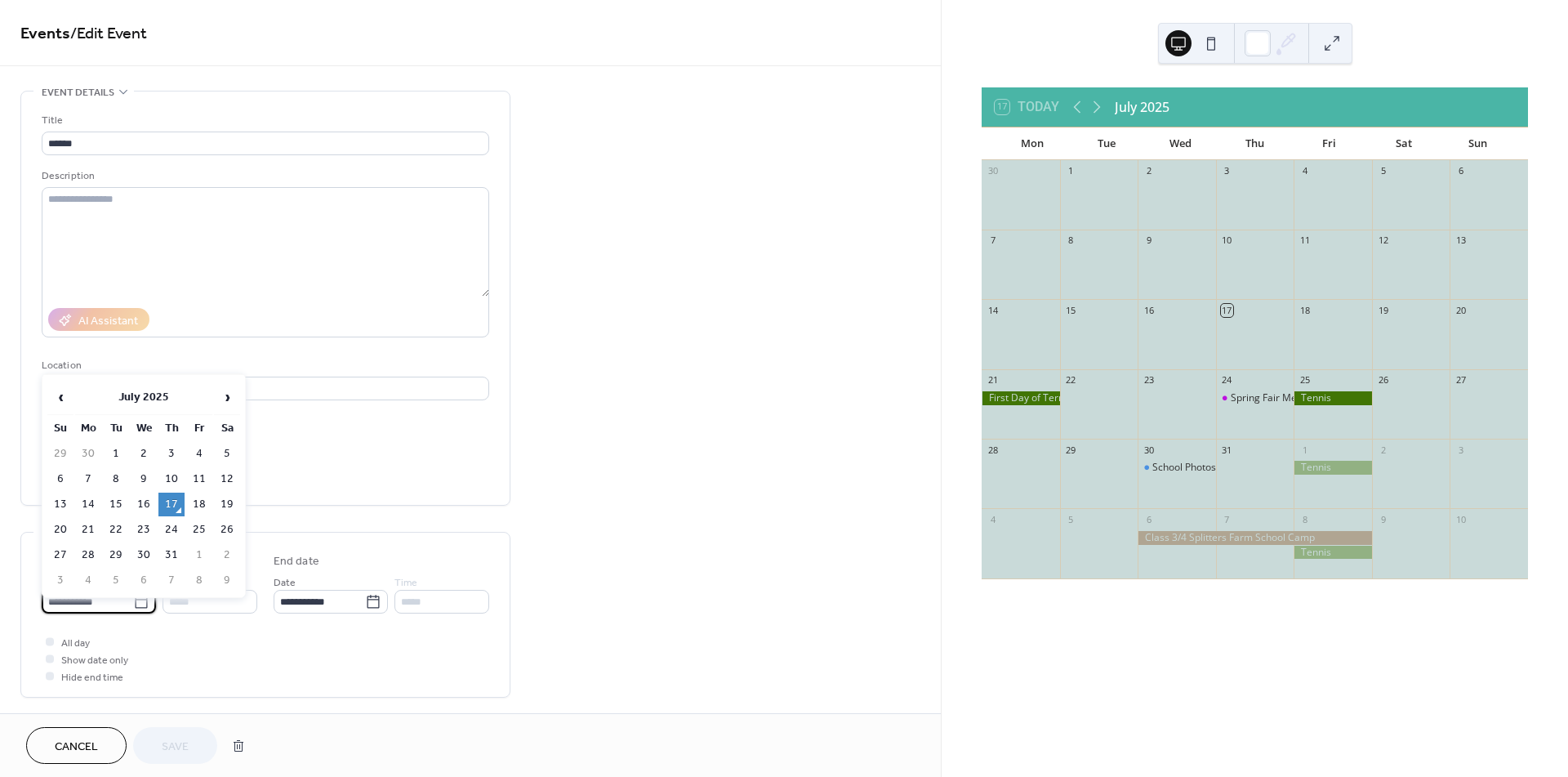 click on "17" at bounding box center [172, 504] 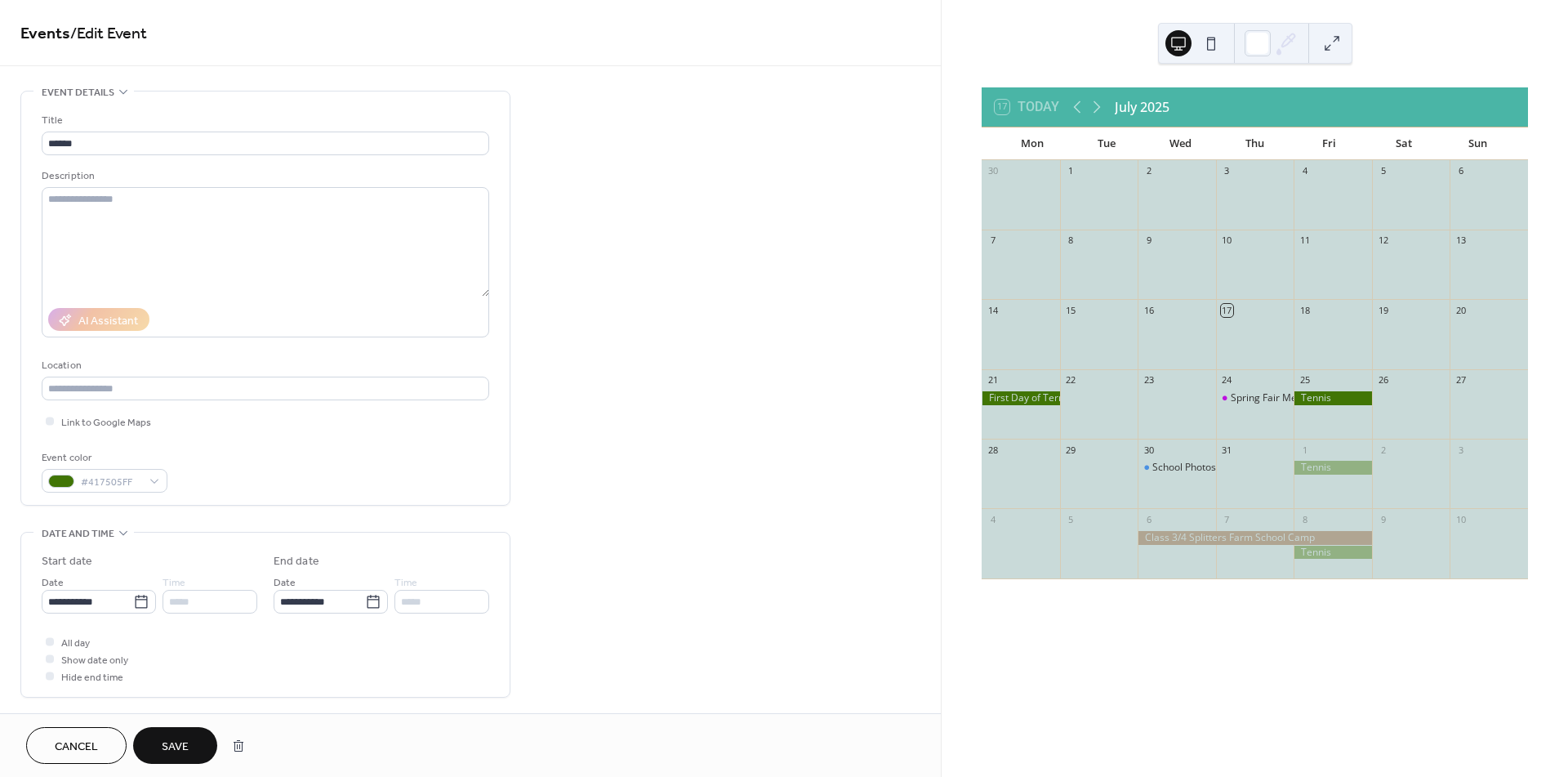 click at bounding box center (50, 659) 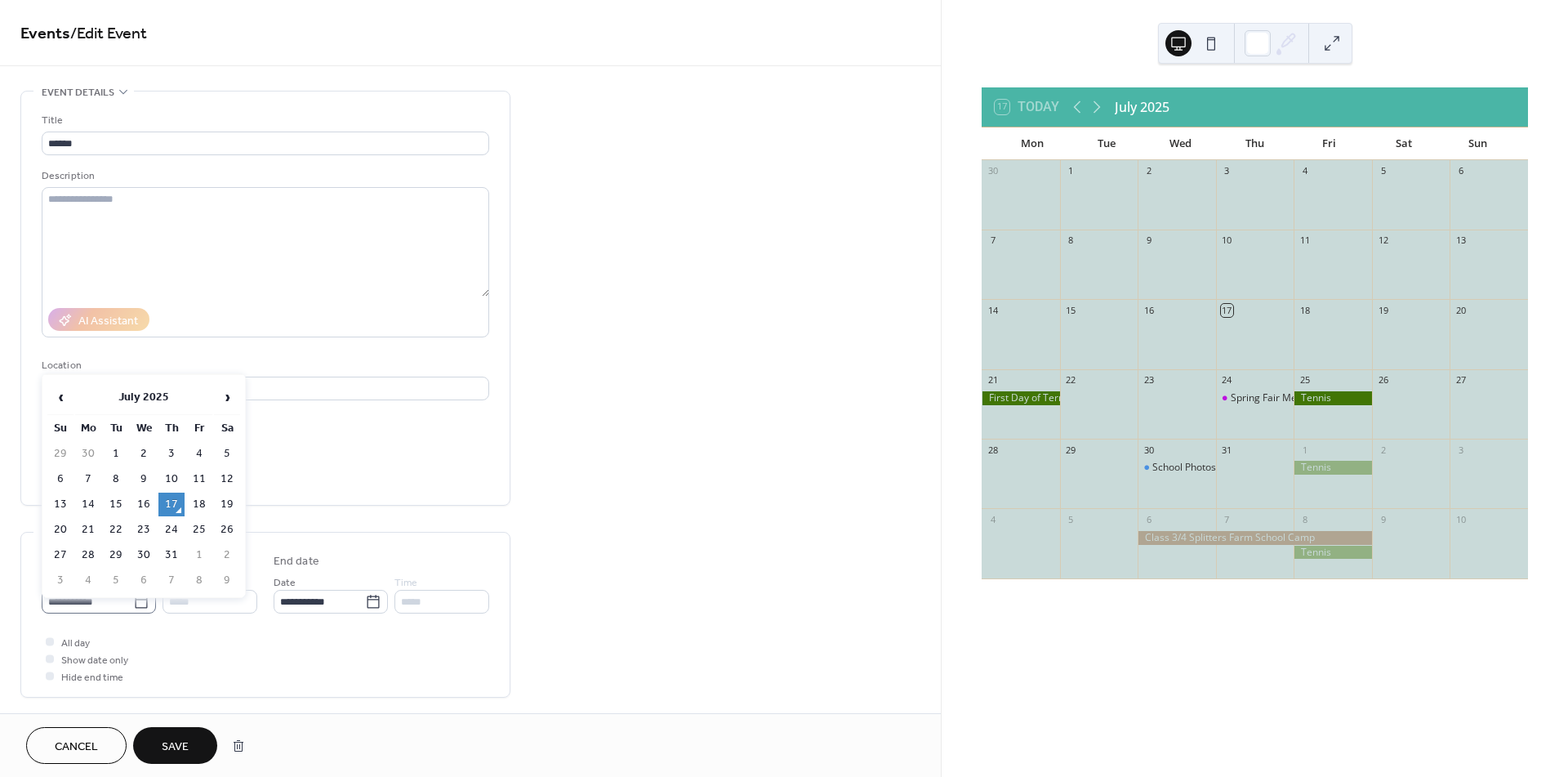 click 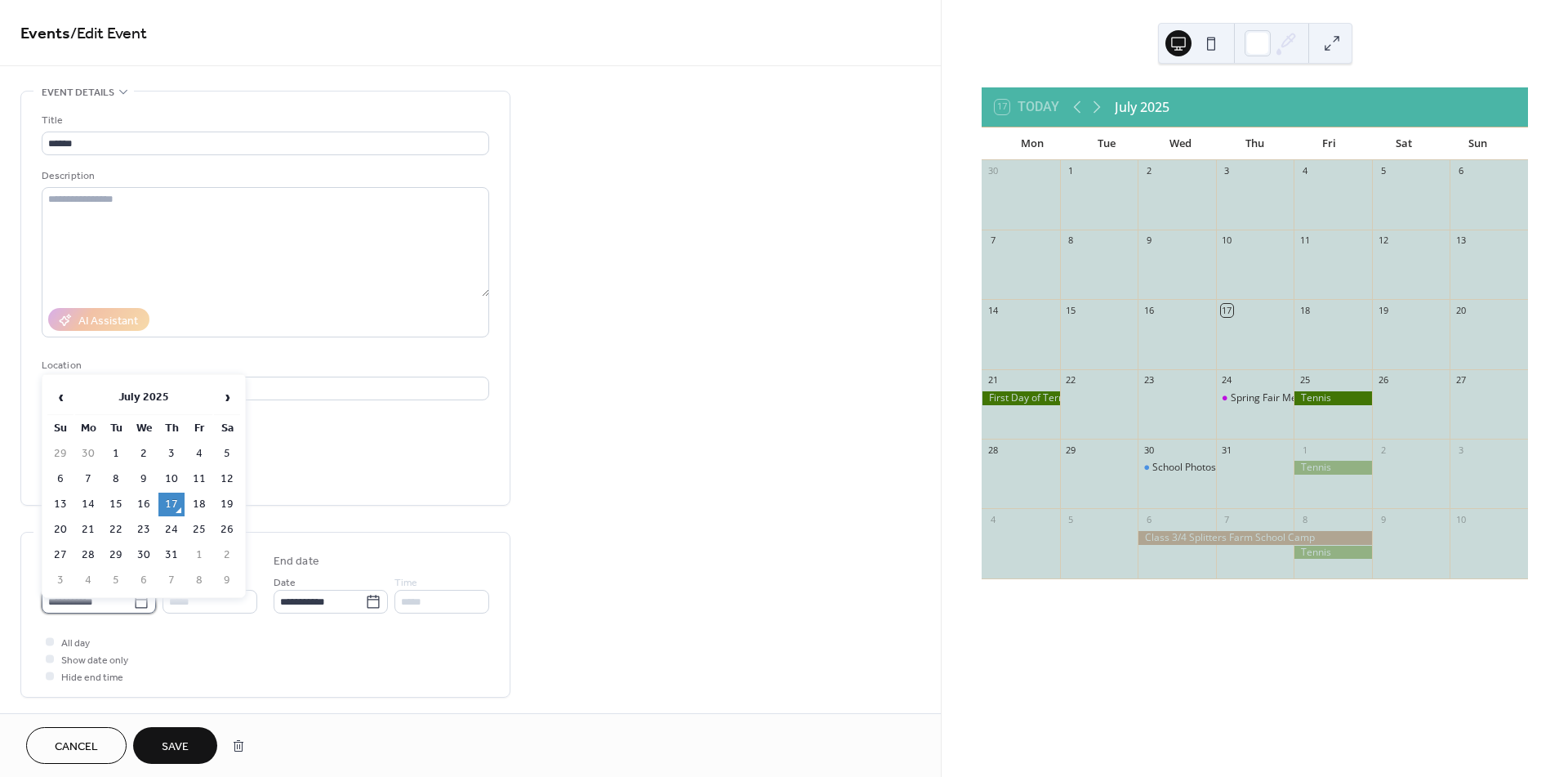 click on "**********" at bounding box center [87, 601] 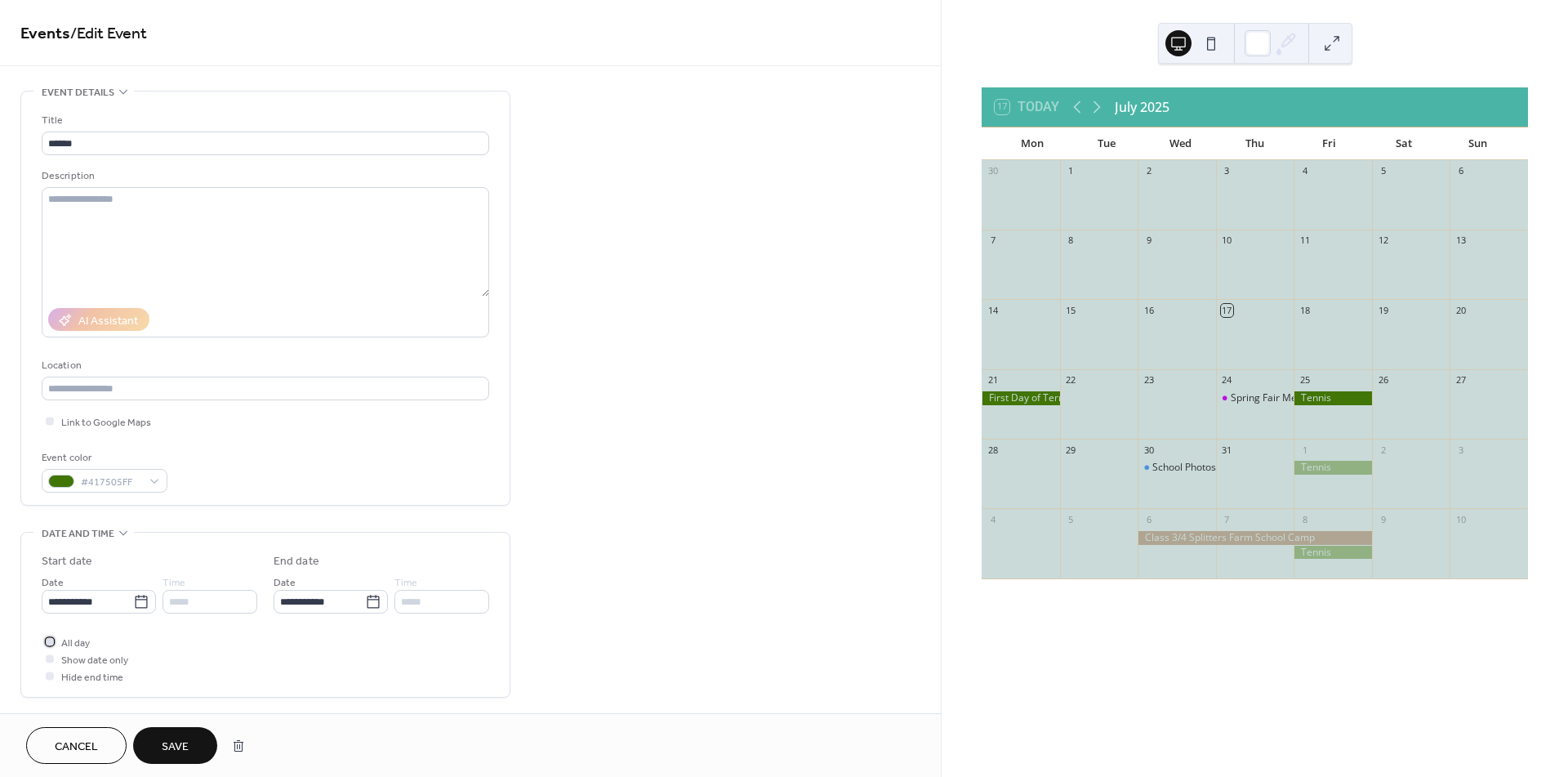 click 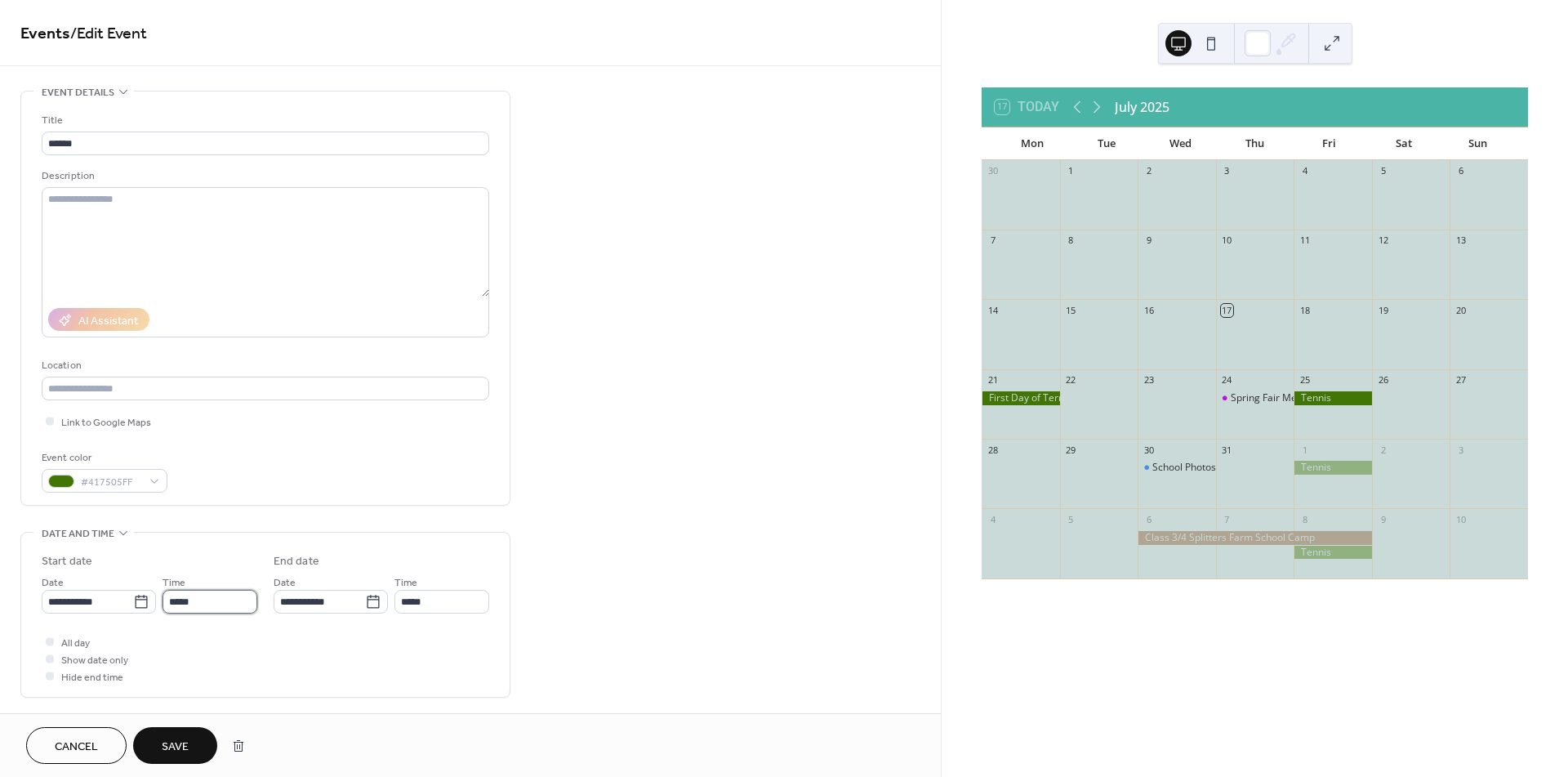 click on "*****" at bounding box center (210, 601) 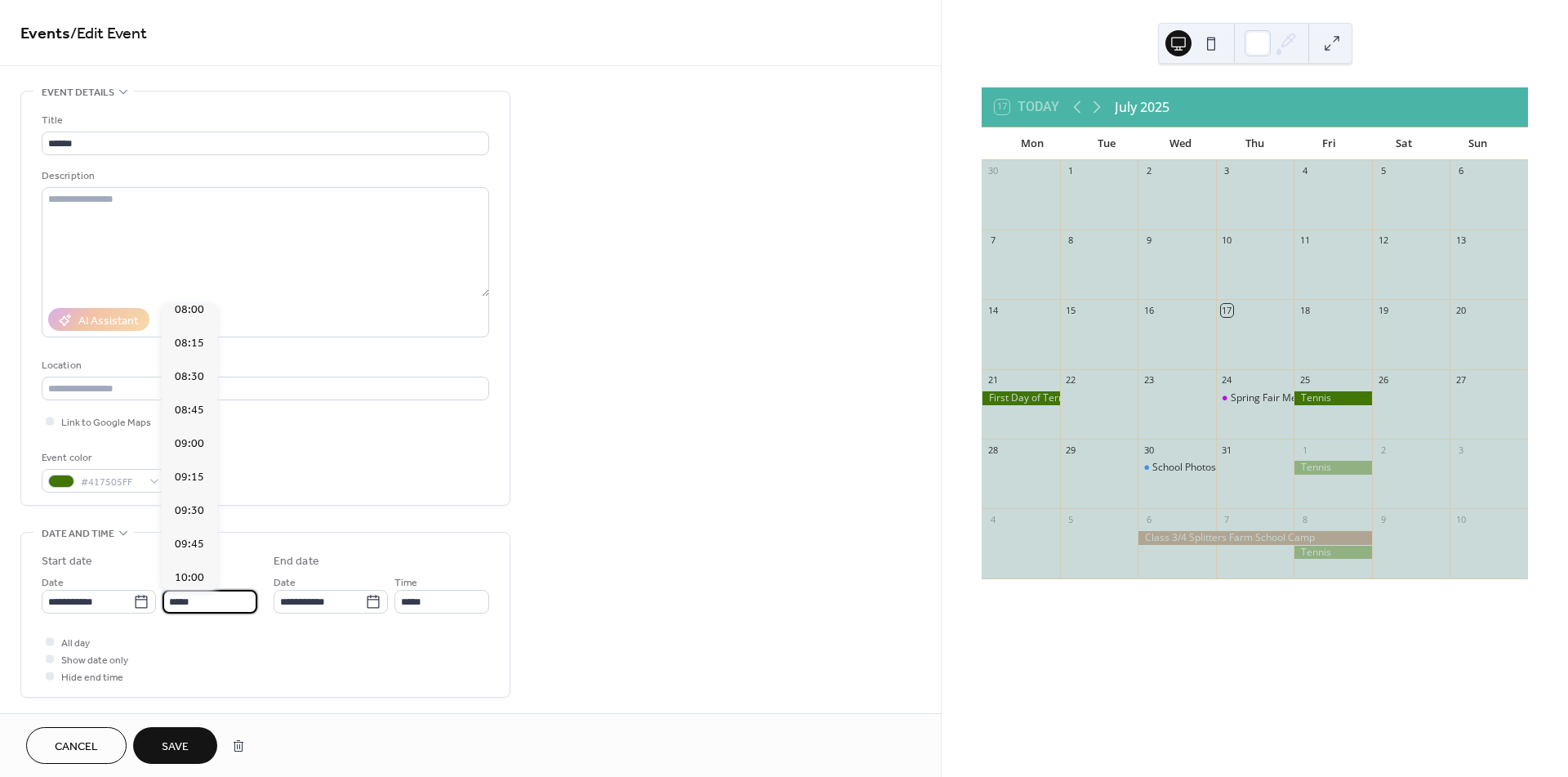 scroll, scrollTop: 1089, scrollLeft: 0, axis: vertical 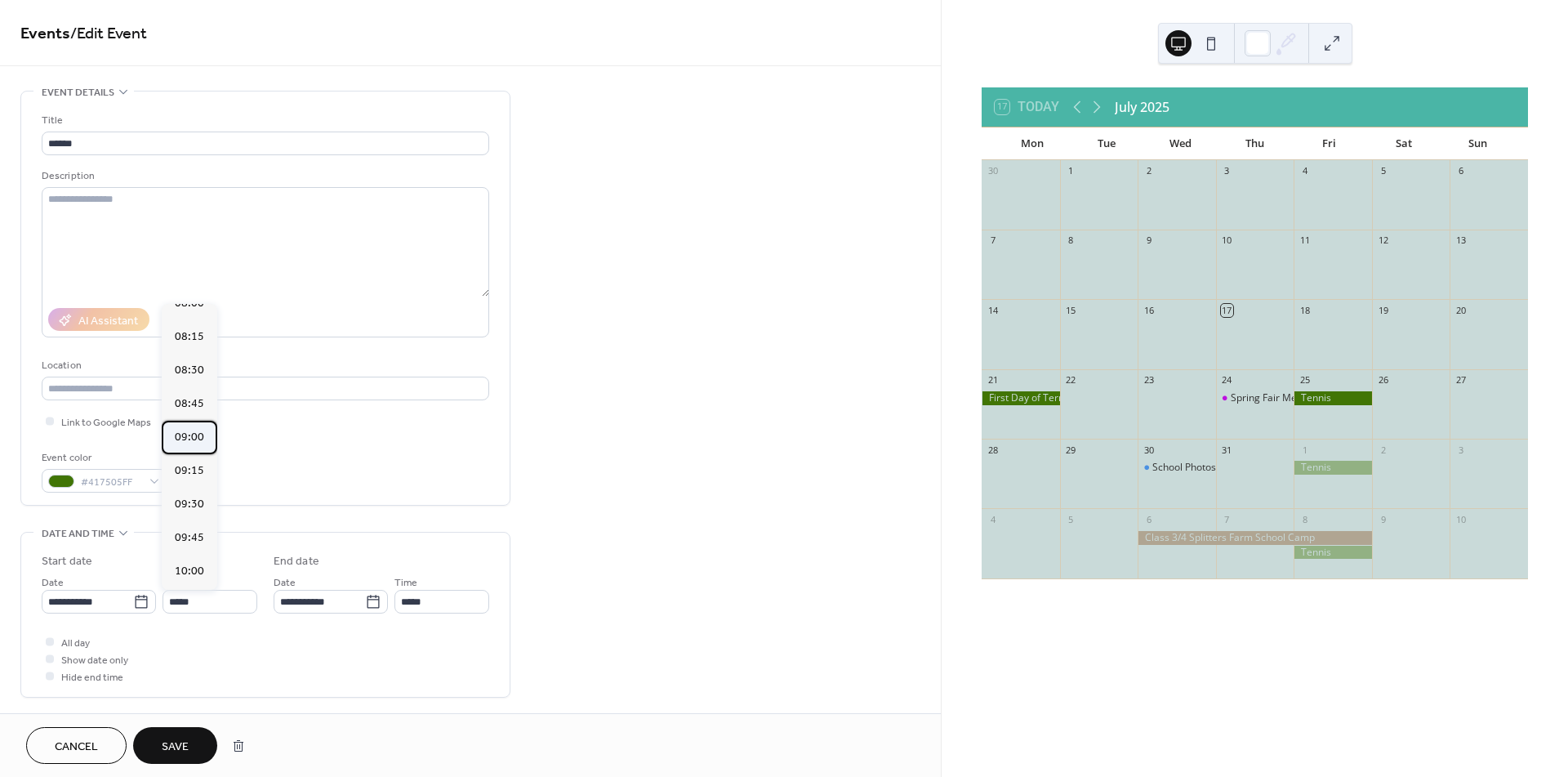 click on "09:00" at bounding box center [189, 437] 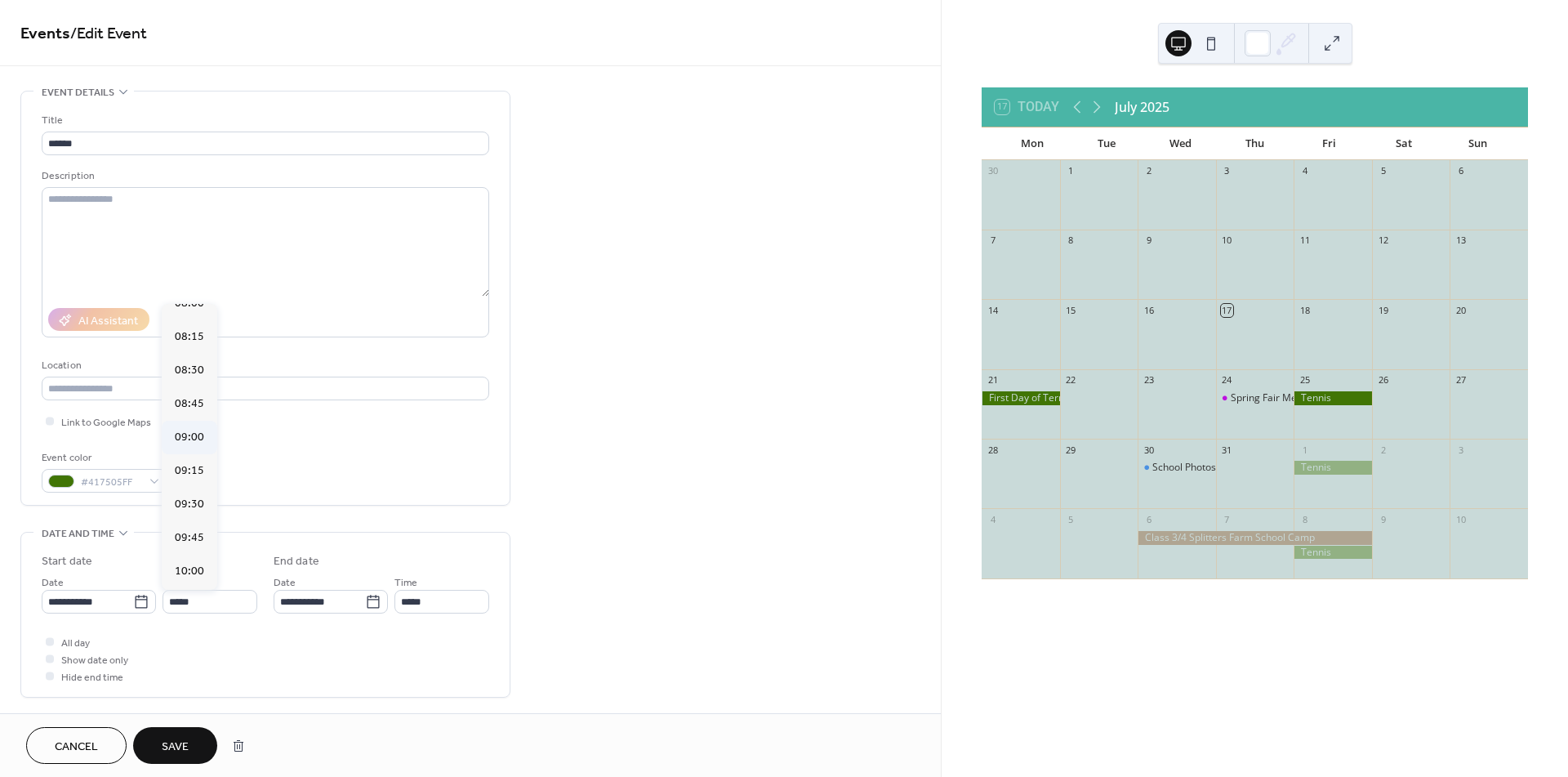 type on "*****" 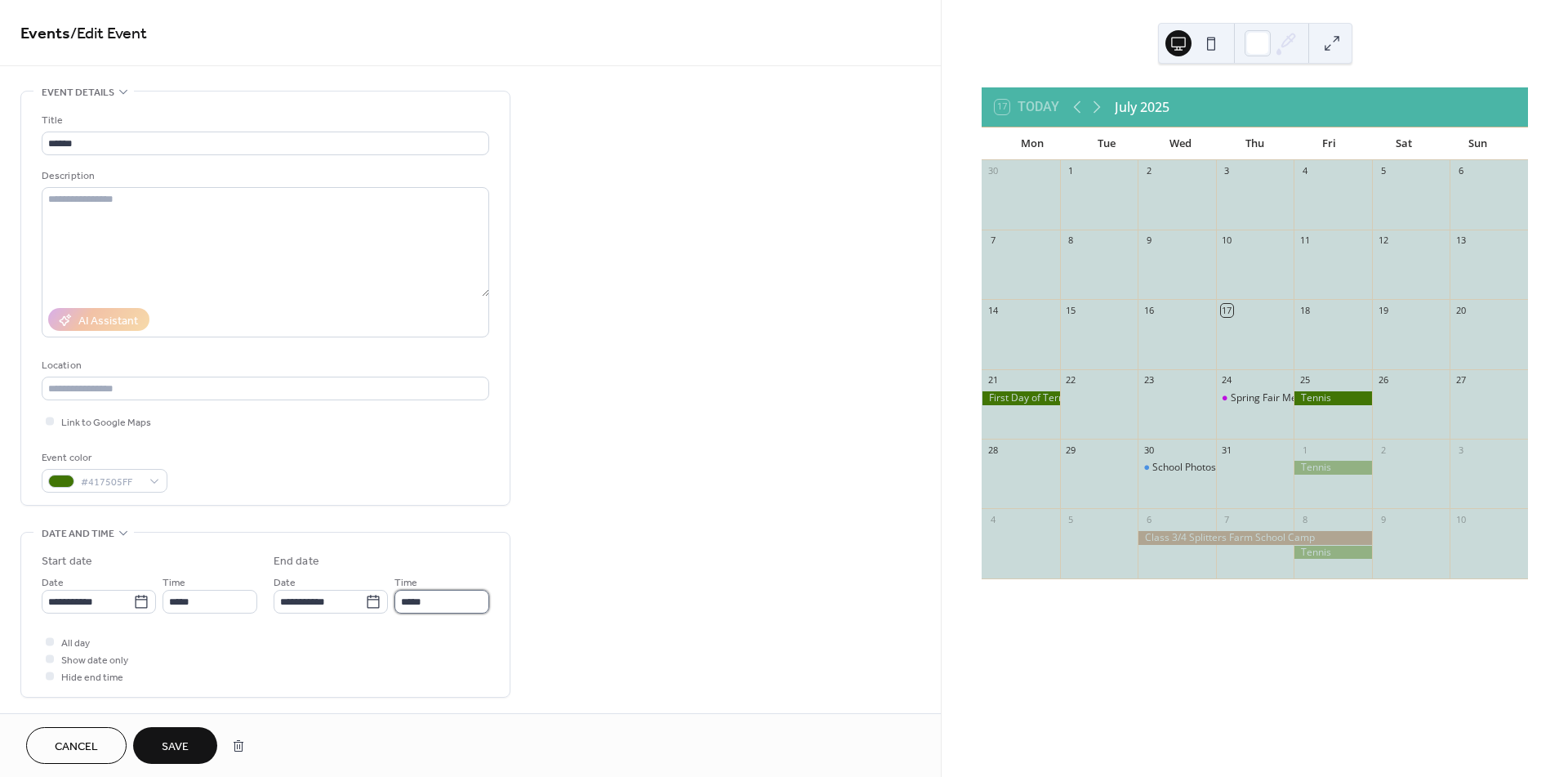 click on "*****" at bounding box center (442, 601) 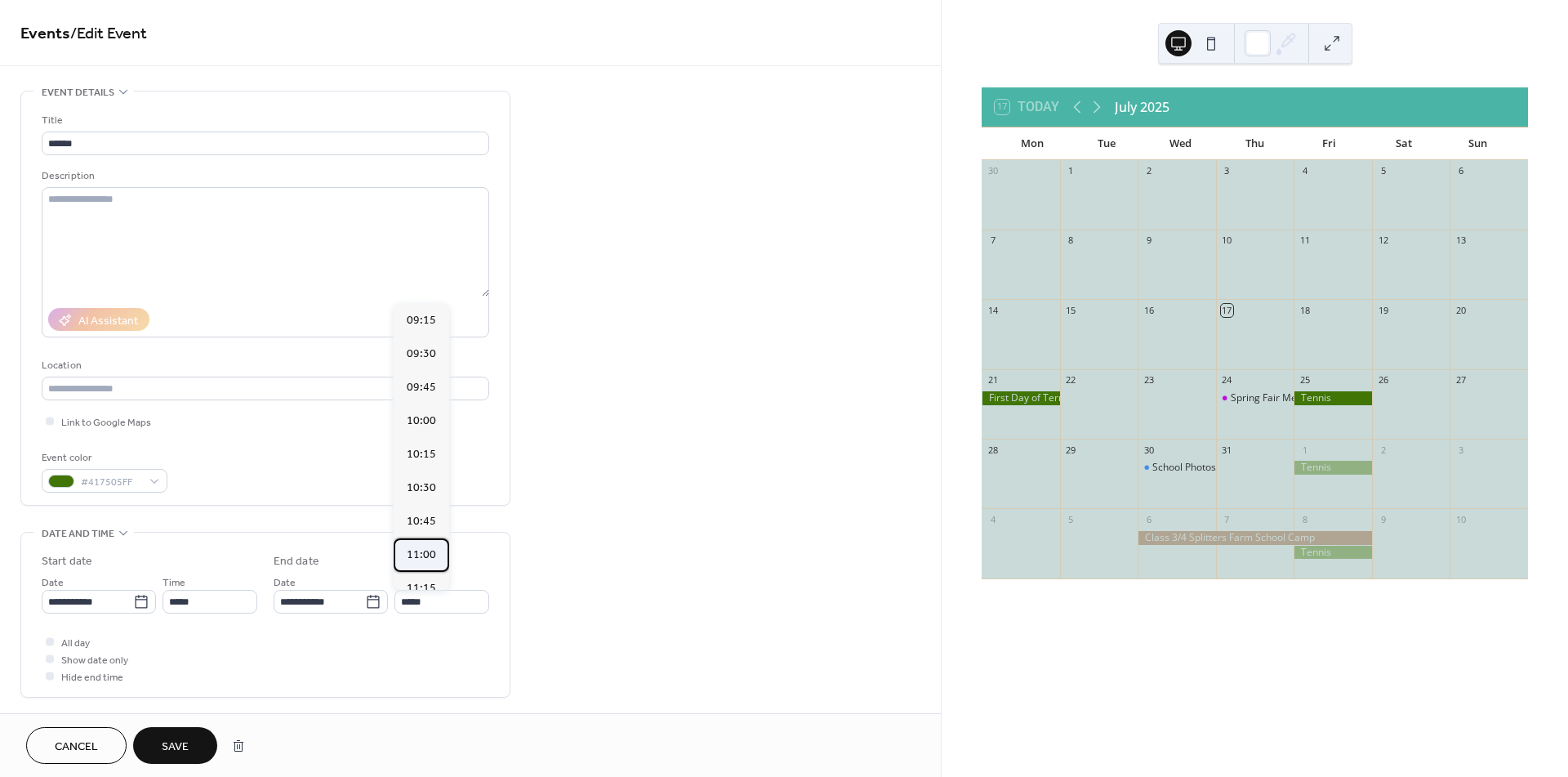 click on "11:00" at bounding box center (421, 555) 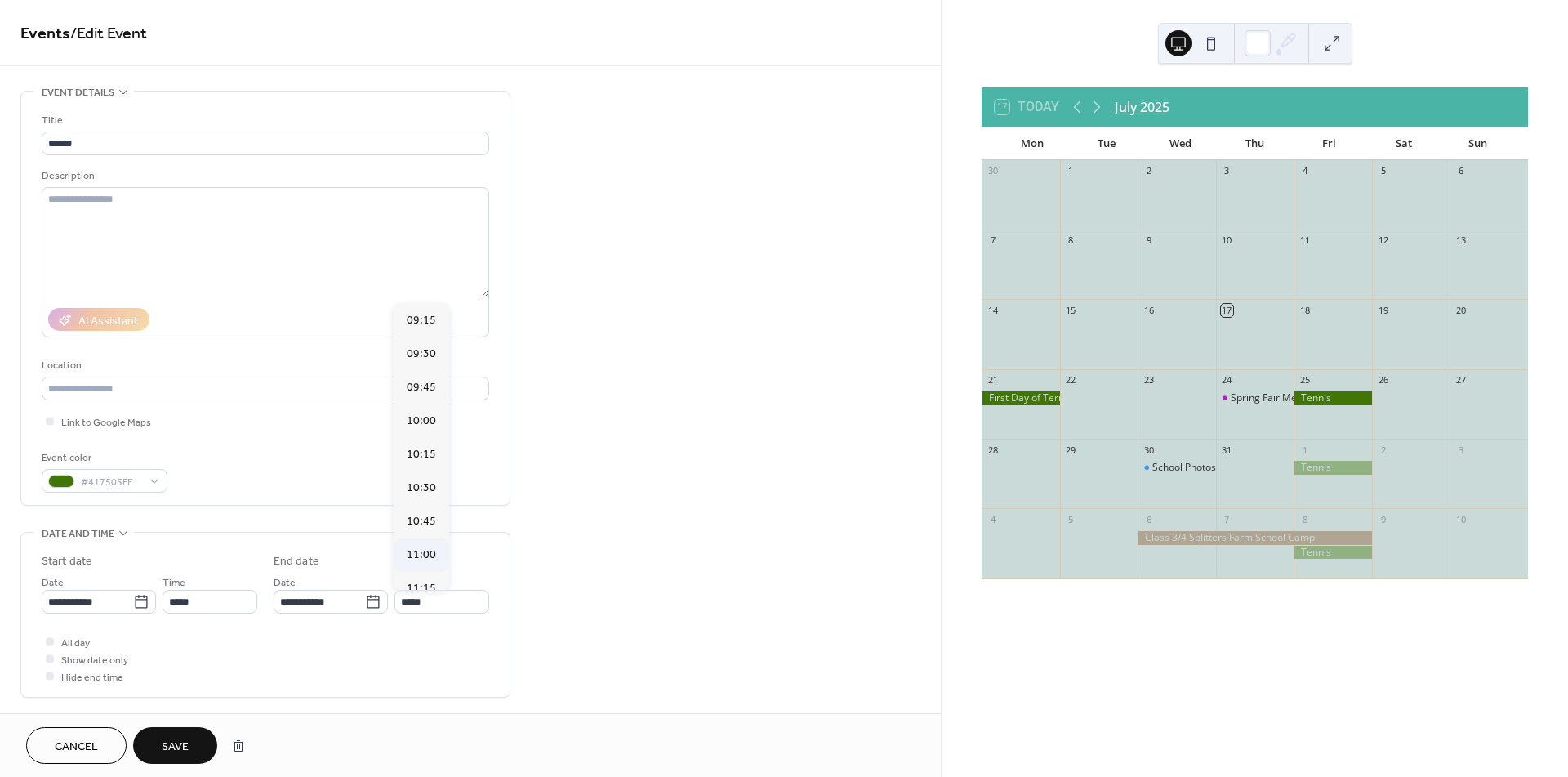type on "*****" 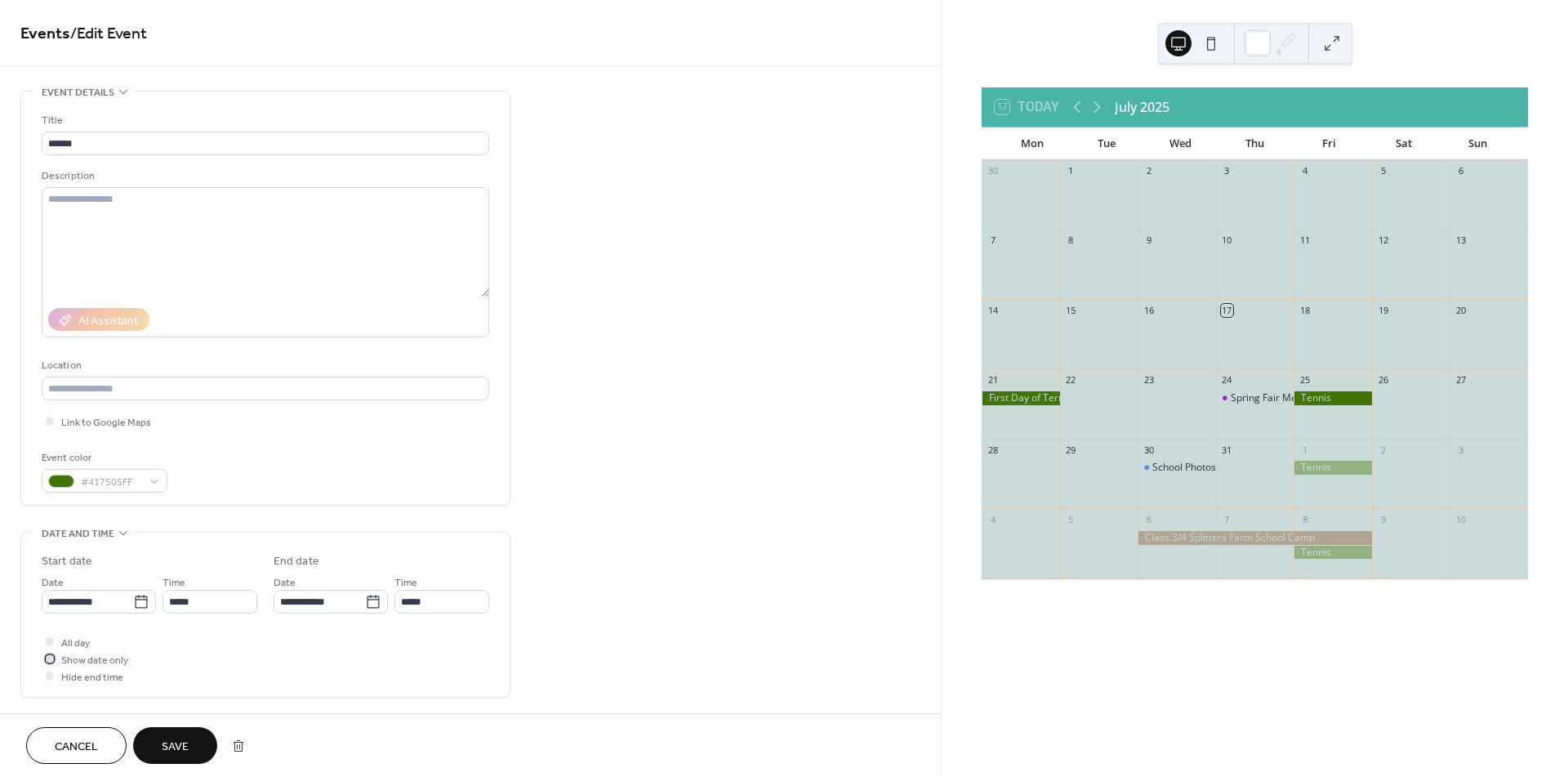 click at bounding box center (50, 659) 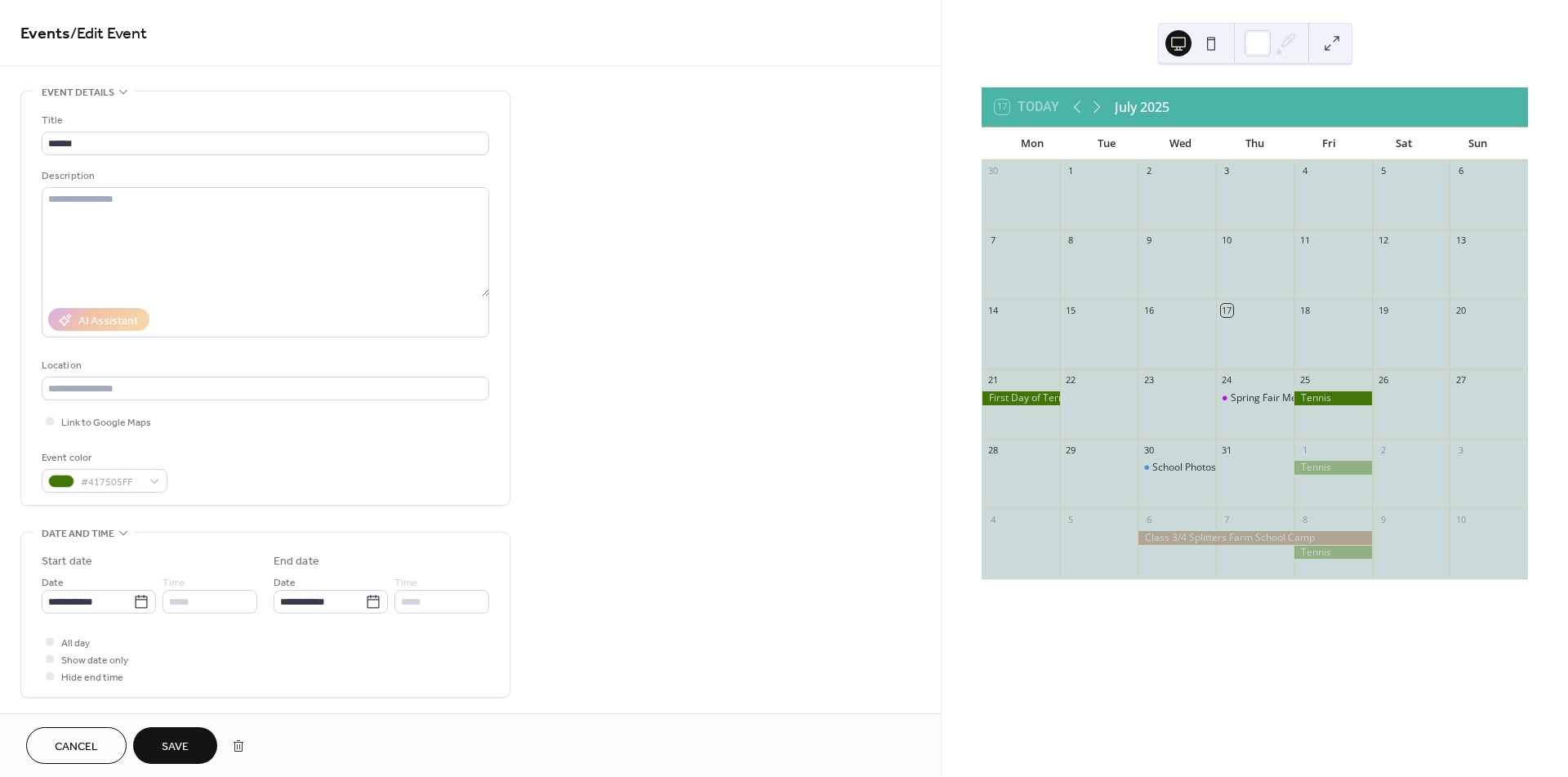click on "Save" at bounding box center [175, 745] 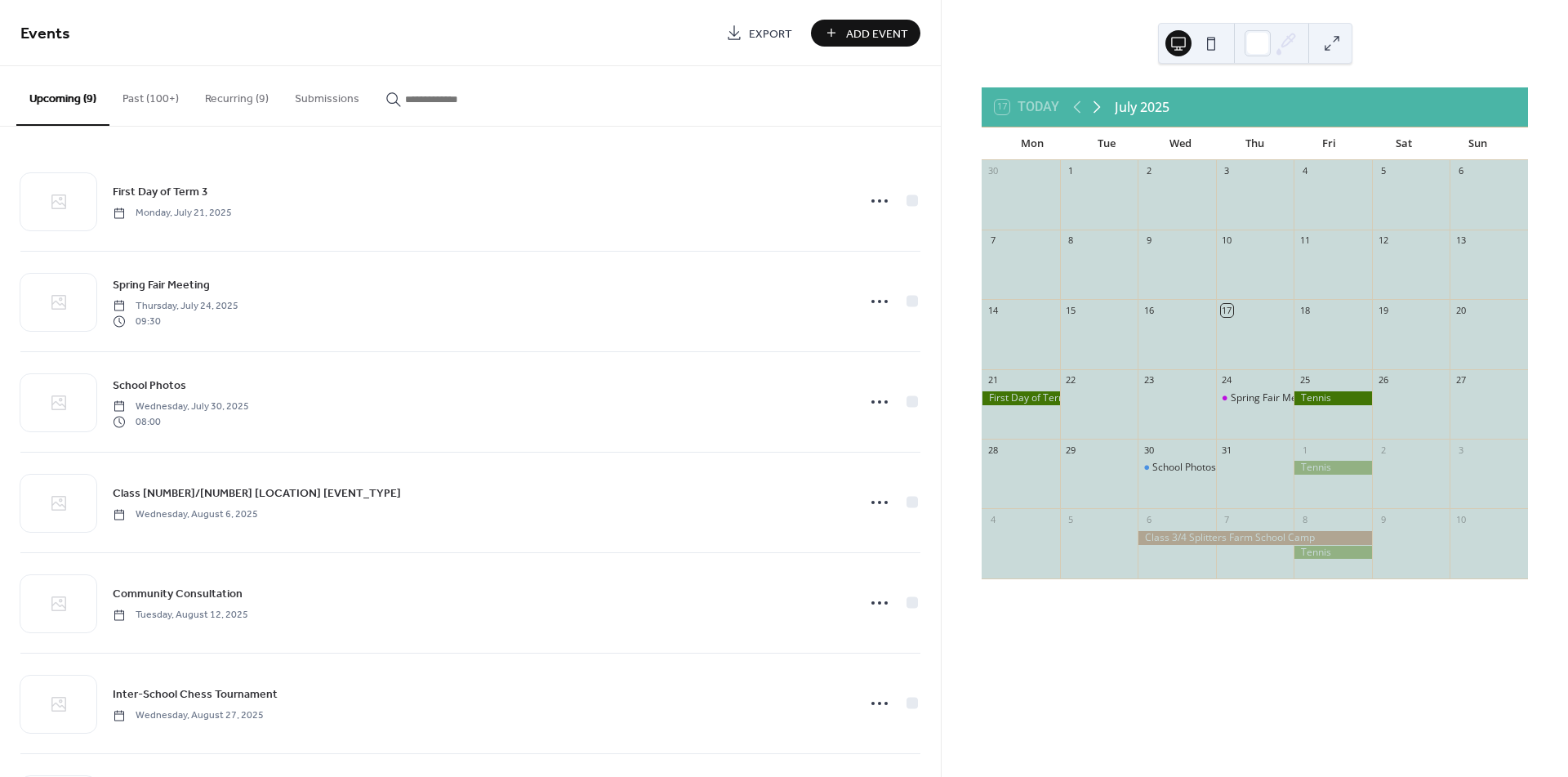click 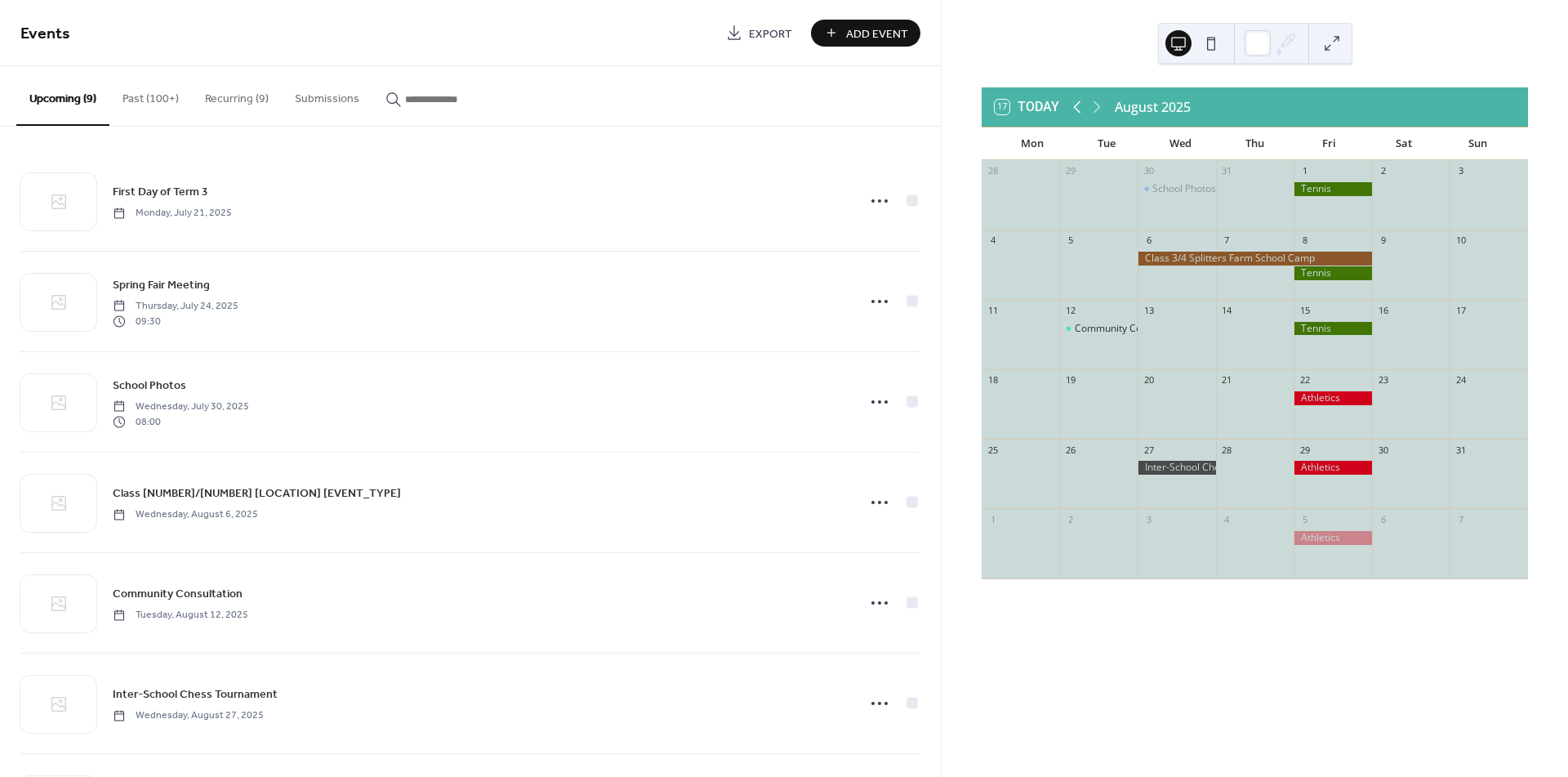 click 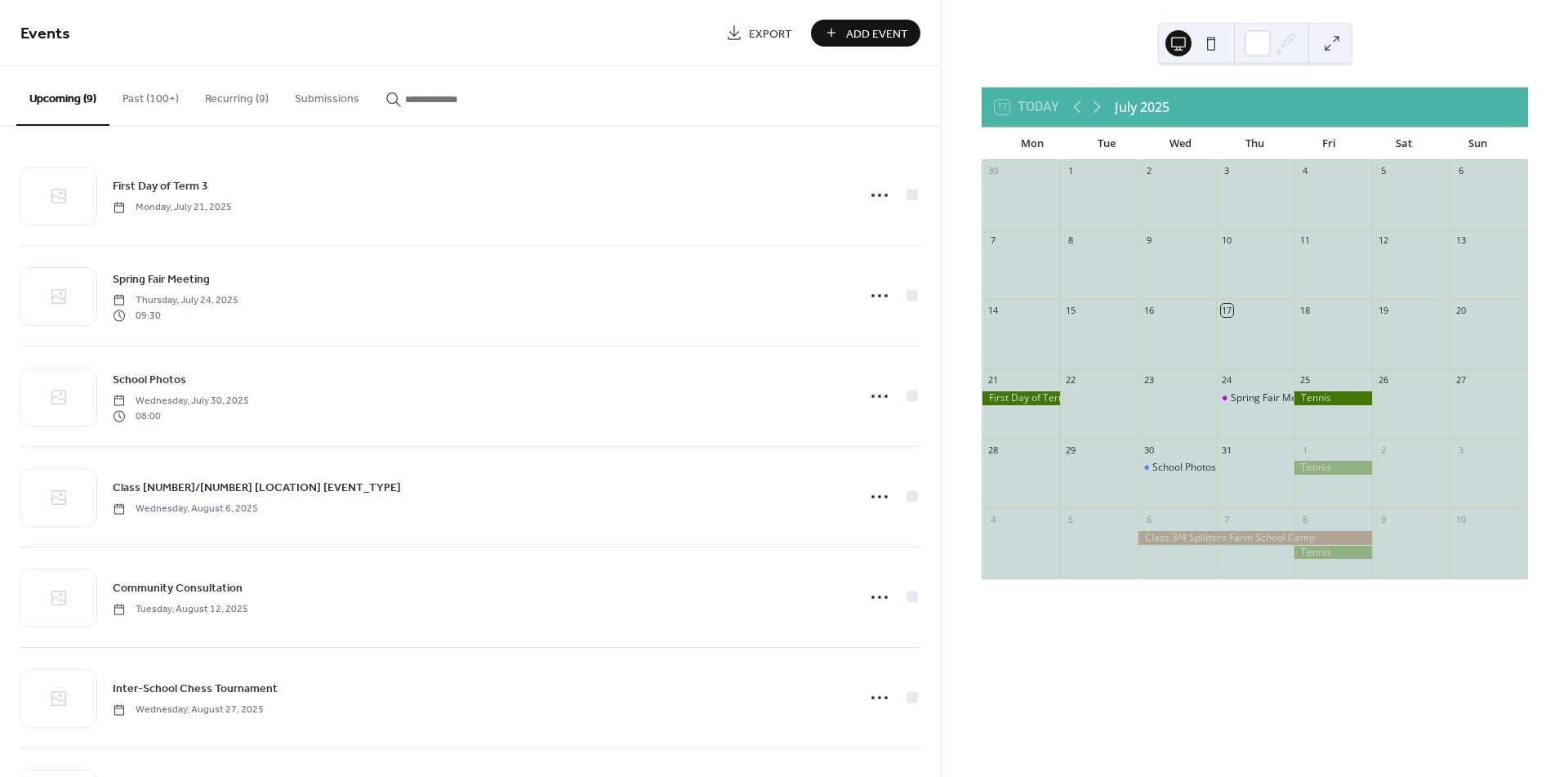 scroll, scrollTop: 0, scrollLeft: 0, axis: both 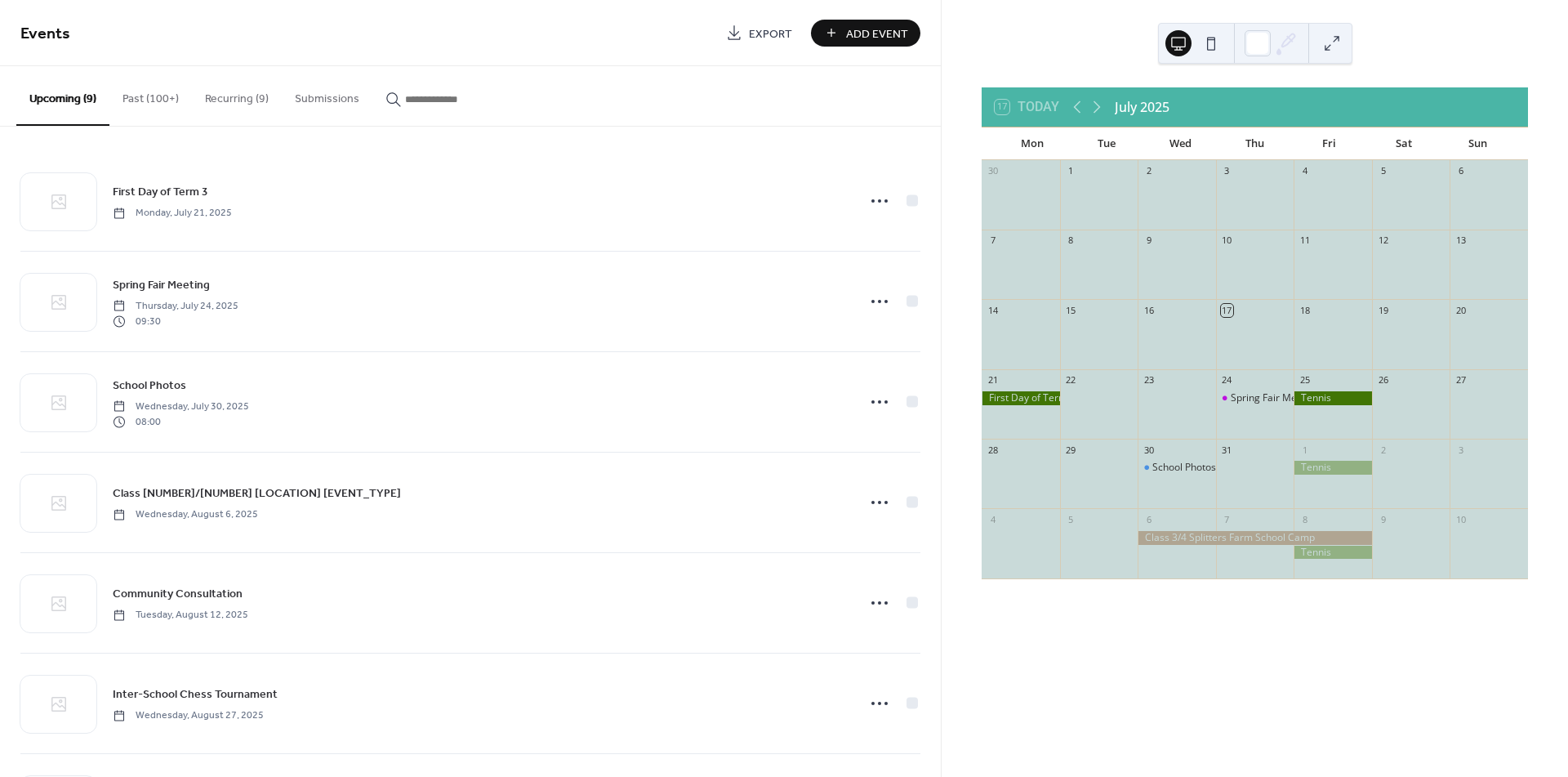 click at bounding box center [454, 99] 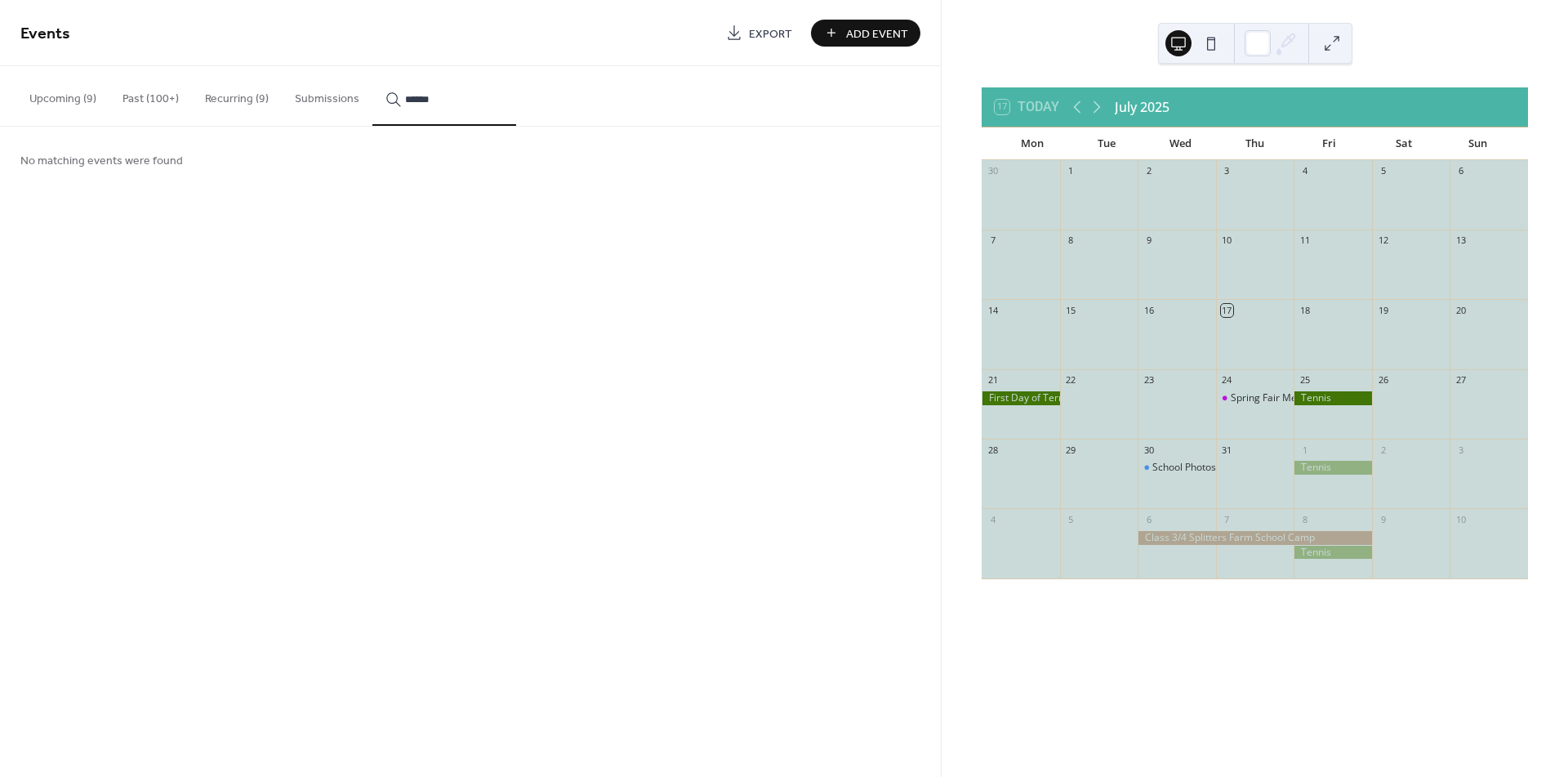 type on "******" 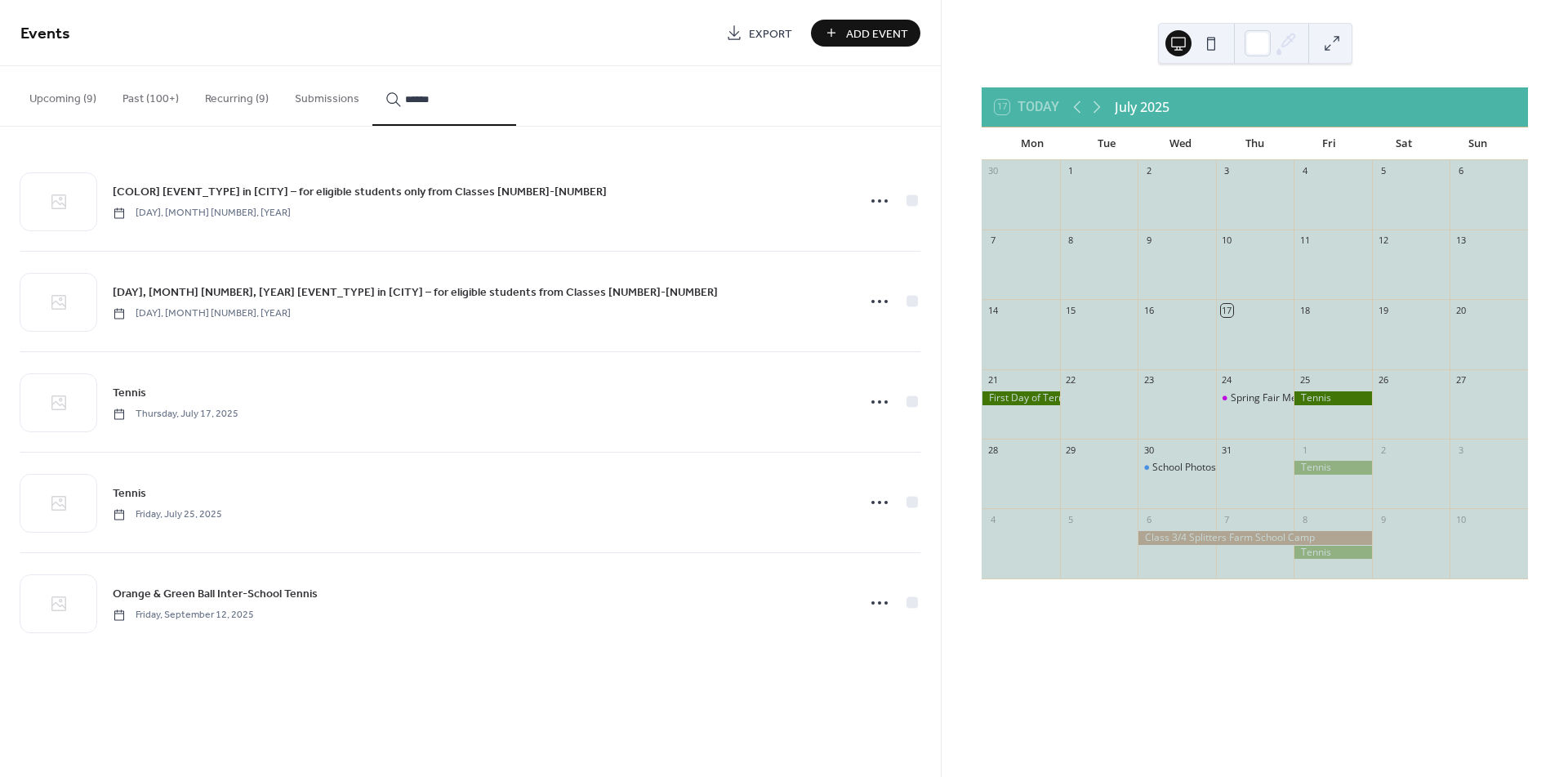 click on "Tennis" at bounding box center [129, 393] 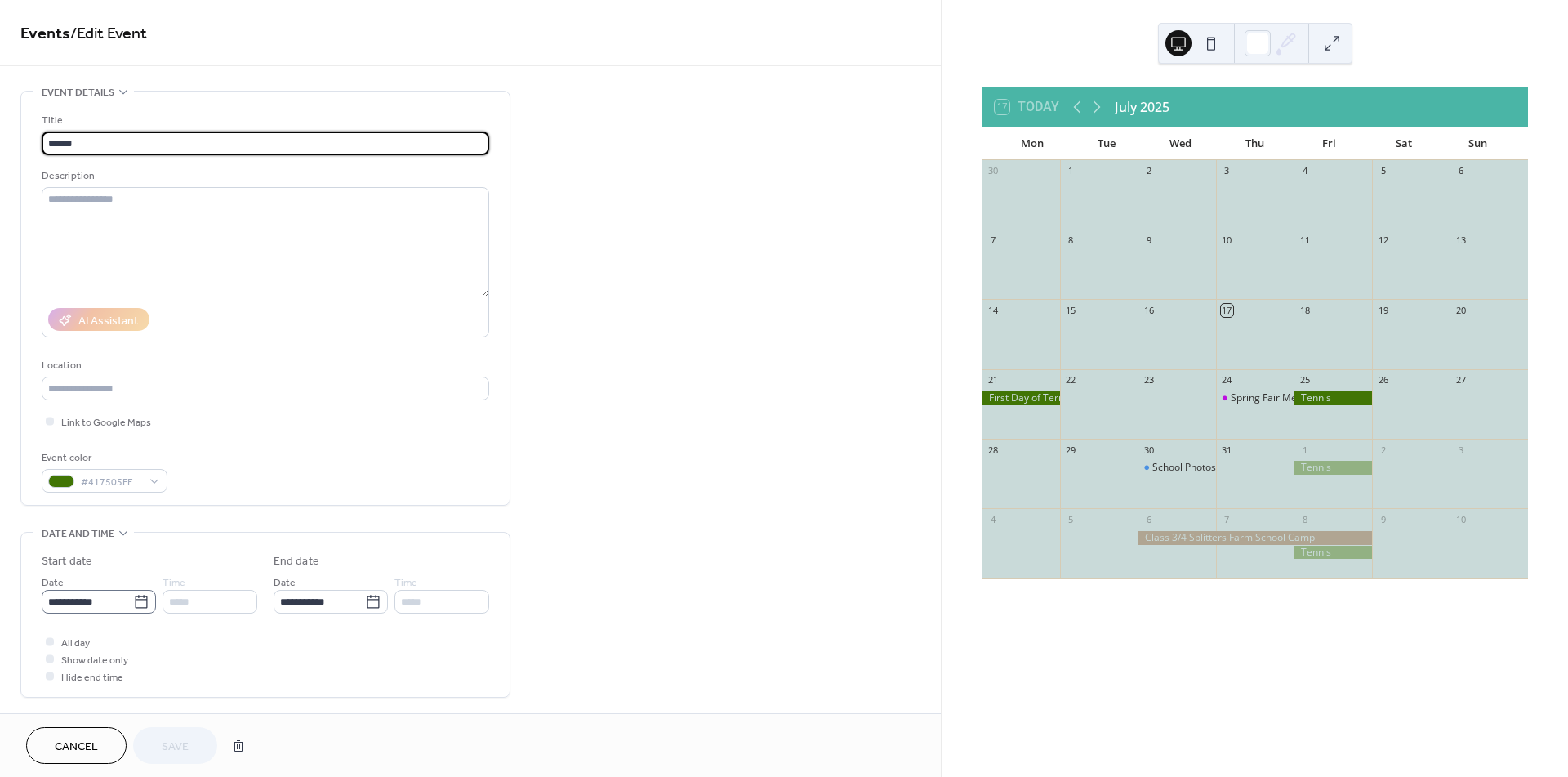 click 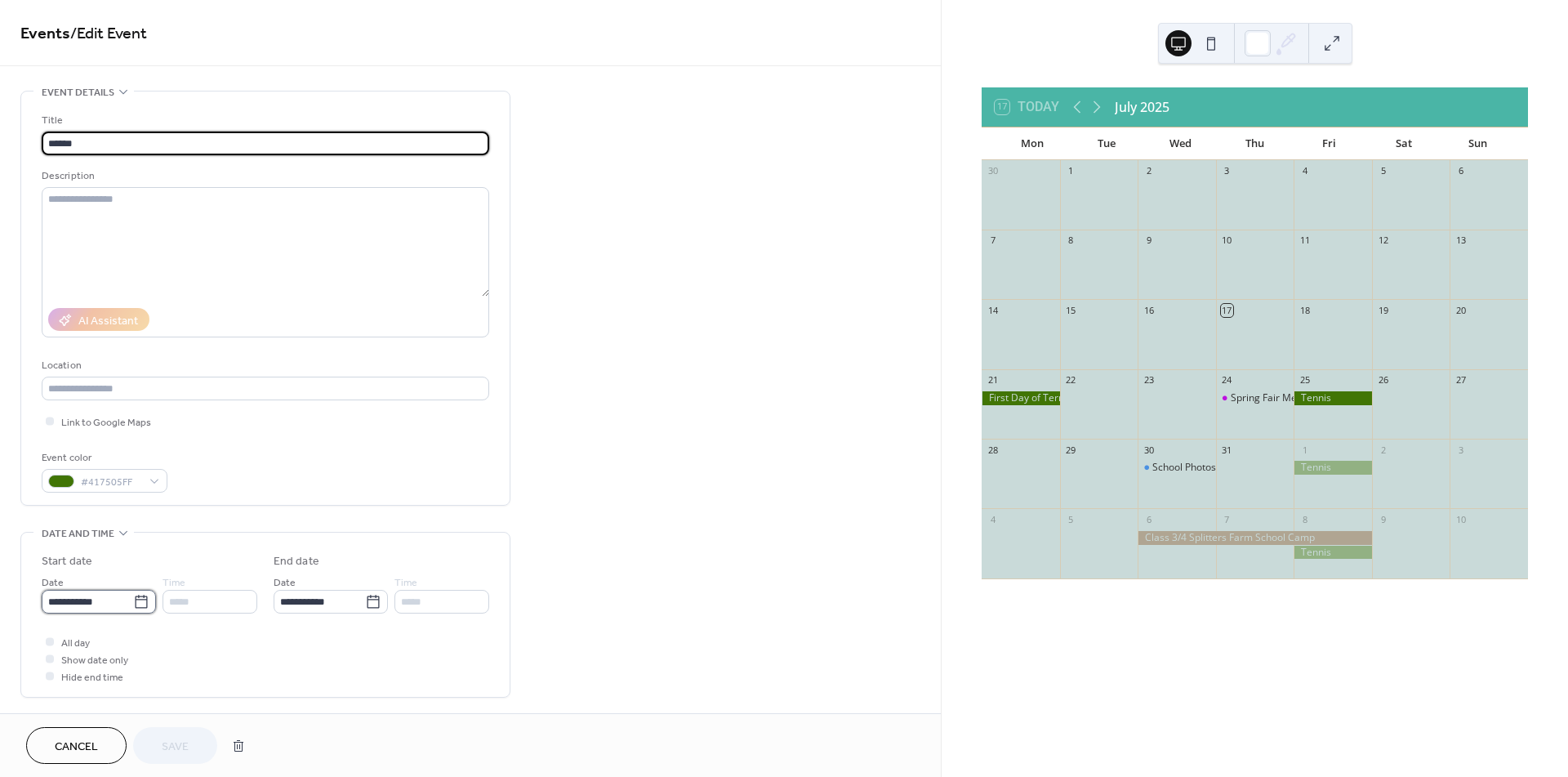 click on "**********" at bounding box center (87, 601) 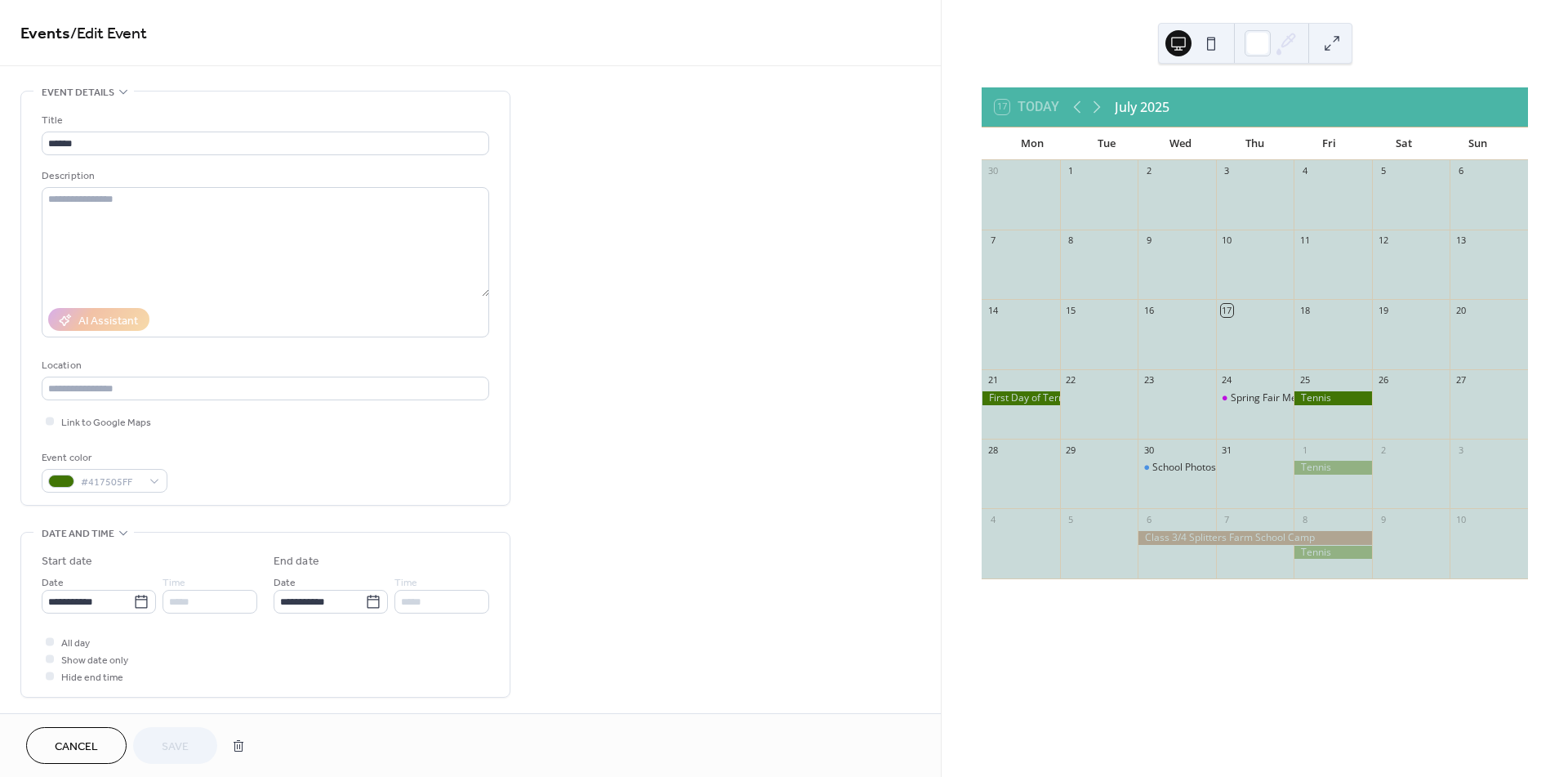 click on "*****" at bounding box center [210, 601] 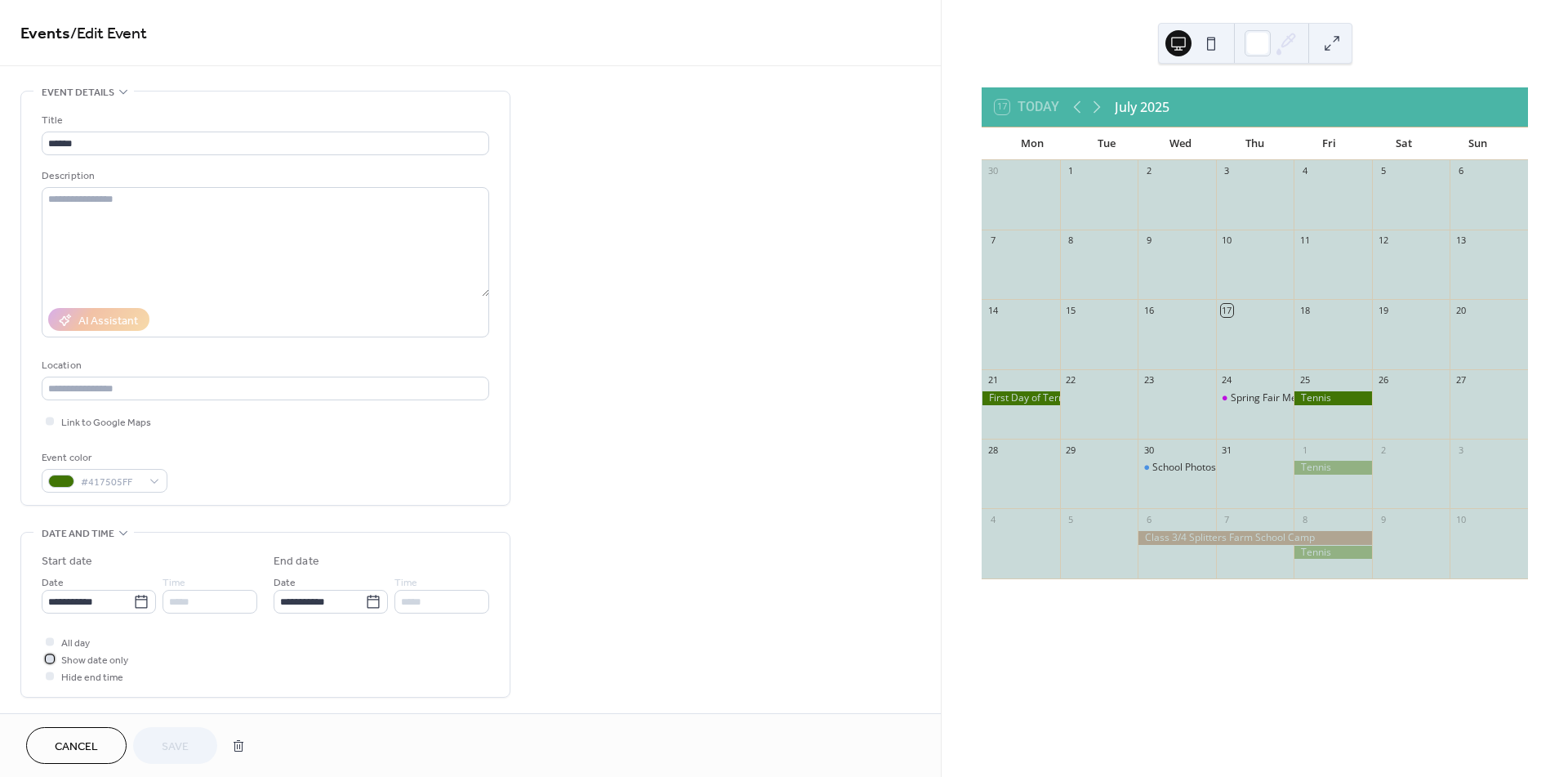 click on "Show date only" at bounding box center [95, 660] 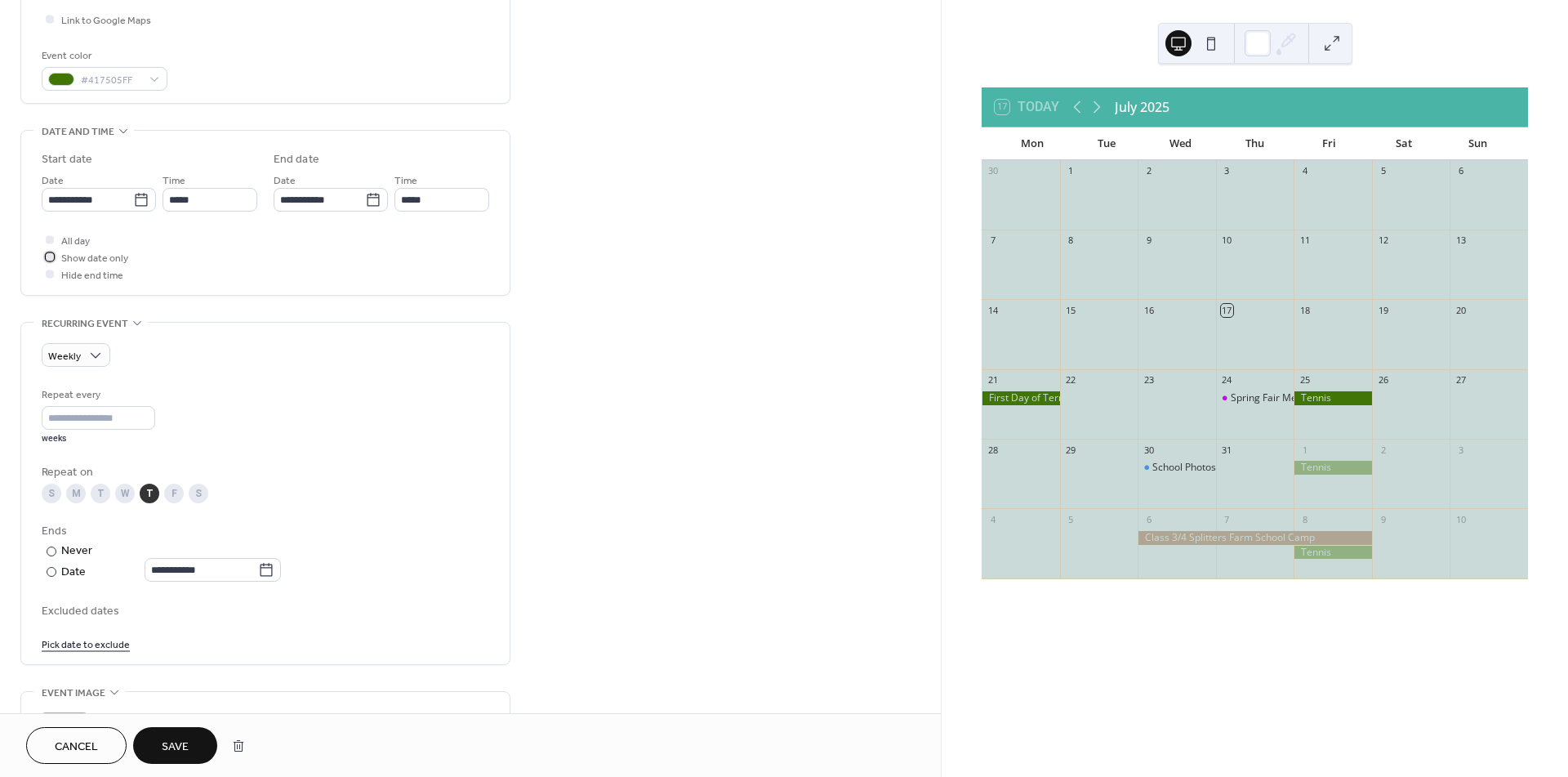 scroll, scrollTop: 453, scrollLeft: 0, axis: vertical 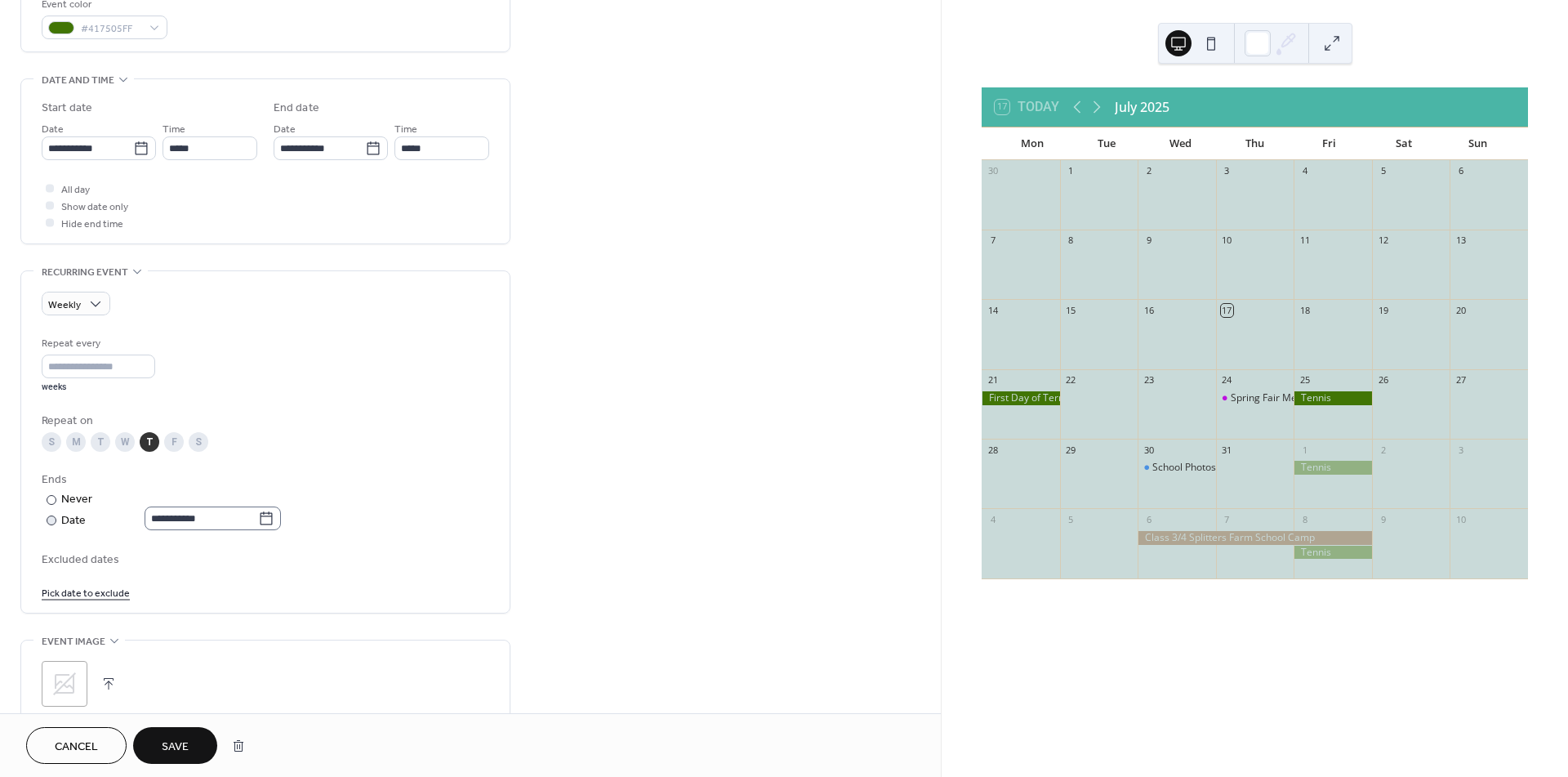 click 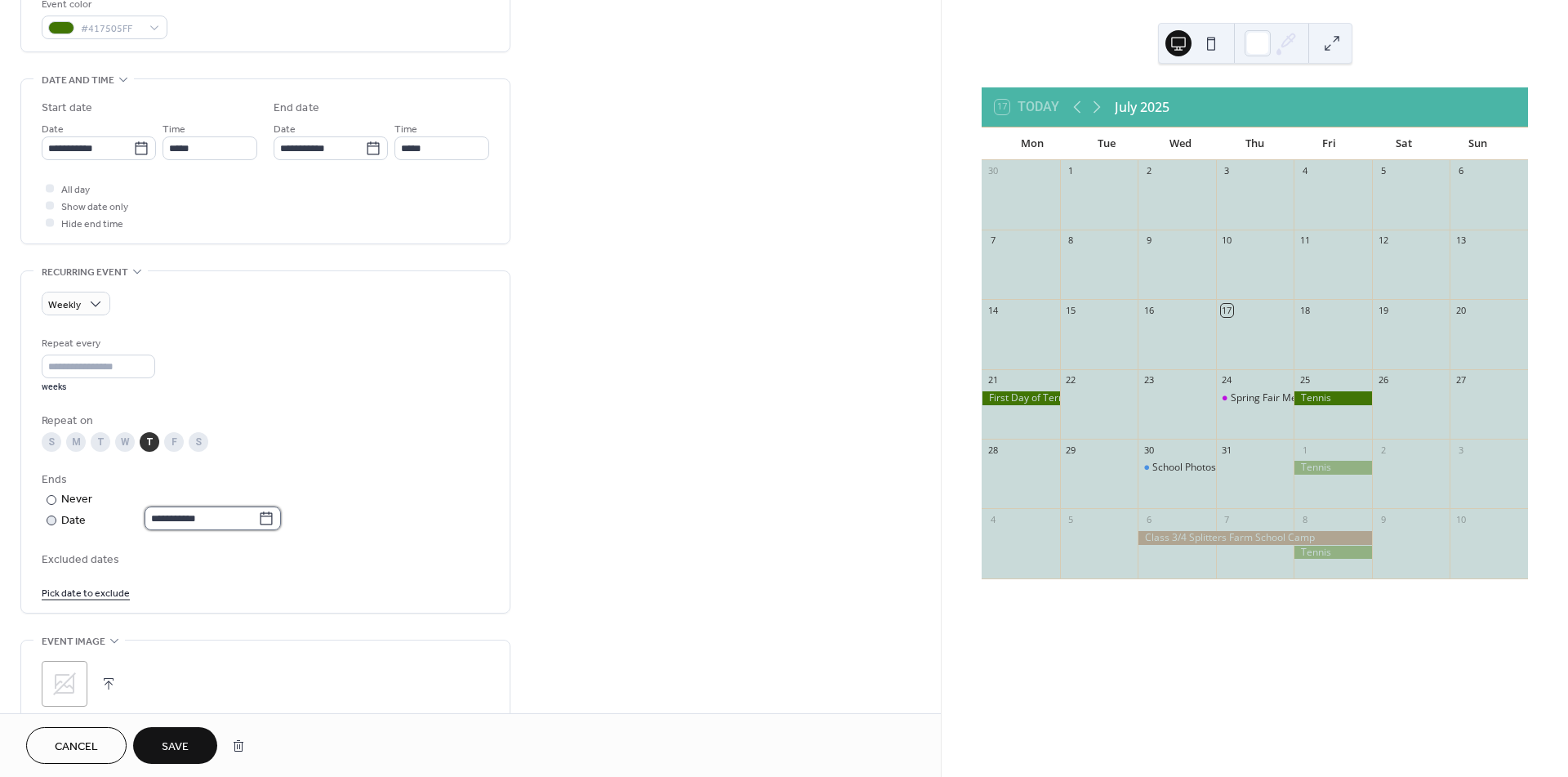 click on "**********" at bounding box center [201, 518] 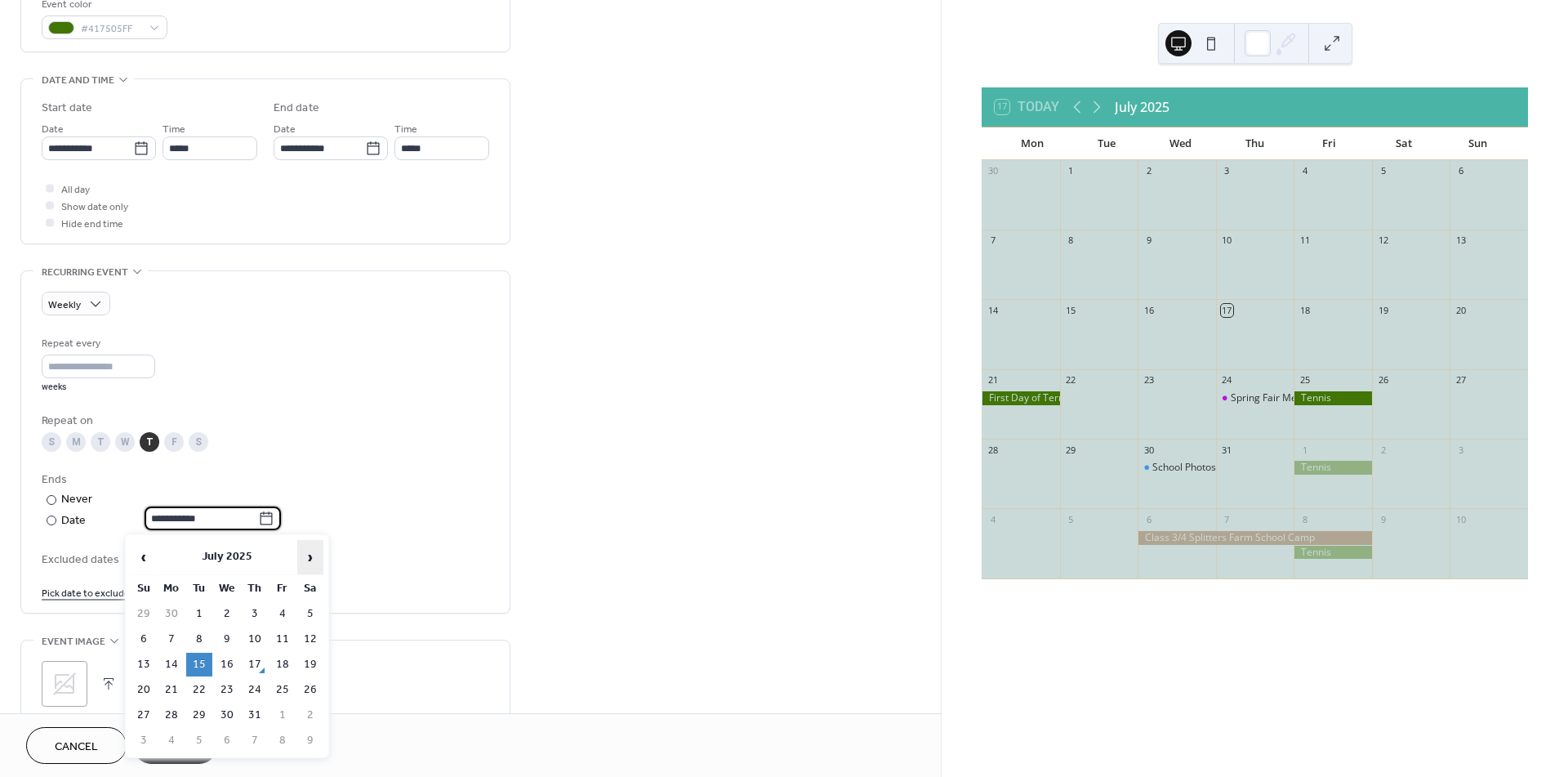 click on "›" at bounding box center (310, 557) 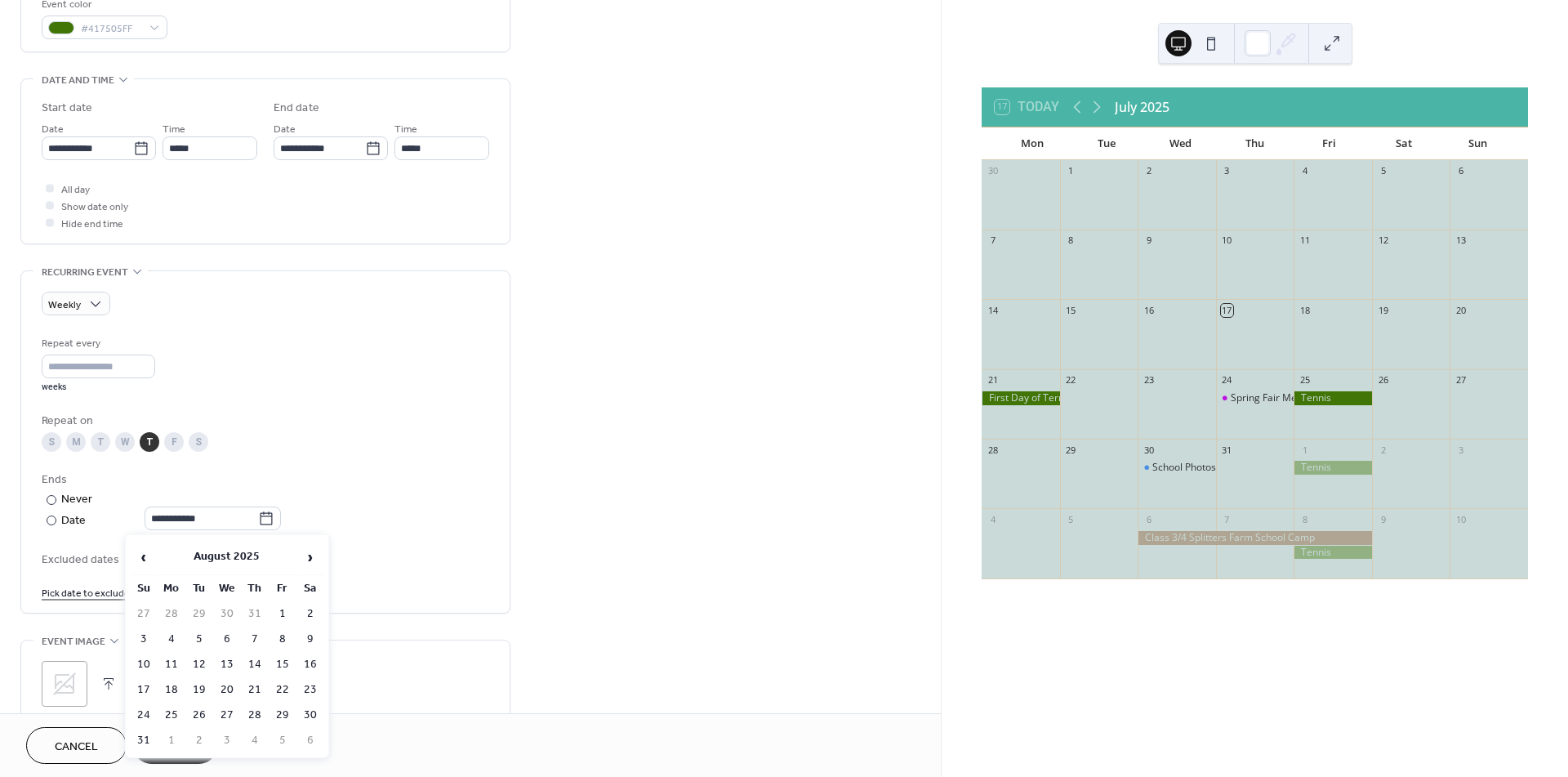 click on "15" at bounding box center (283, 664) 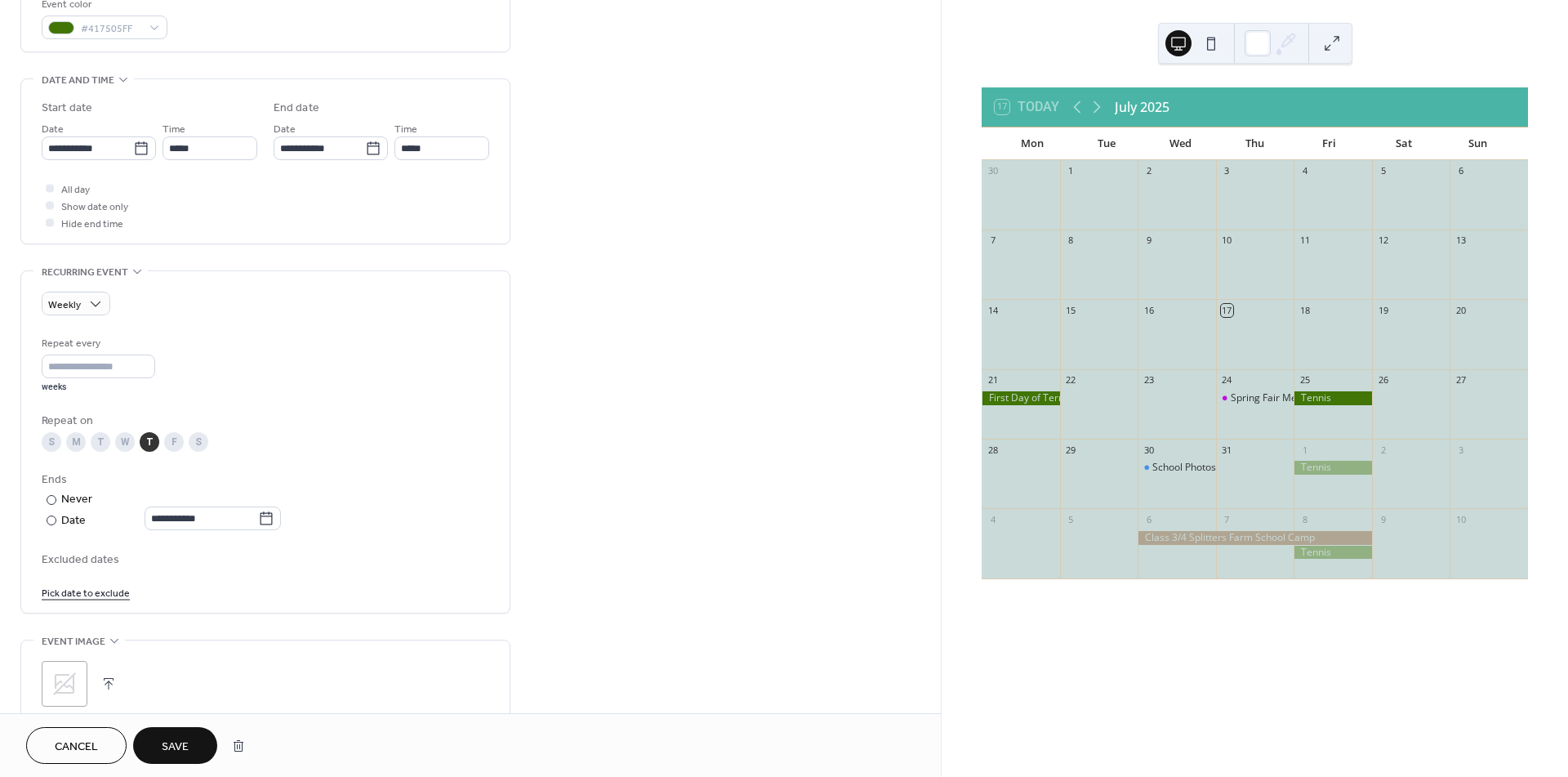 click on "Save" at bounding box center [175, 745] 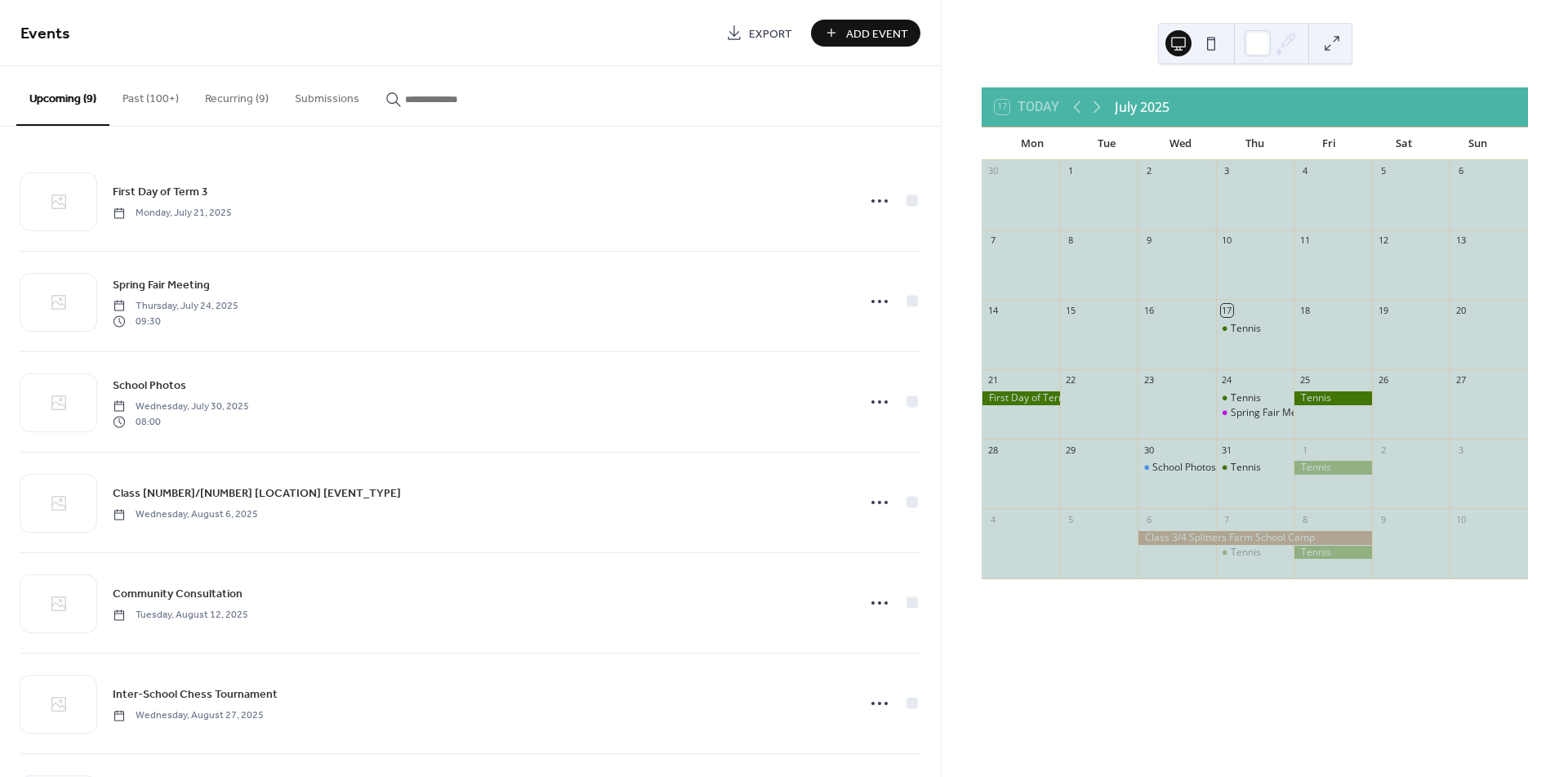 click at bounding box center [454, 99] 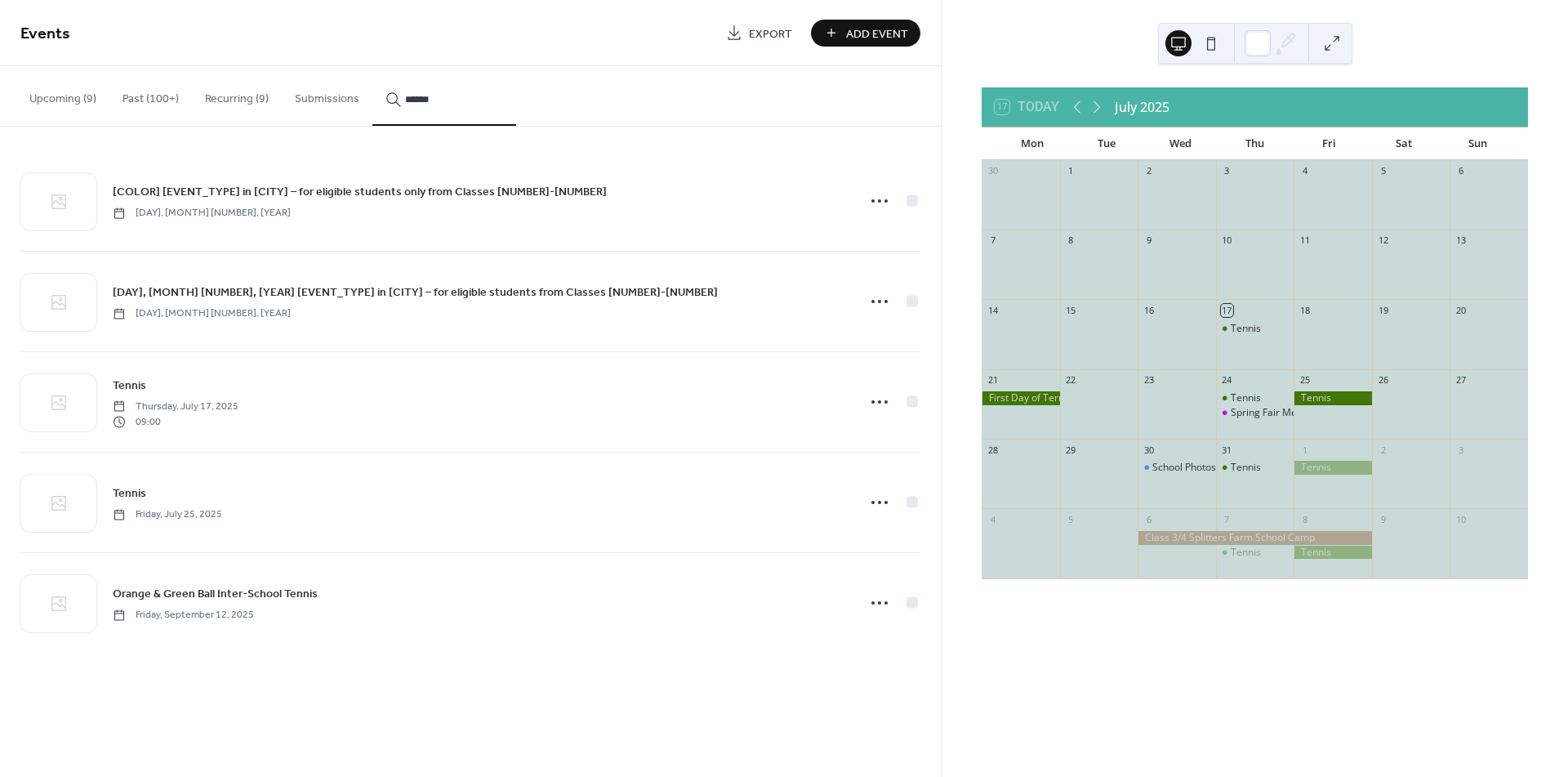 type on "******" 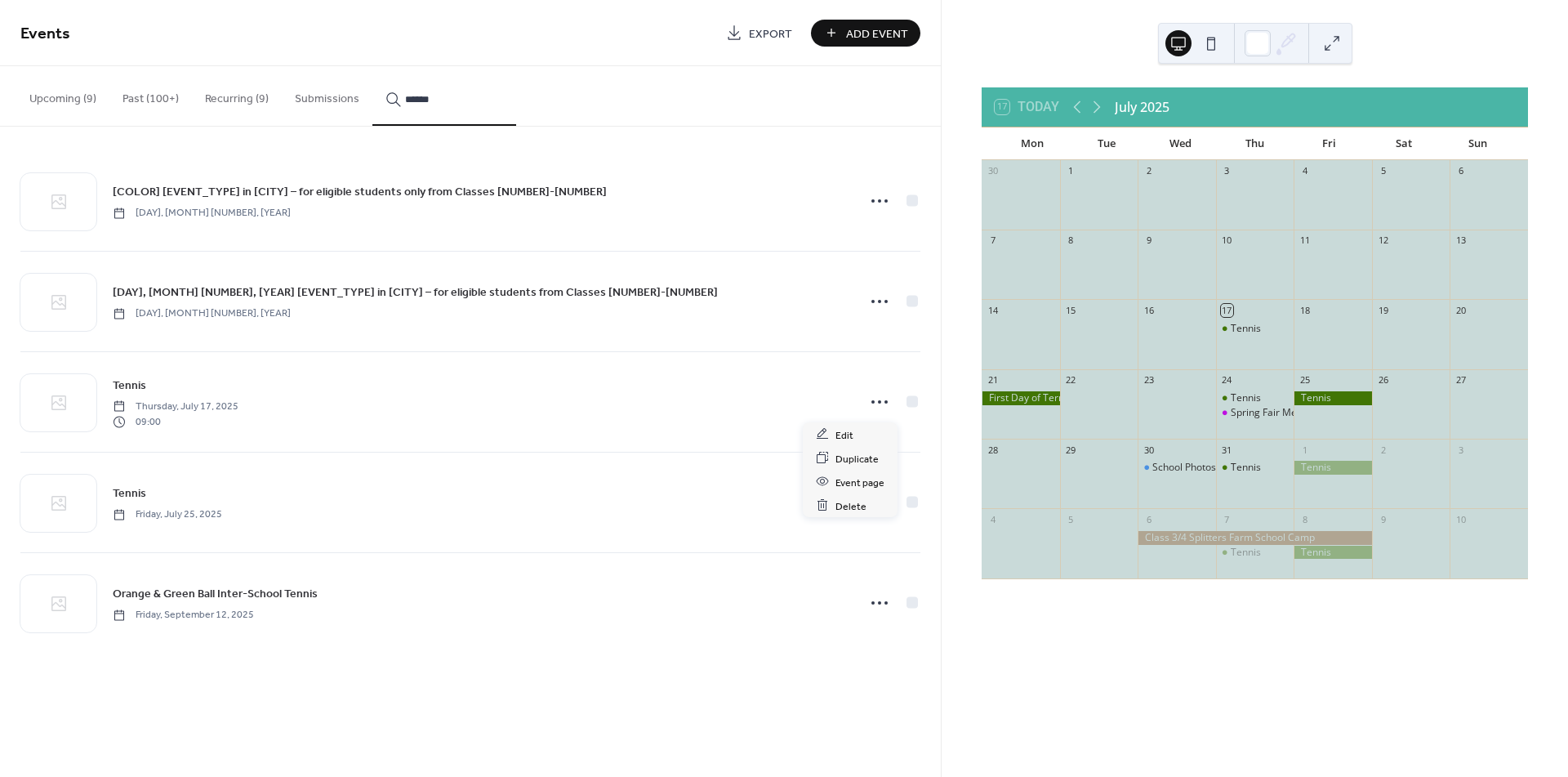 click 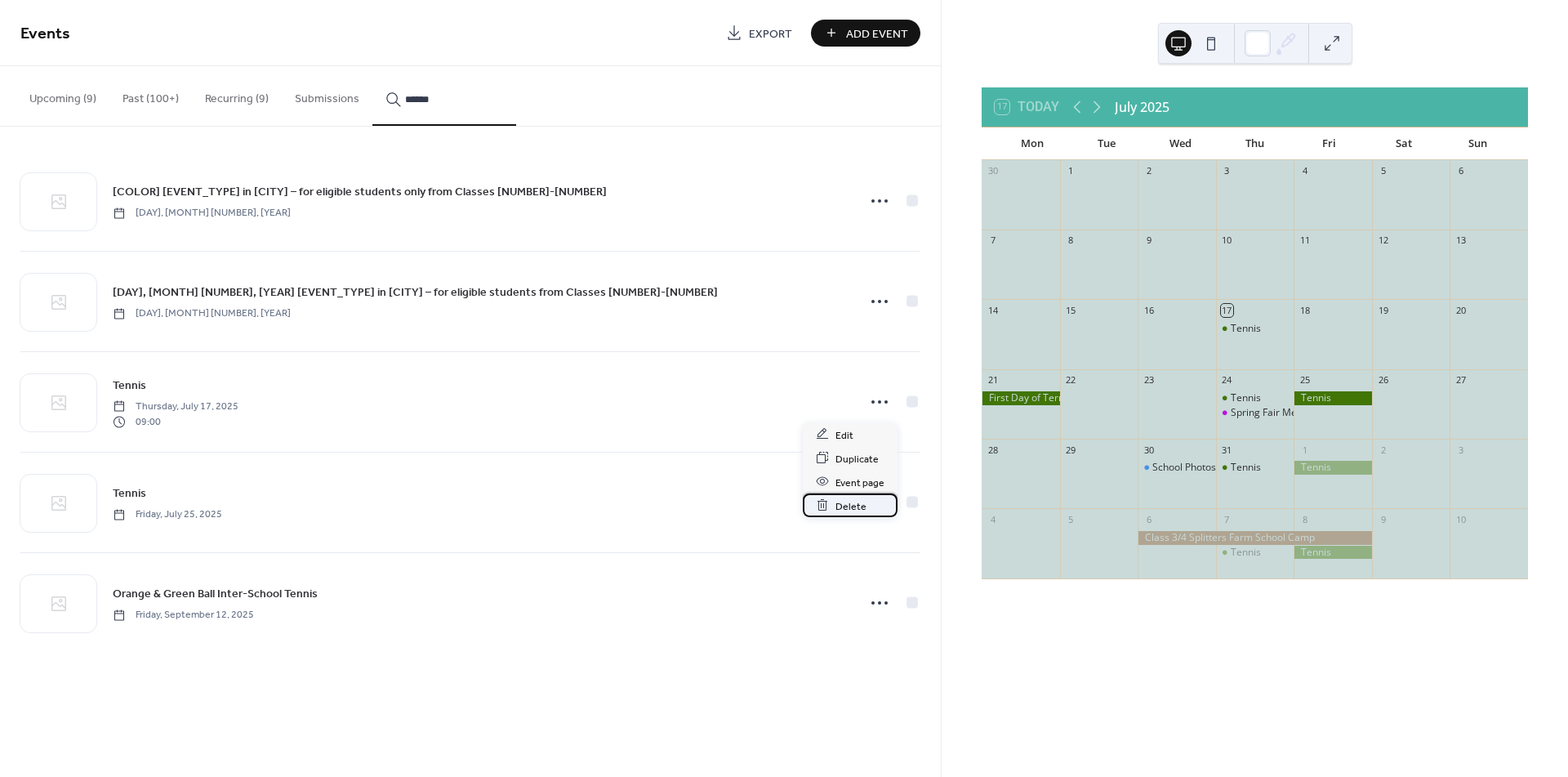 click on "Delete" at bounding box center (851, 506) 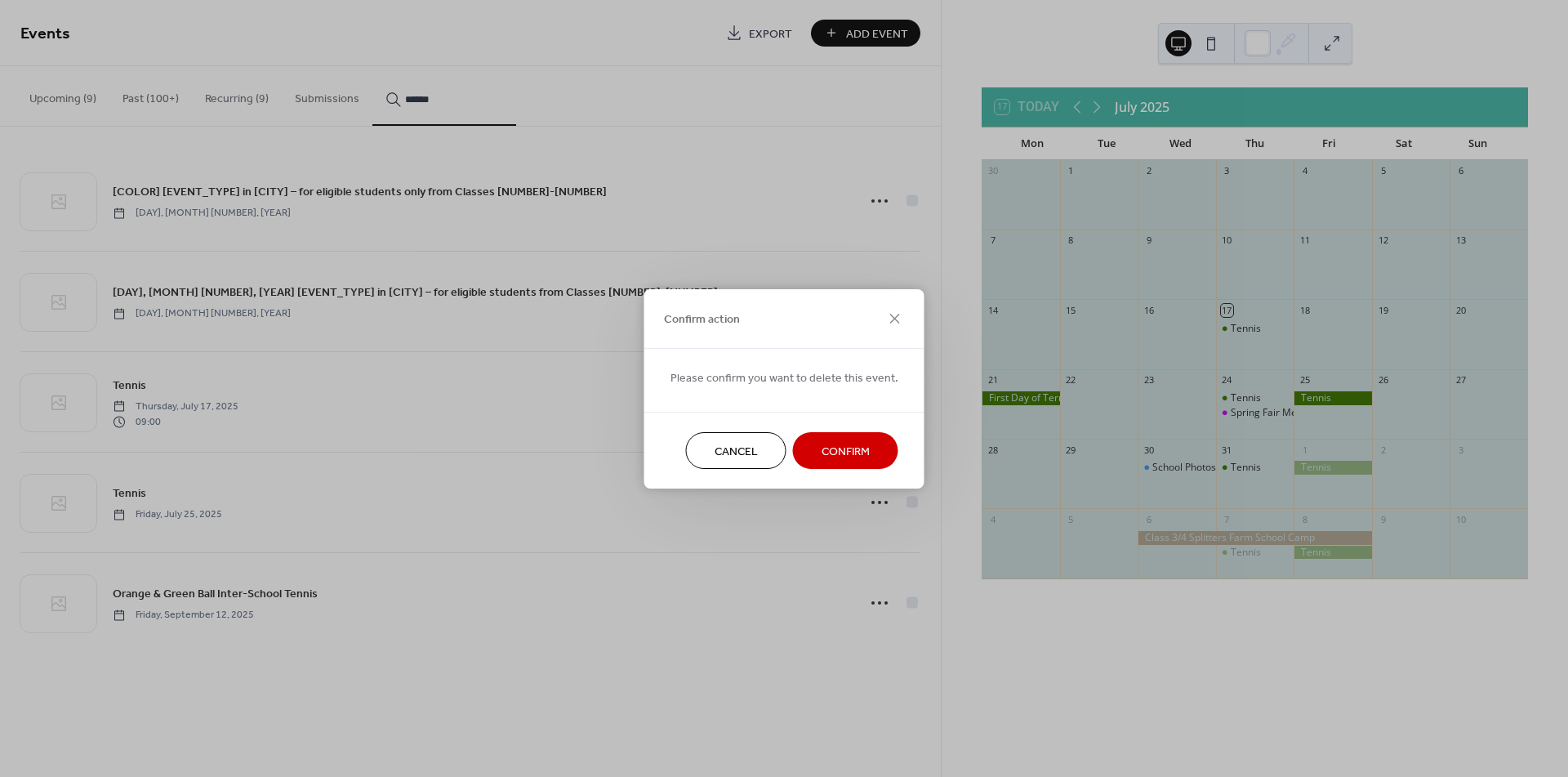 click on "Confirm" at bounding box center (845, 451) 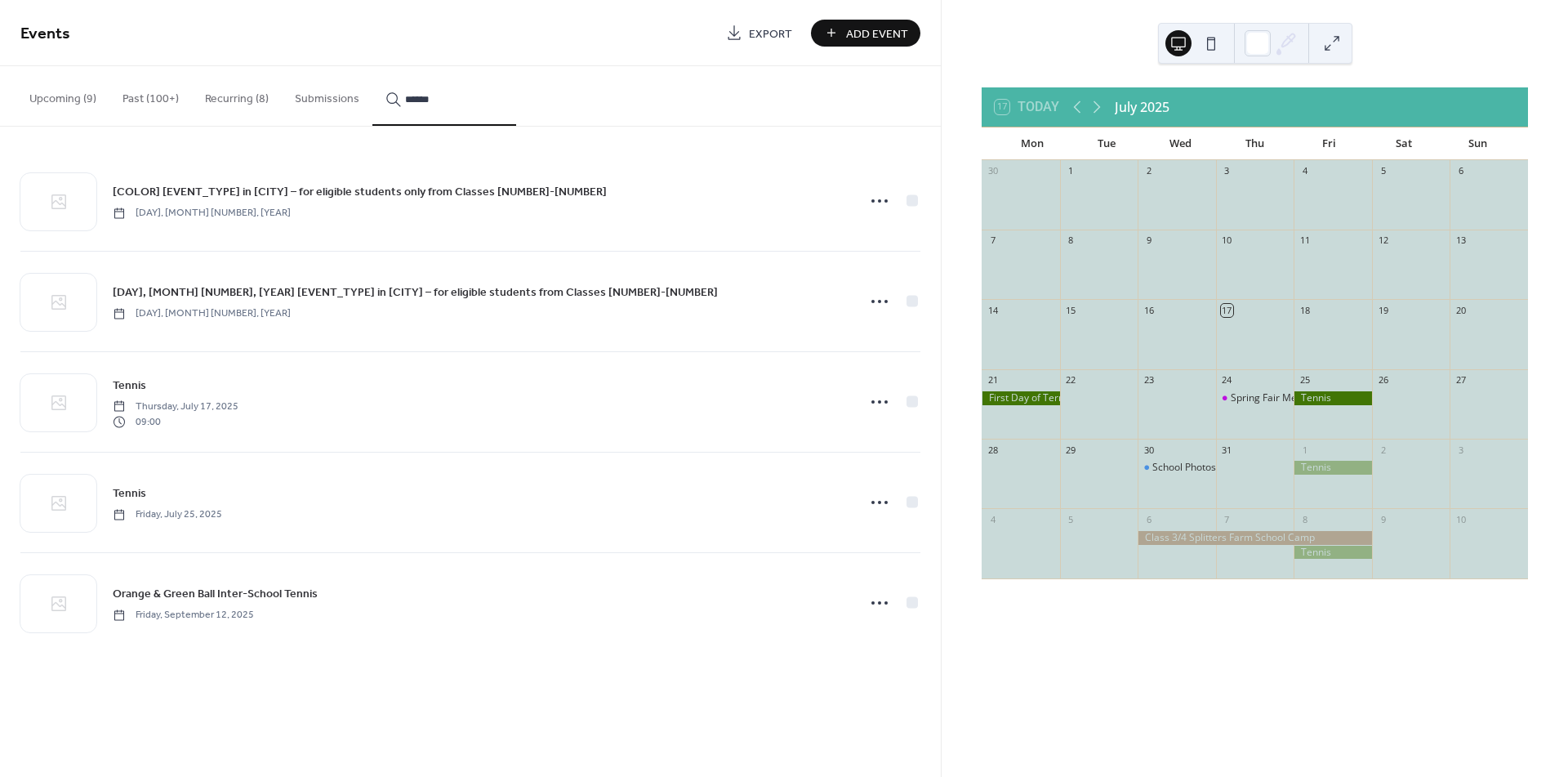 click on "Tennis" at bounding box center [129, 493] 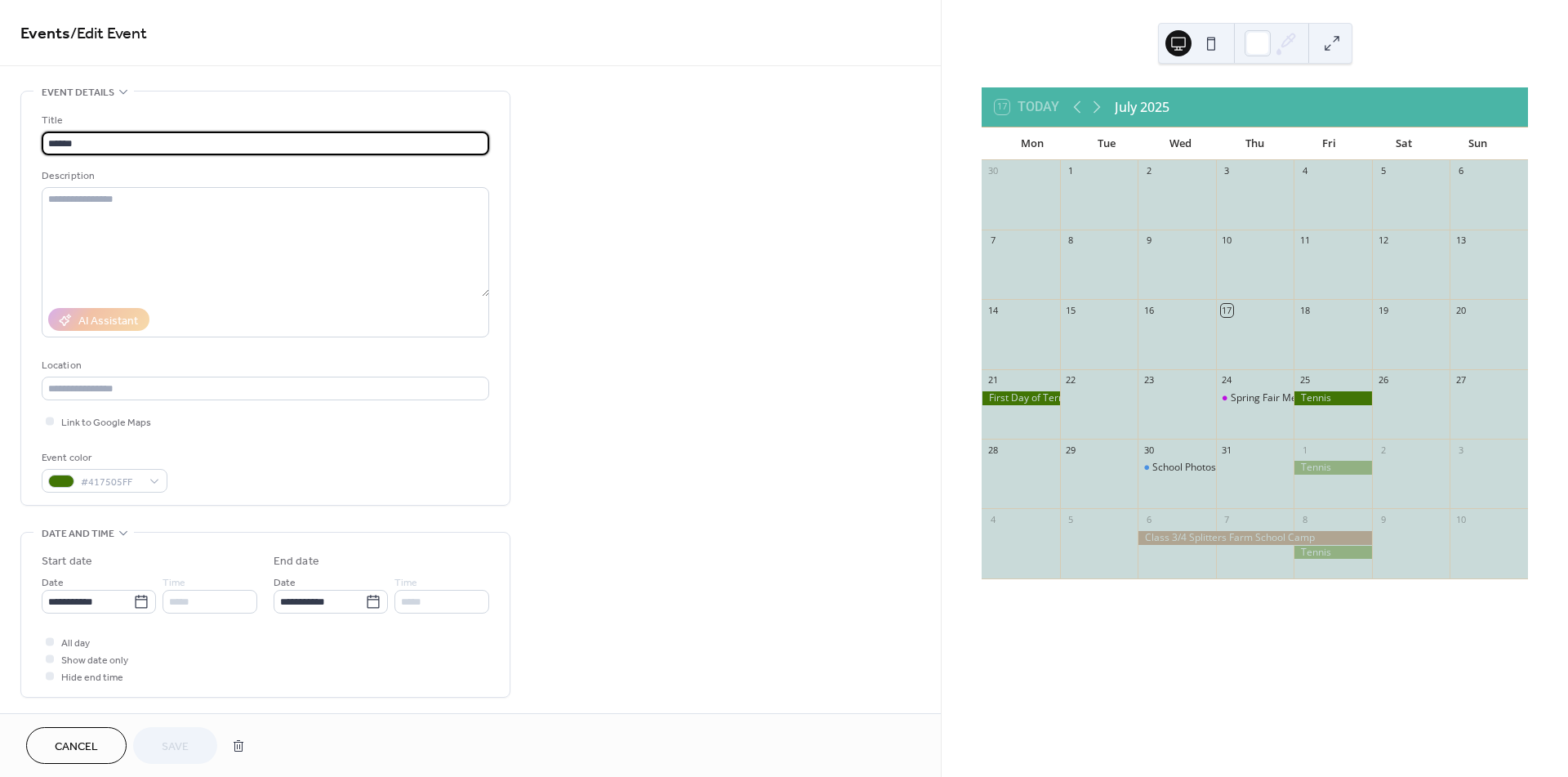 click at bounding box center [1333, 398] 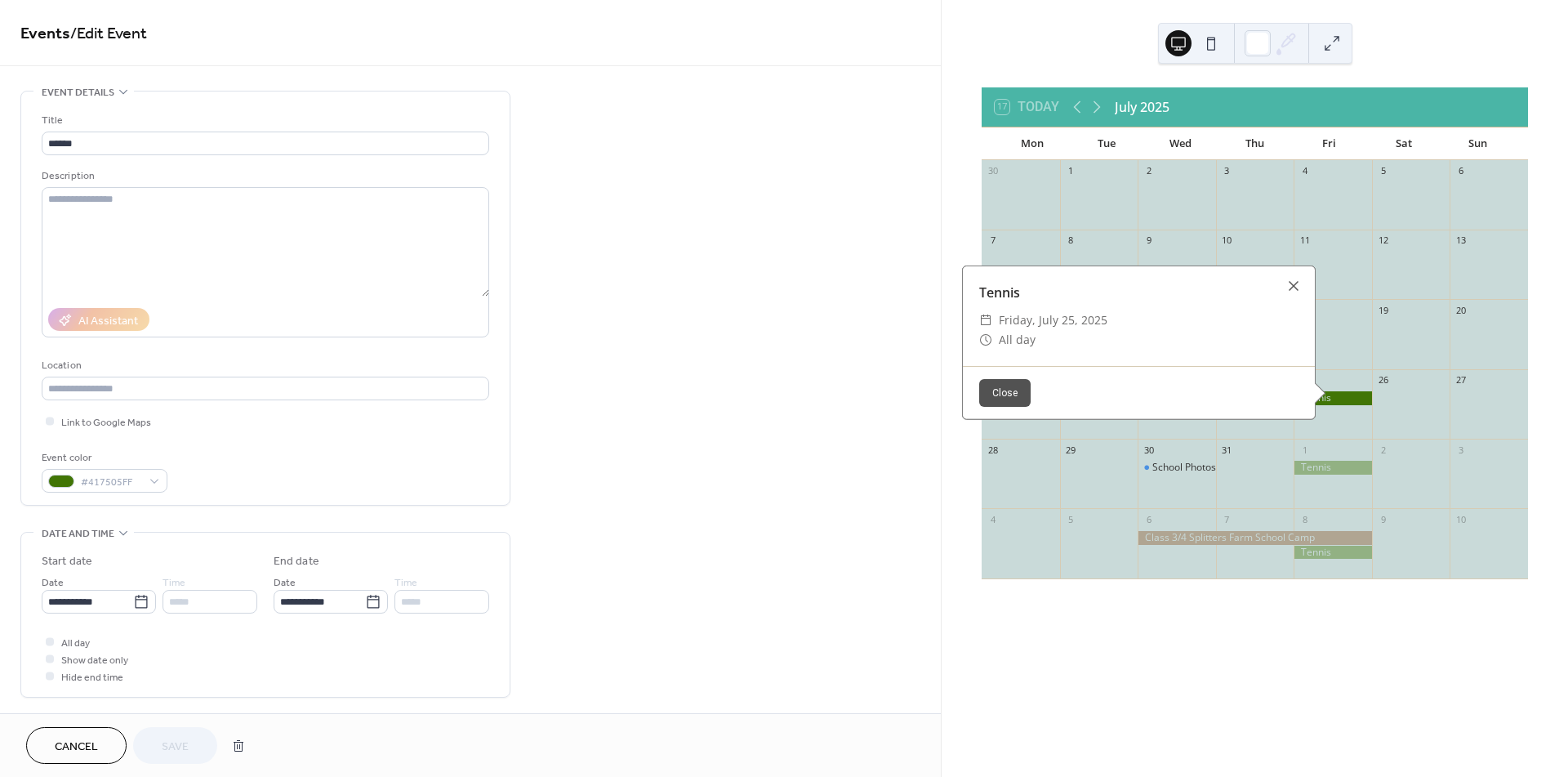 click on "Cancel" at bounding box center (76, 747) 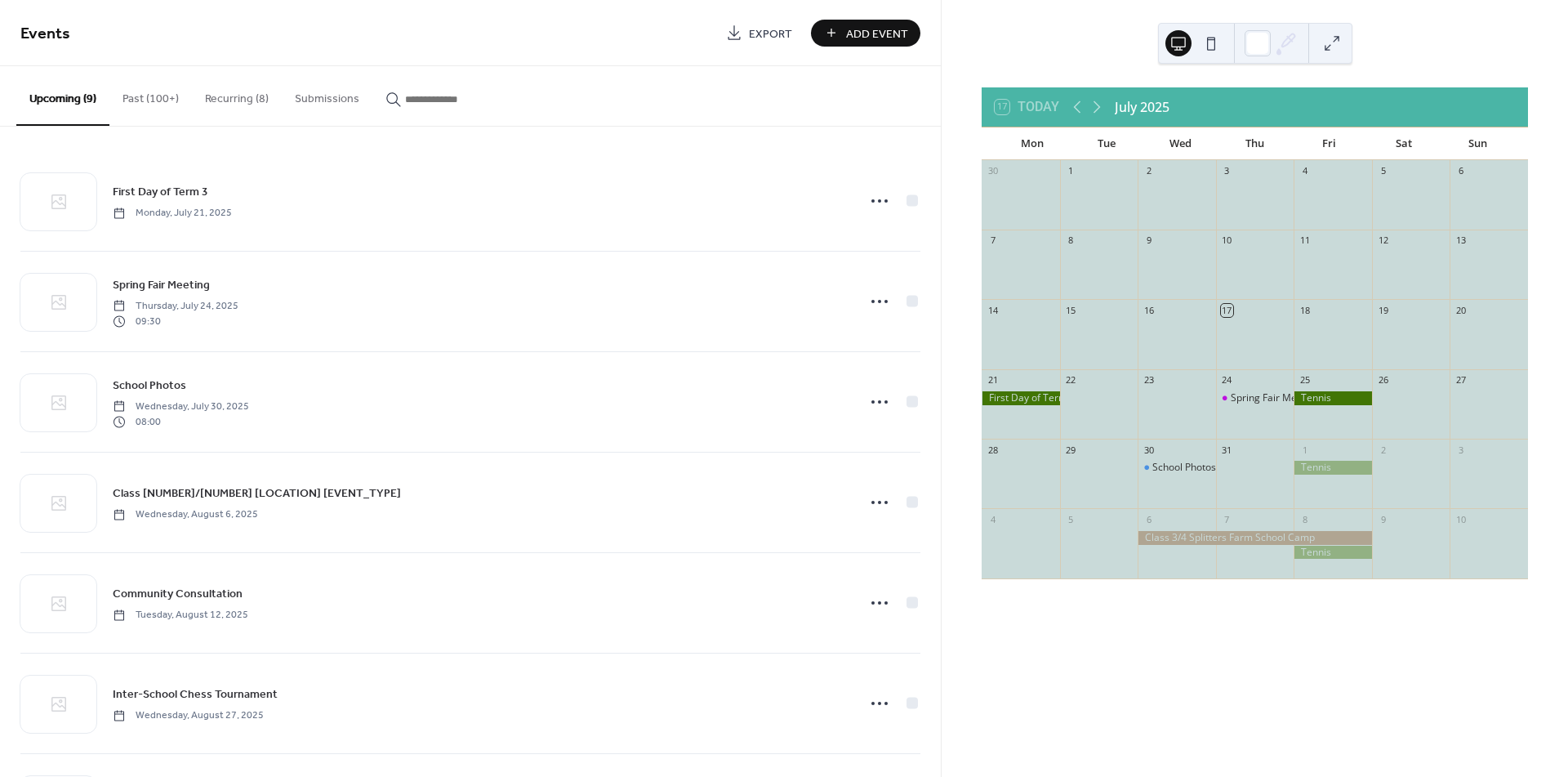 click at bounding box center (454, 99) 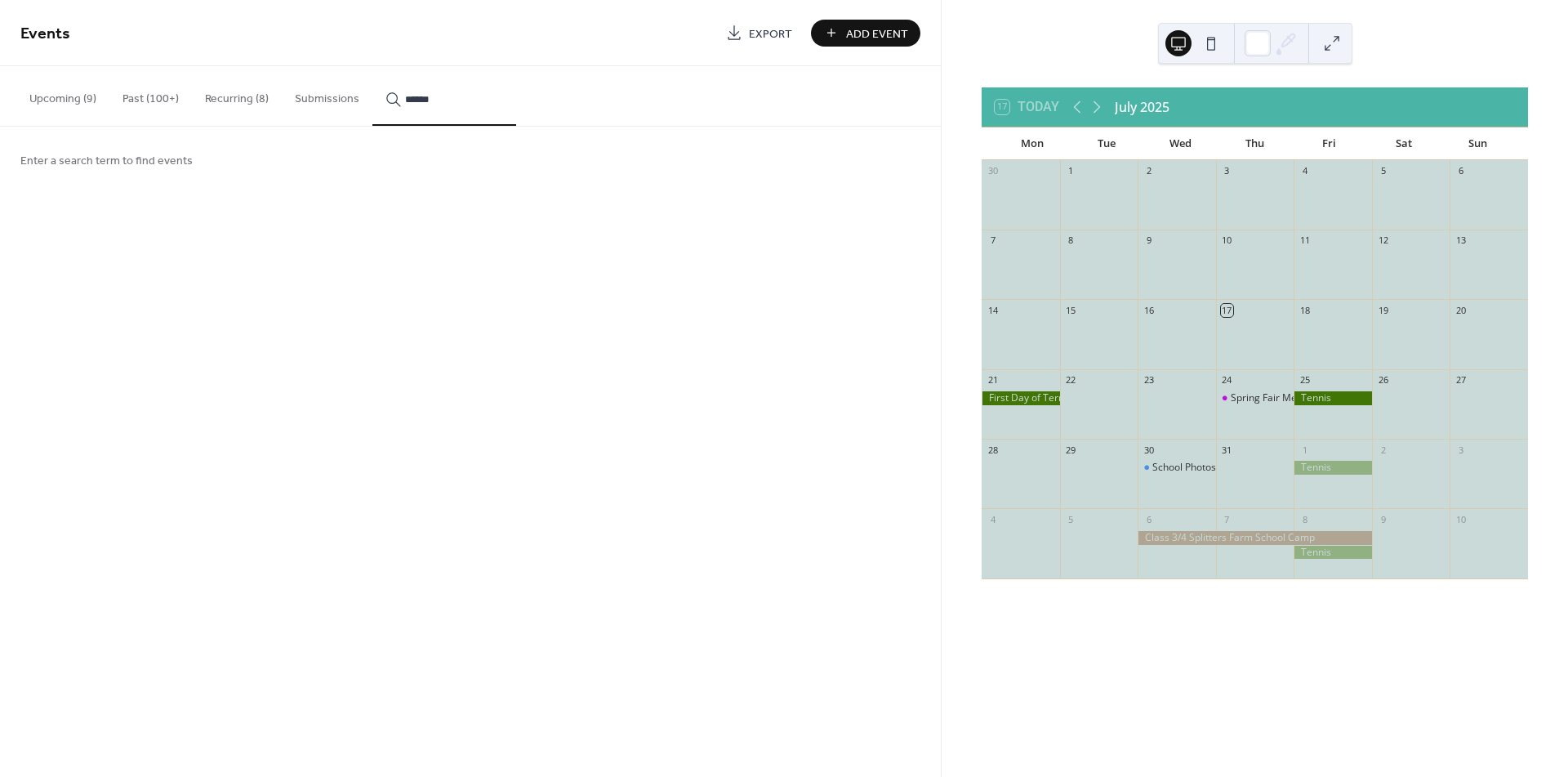 type on "******" 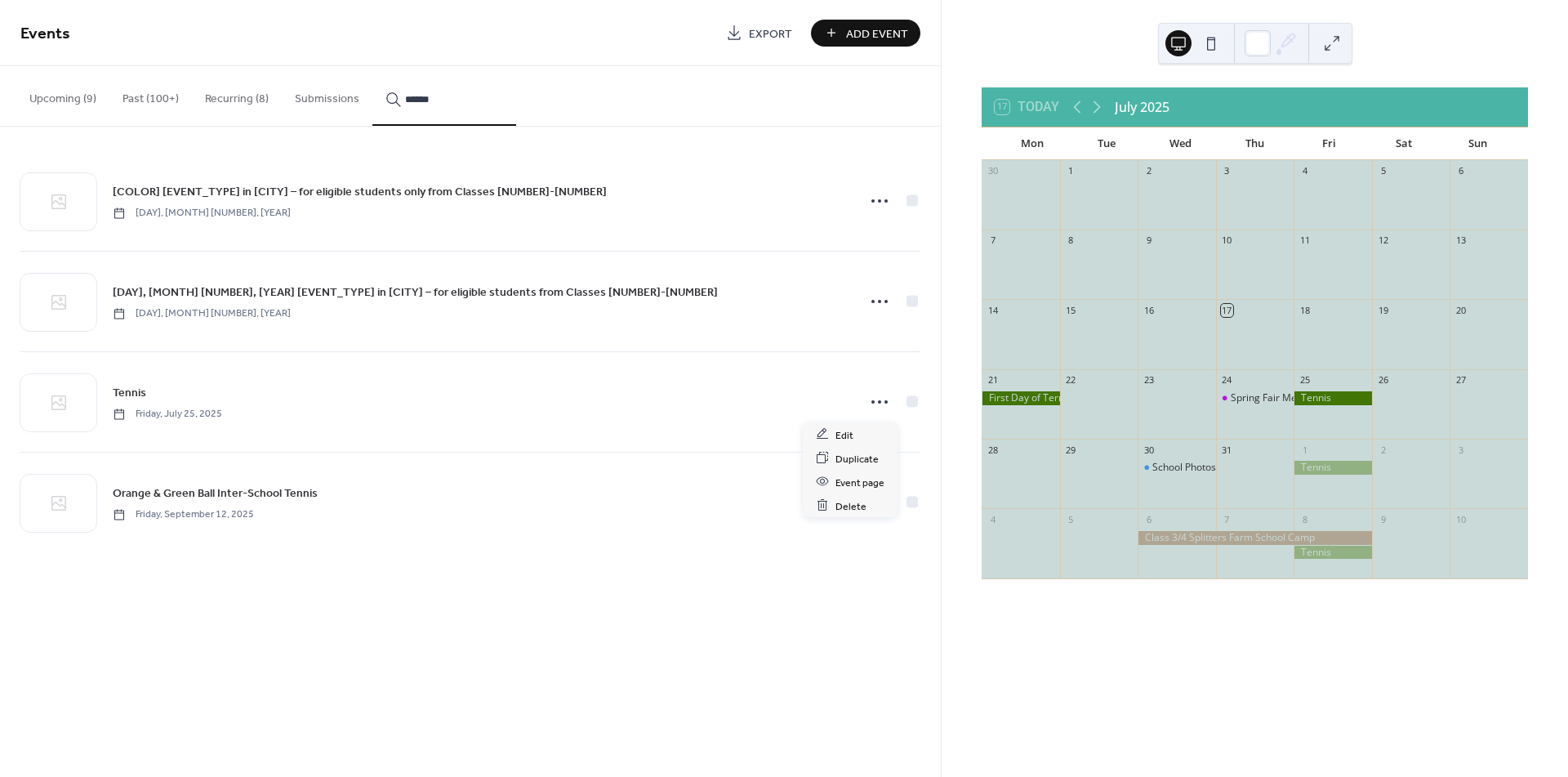 click 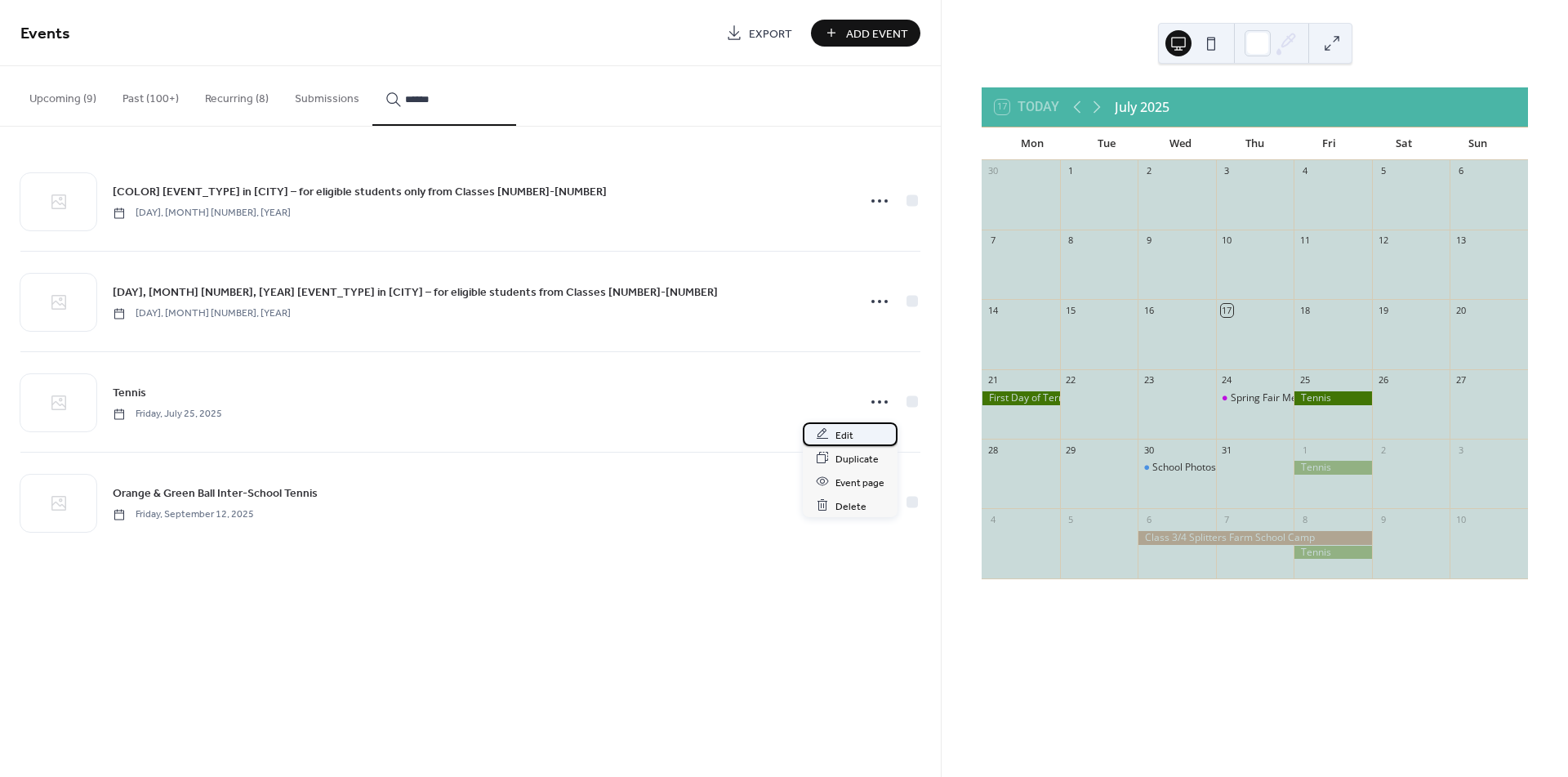 click on "Edit" at bounding box center (844, 435) 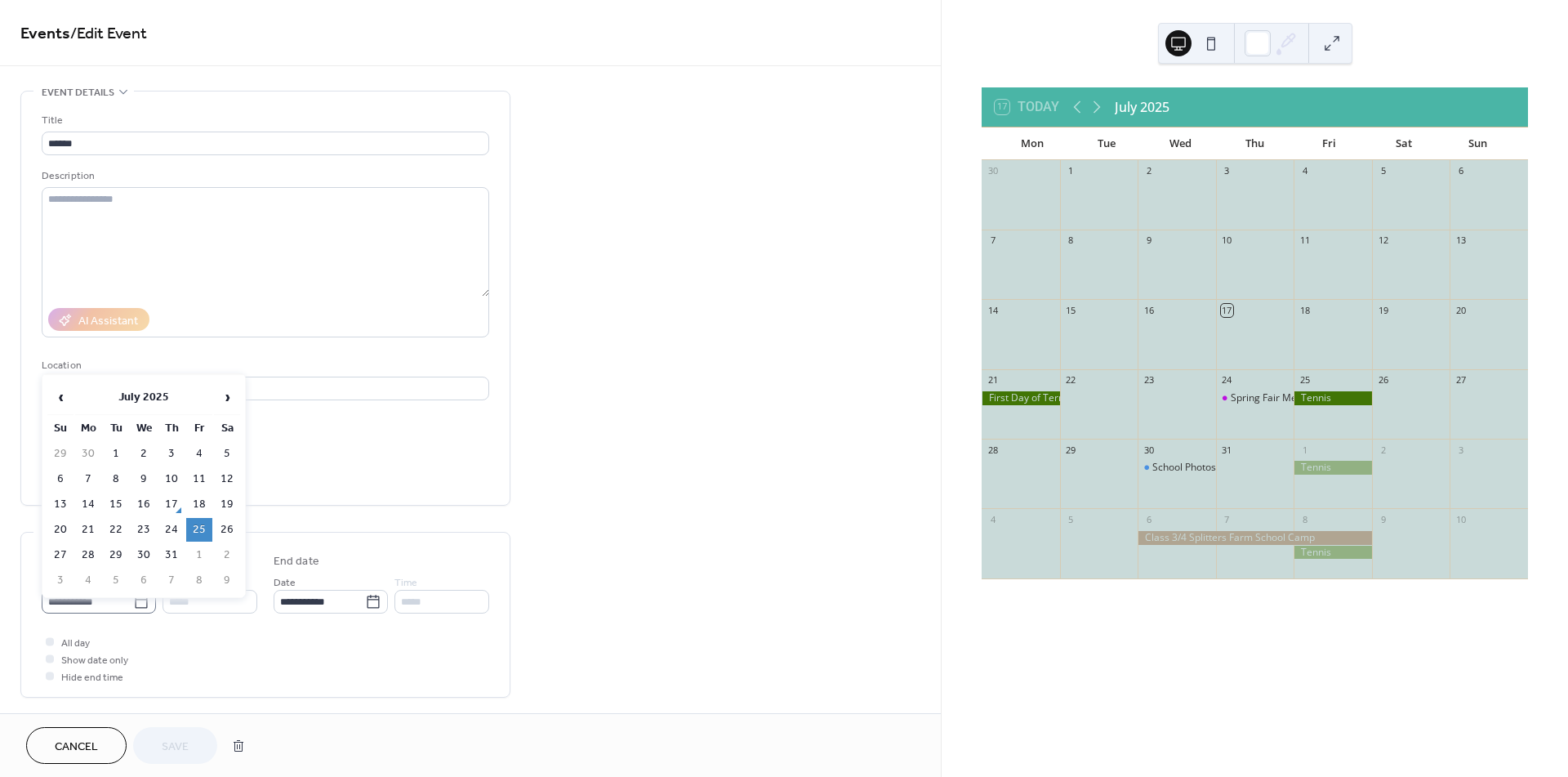 click 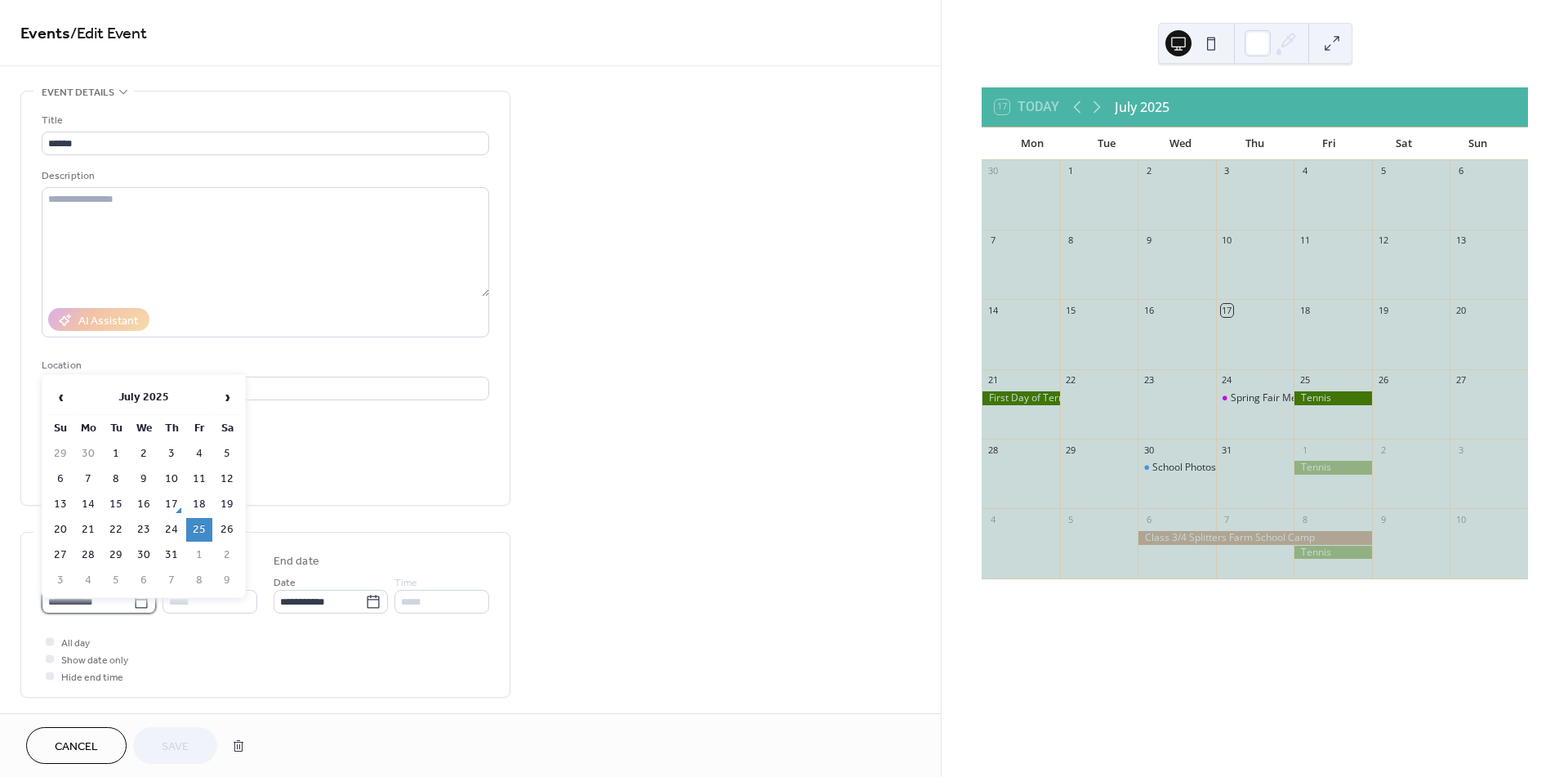 click on "**********" at bounding box center (87, 601) 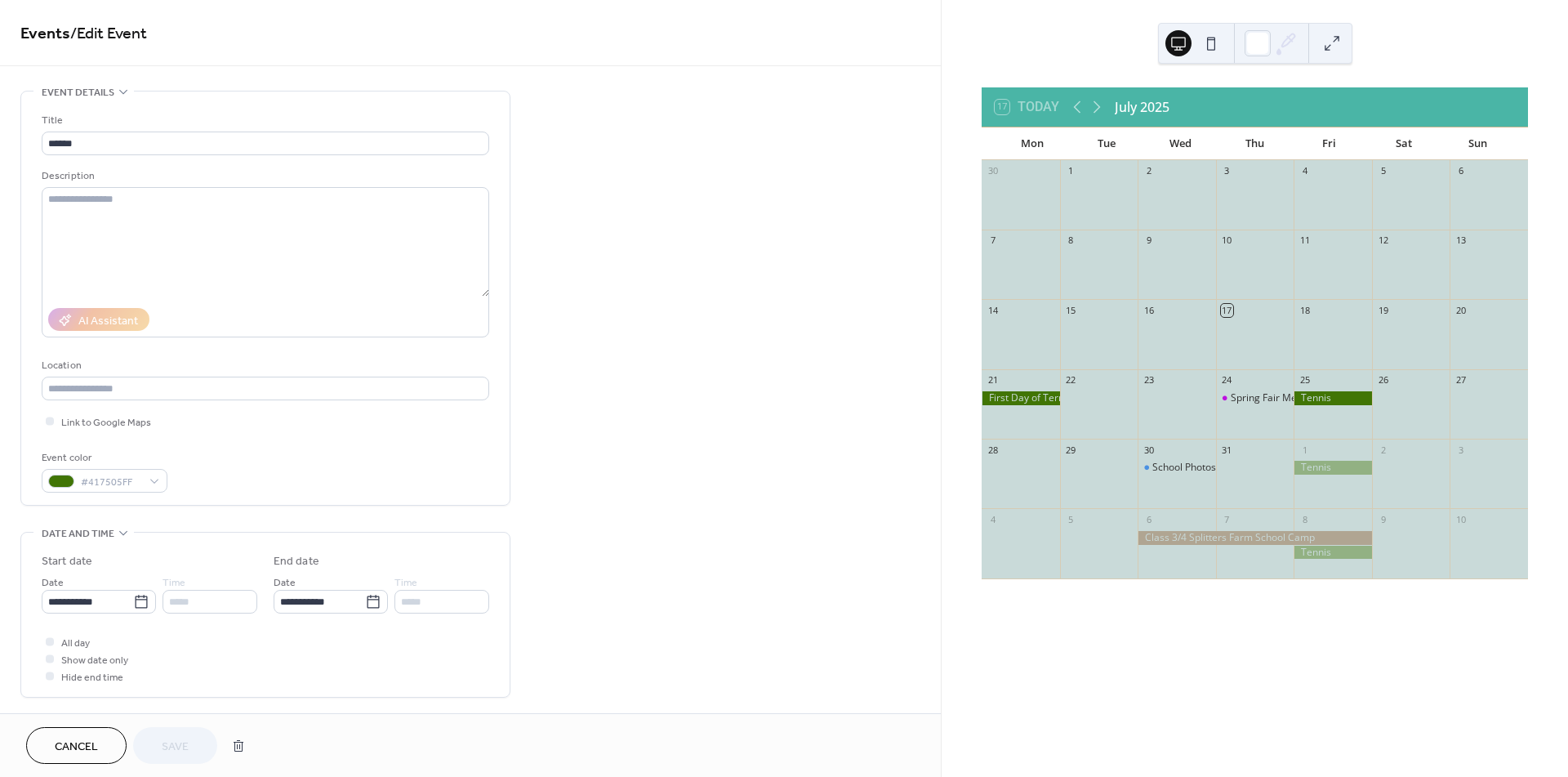 click on "*****" at bounding box center [210, 601] 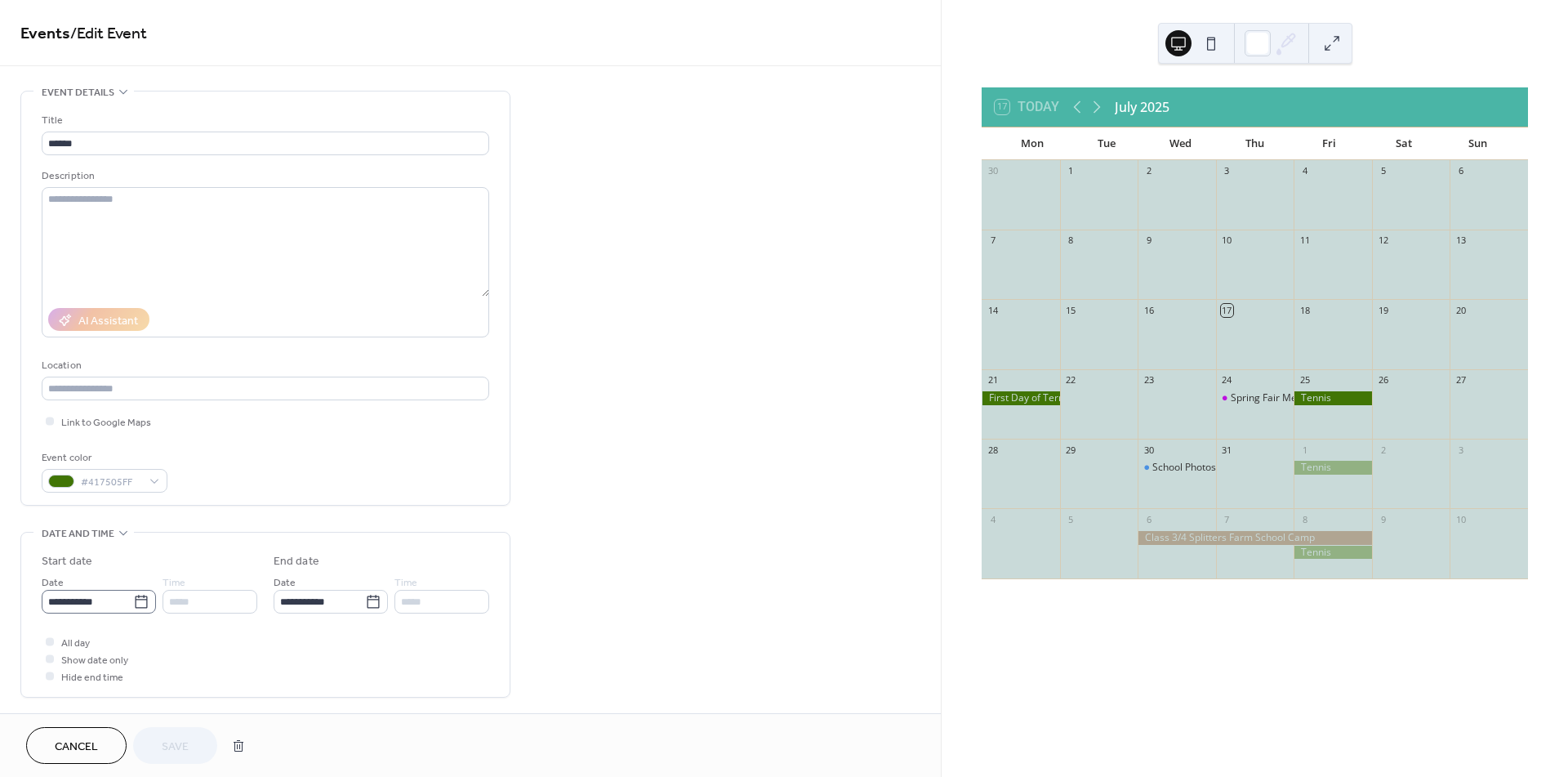 click 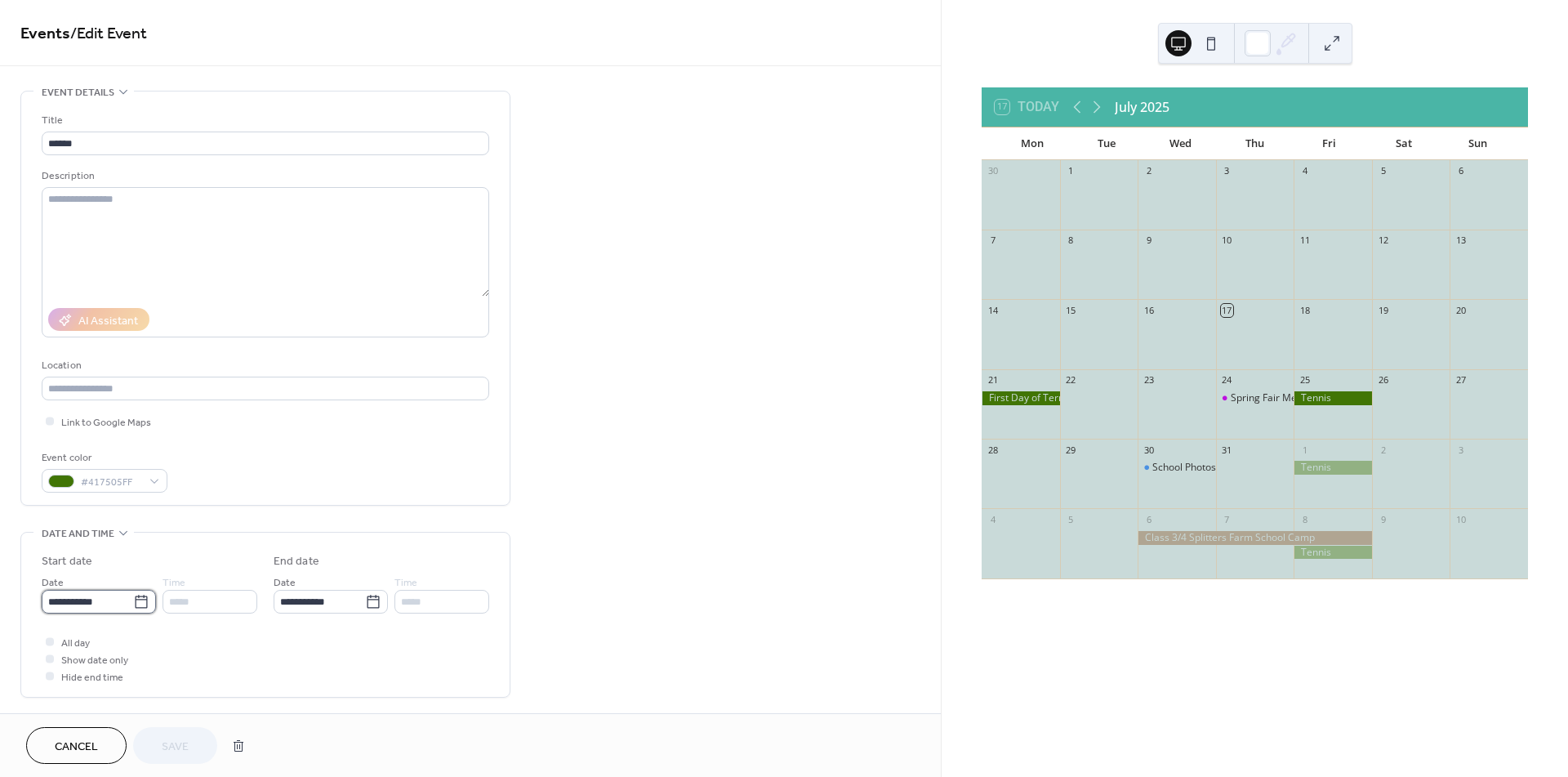 click on "**********" at bounding box center (87, 601) 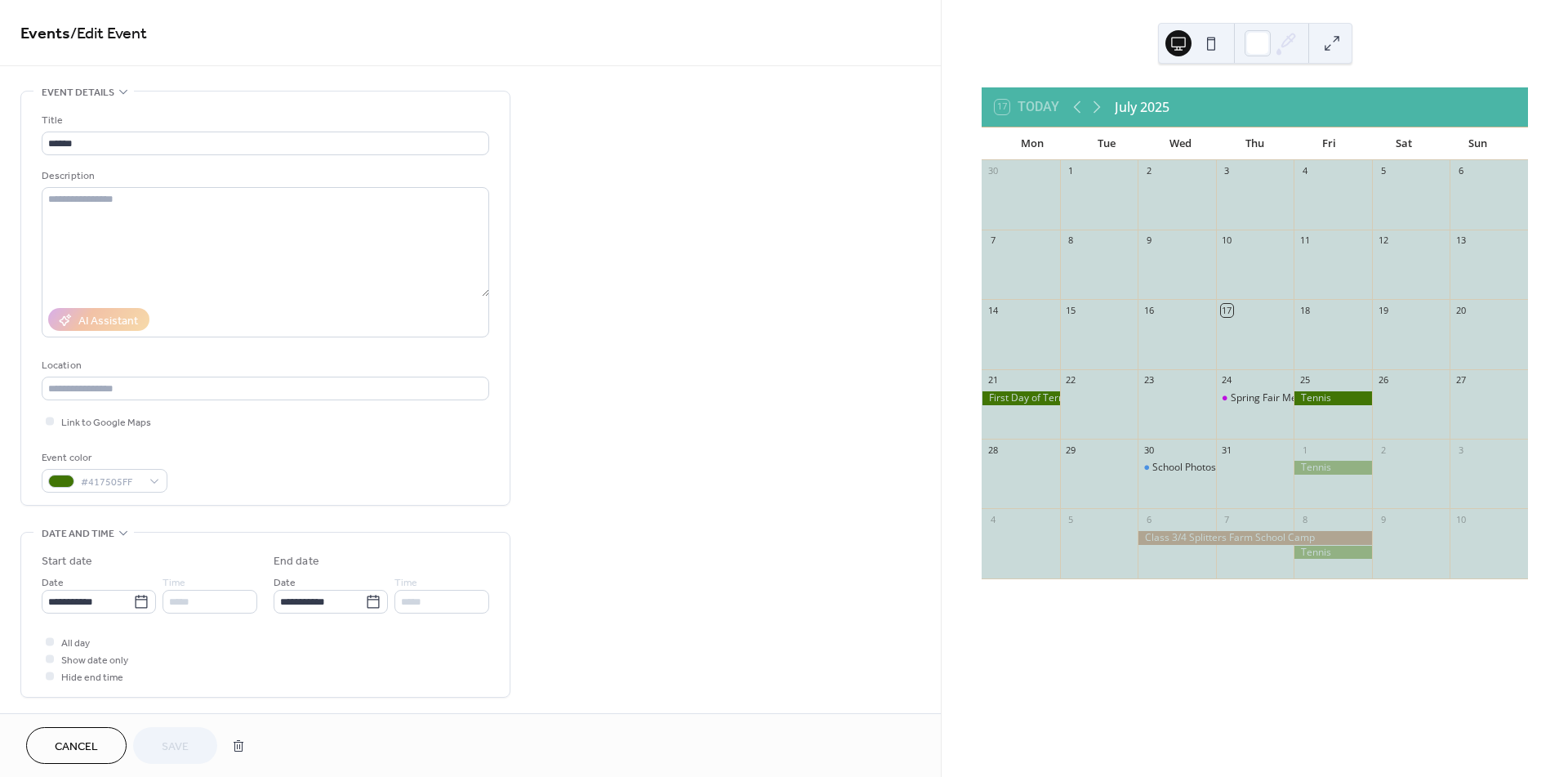 click on "*****" at bounding box center [210, 601] 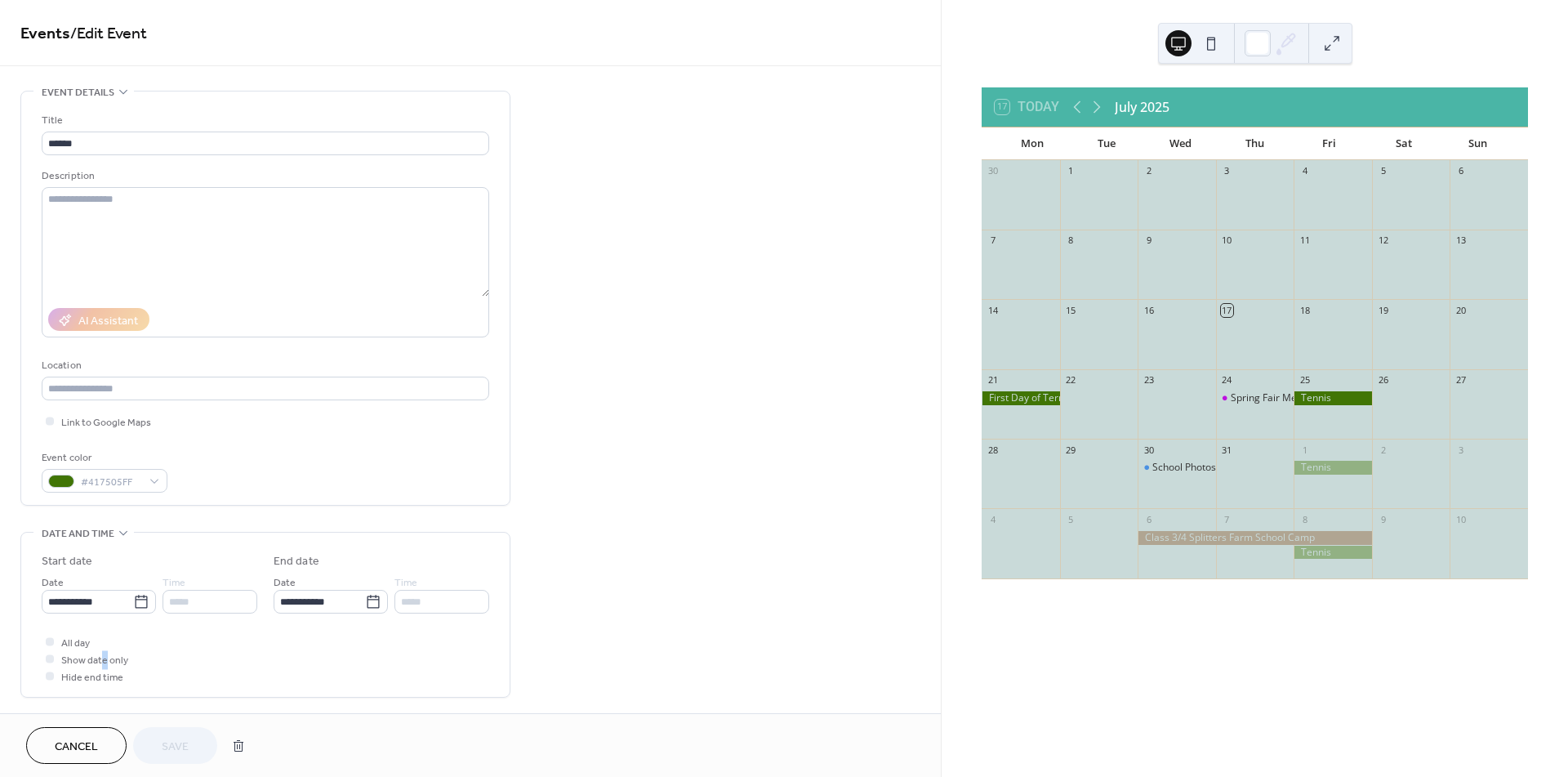click on "Show date only" at bounding box center [95, 660] 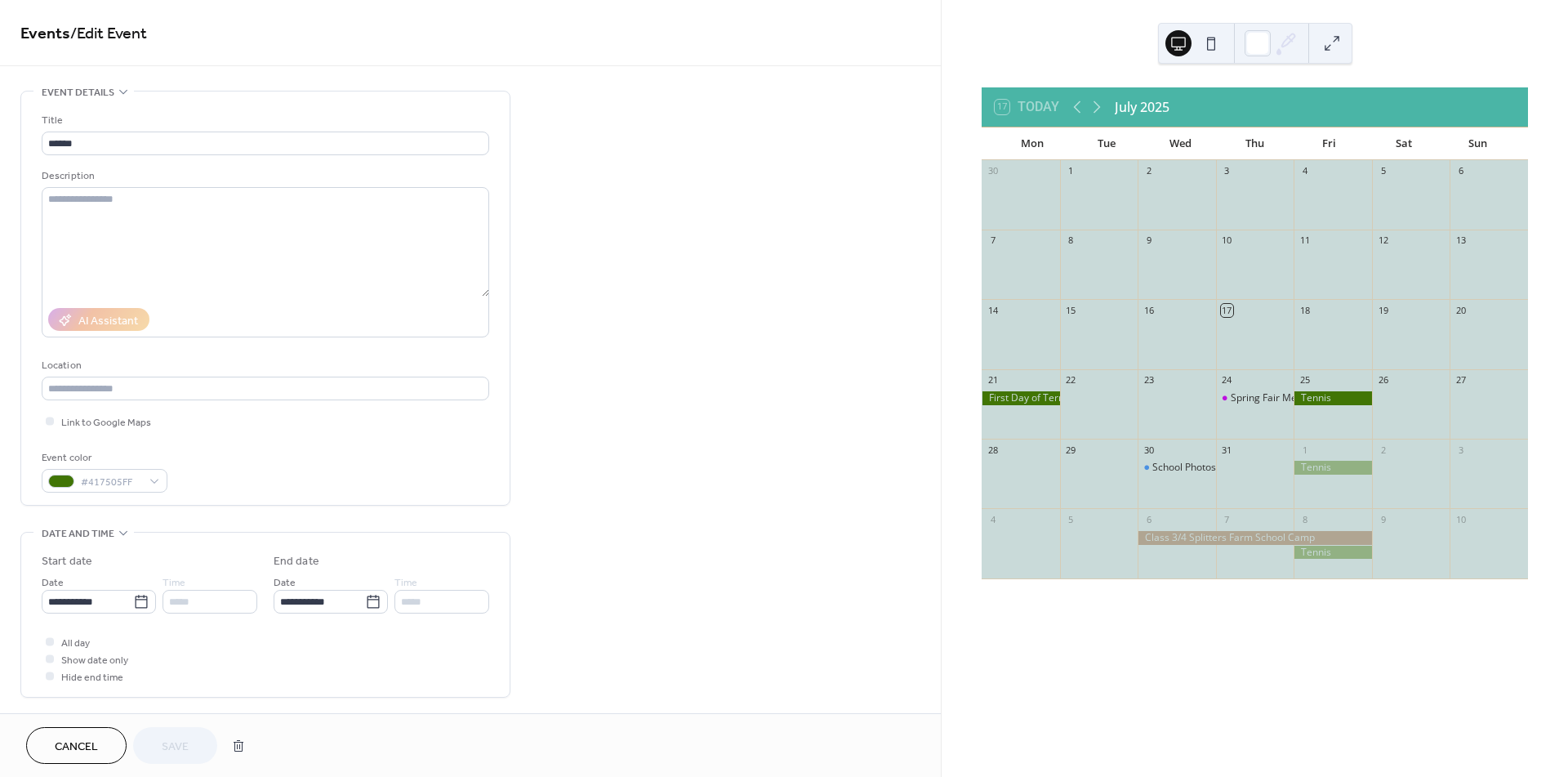 click on "All day Show date only Hide end time" at bounding box center (265, 659) 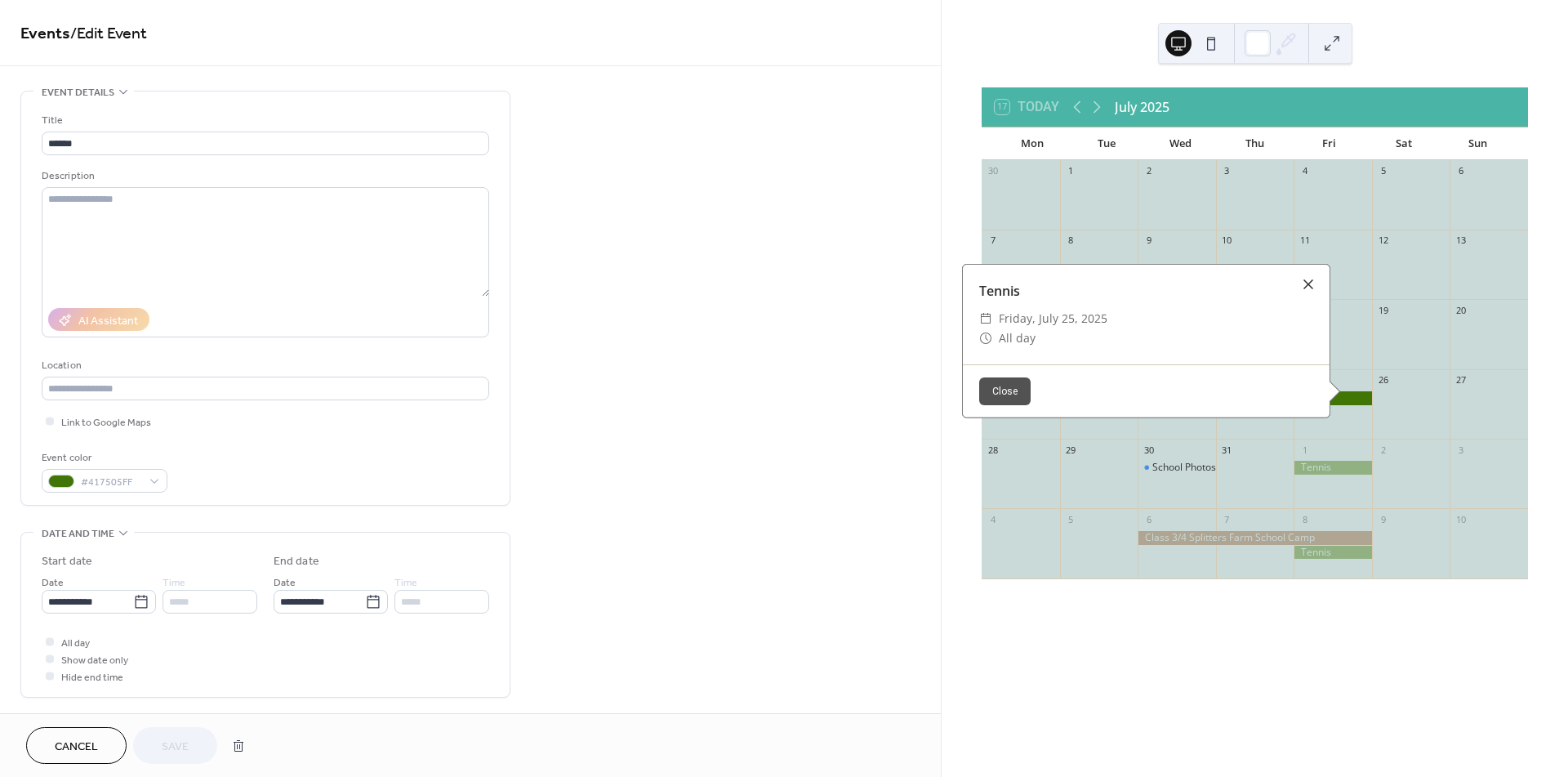 click at bounding box center (1308, 284) 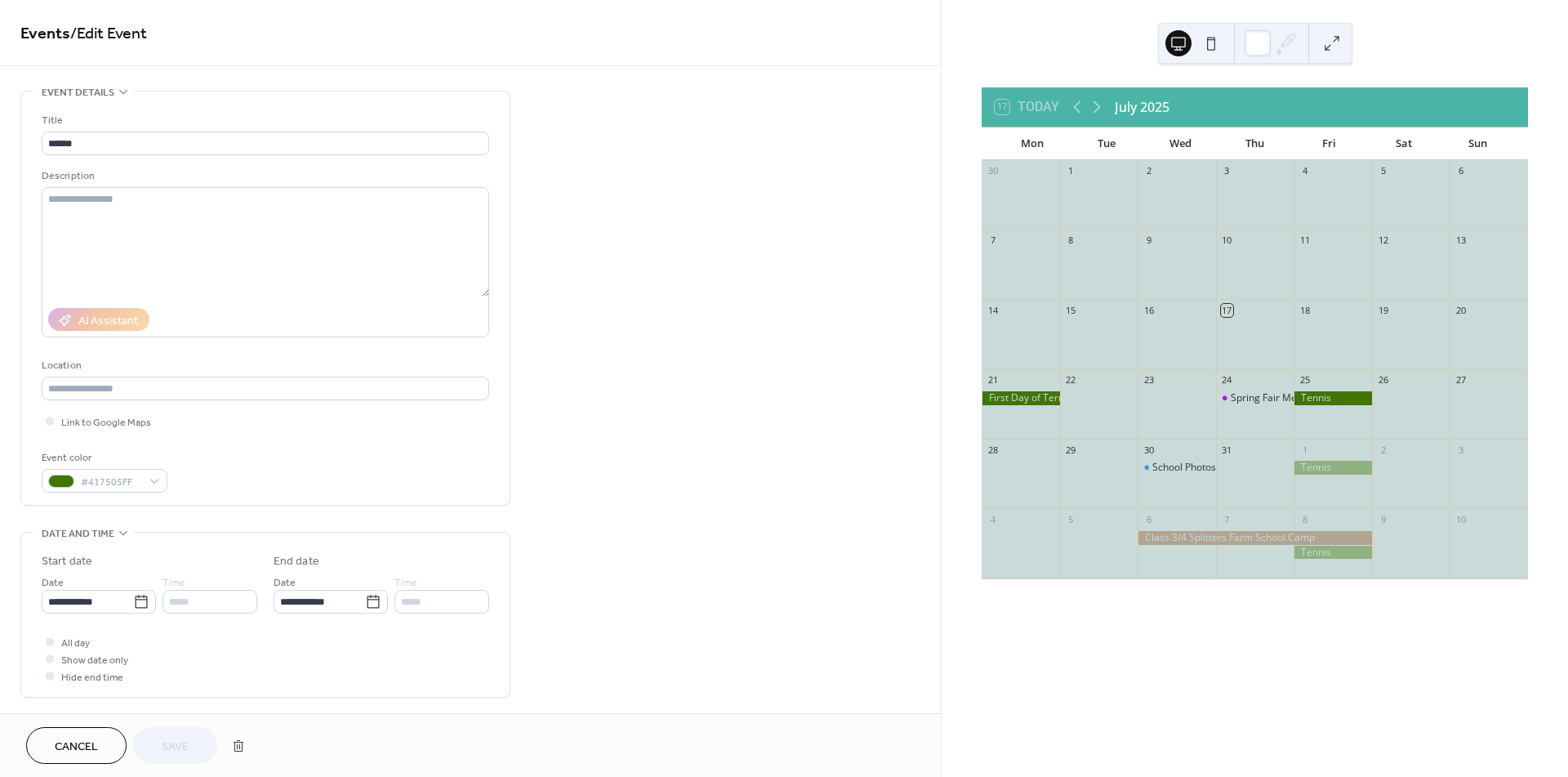 click on "Cancel" at bounding box center (76, 747) 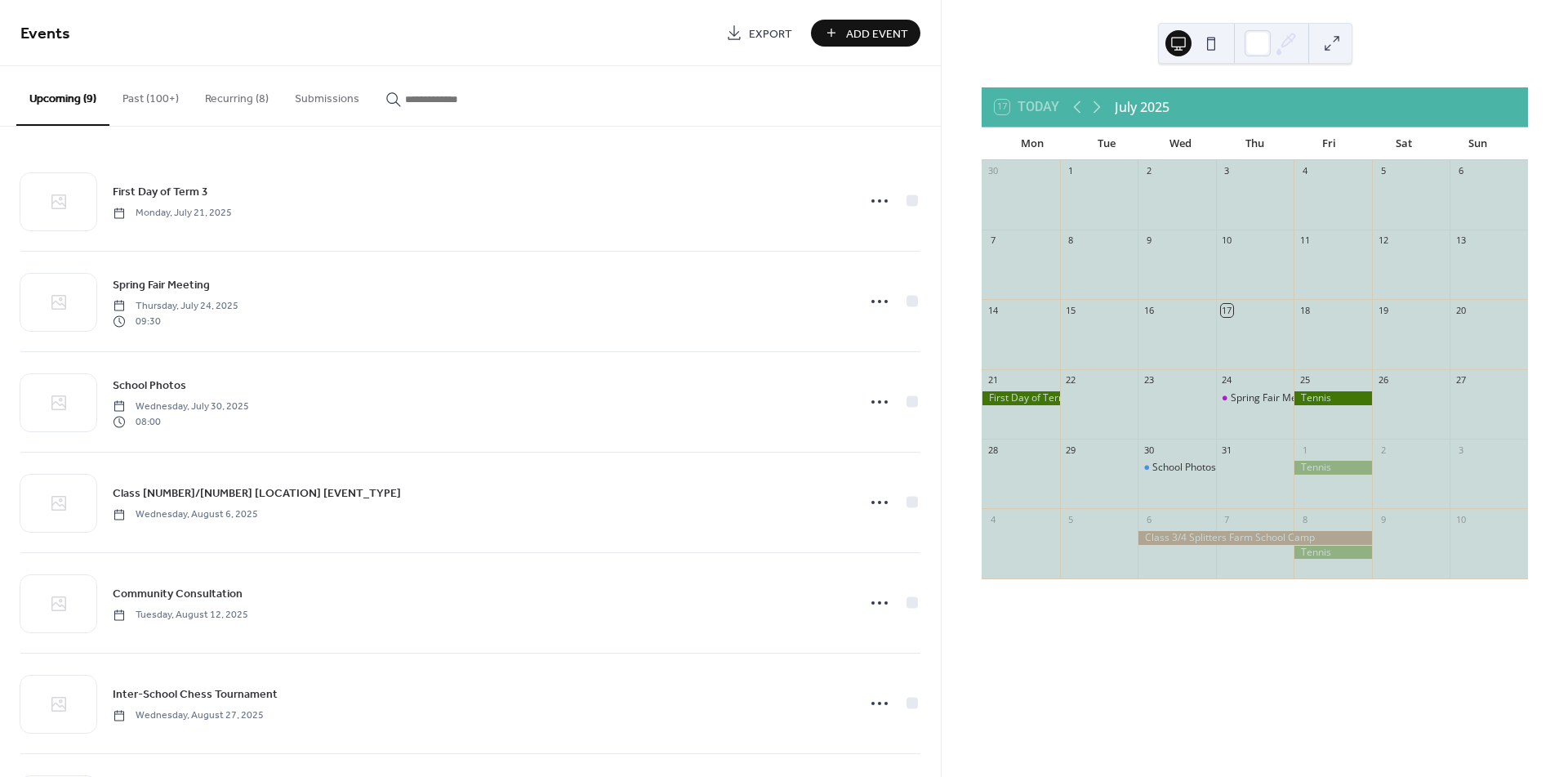 click at bounding box center [454, 99] 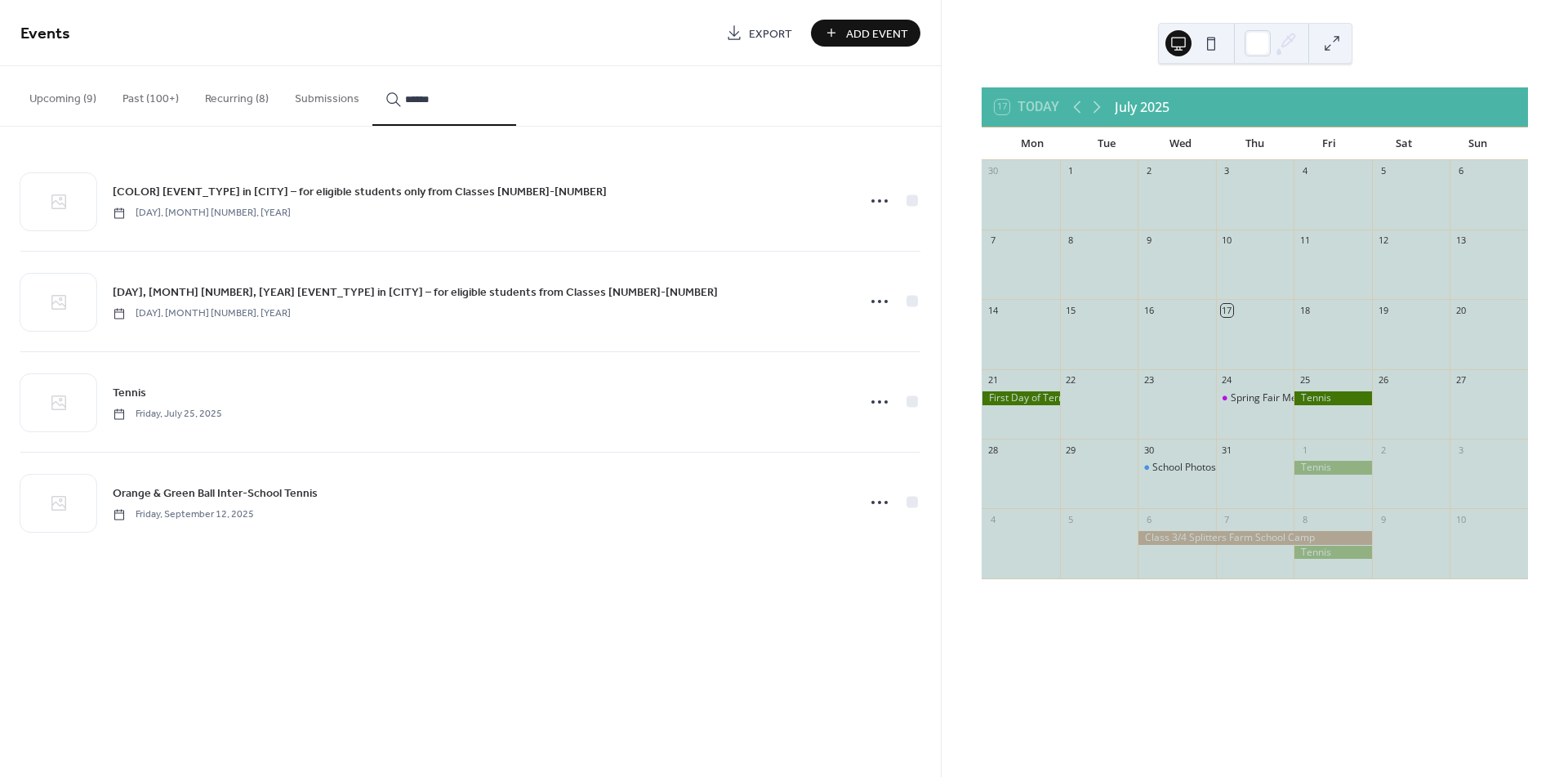type on "******" 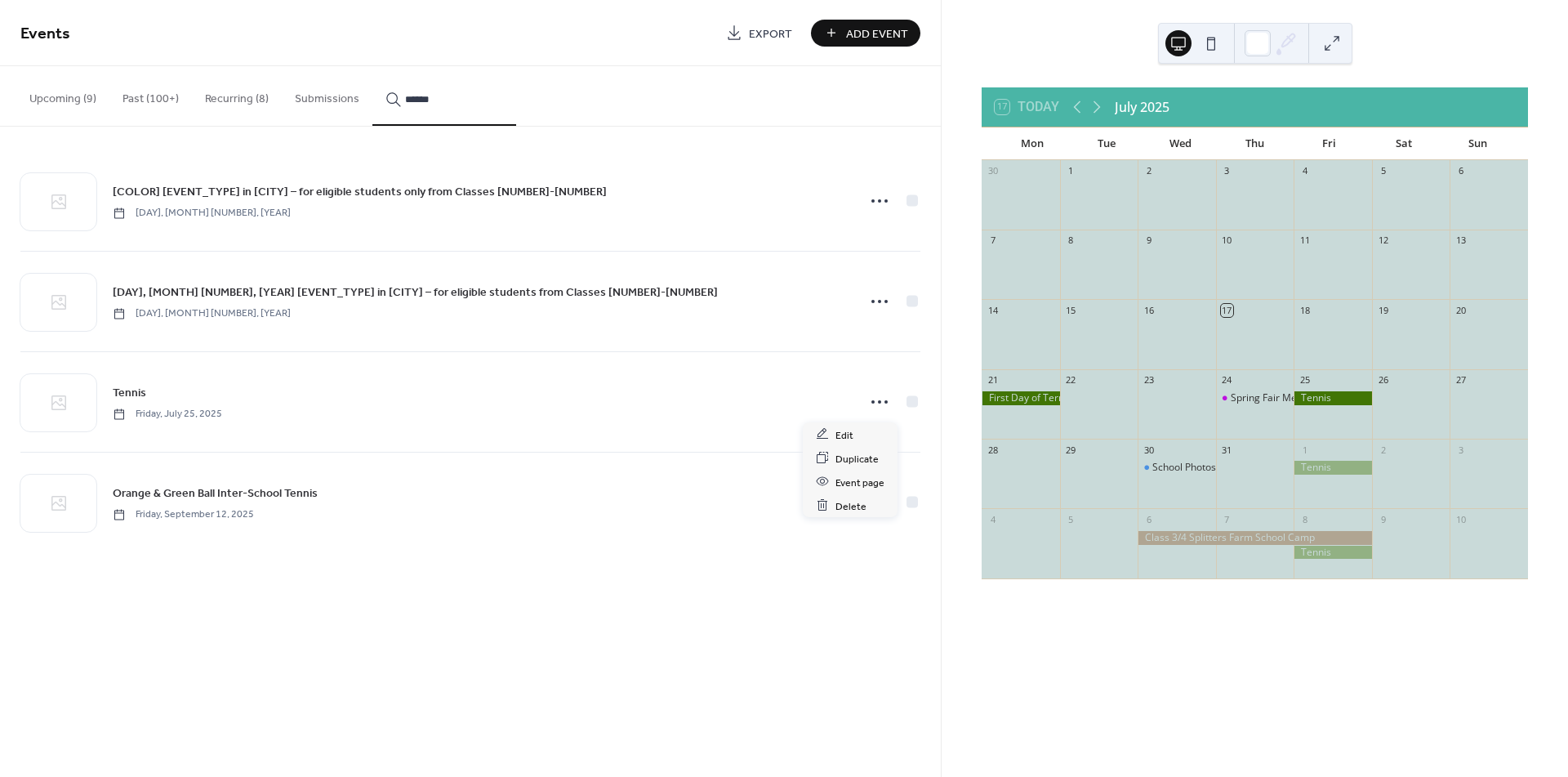 click 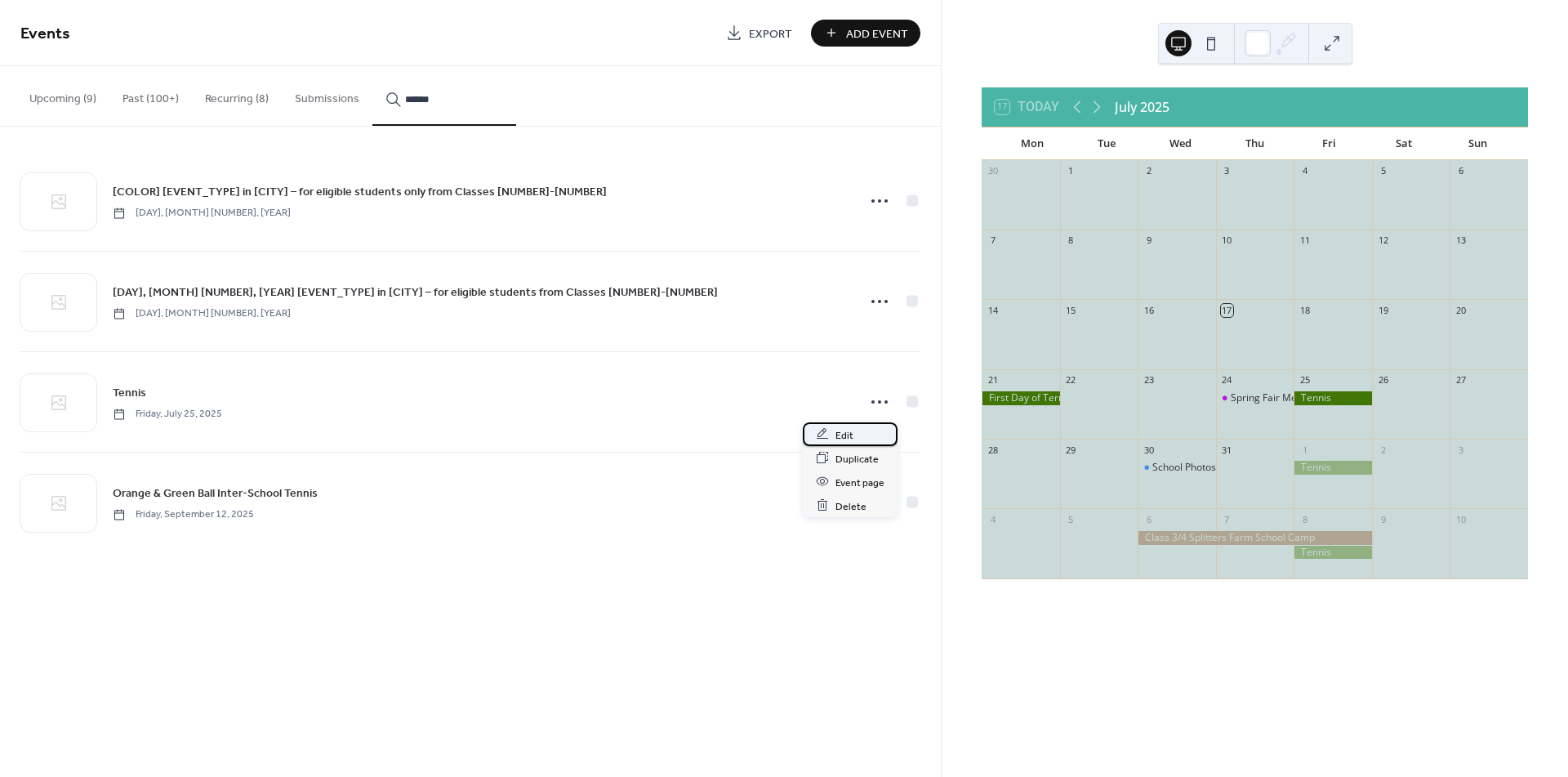 click on "Edit" at bounding box center [850, 434] 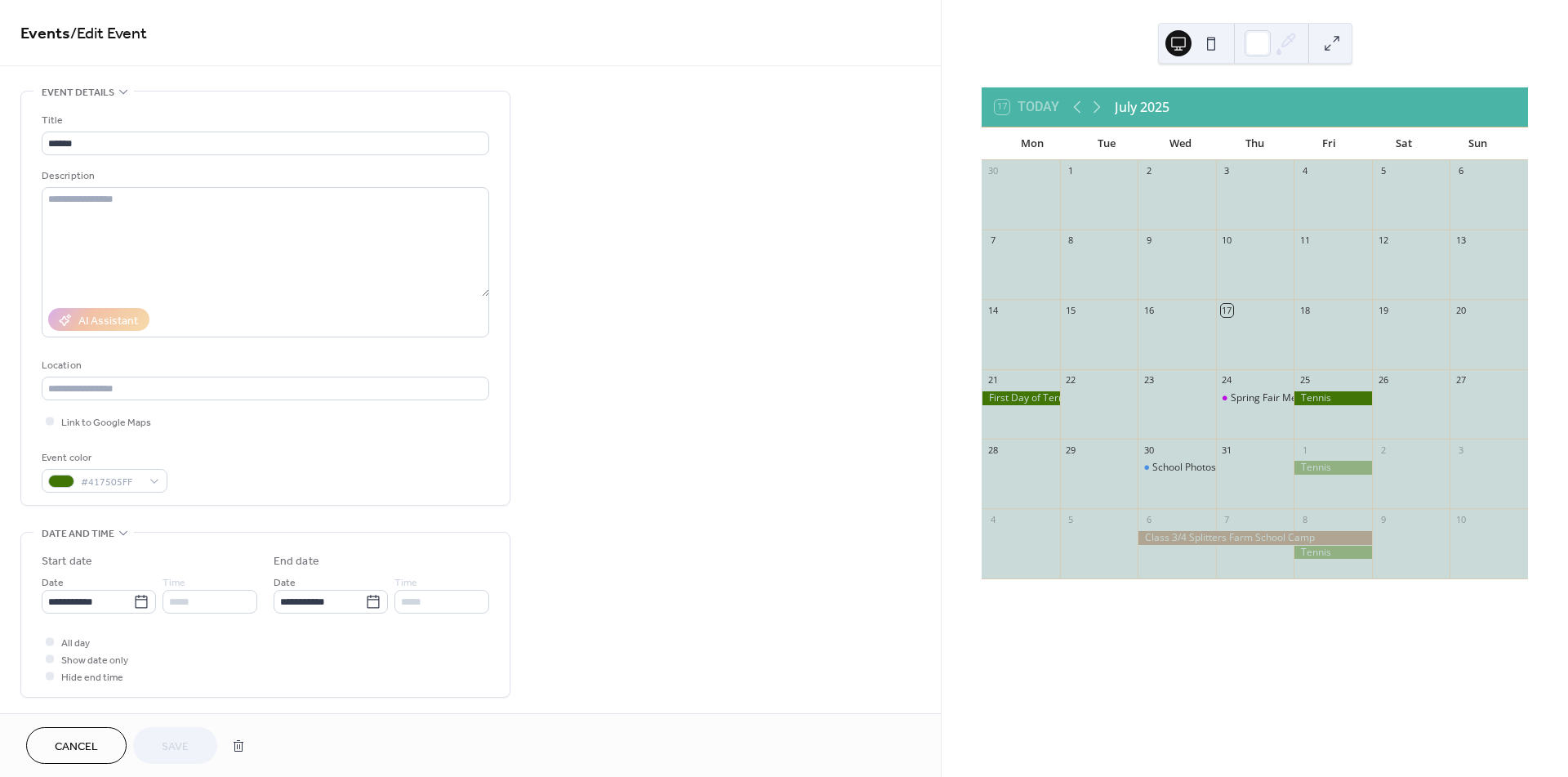 click on "*****" at bounding box center (210, 601) 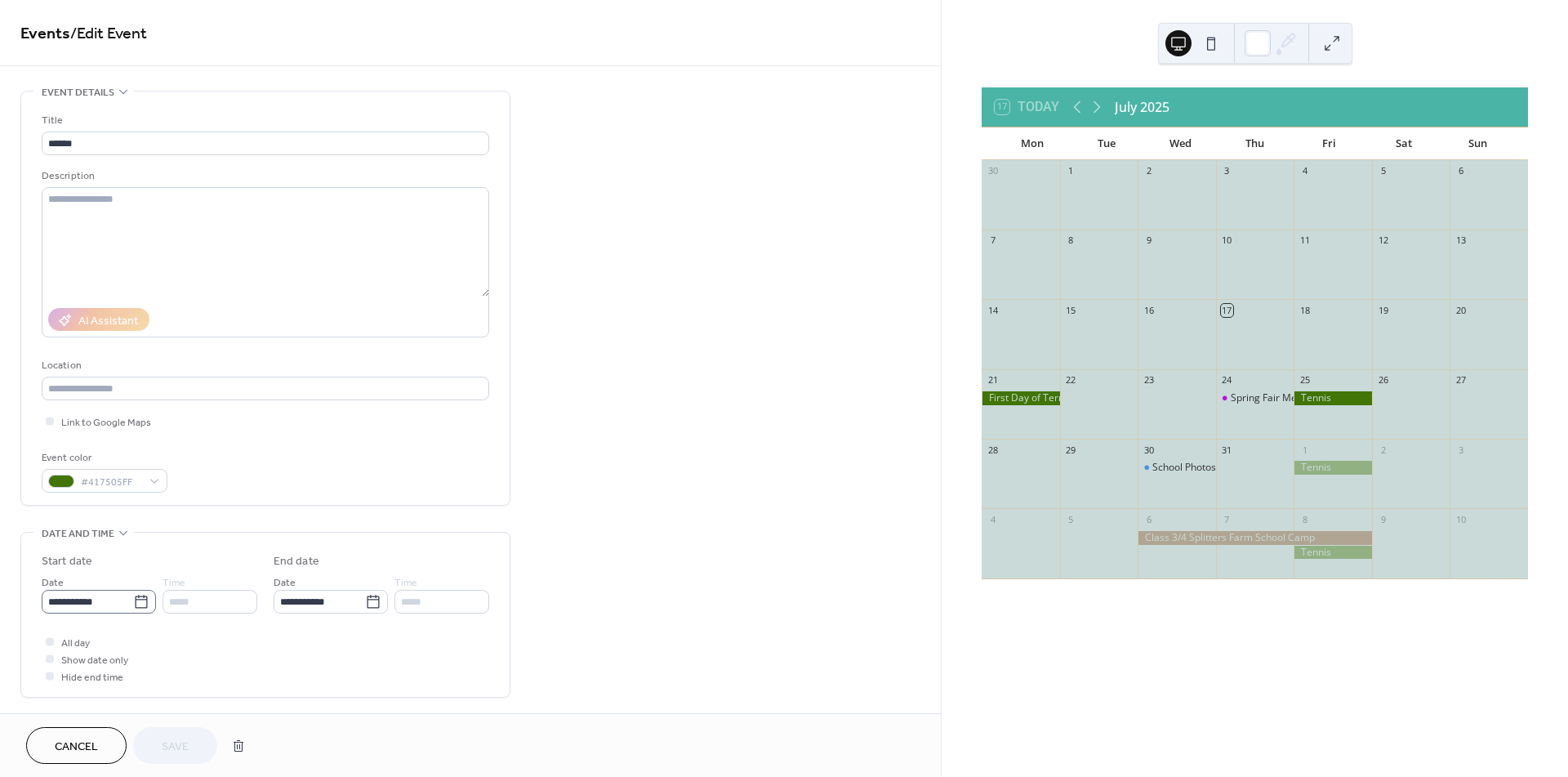 click 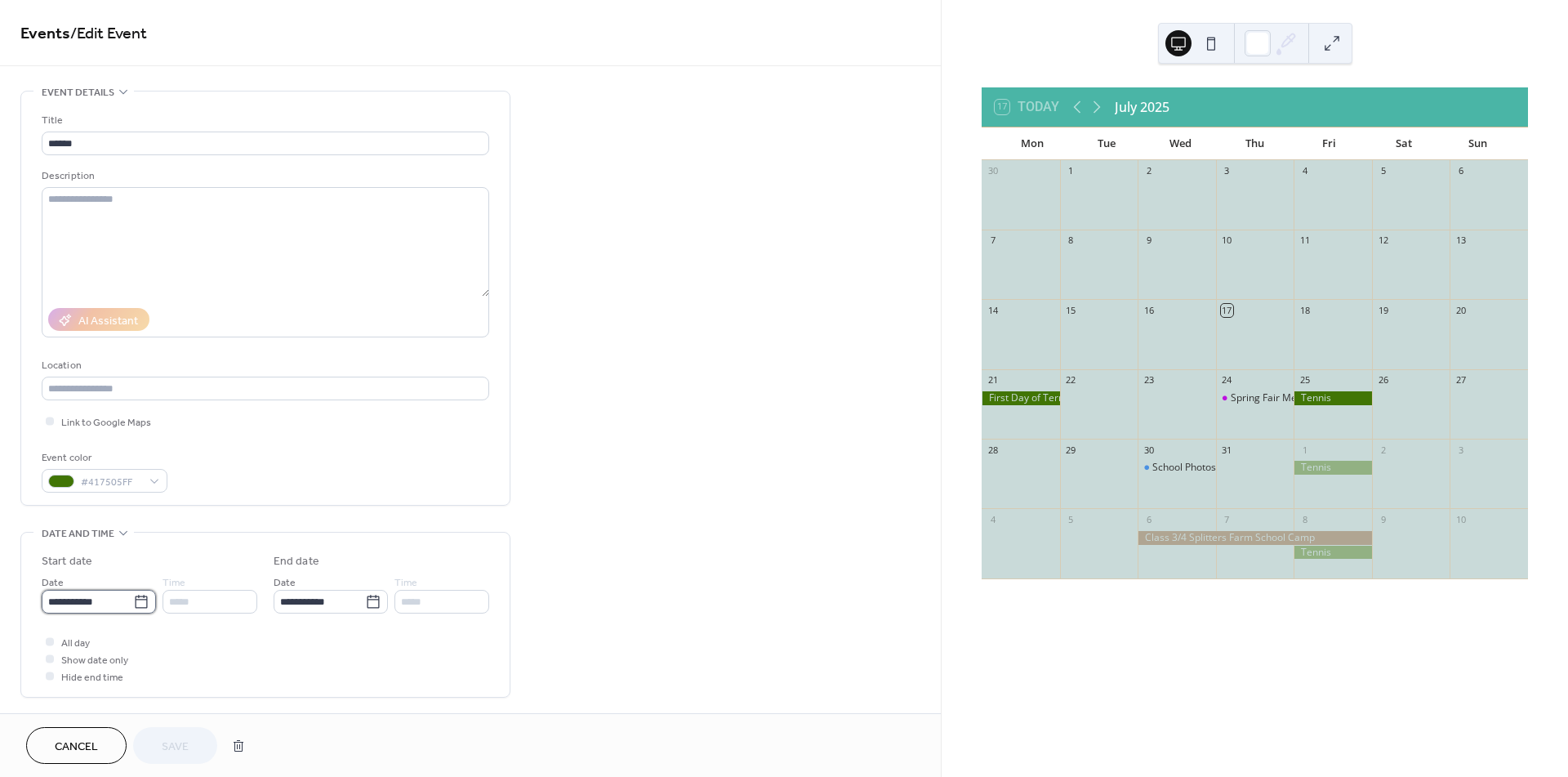 click on "**********" at bounding box center [87, 601] 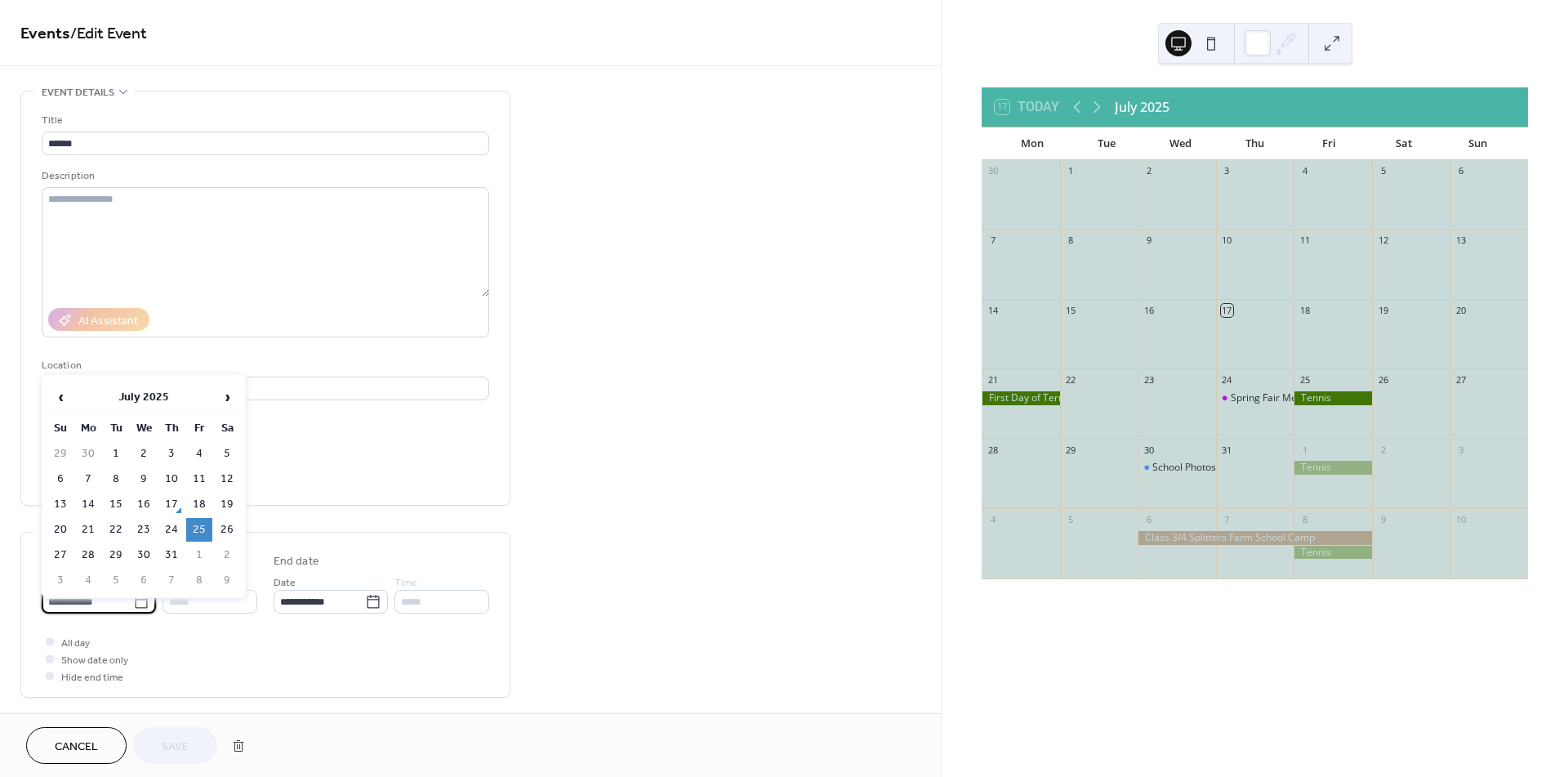 click on "25" at bounding box center [199, 529] 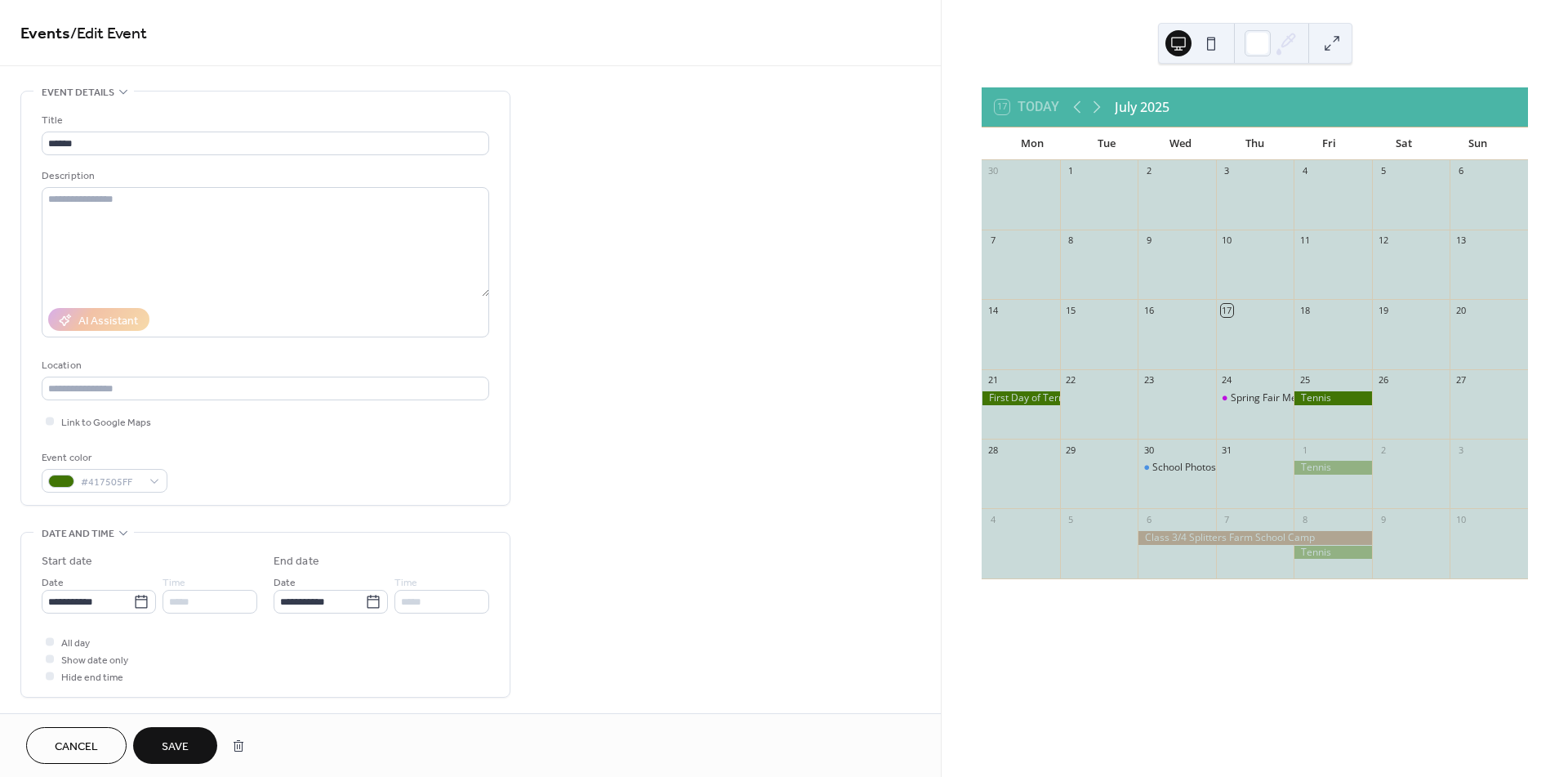 click on "*****" at bounding box center (210, 601) 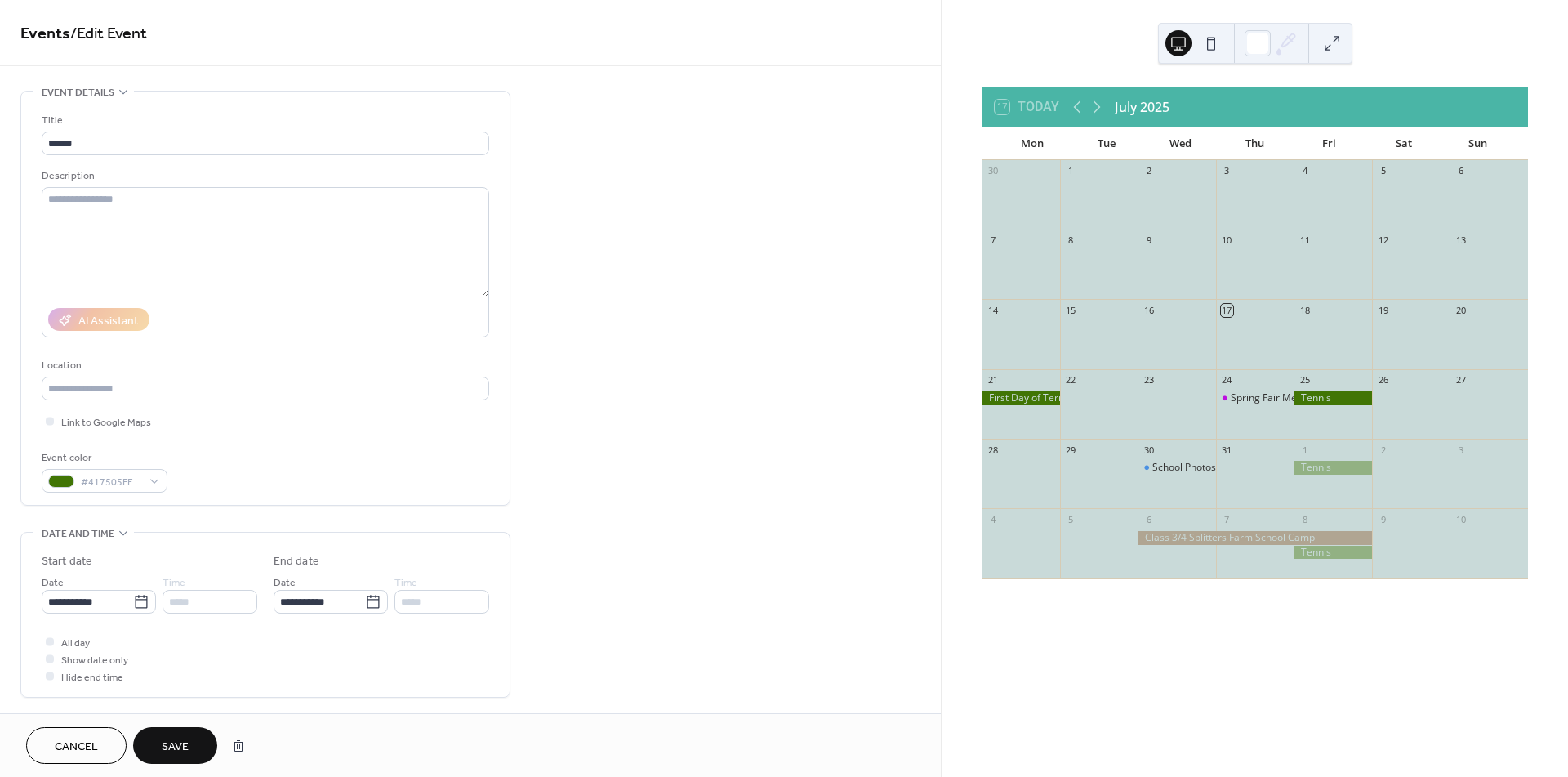 click at bounding box center (50, 659) 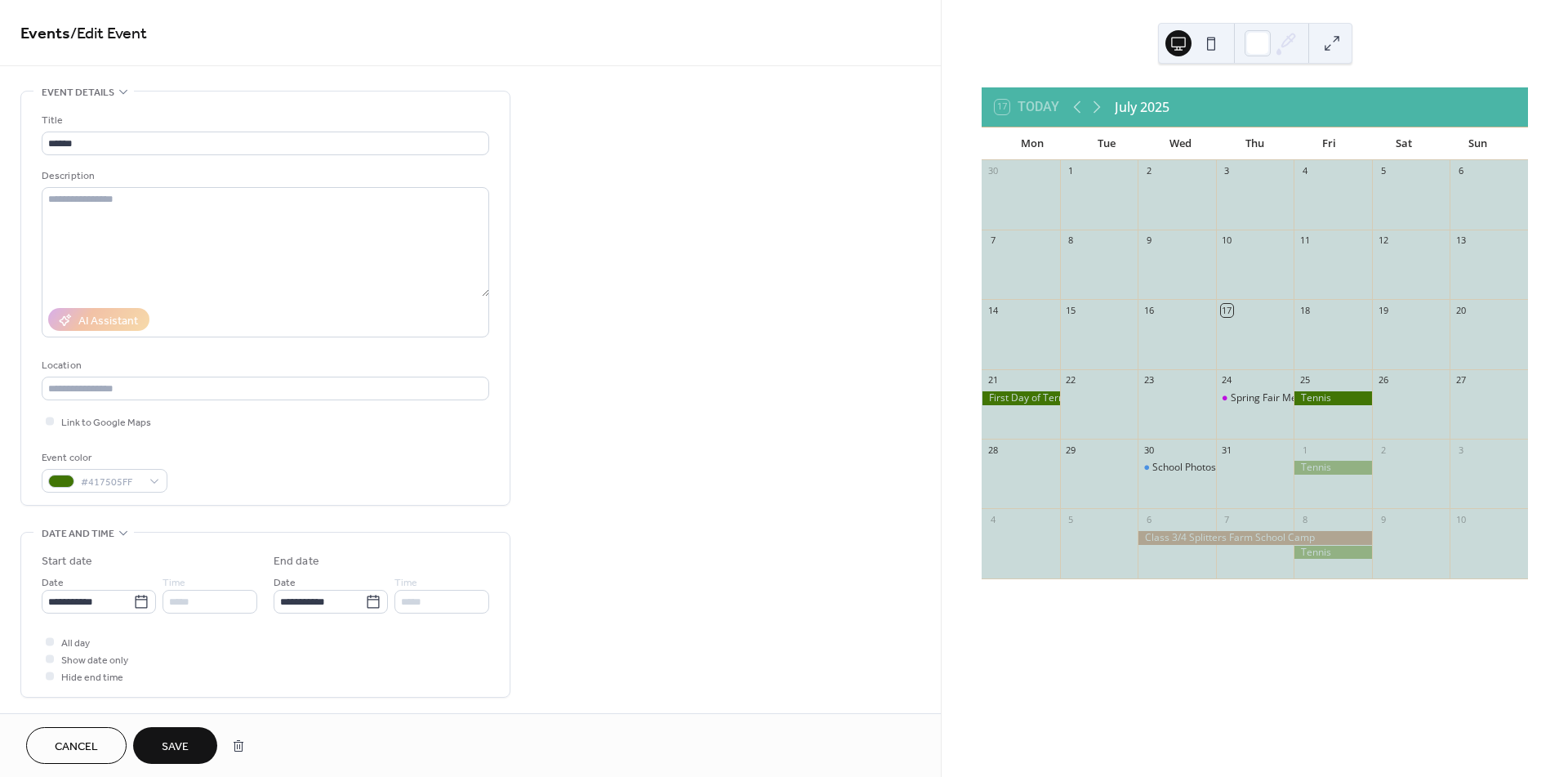 click at bounding box center [50, 659] 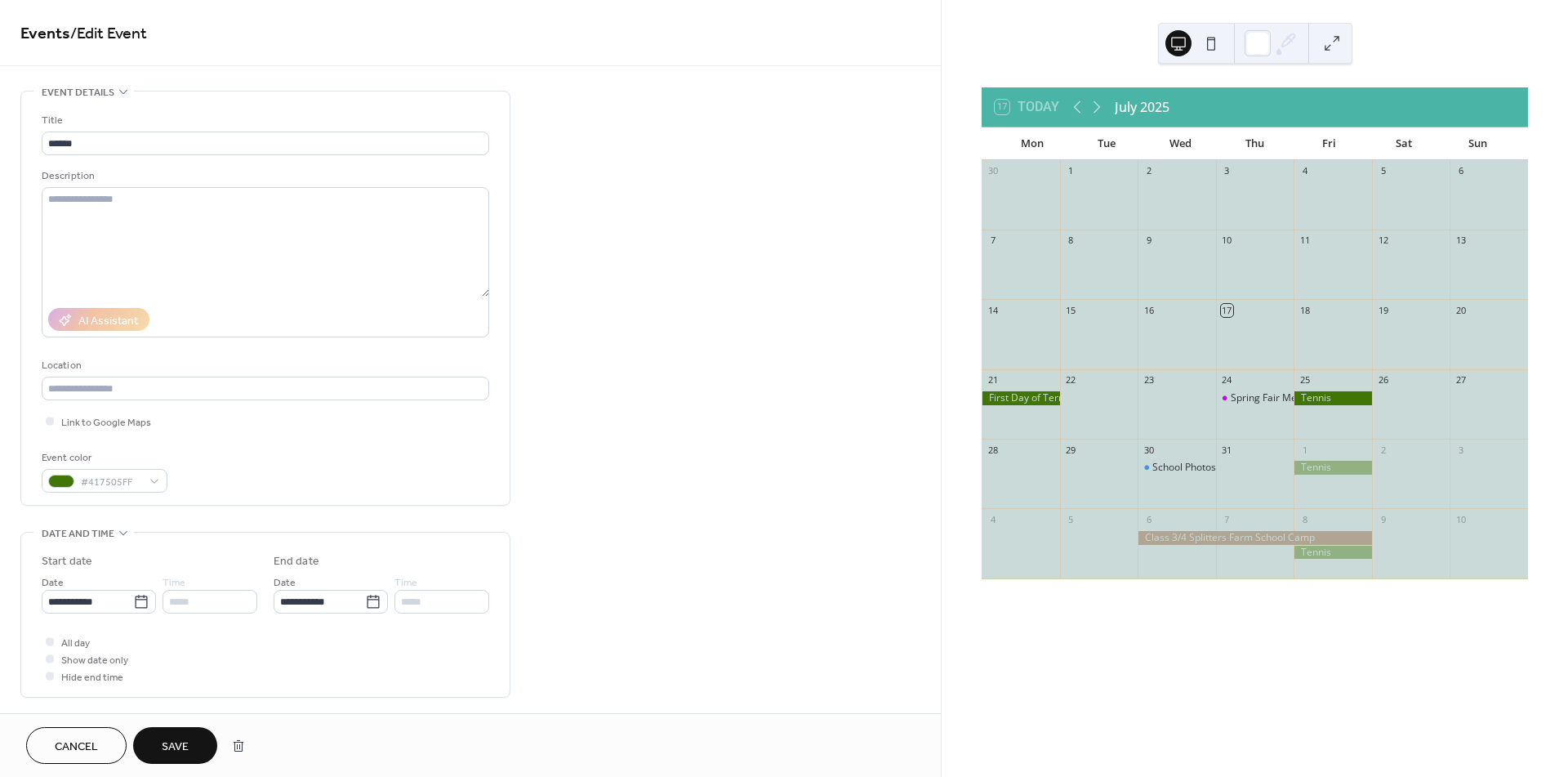 click on "Show date only" at bounding box center [95, 660] 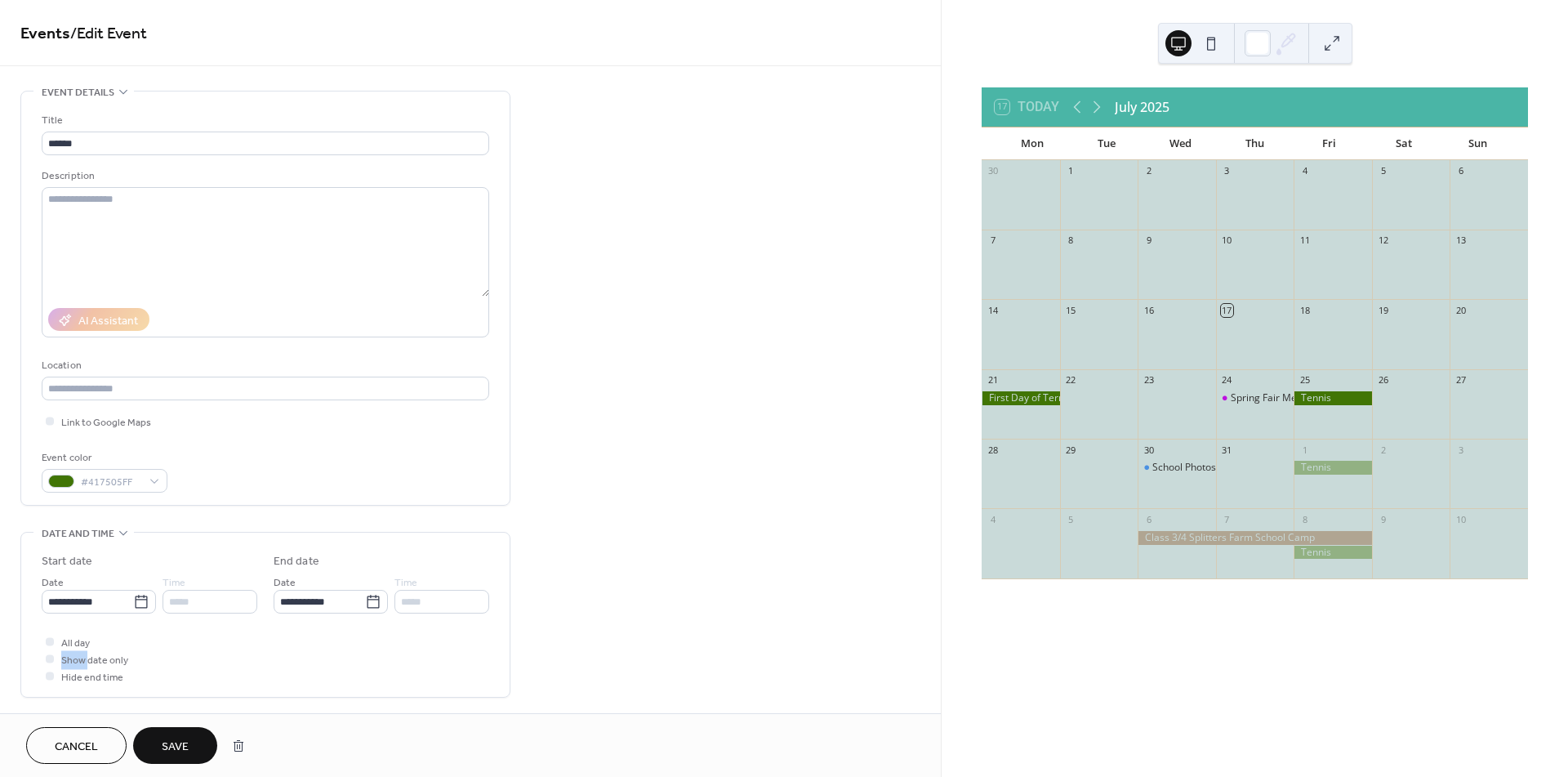 click on "Show date only" at bounding box center [95, 660] 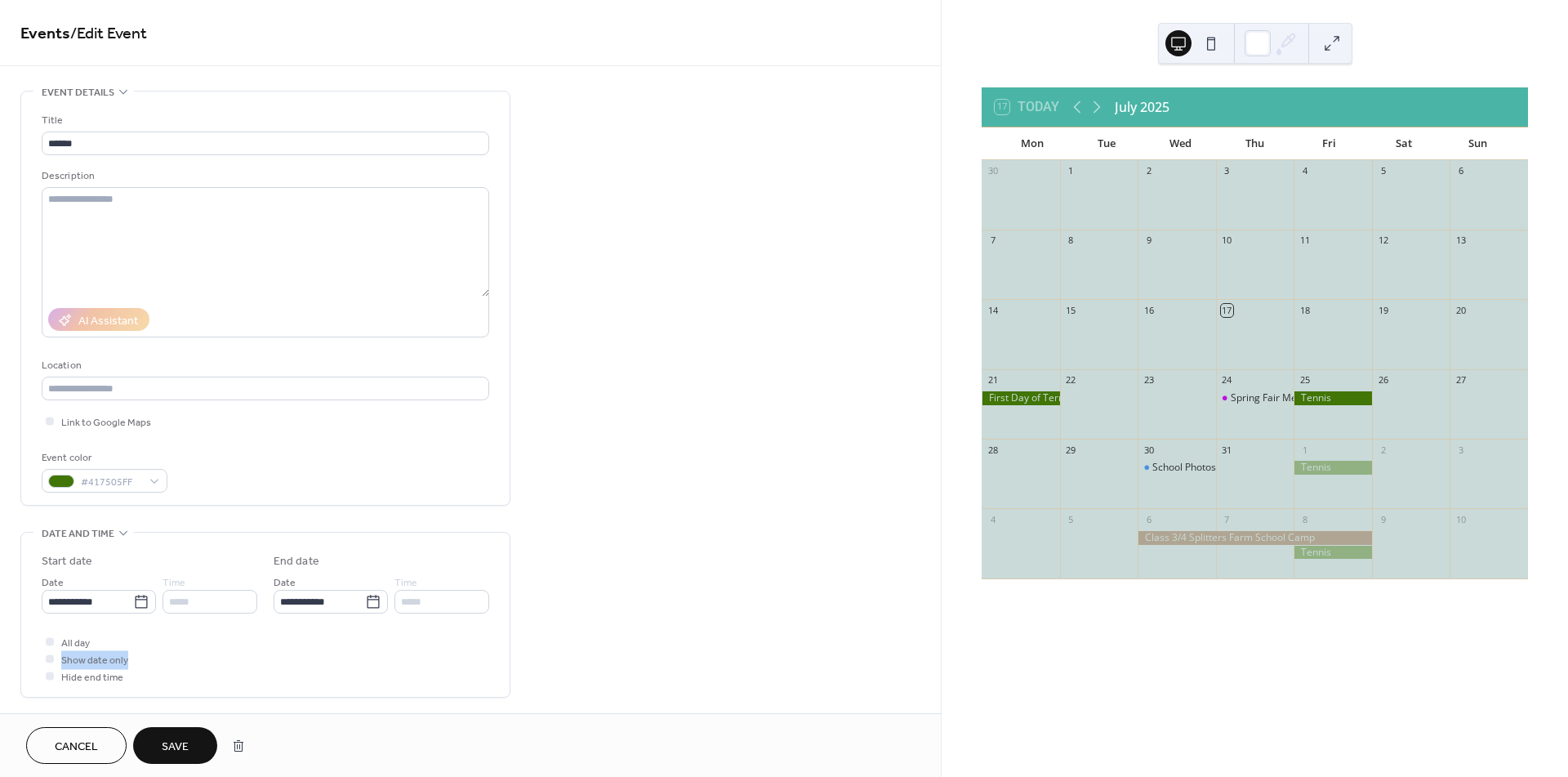 click on "Show date only" at bounding box center [95, 660] 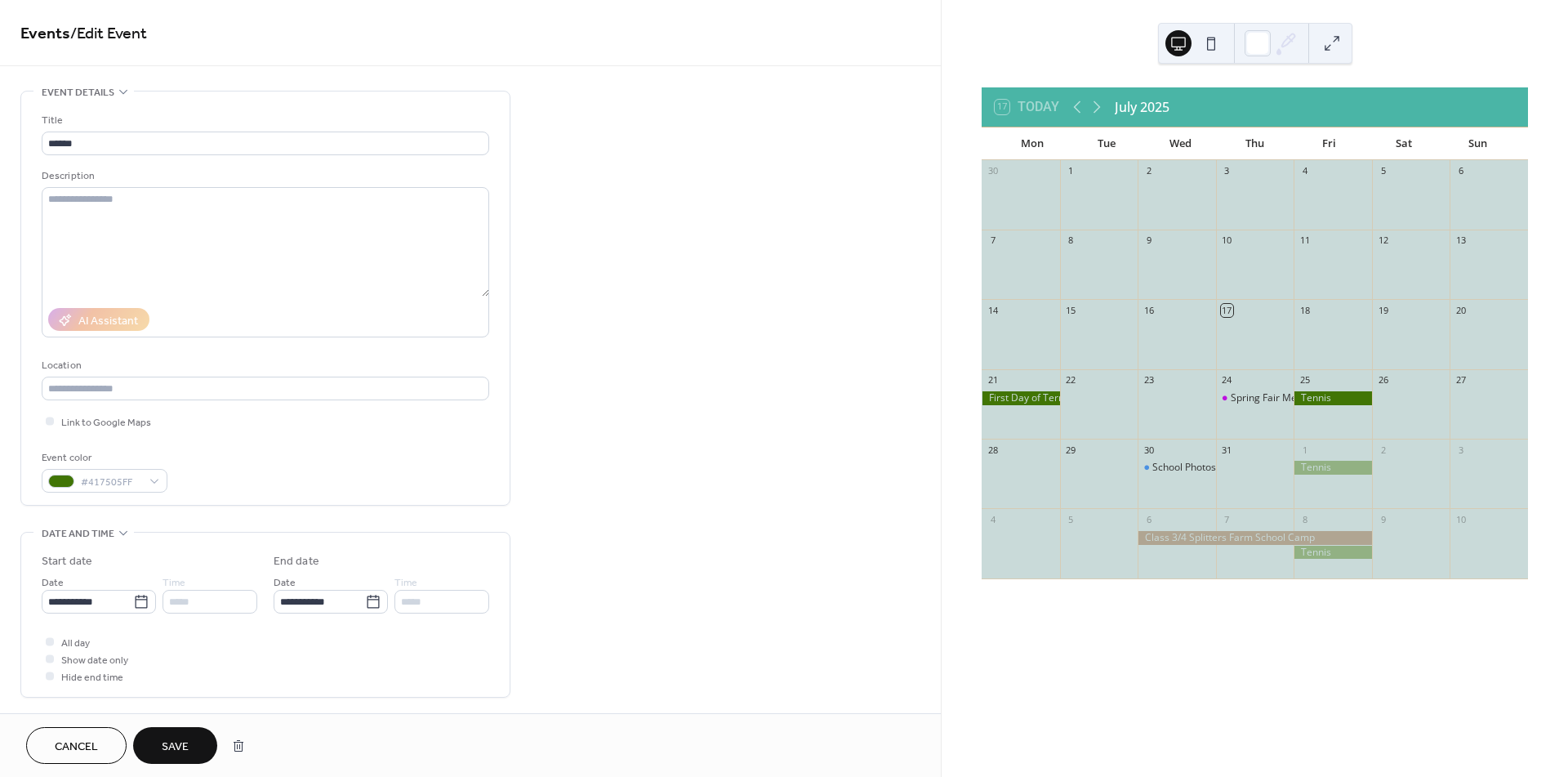 click at bounding box center (50, 659) 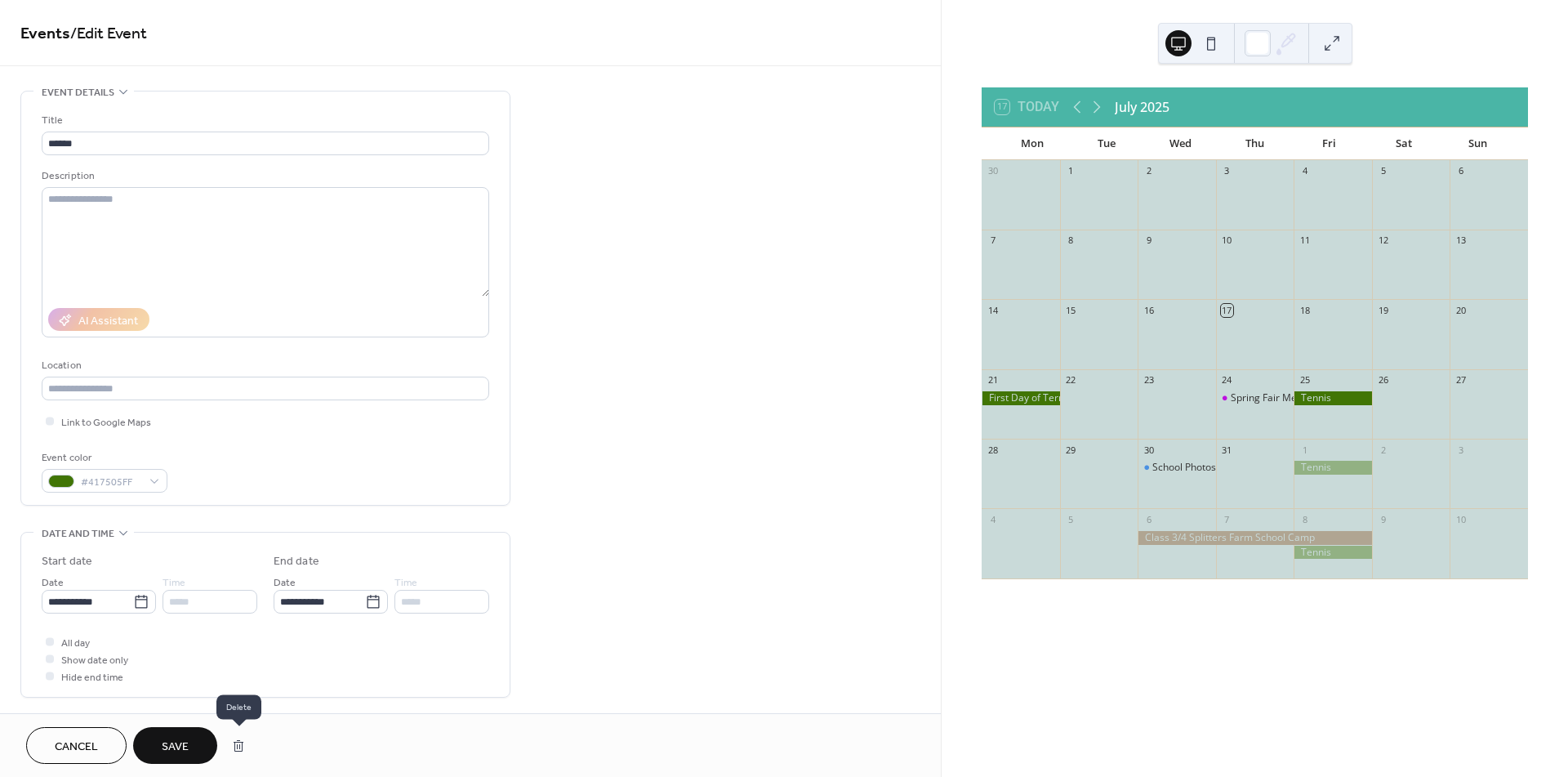 click at bounding box center (238, 746) 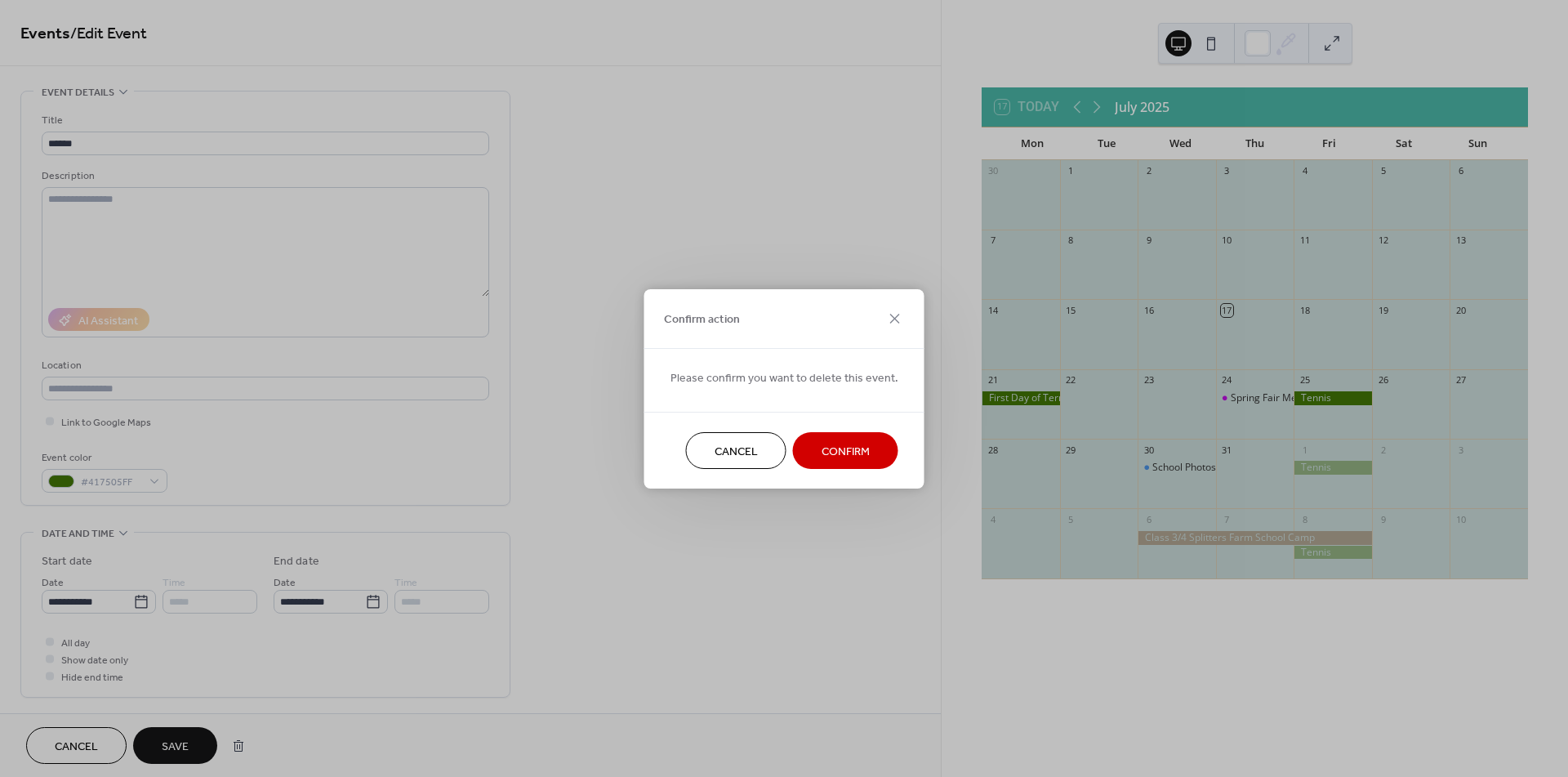 click on "Confirm" at bounding box center [845, 451] 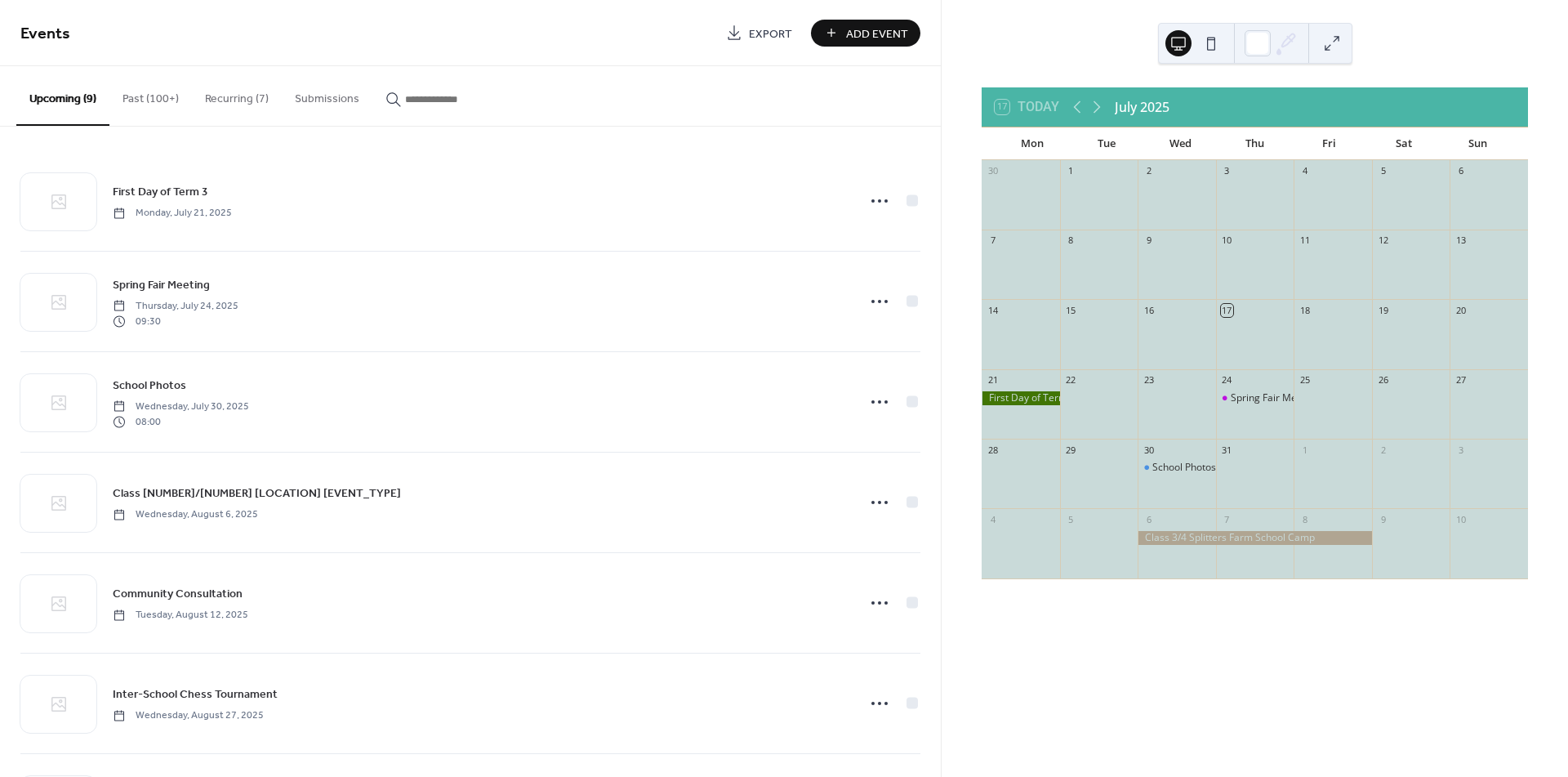 click on "Add Event" at bounding box center (866, 33) 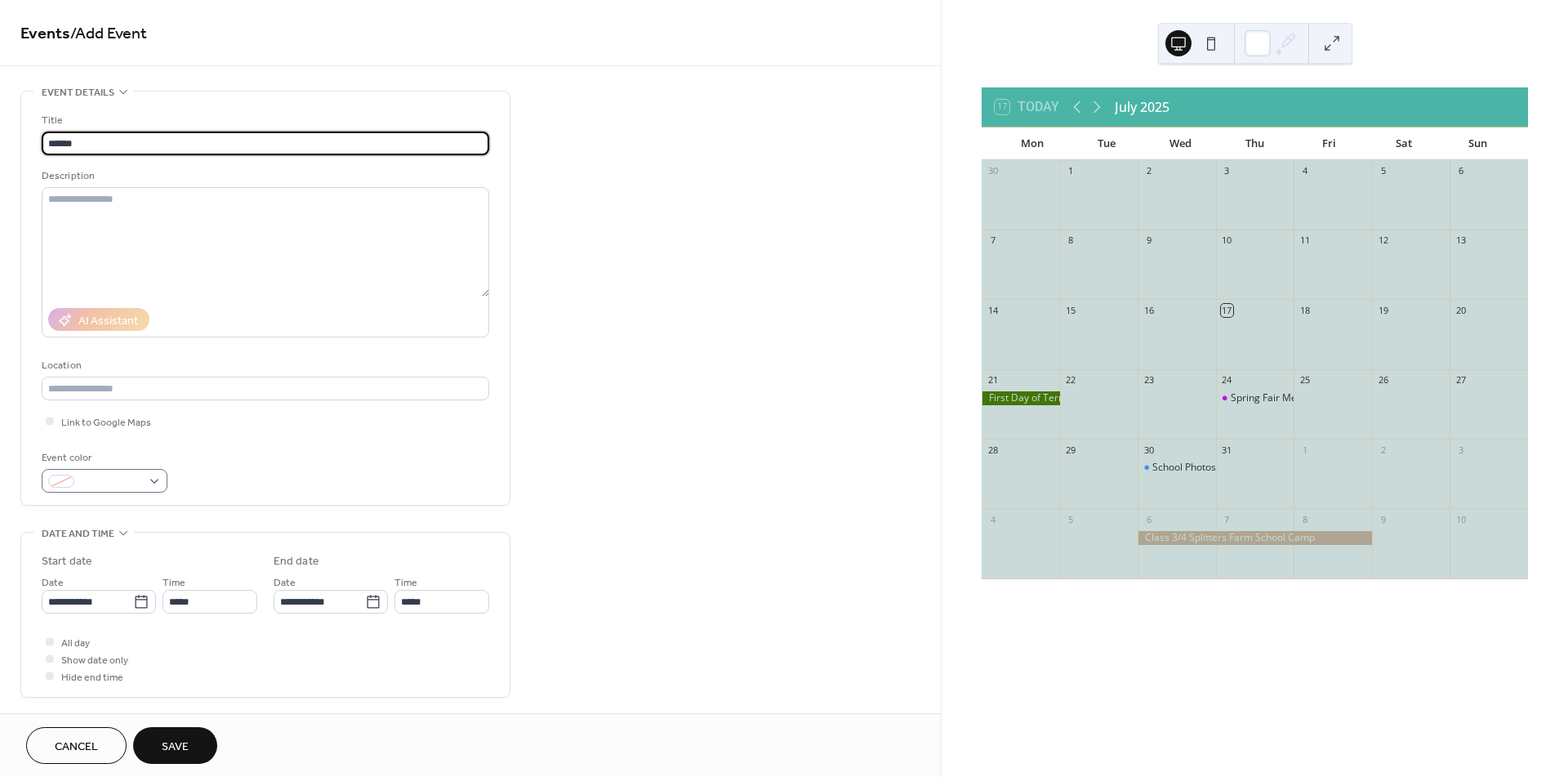 type on "******" 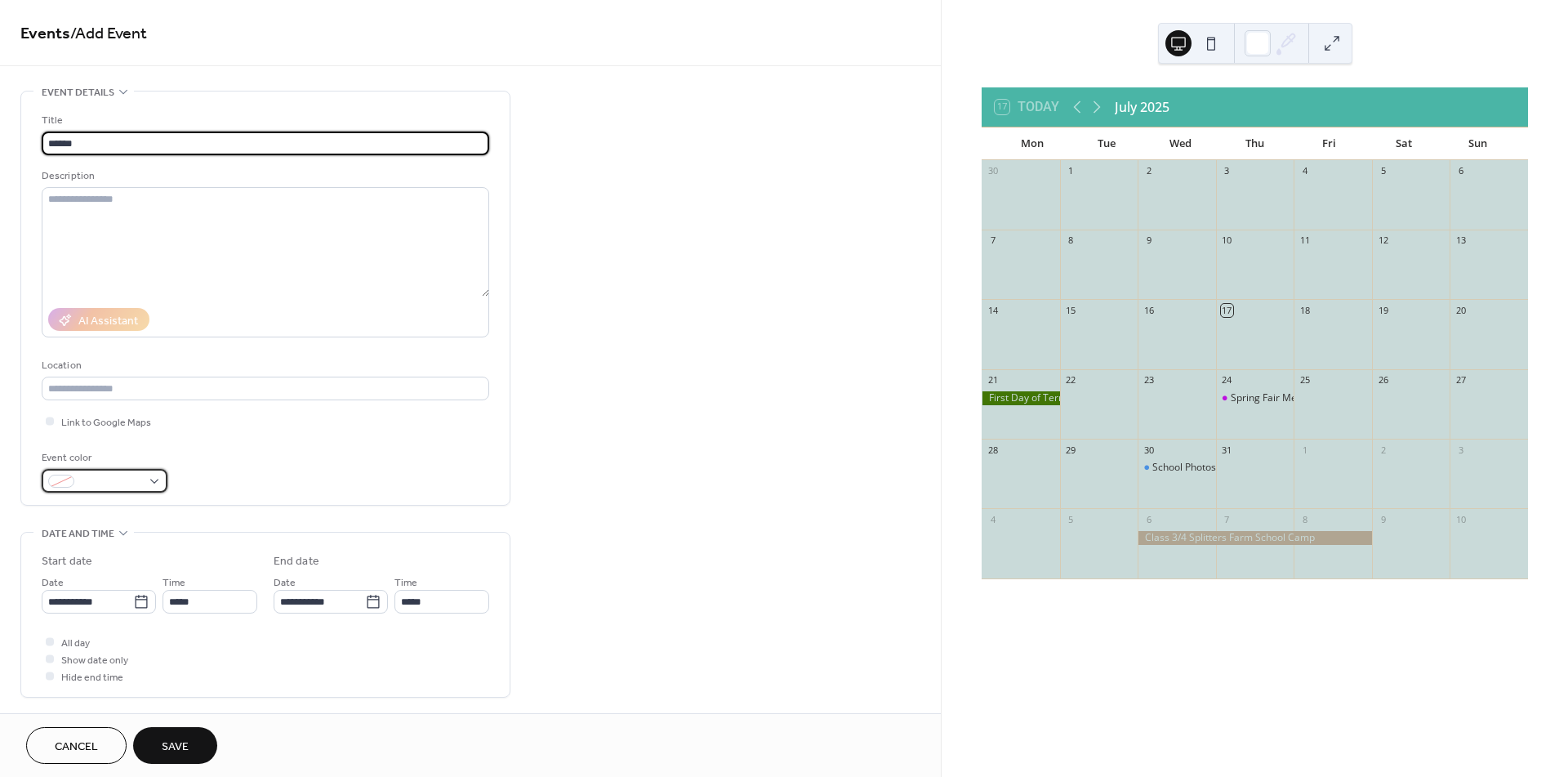click at bounding box center [105, 480] 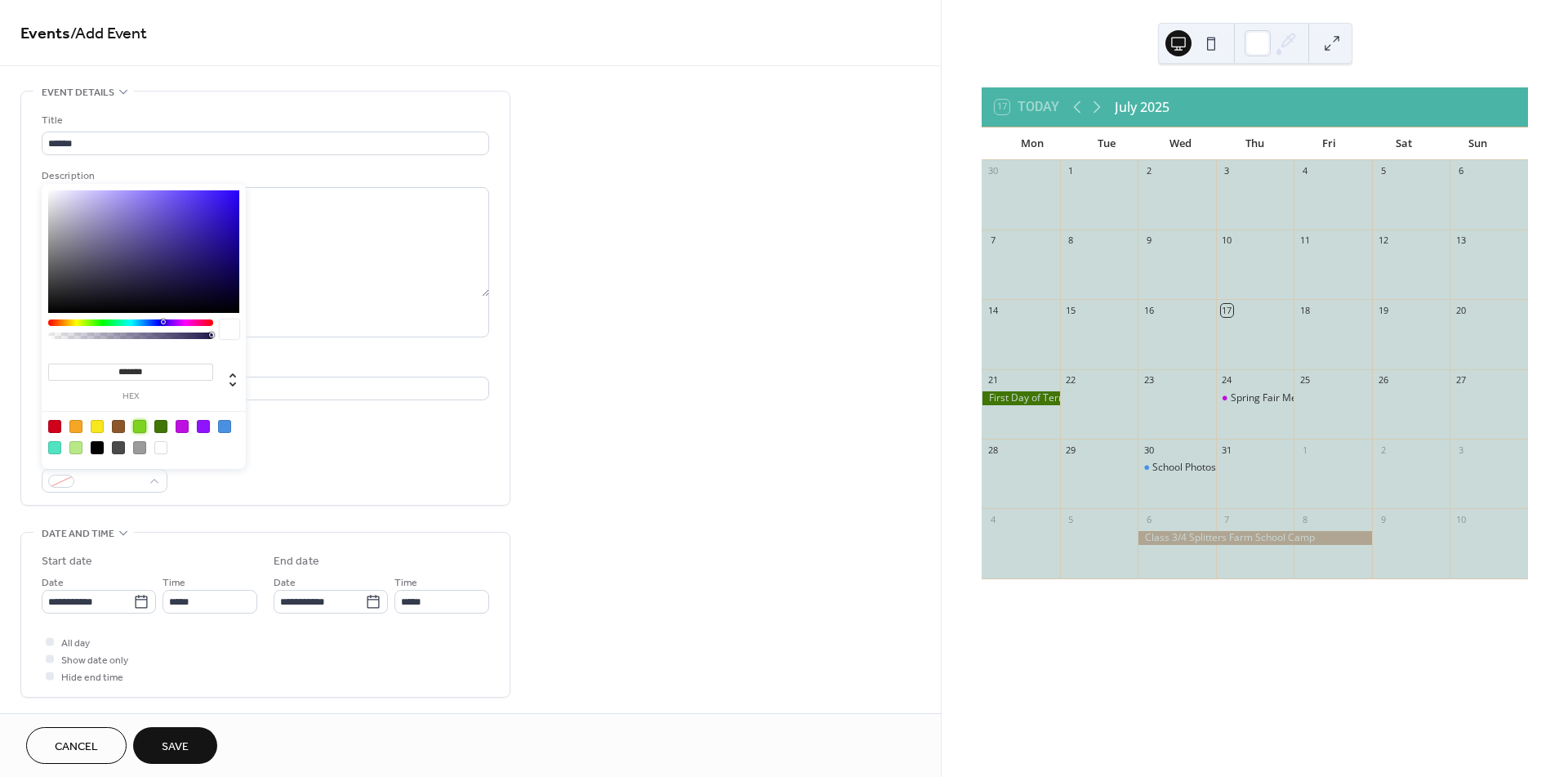 click at bounding box center [140, 426] 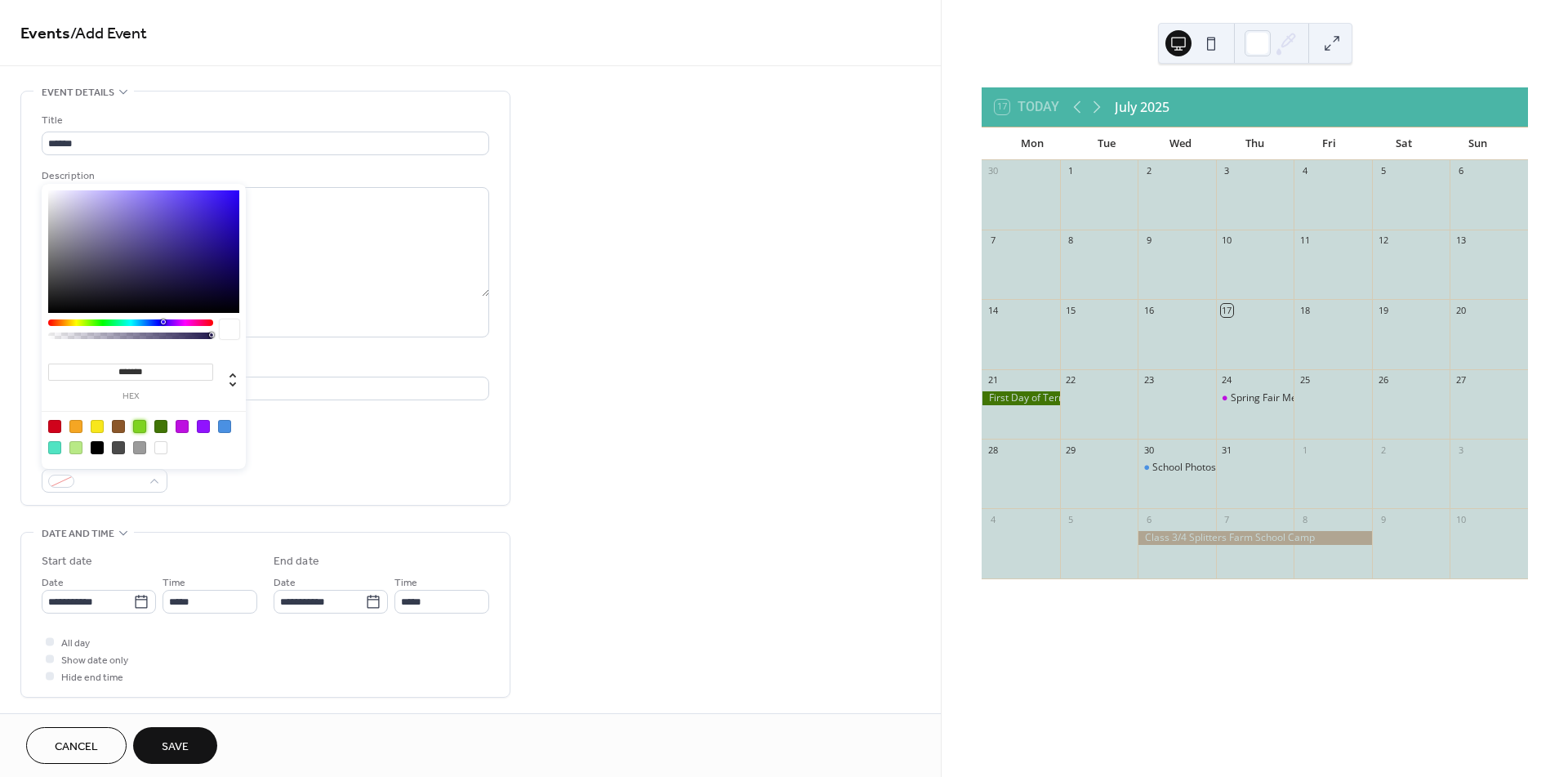 type on "*******" 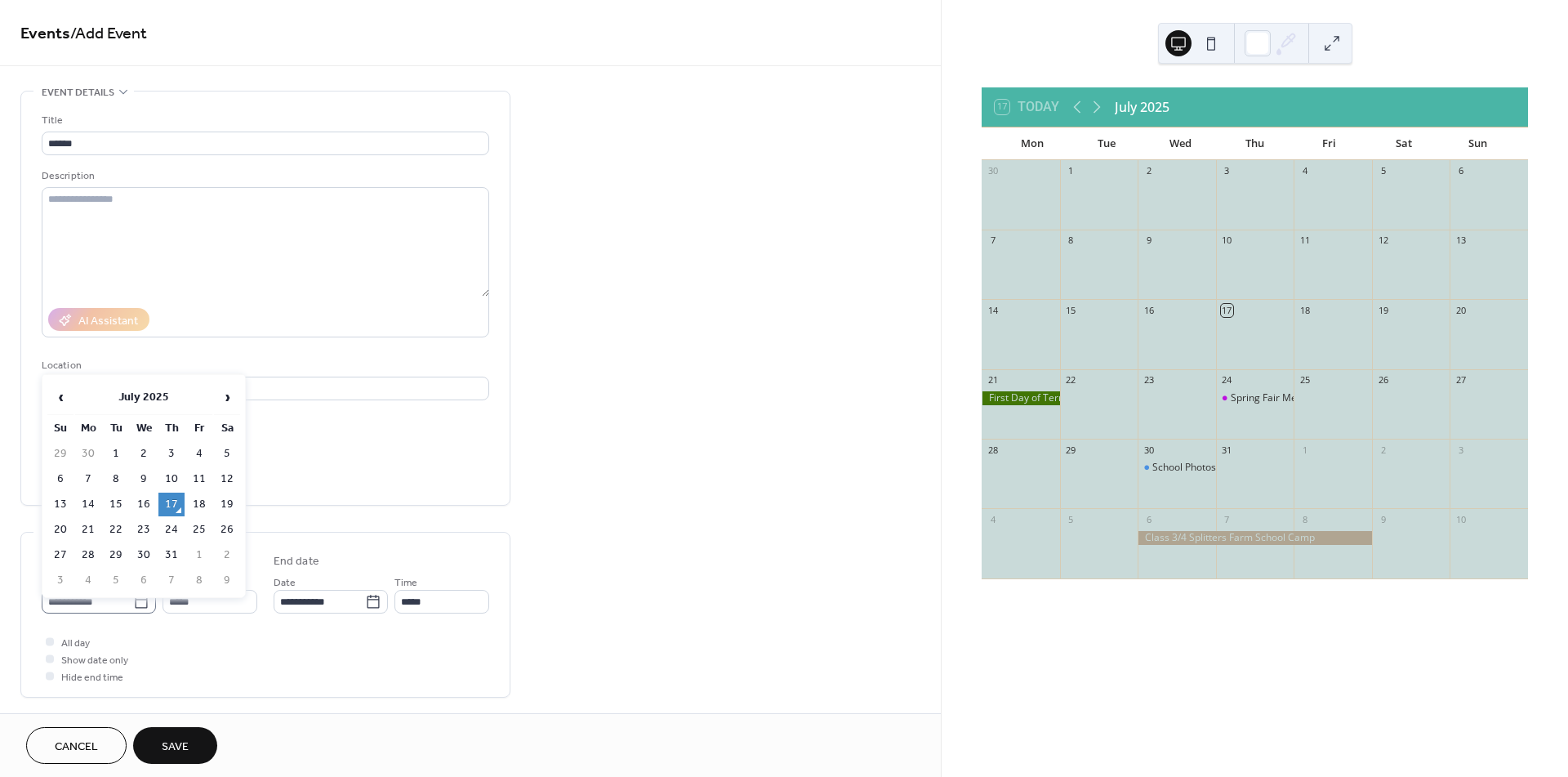 click 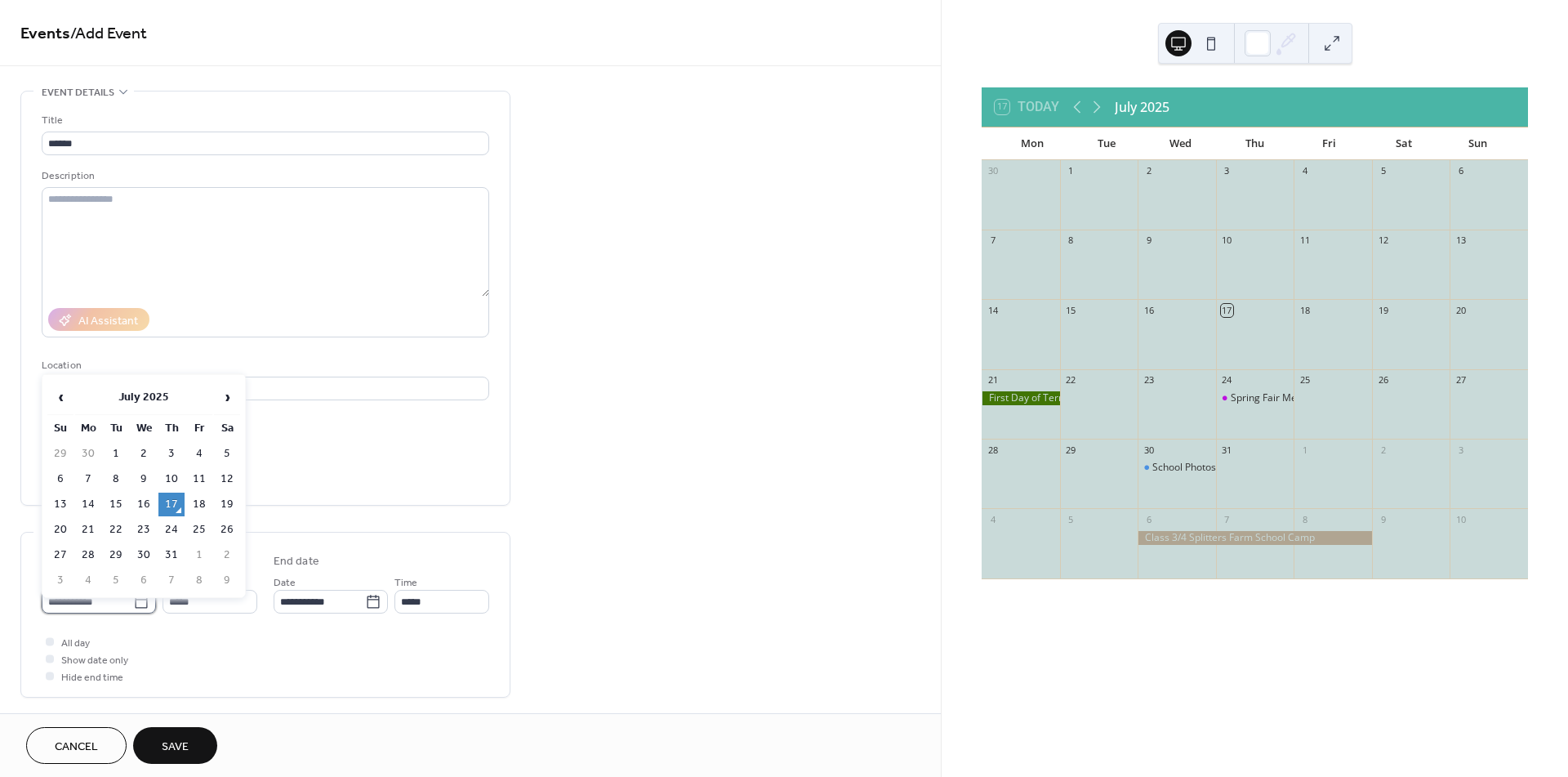 click on "**********" at bounding box center (87, 601) 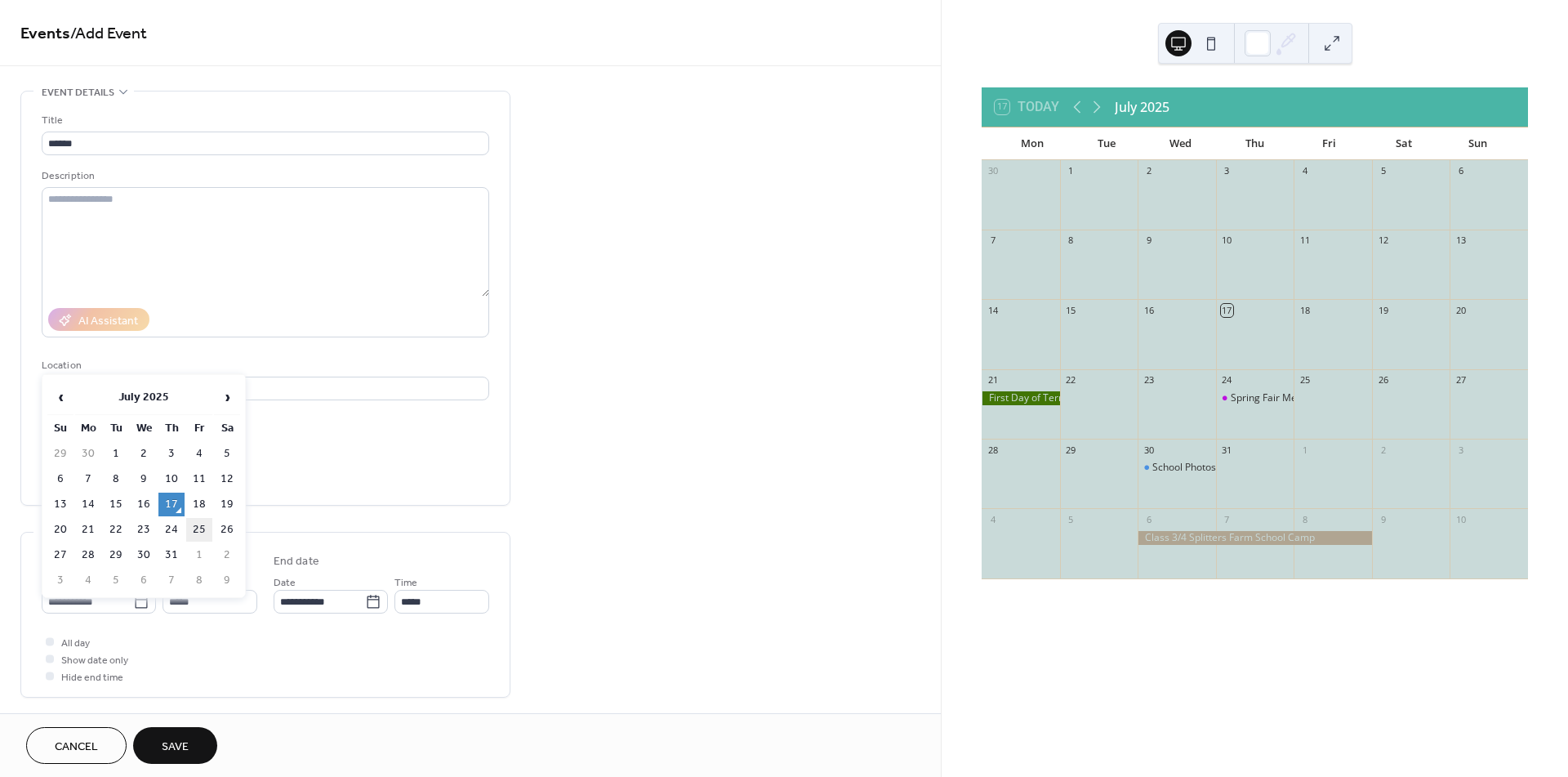 click on "25" at bounding box center (199, 529) 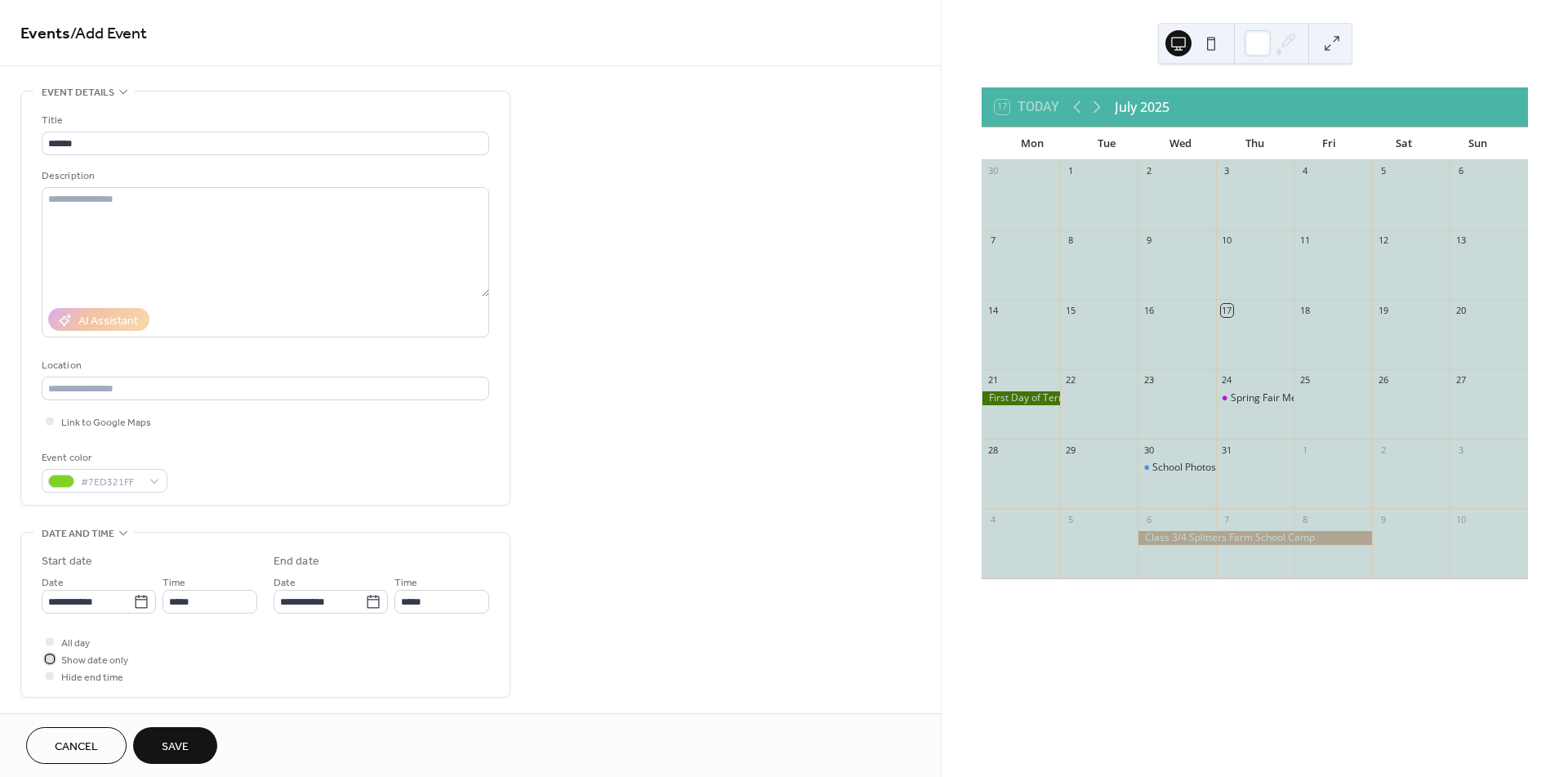 click at bounding box center [50, 659] 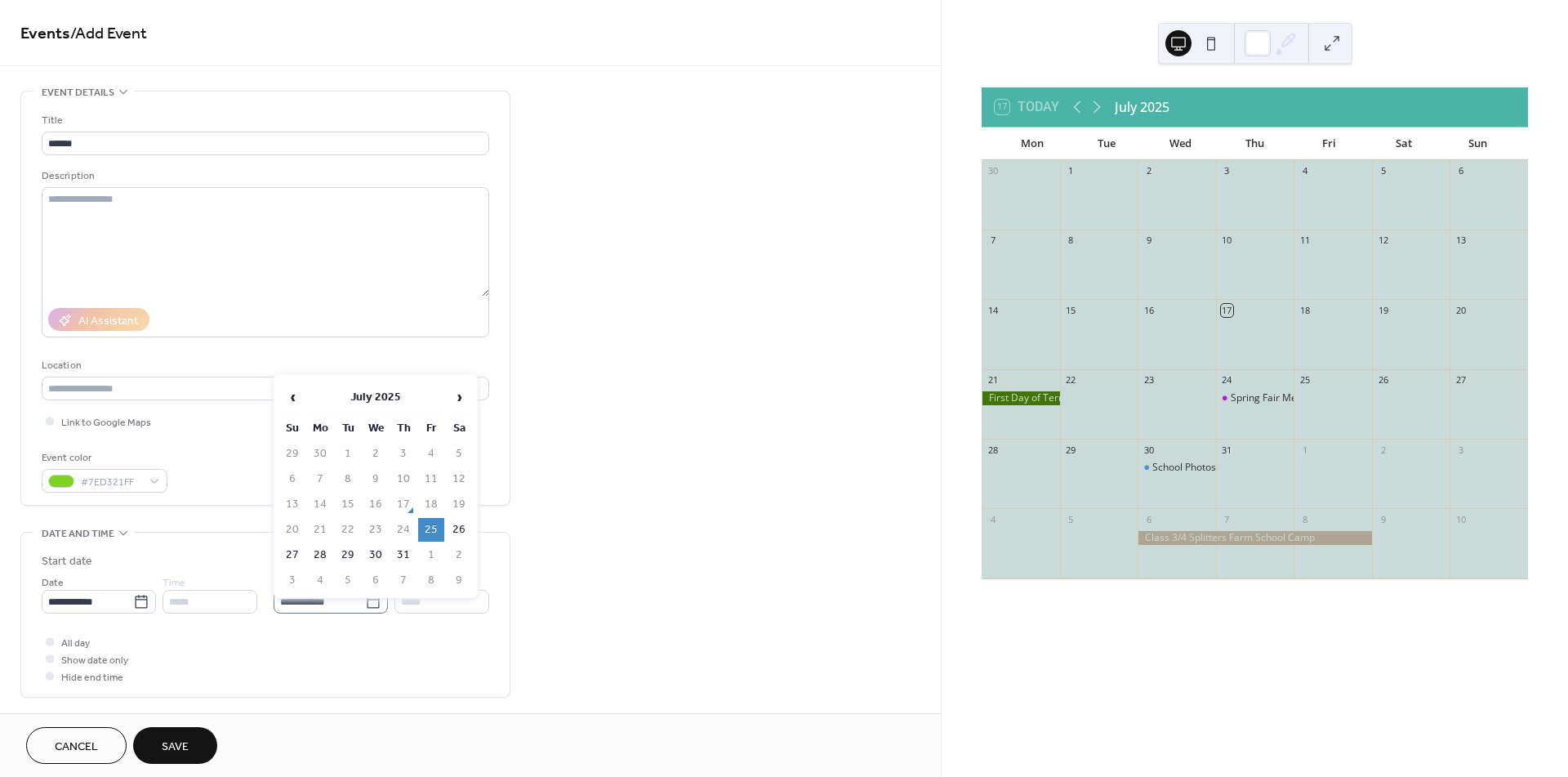 click 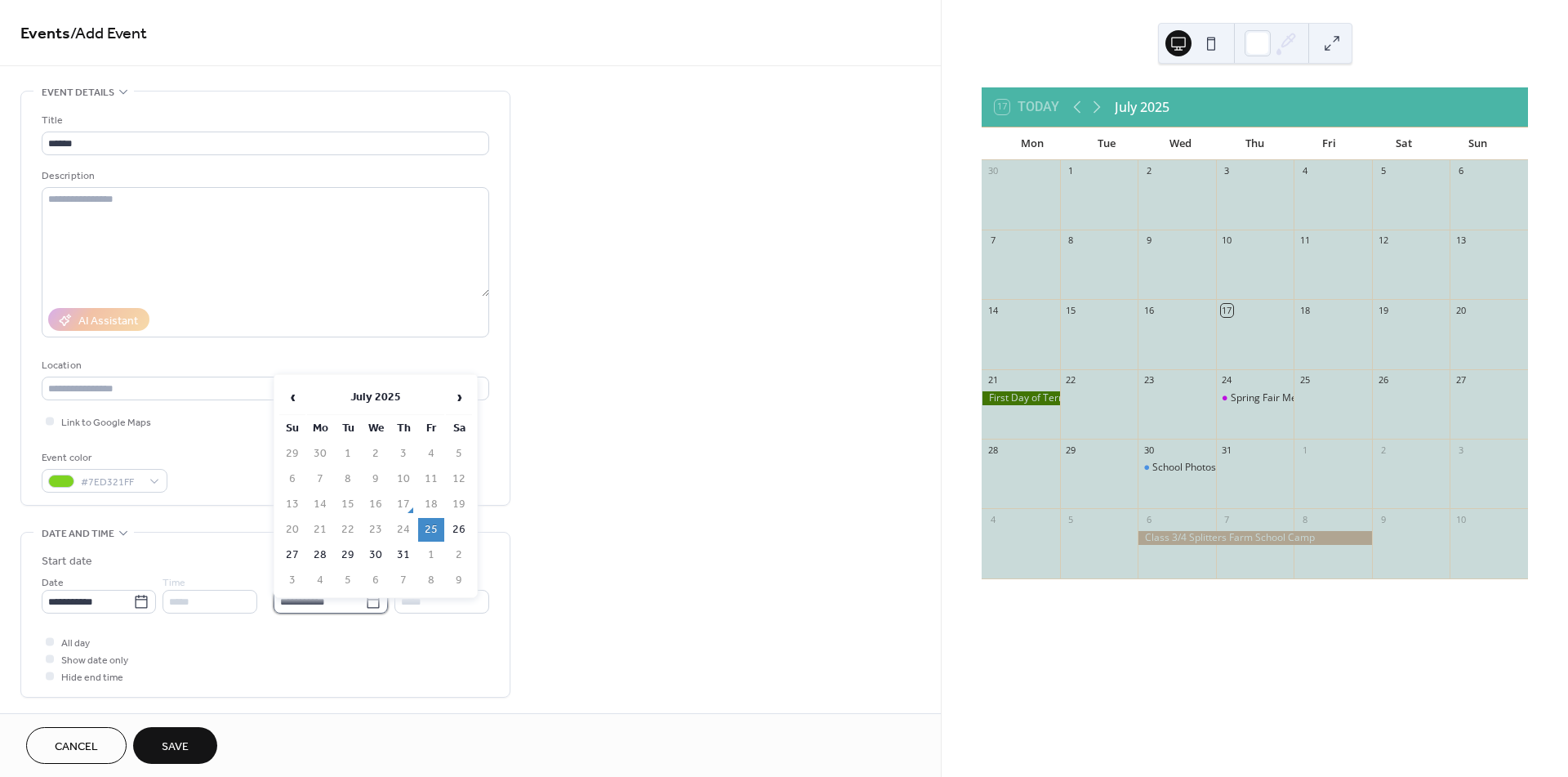 click on "**********" at bounding box center (319, 601) 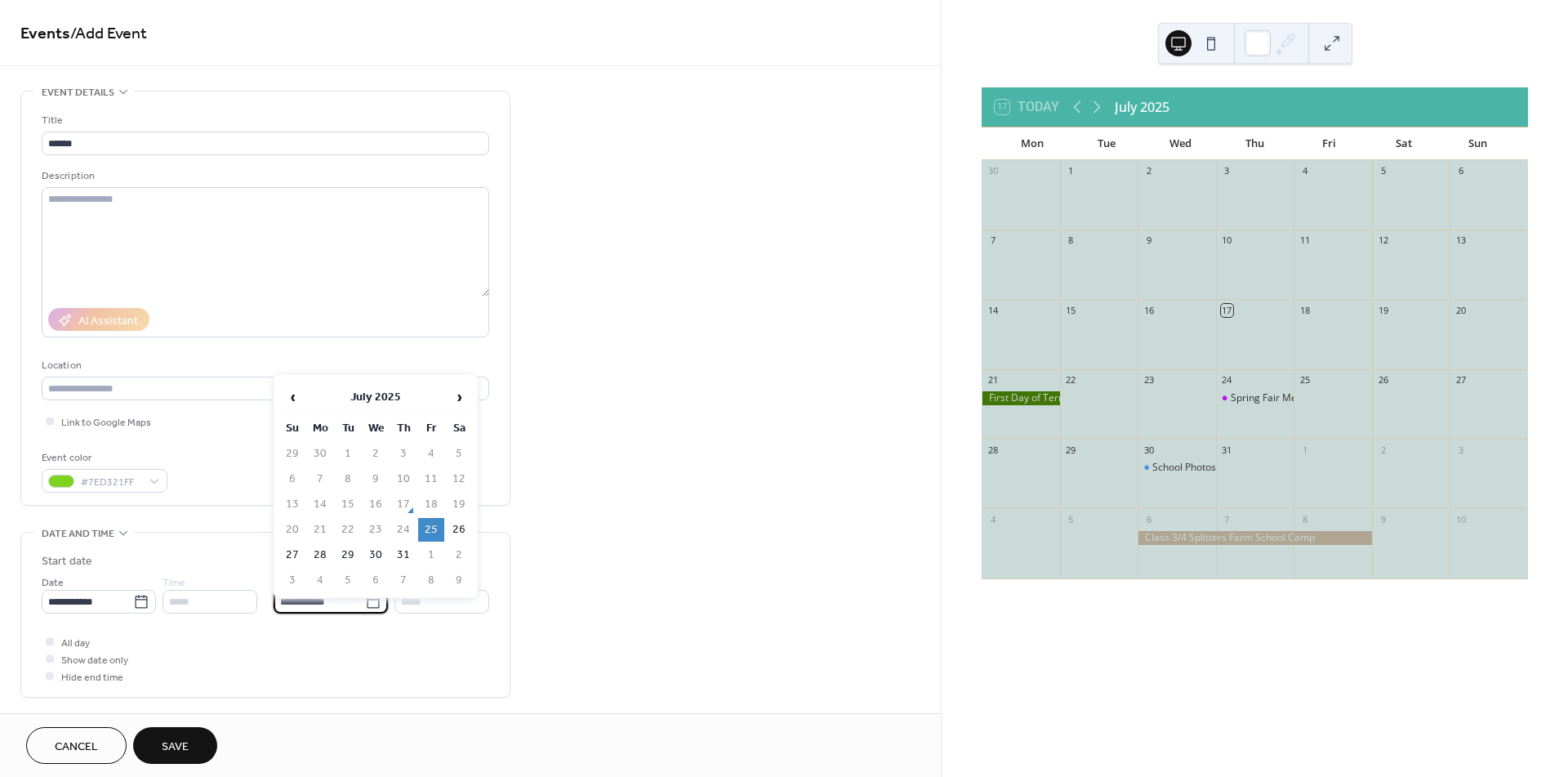 click 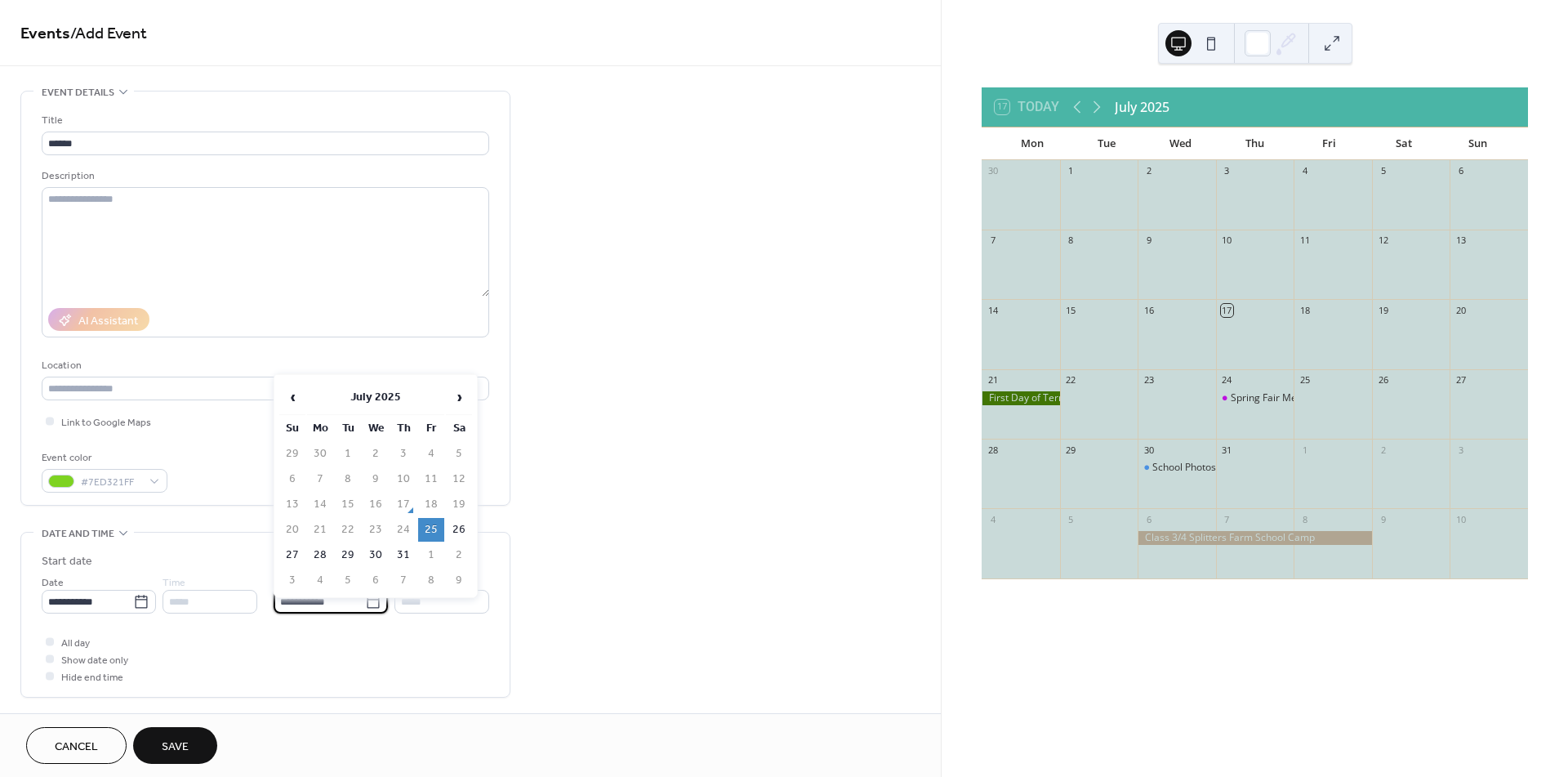 click on "**********" at bounding box center (265, 618) 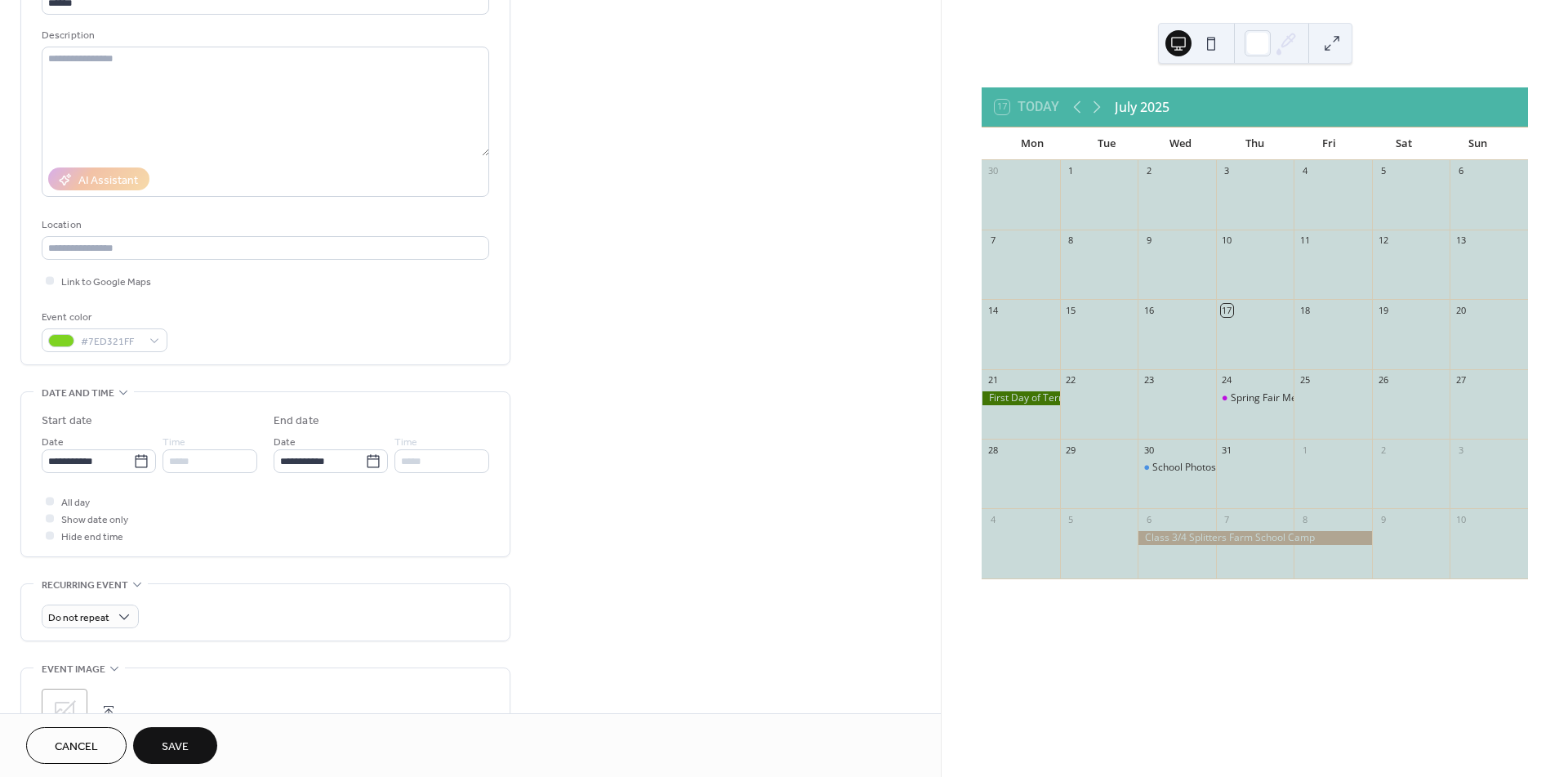 scroll, scrollTop: 181, scrollLeft: 0, axis: vertical 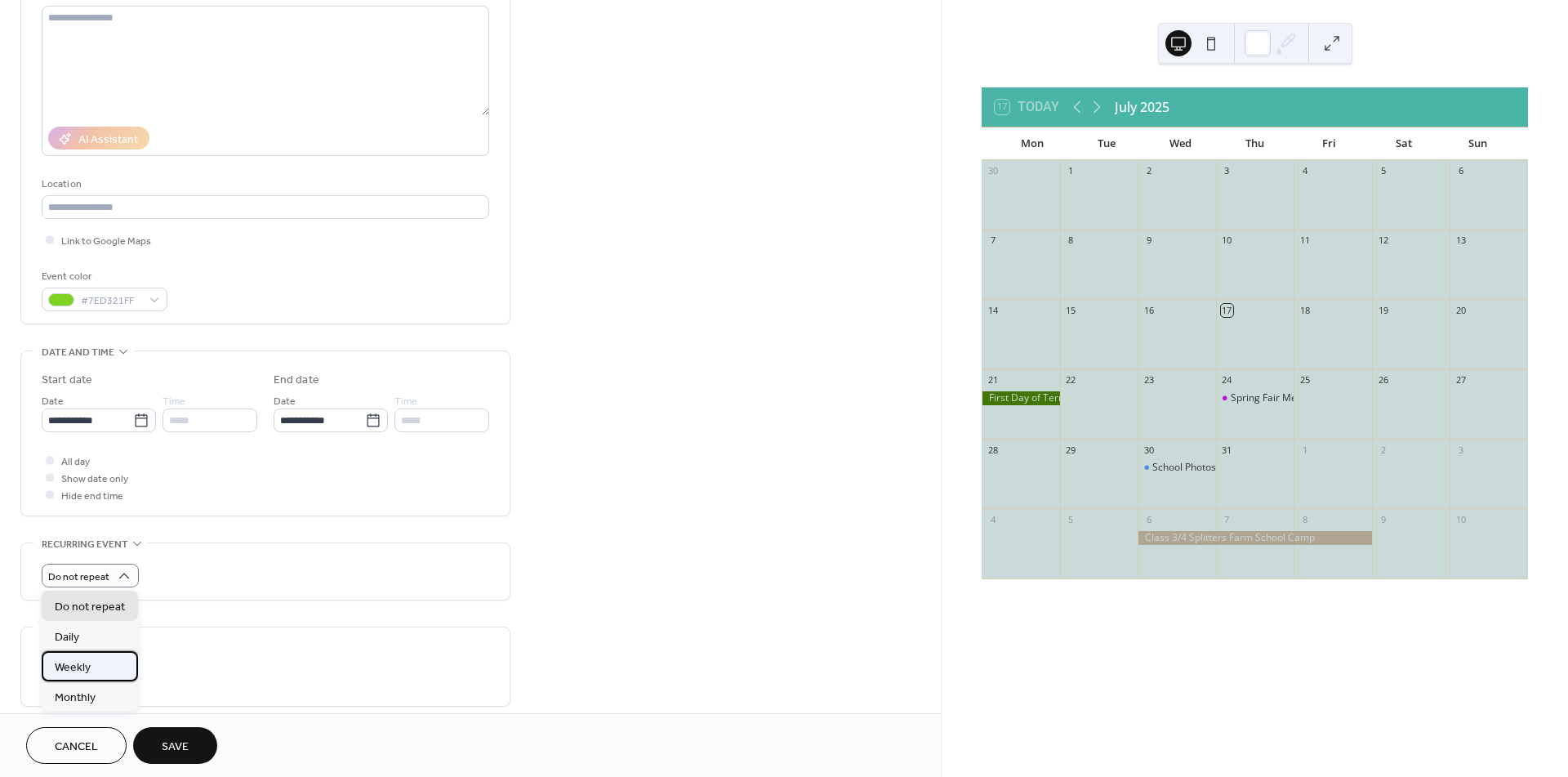 click on "Weekly" at bounding box center [73, 668] 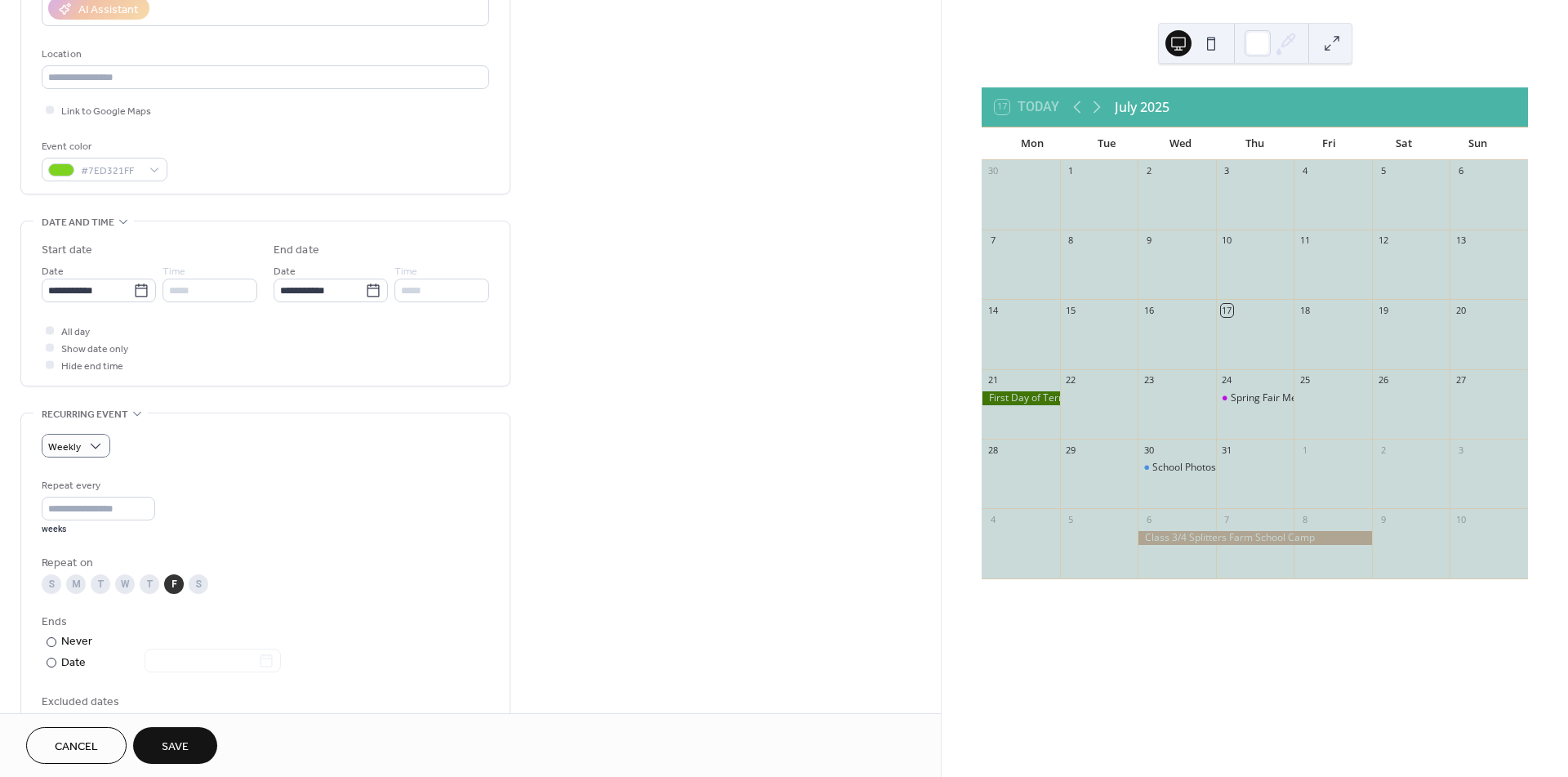 scroll, scrollTop: 363, scrollLeft: 0, axis: vertical 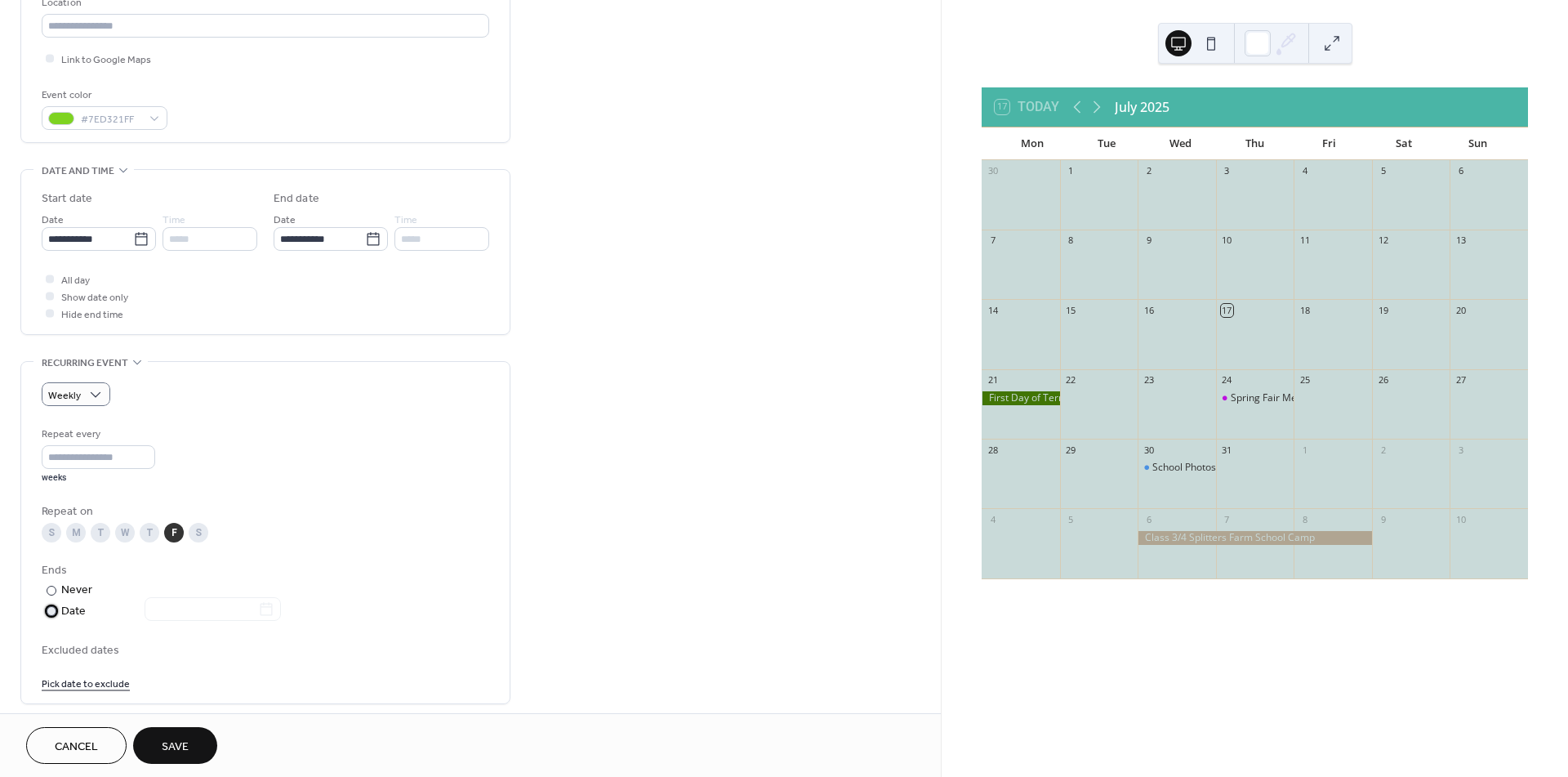drag, startPoint x: 48, startPoint y: 609, endPoint x: 114, endPoint y: 614, distance: 66.18912 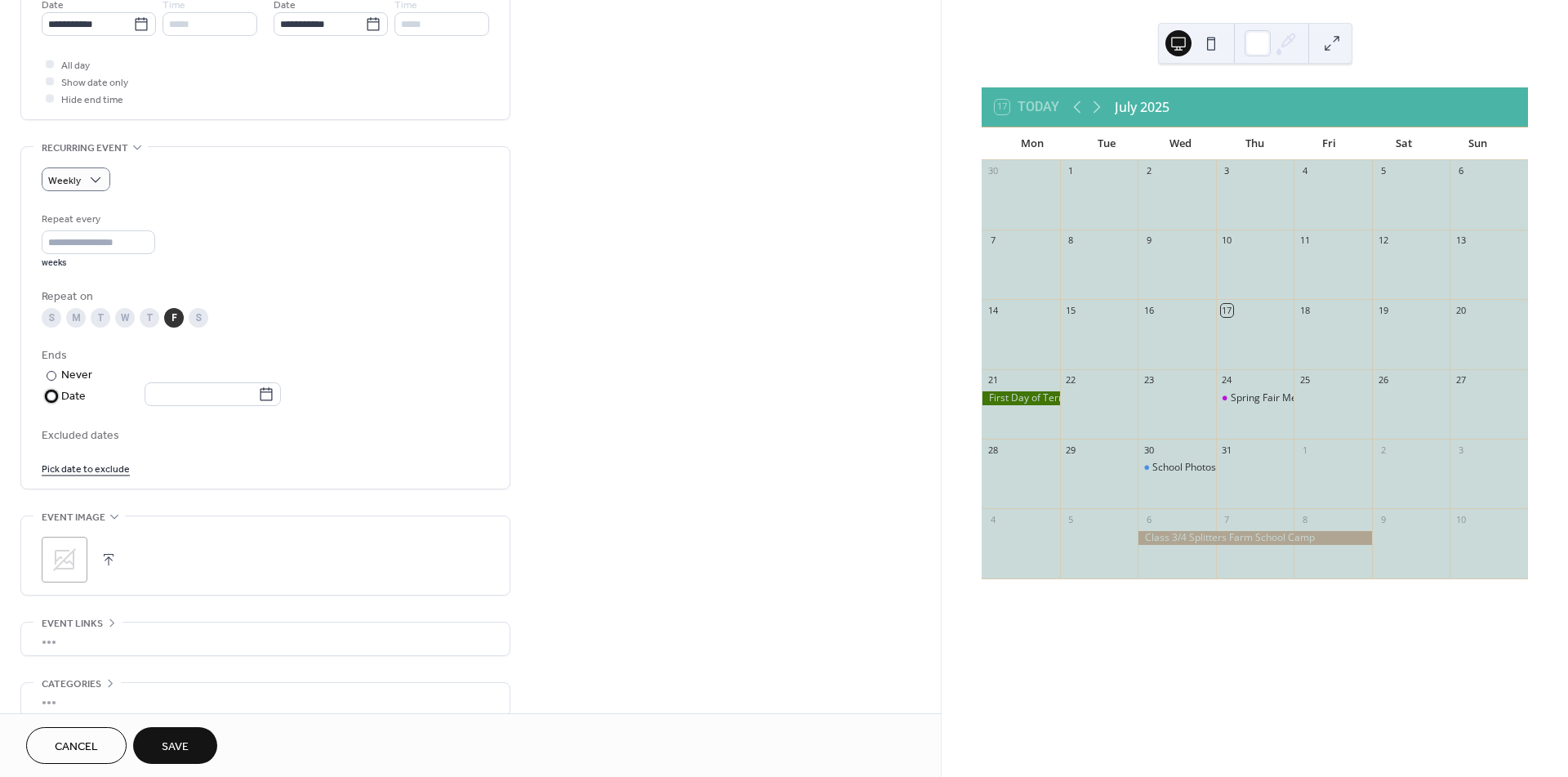 scroll, scrollTop: 659, scrollLeft: 0, axis: vertical 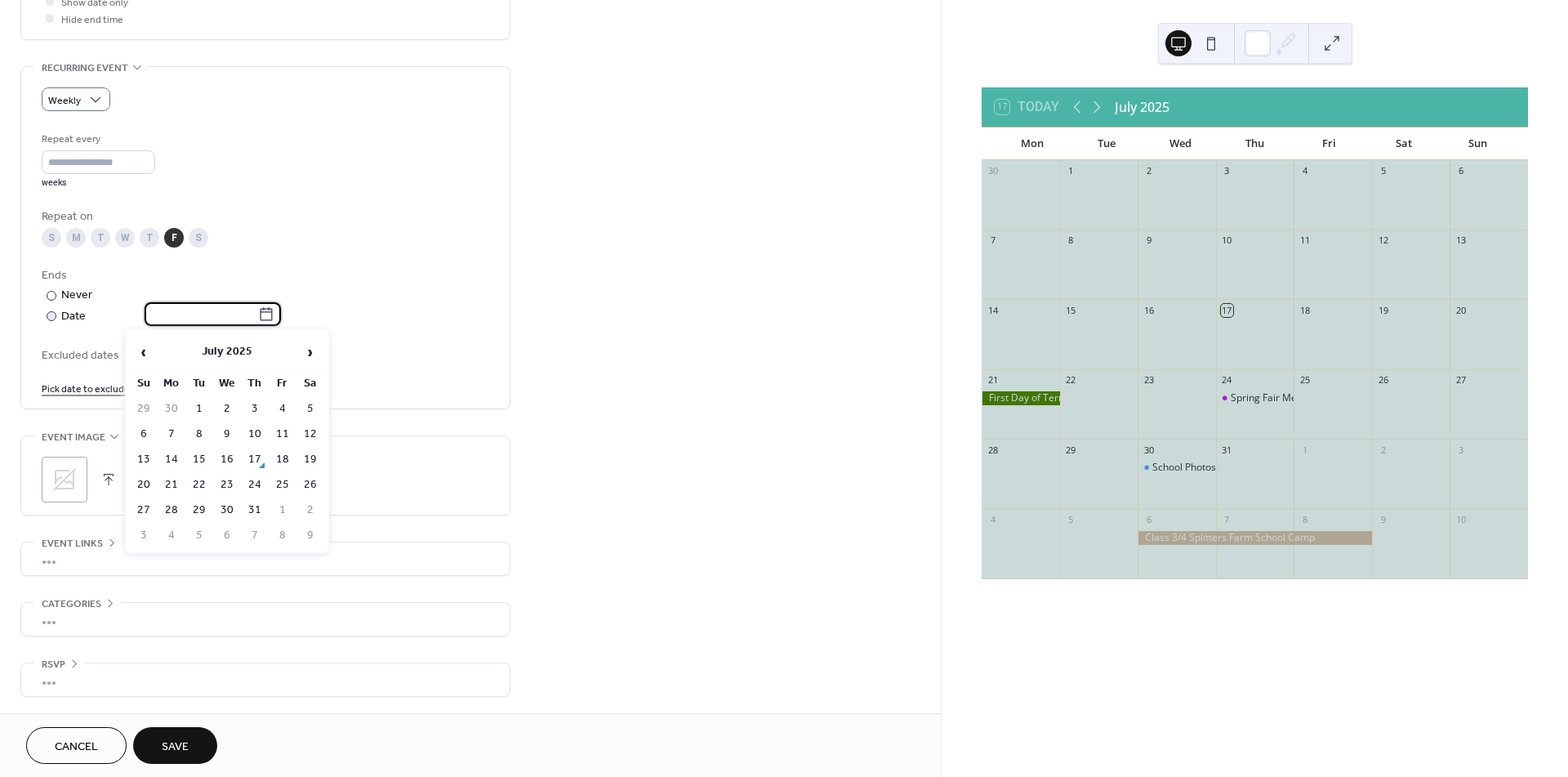 click at bounding box center [201, 314] 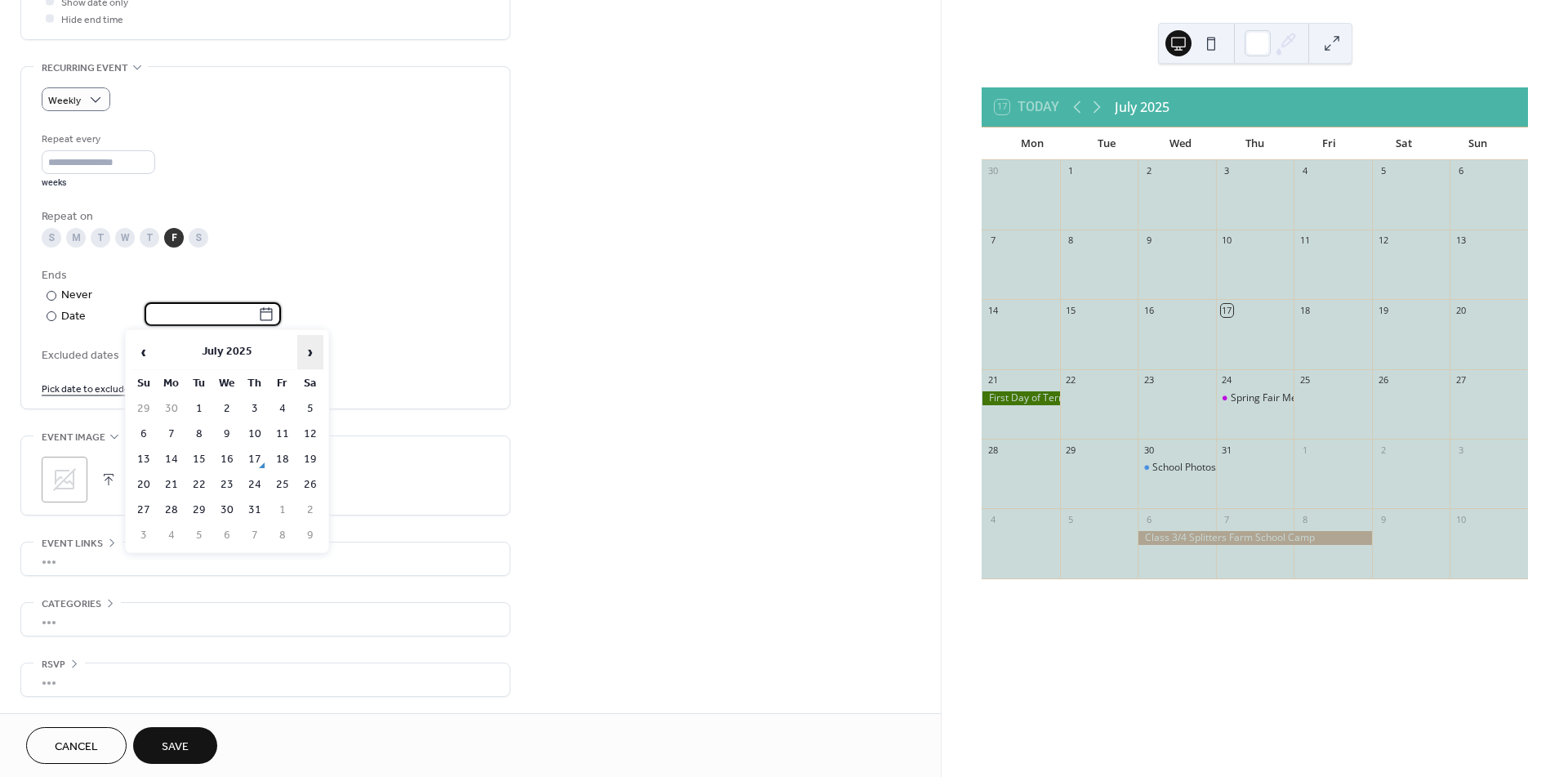 click on "›" at bounding box center (310, 352) 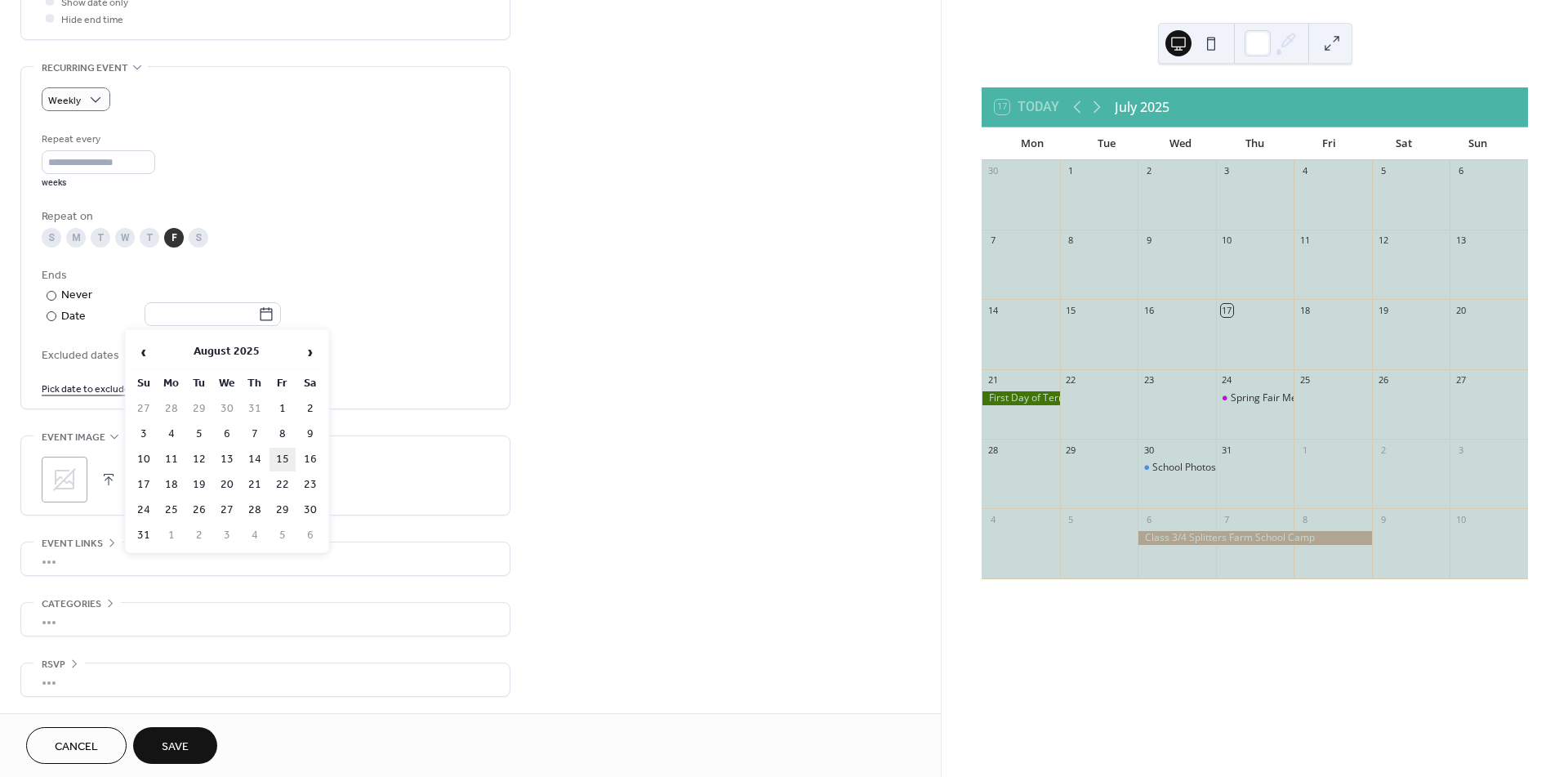 click on "15" at bounding box center [283, 459] 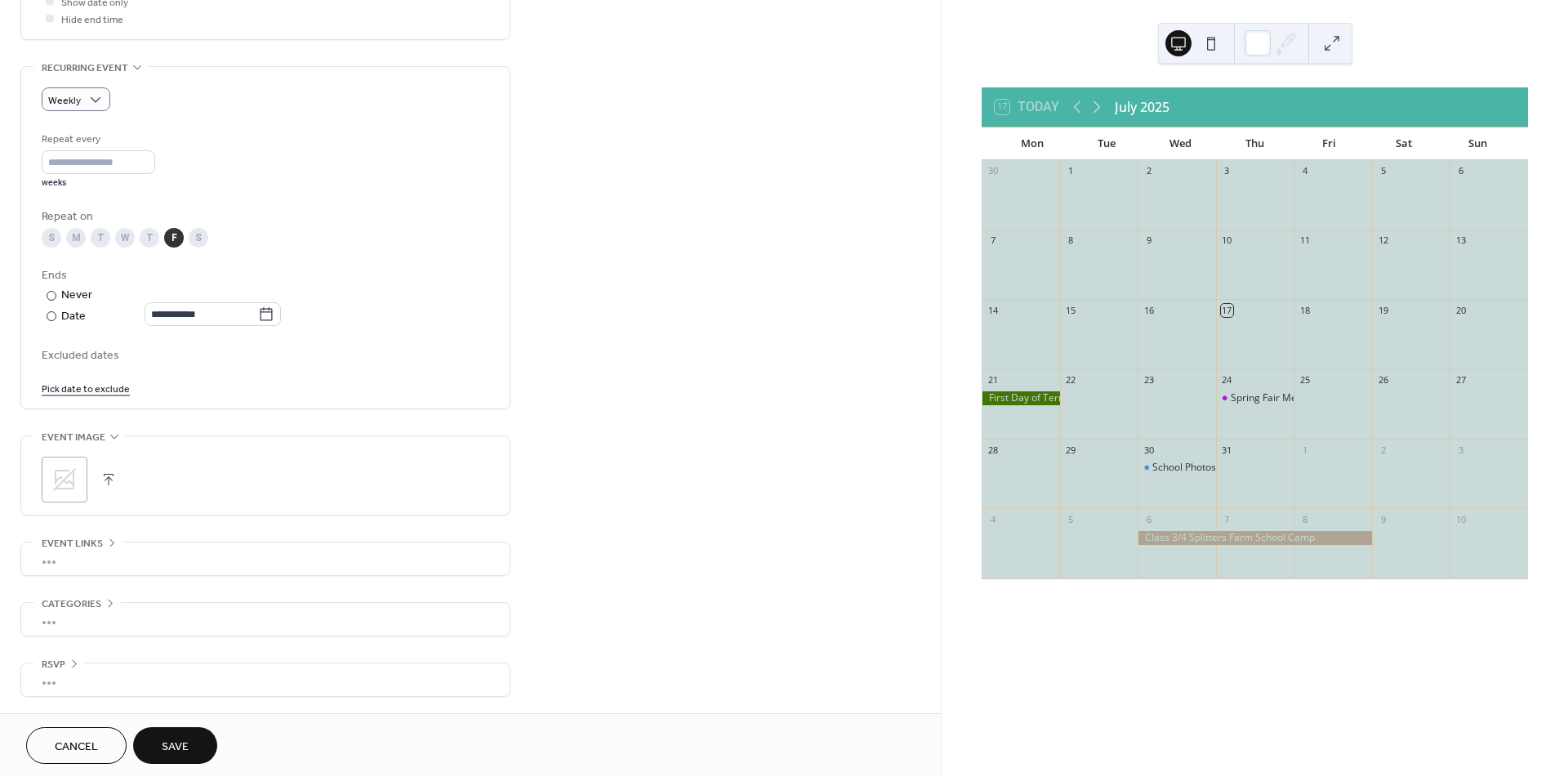 click on "Save" at bounding box center [175, 747] 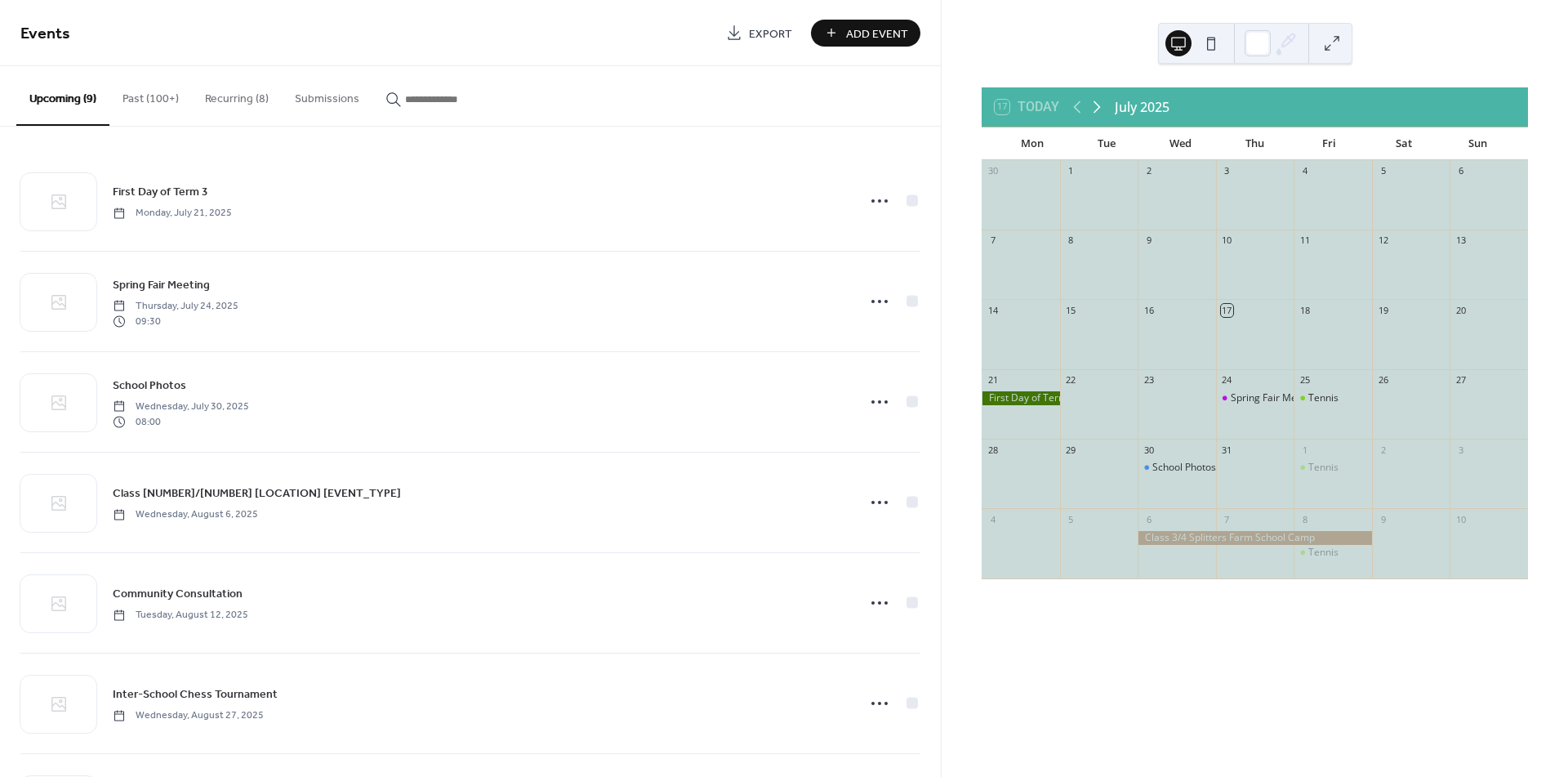 click 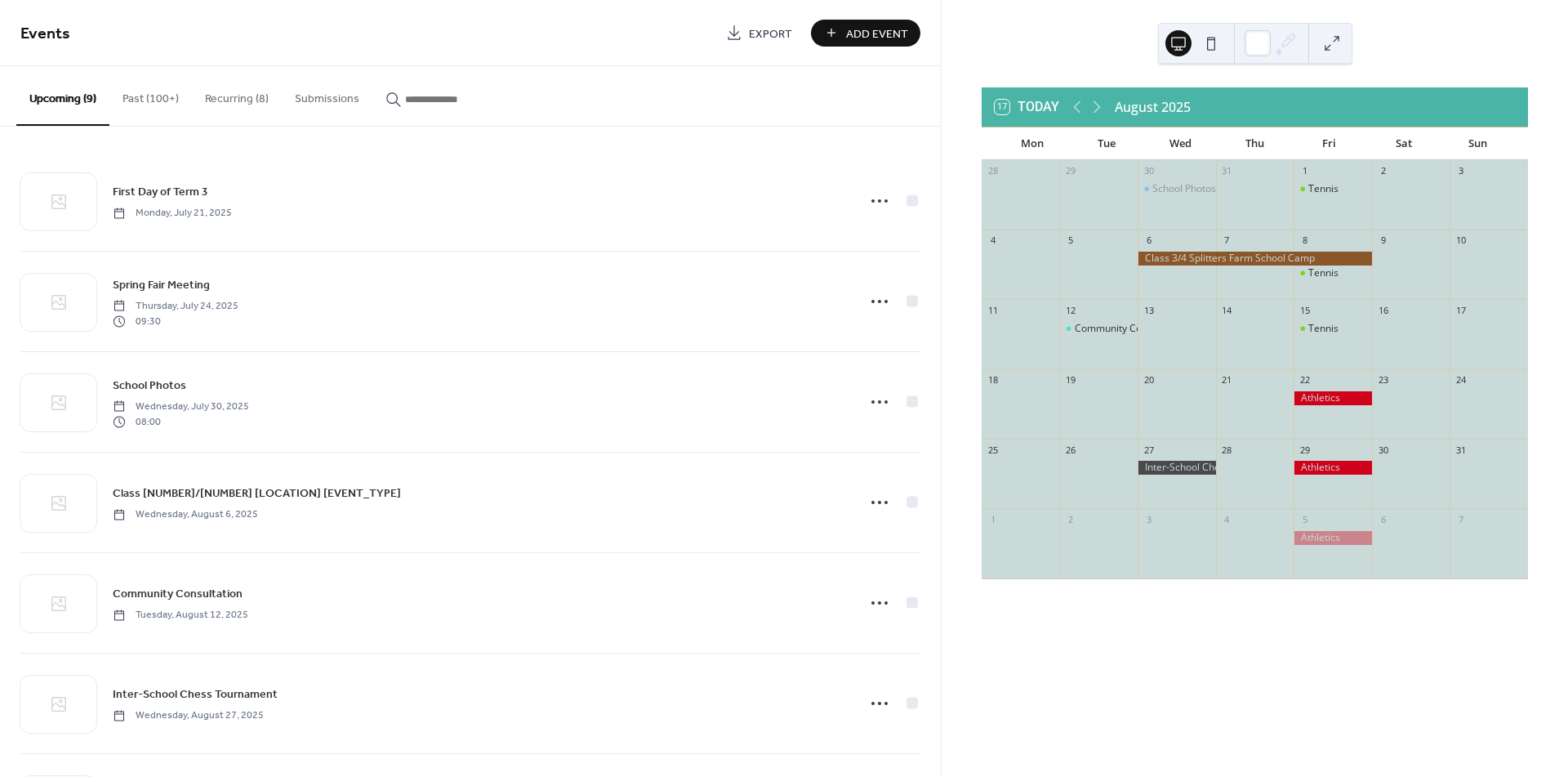 click at bounding box center (454, 99) 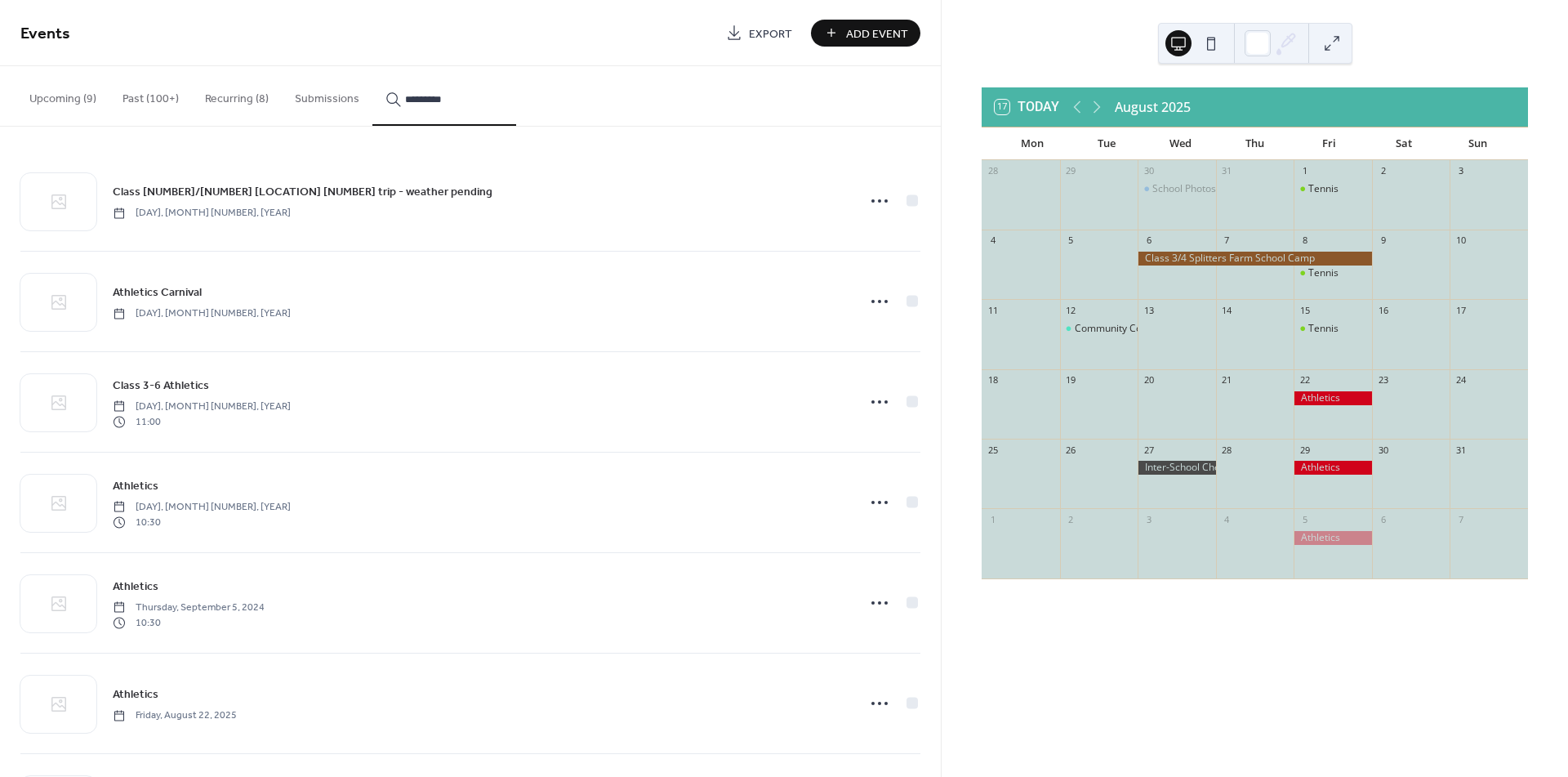 type on "*********" 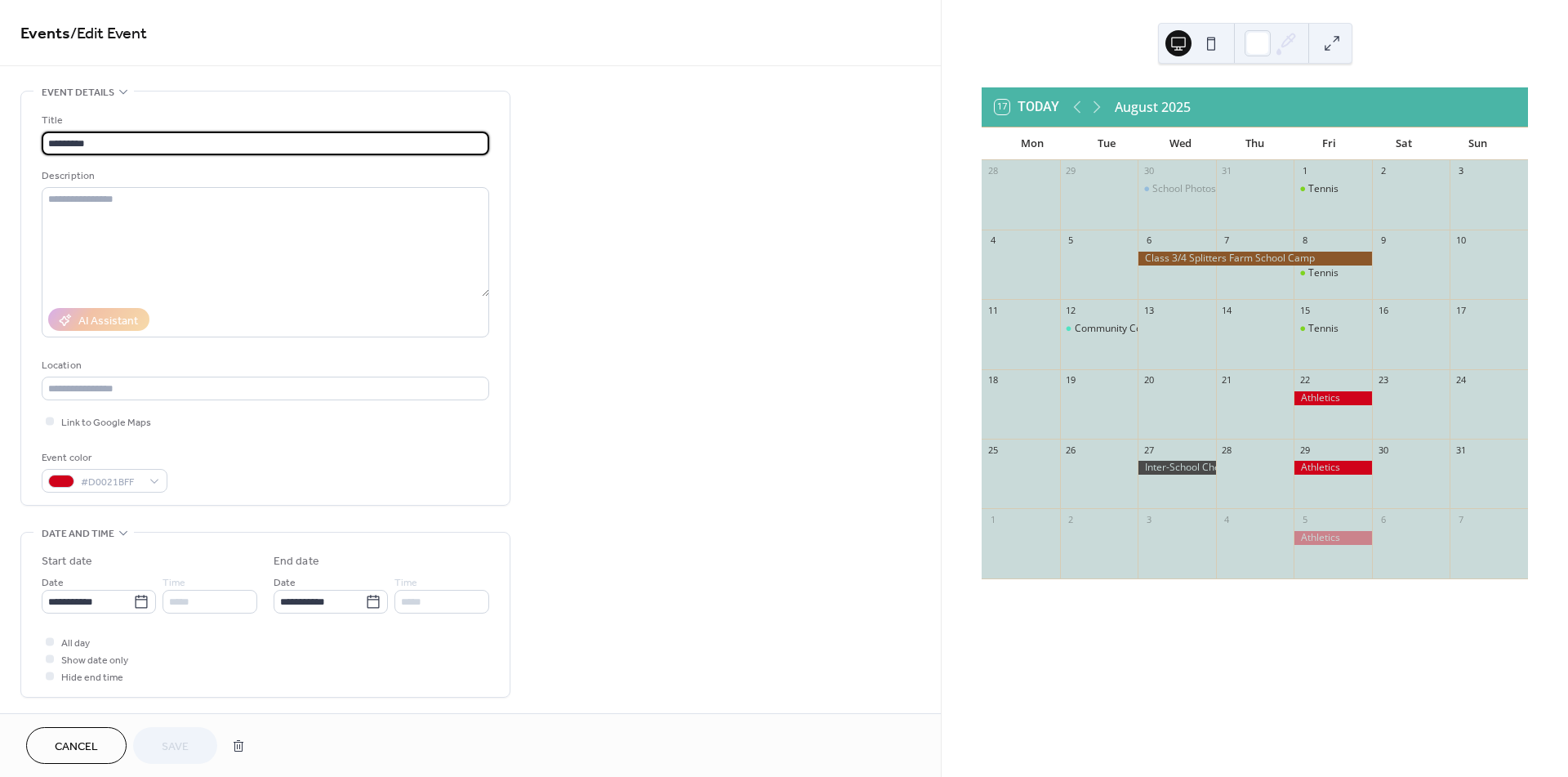 click at bounding box center [50, 659] 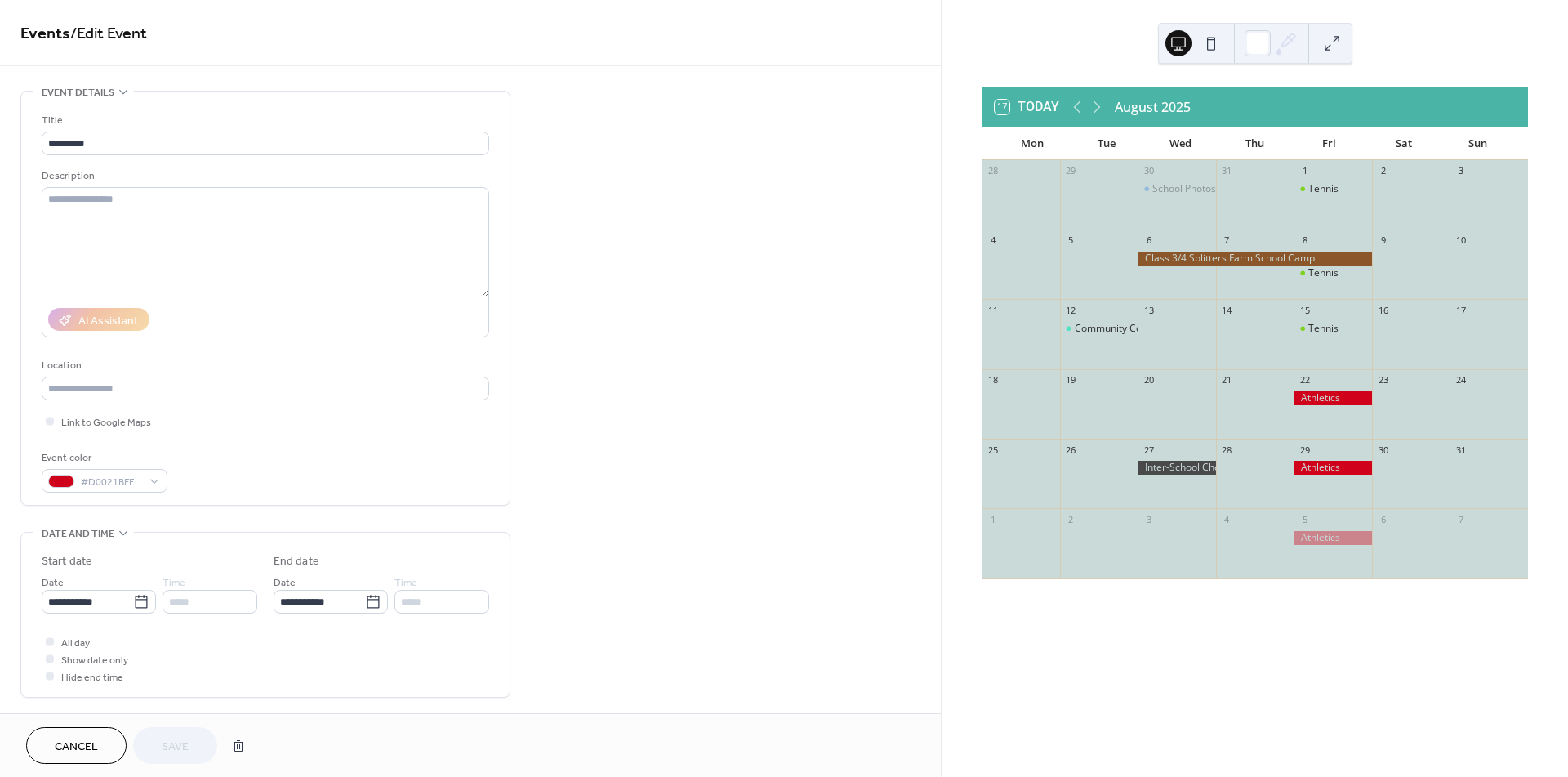 click at bounding box center [50, 659] 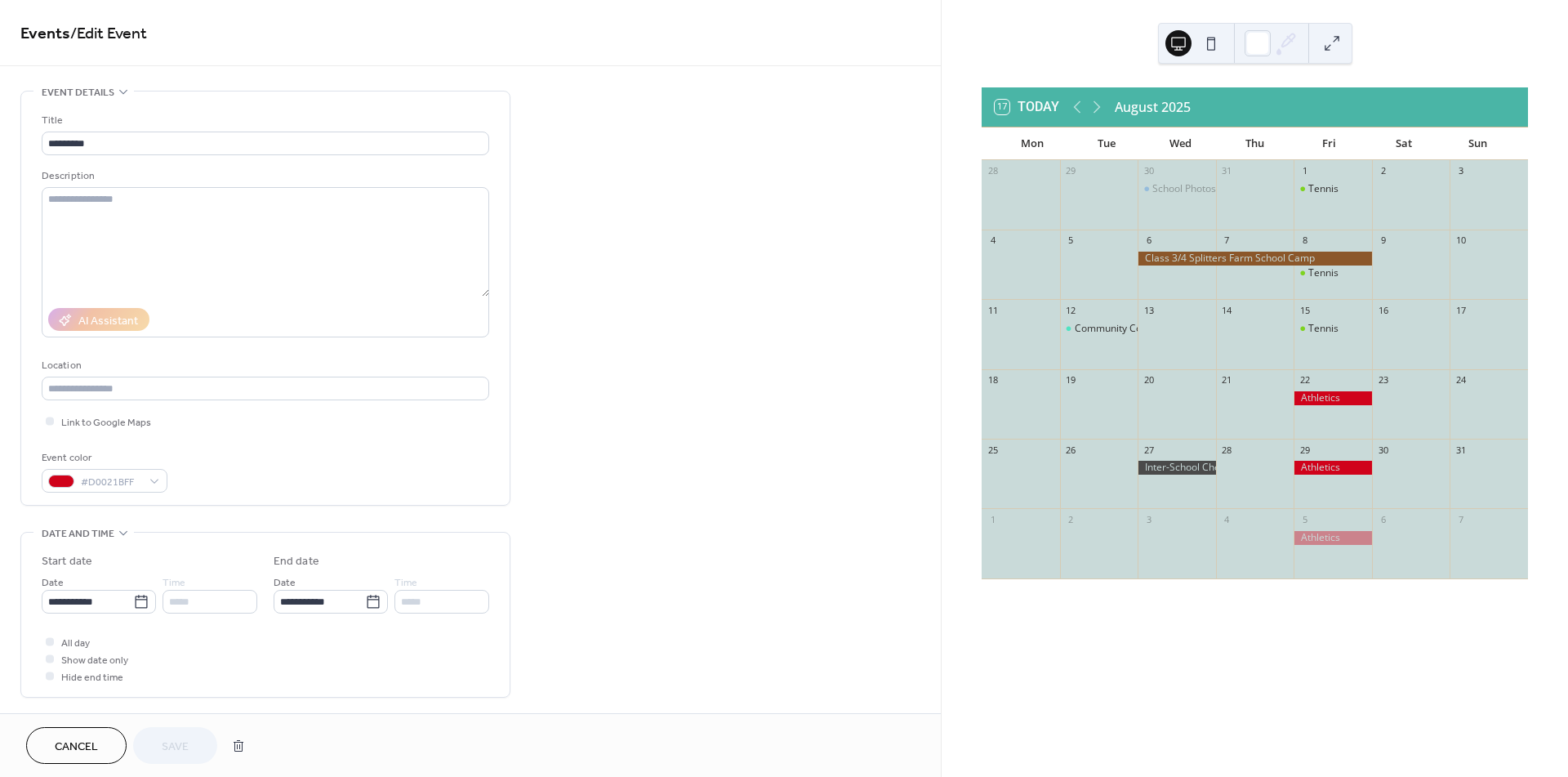 click on "*****" at bounding box center (210, 601) 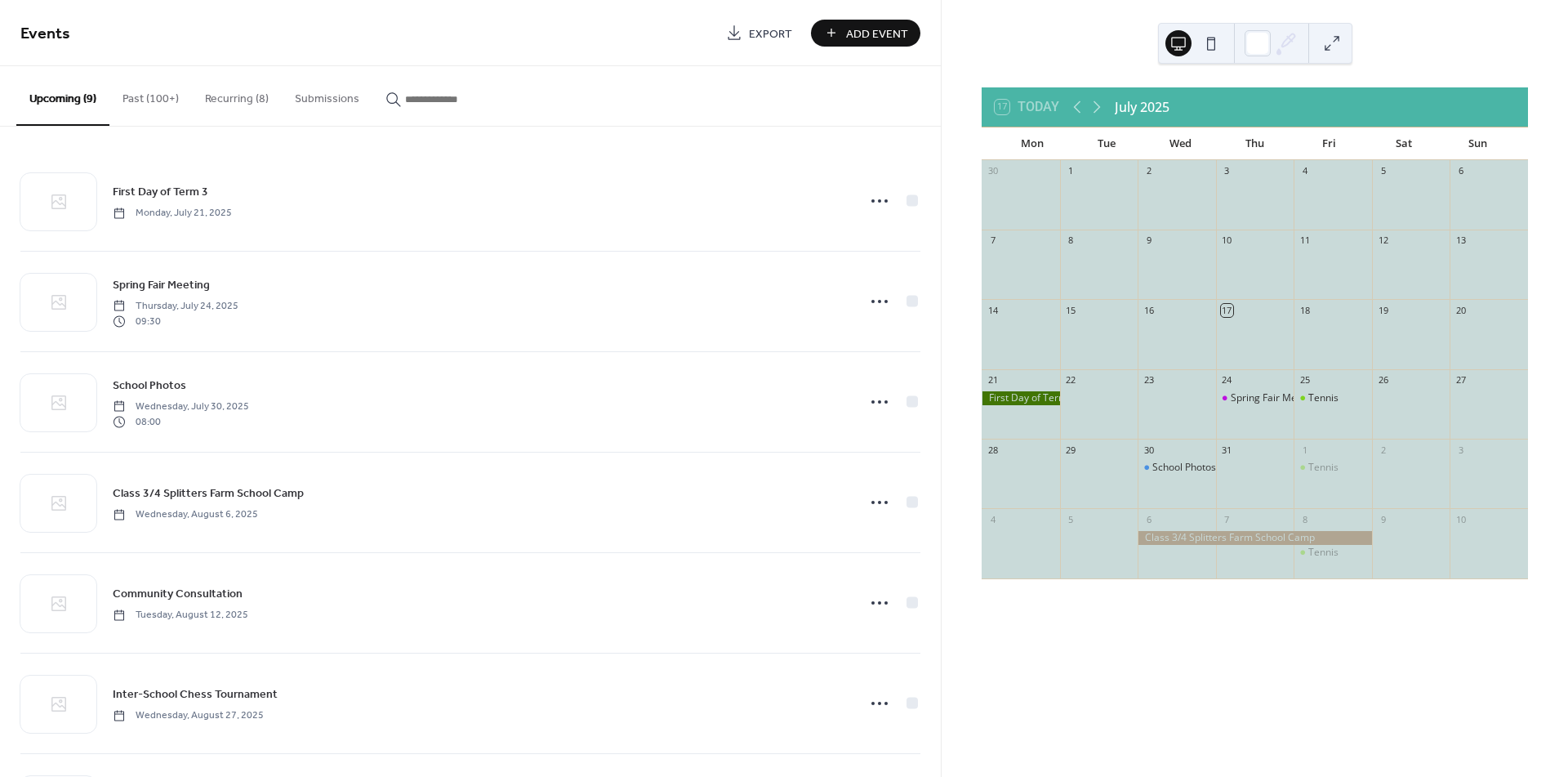 scroll, scrollTop: 0, scrollLeft: 0, axis: both 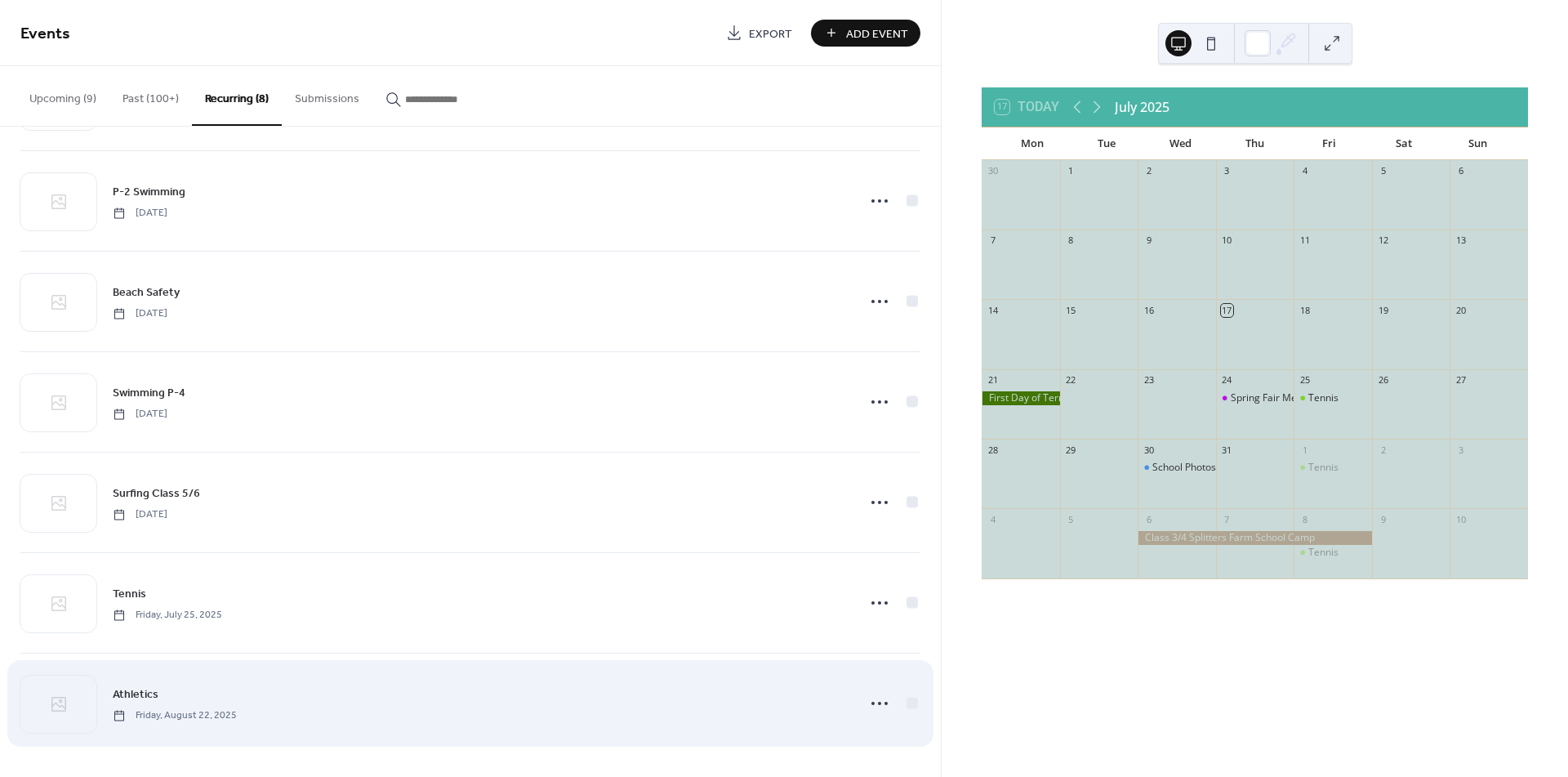 click on "Athletics" at bounding box center (136, 694) 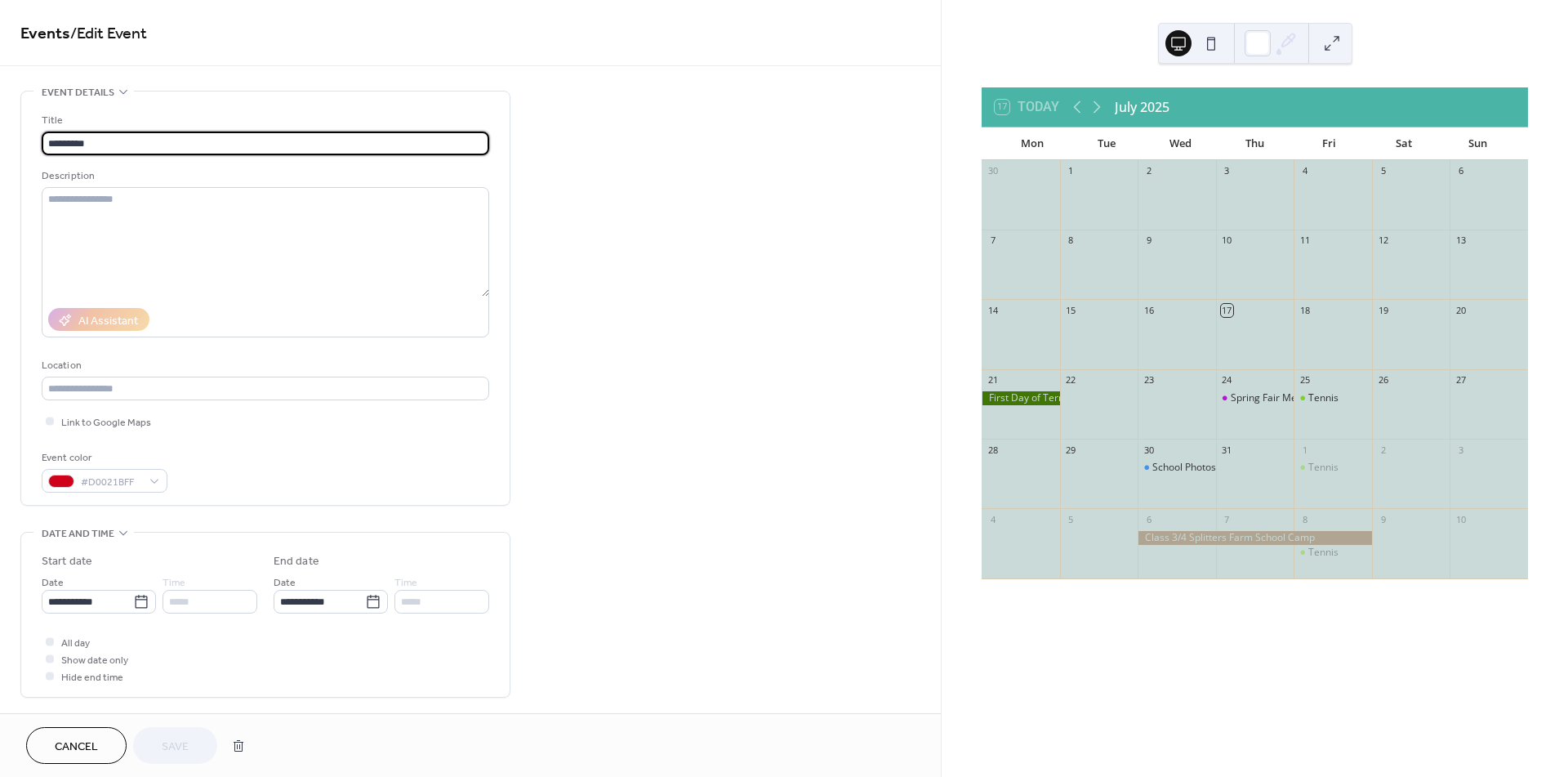 type on "**********" 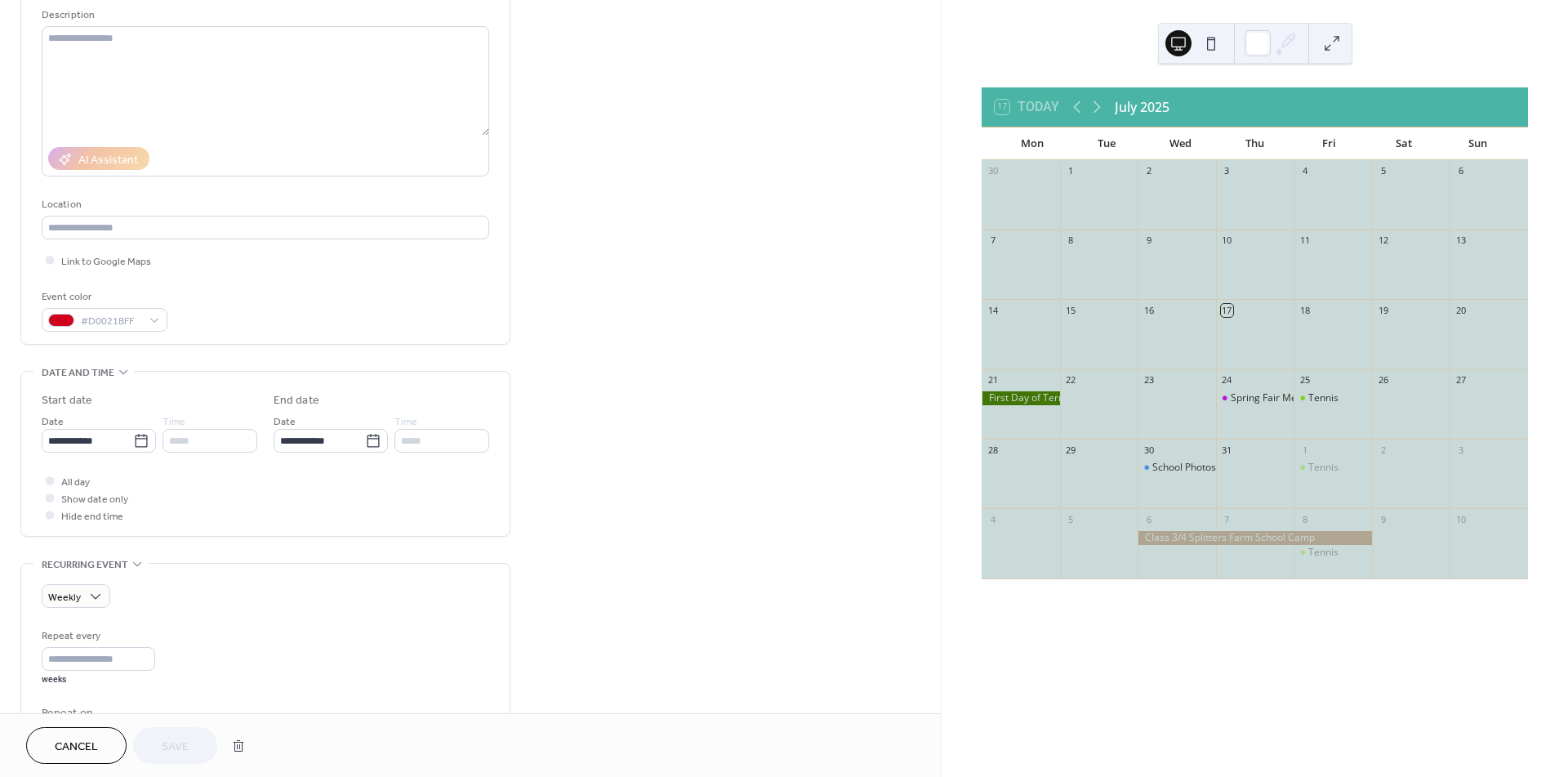 scroll, scrollTop: 181, scrollLeft: 0, axis: vertical 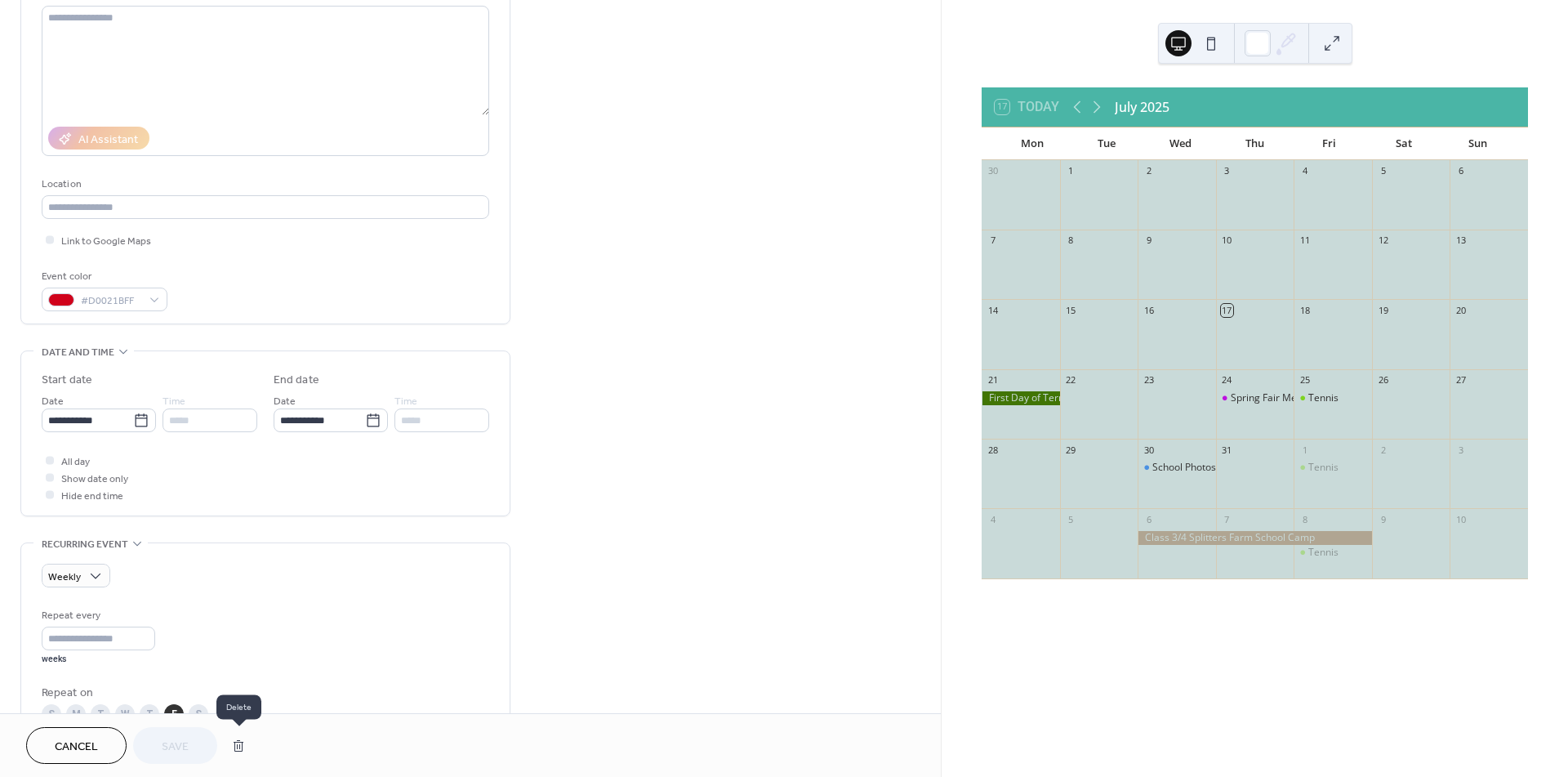click at bounding box center (238, 746) 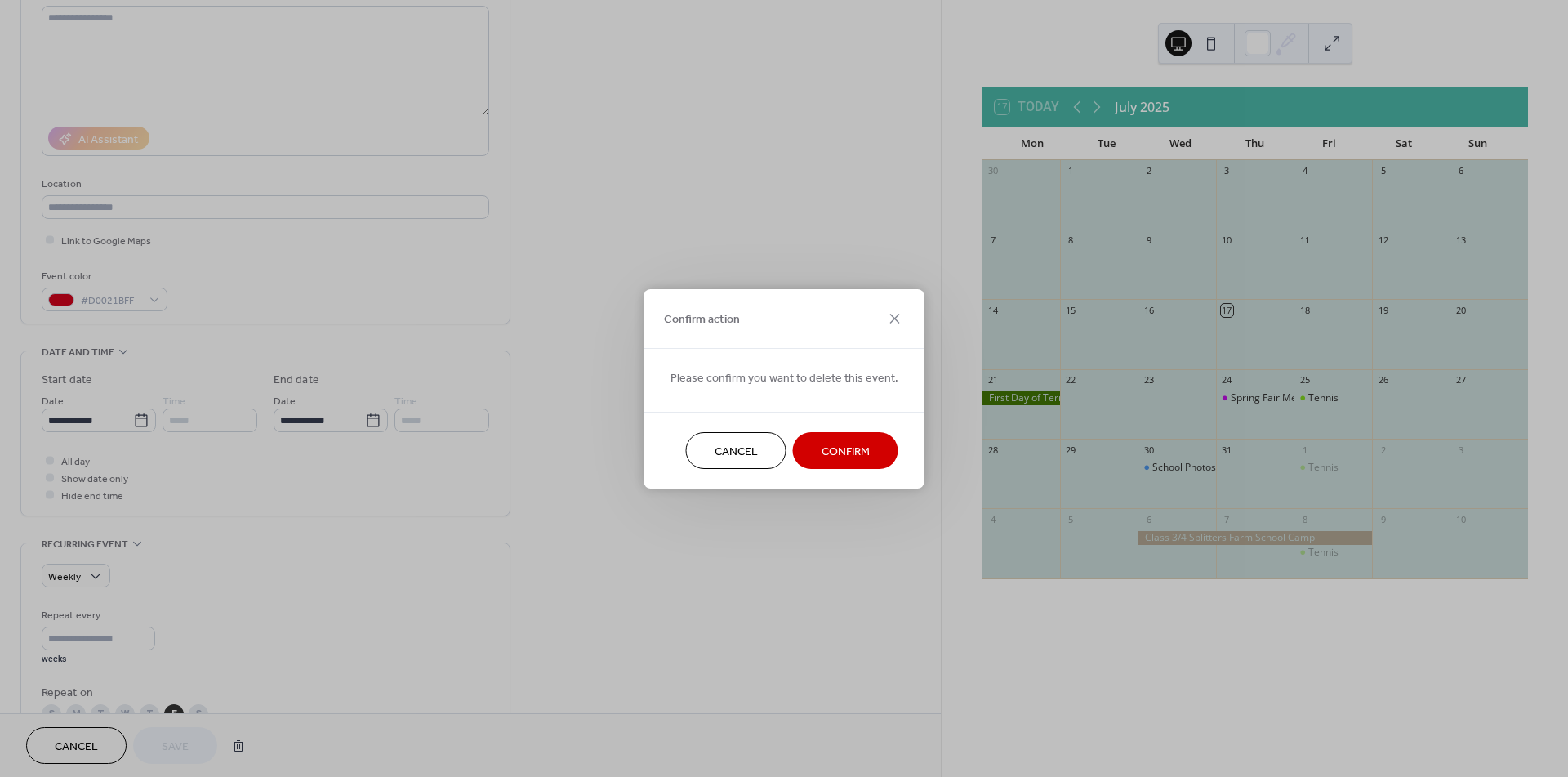 click on "Confirm" at bounding box center [845, 451] 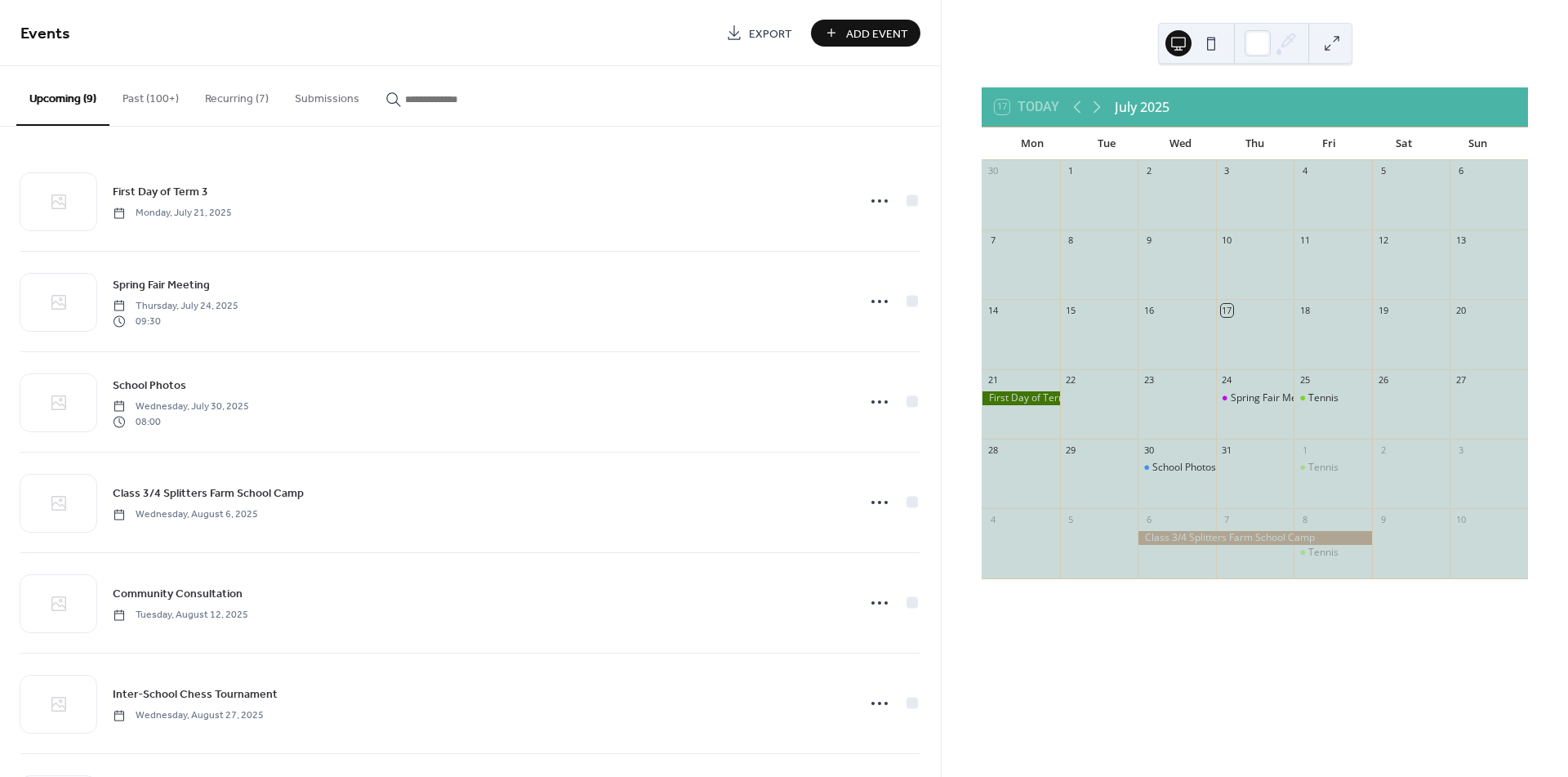 click on "Add Event" at bounding box center (877, 33) 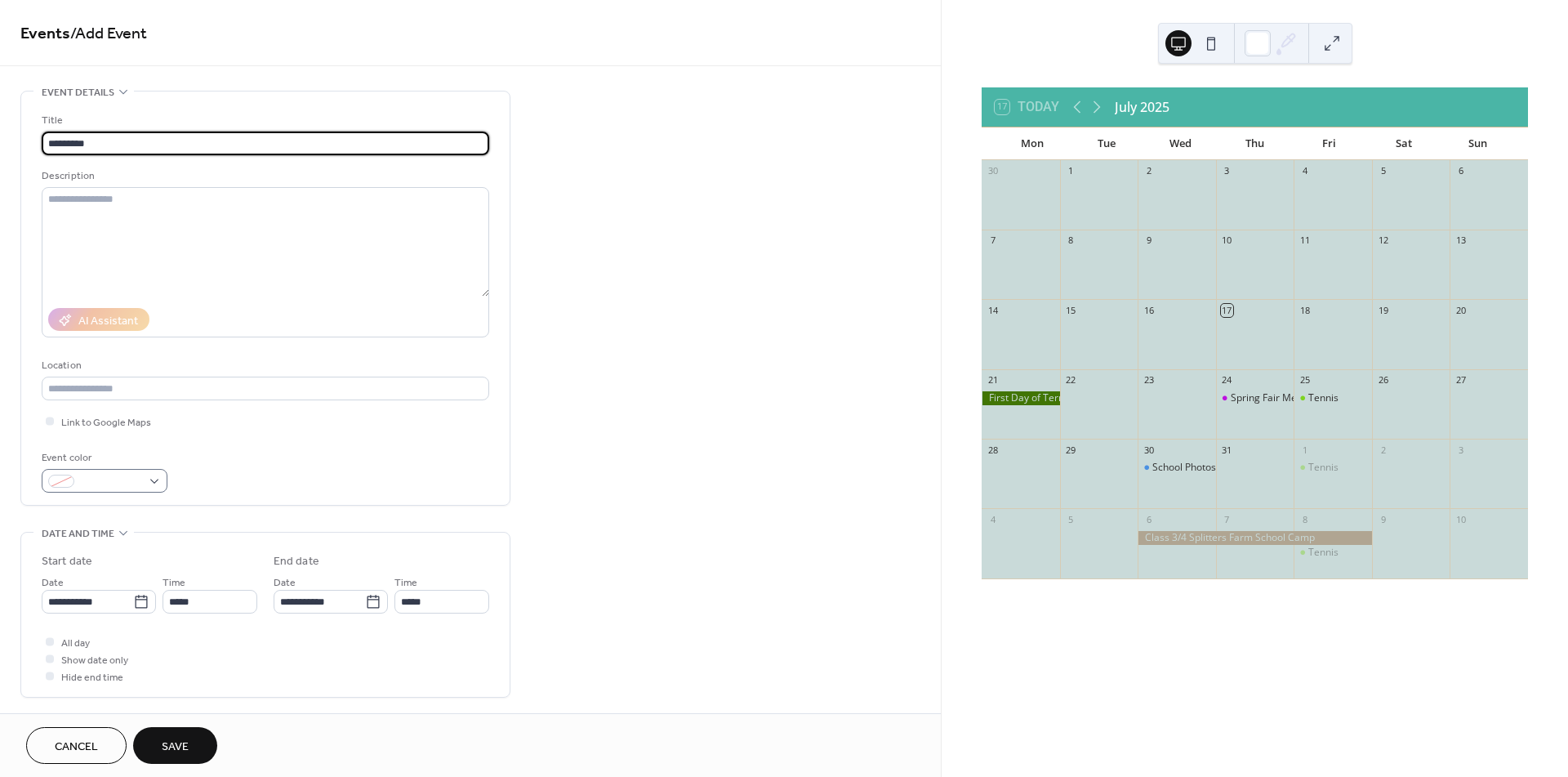 type on "*********" 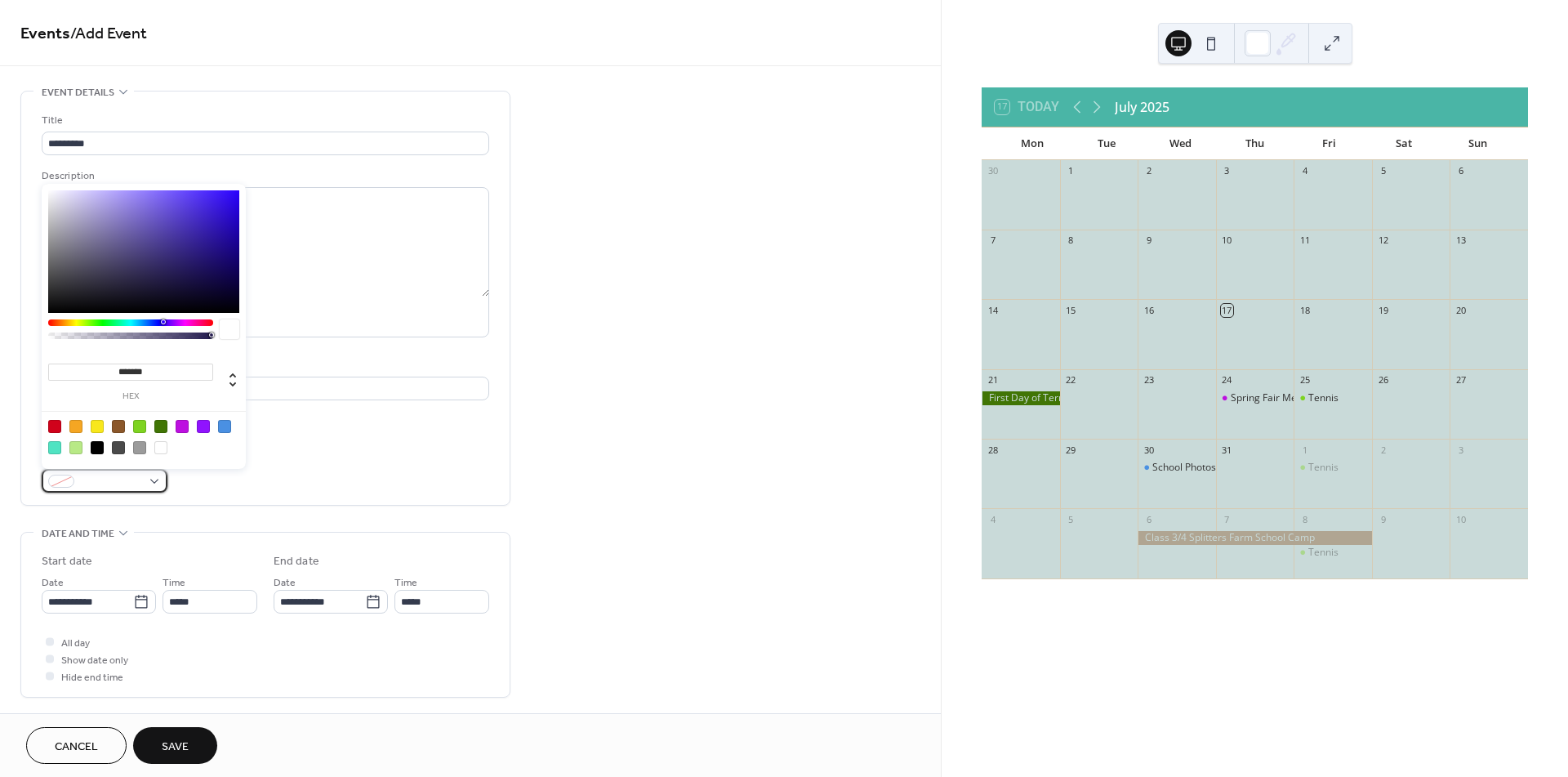 click at bounding box center [105, 480] 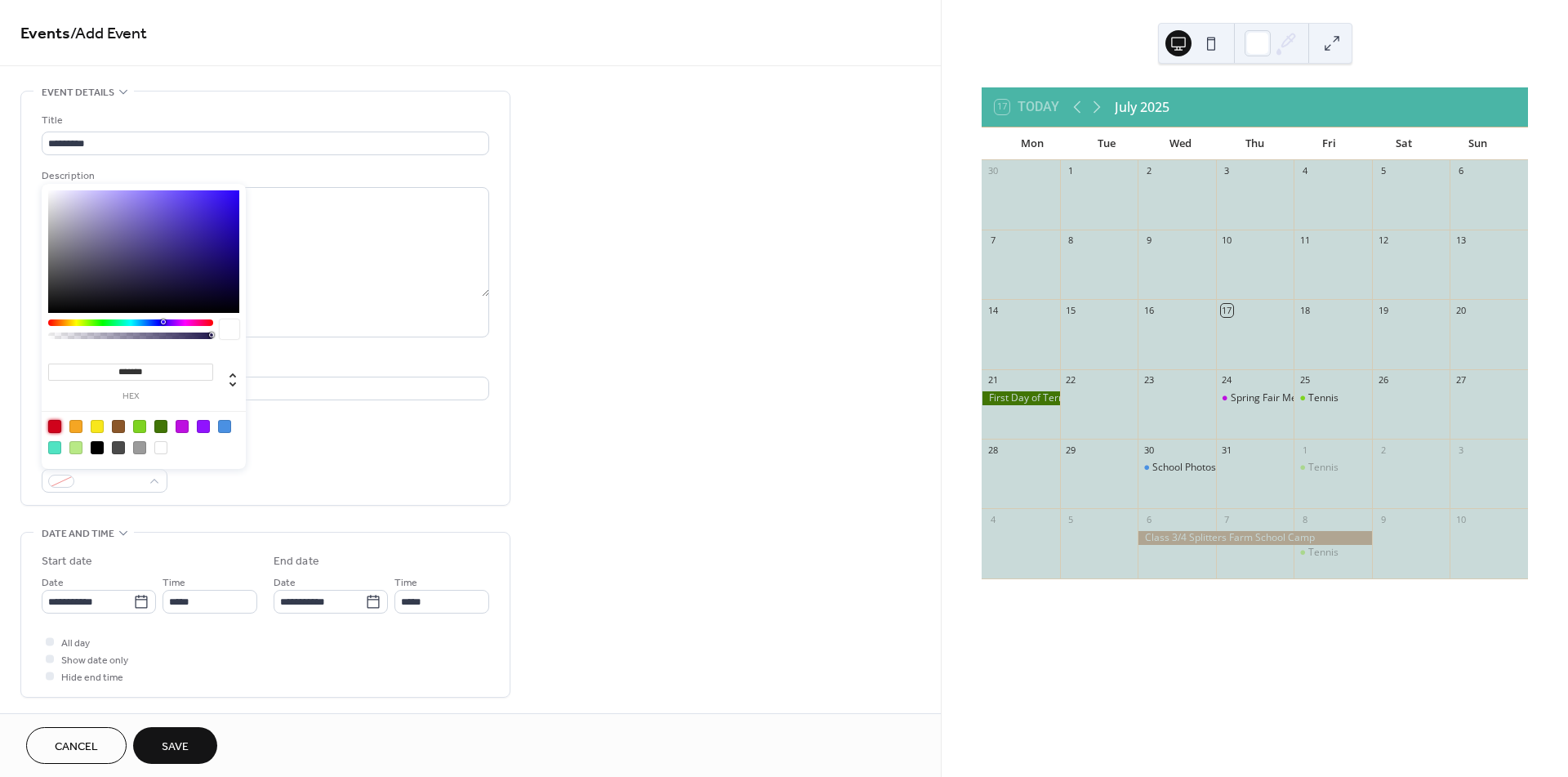 click at bounding box center [55, 426] 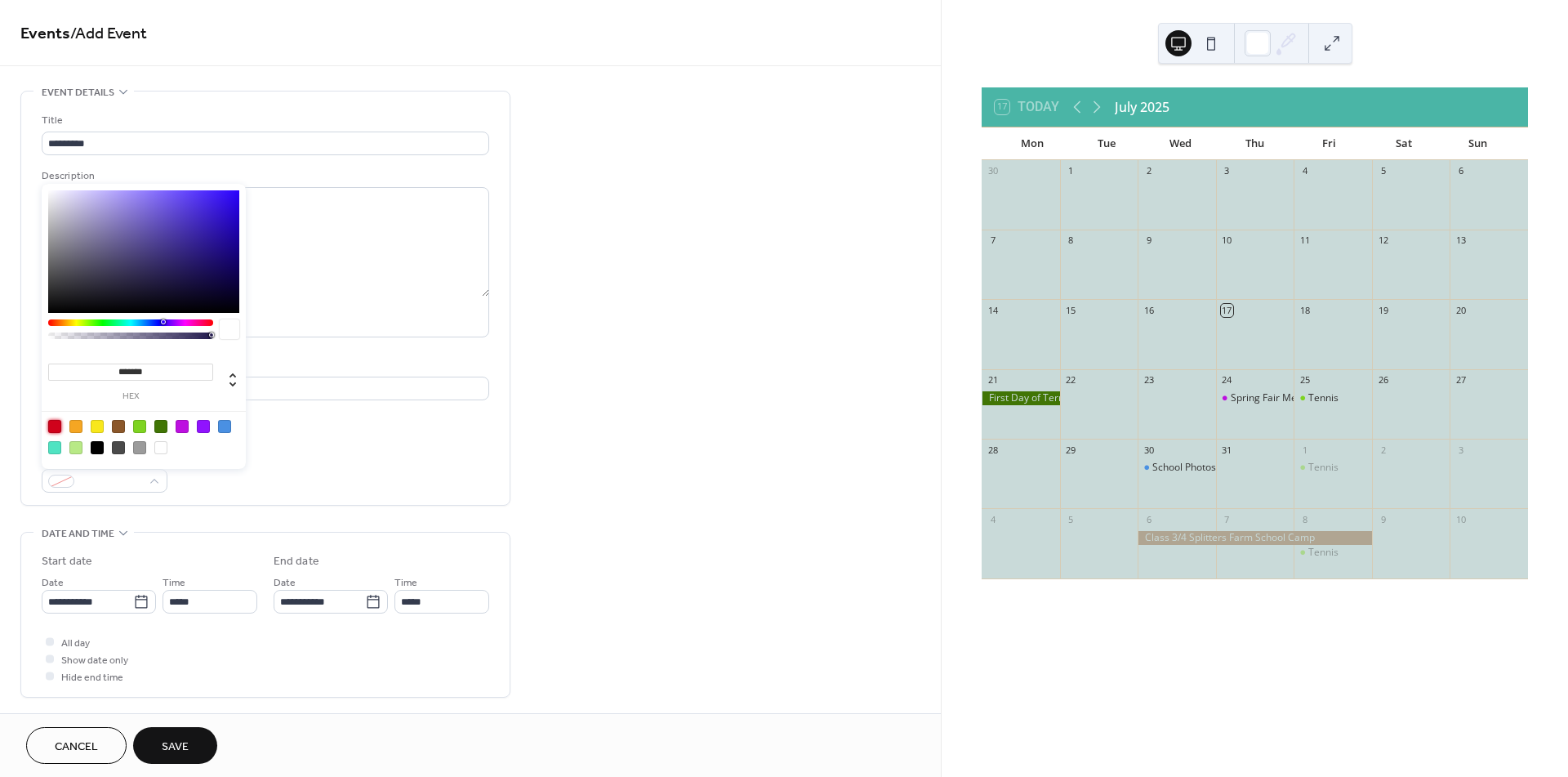 type on "*******" 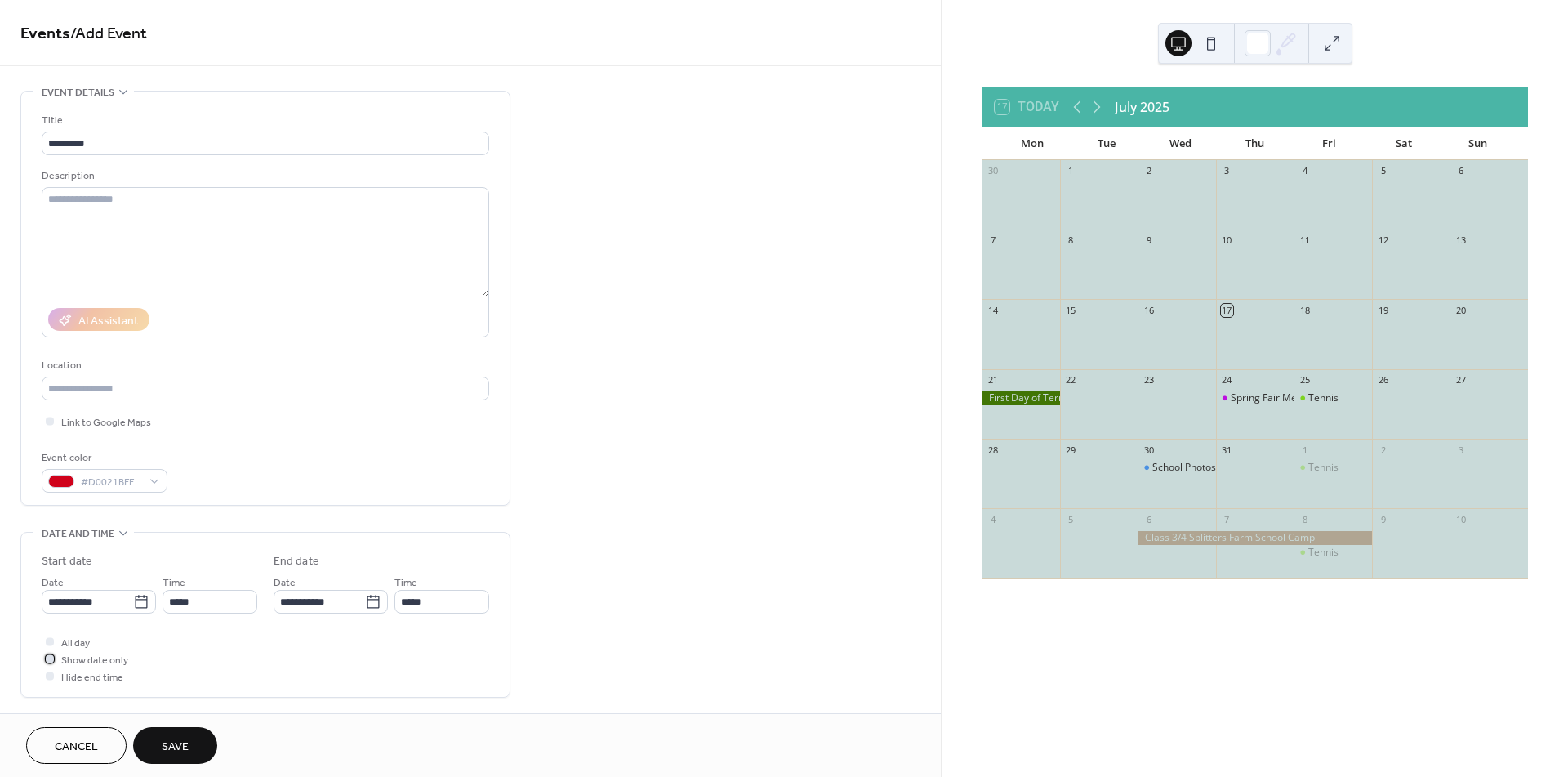 click at bounding box center [50, 659] 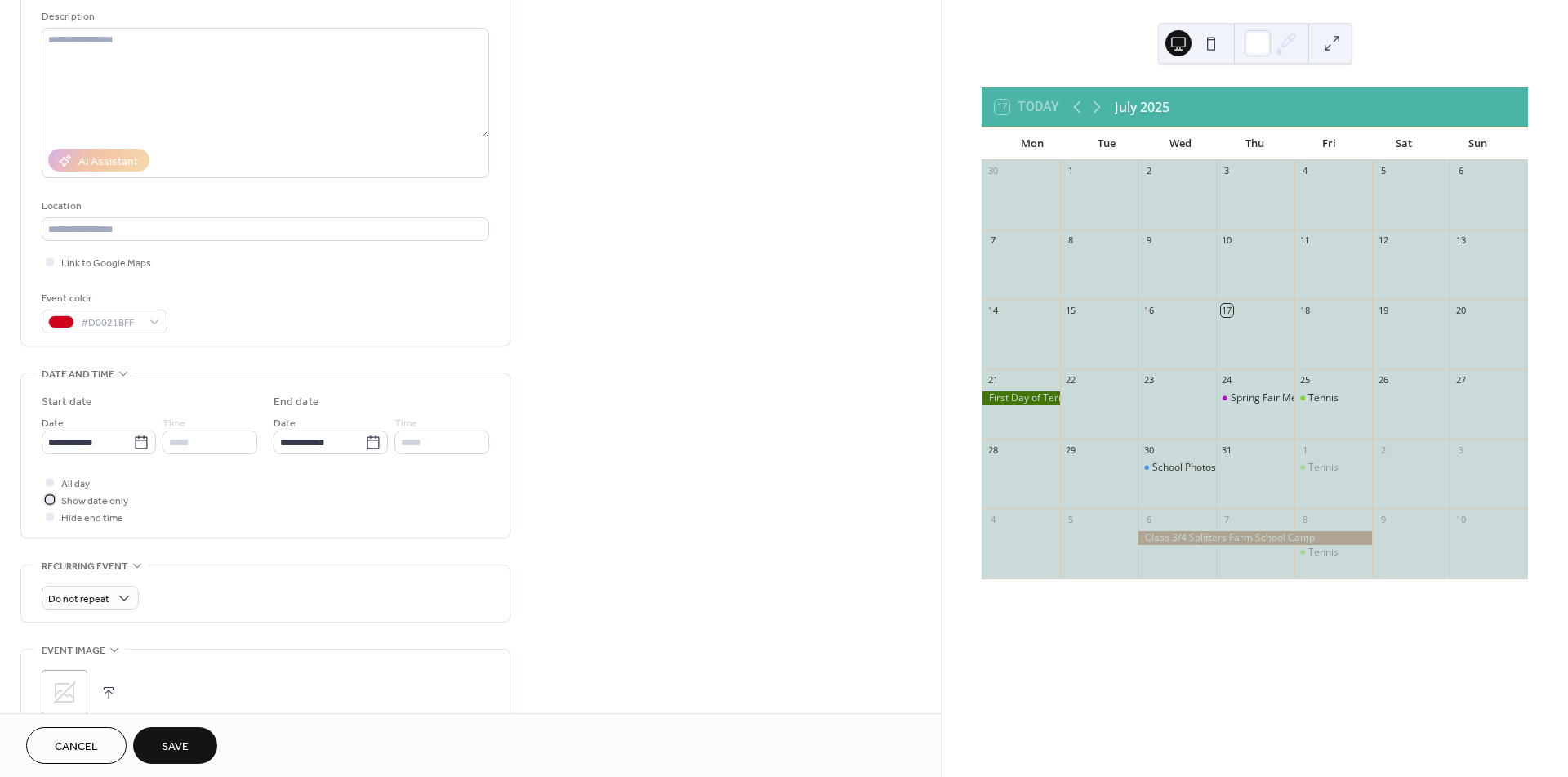 scroll, scrollTop: 272, scrollLeft: 0, axis: vertical 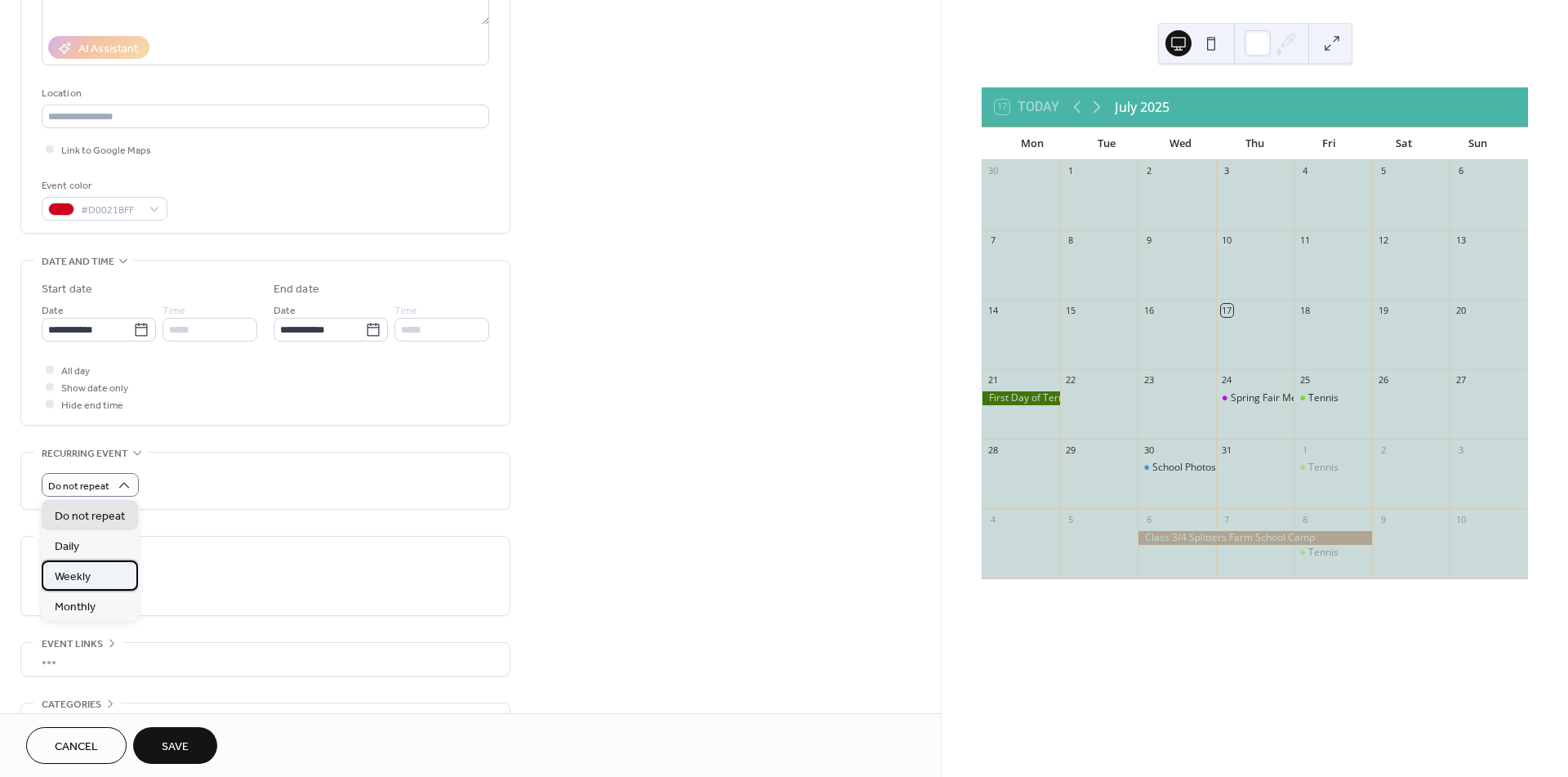 click on "Weekly" at bounding box center (90, 575) 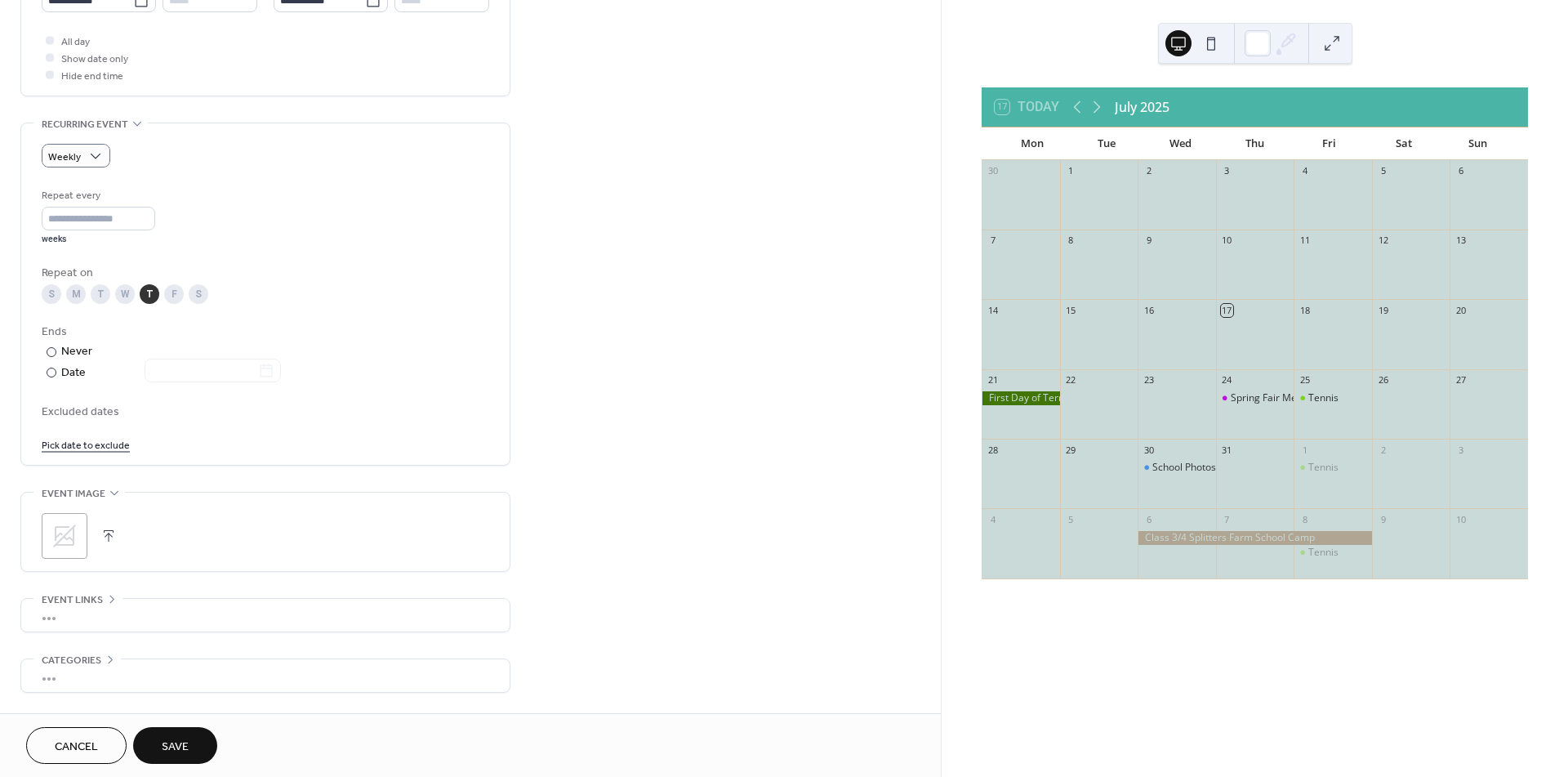 scroll, scrollTop: 635, scrollLeft: 0, axis: vertical 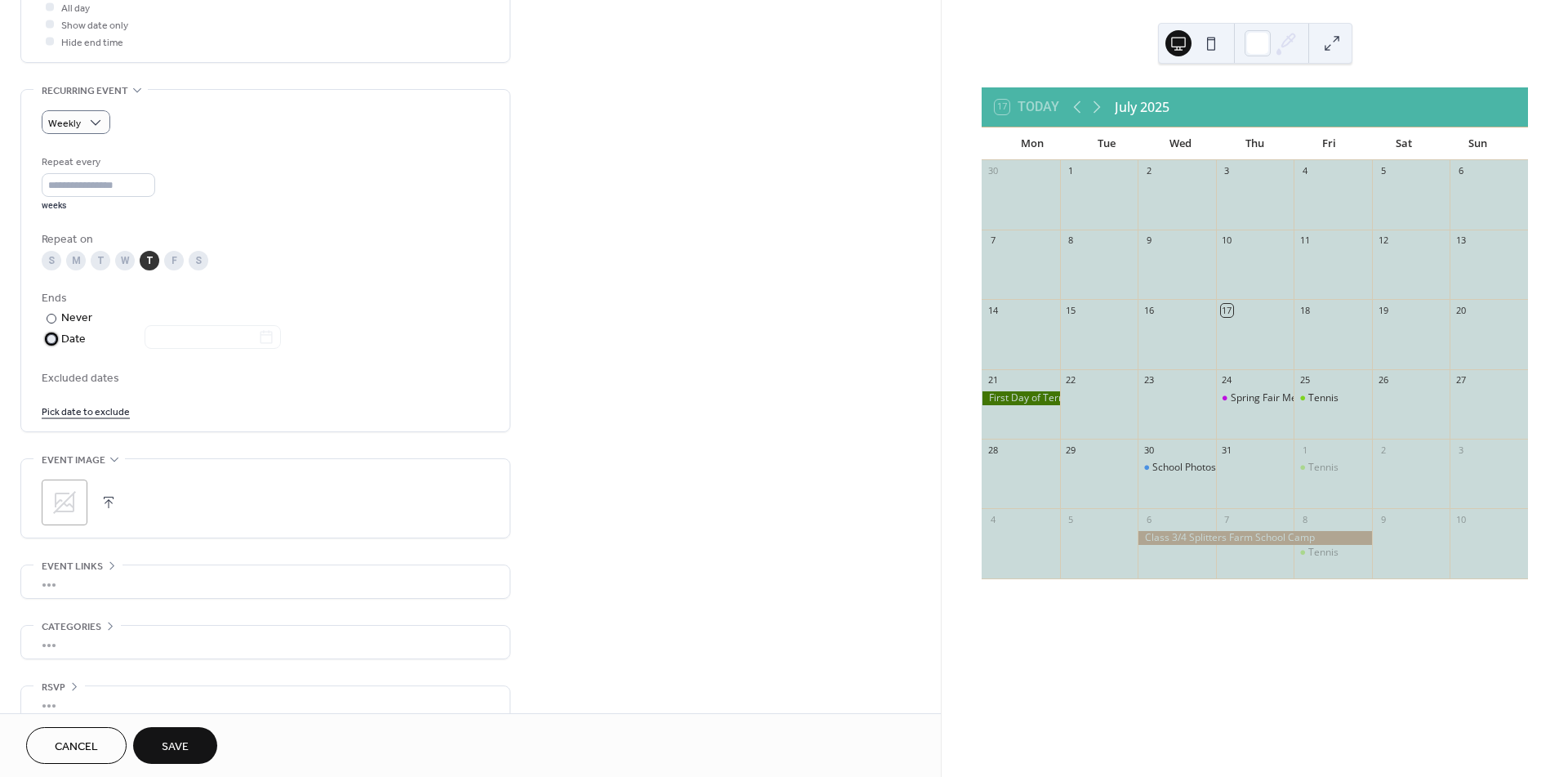 click at bounding box center [51, 339] 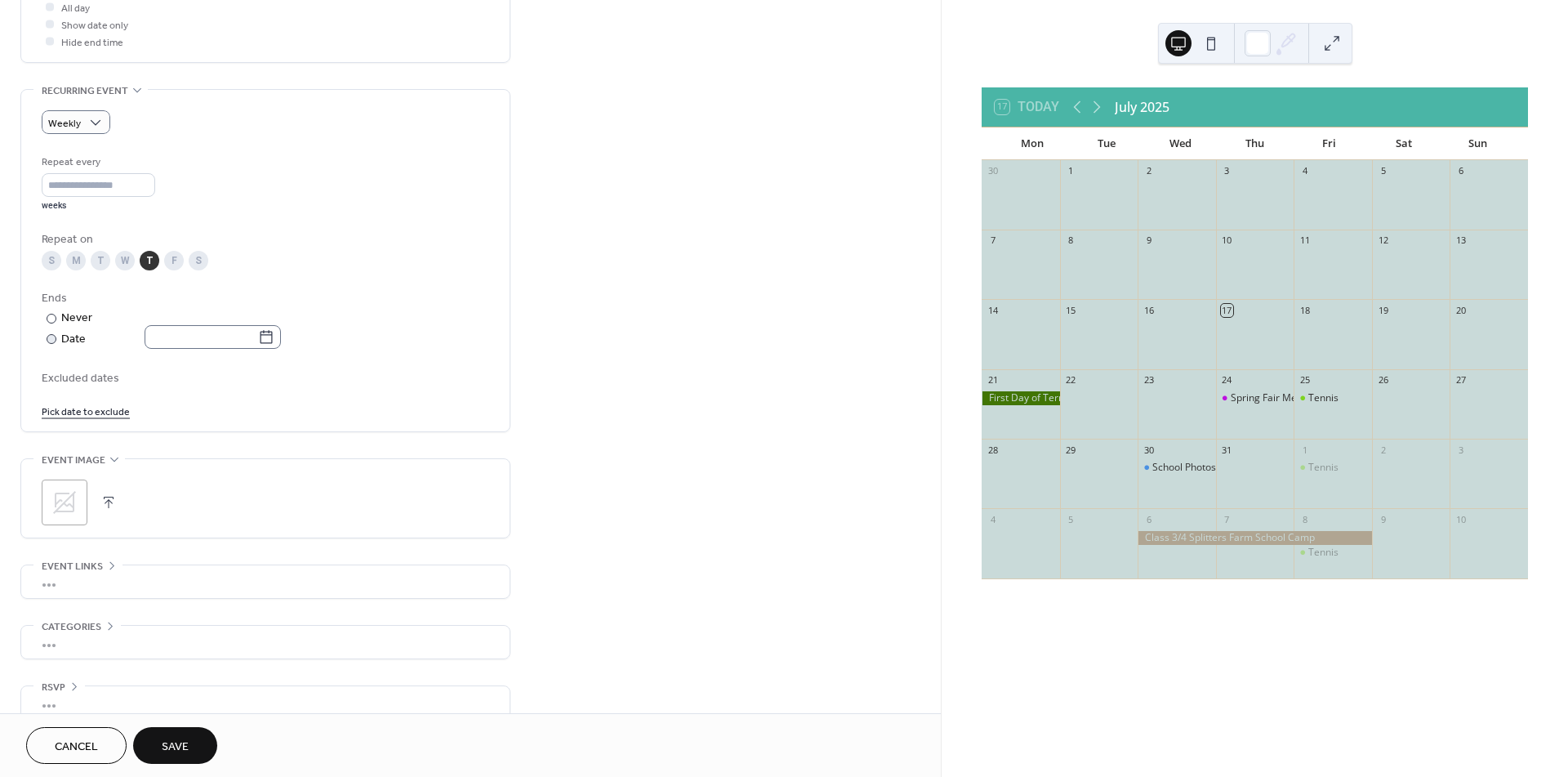 click at bounding box center (212, 337) 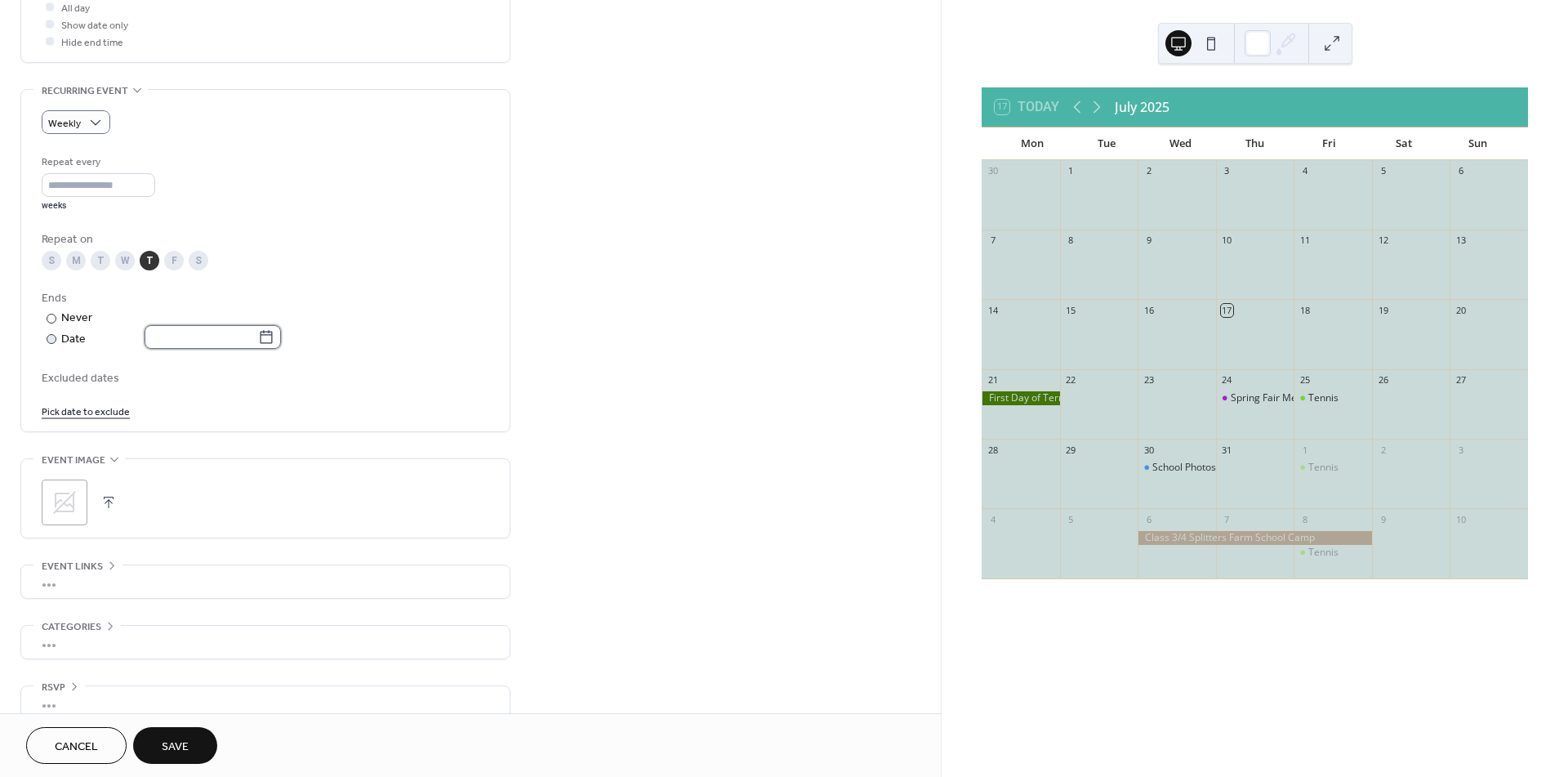 click at bounding box center [201, 337] 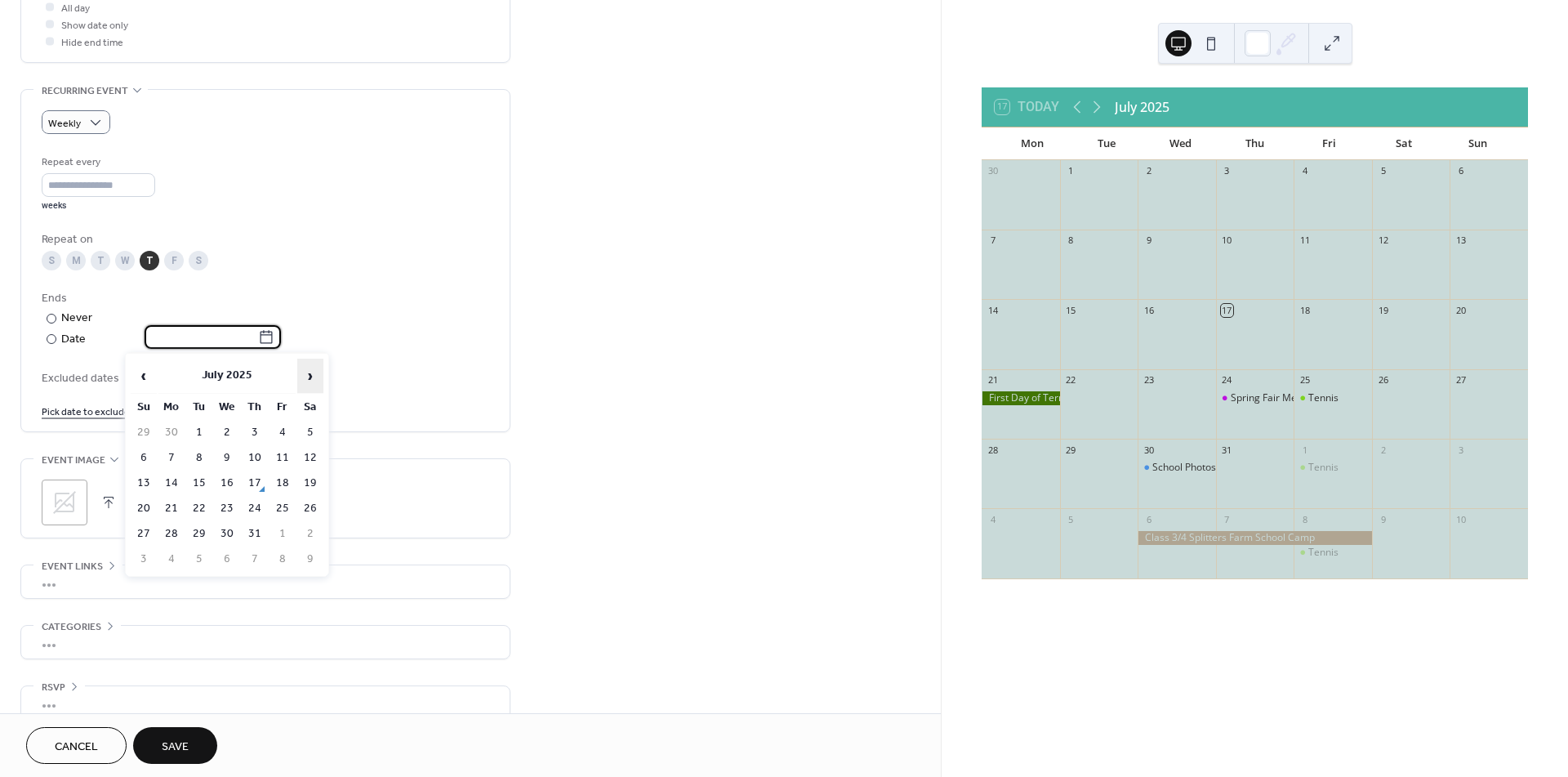 click on "›" at bounding box center [310, 376] 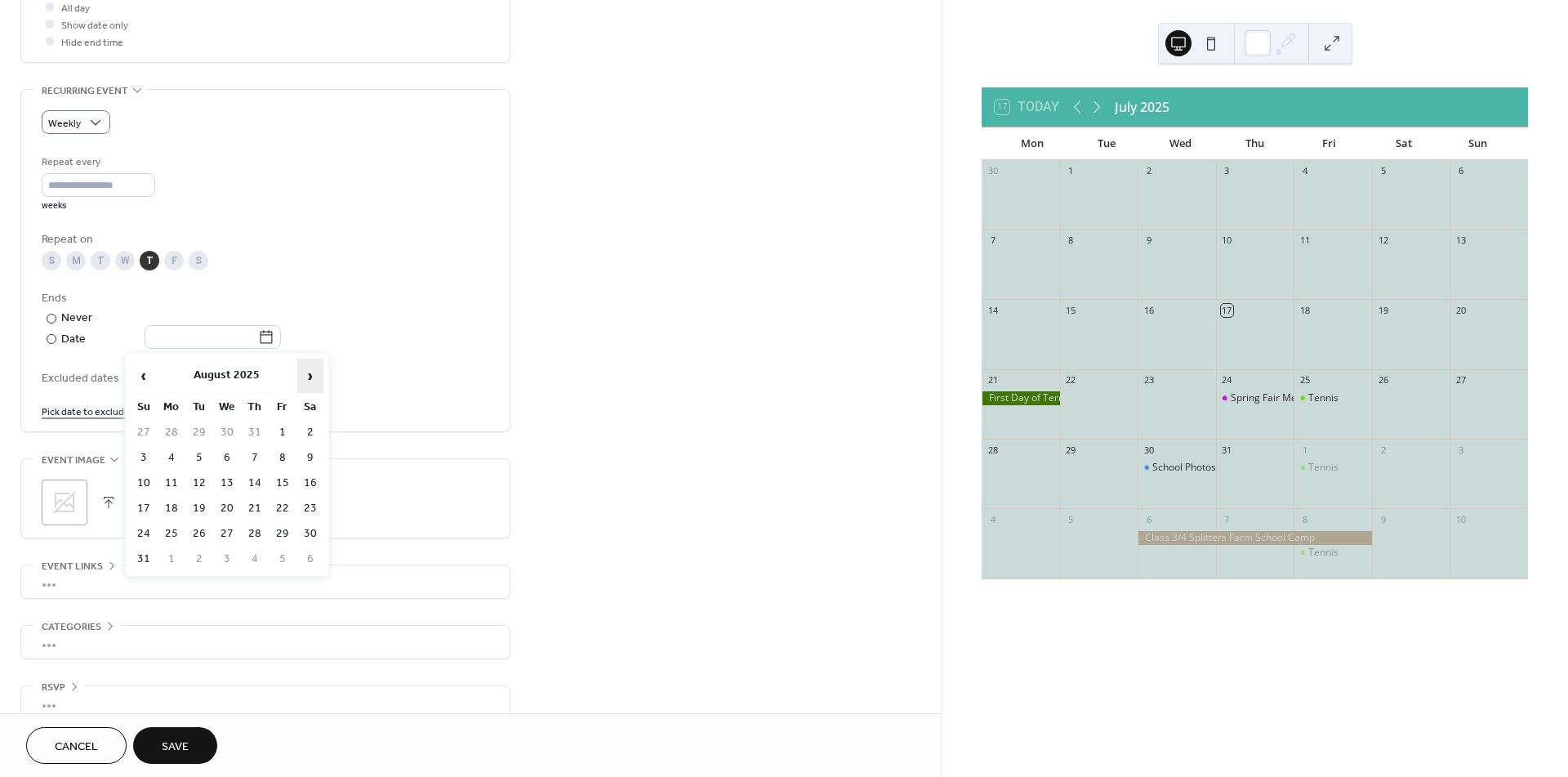 click on "›" at bounding box center [310, 376] 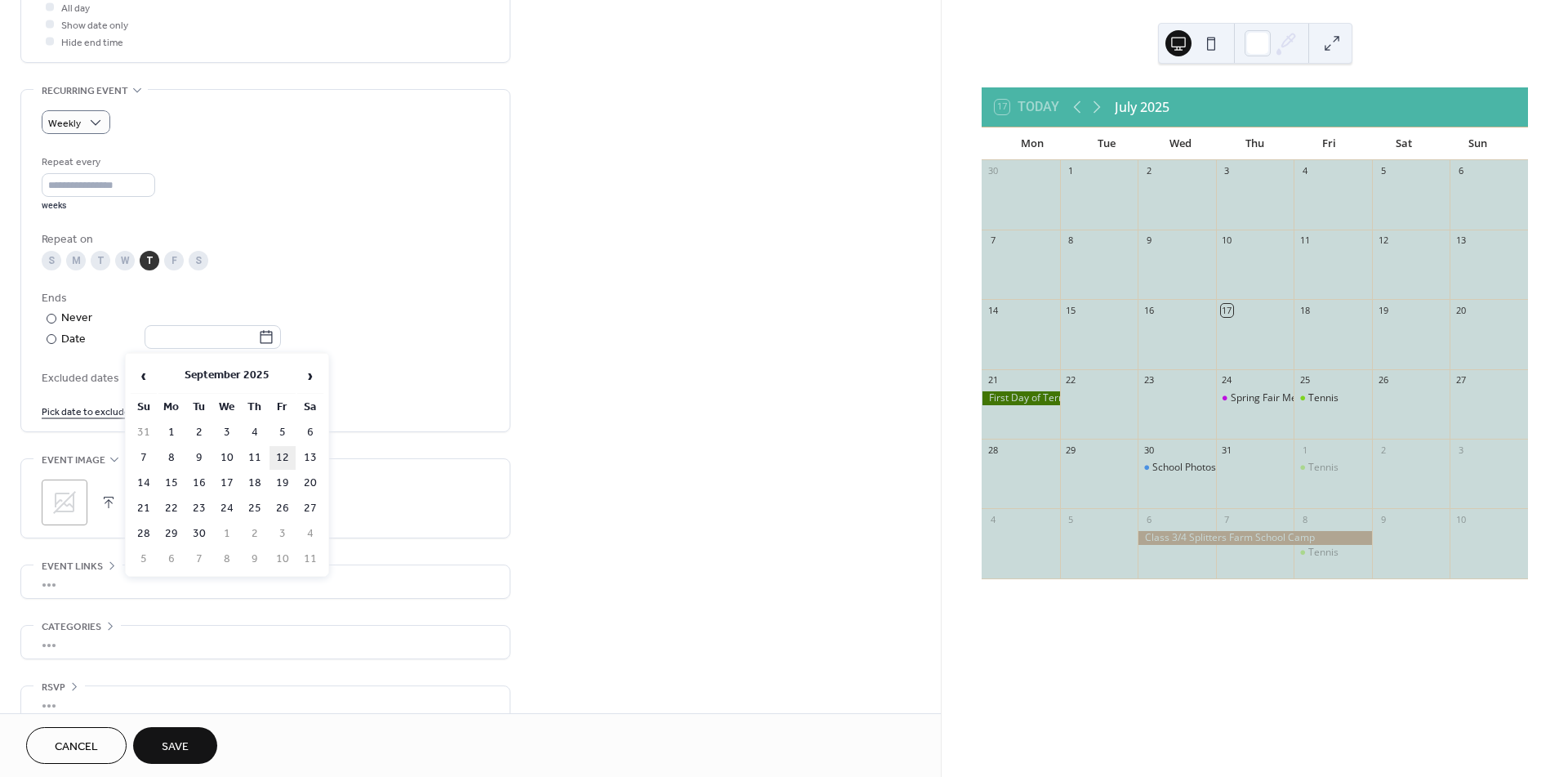 click on "12" at bounding box center [283, 458] 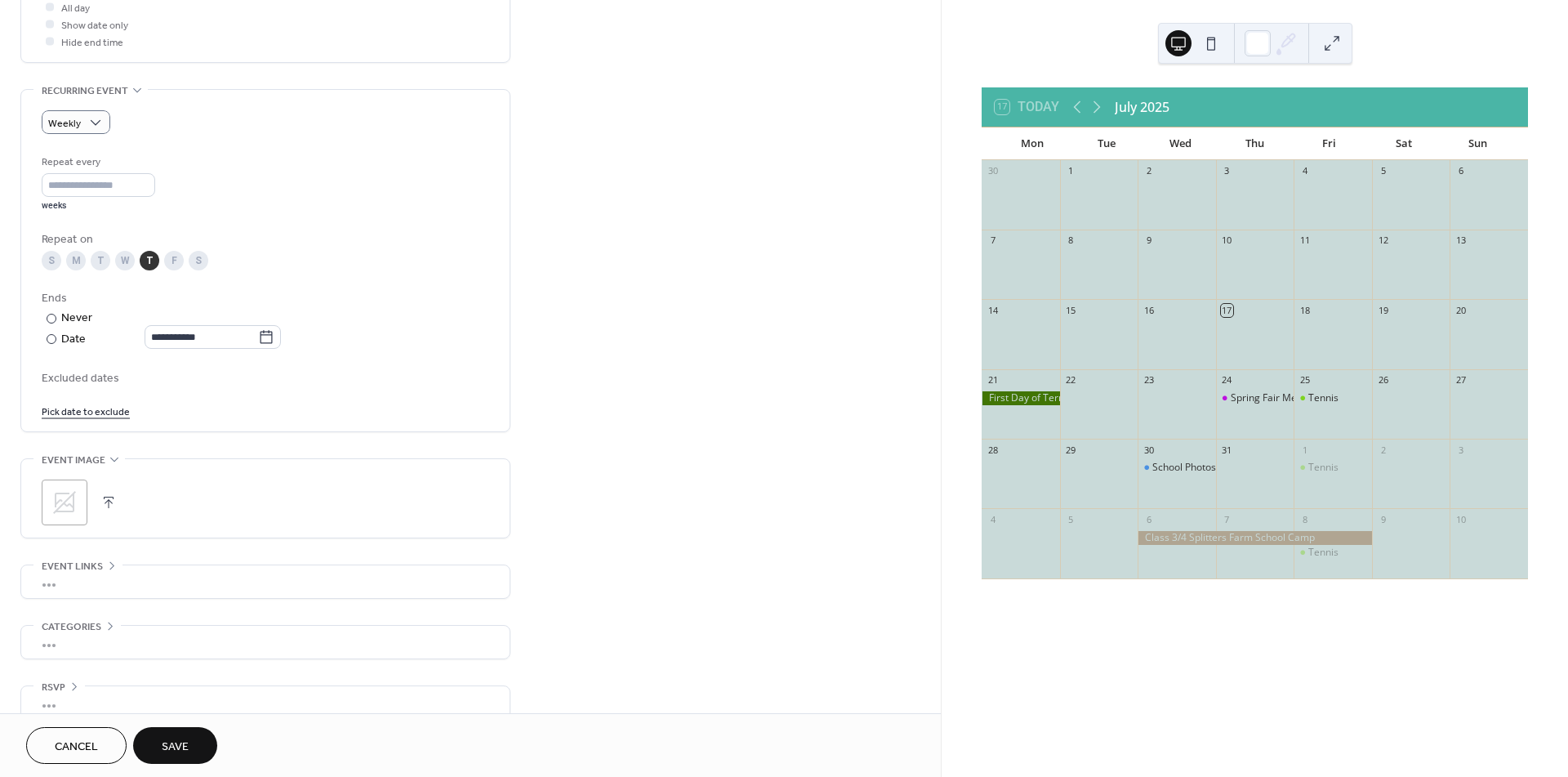 type on "**********" 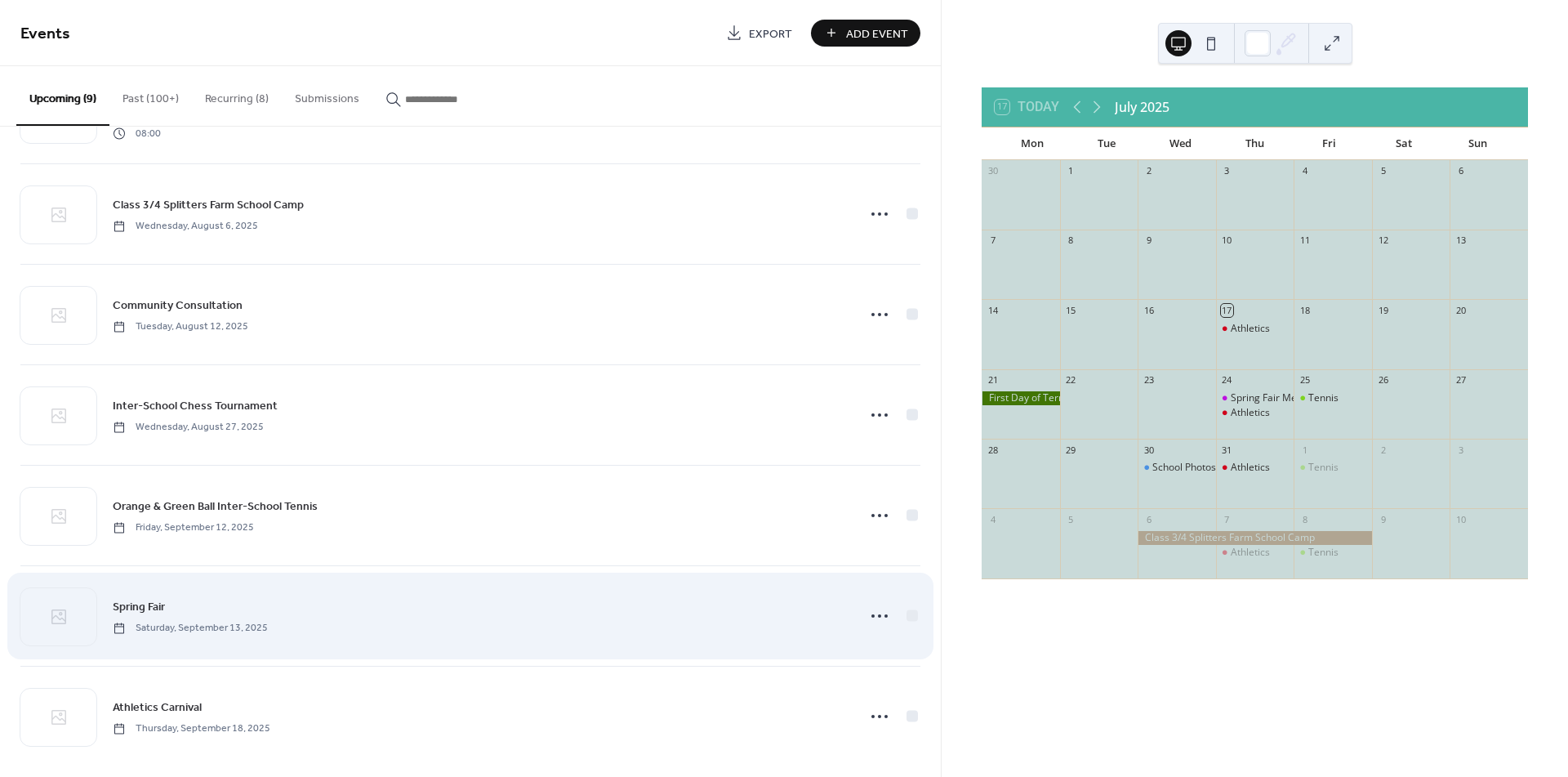 scroll, scrollTop: 302, scrollLeft: 0, axis: vertical 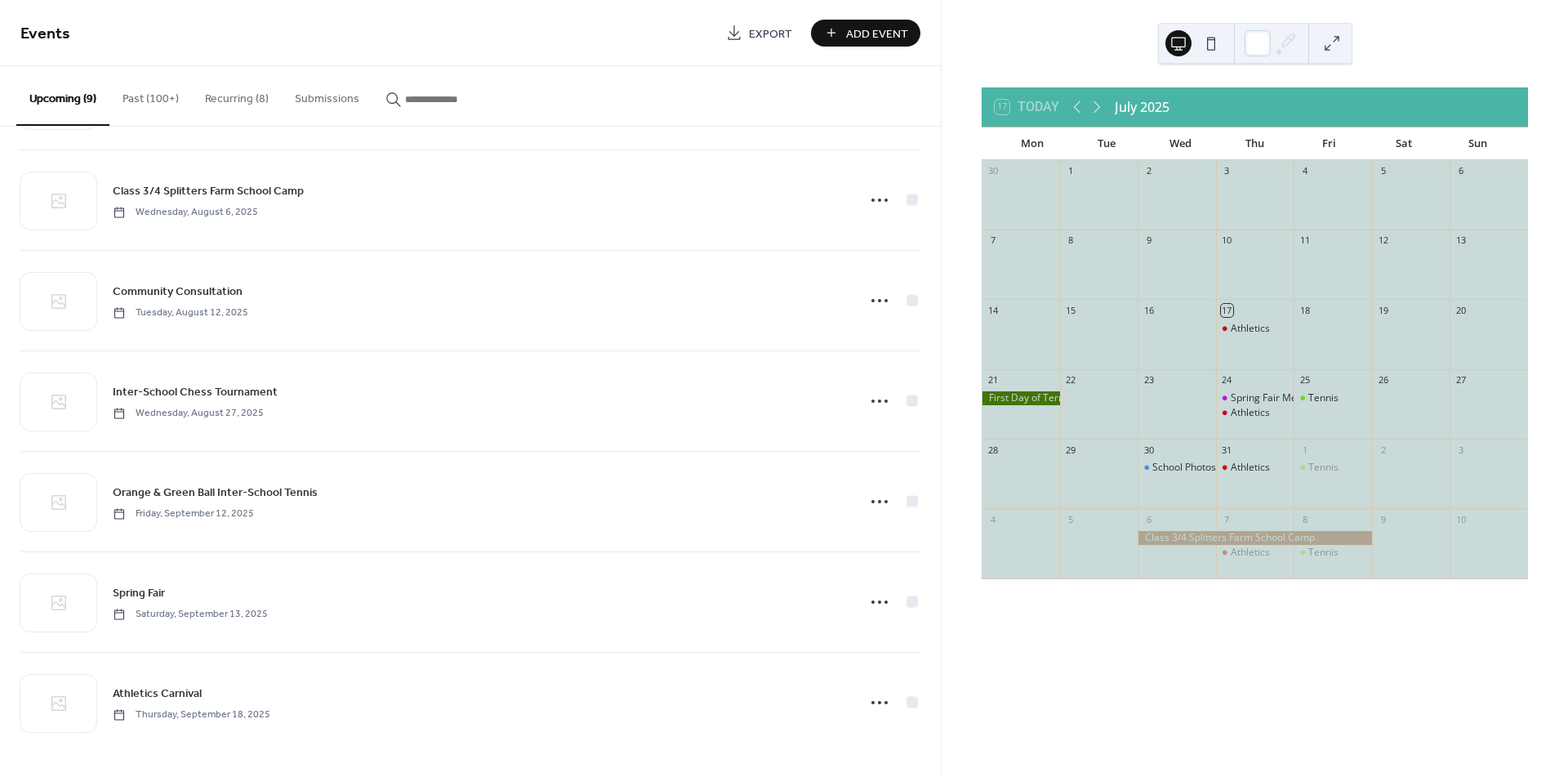 click on "Recurring (8)" at bounding box center (237, 95) 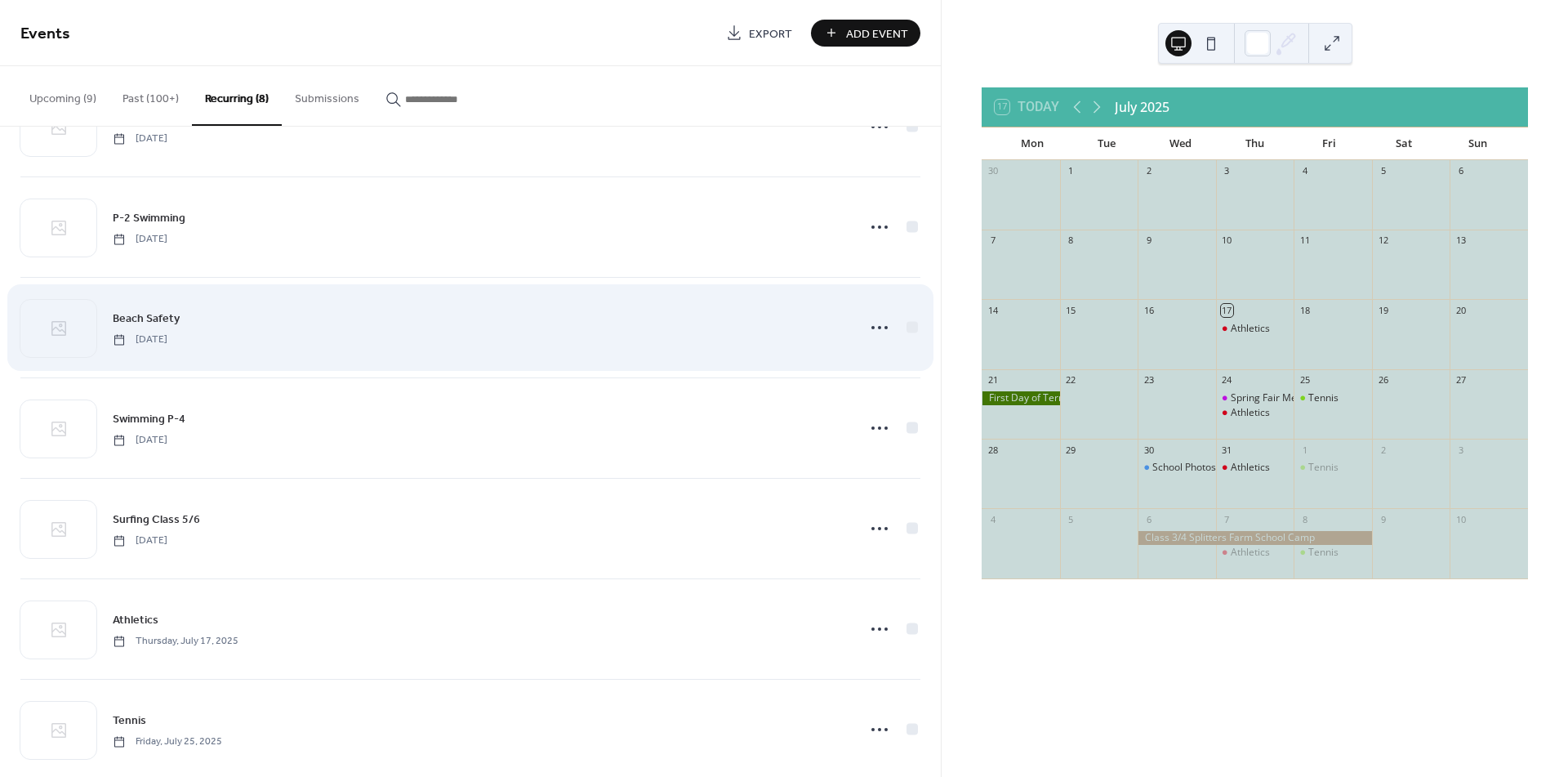 scroll, scrollTop: 201, scrollLeft: 0, axis: vertical 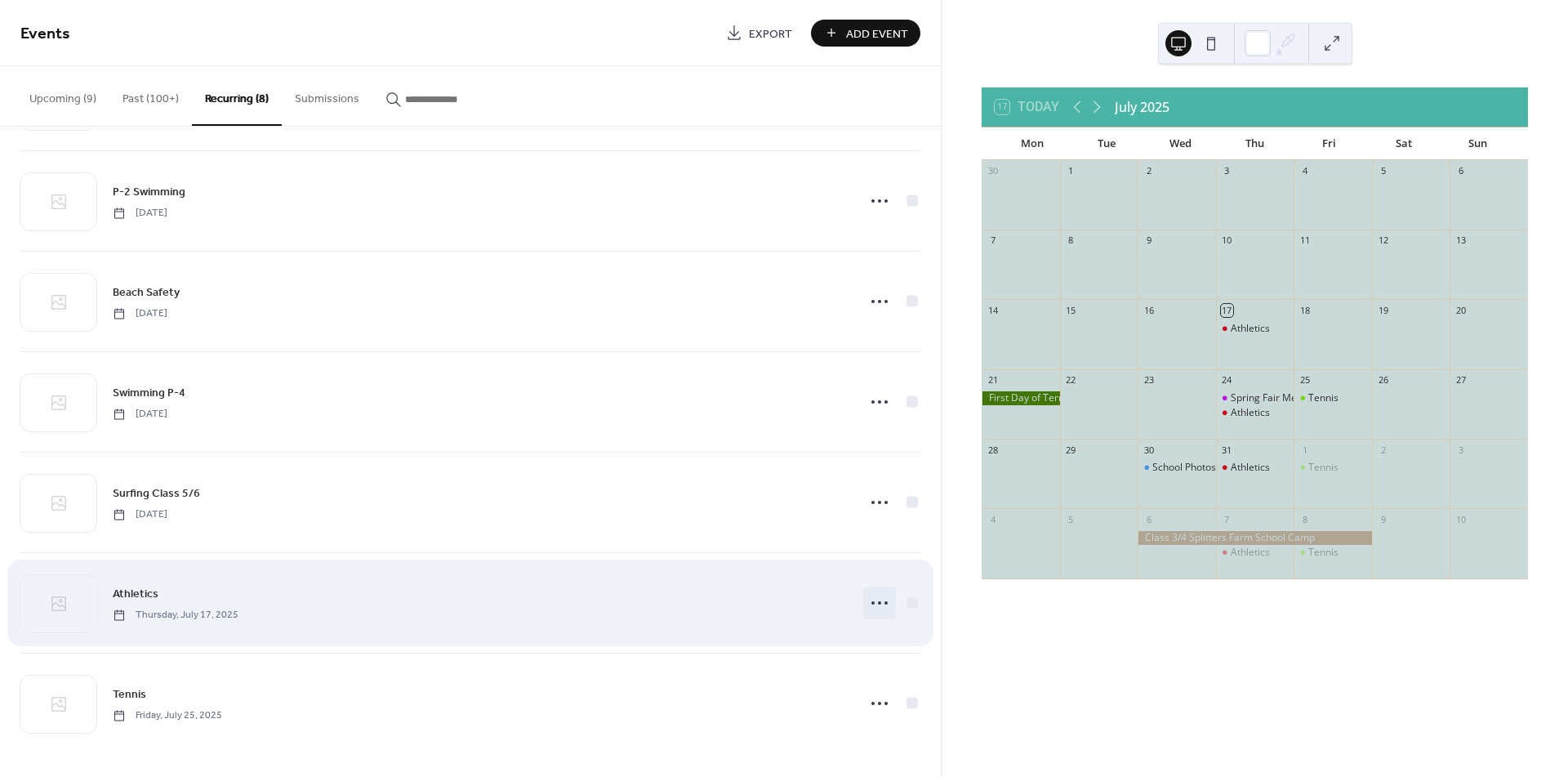 click 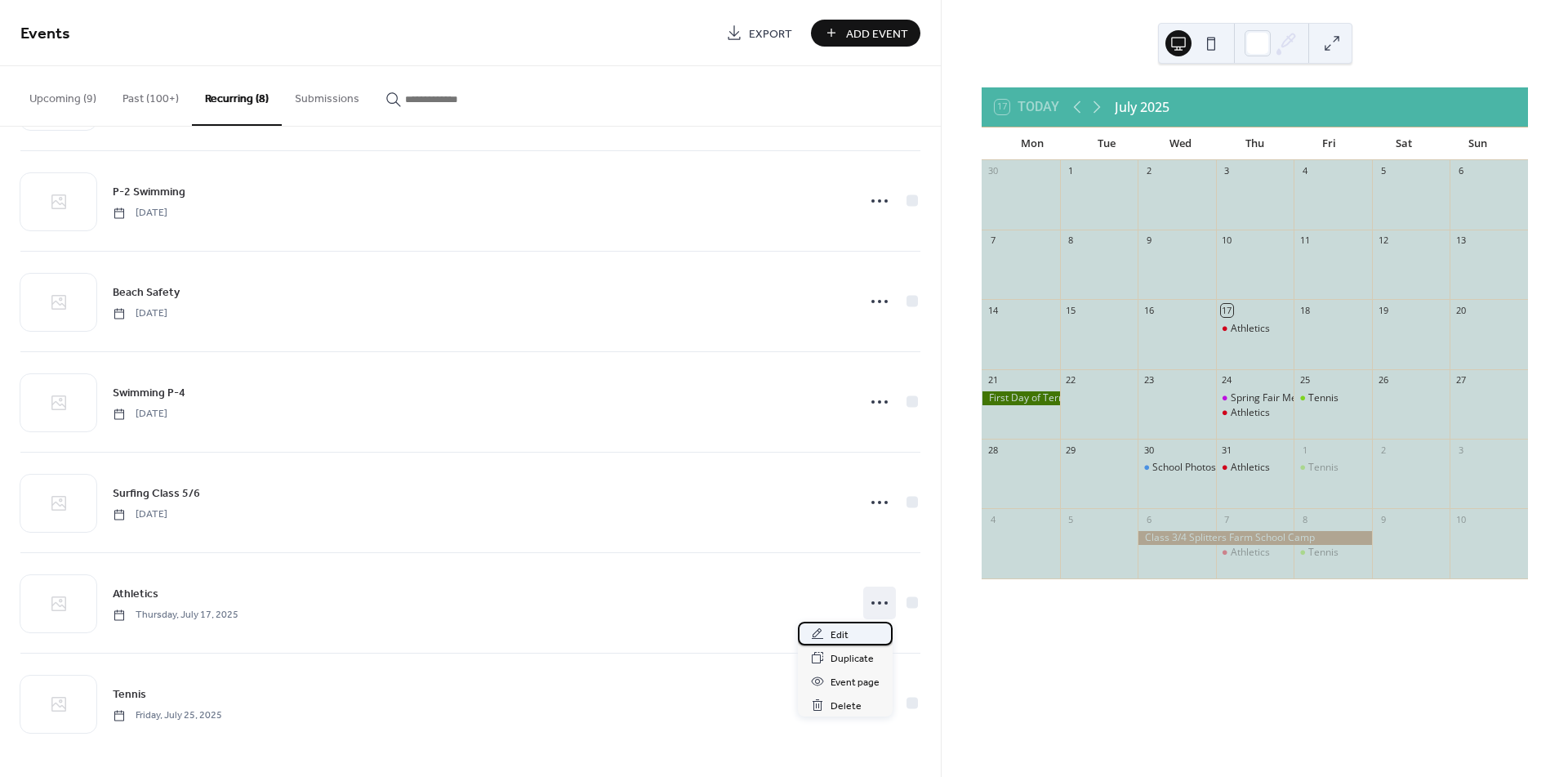 click on "Edit" at bounding box center [840, 635] 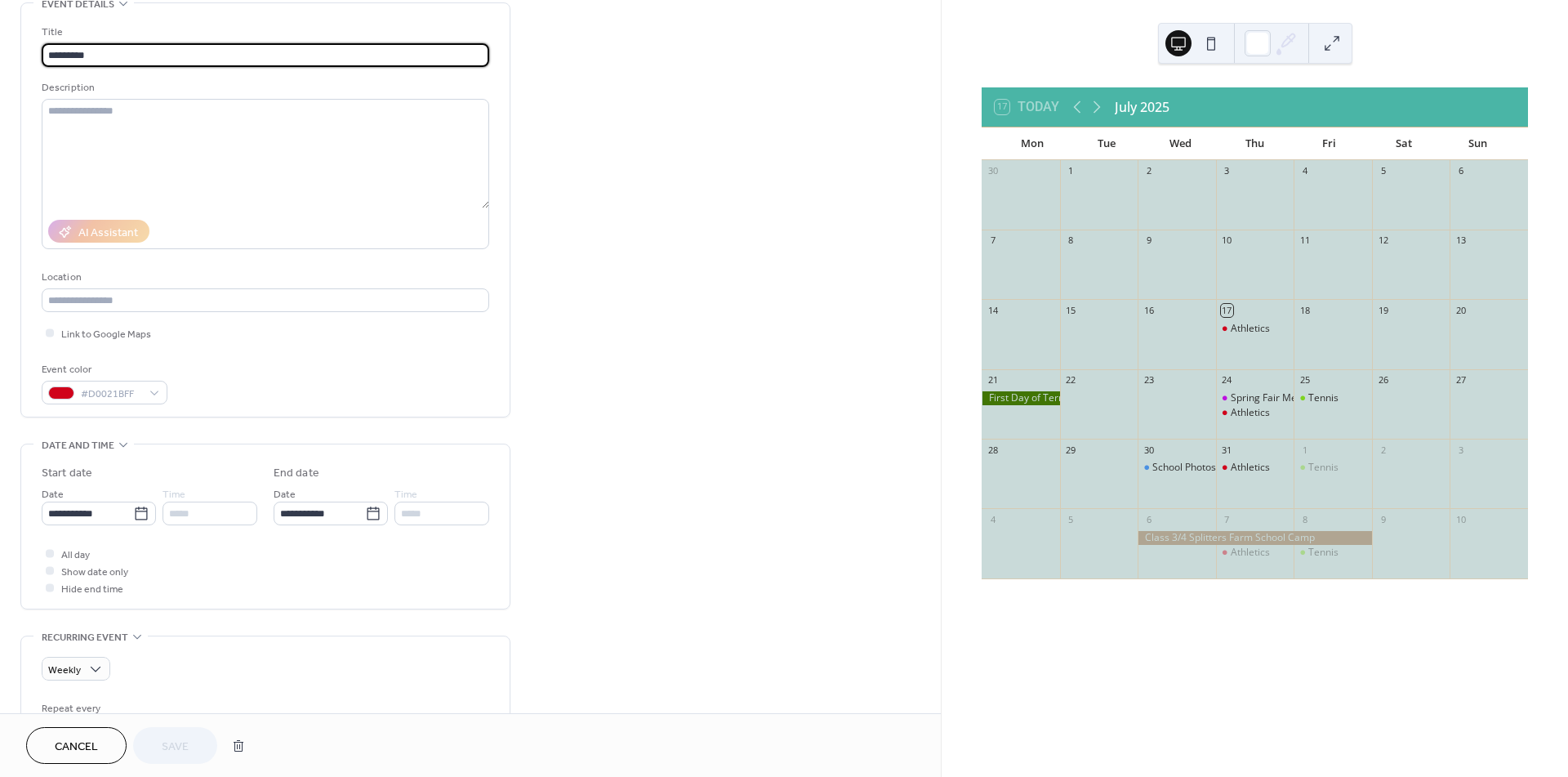 scroll, scrollTop: 91, scrollLeft: 0, axis: vertical 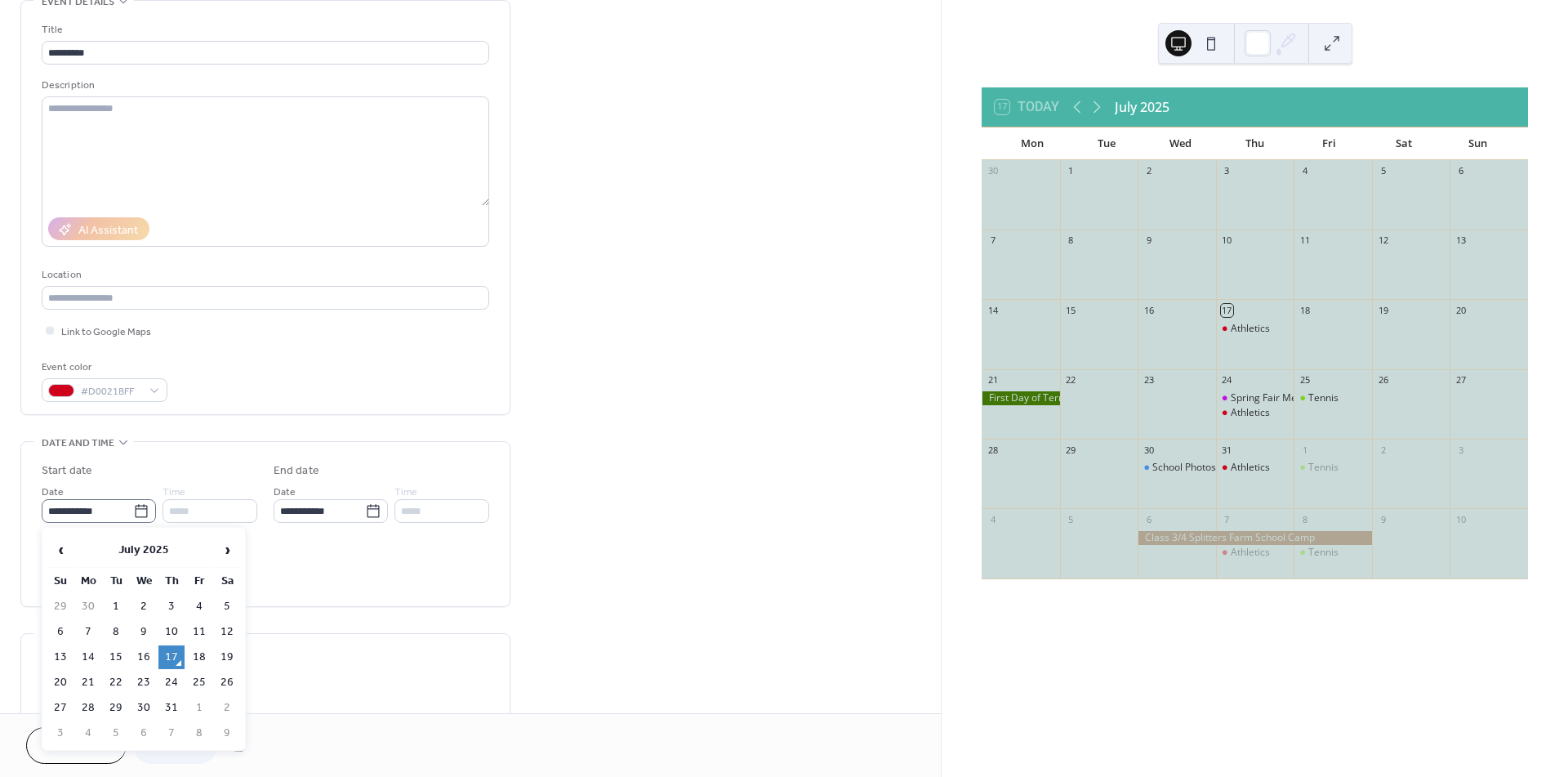 click 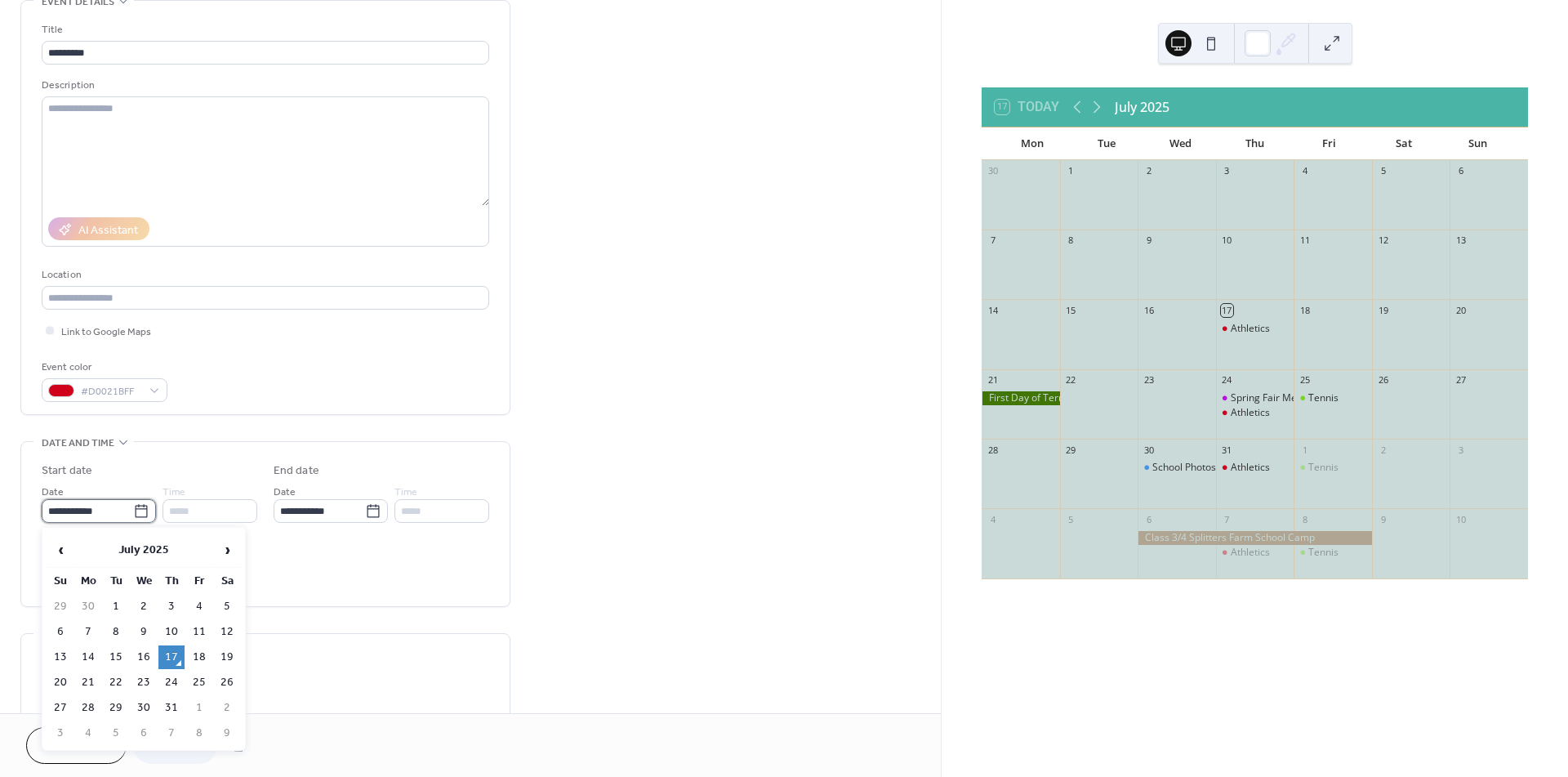click on "**********" at bounding box center [87, 511] 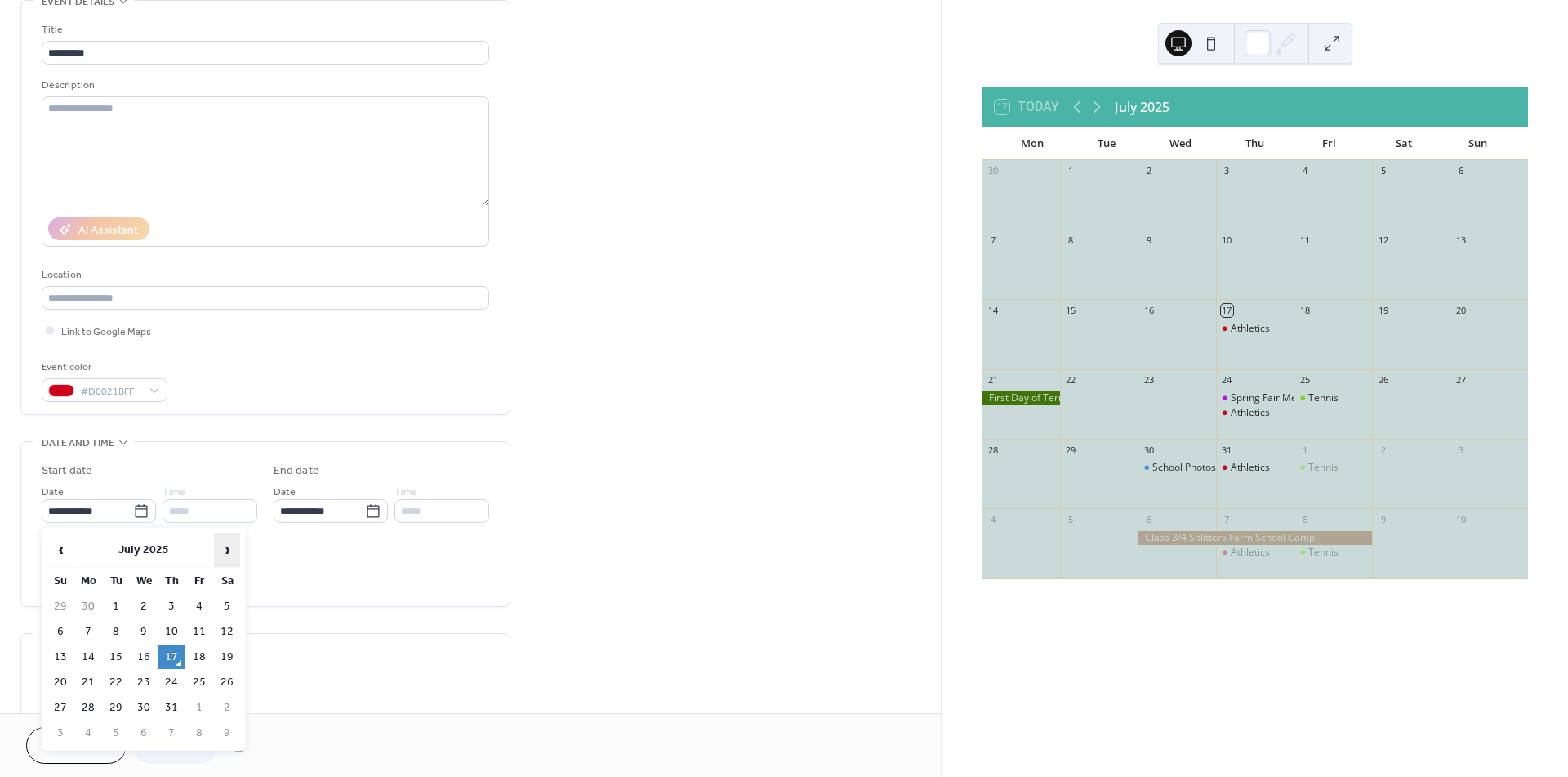 click on "›" at bounding box center (227, 550) 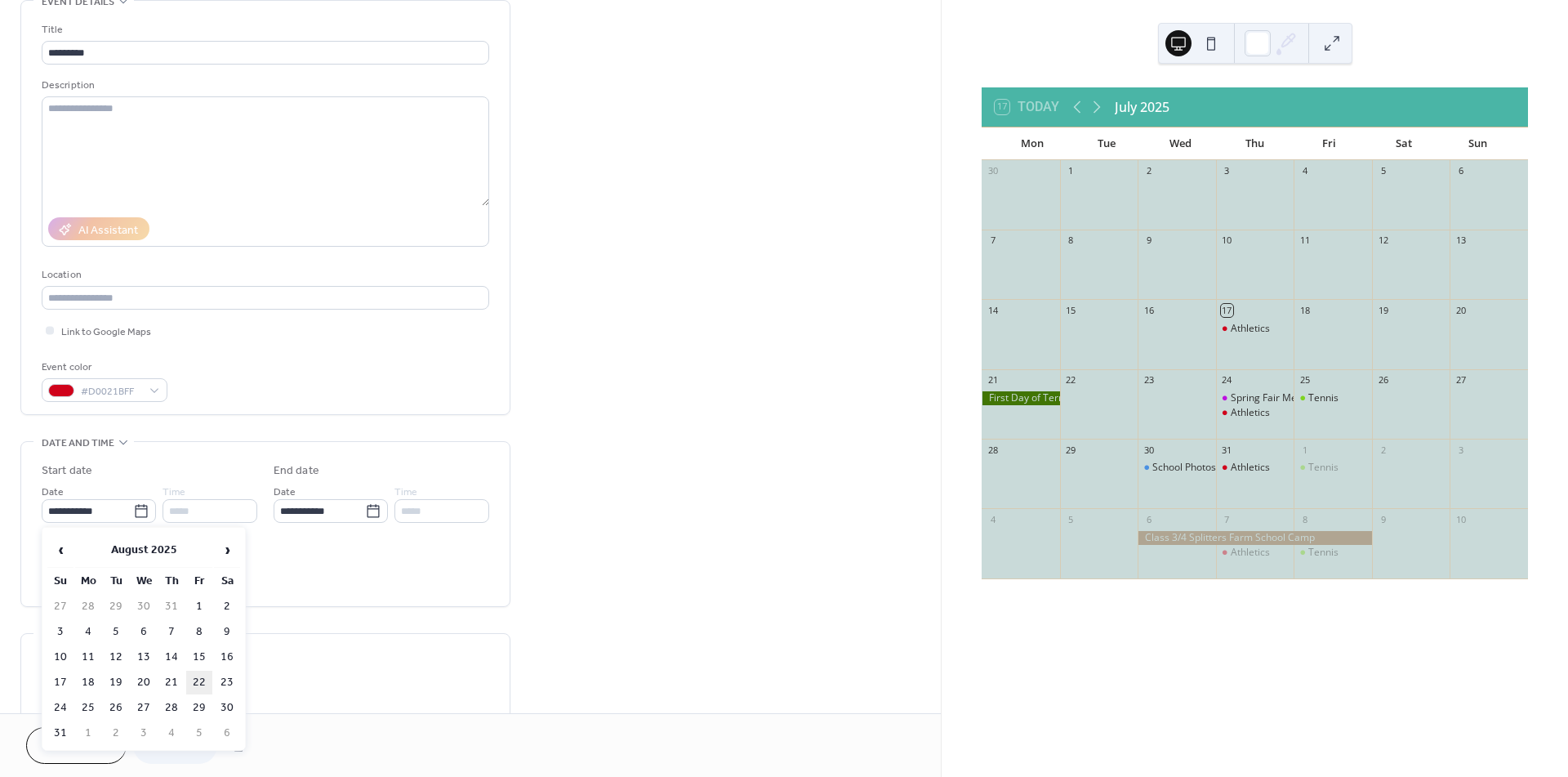 click on "22" at bounding box center [199, 682] 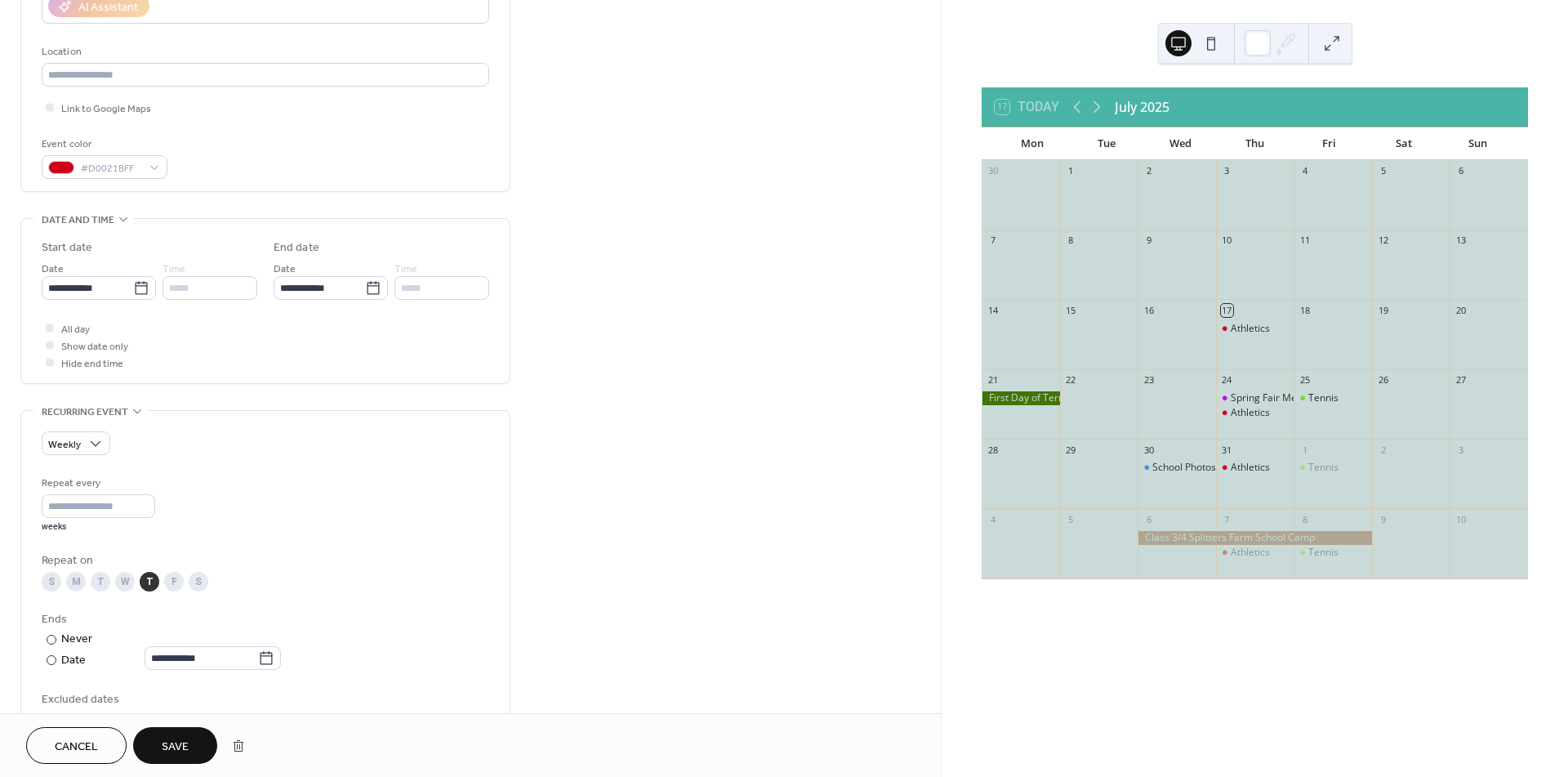scroll, scrollTop: 363, scrollLeft: 0, axis: vertical 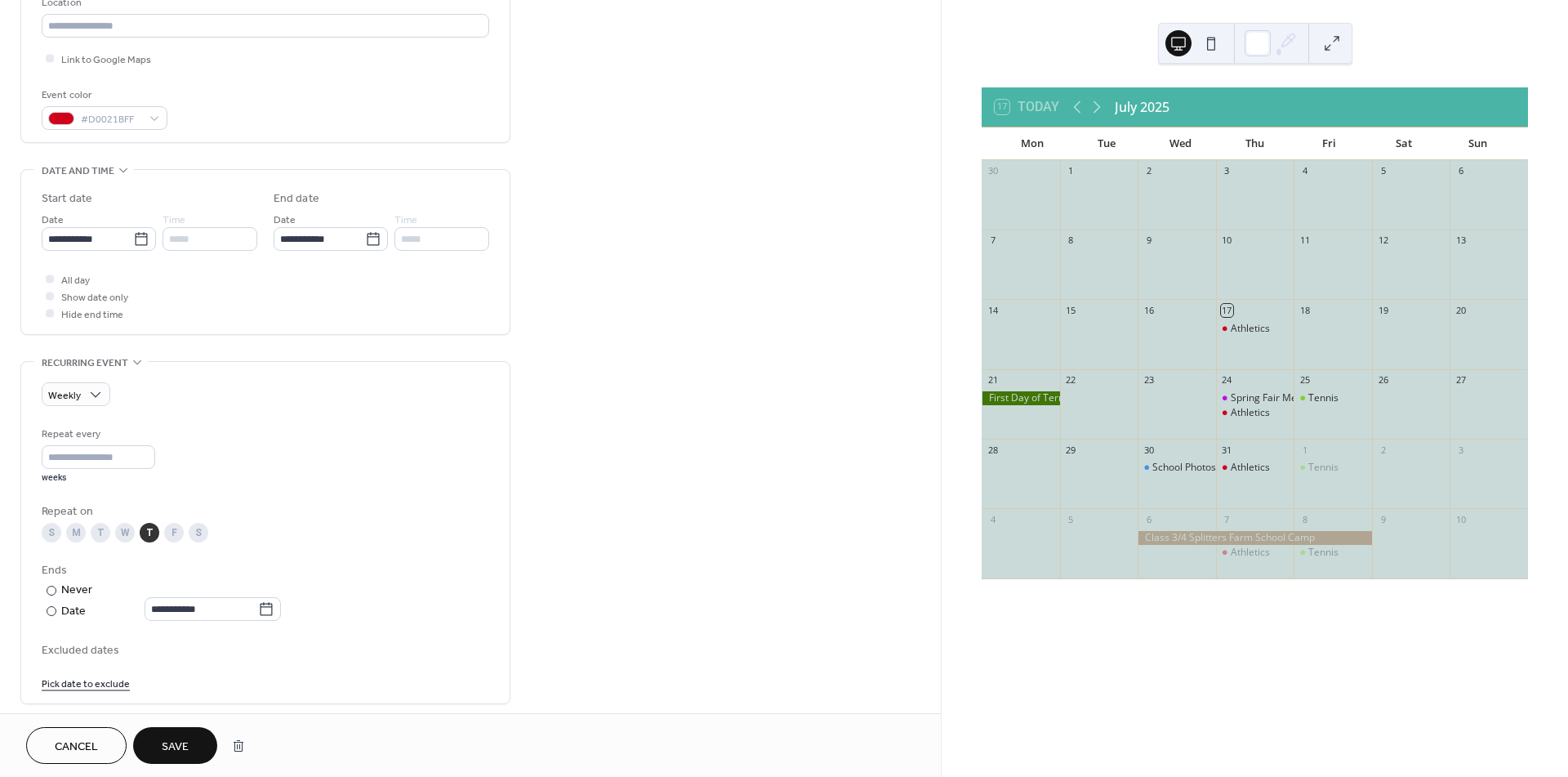 click on "Save" at bounding box center [175, 747] 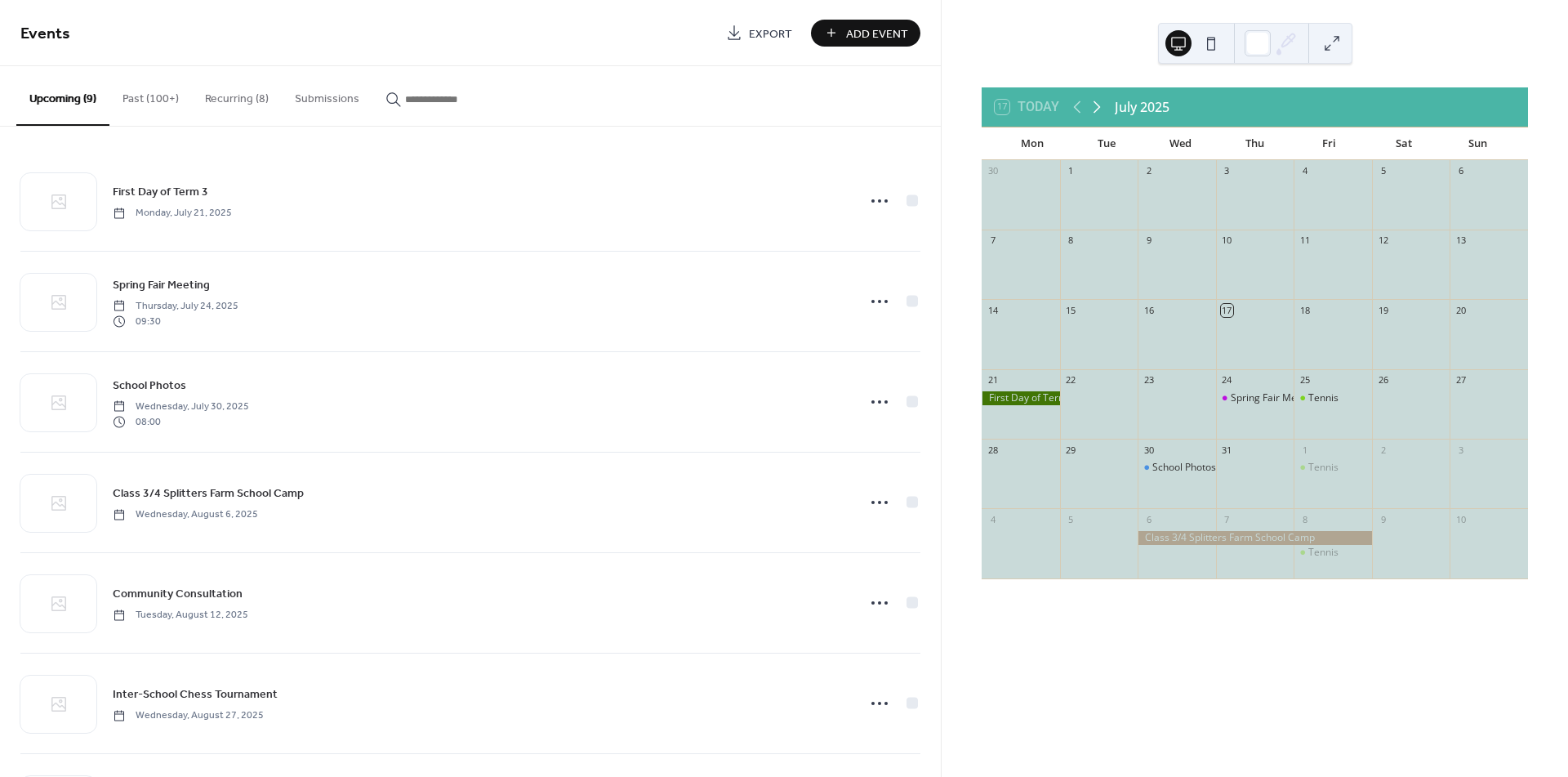 click 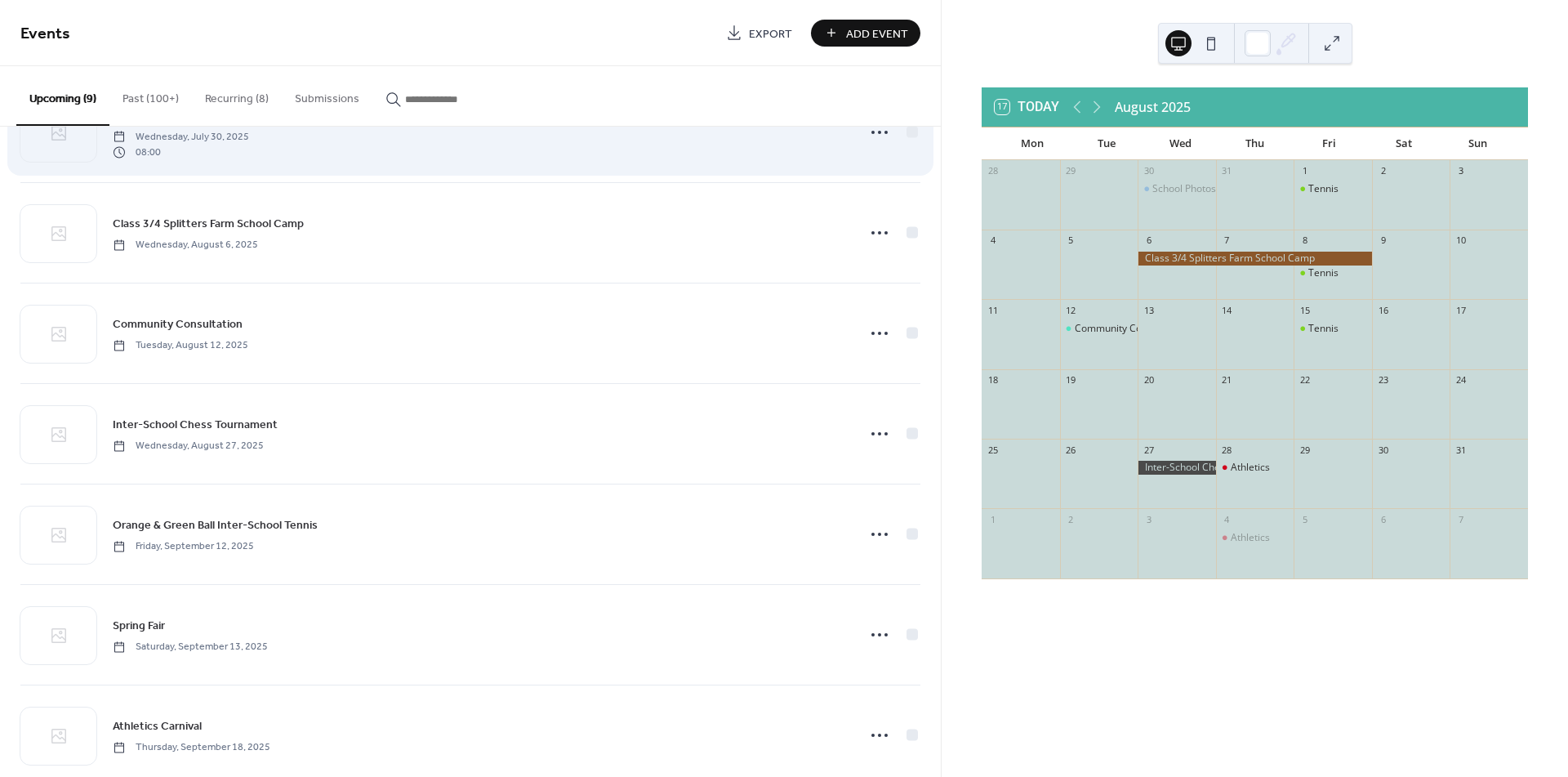 scroll, scrollTop: 272, scrollLeft: 0, axis: vertical 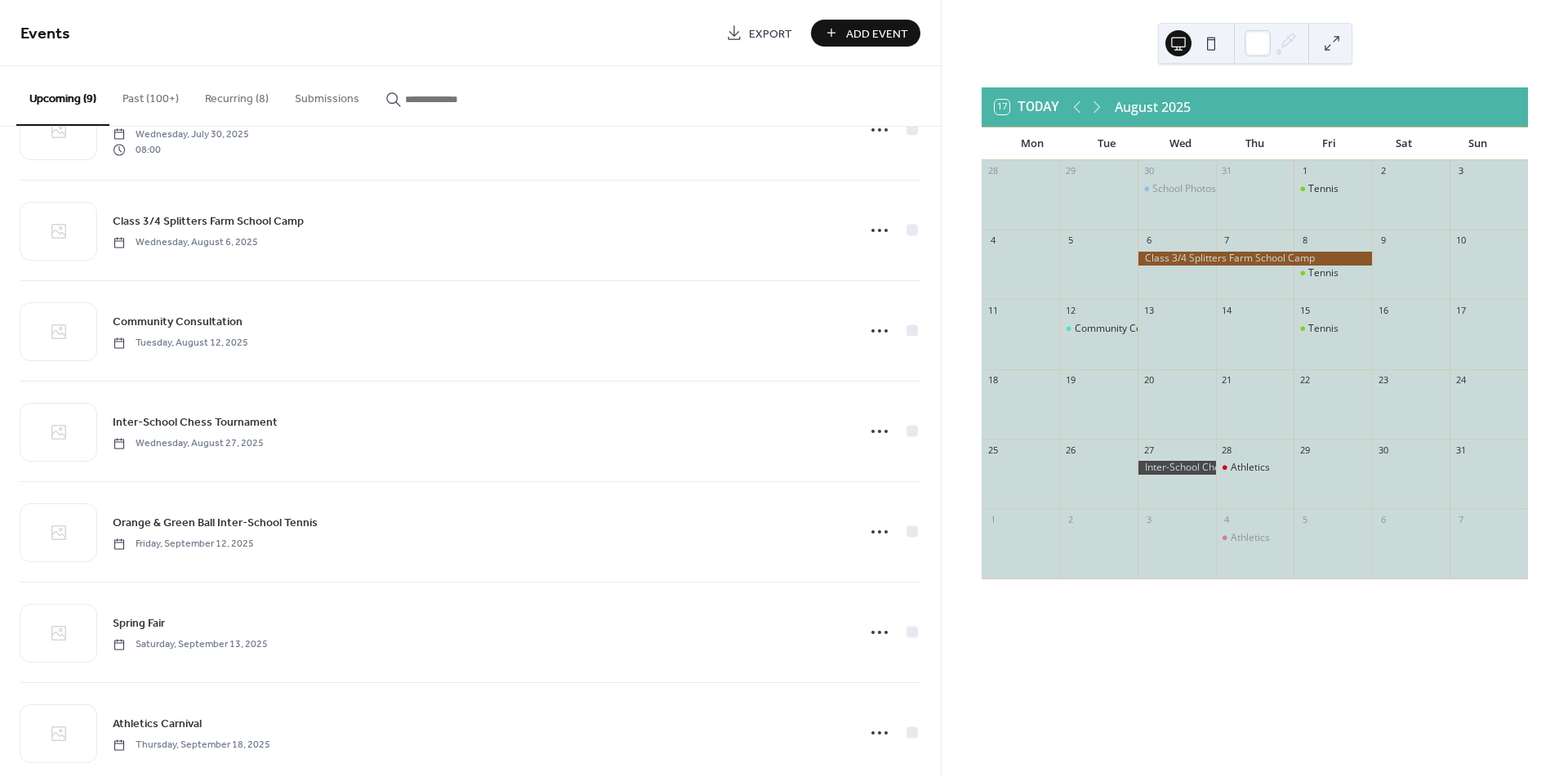 click on "Recurring (8)" at bounding box center (237, 95) 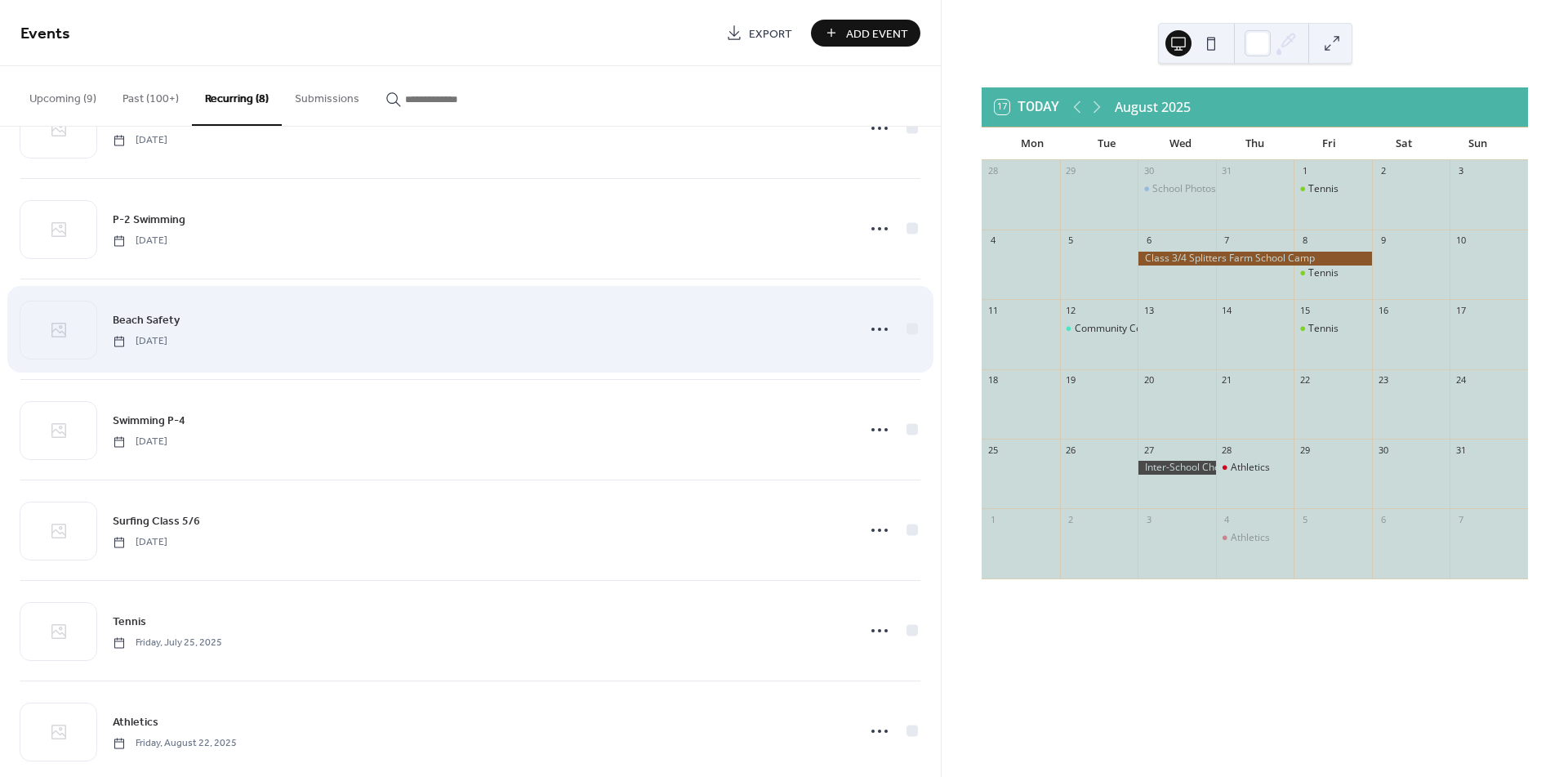 scroll, scrollTop: 201, scrollLeft: 0, axis: vertical 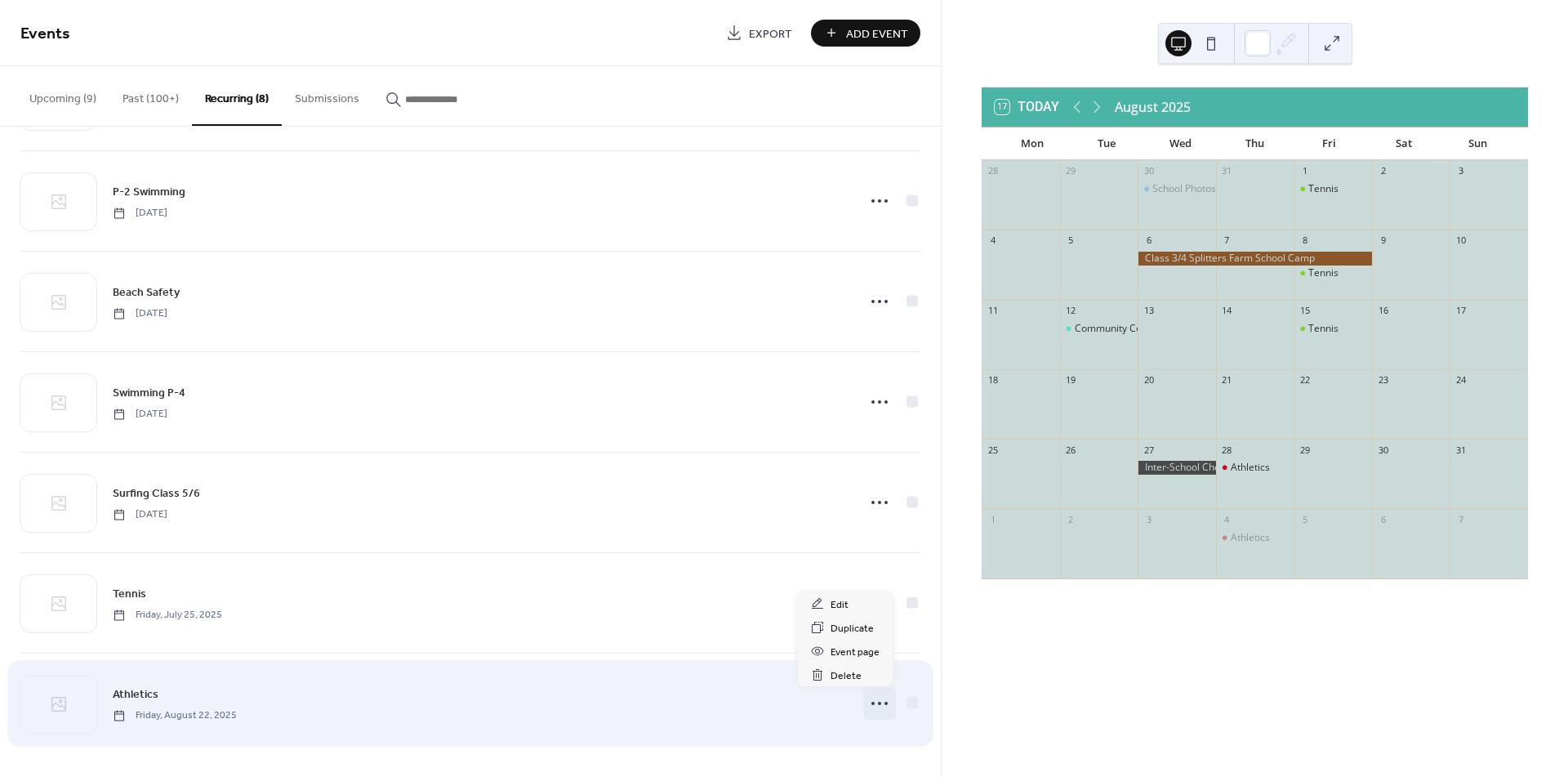 click 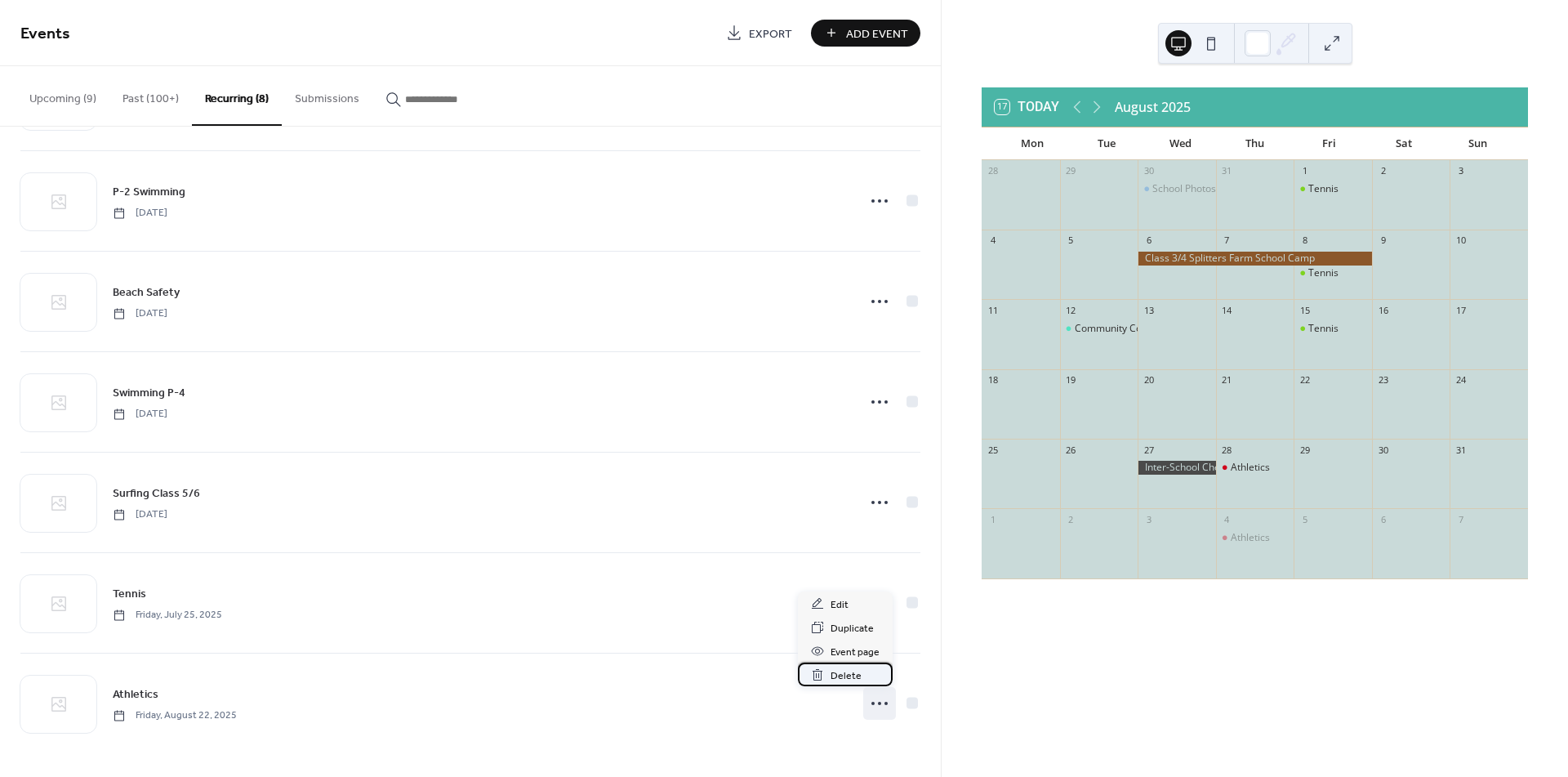 click on "Delete" at bounding box center (846, 676) 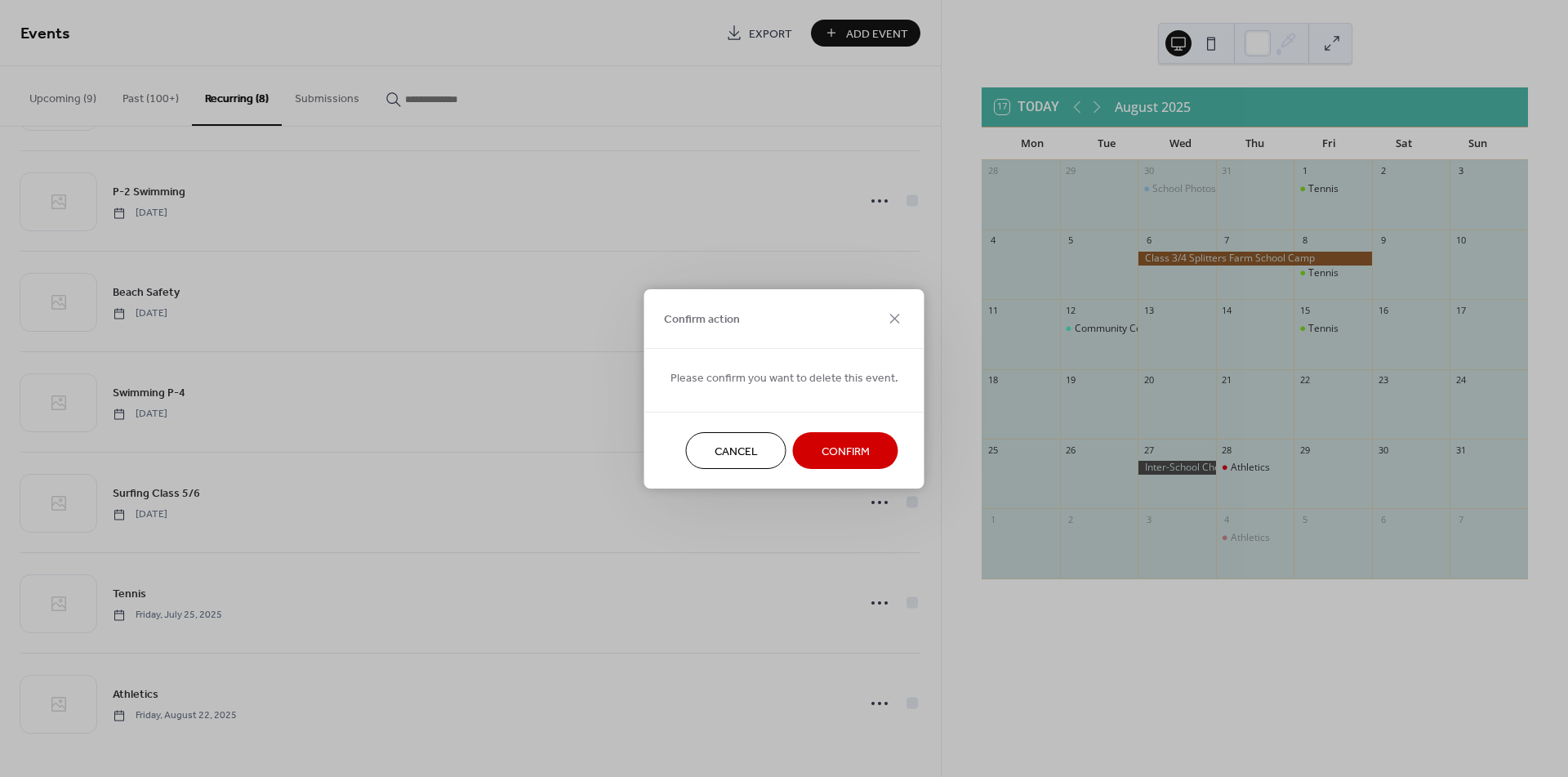 click on "Confirm" at bounding box center (845, 451) 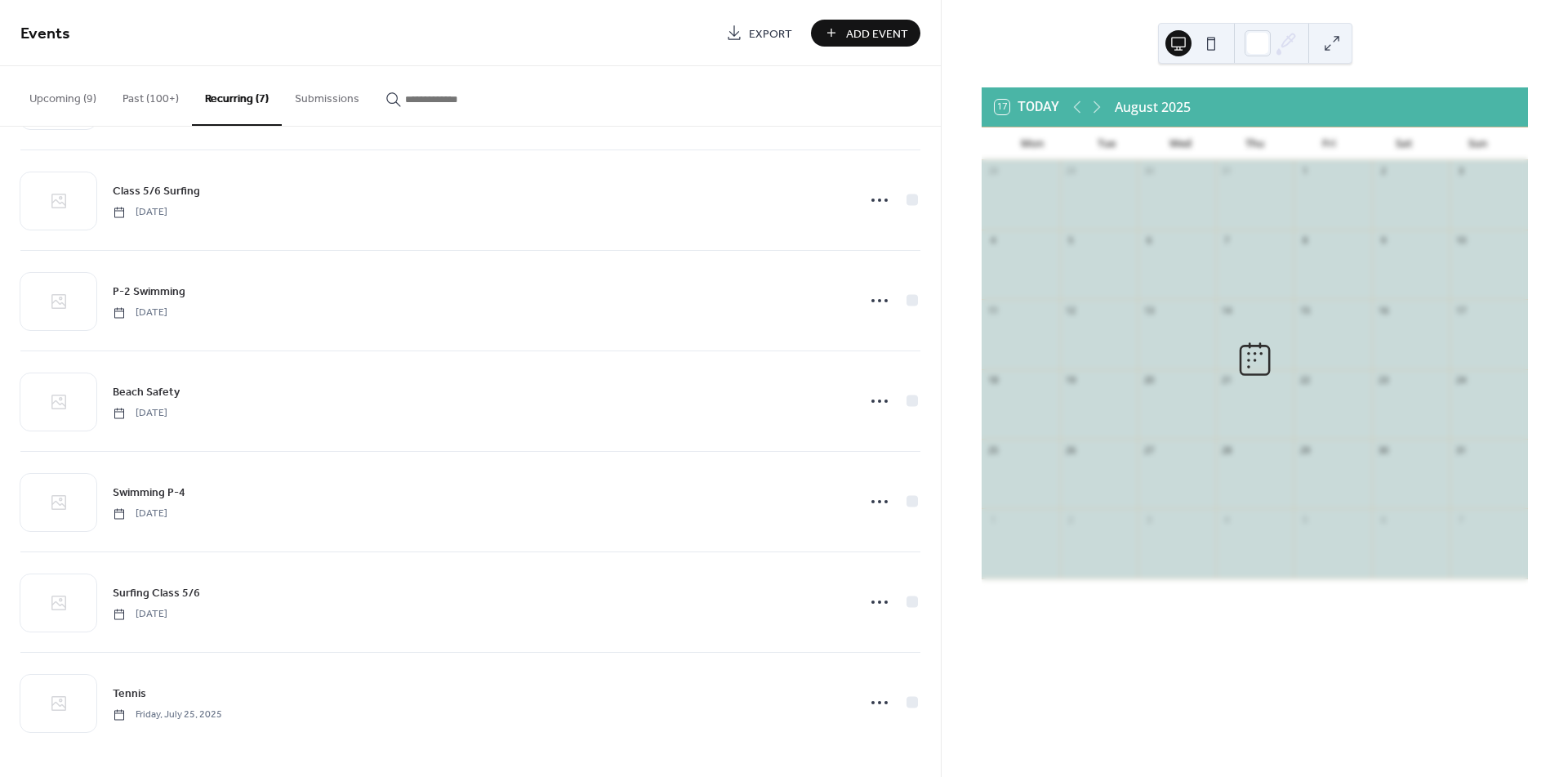 scroll, scrollTop: 101, scrollLeft: 0, axis: vertical 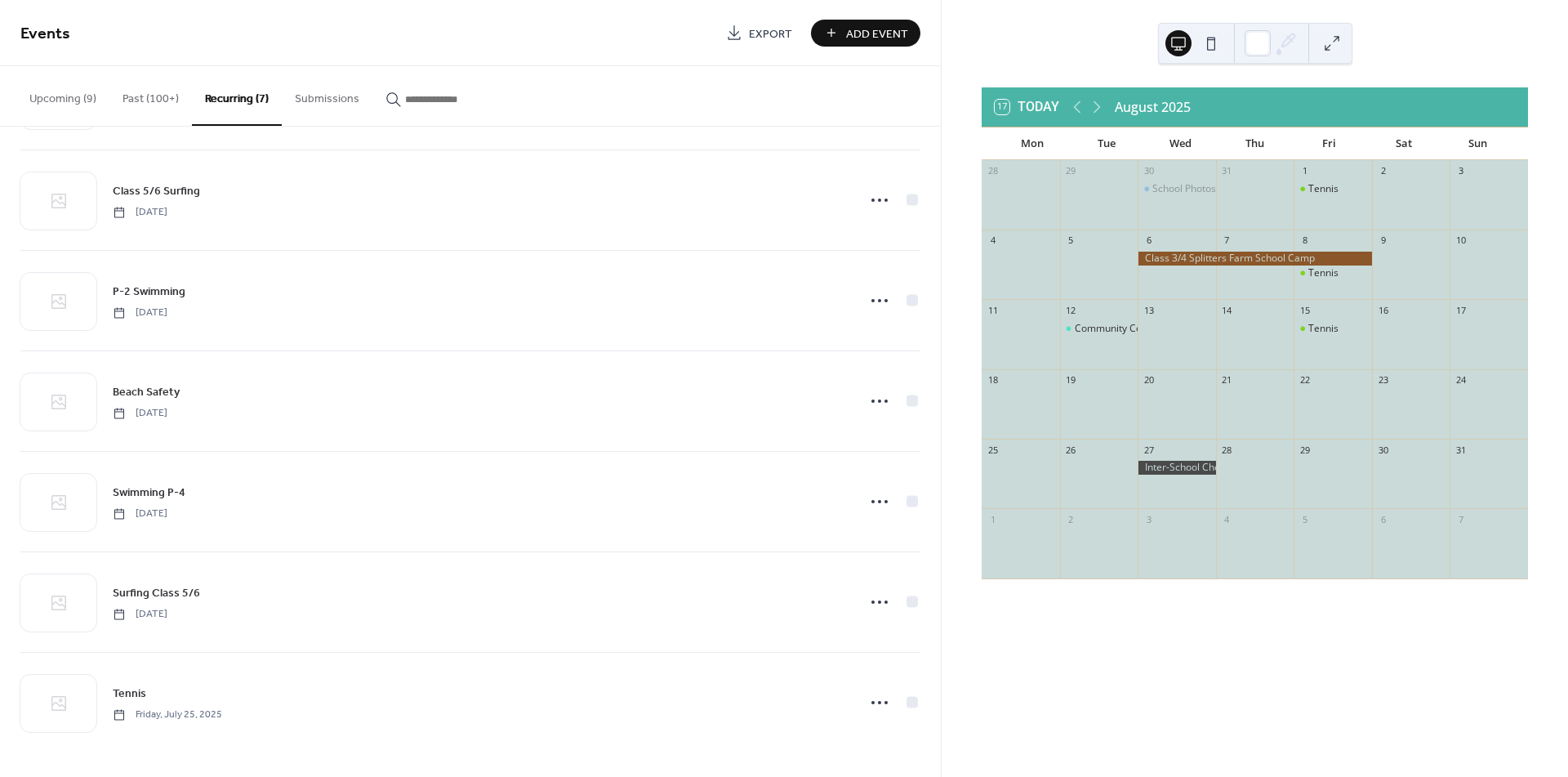 click on "Add Event" at bounding box center [877, 33] 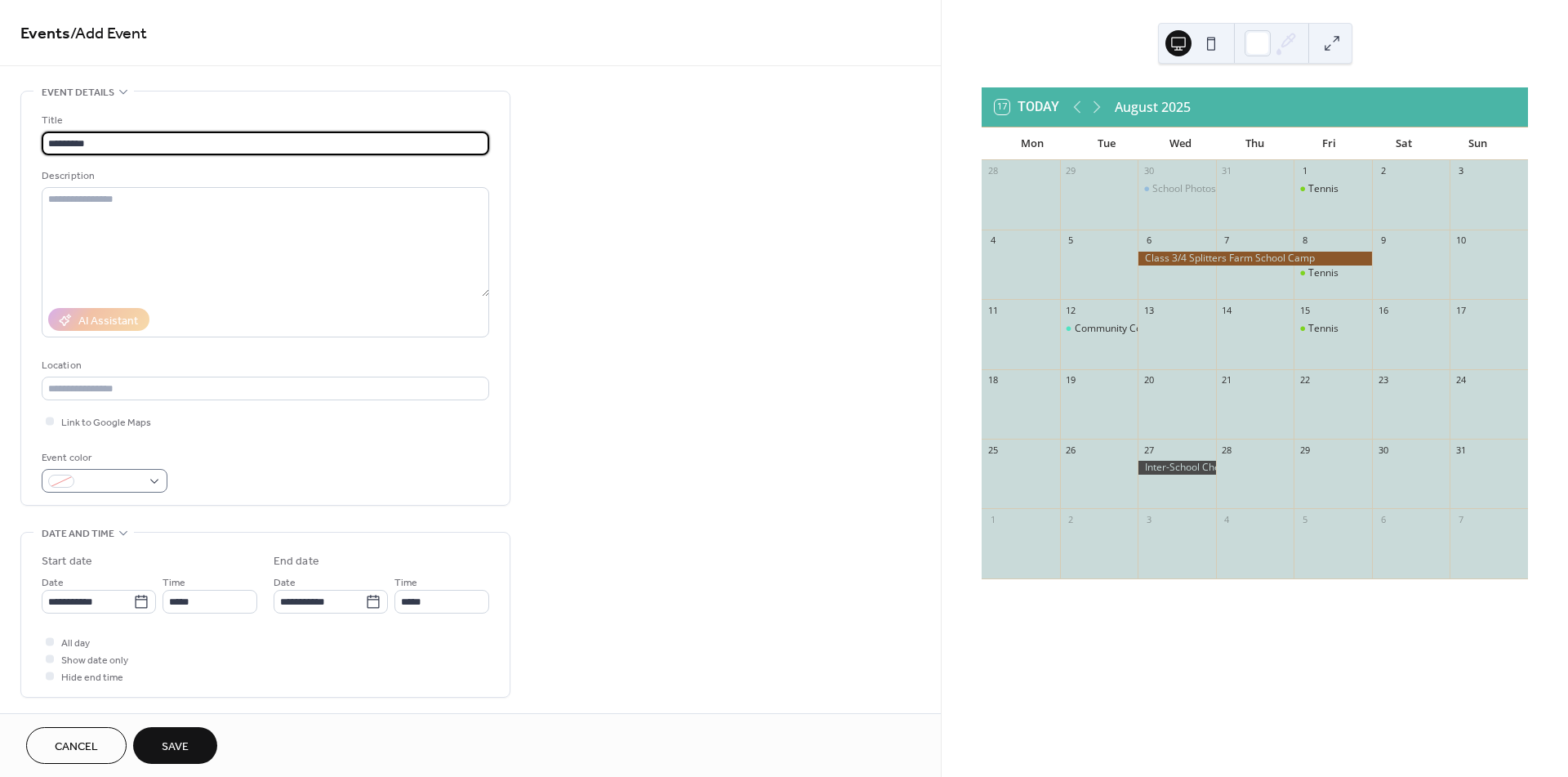 type on "*********" 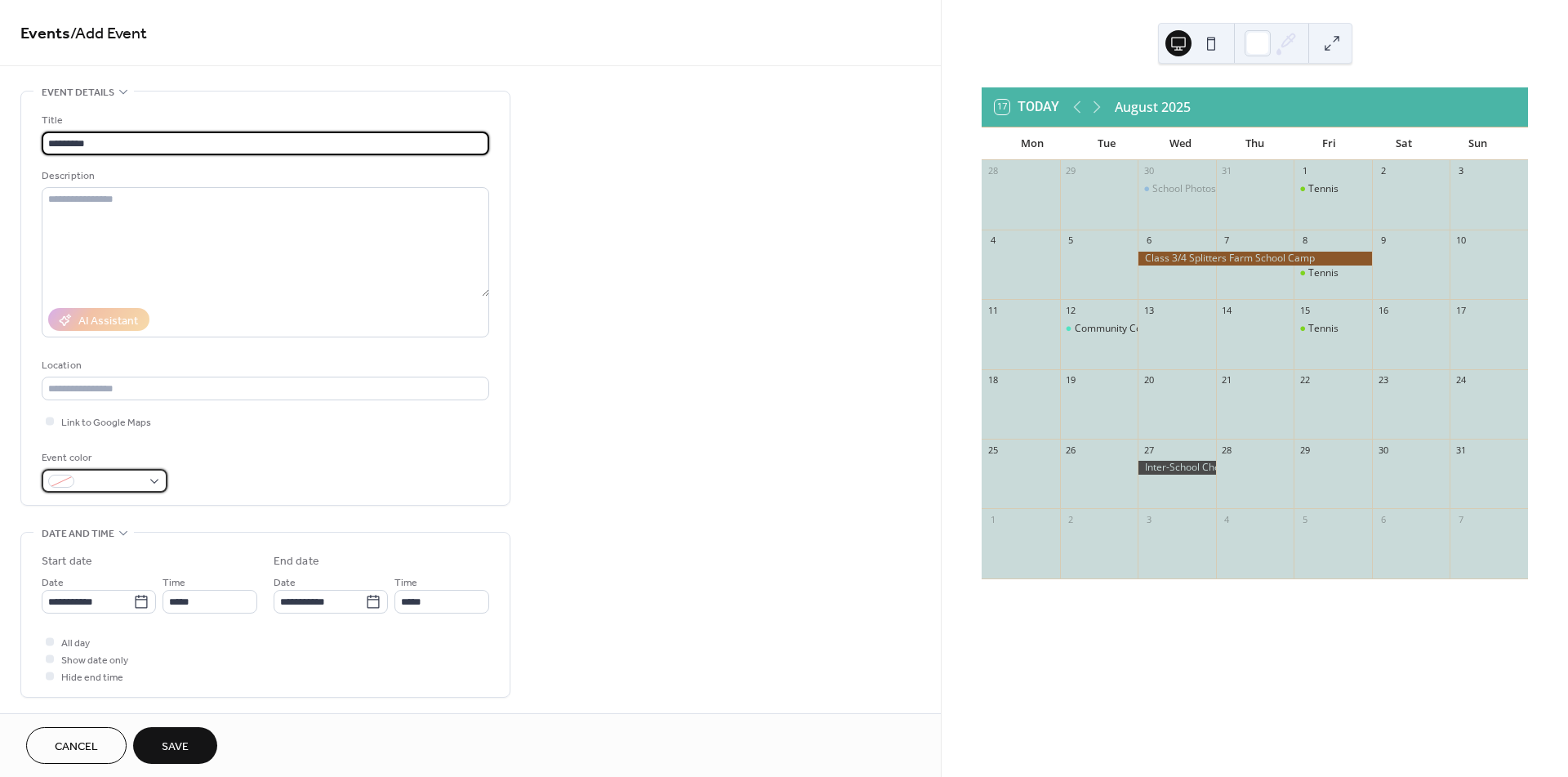 click at bounding box center [105, 480] 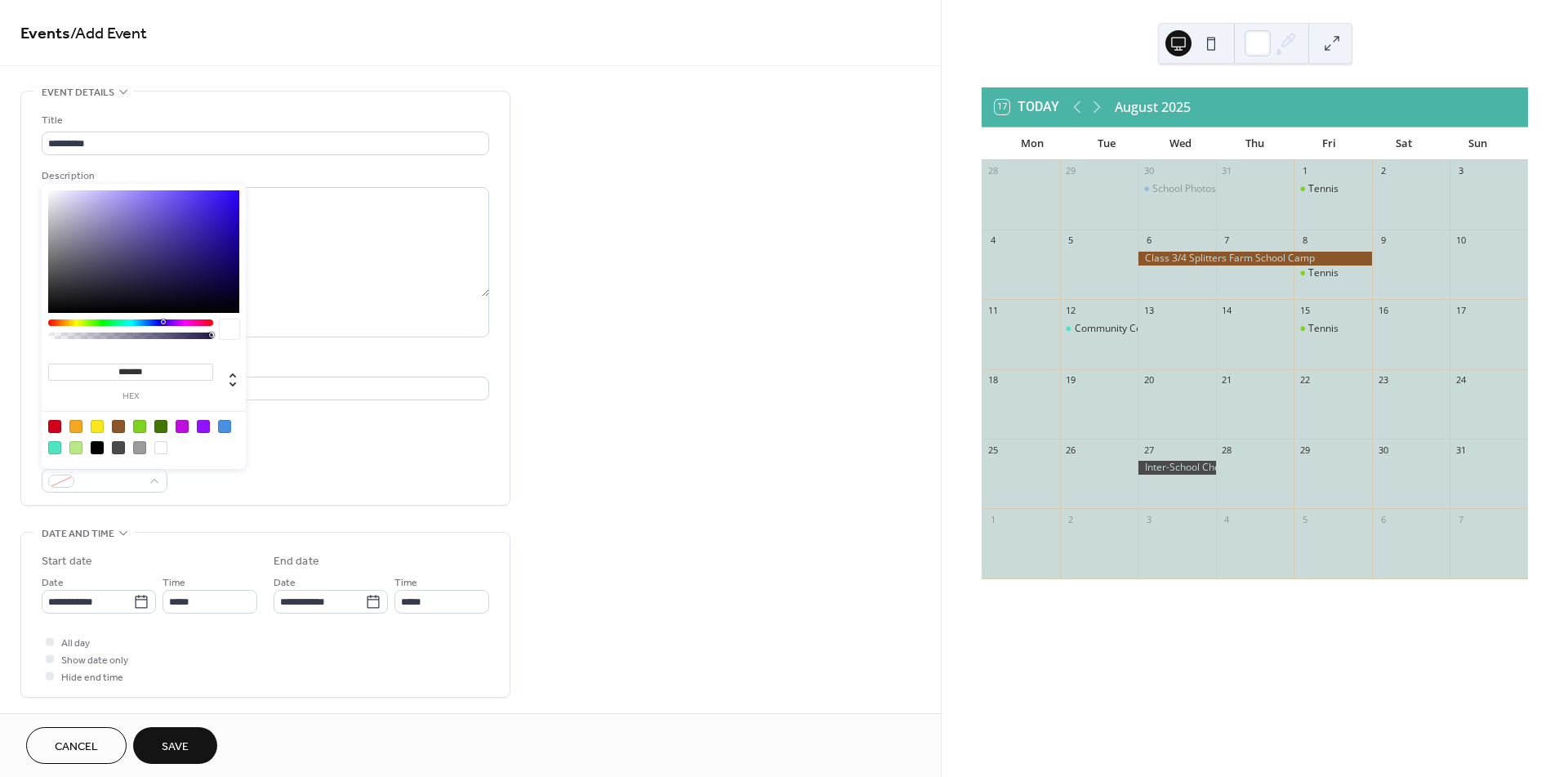 click at bounding box center (55, 426) 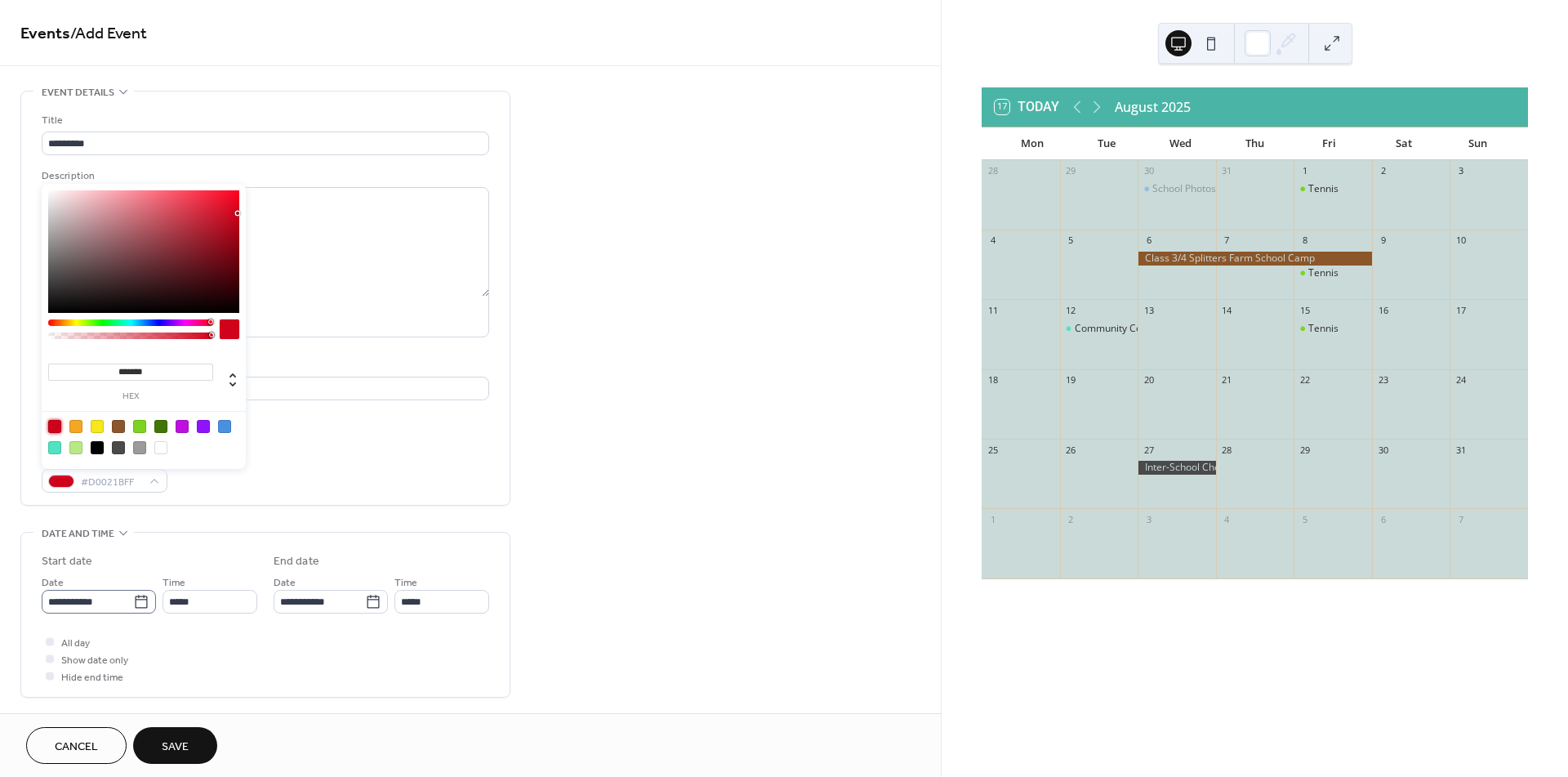 click 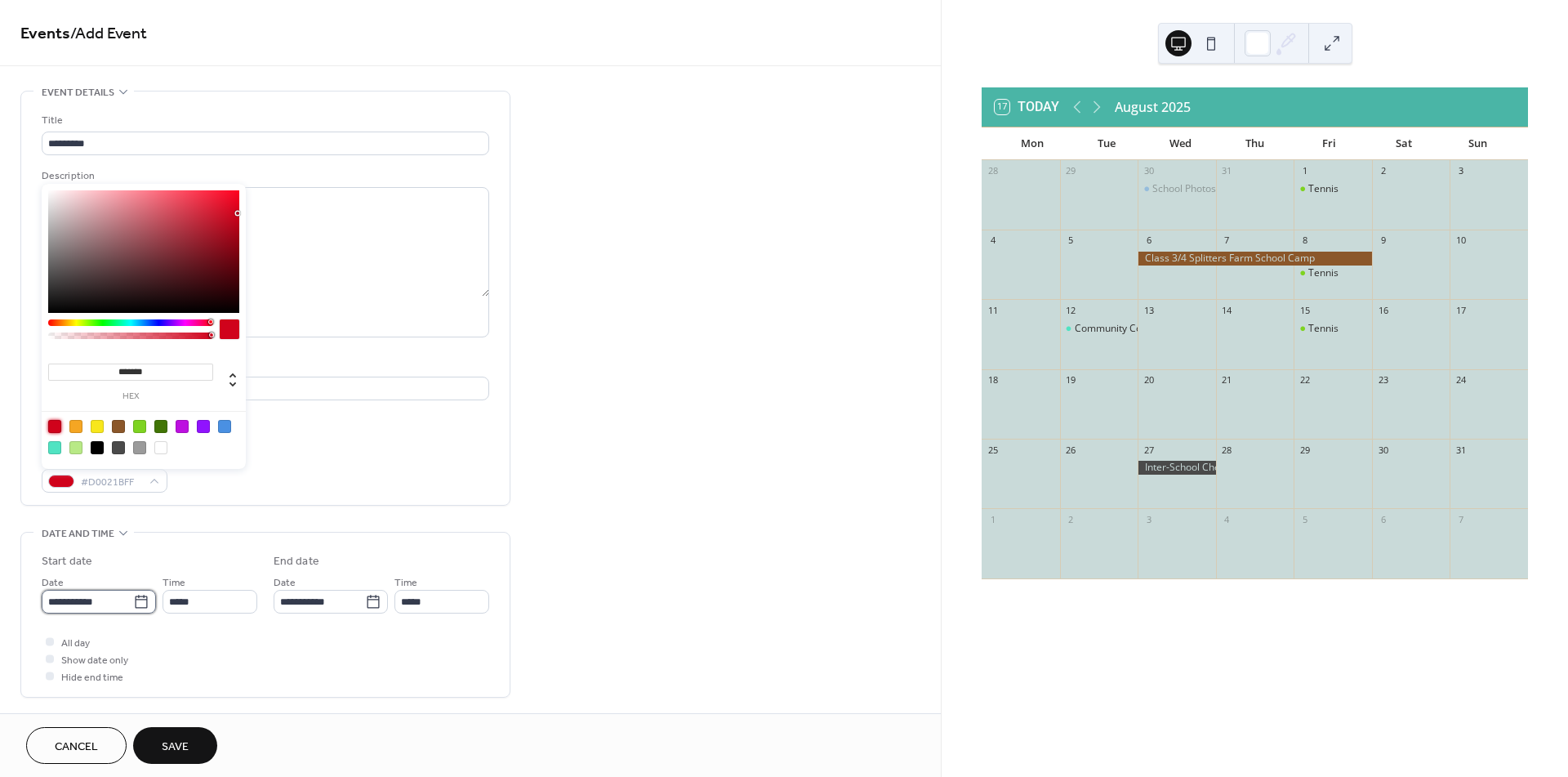 click on "**********" at bounding box center (87, 601) 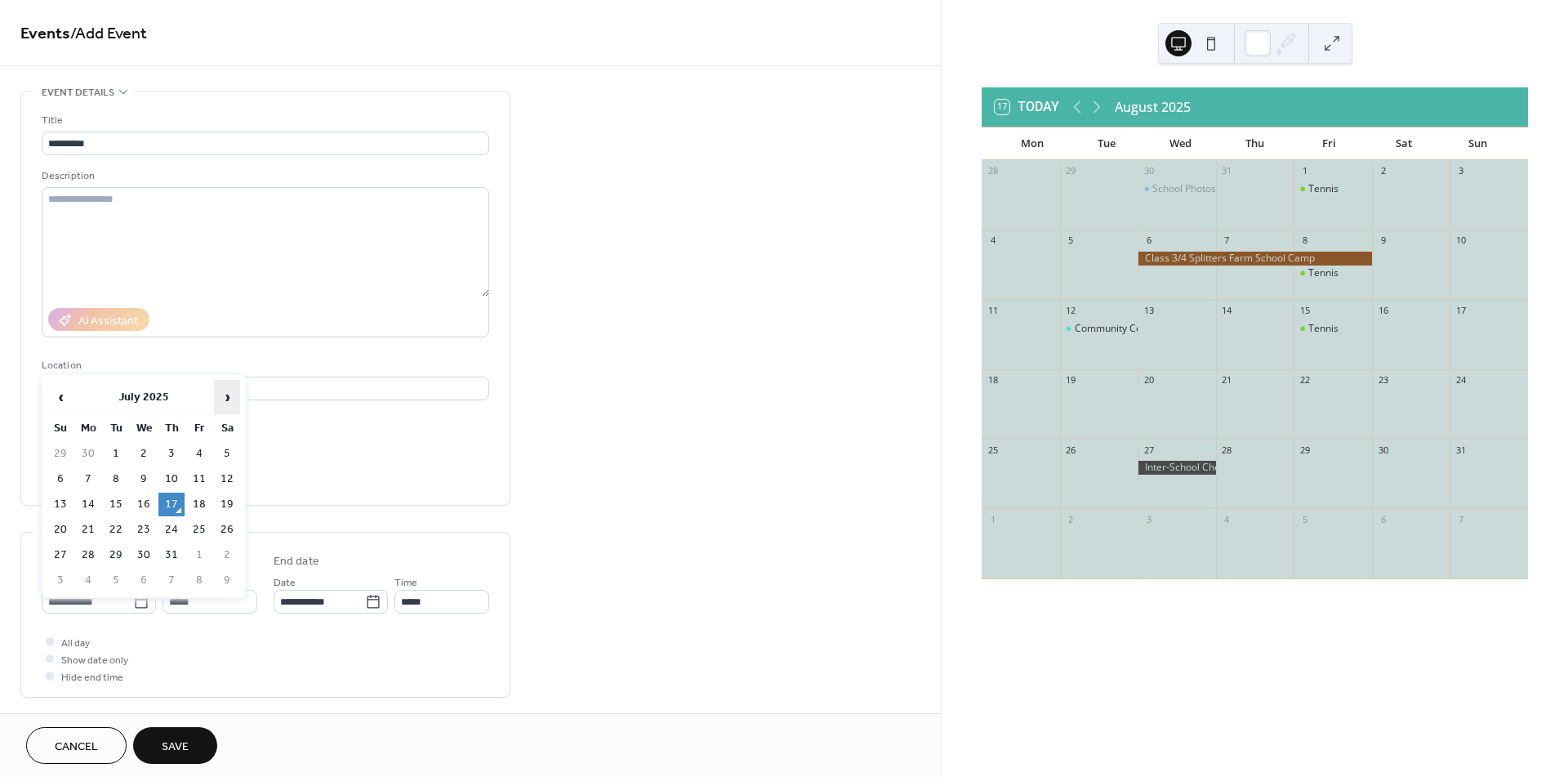 click on "›" at bounding box center [227, 397] 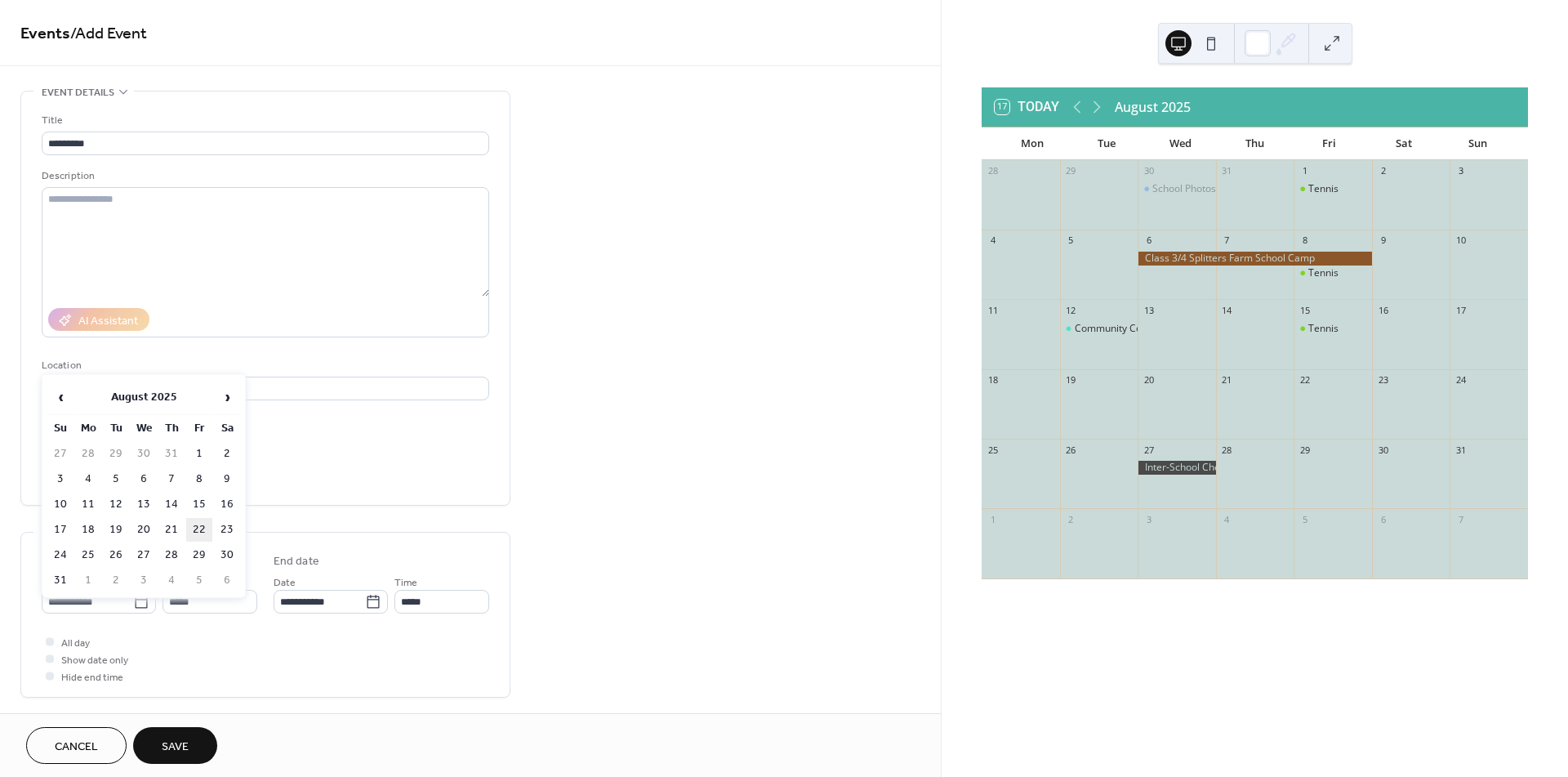click on "22" at bounding box center (199, 529) 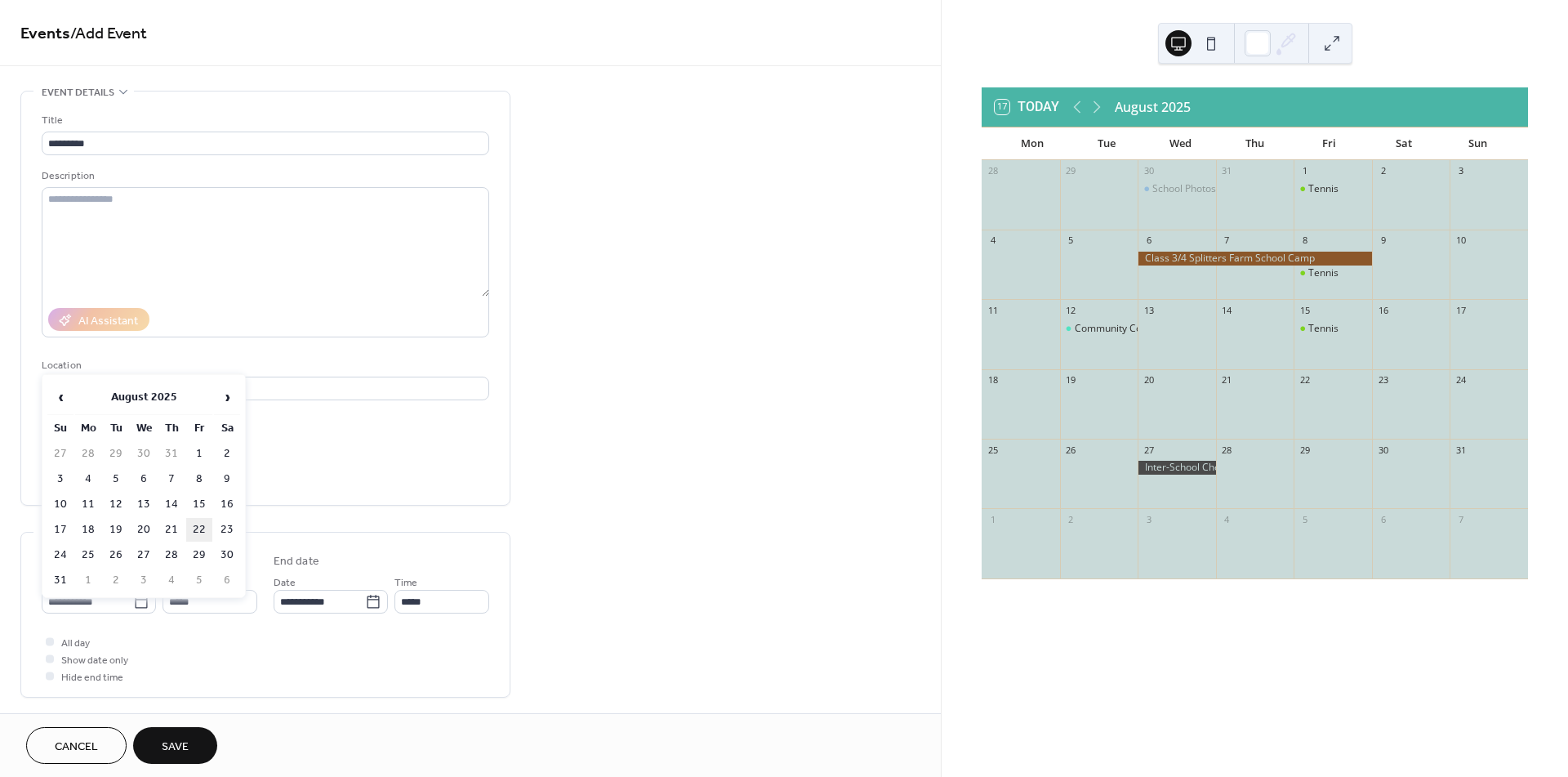 type on "**********" 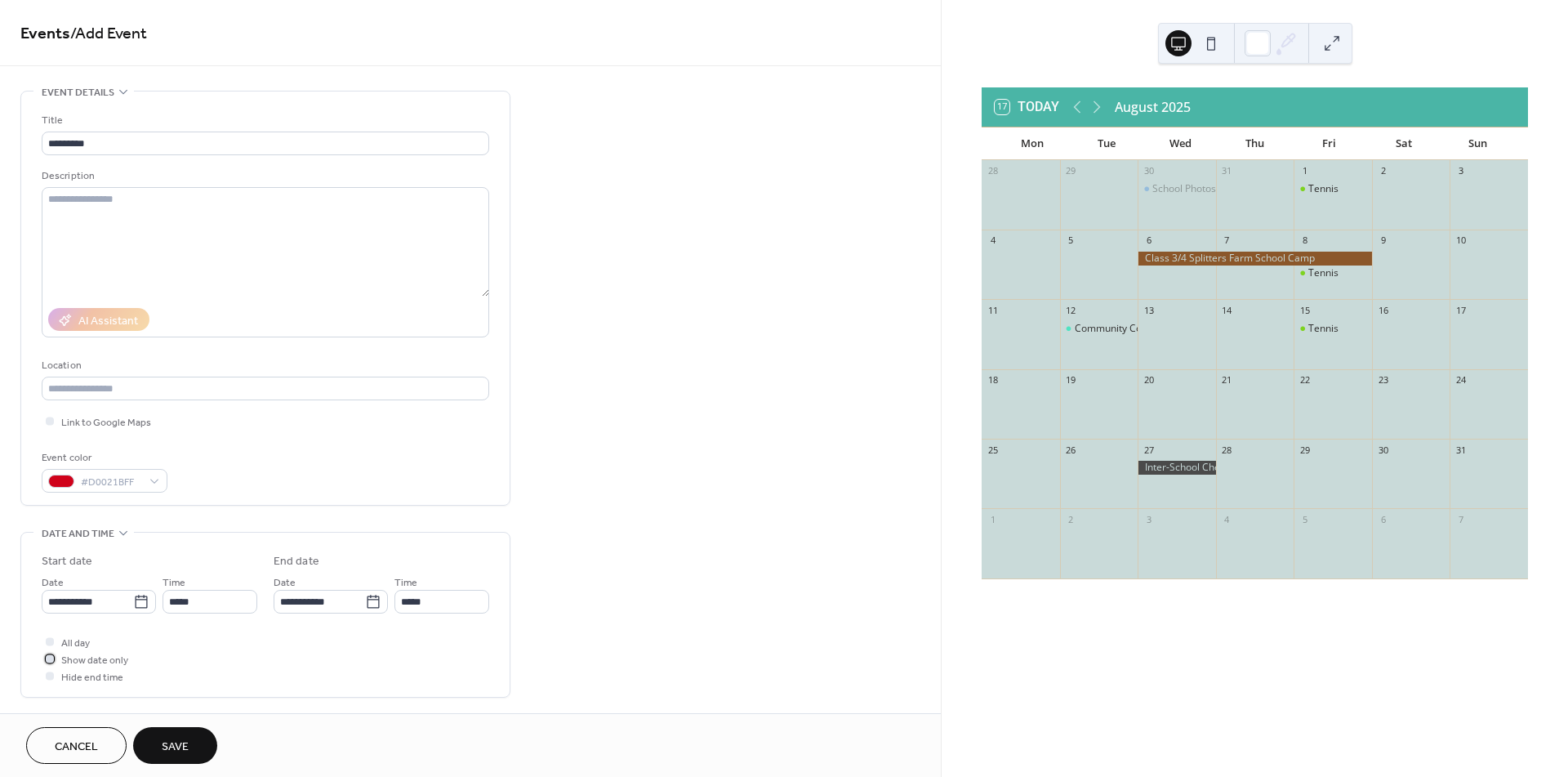 click at bounding box center [50, 659] 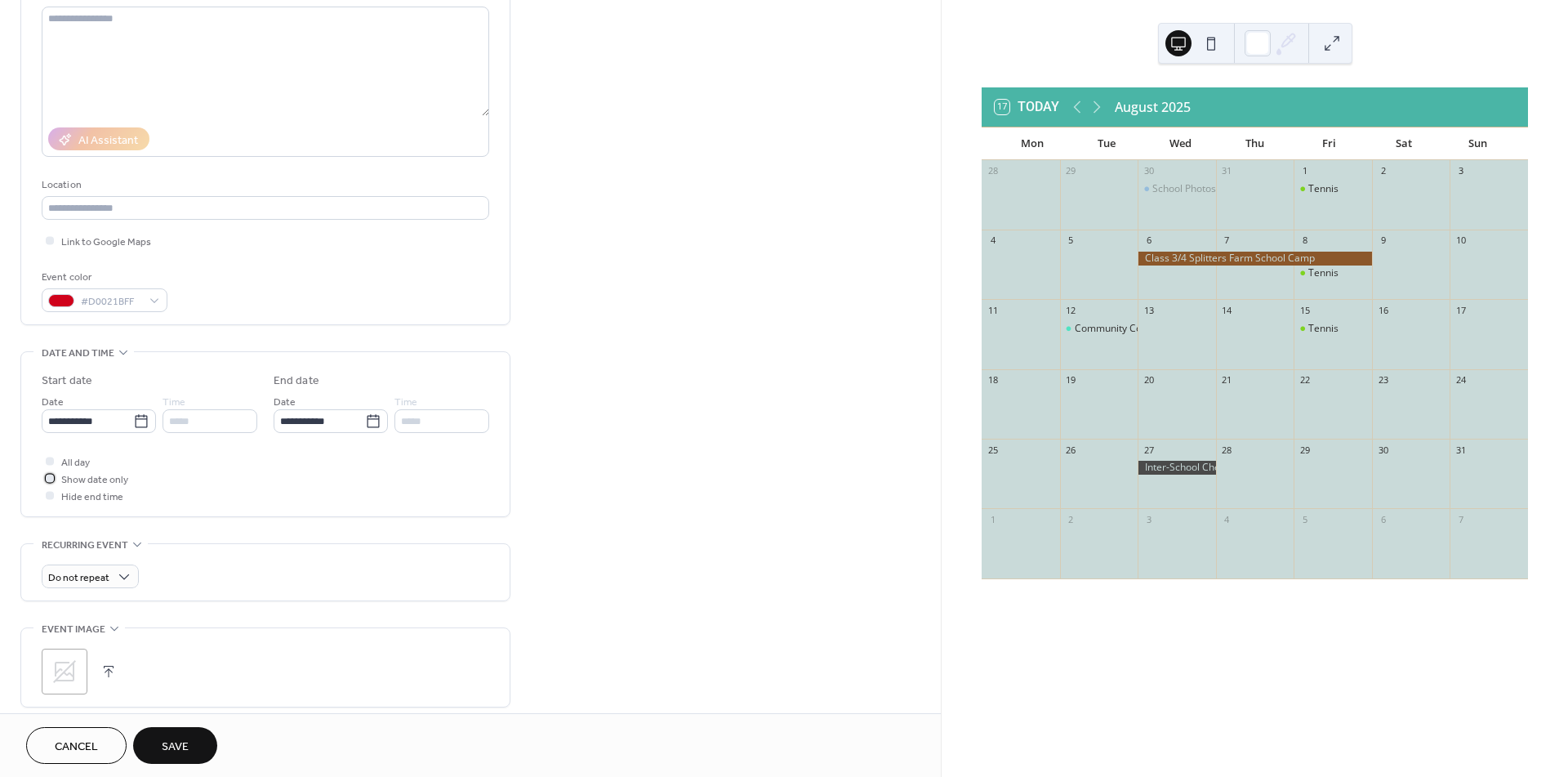 scroll, scrollTop: 181, scrollLeft: 0, axis: vertical 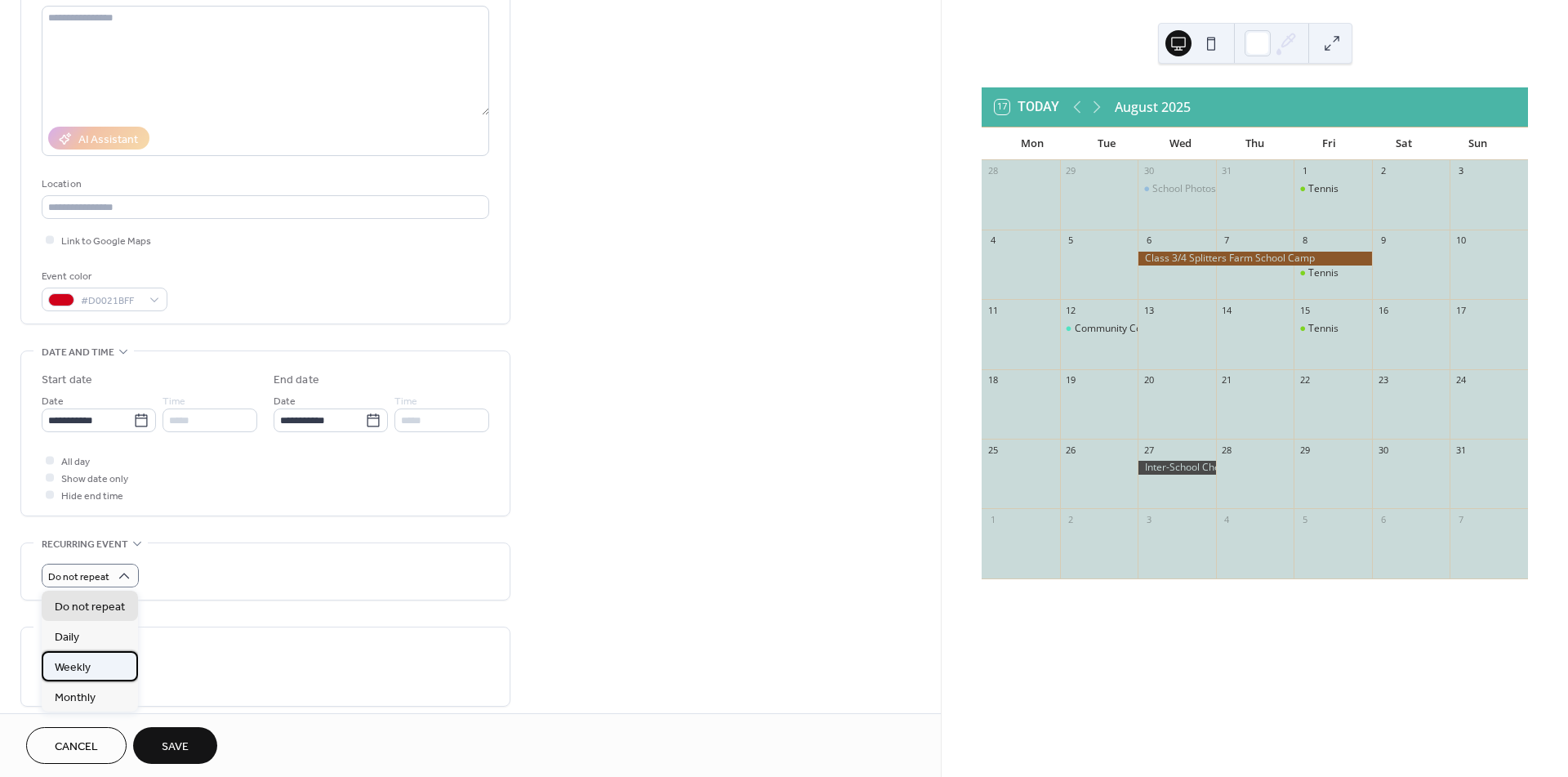 click on "Weekly" at bounding box center [90, 666] 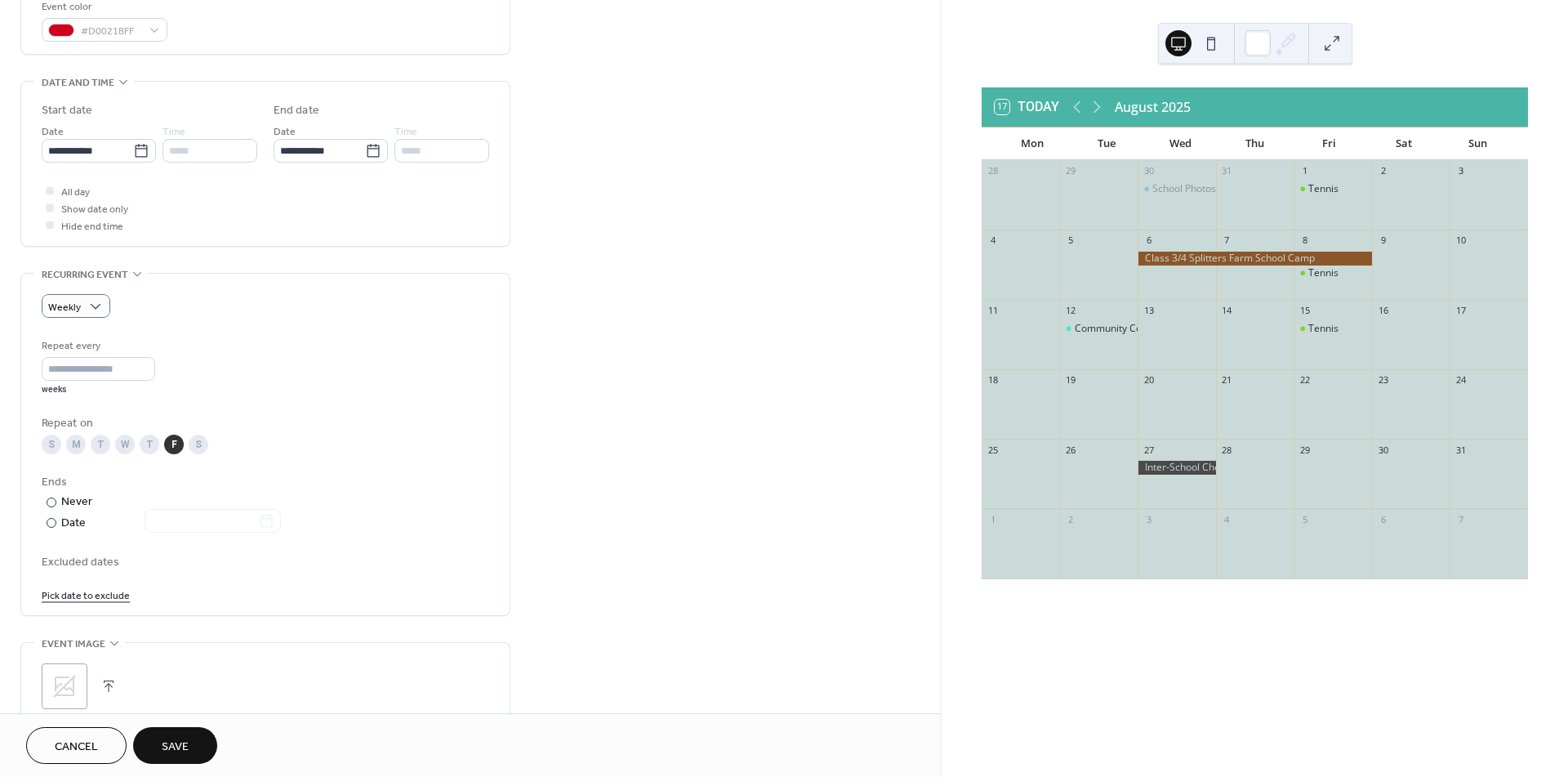 scroll, scrollTop: 453, scrollLeft: 0, axis: vertical 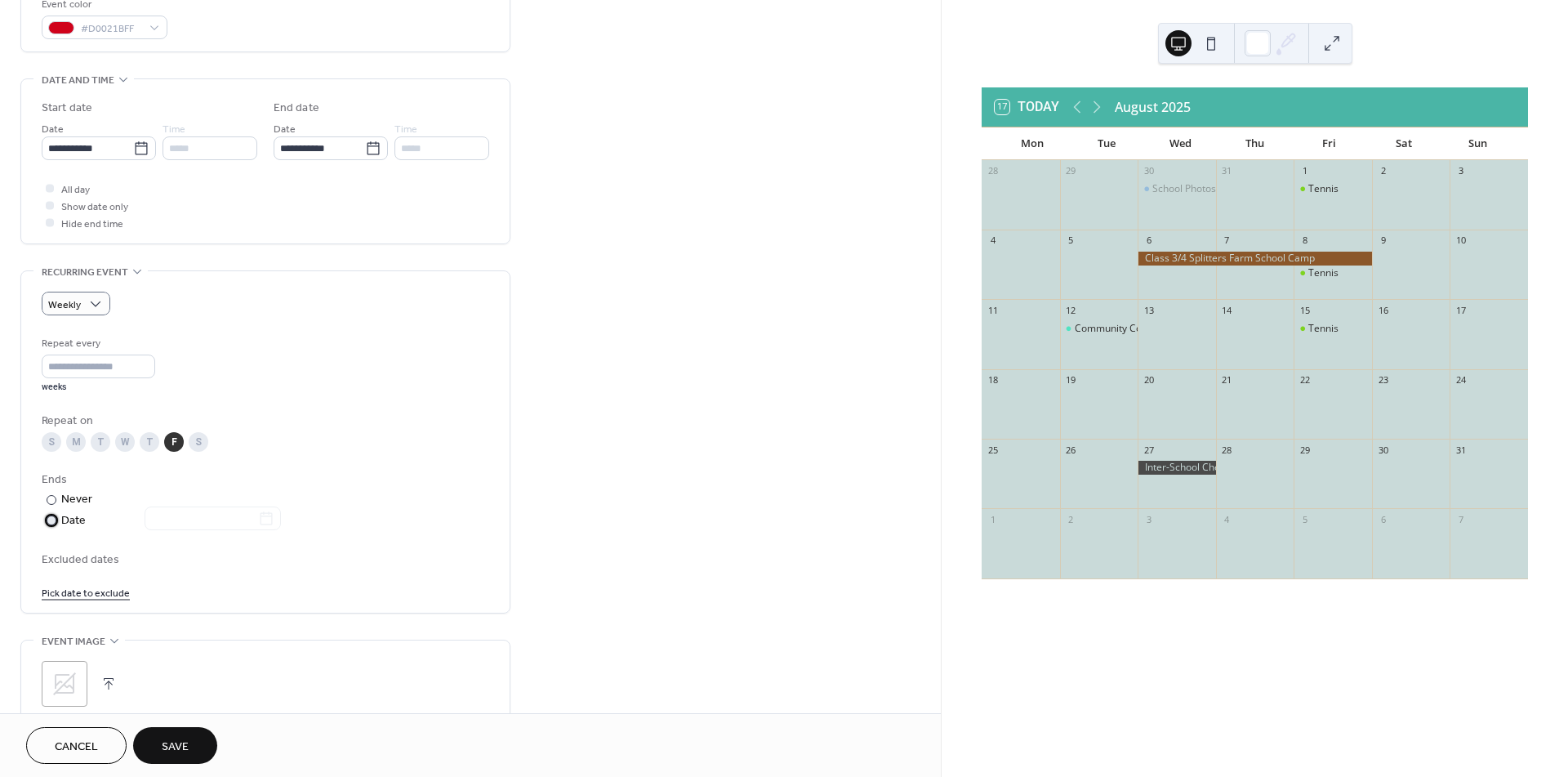 click at bounding box center [51, 520] 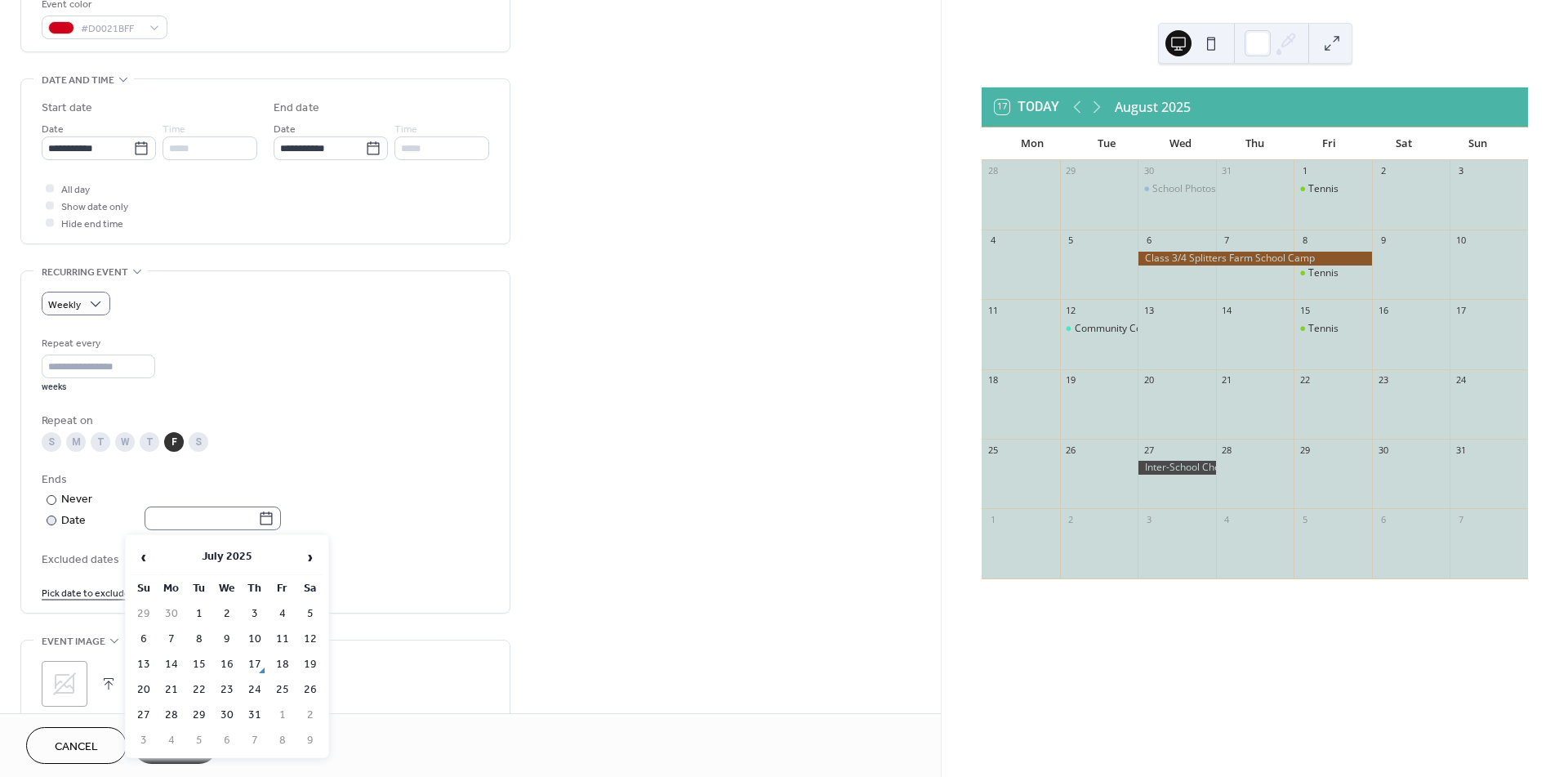 click 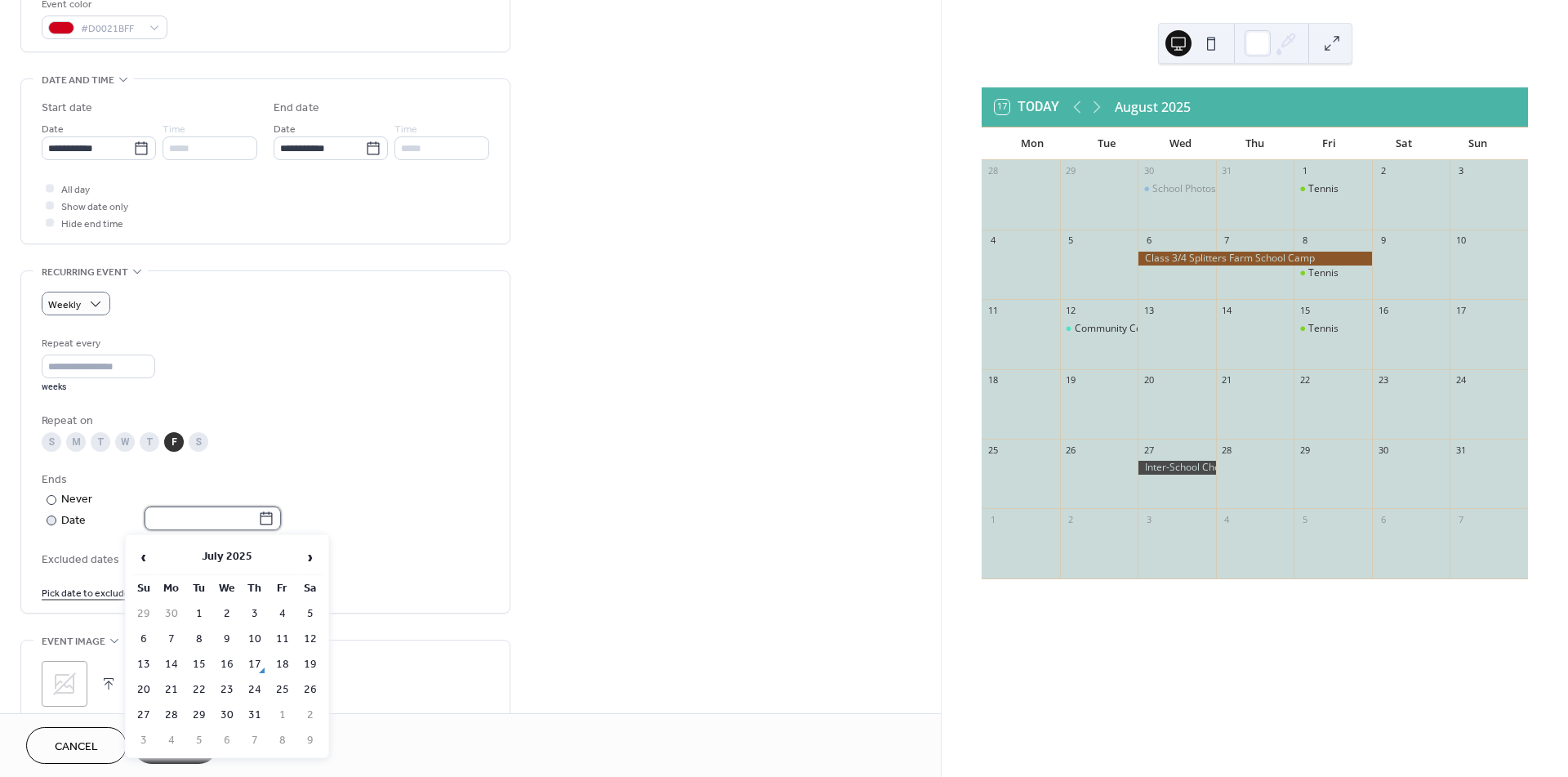 click at bounding box center (201, 518) 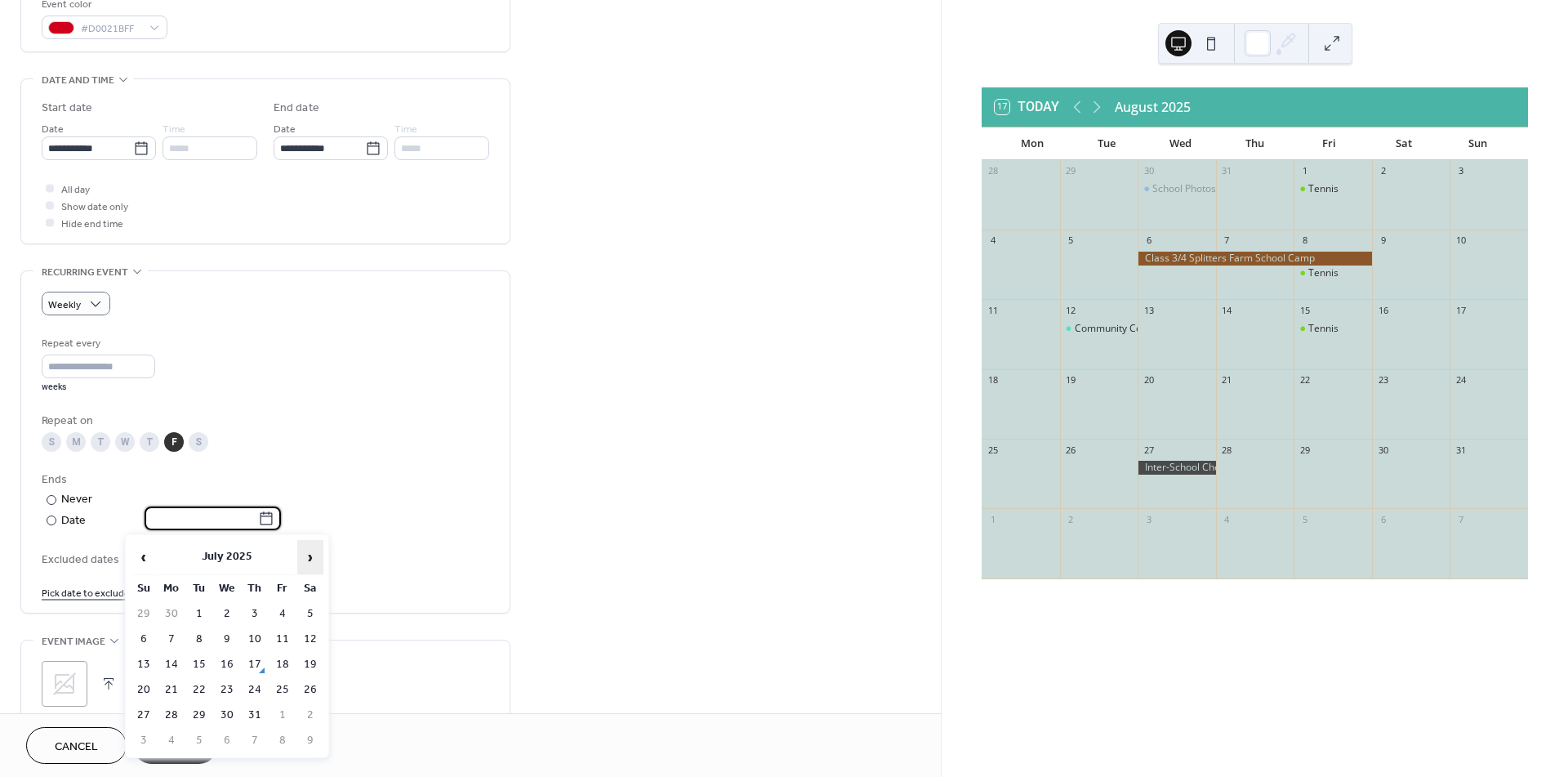 click on "›" at bounding box center [310, 557] 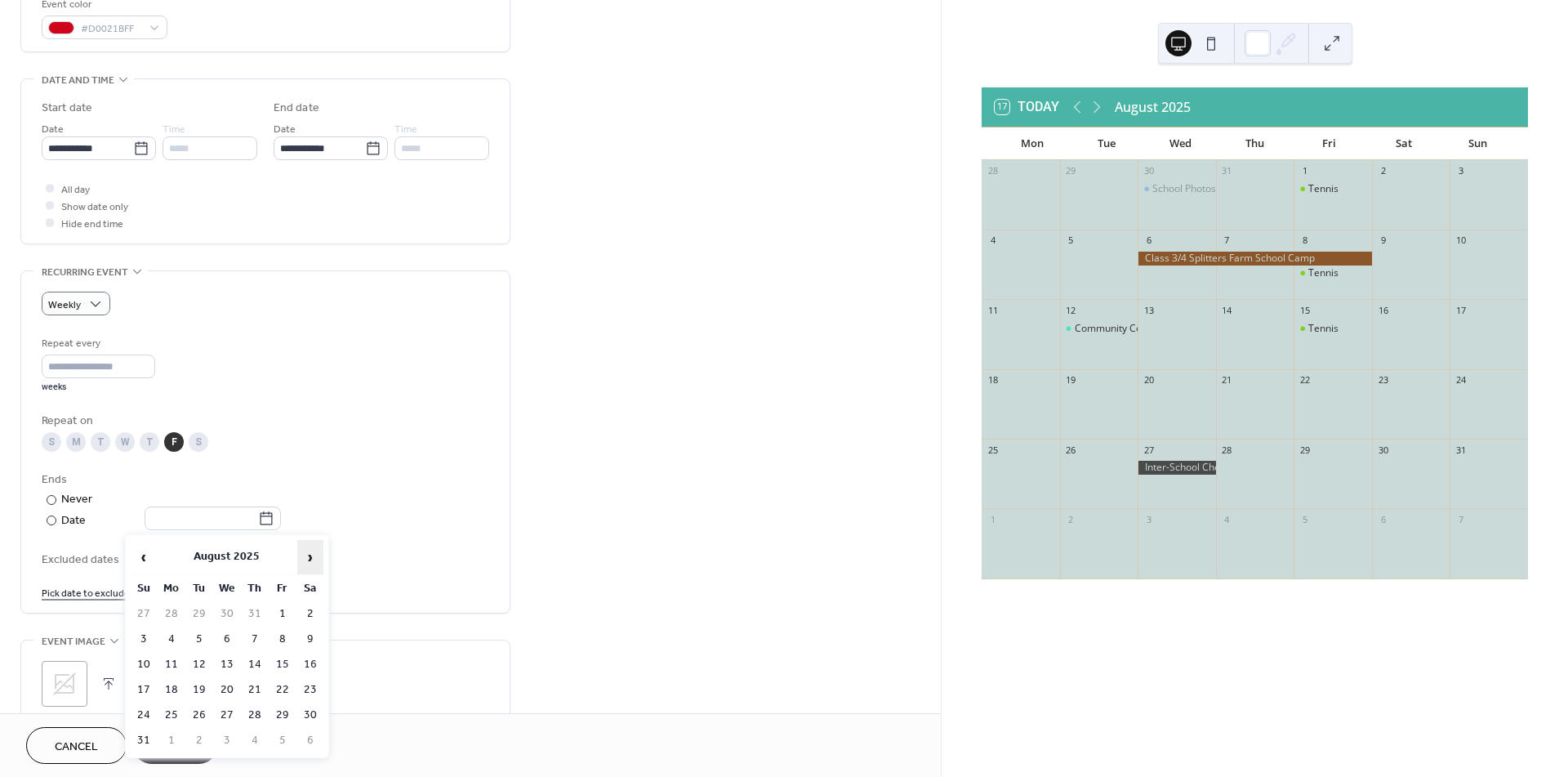click on "›" at bounding box center [310, 557] 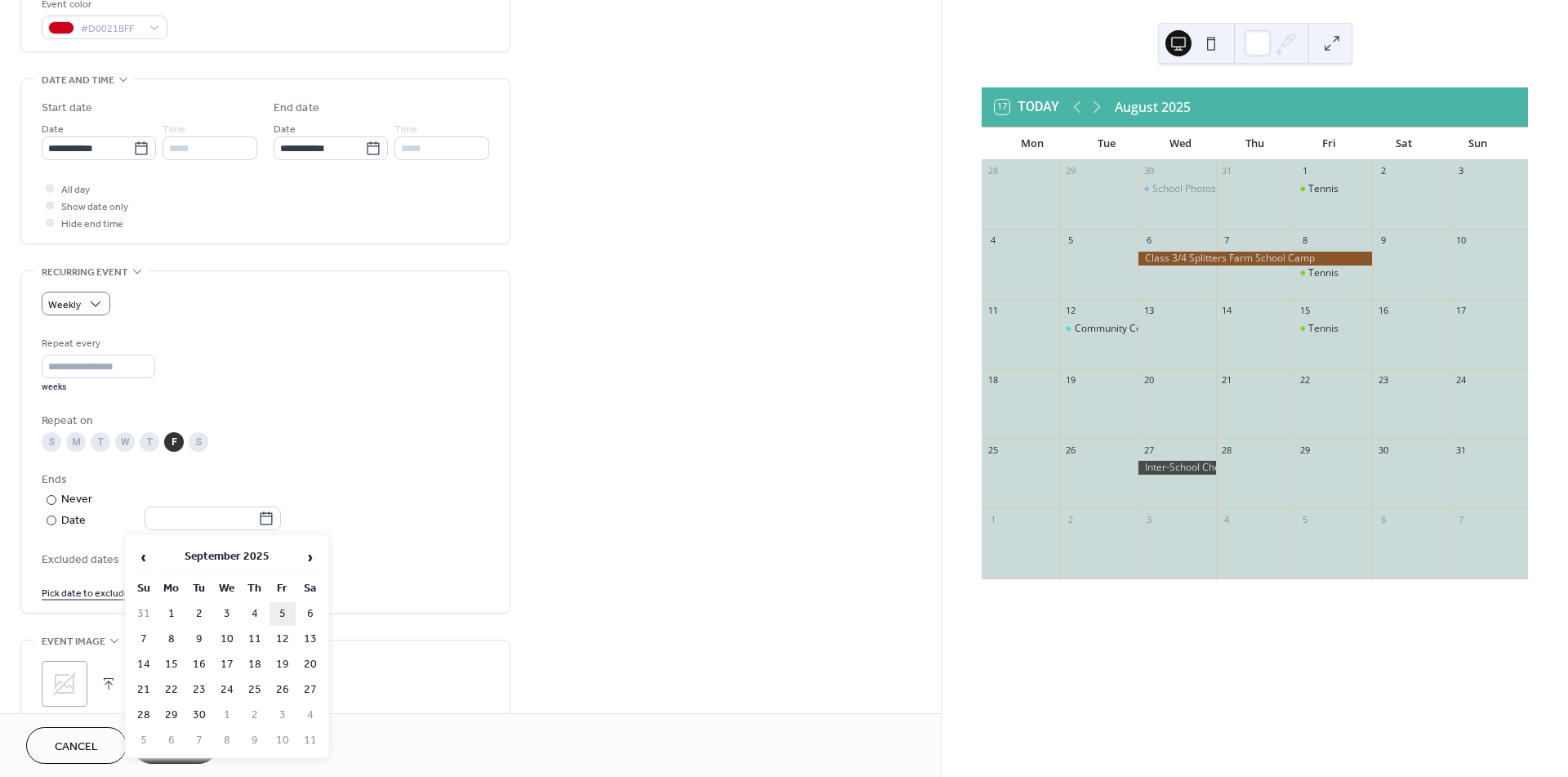 click on "5" at bounding box center (283, 614) 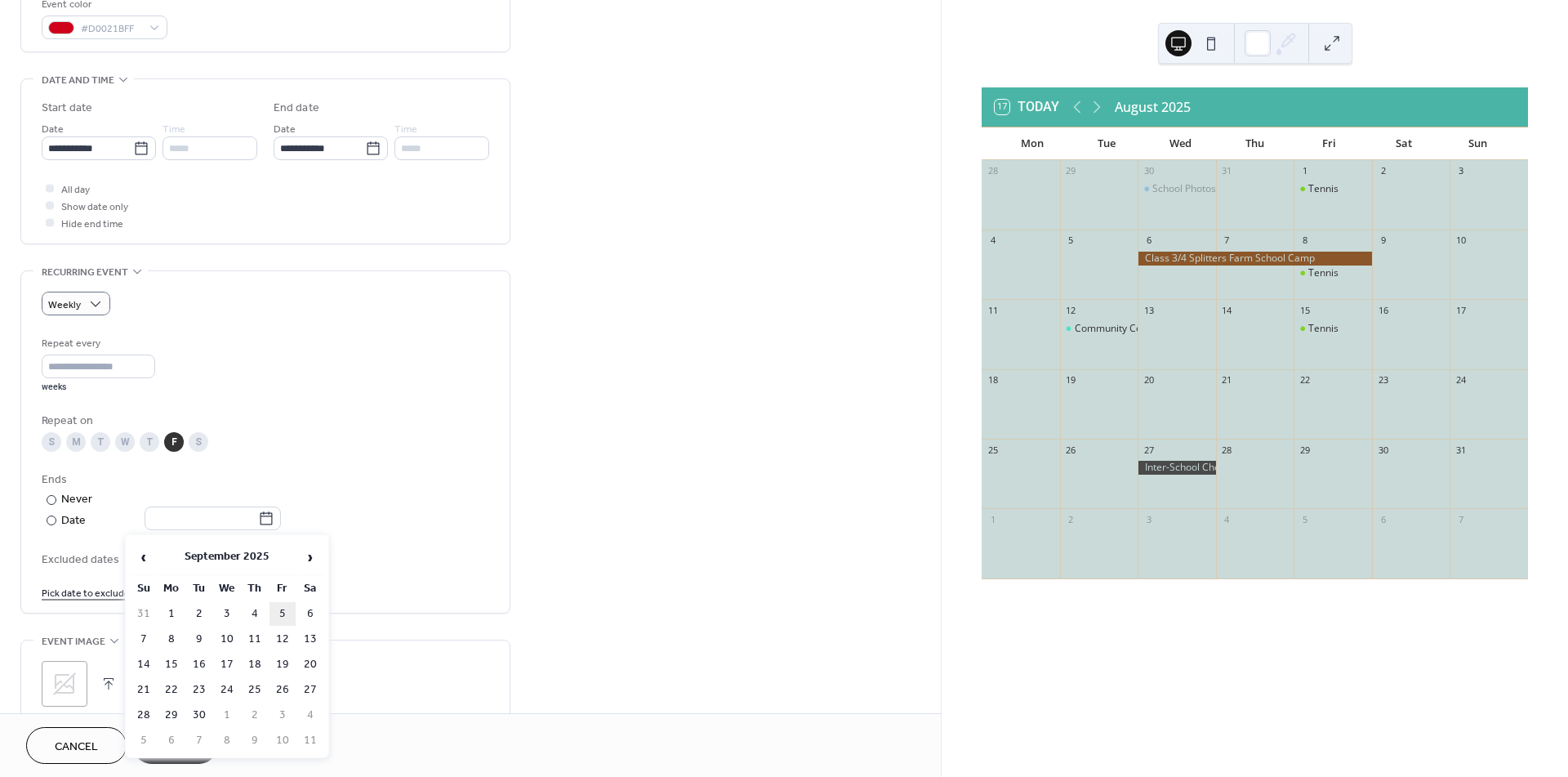 type on "**********" 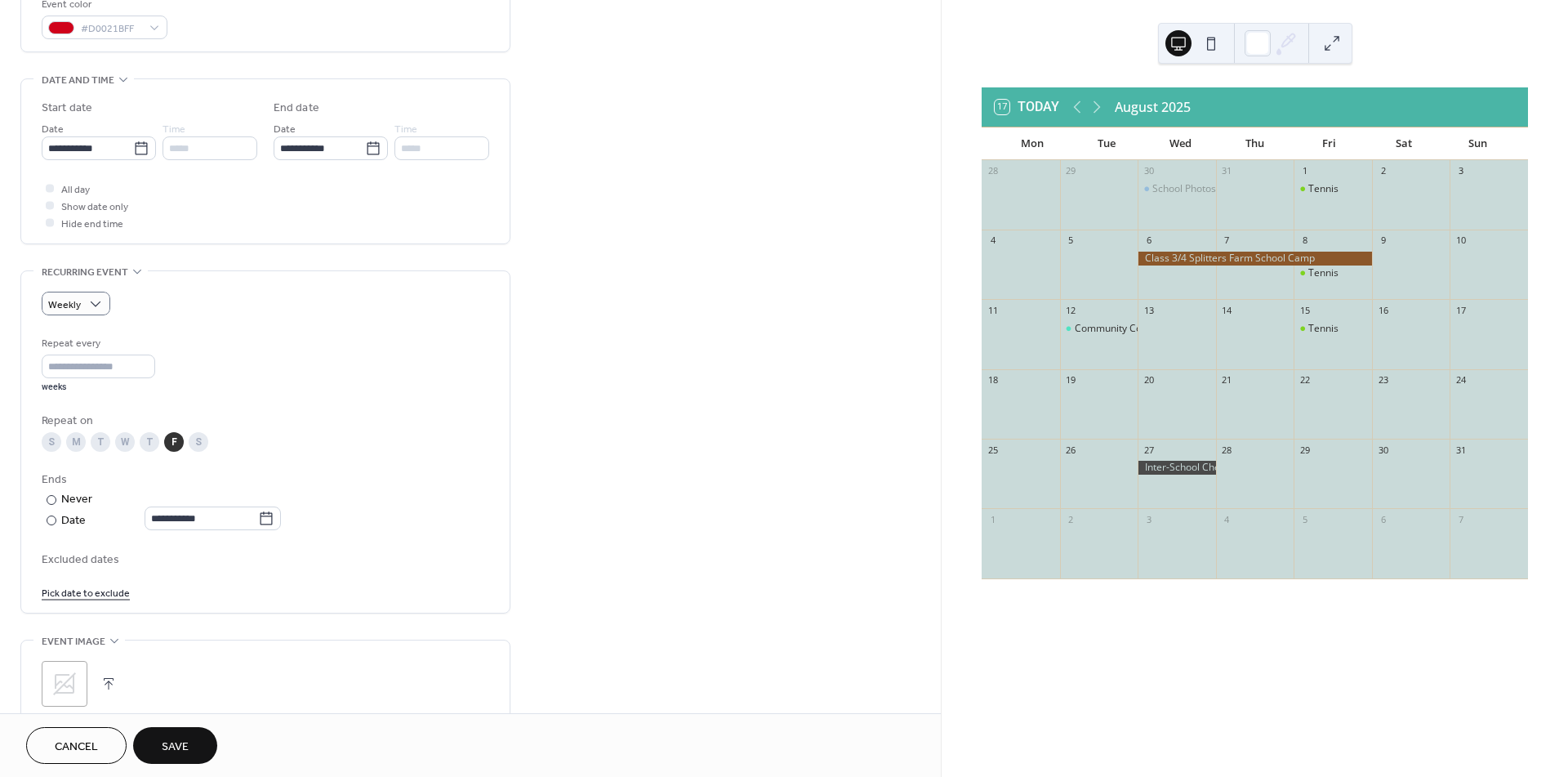 click on "Save" at bounding box center [175, 747] 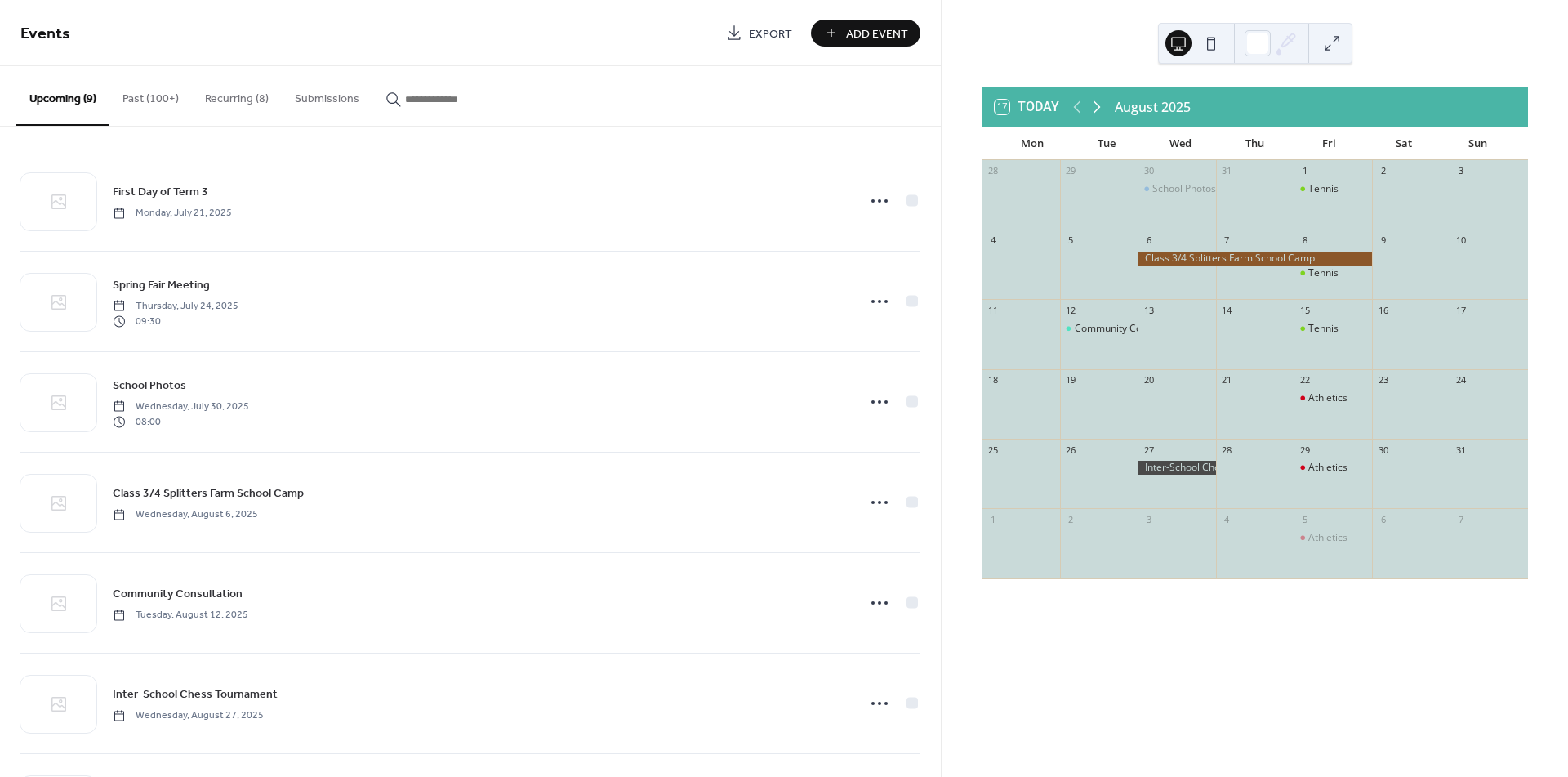 click 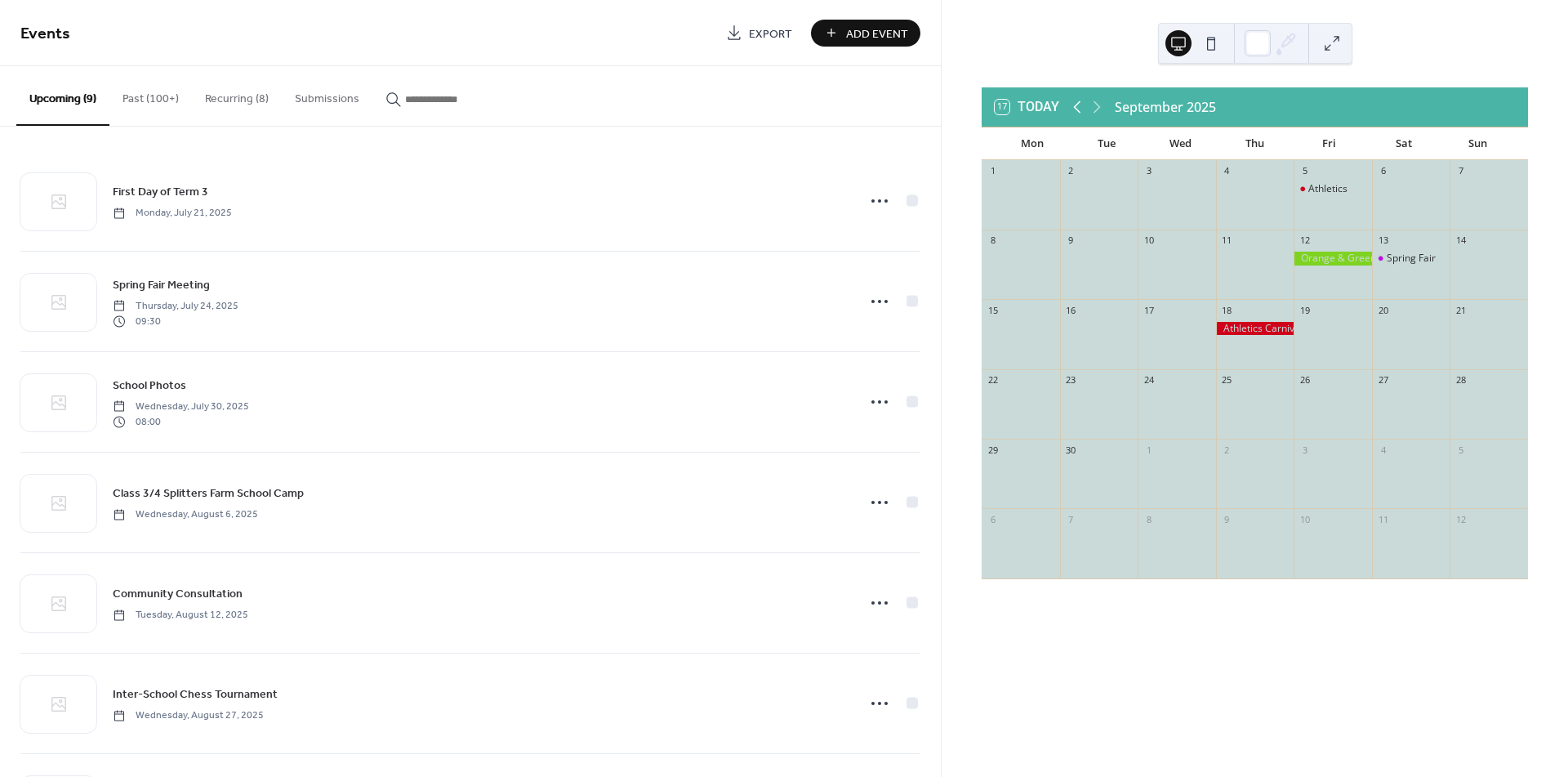 click 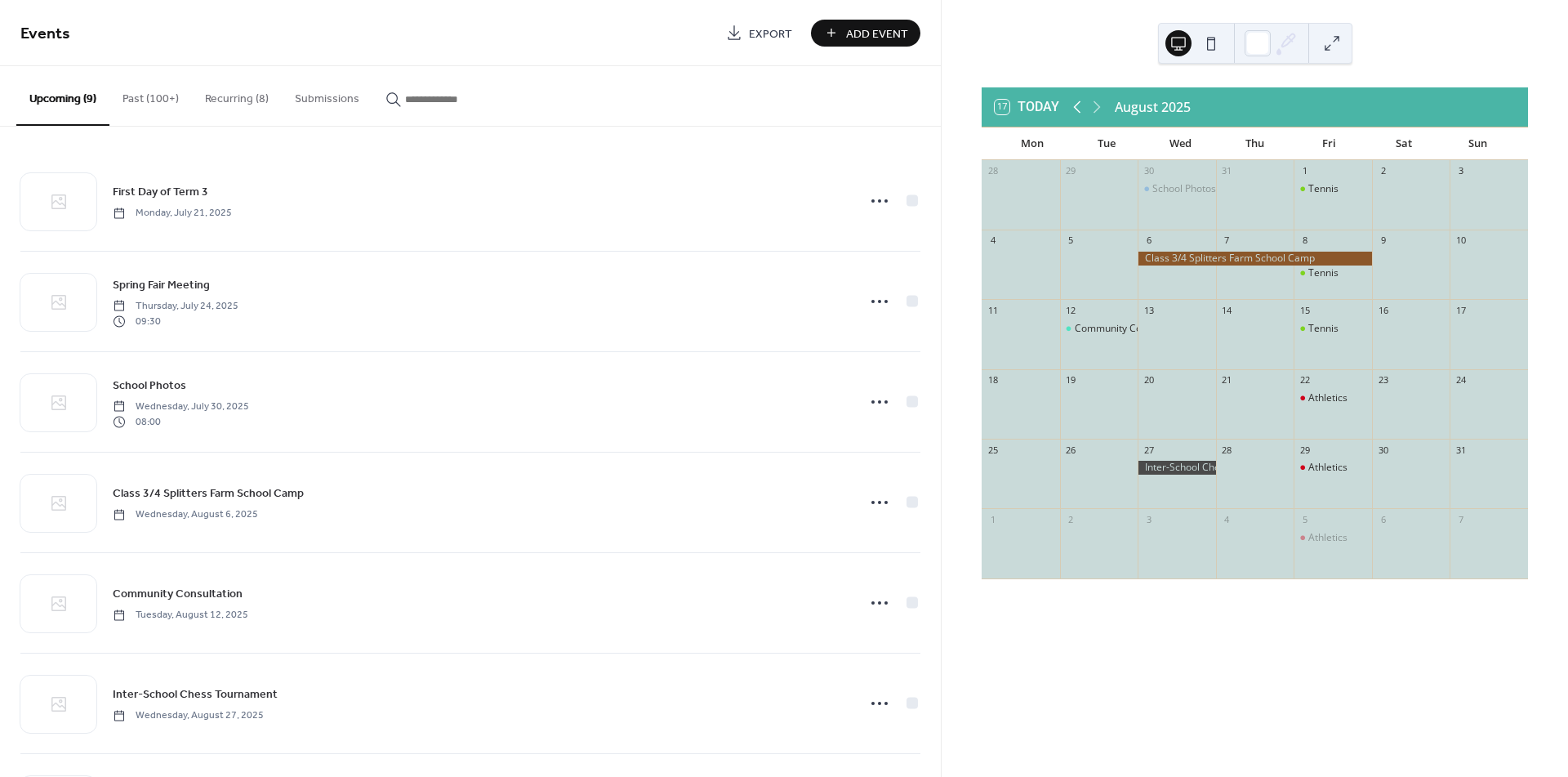 click 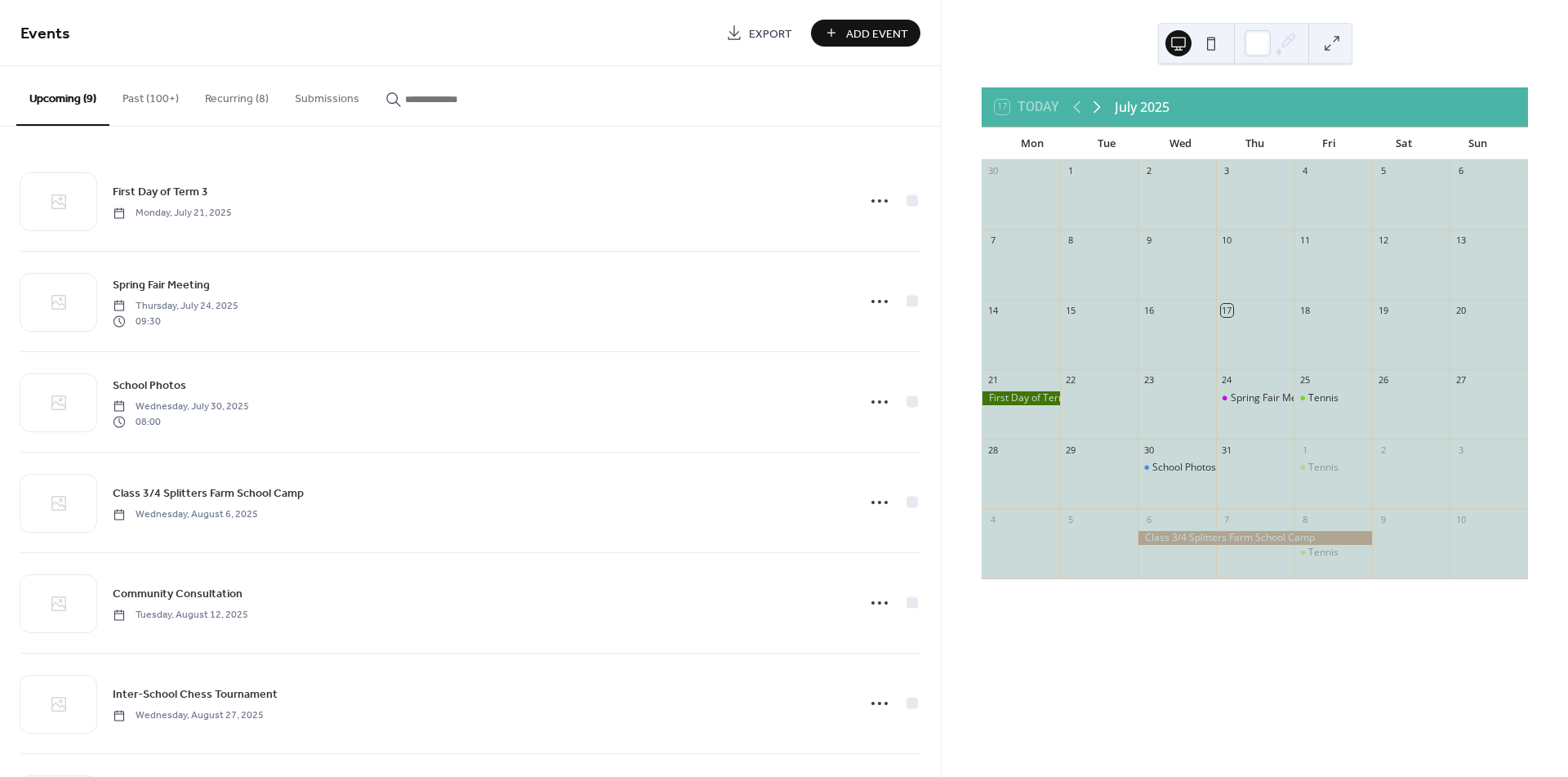 click 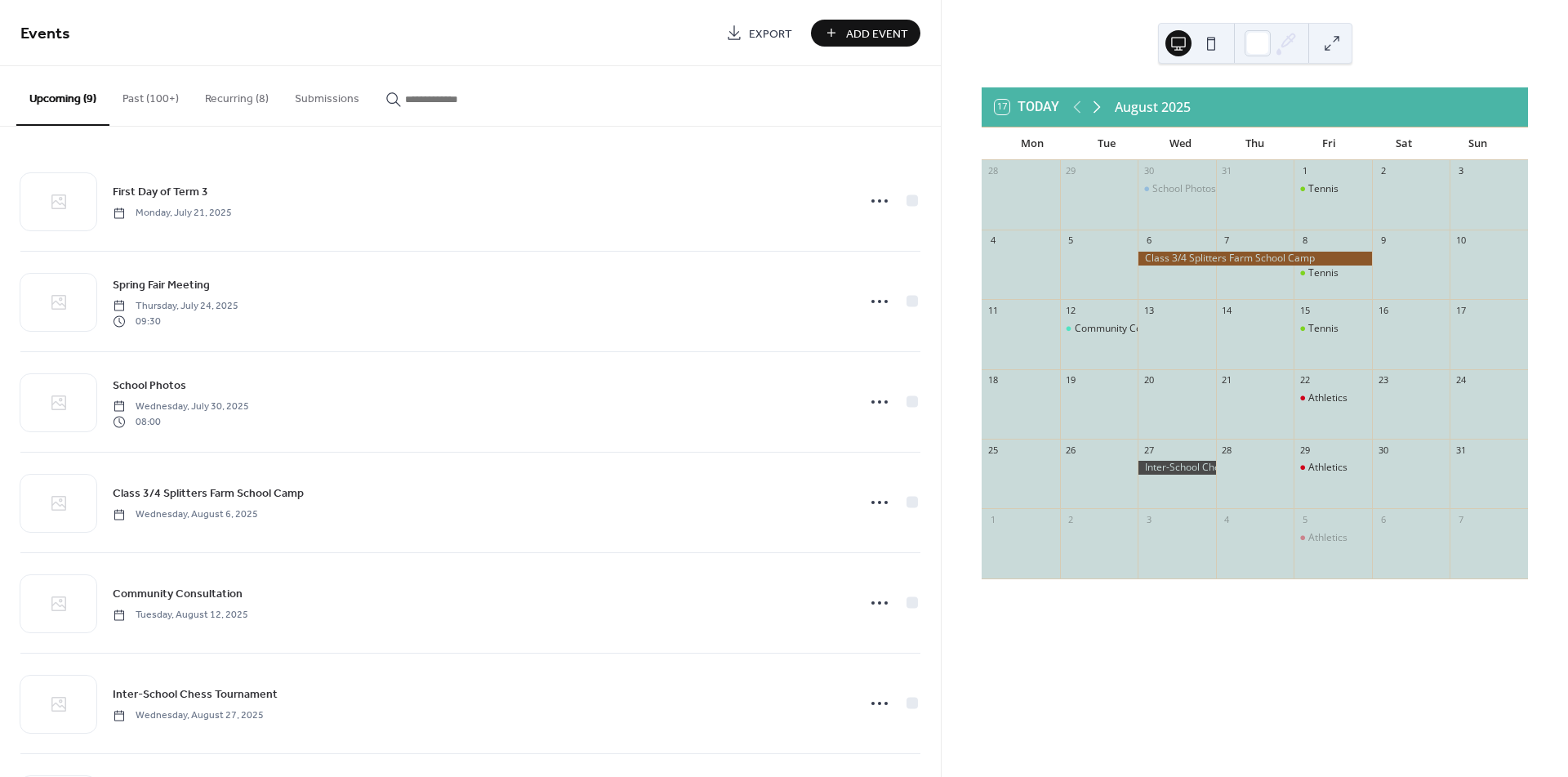 click 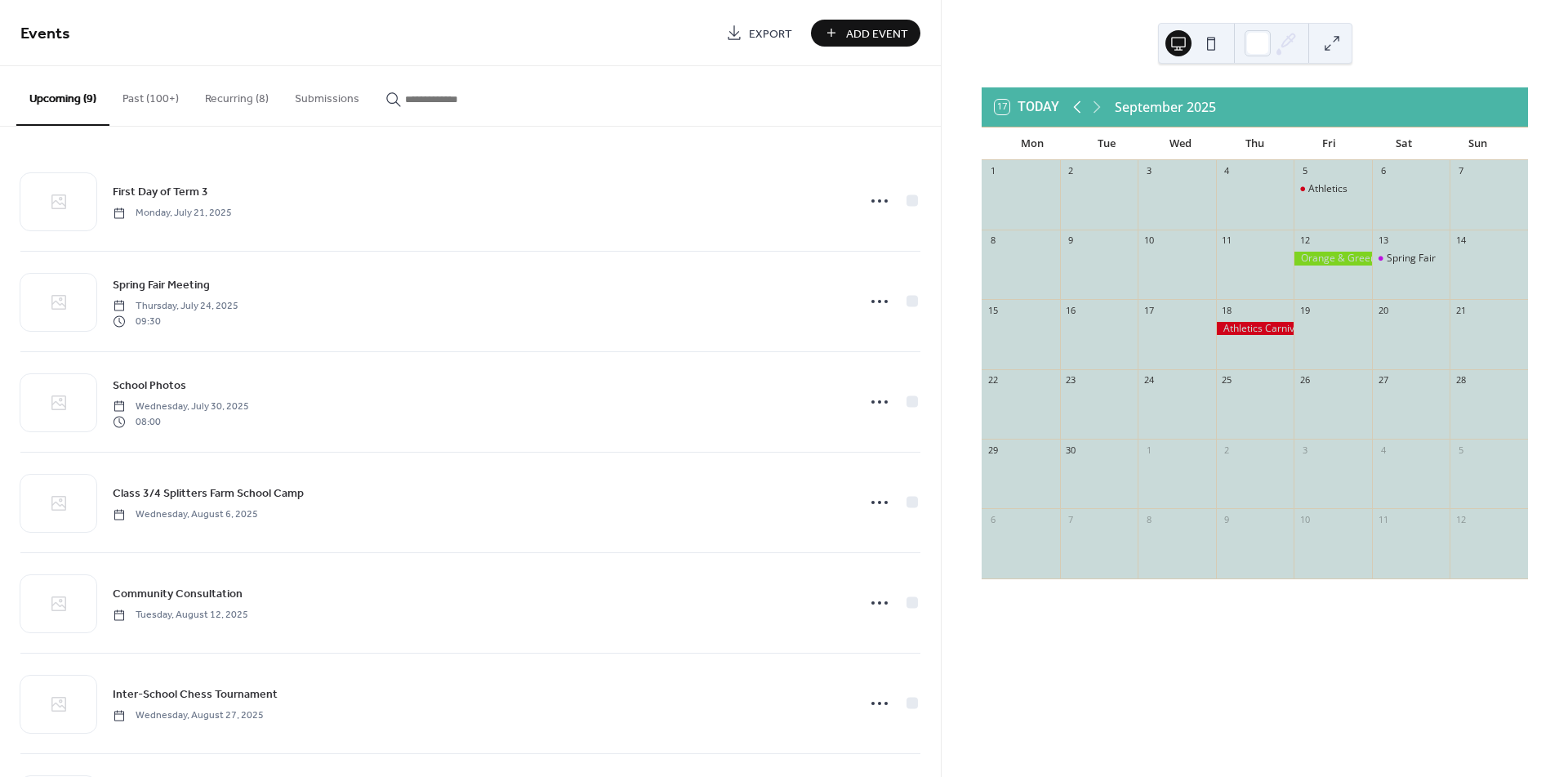 click 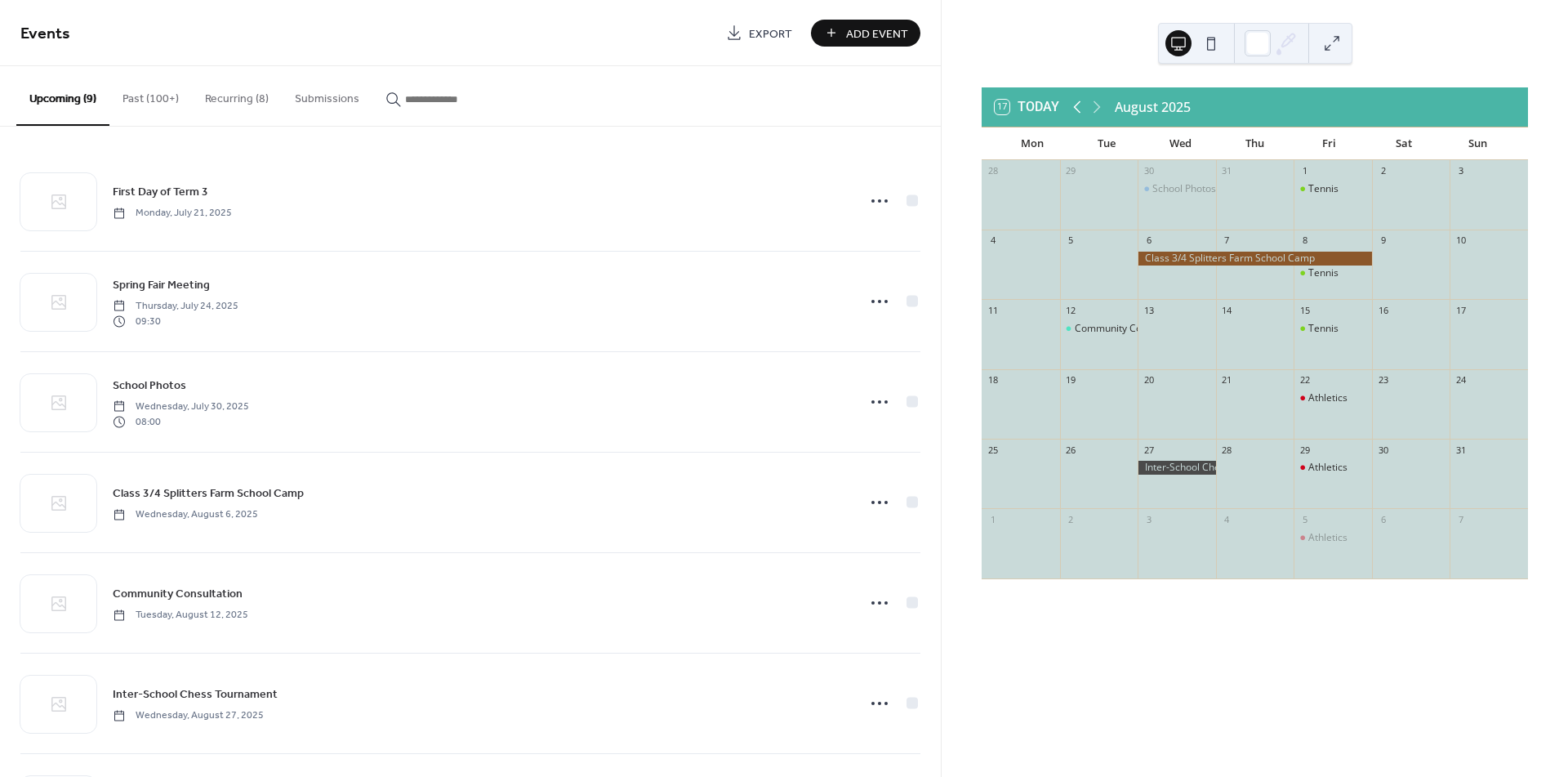 click 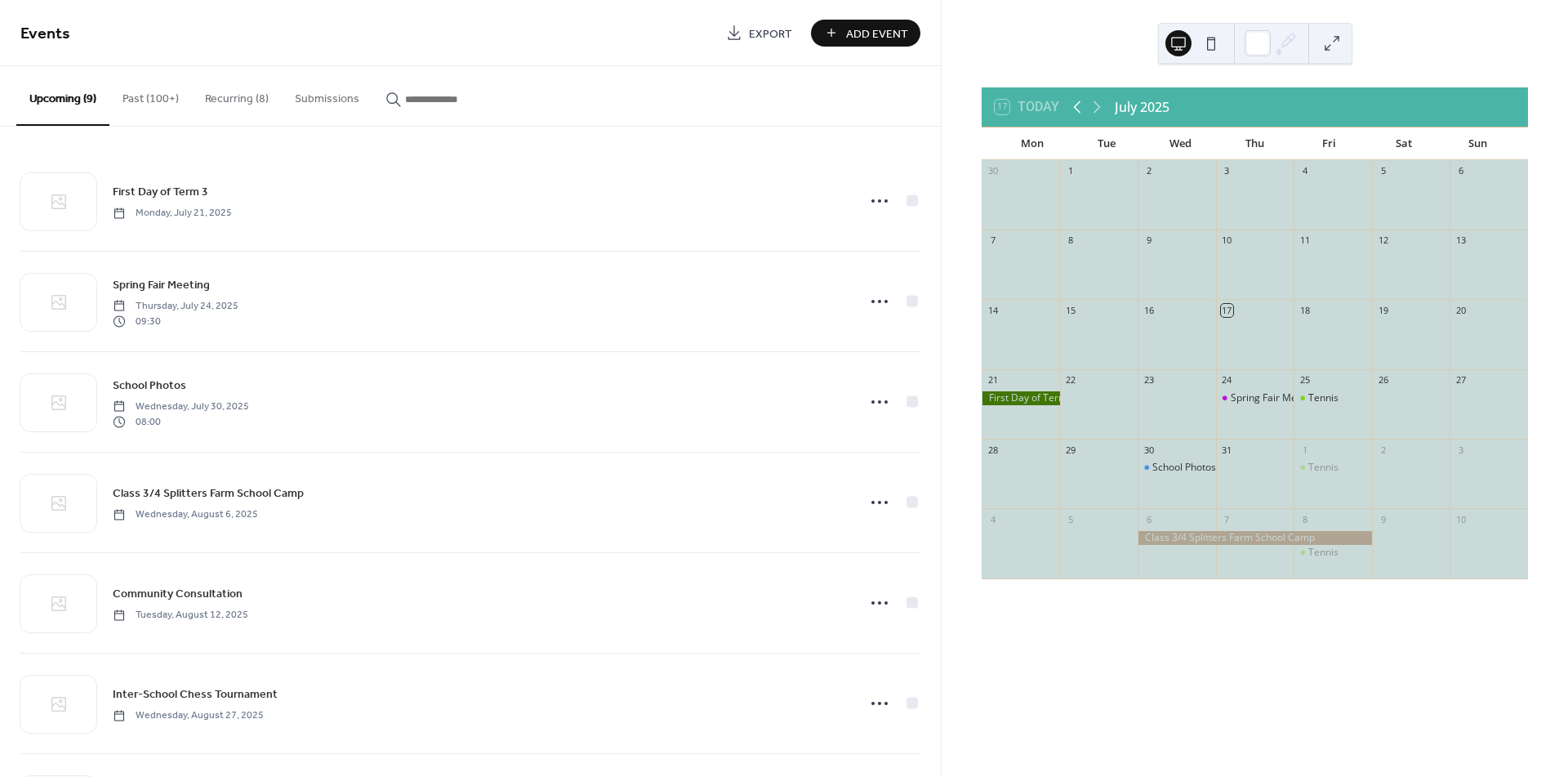 click 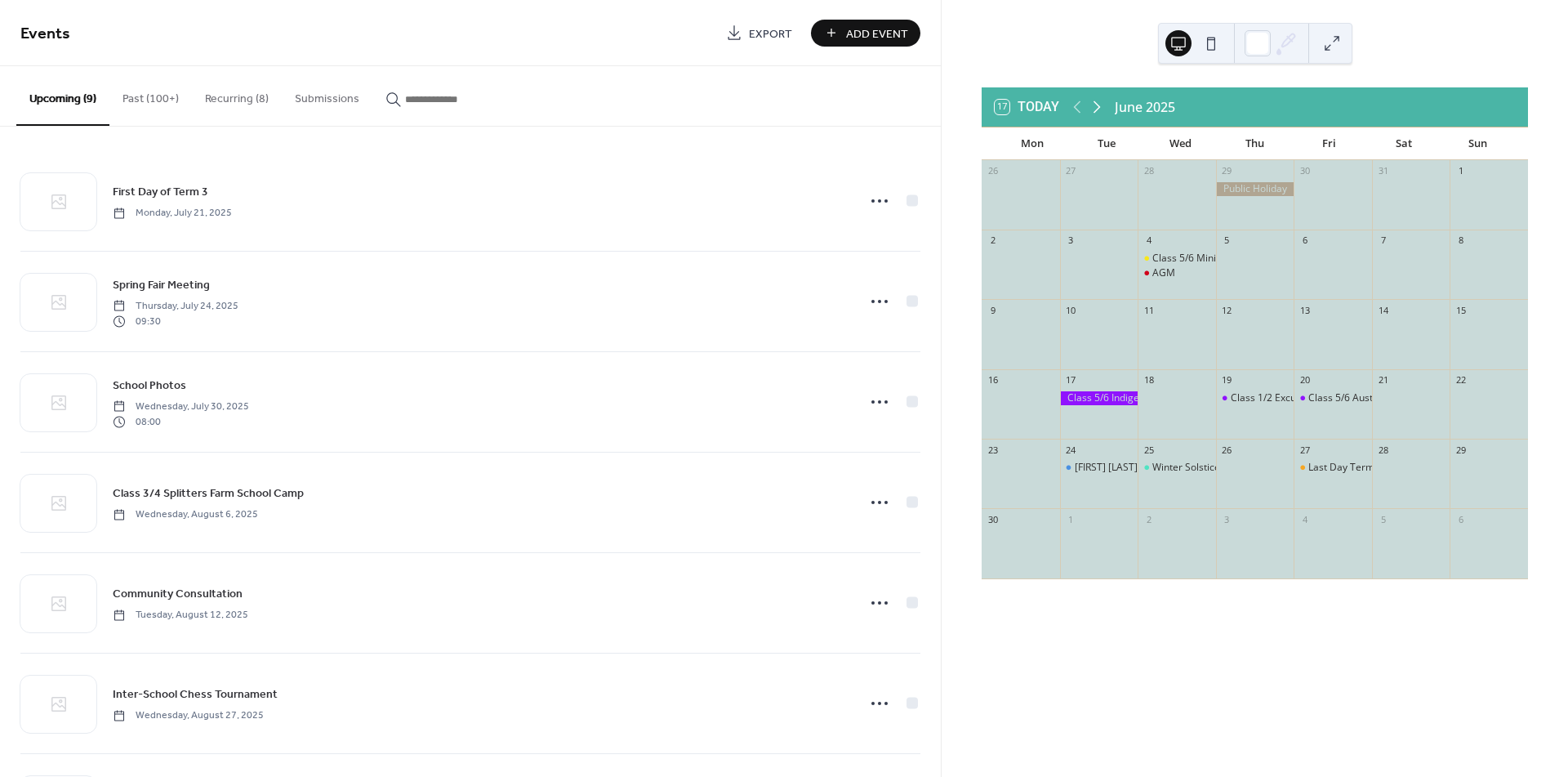 click 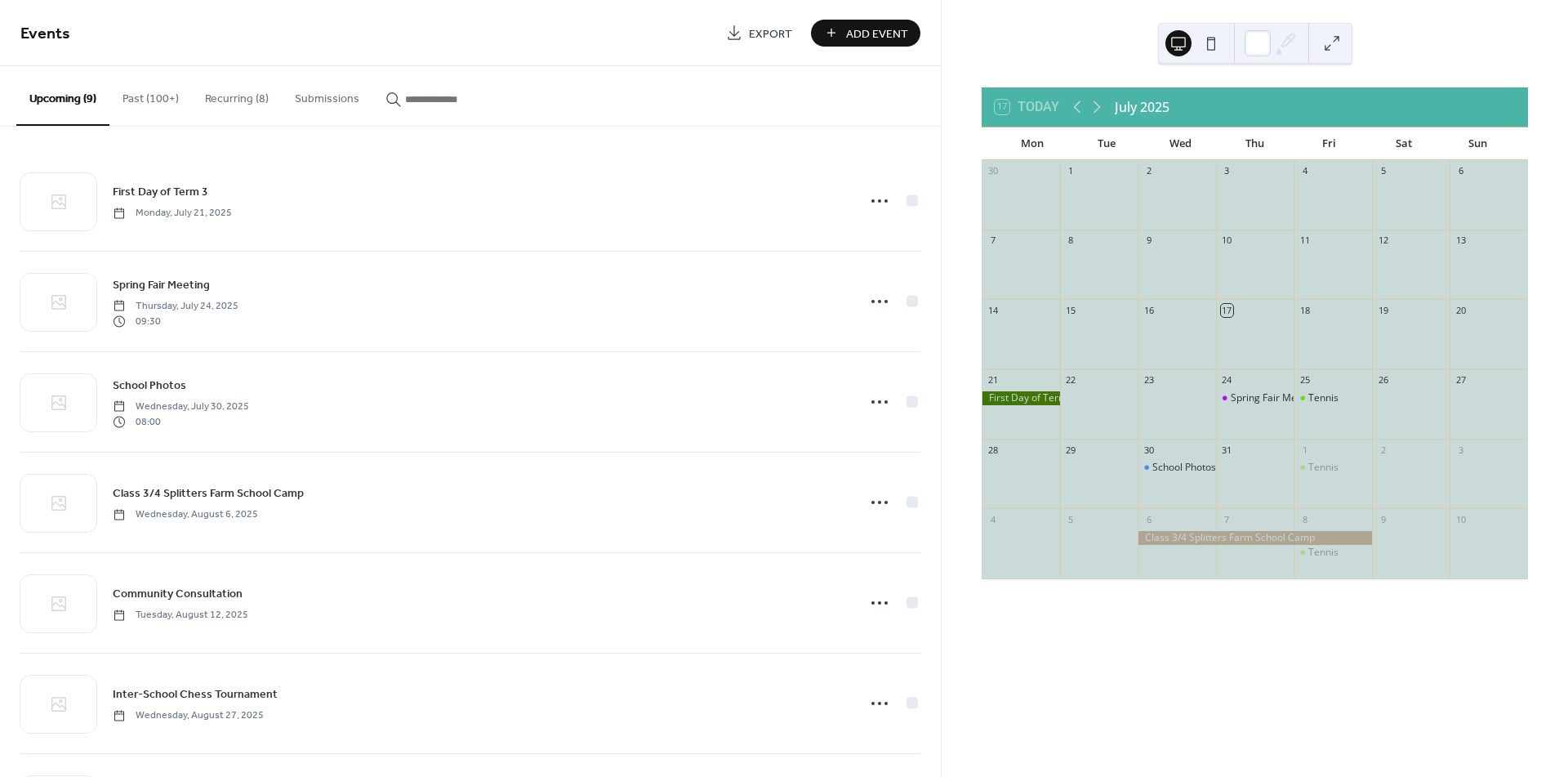 click on "Add Event" at bounding box center (877, 33) 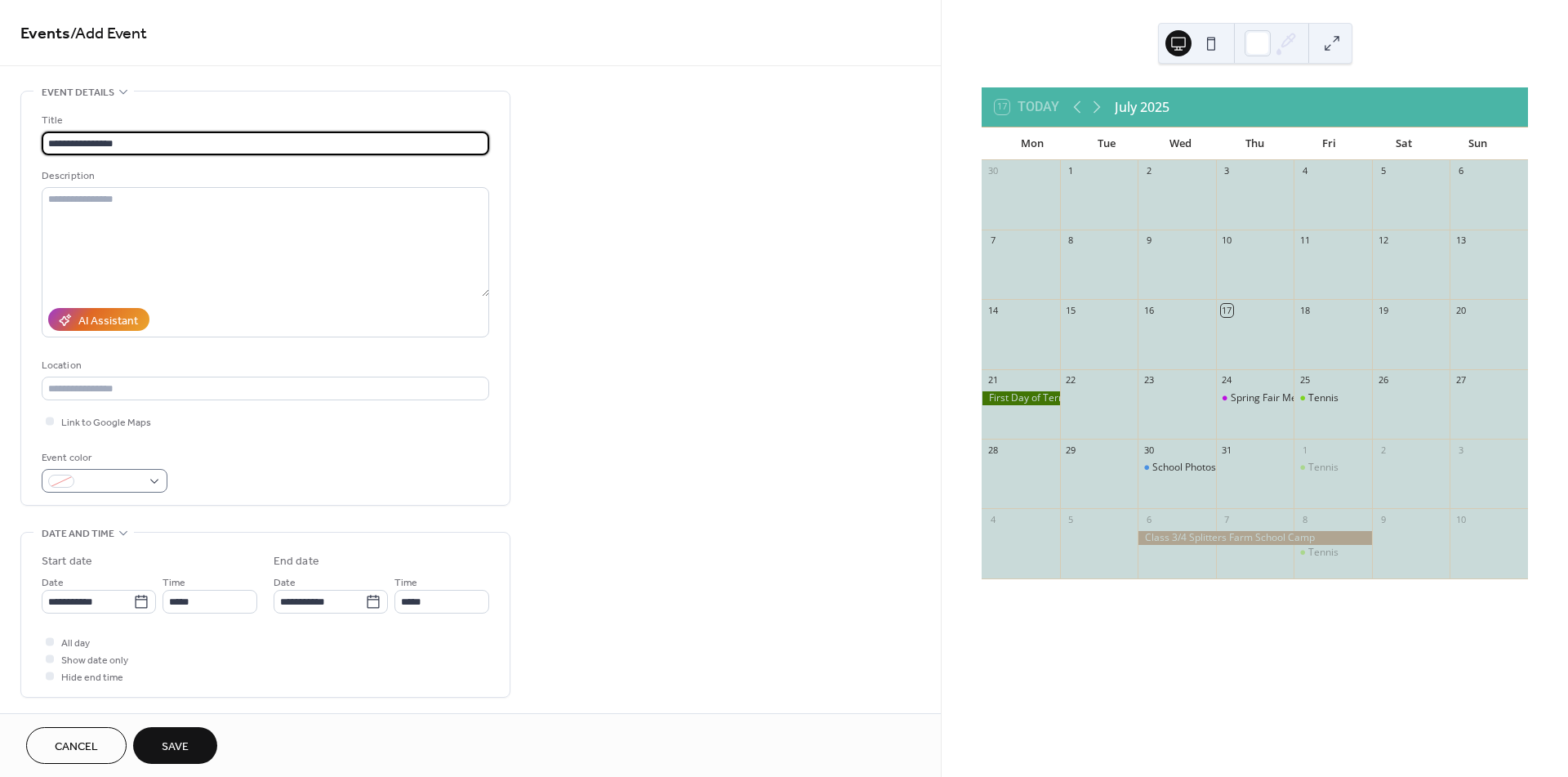 type on "**********" 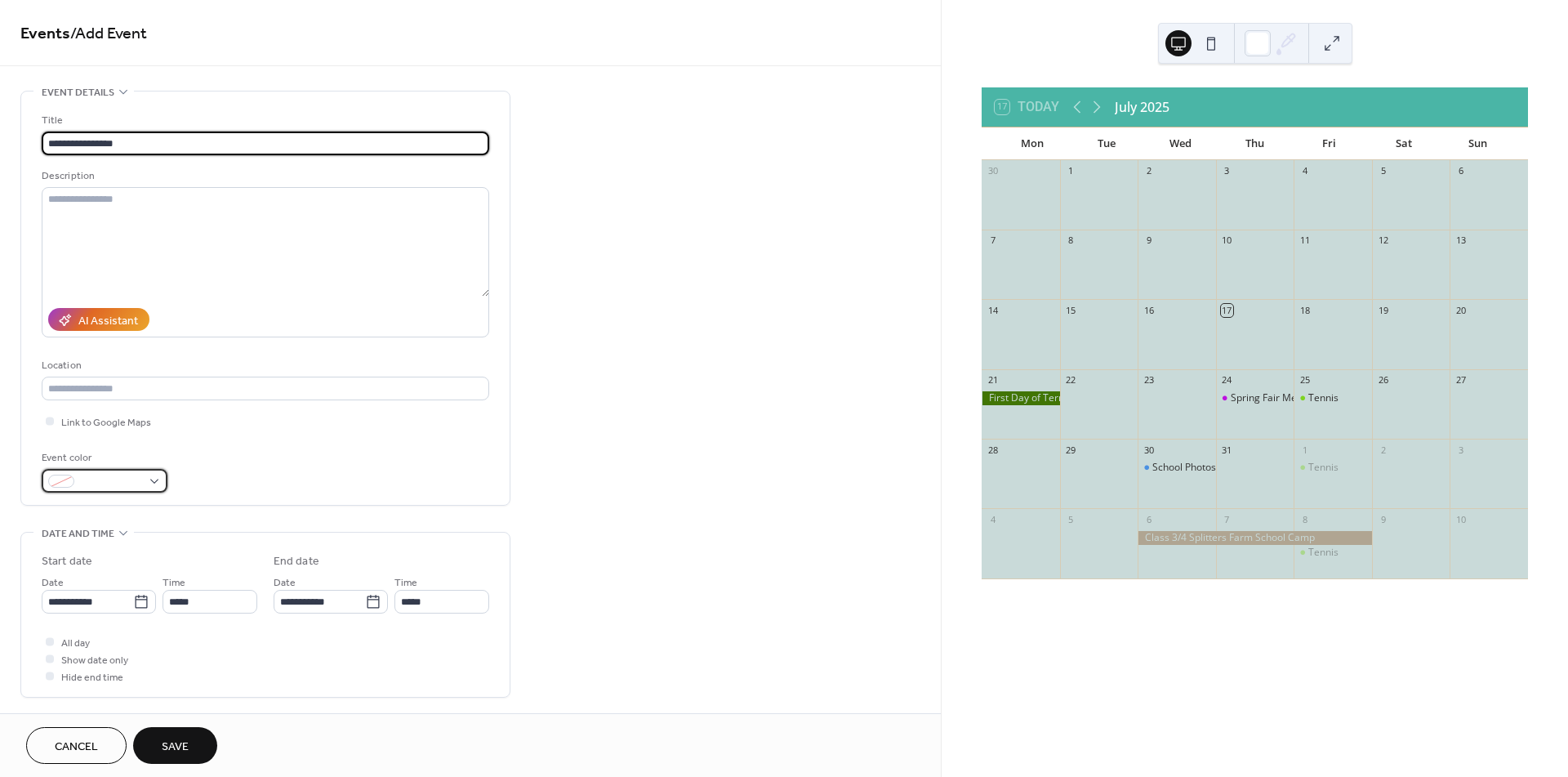 click at bounding box center [105, 480] 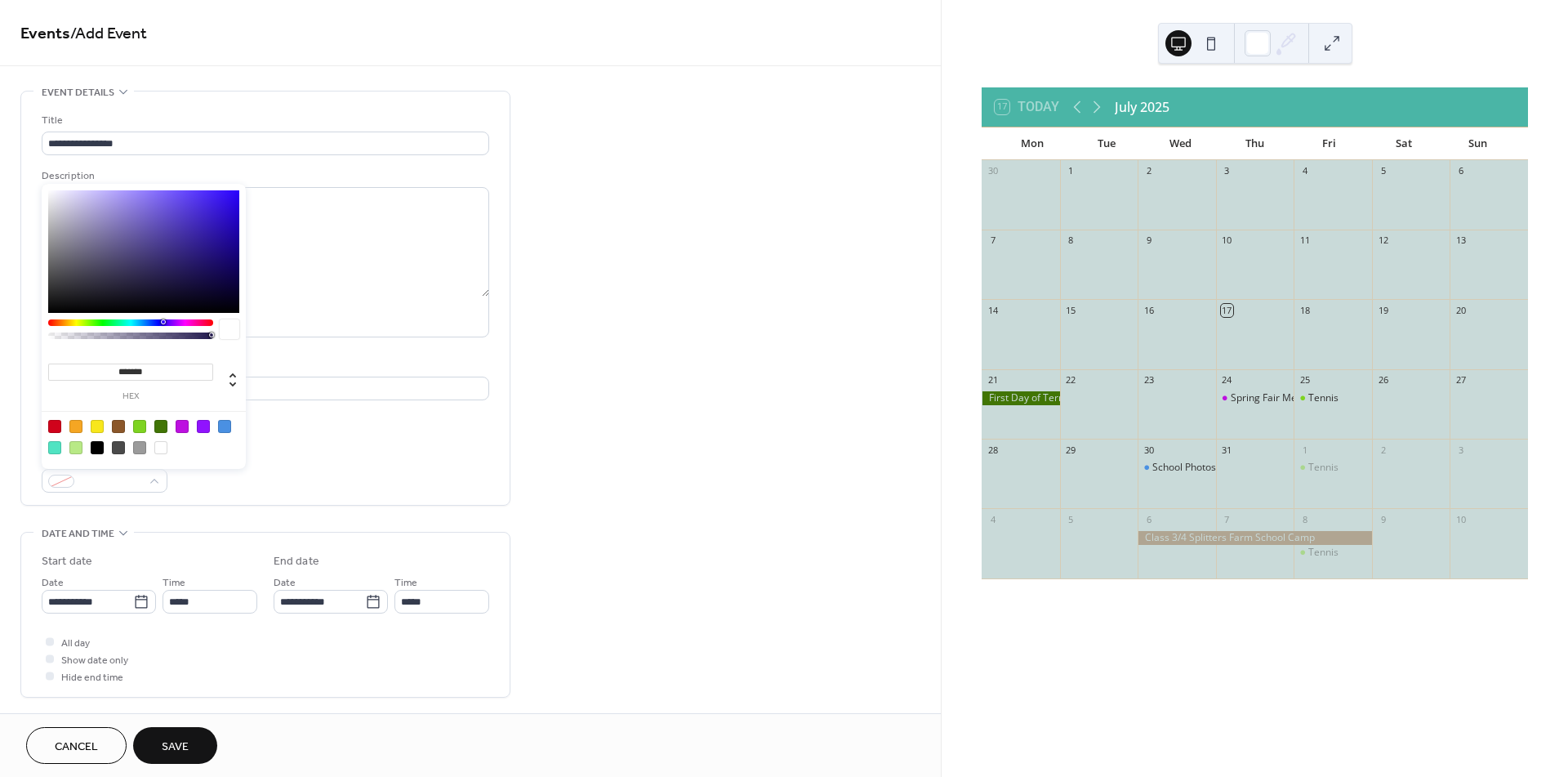 click at bounding box center (76, 426) 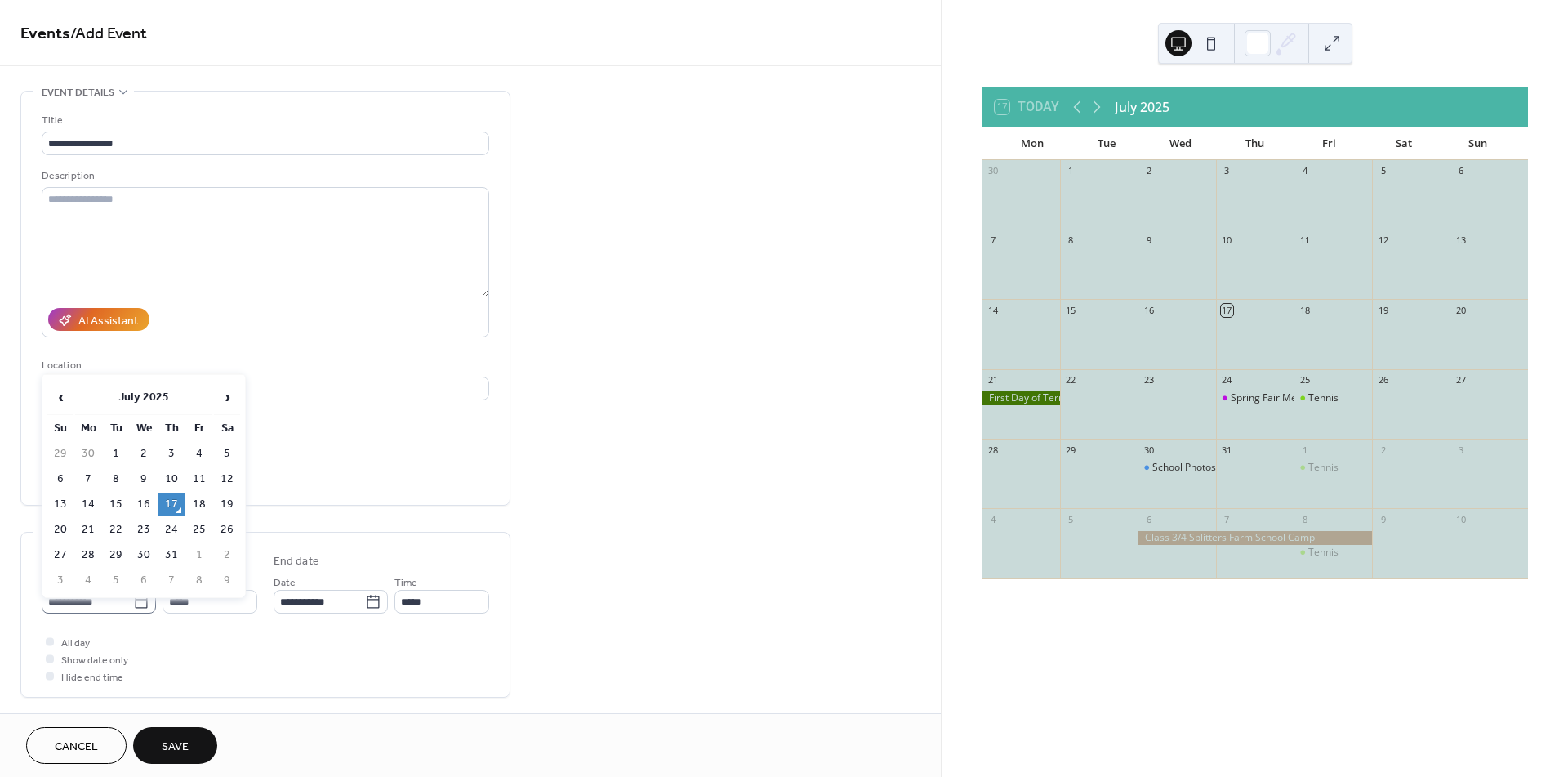 click on "**********" at bounding box center [99, 601] 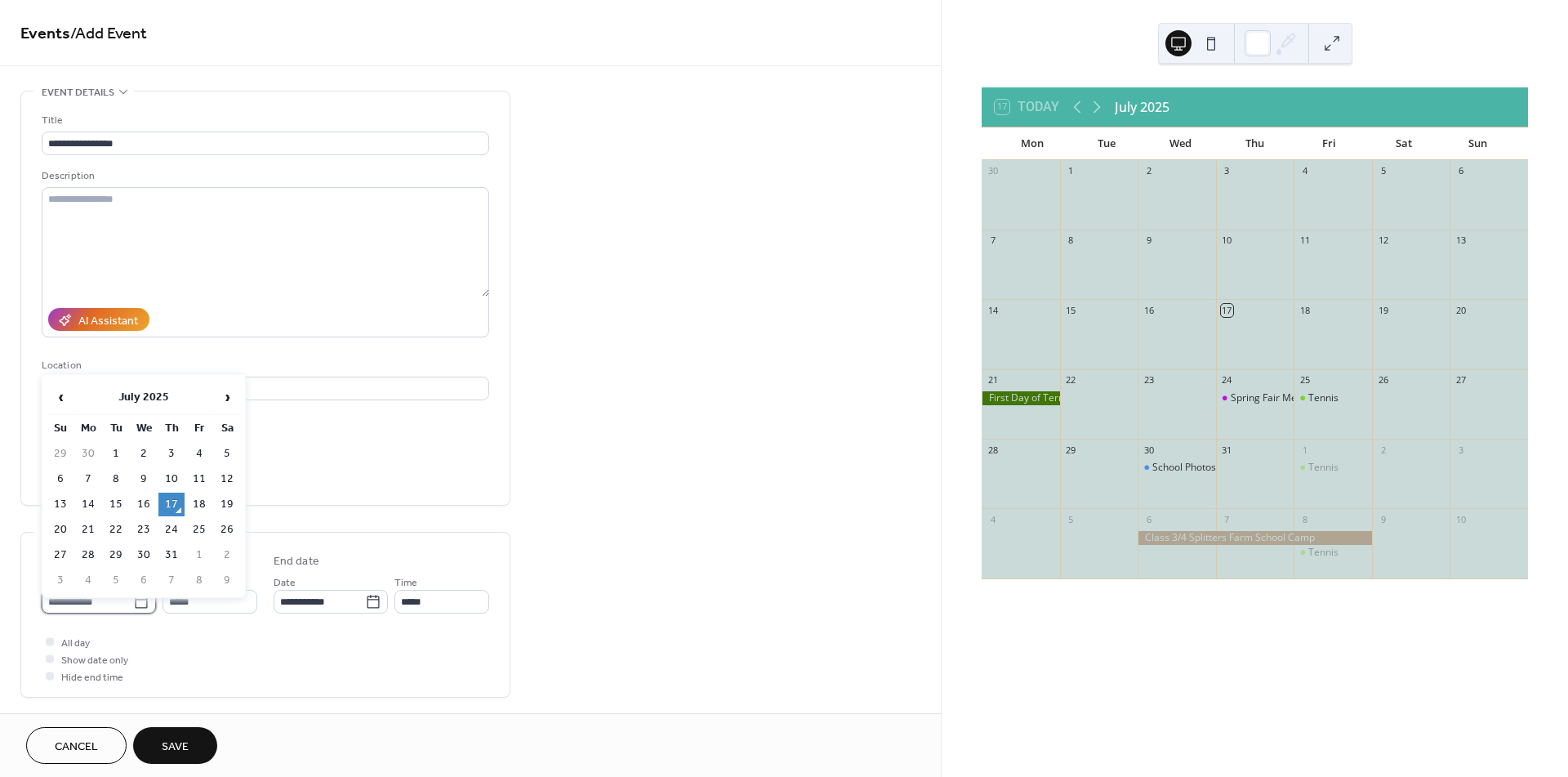 click on "**********" at bounding box center [87, 601] 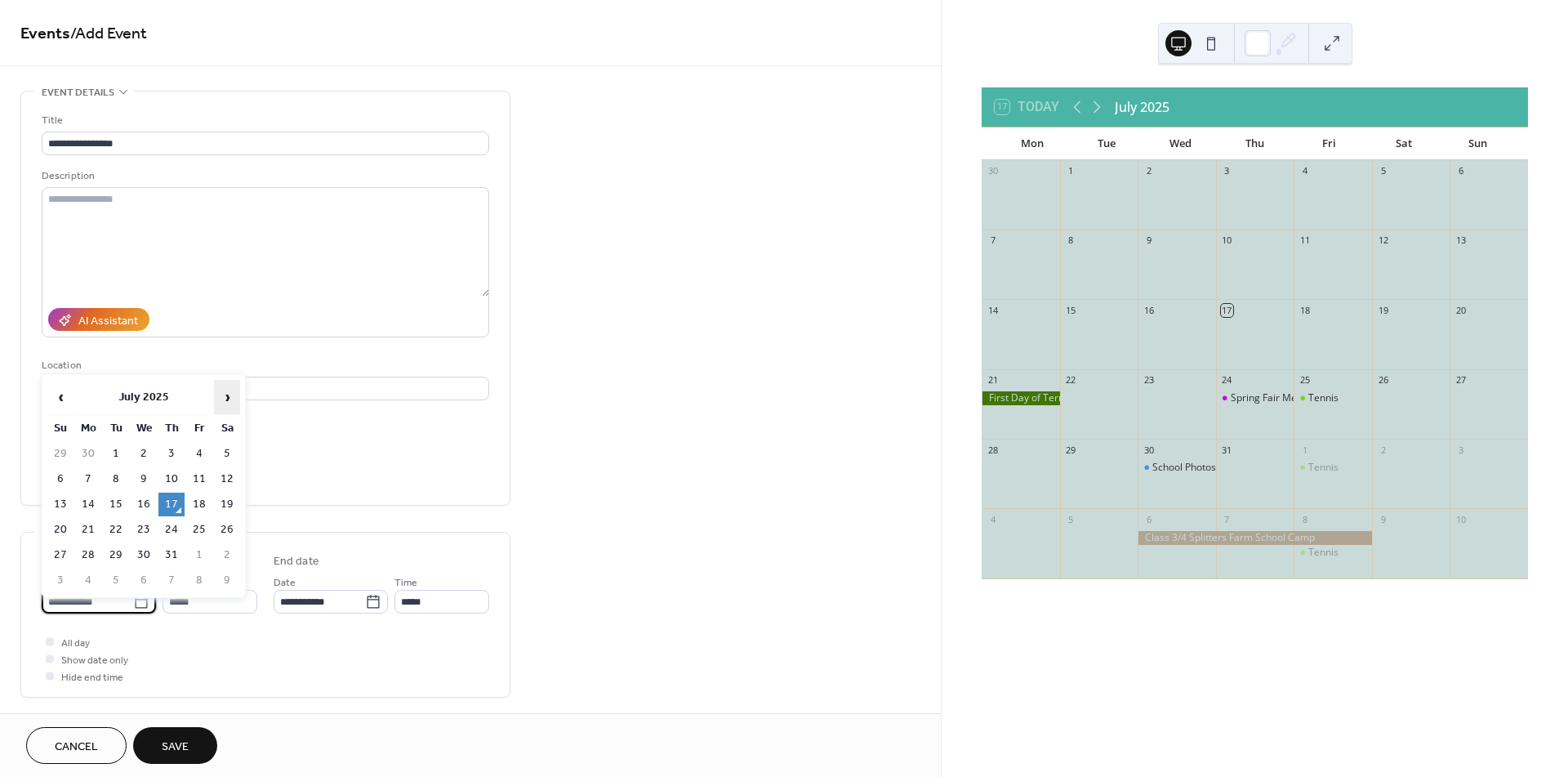 click on "›" at bounding box center [227, 397] 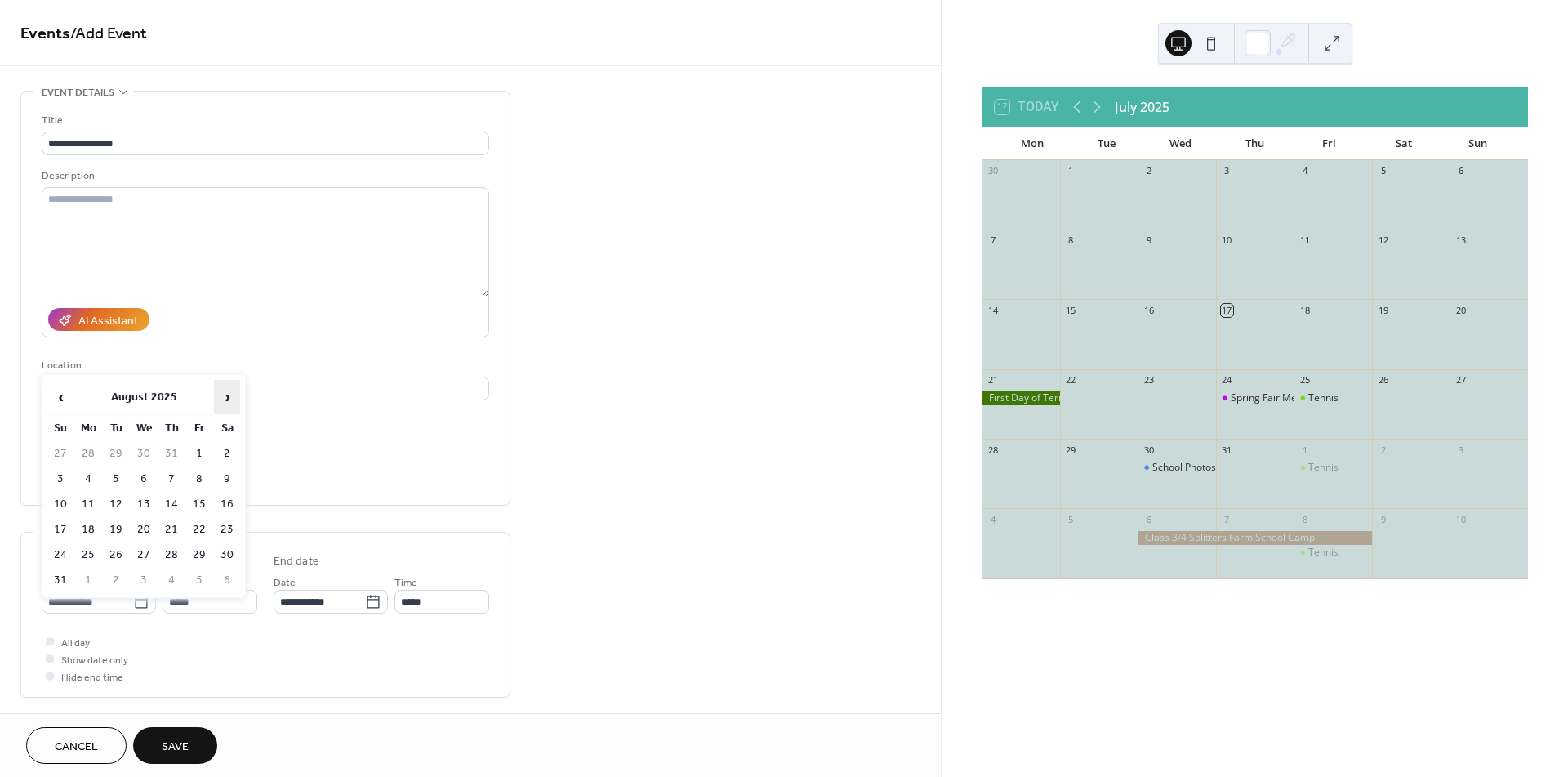 click on "›" at bounding box center [227, 397] 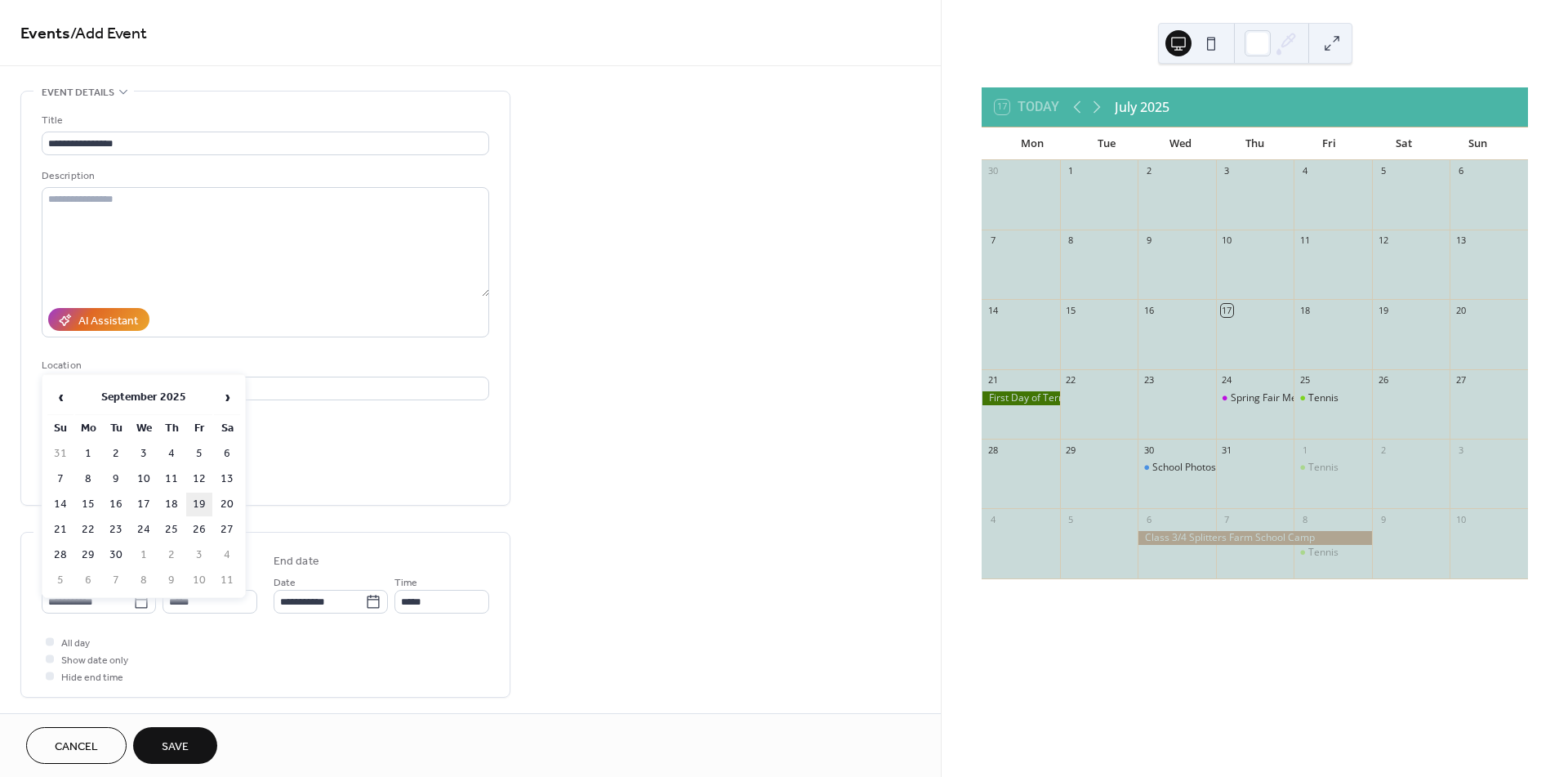 click on "19" at bounding box center [199, 504] 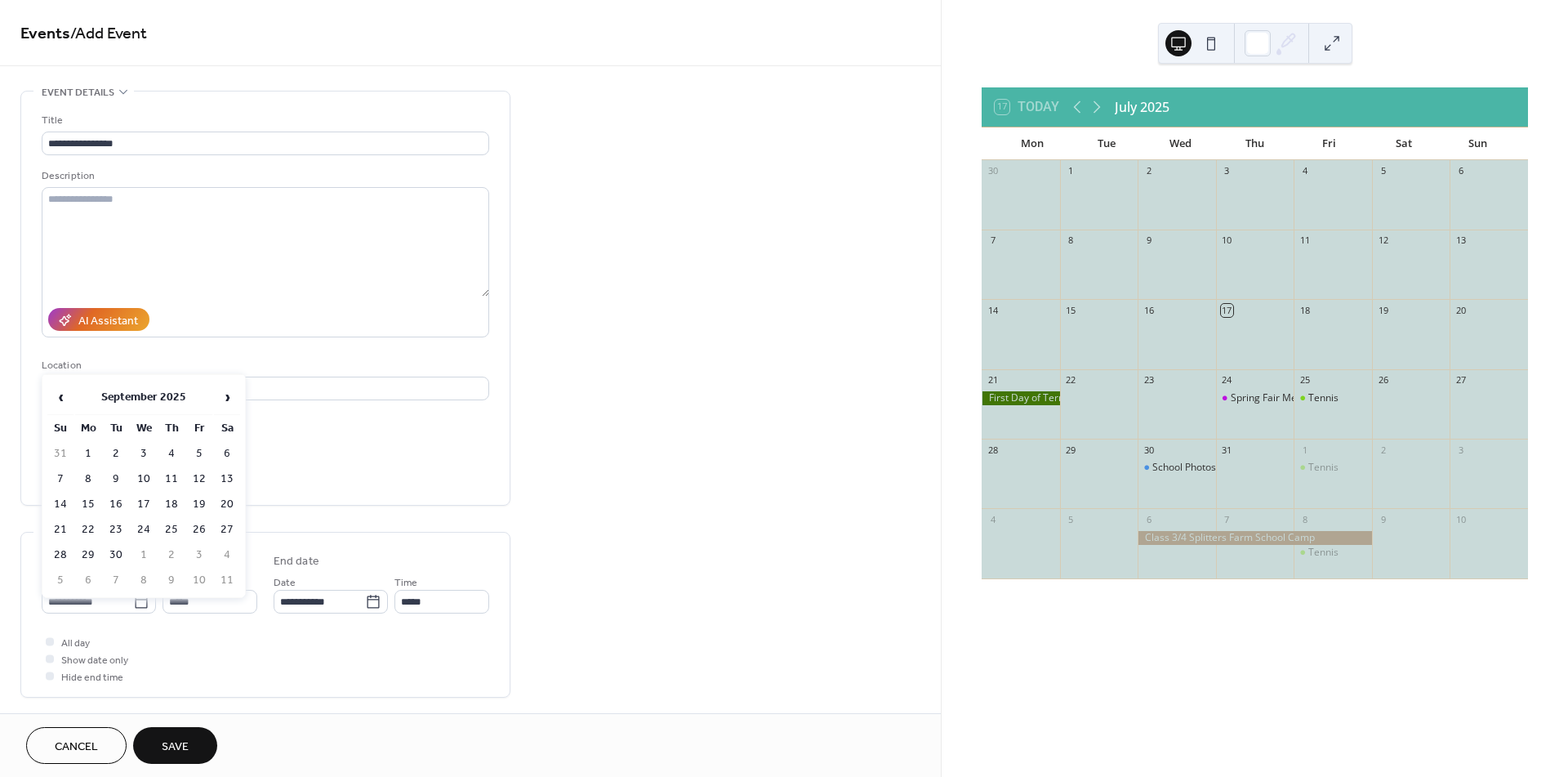 type on "**********" 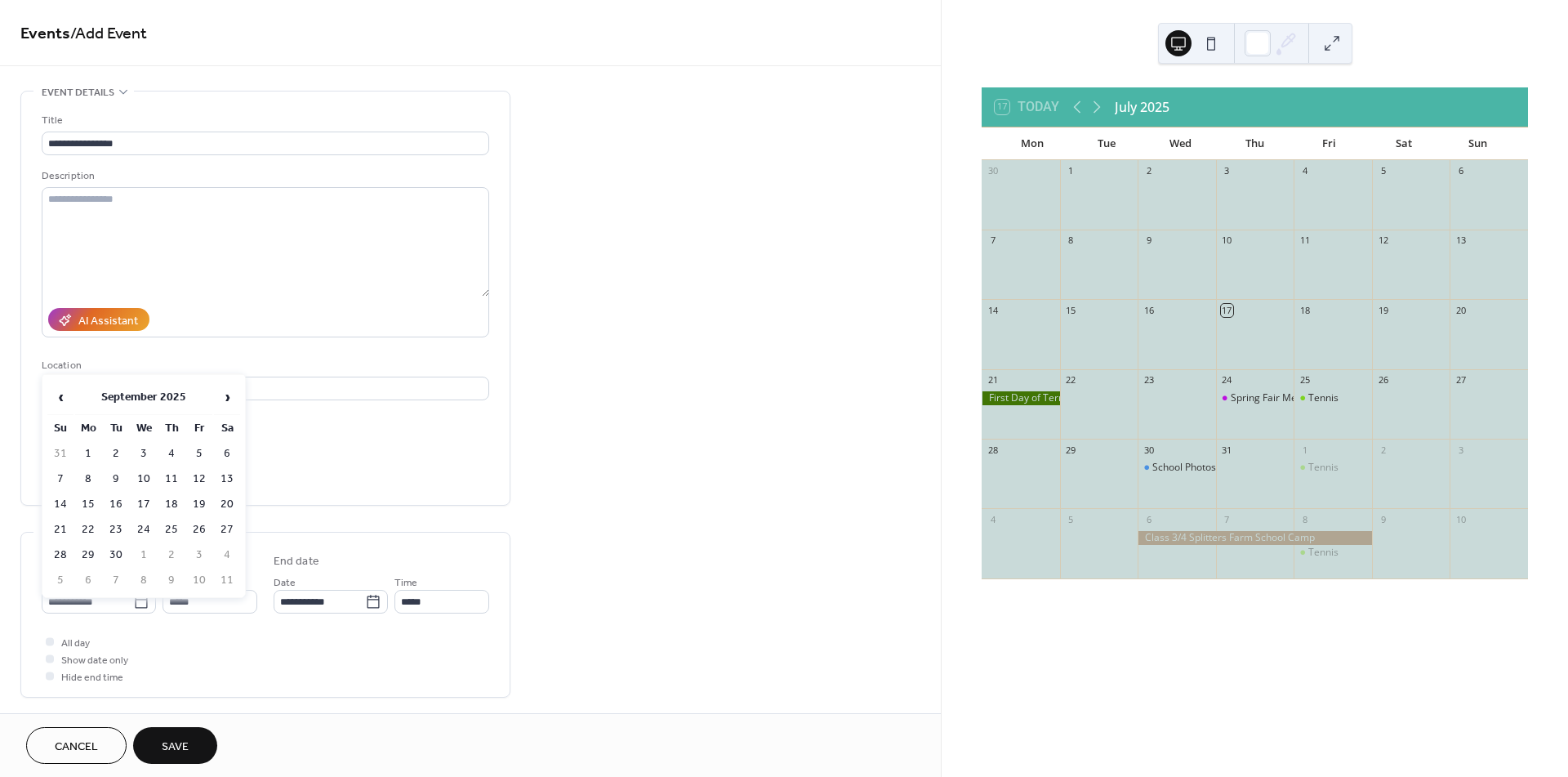 type on "**********" 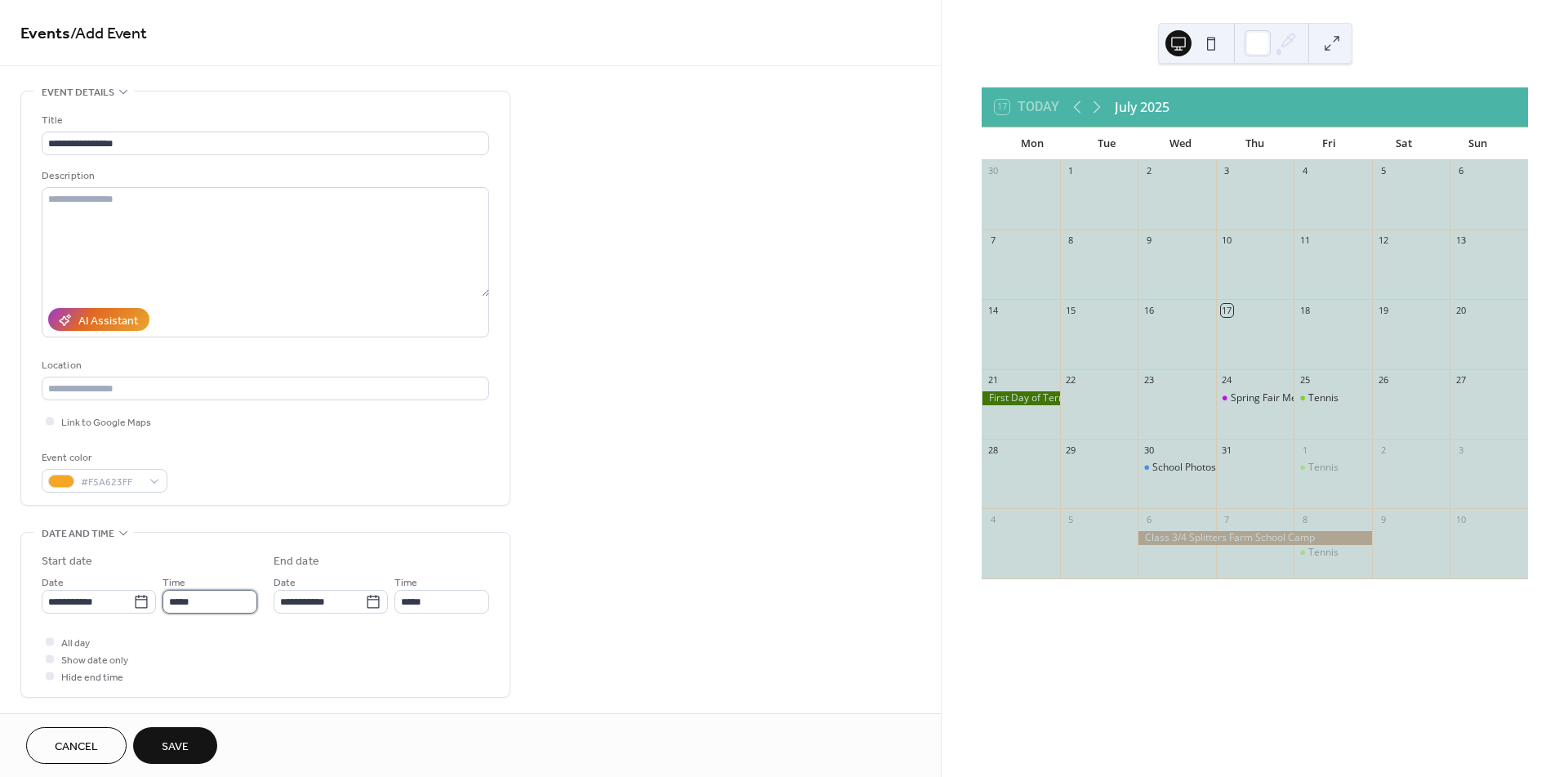 click on "*****" at bounding box center [210, 601] 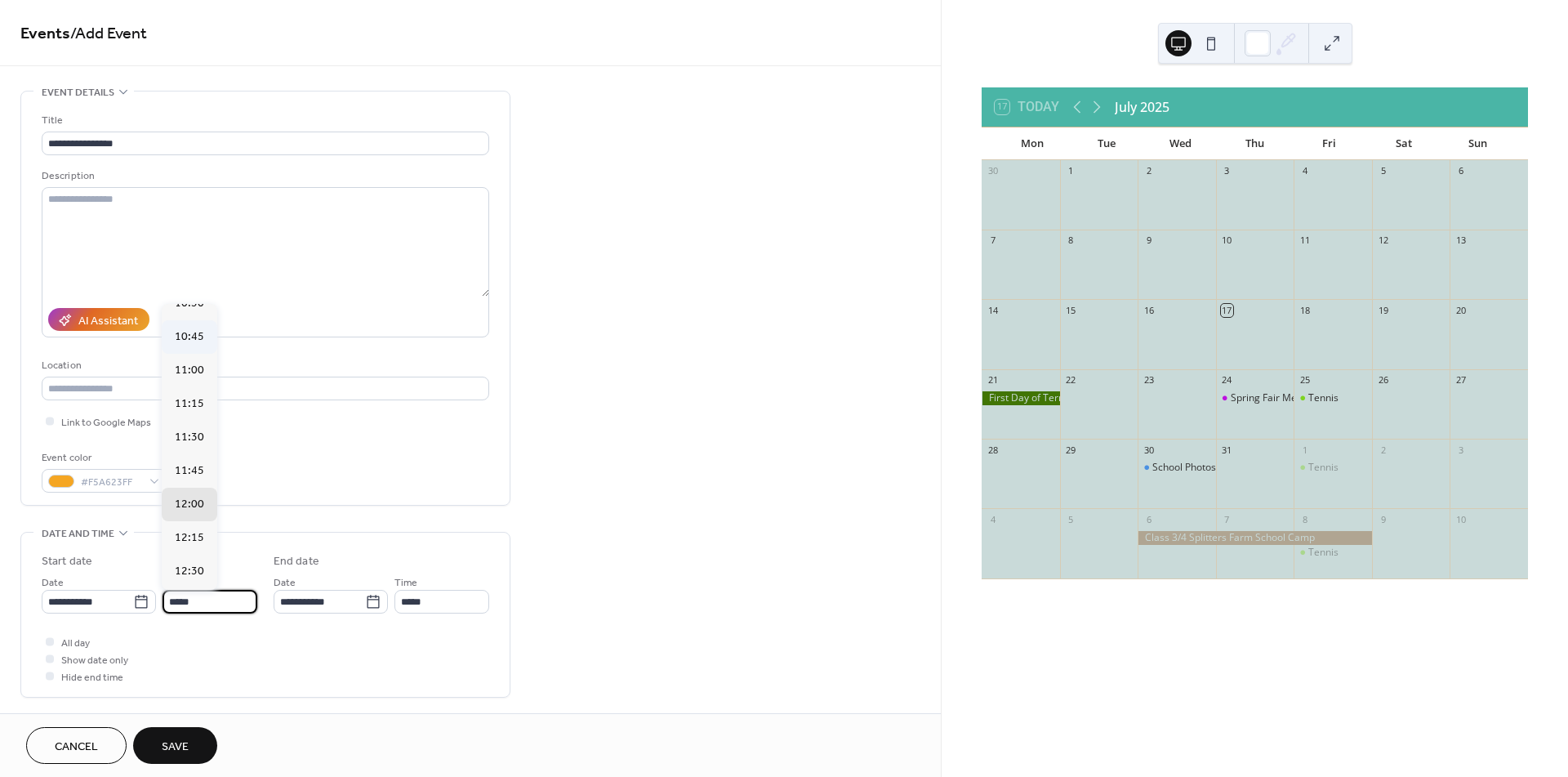 scroll, scrollTop: 1352, scrollLeft: 0, axis: vertical 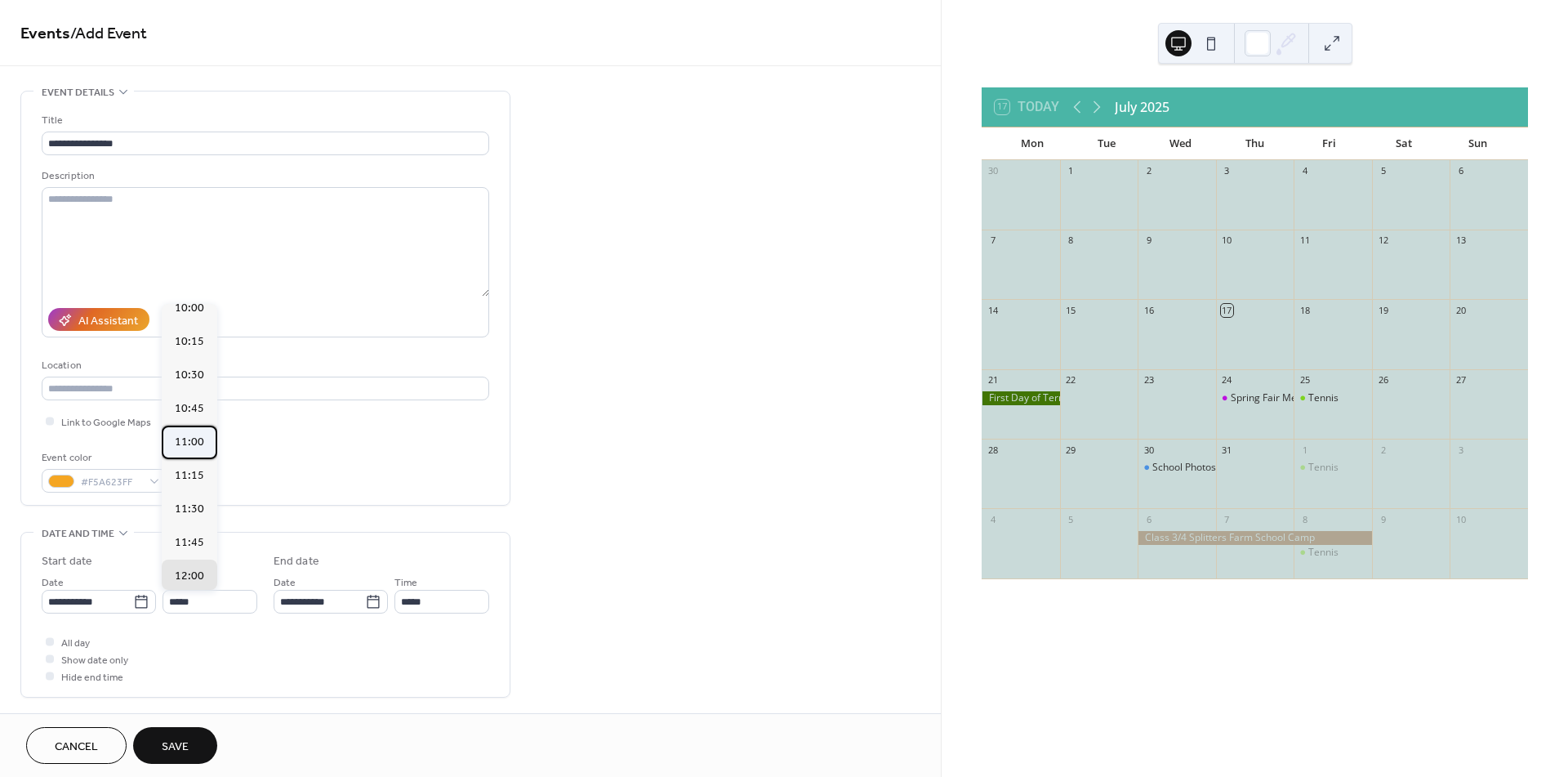 click on "11:00" at bounding box center [189, 442] 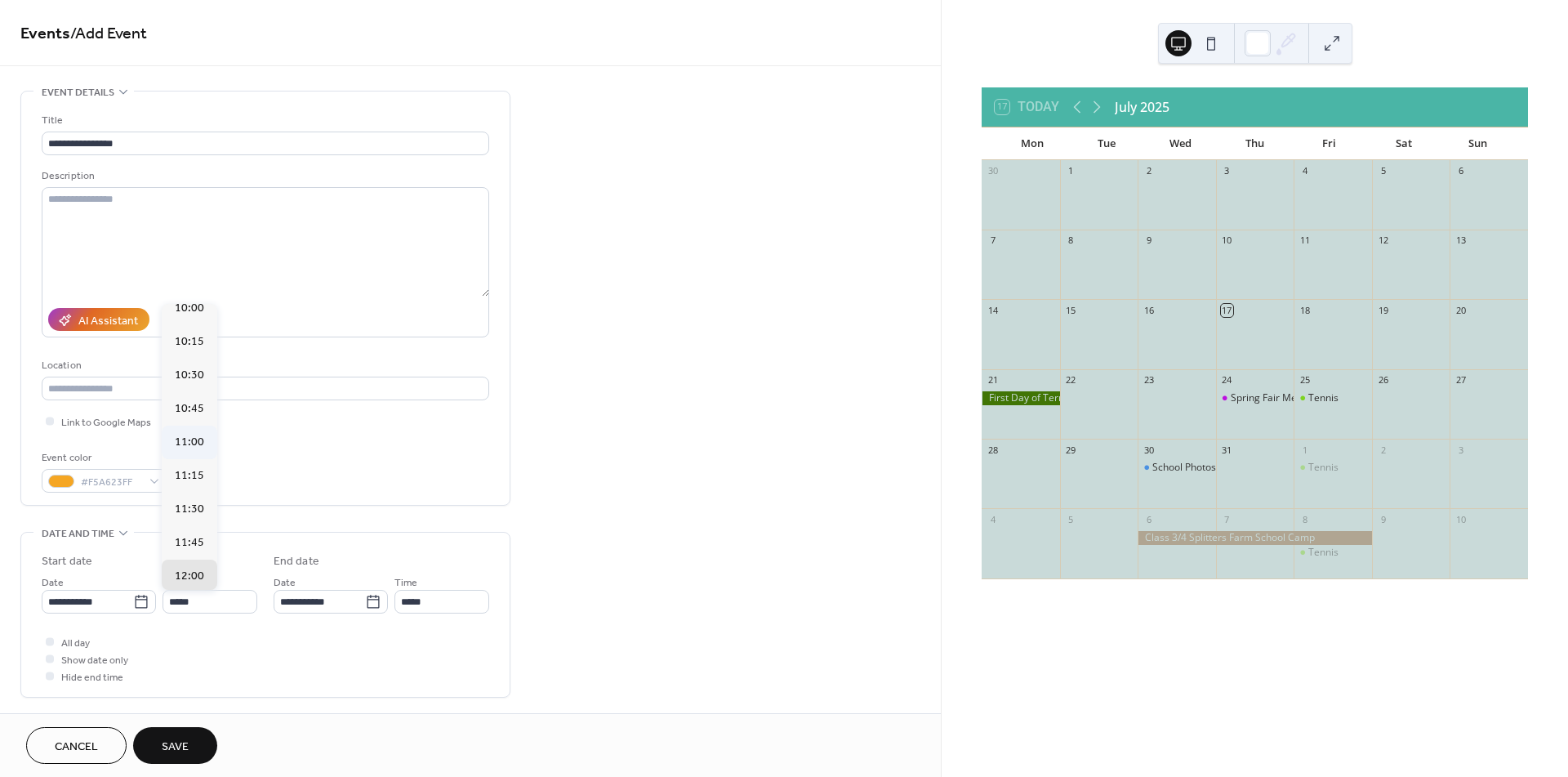 type on "*****" 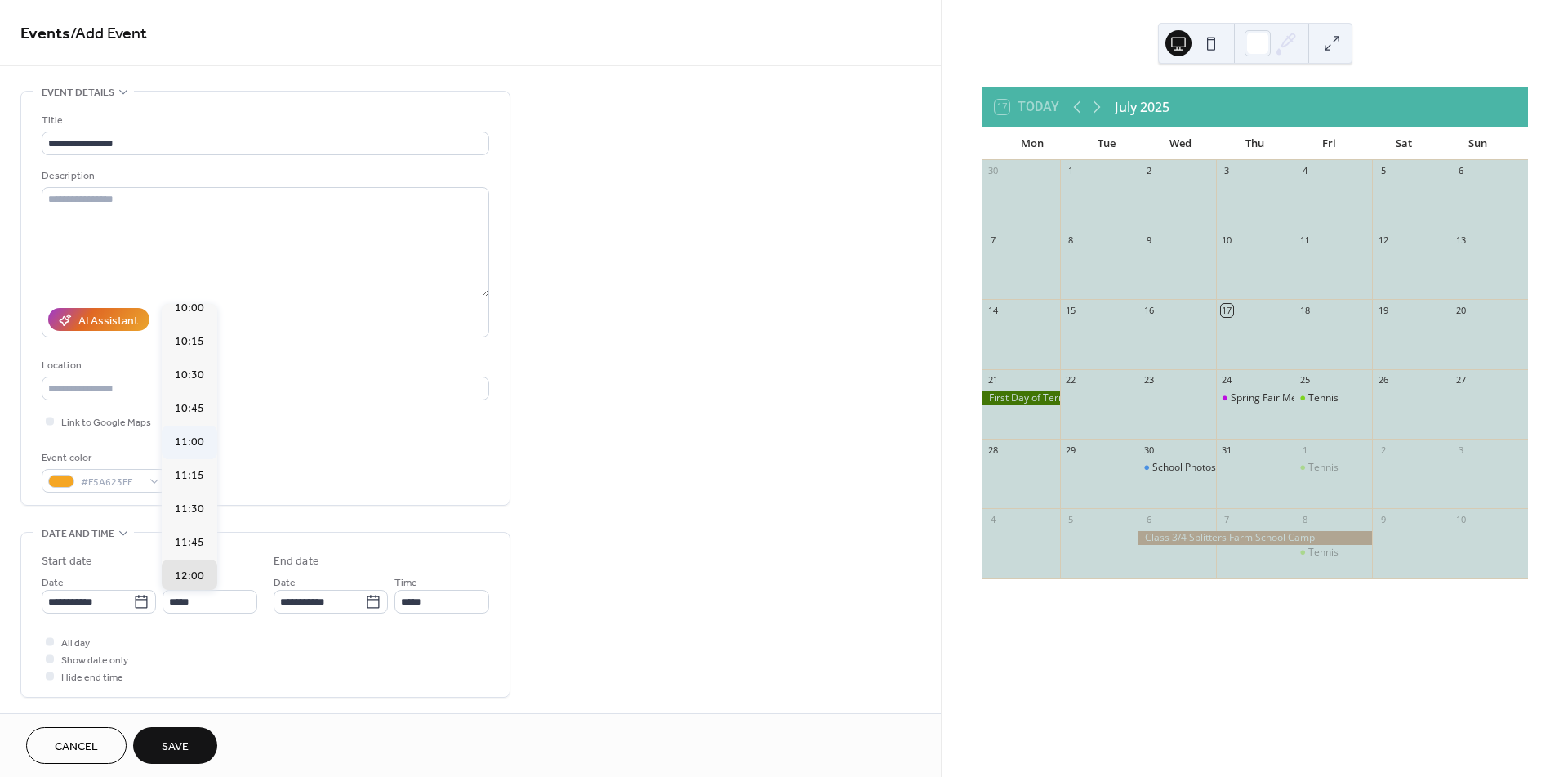 type on "*****" 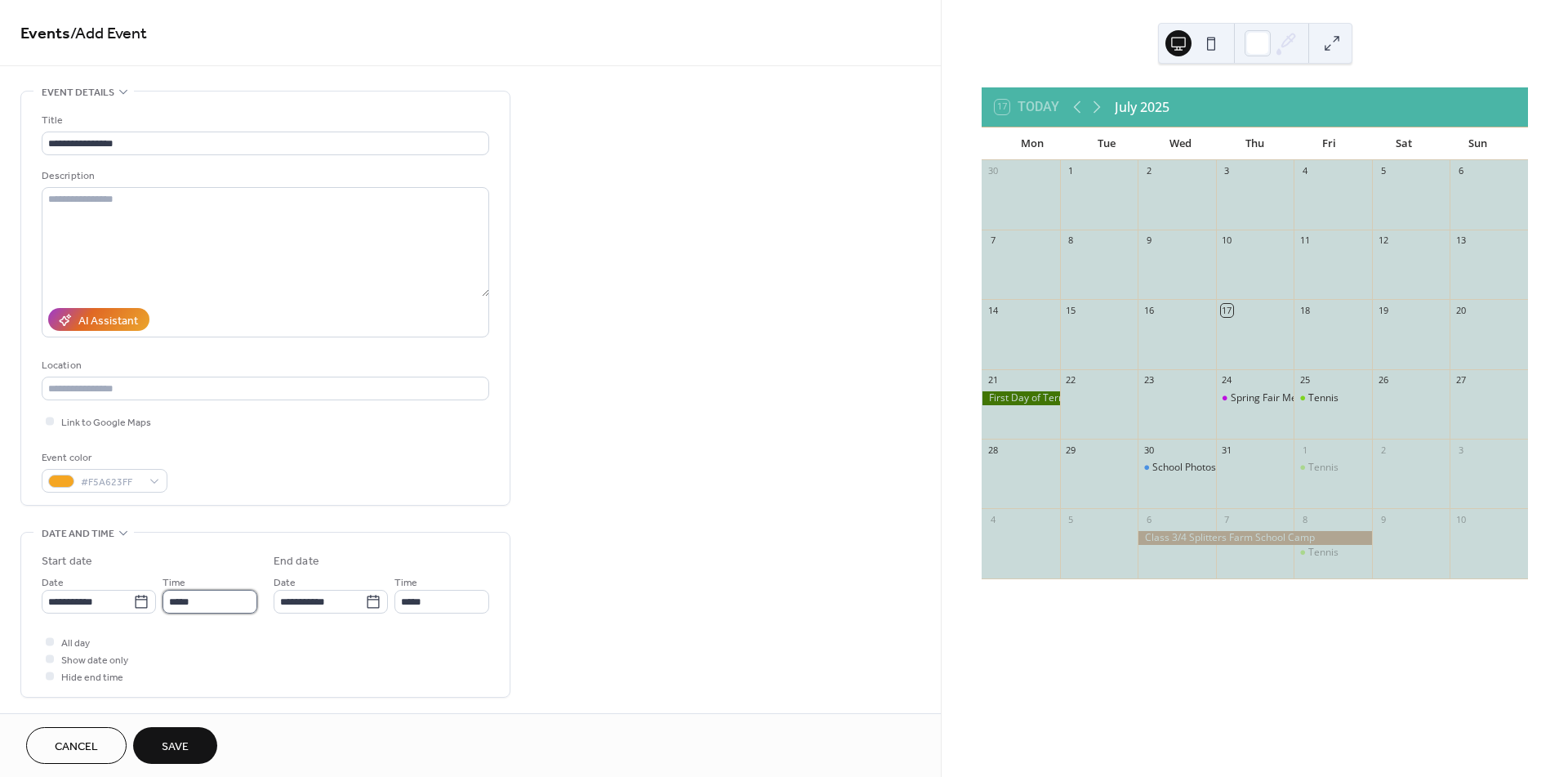 click on "*****" at bounding box center (210, 601) 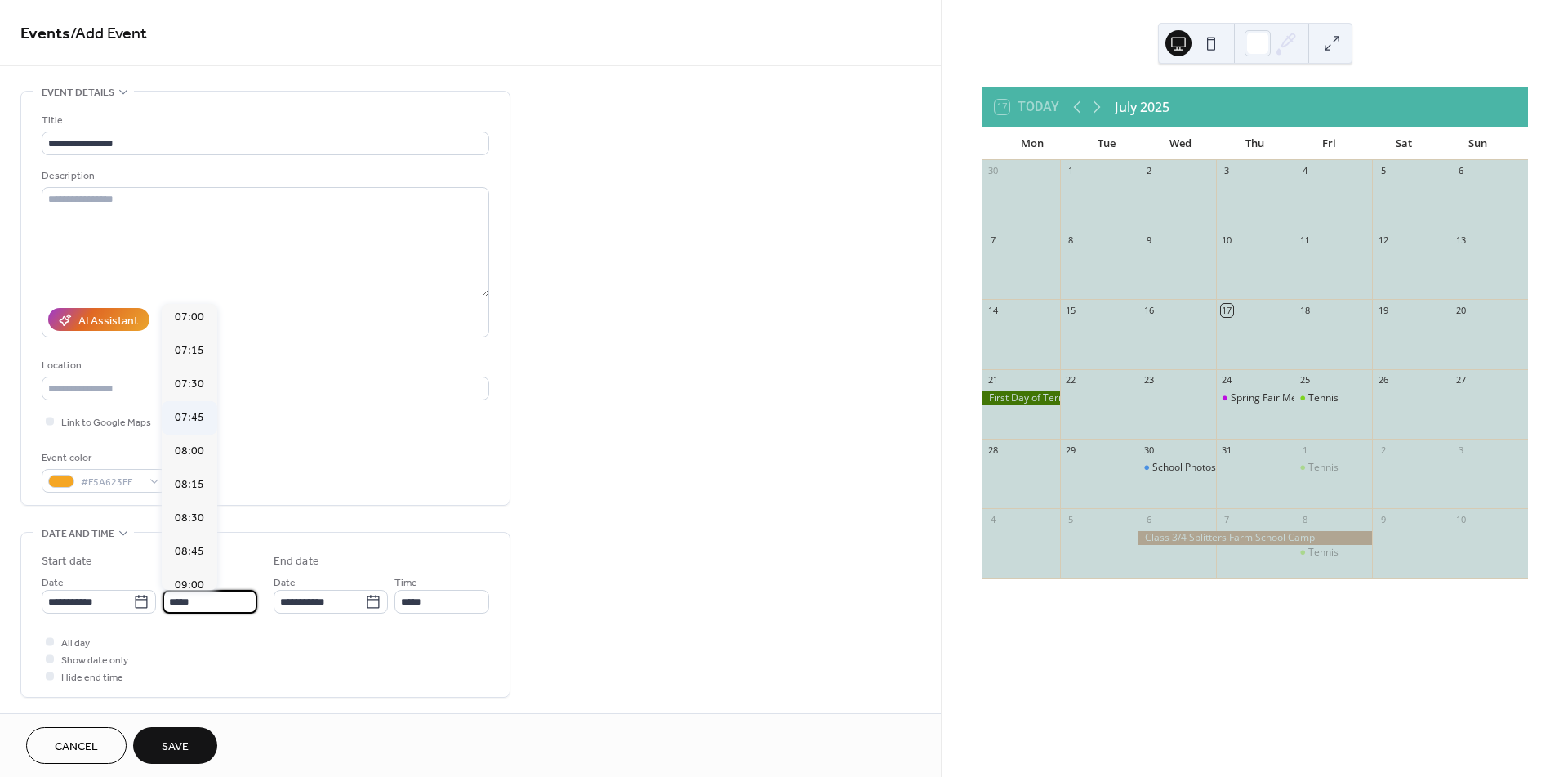 scroll, scrollTop: 944, scrollLeft: 0, axis: vertical 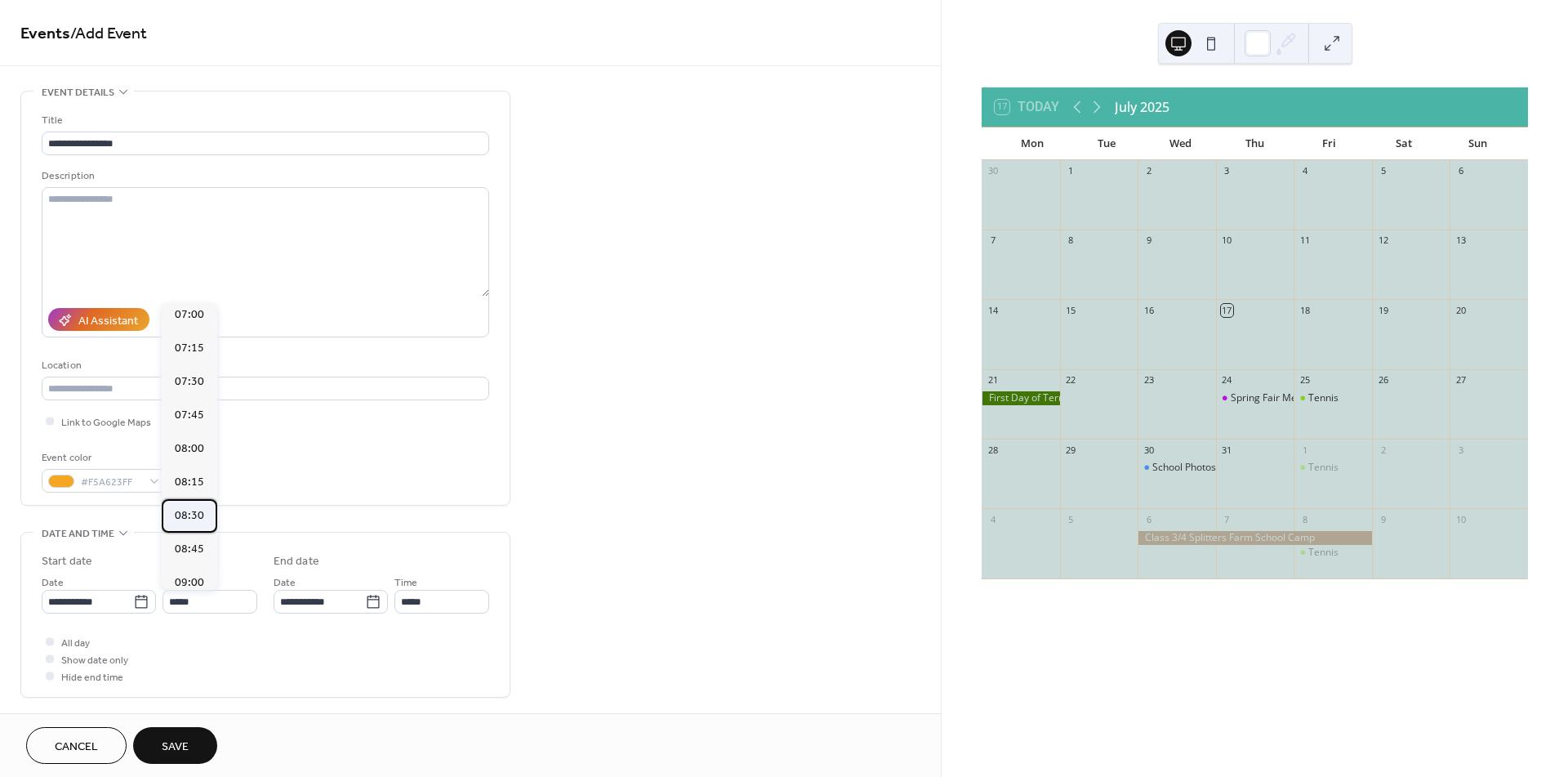 click on "08:30" at bounding box center (189, 516) 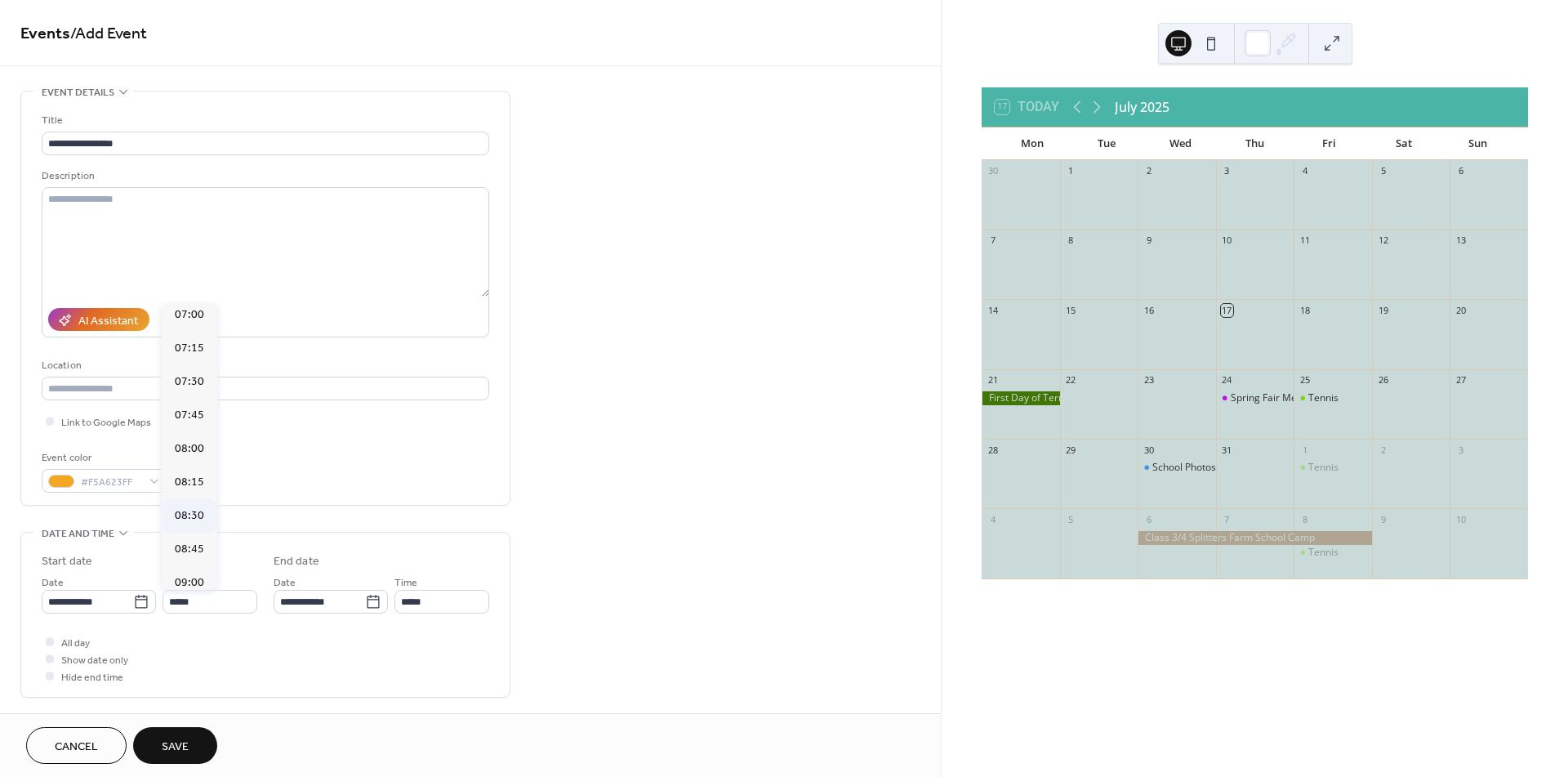 type on "*****" 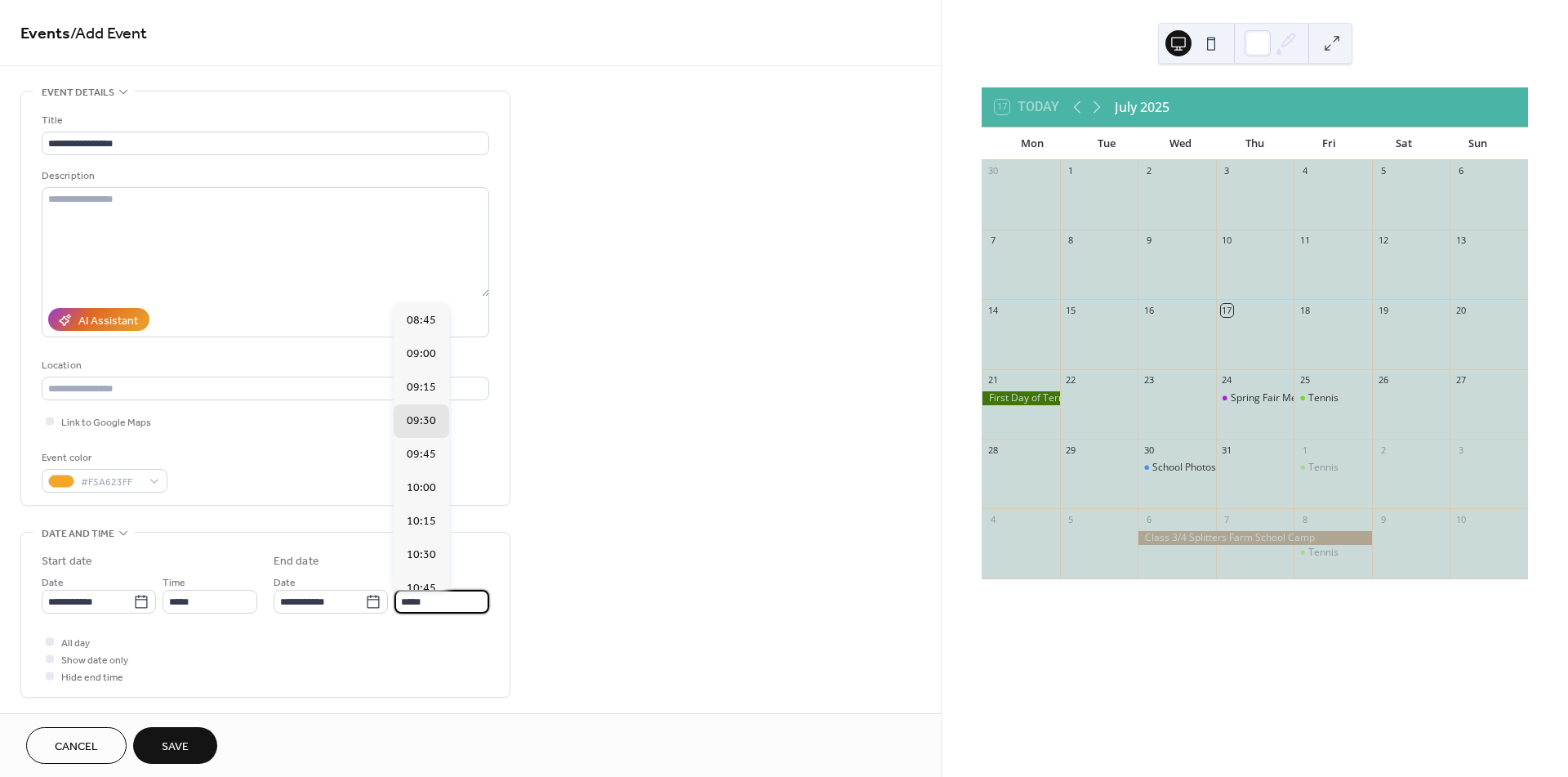 click on "*****" at bounding box center [442, 601] 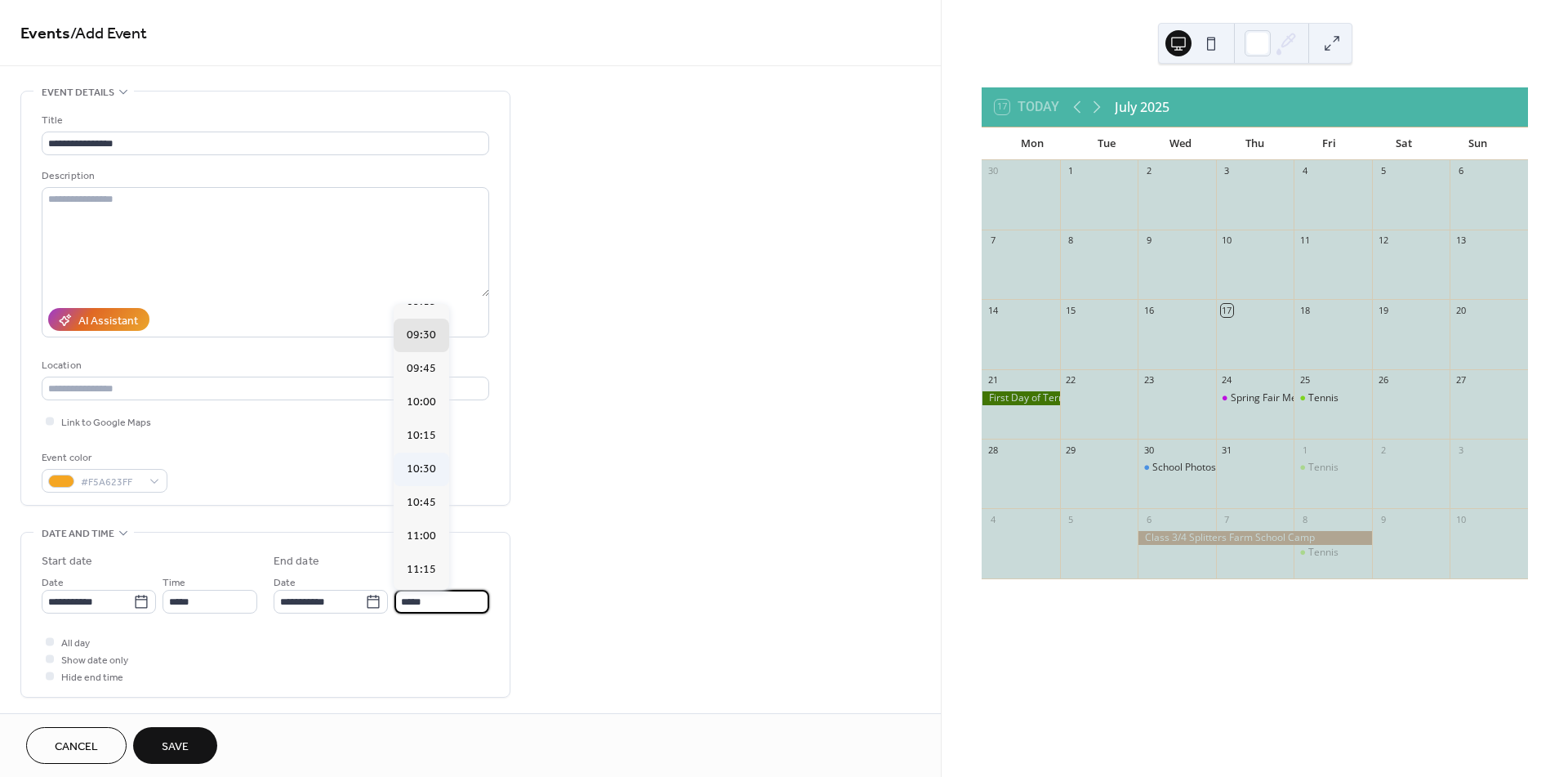 scroll, scrollTop: 91, scrollLeft: 0, axis: vertical 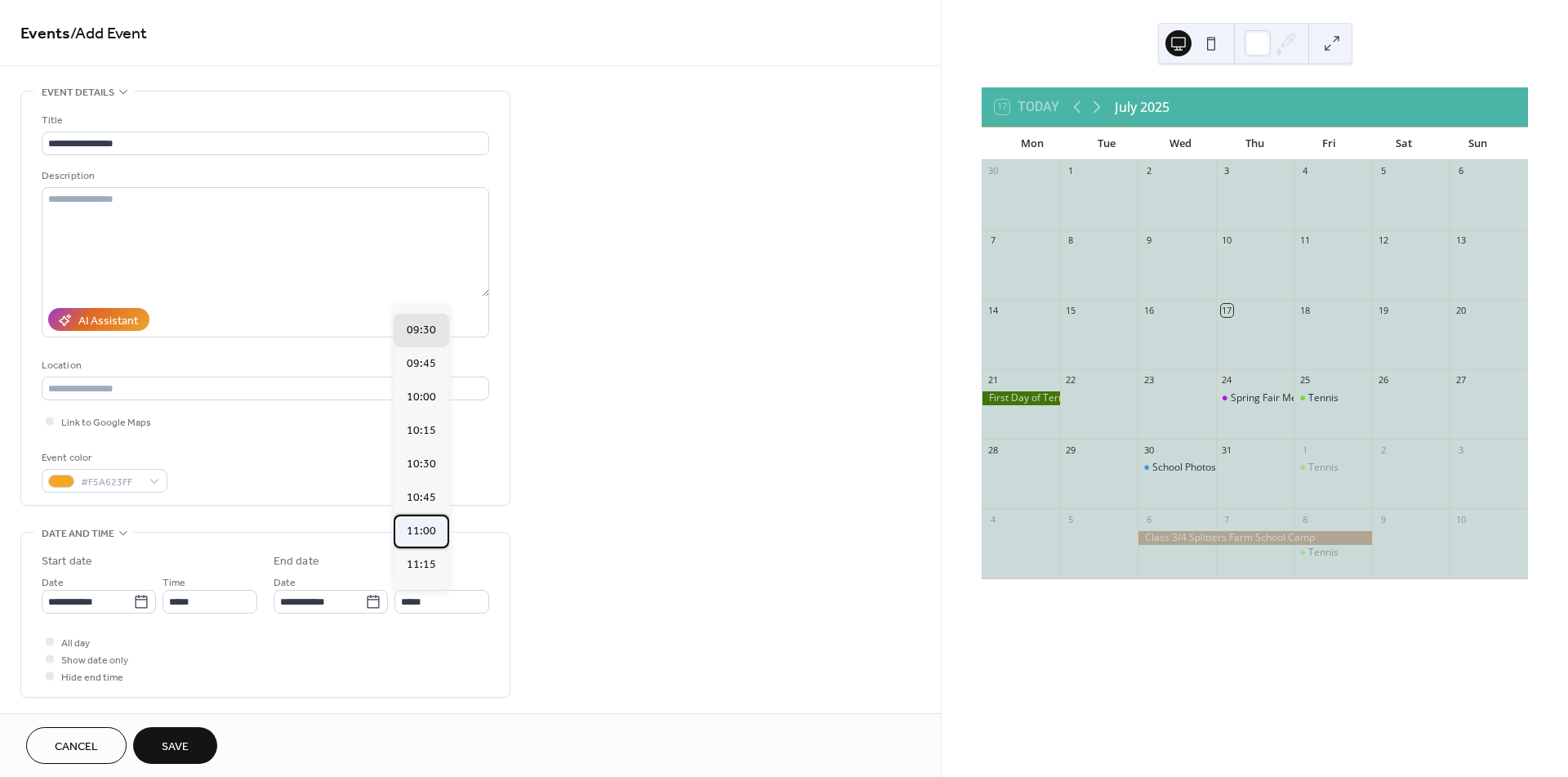 click on "11:00" at bounding box center [421, 531] 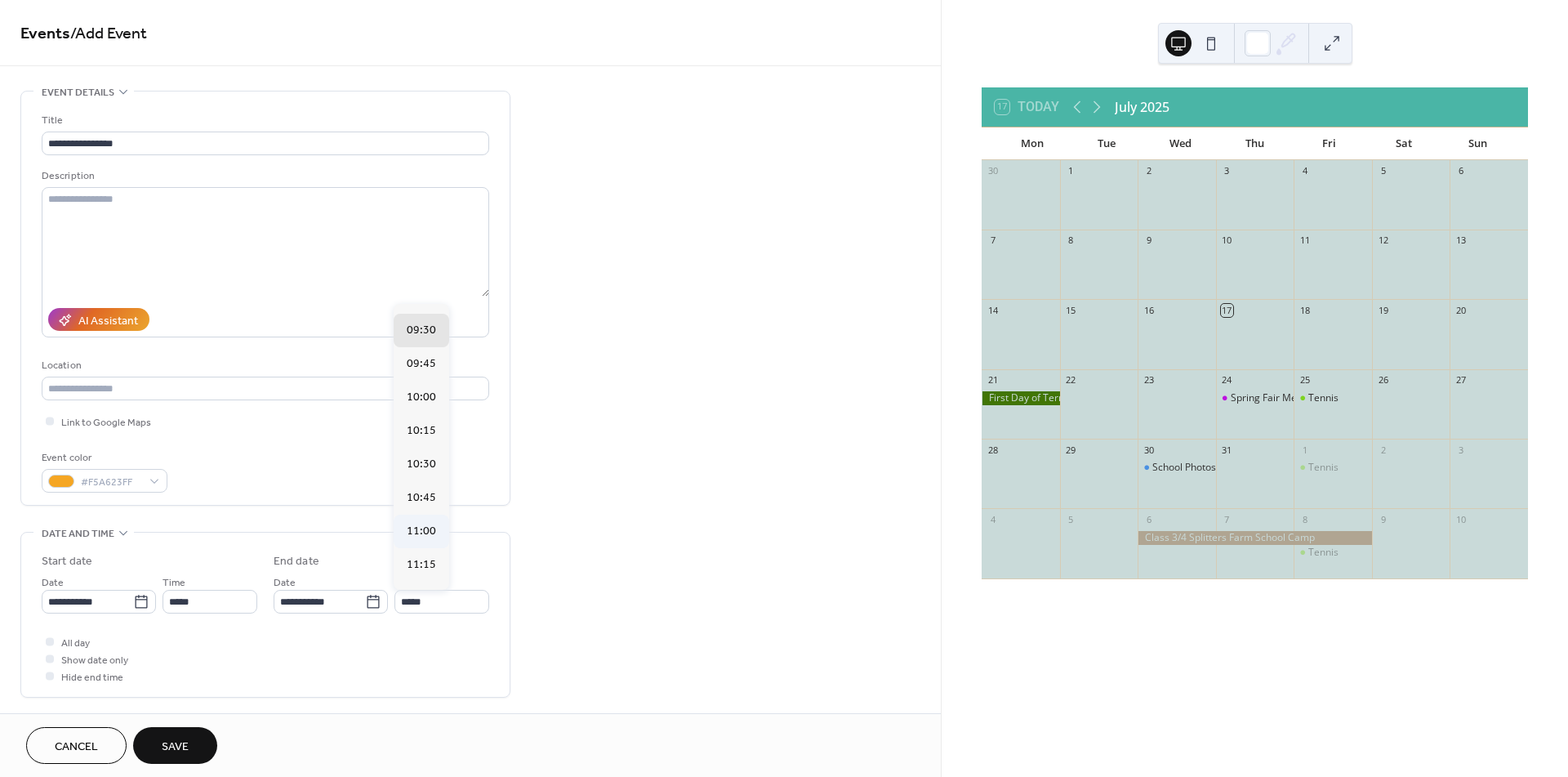 type on "*****" 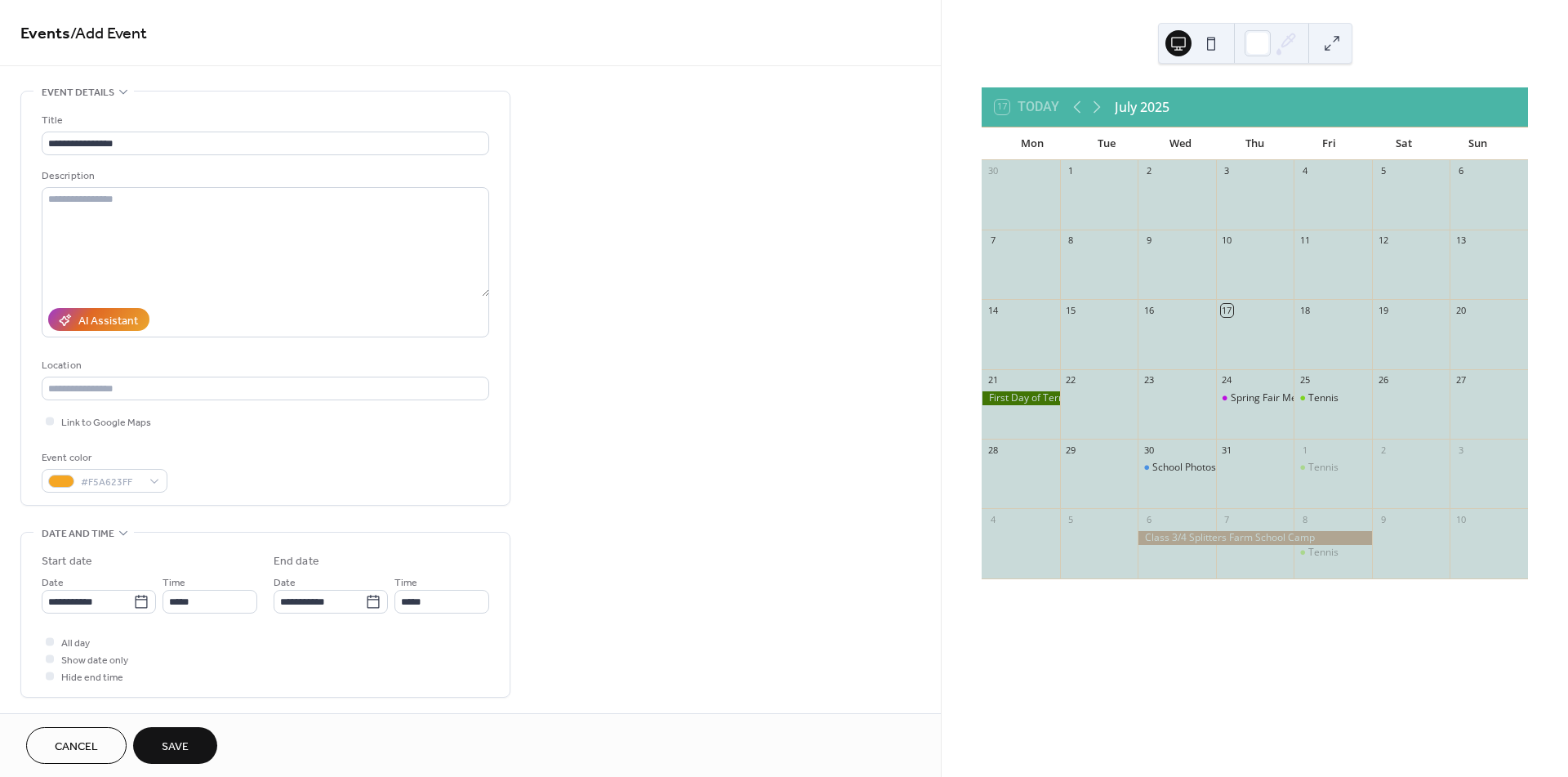 click on "Save" at bounding box center (175, 745) 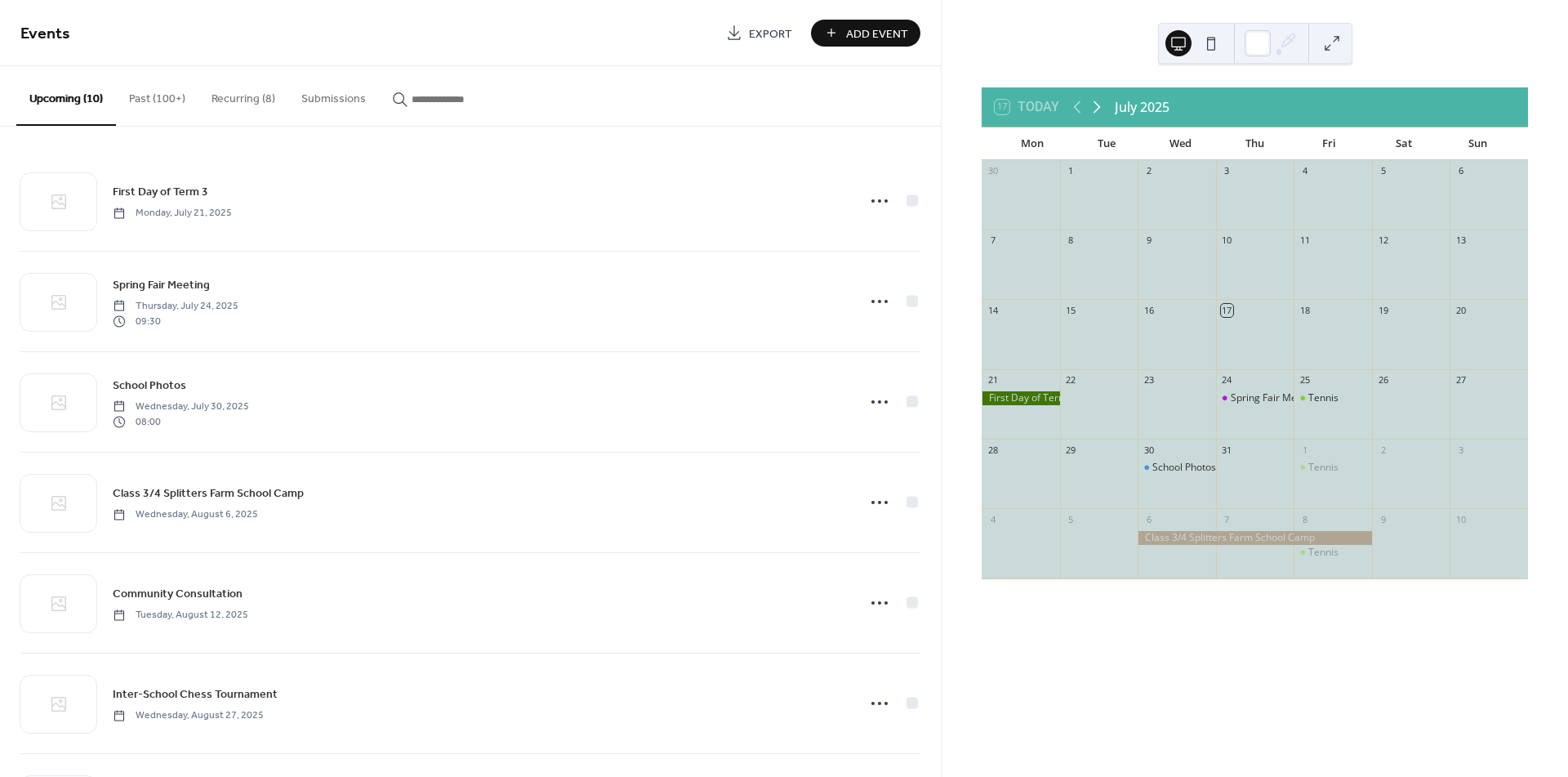 click 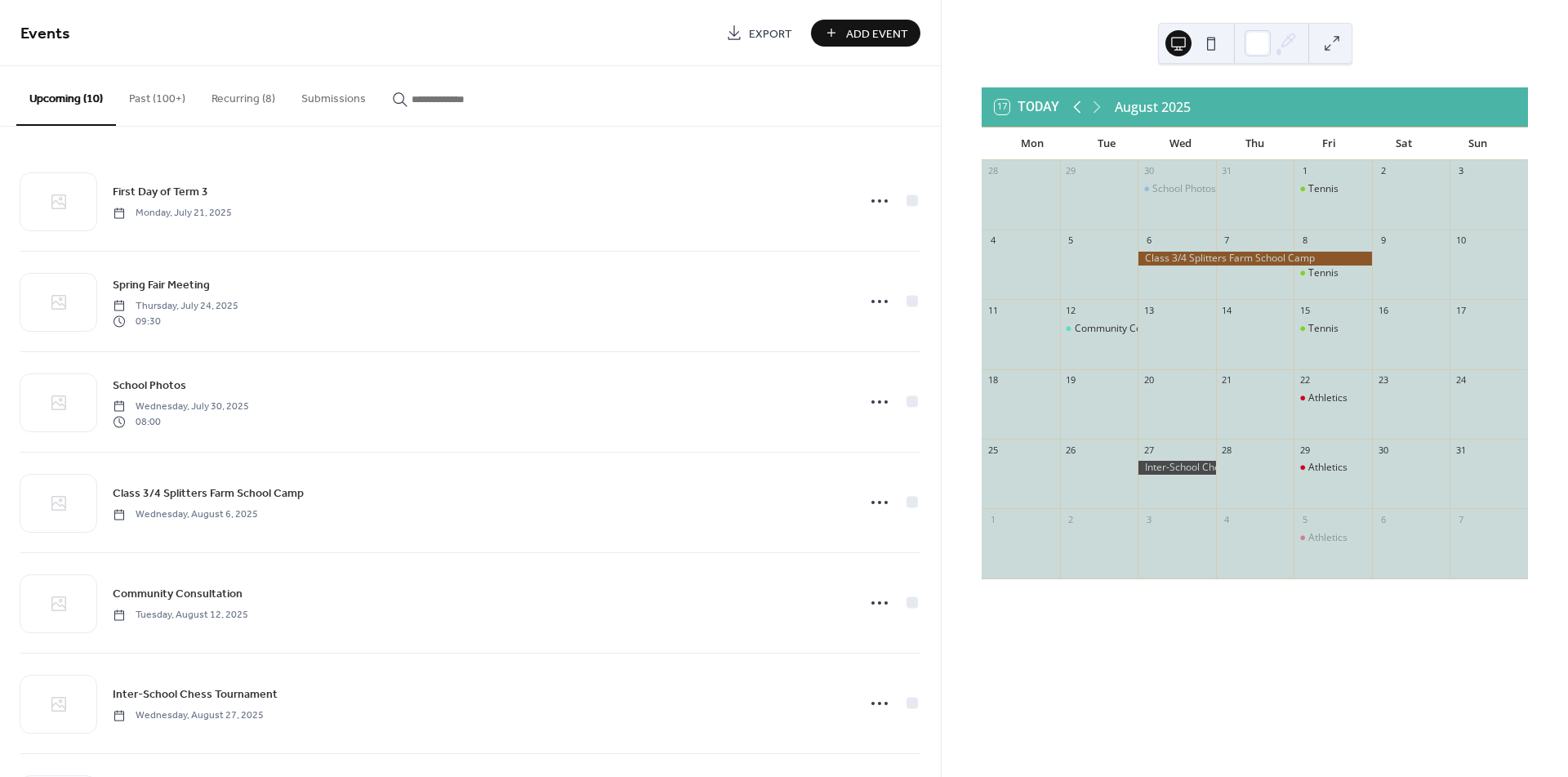 click 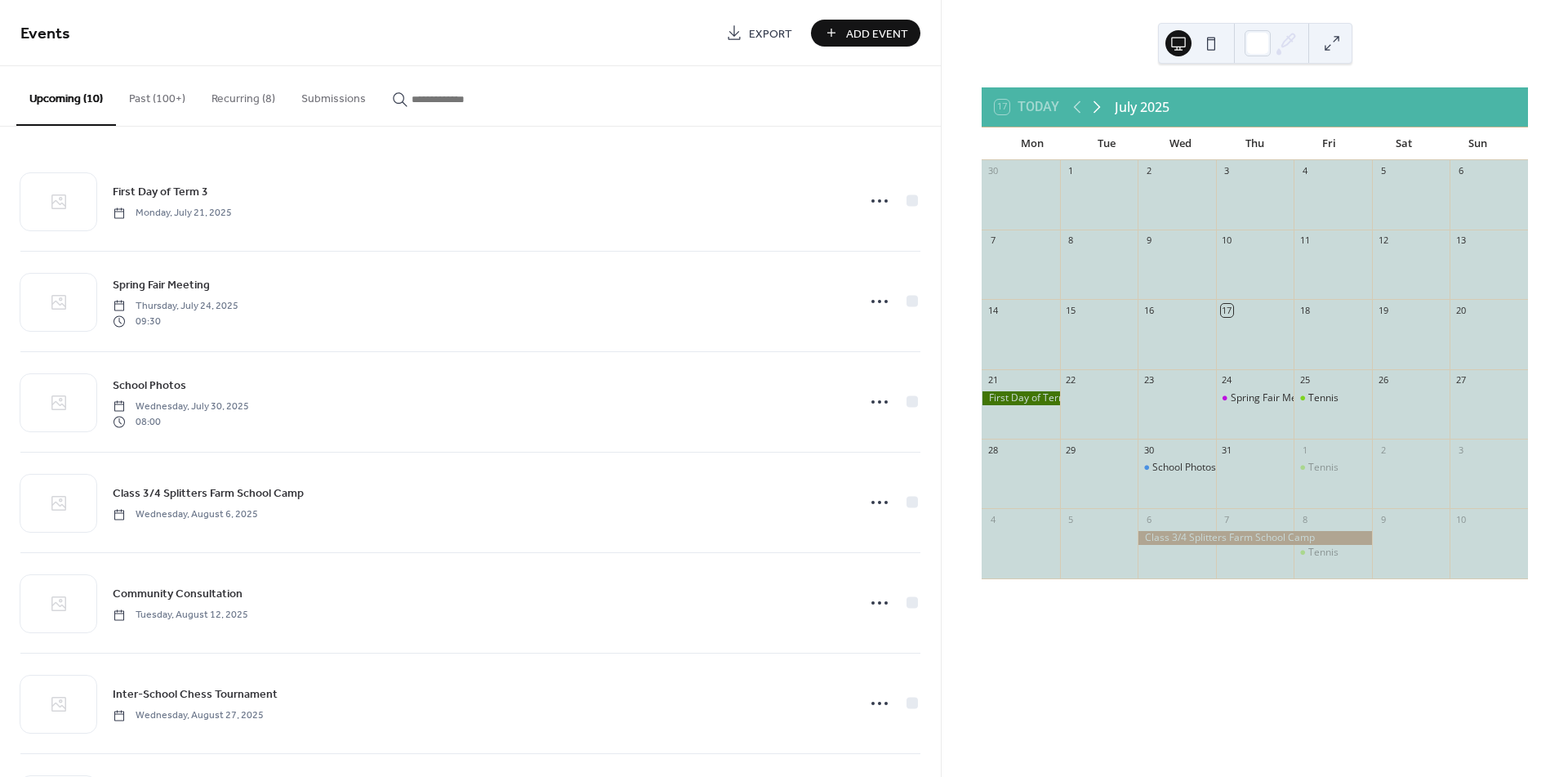 click 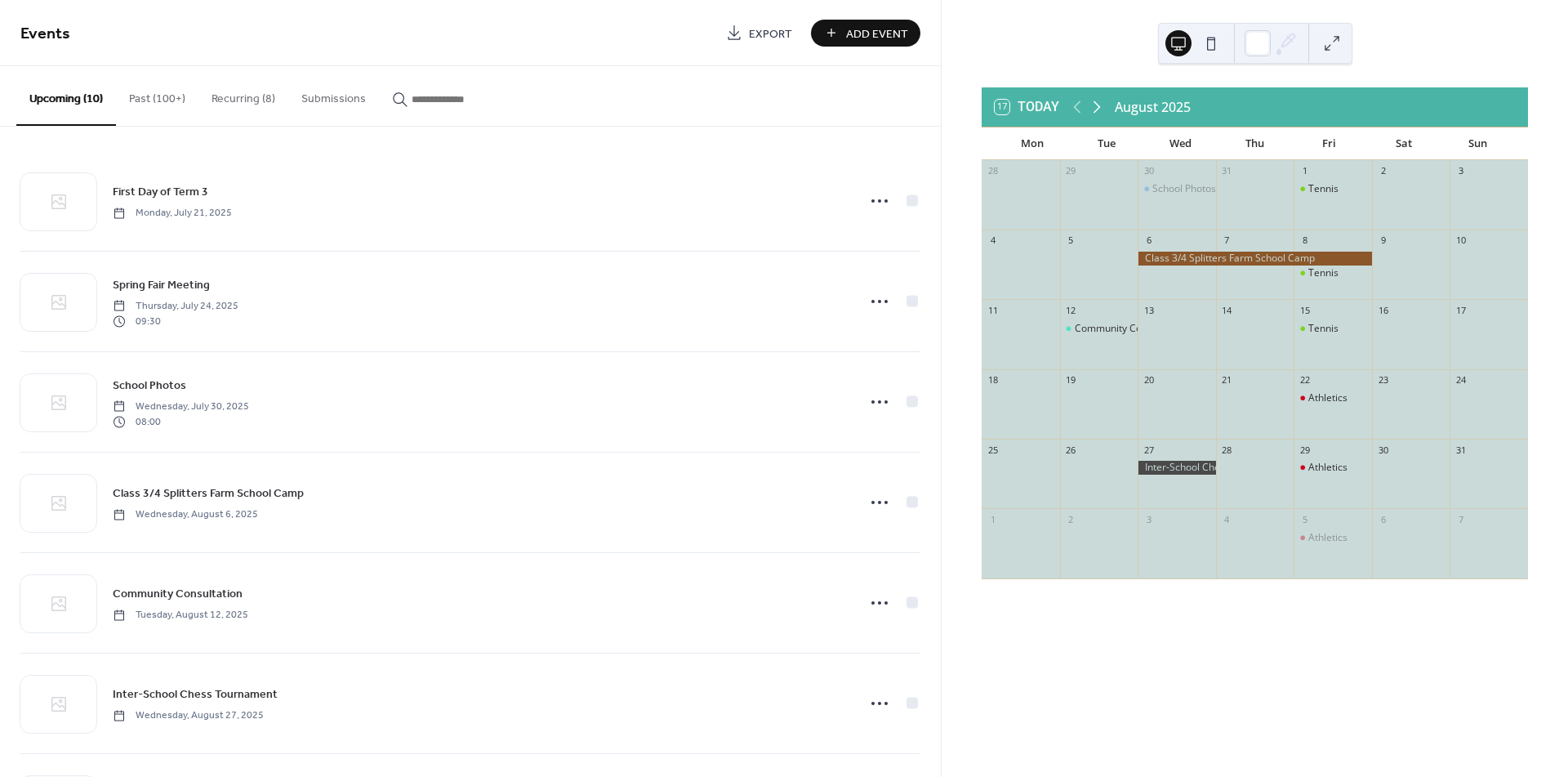 click 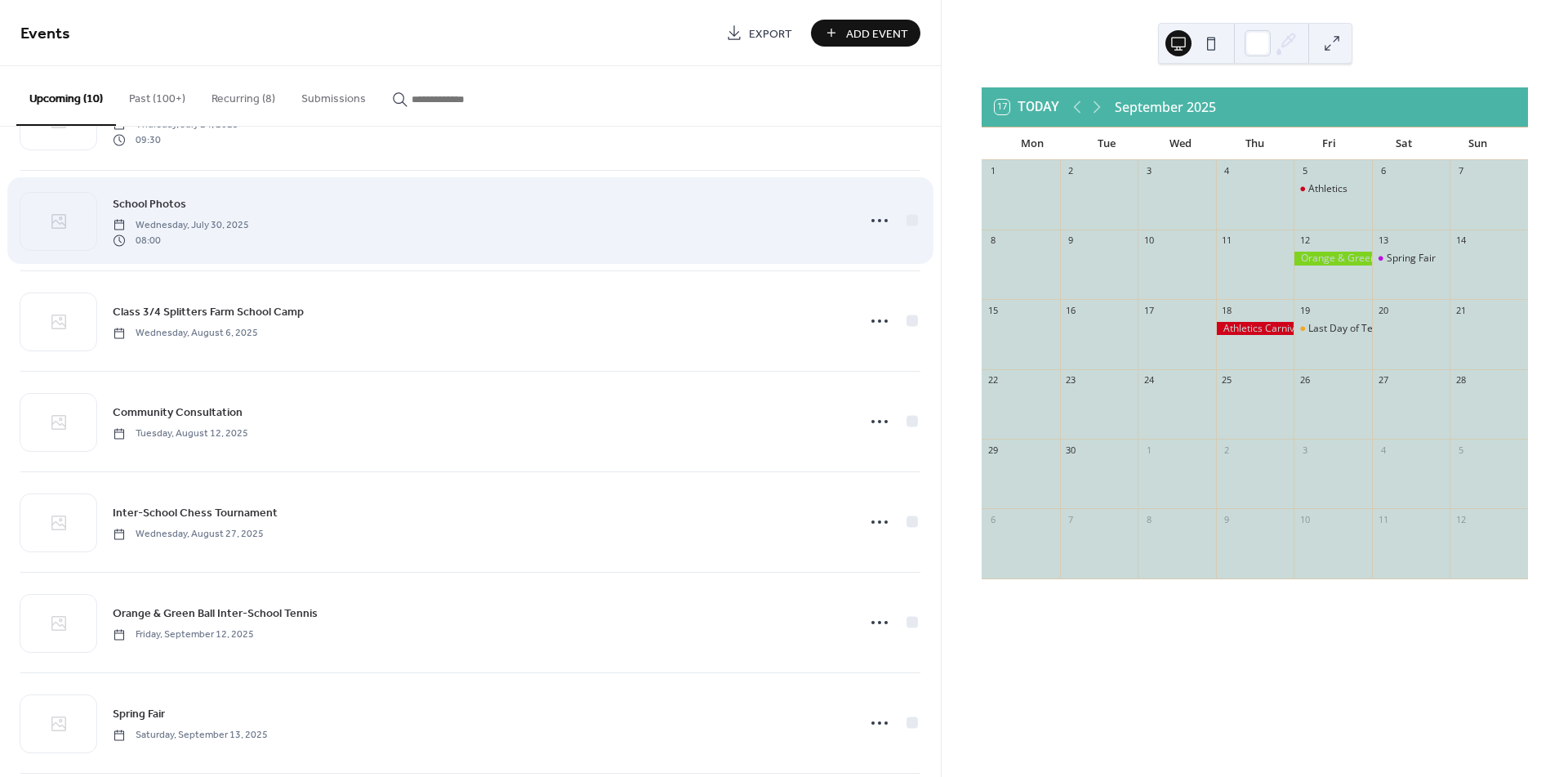 scroll, scrollTop: 272, scrollLeft: 0, axis: vertical 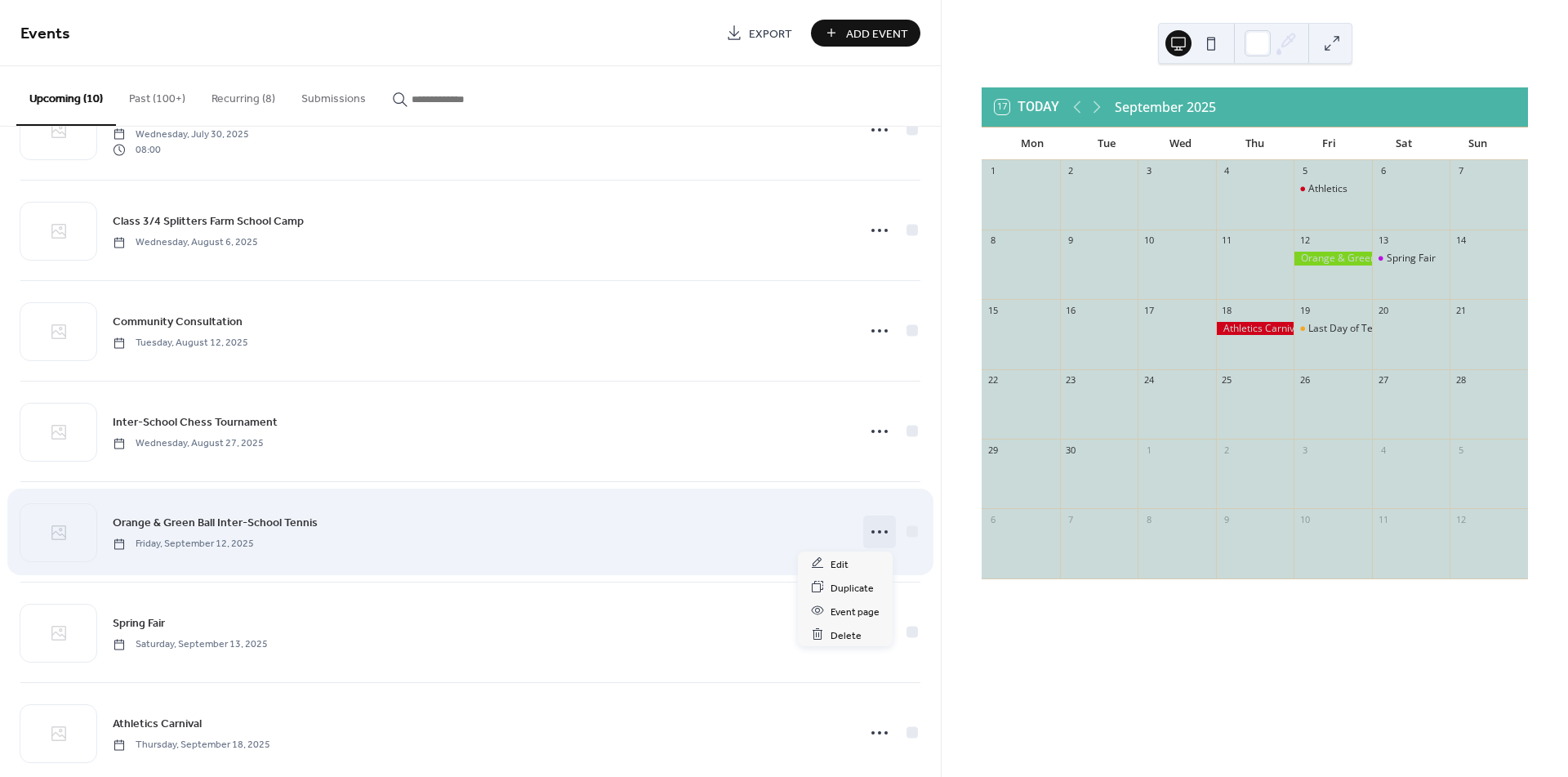 click 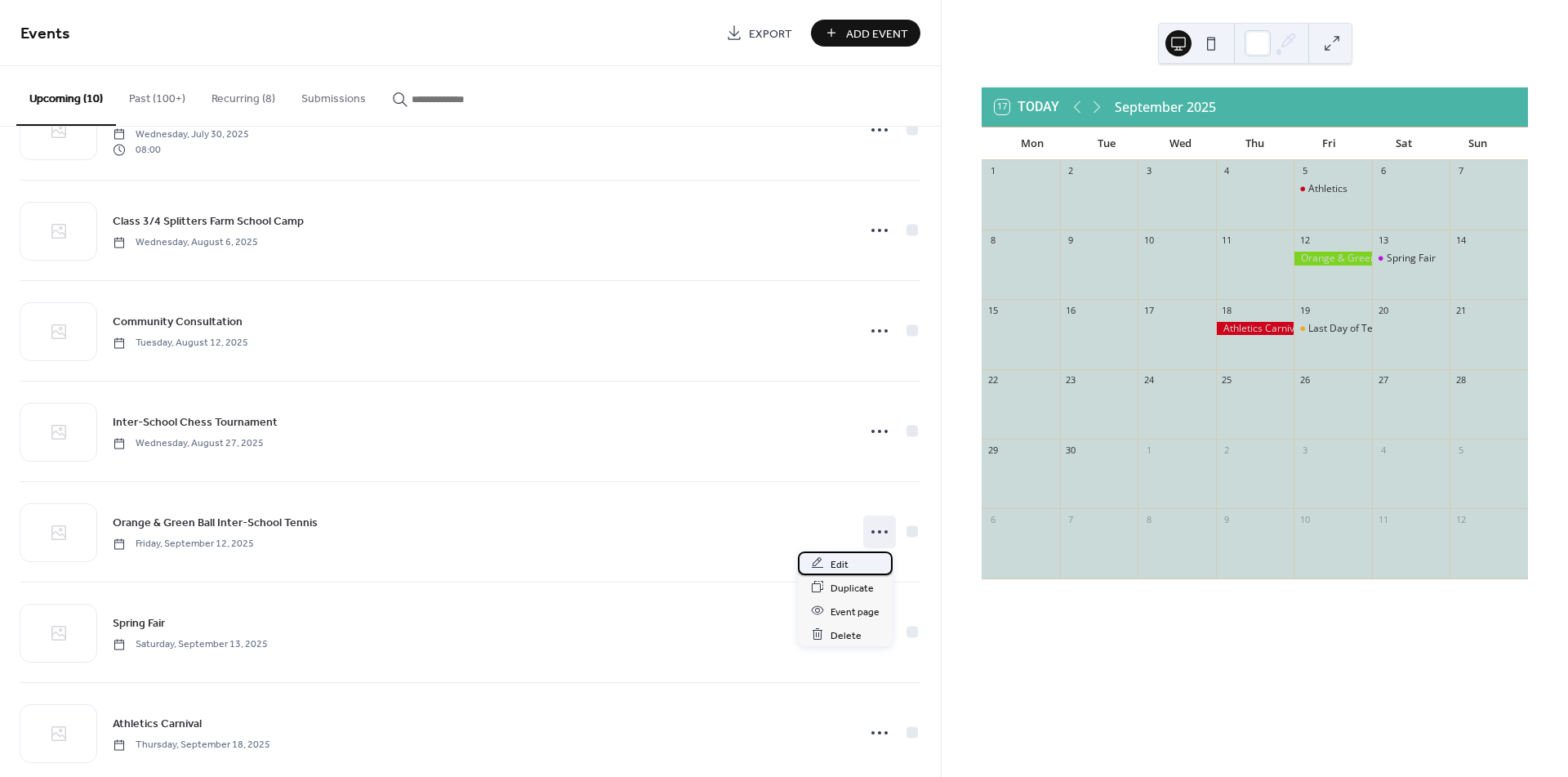 click on "Edit" at bounding box center [845, 563] 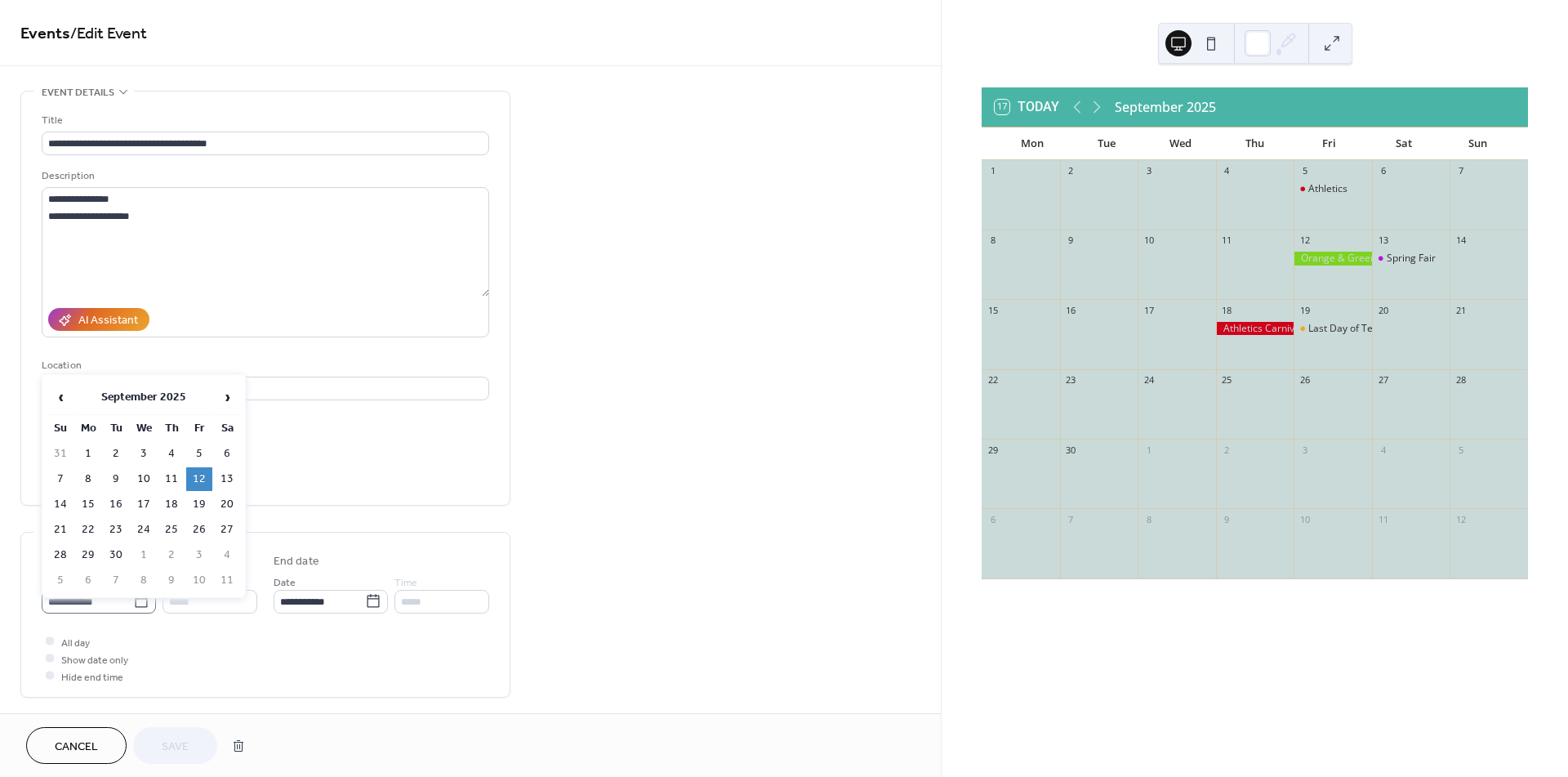 click 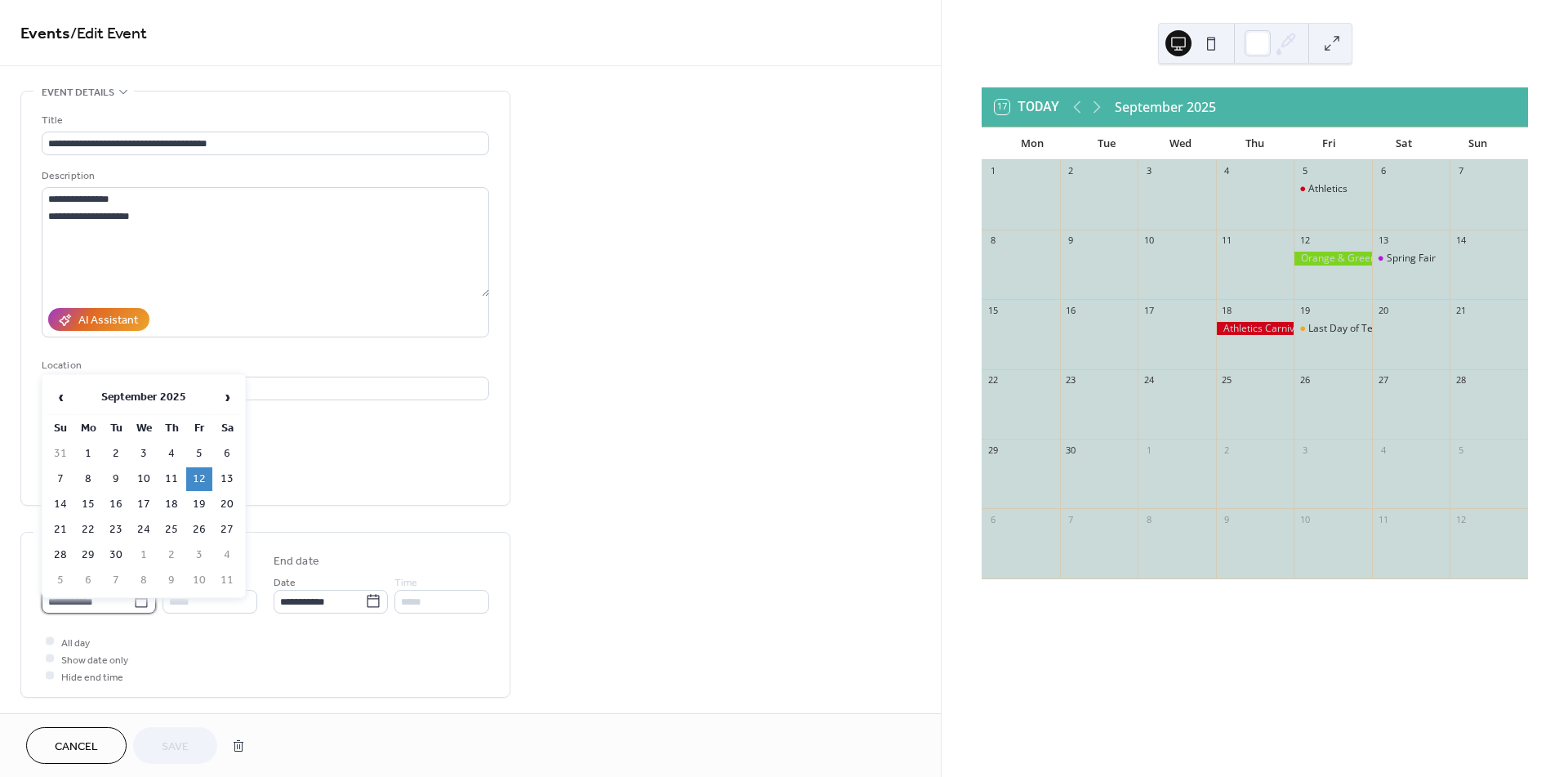 click on "**********" at bounding box center [87, 601] 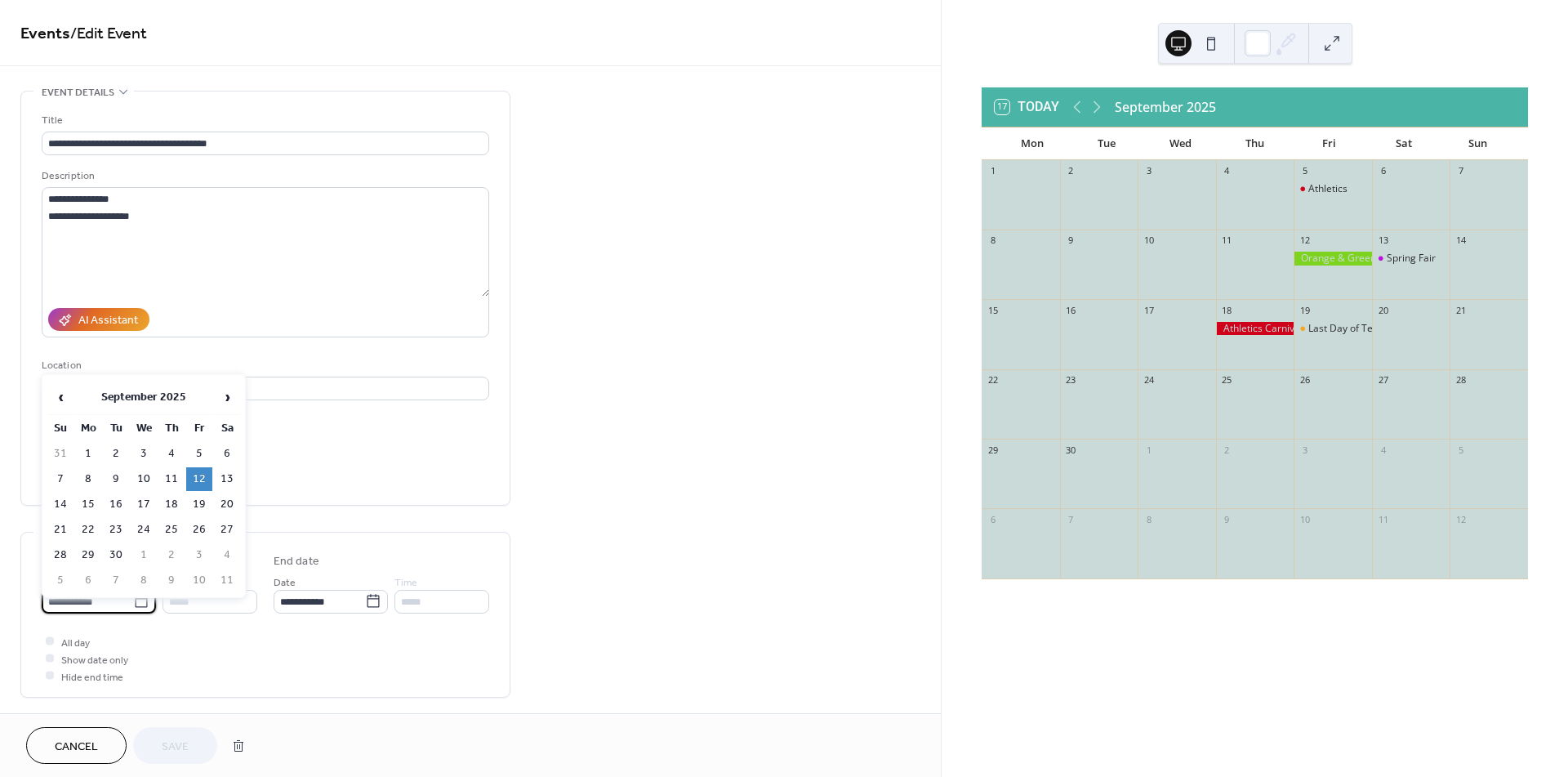 click on "*****" at bounding box center (210, 601) 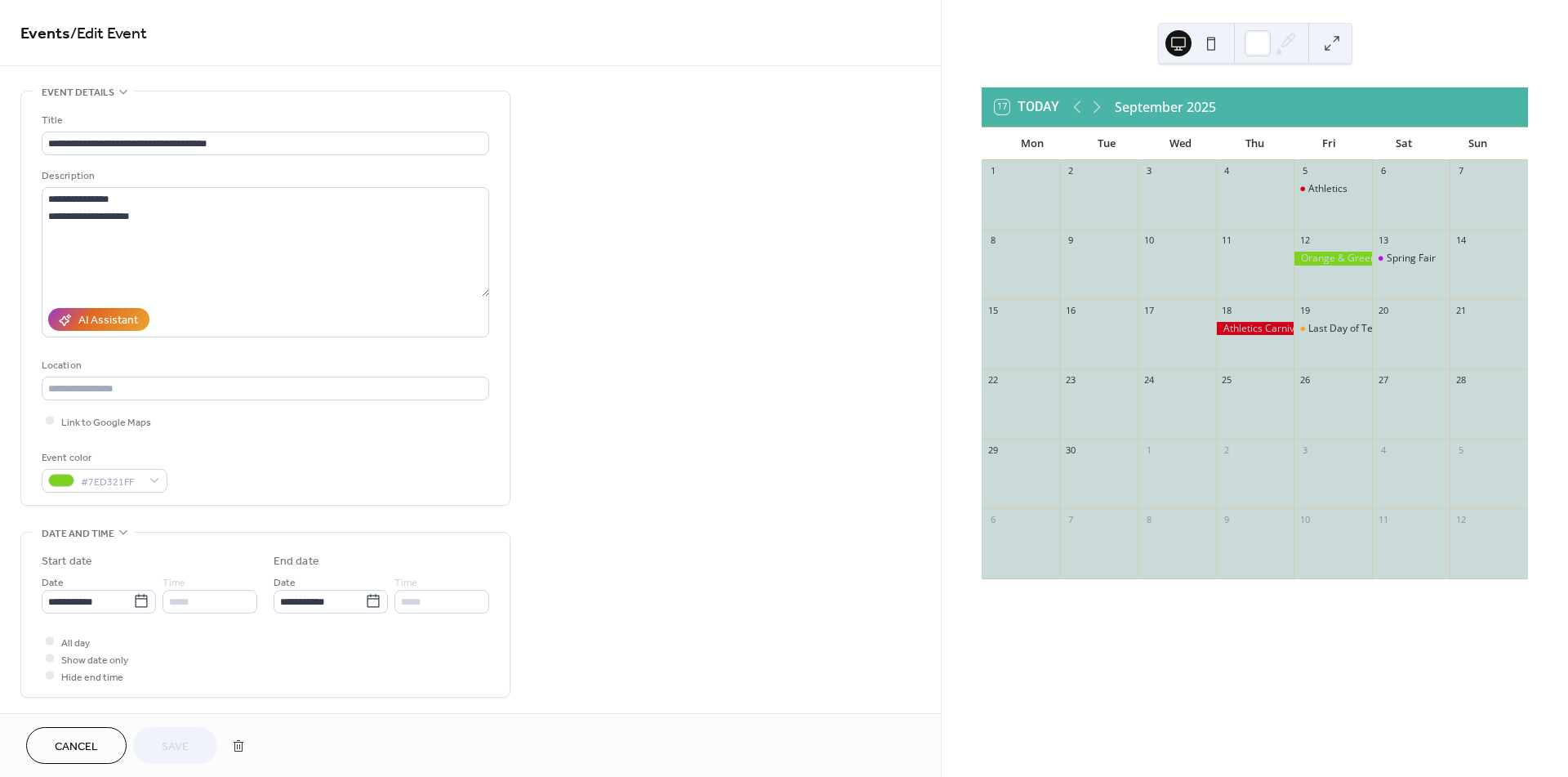 click at bounding box center [50, 659] 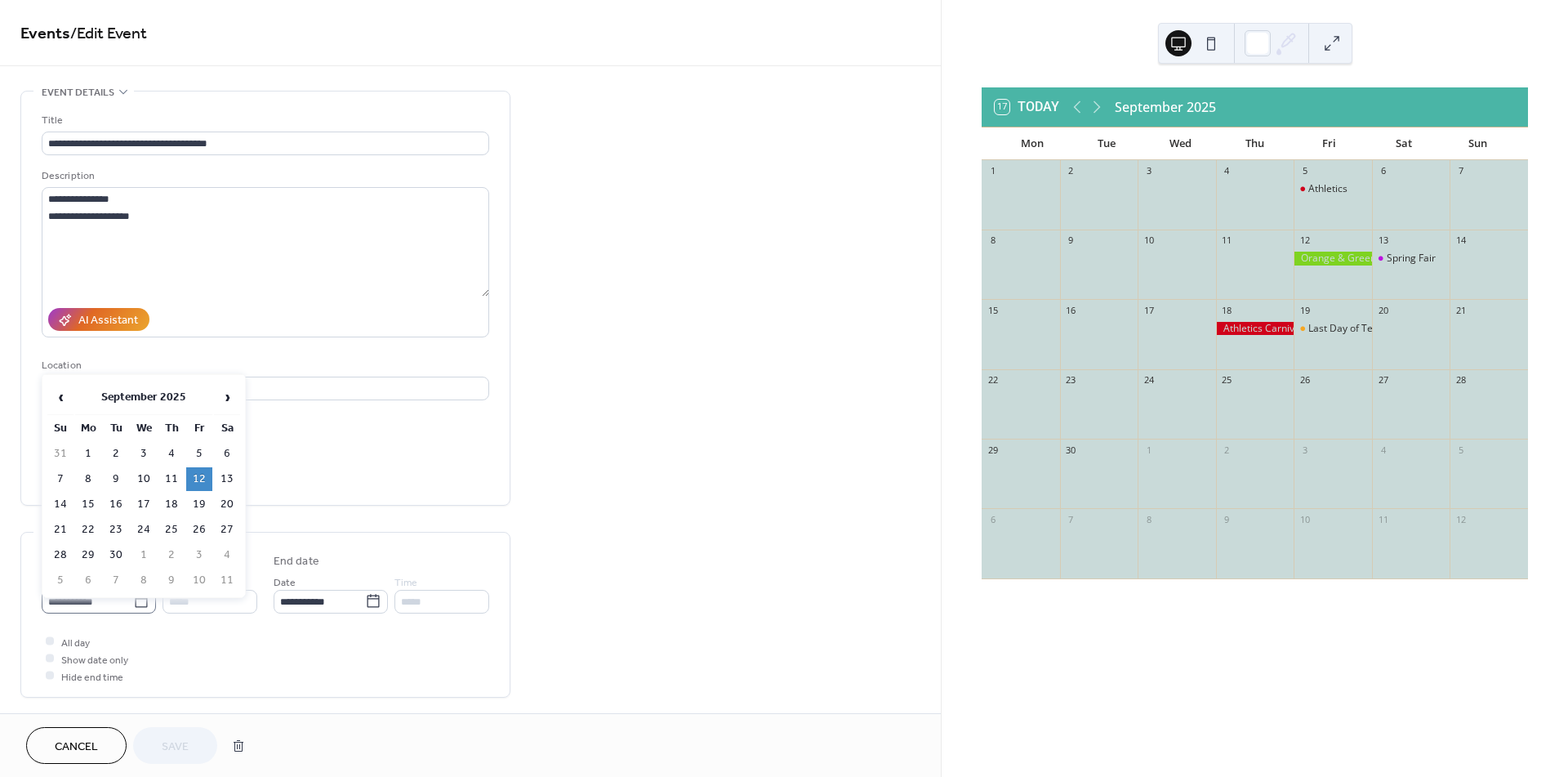 click 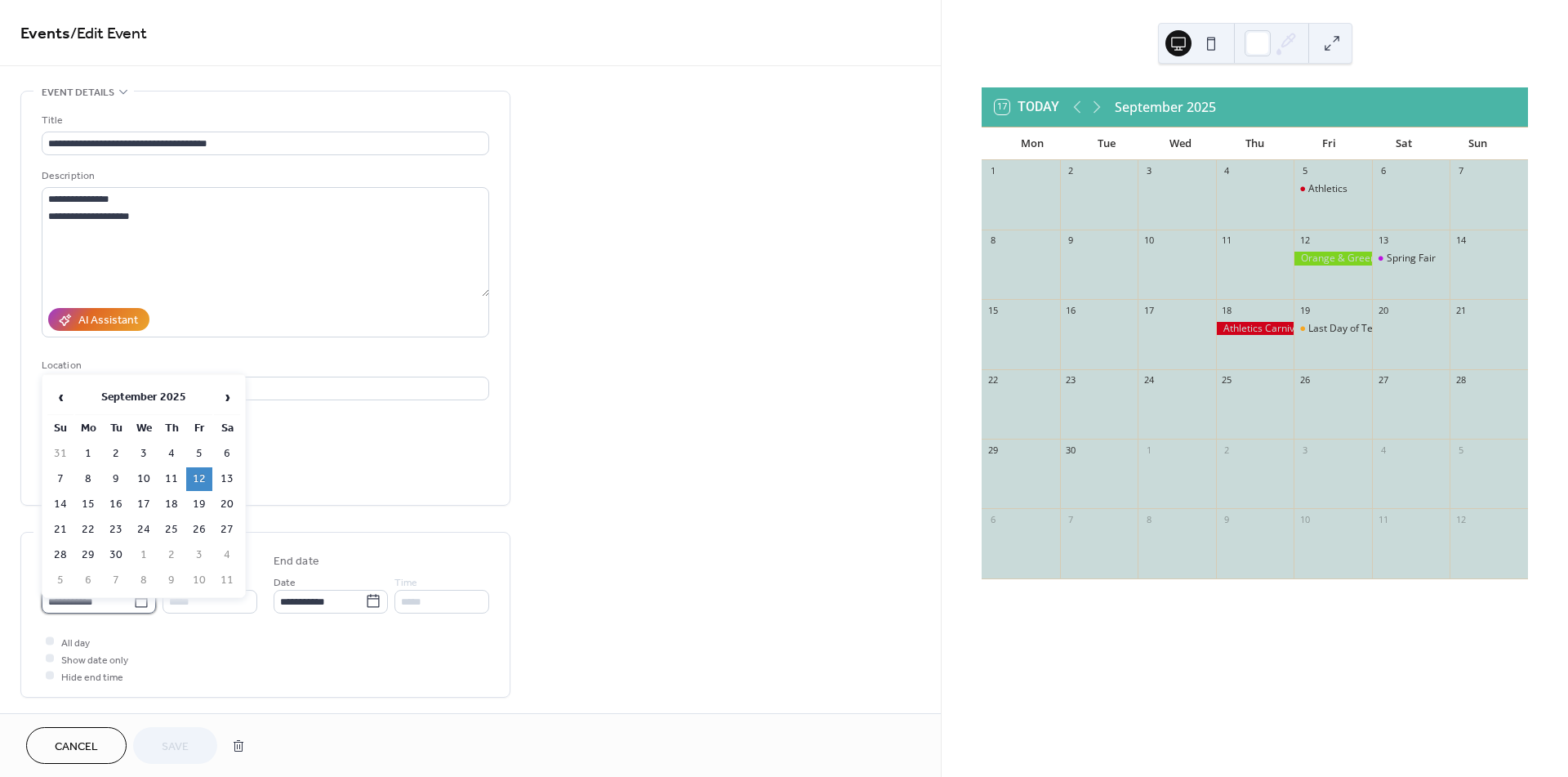 click on "**********" at bounding box center (87, 601) 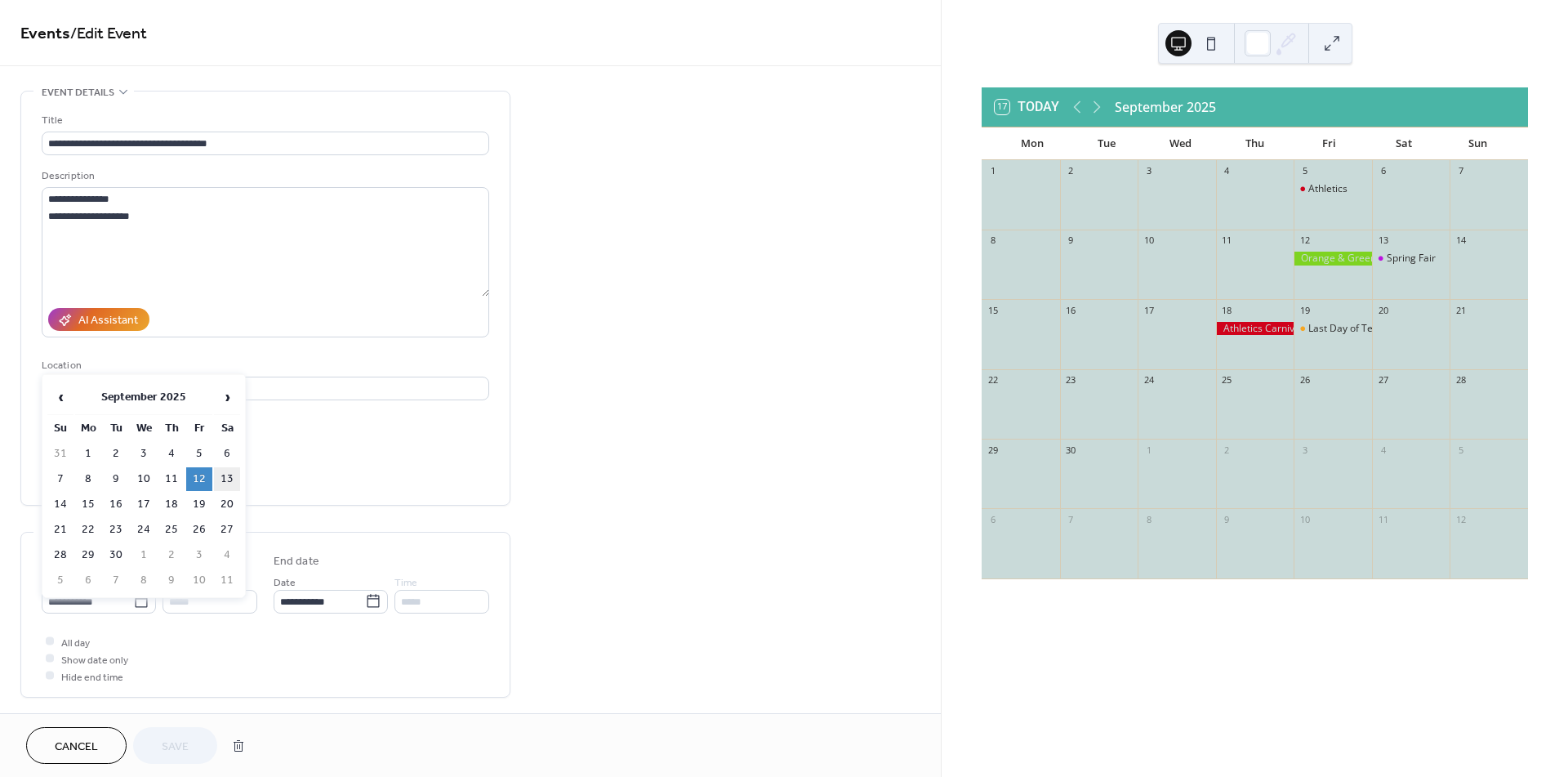 click on "13" at bounding box center [227, 479] 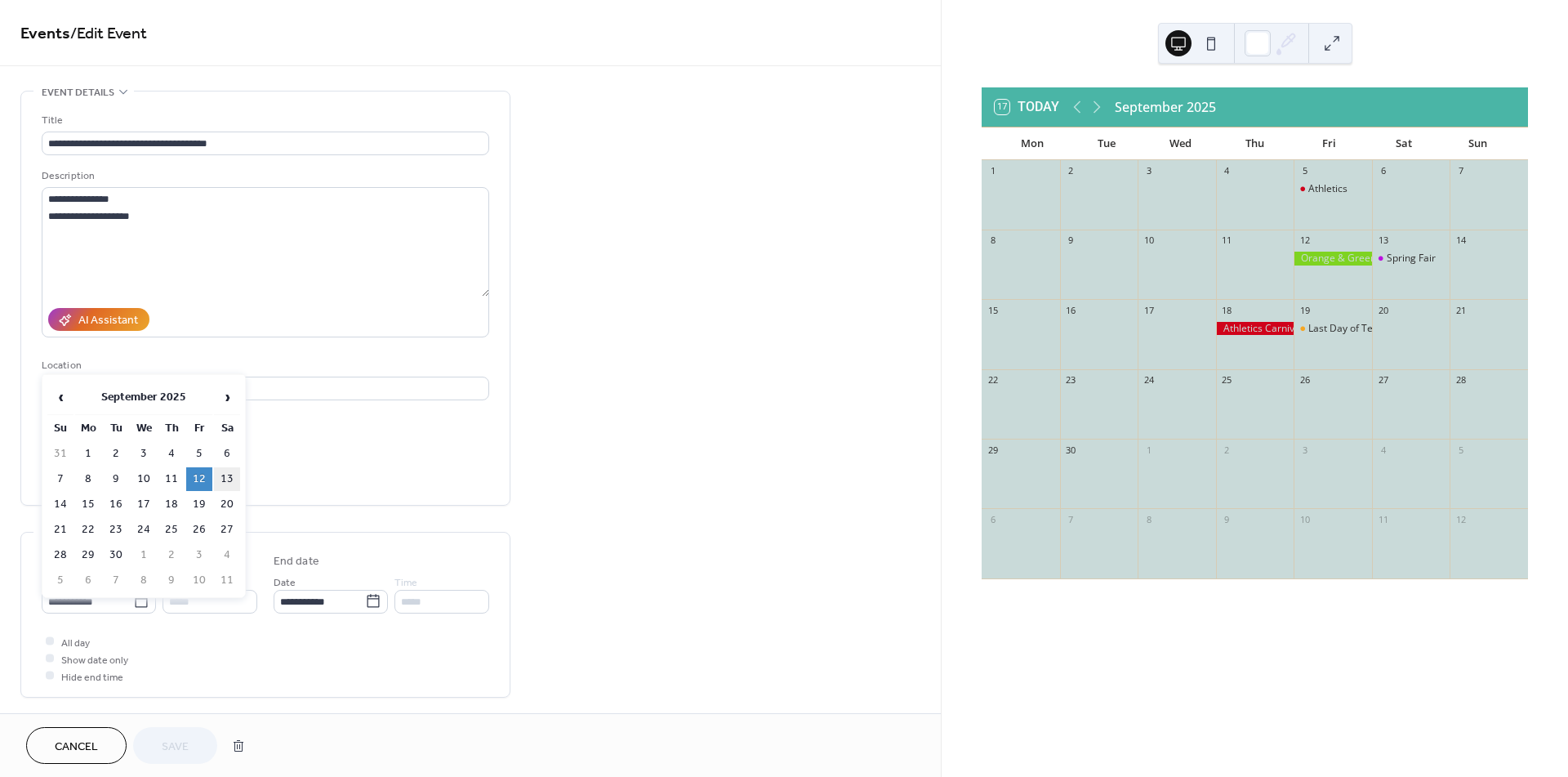 type on "**********" 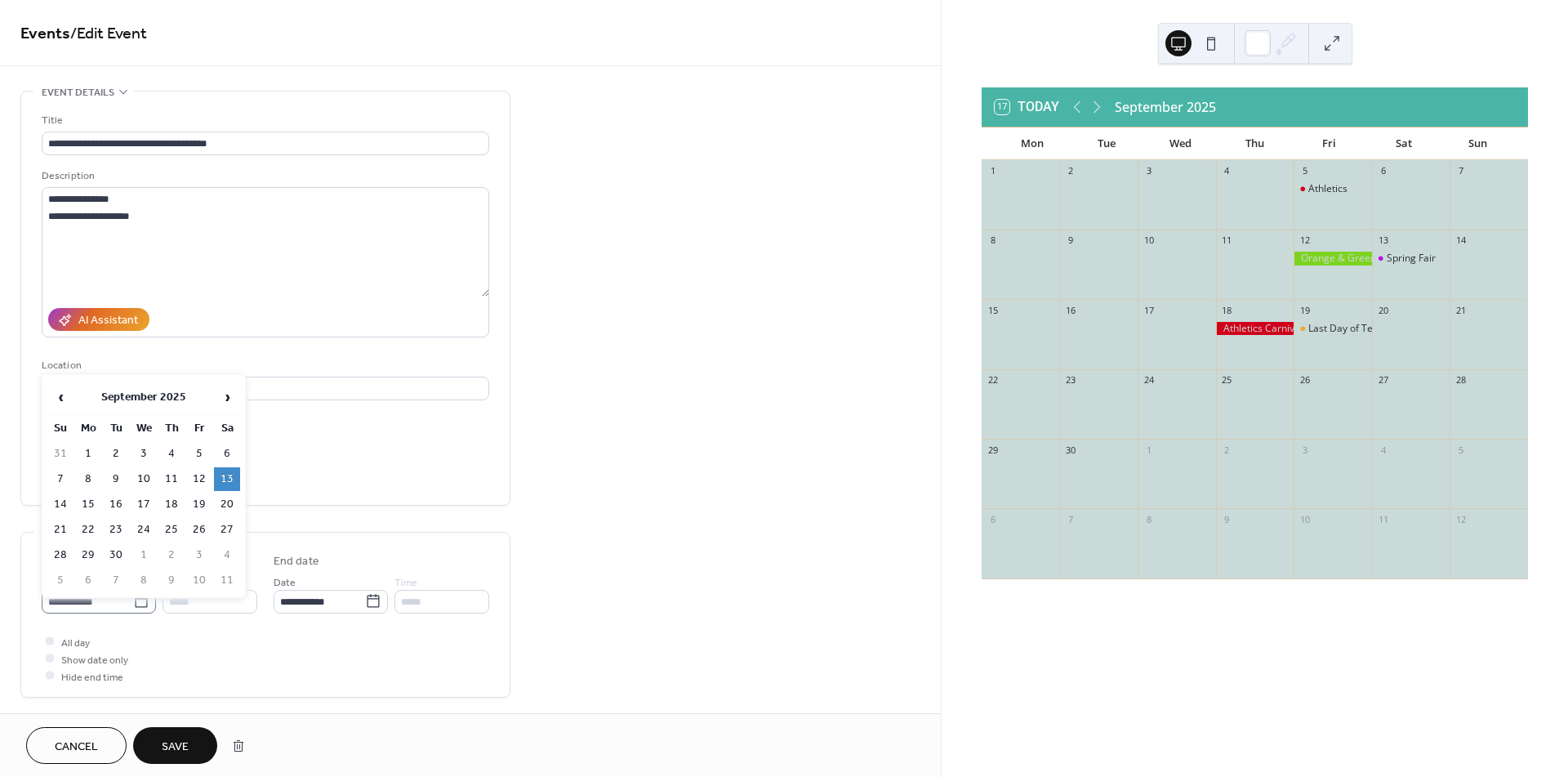 click 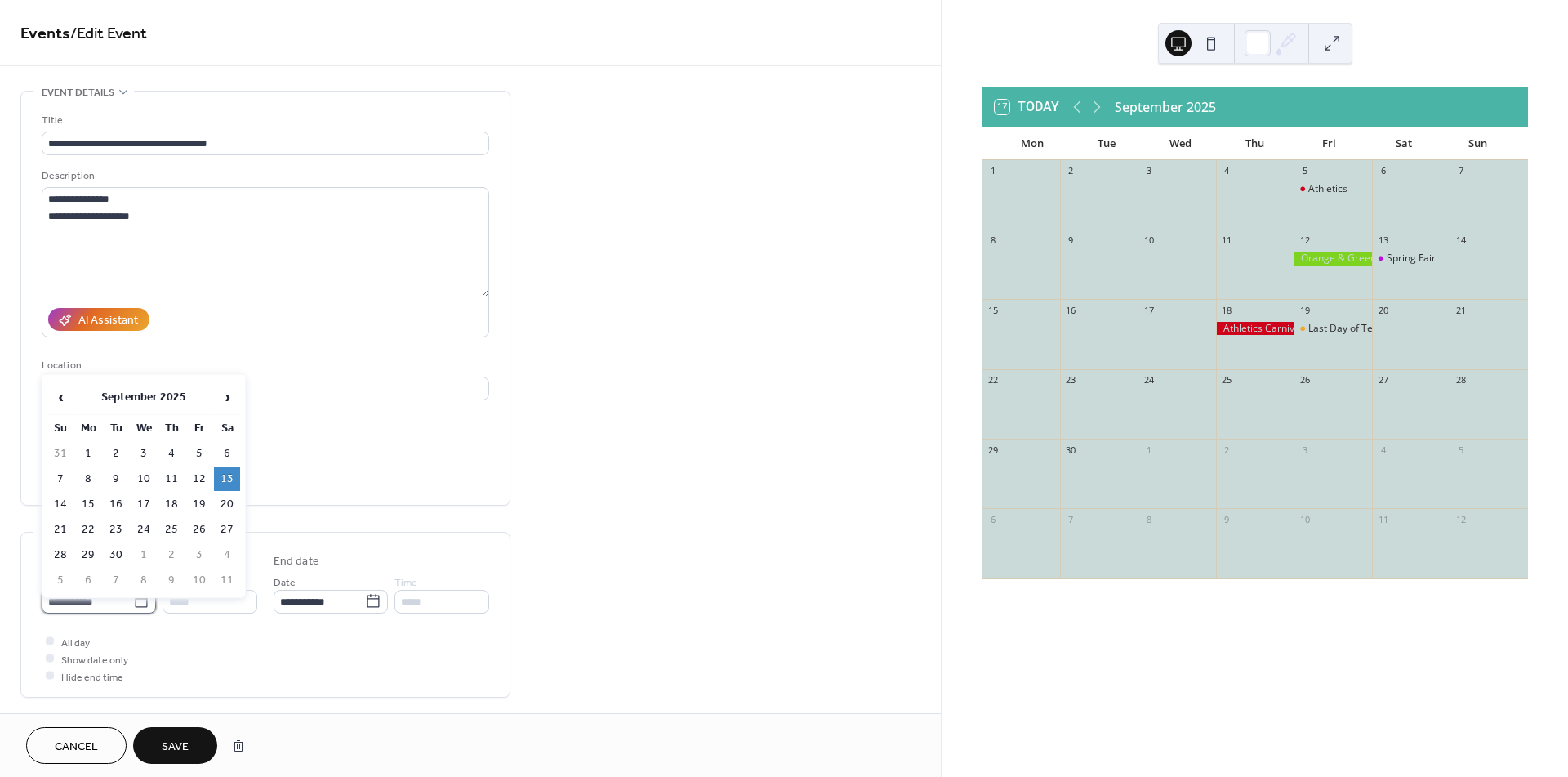 click on "**********" at bounding box center (87, 601) 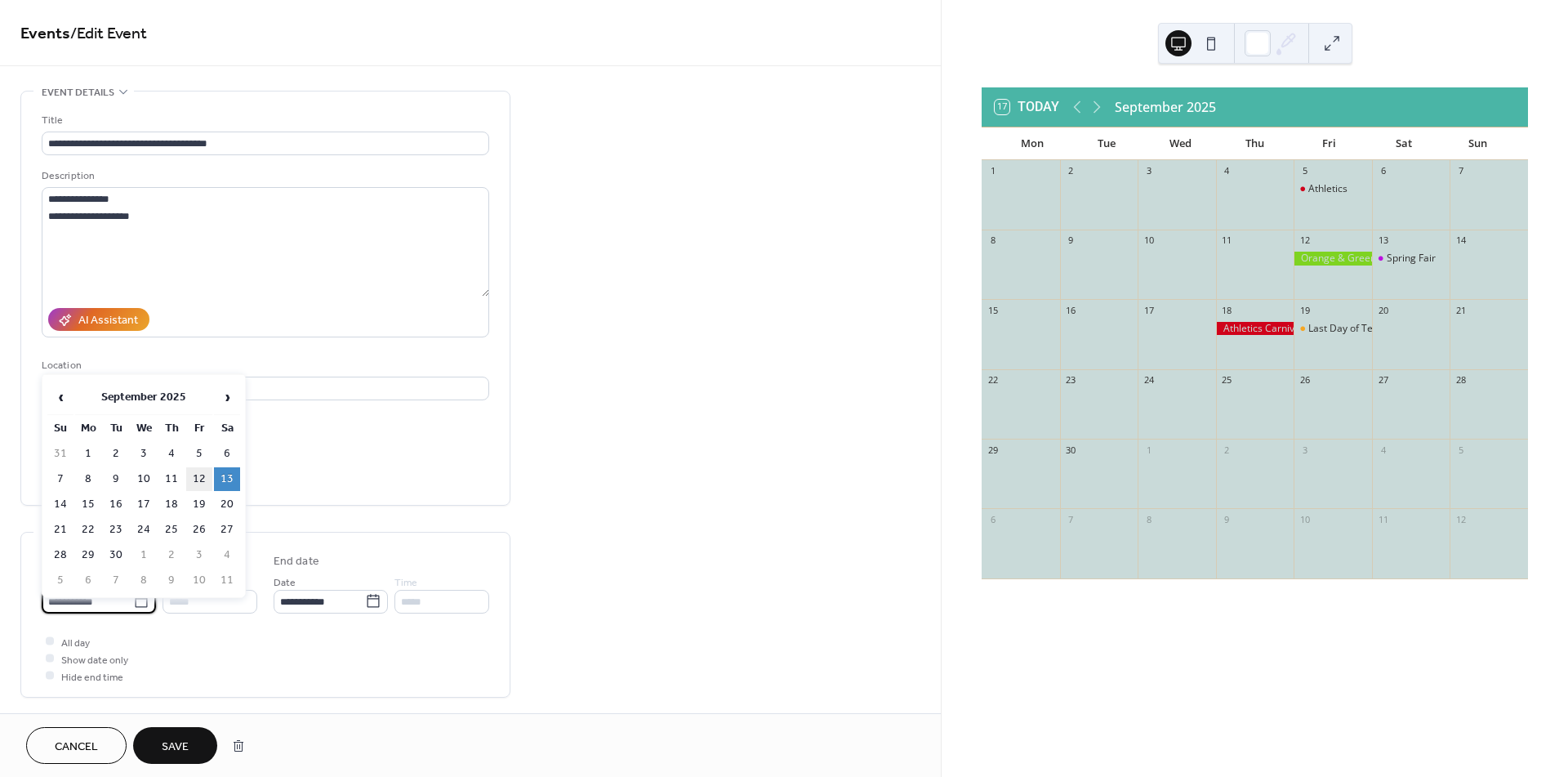 click on "12" at bounding box center [199, 479] 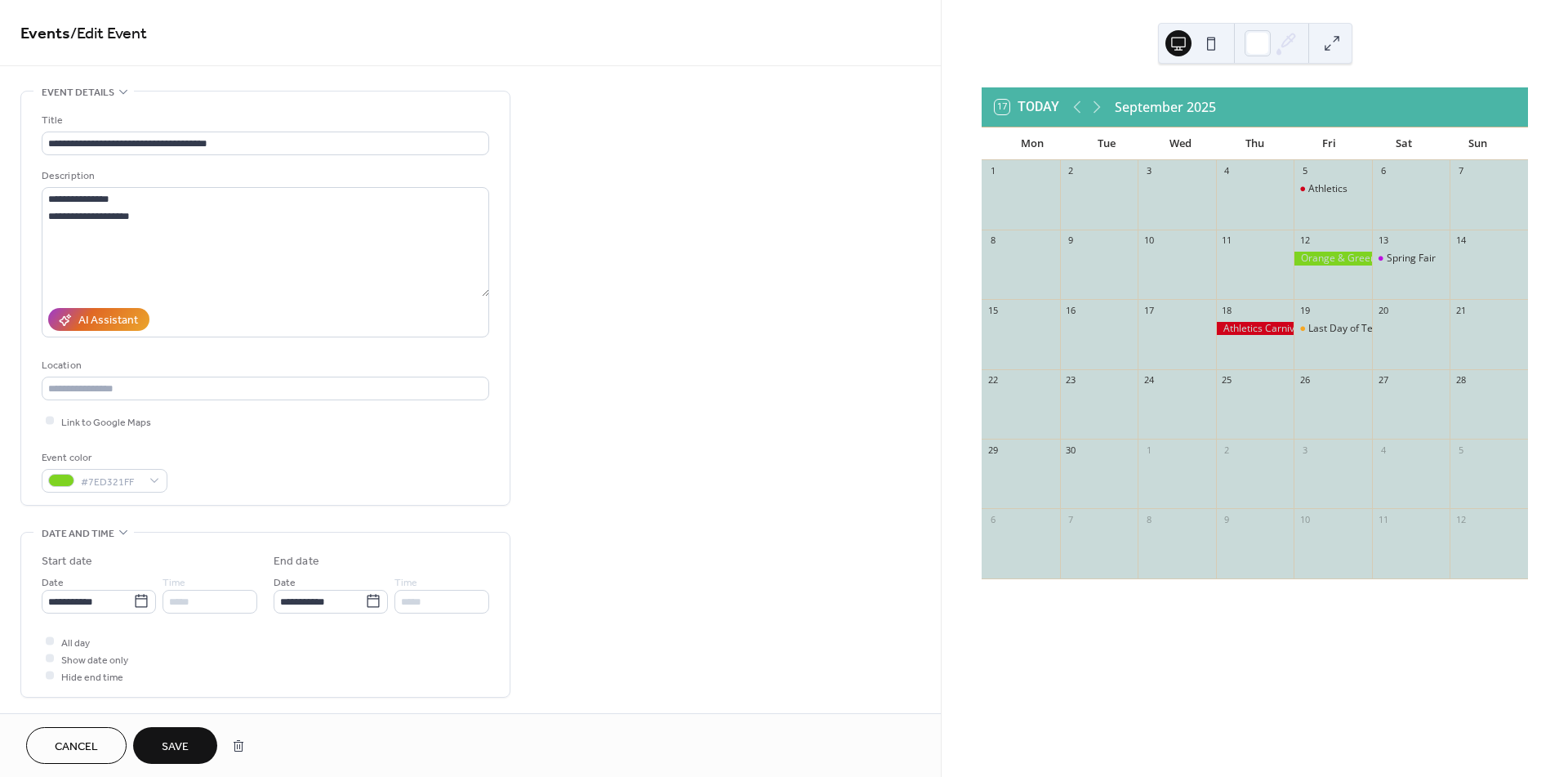 type on "**********" 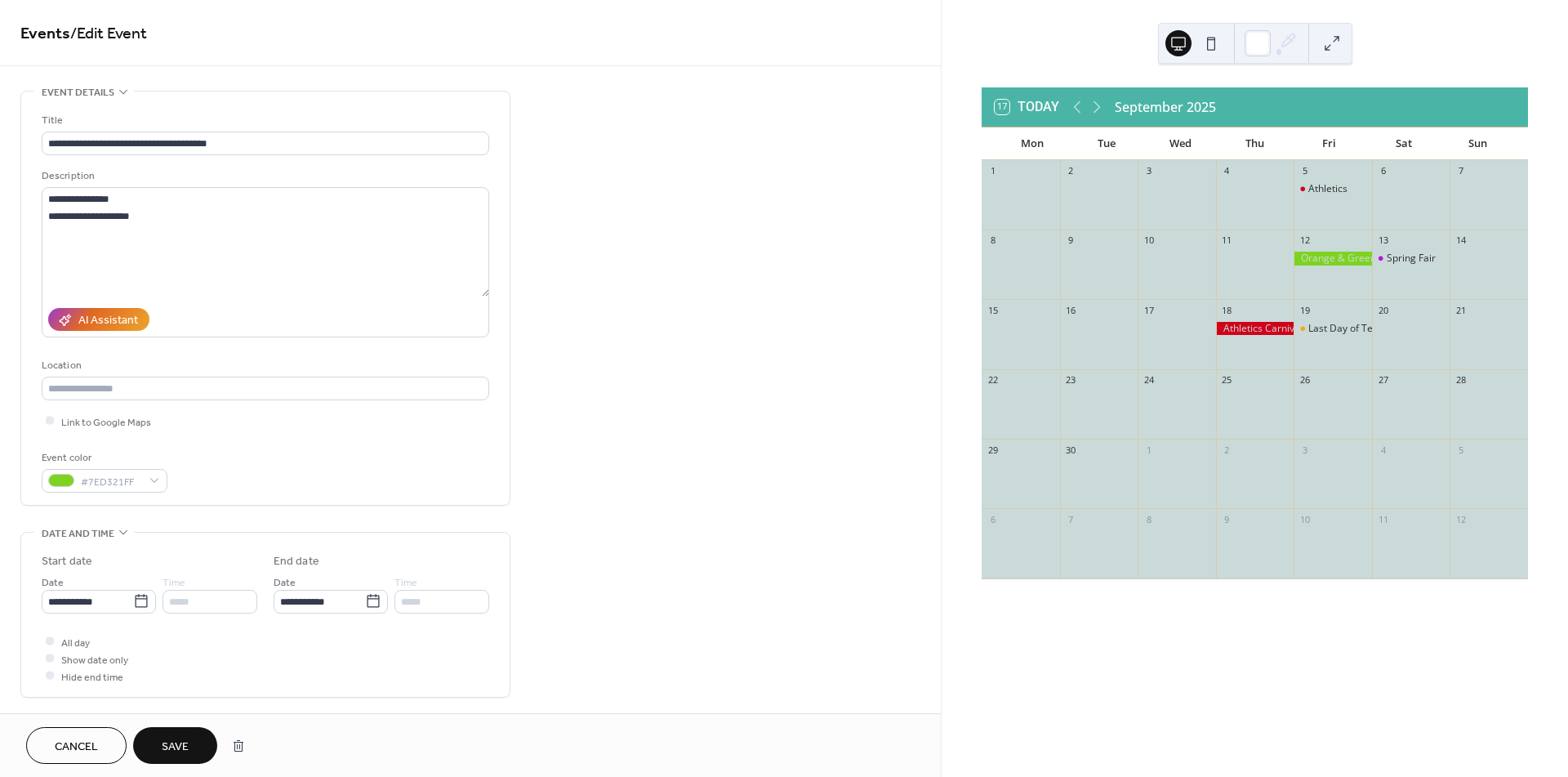 type on "**********" 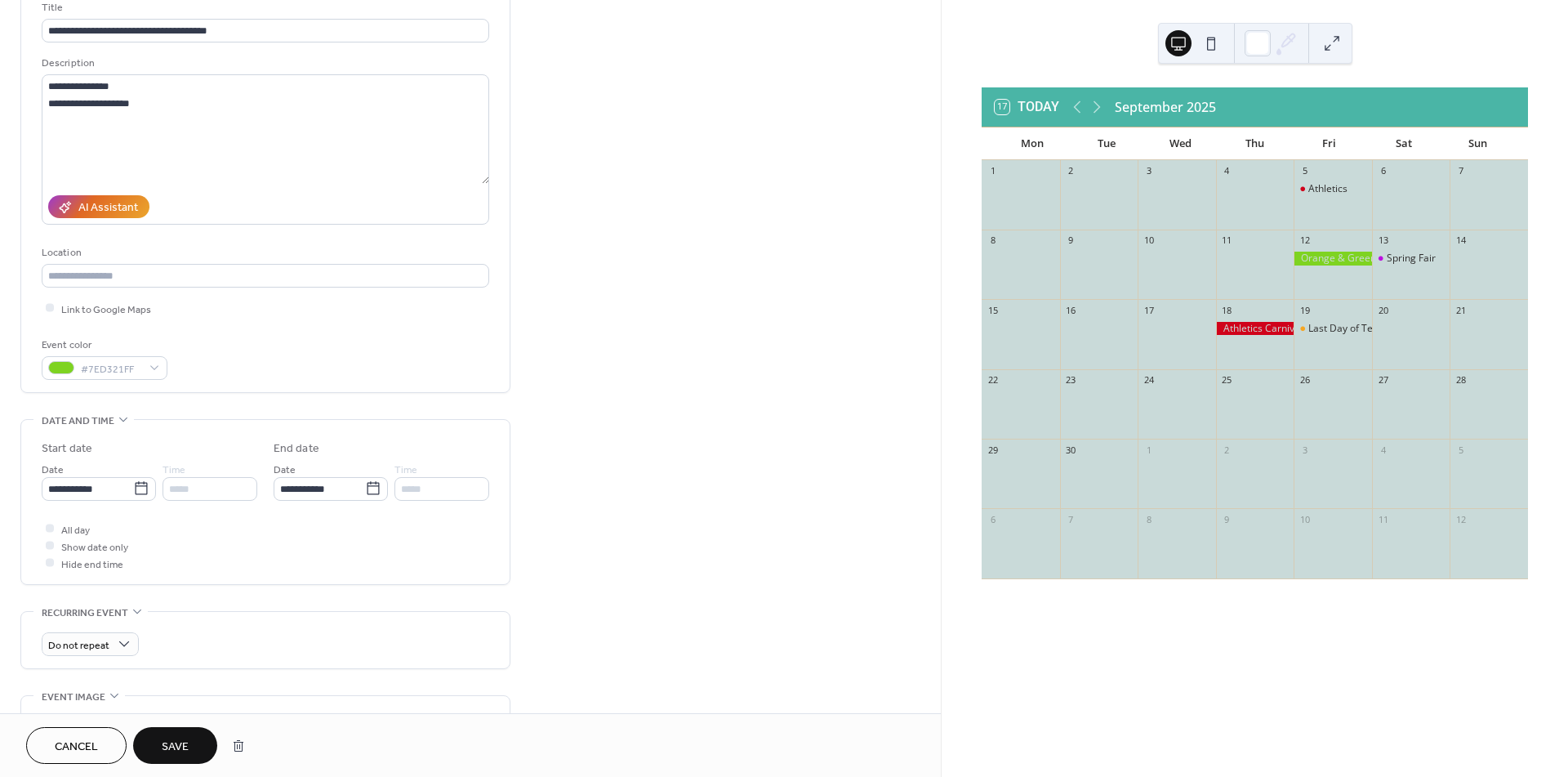 scroll, scrollTop: 181, scrollLeft: 0, axis: vertical 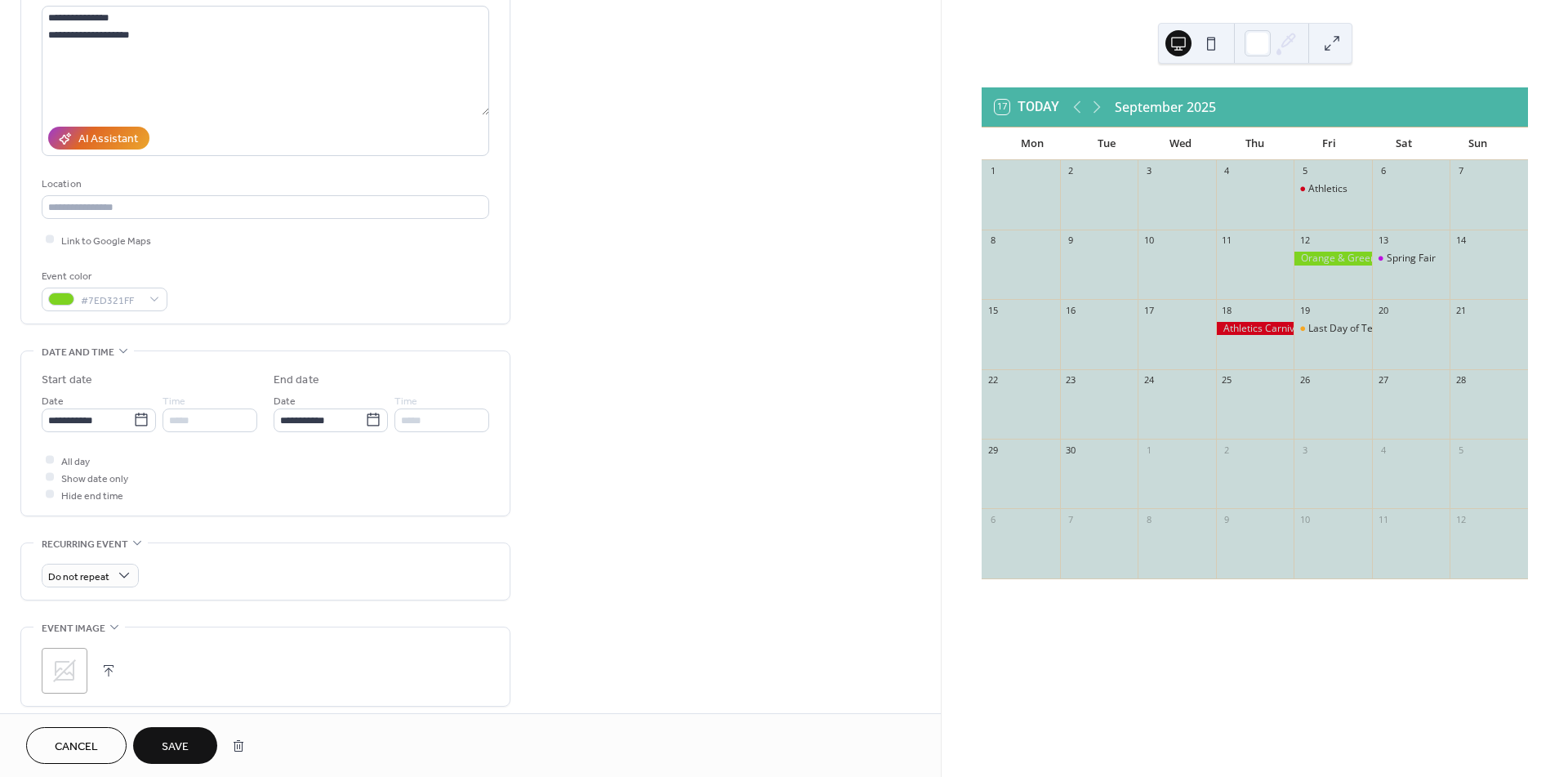 click on "Hide end time" at bounding box center (92, 495) 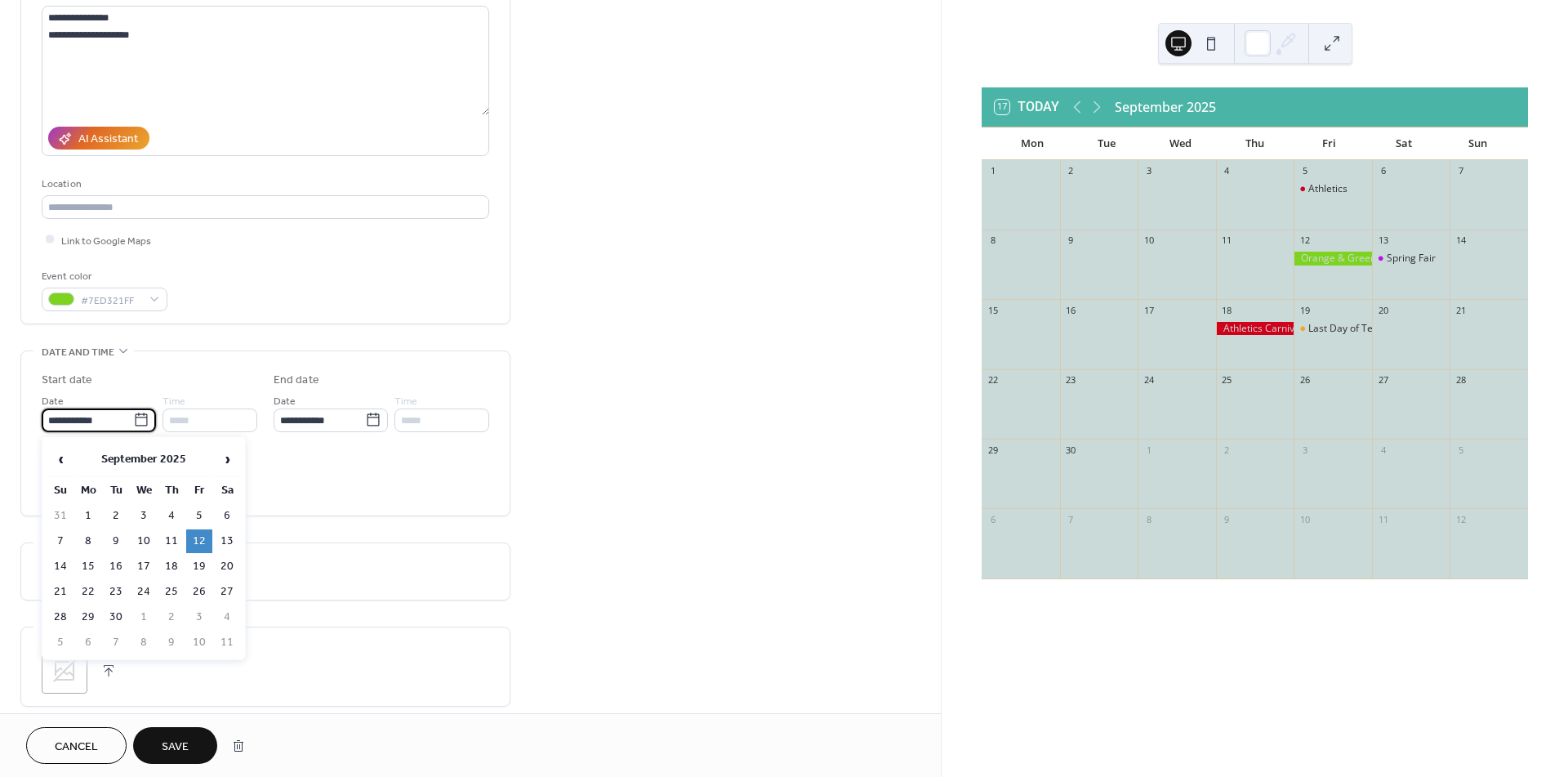 click on "**********" at bounding box center [87, 420] 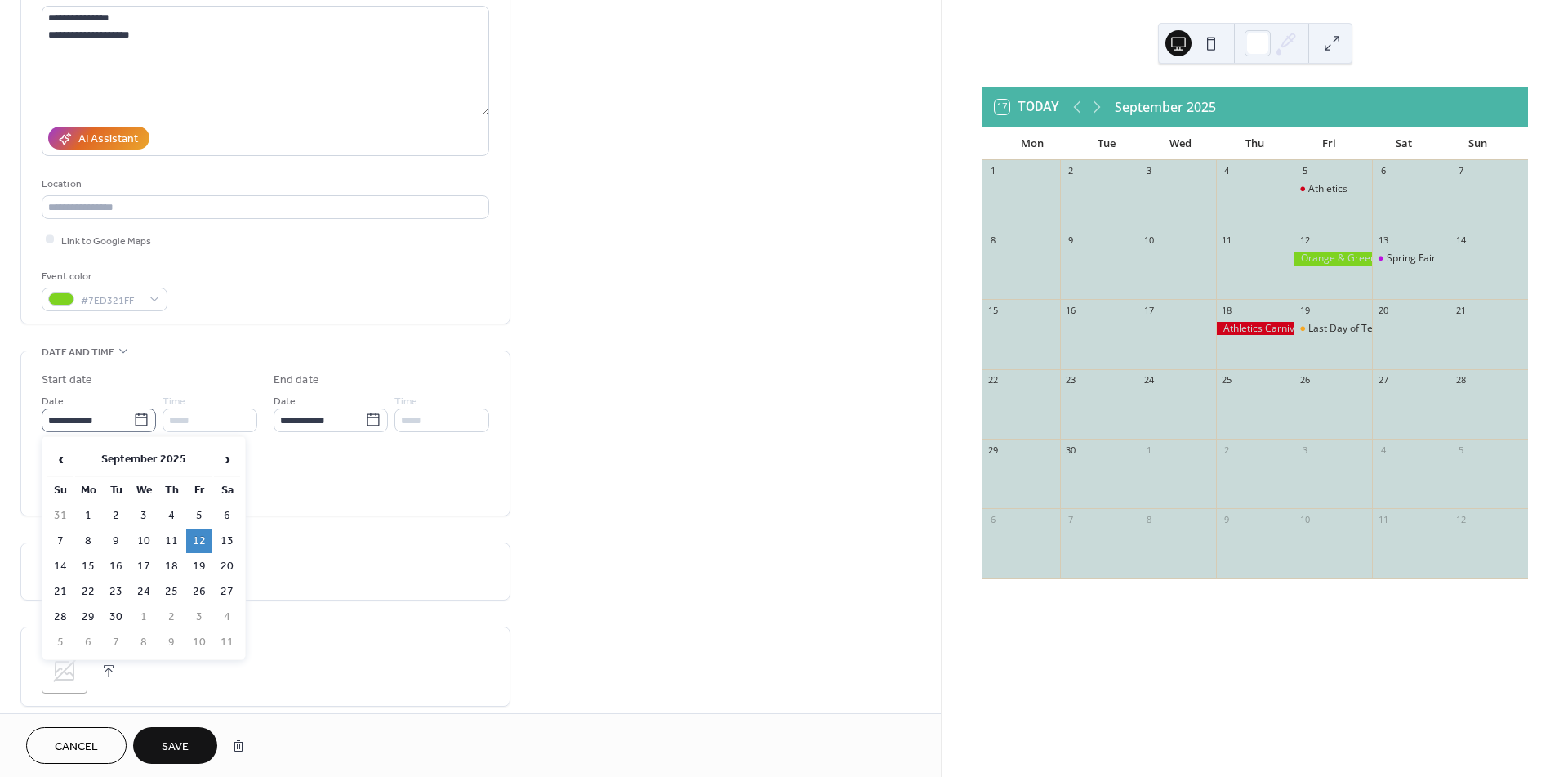 click 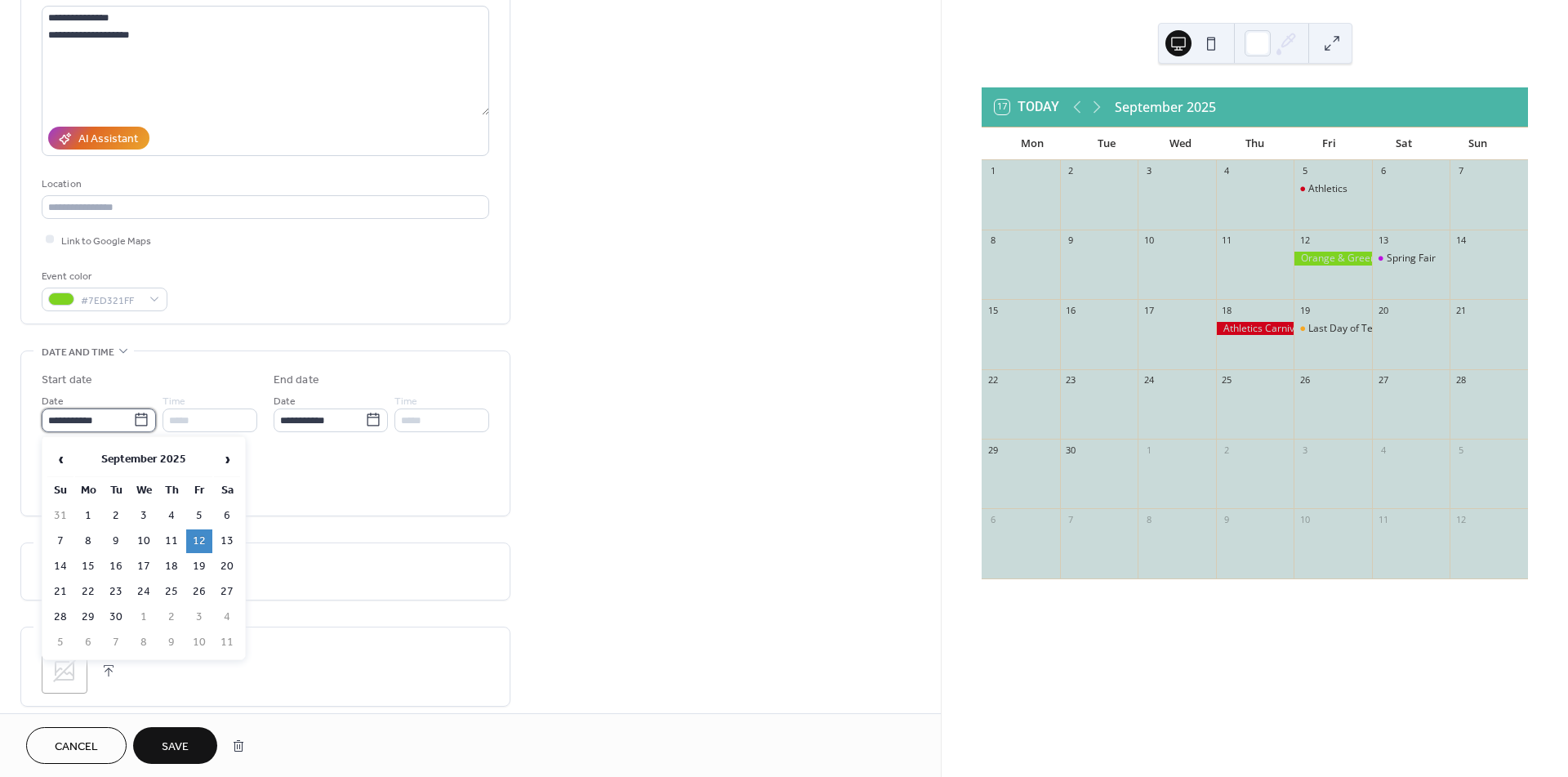 click on "**********" at bounding box center [87, 420] 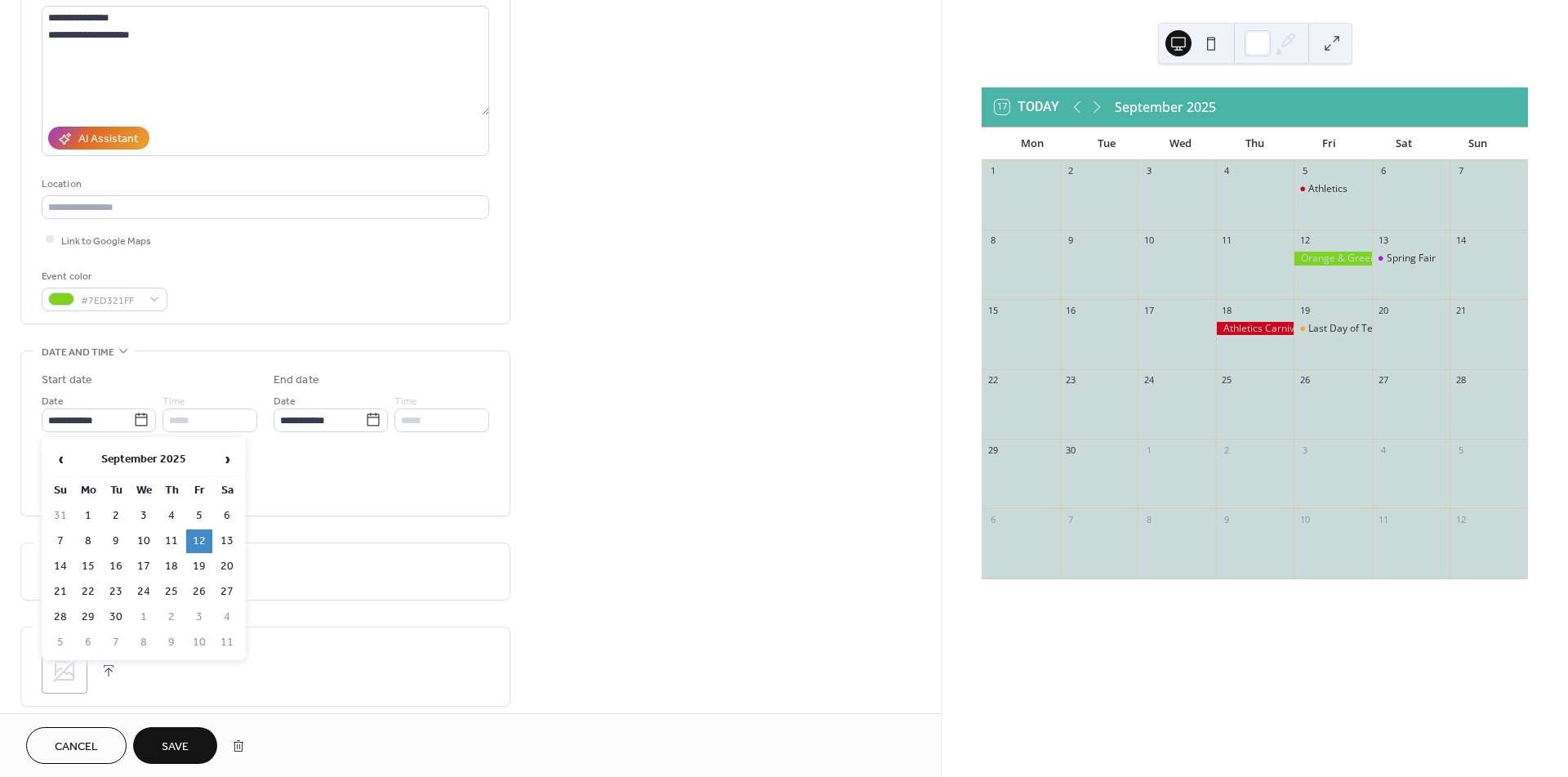 click on "12" at bounding box center (199, 541) 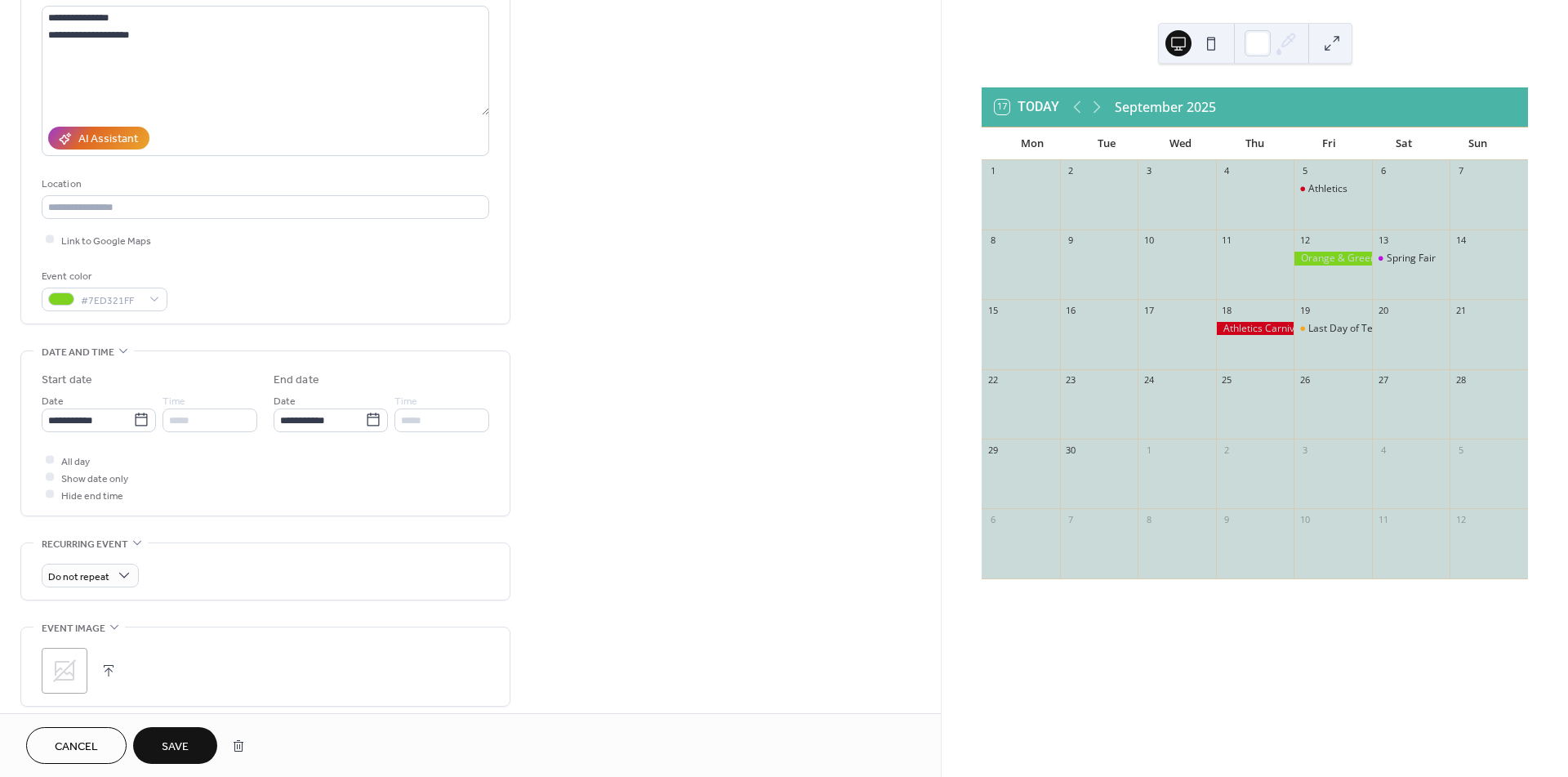 click on "*****" at bounding box center (210, 420) 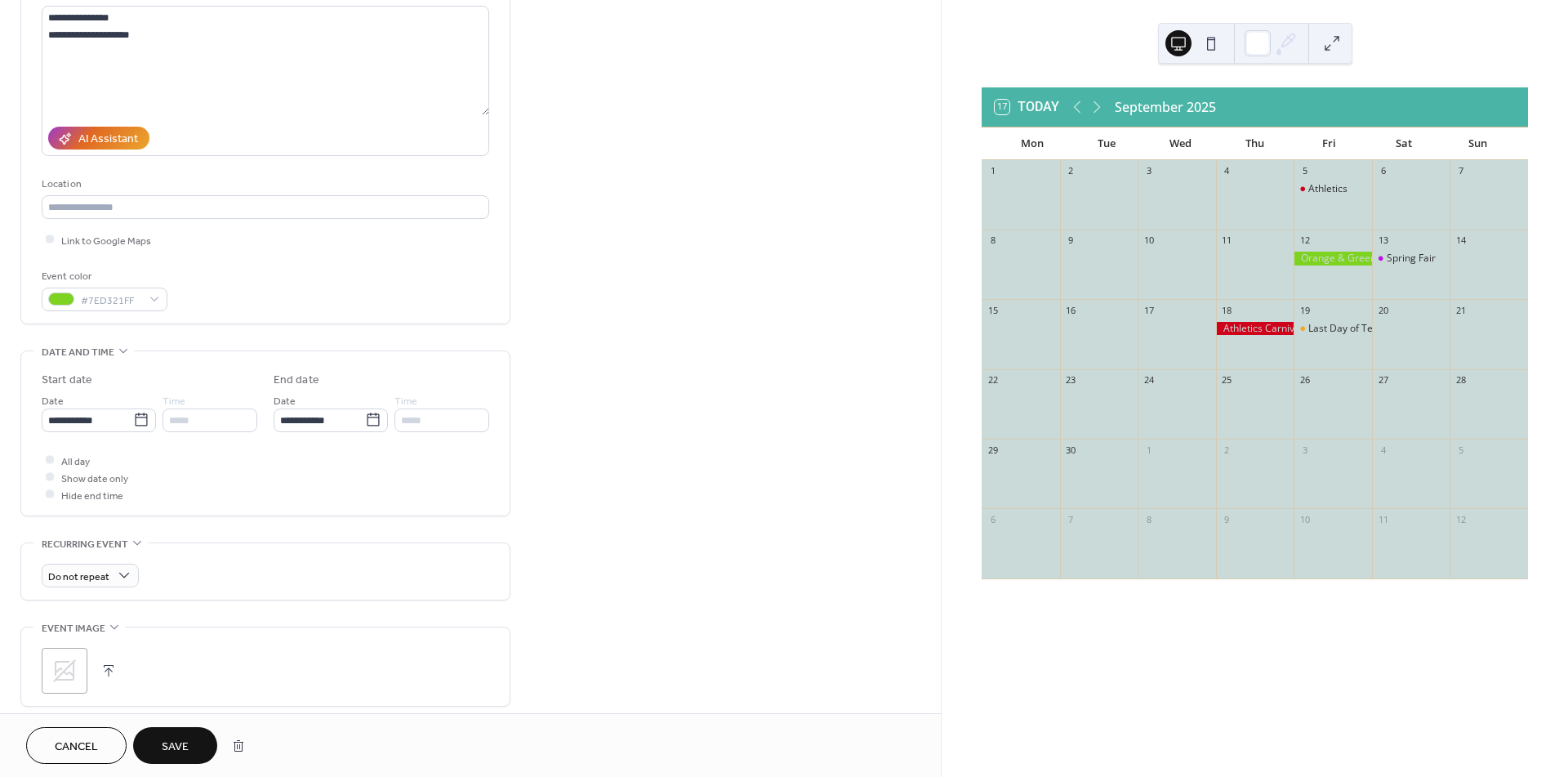 click on "*****" at bounding box center (210, 420) 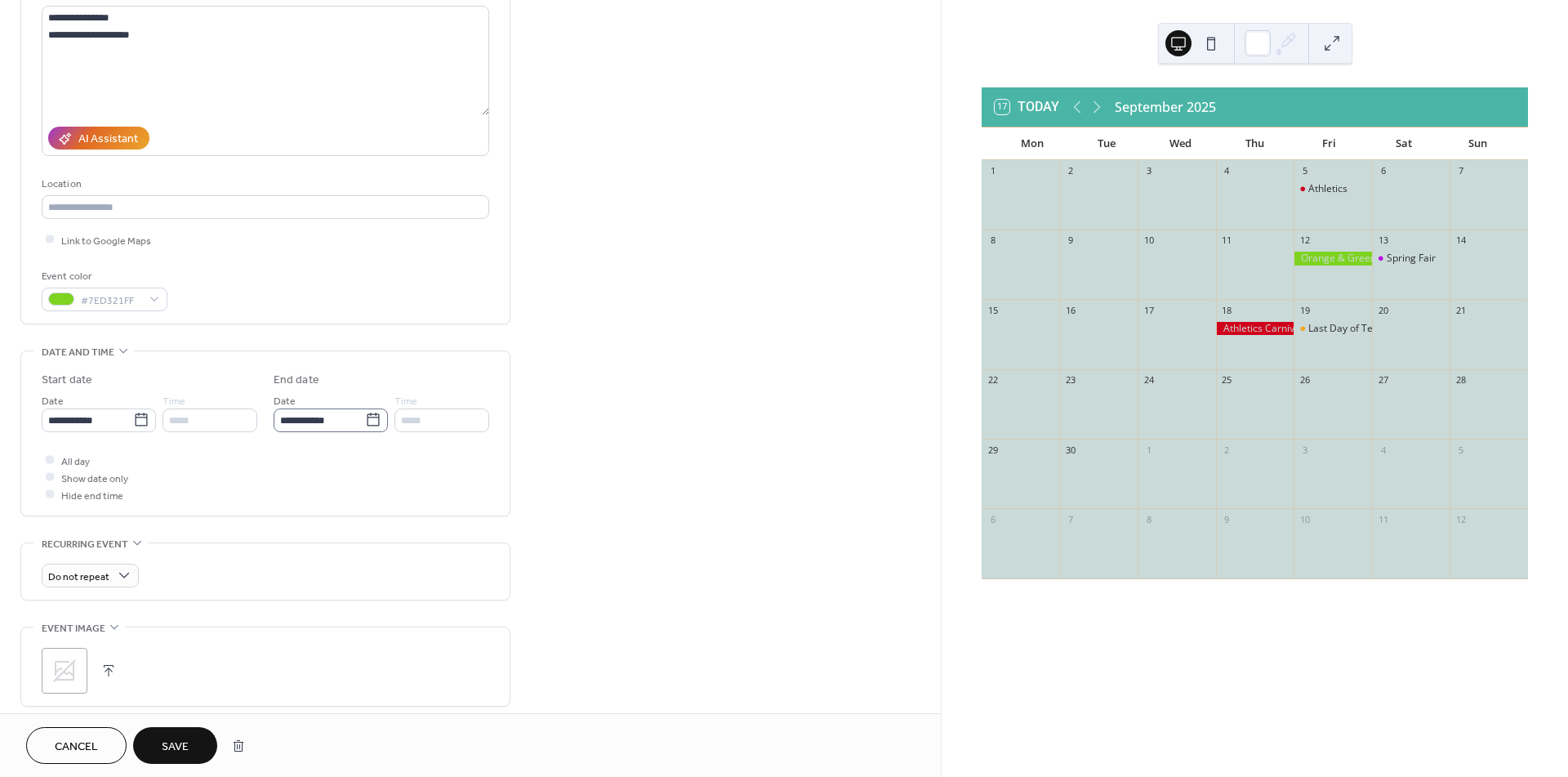 click 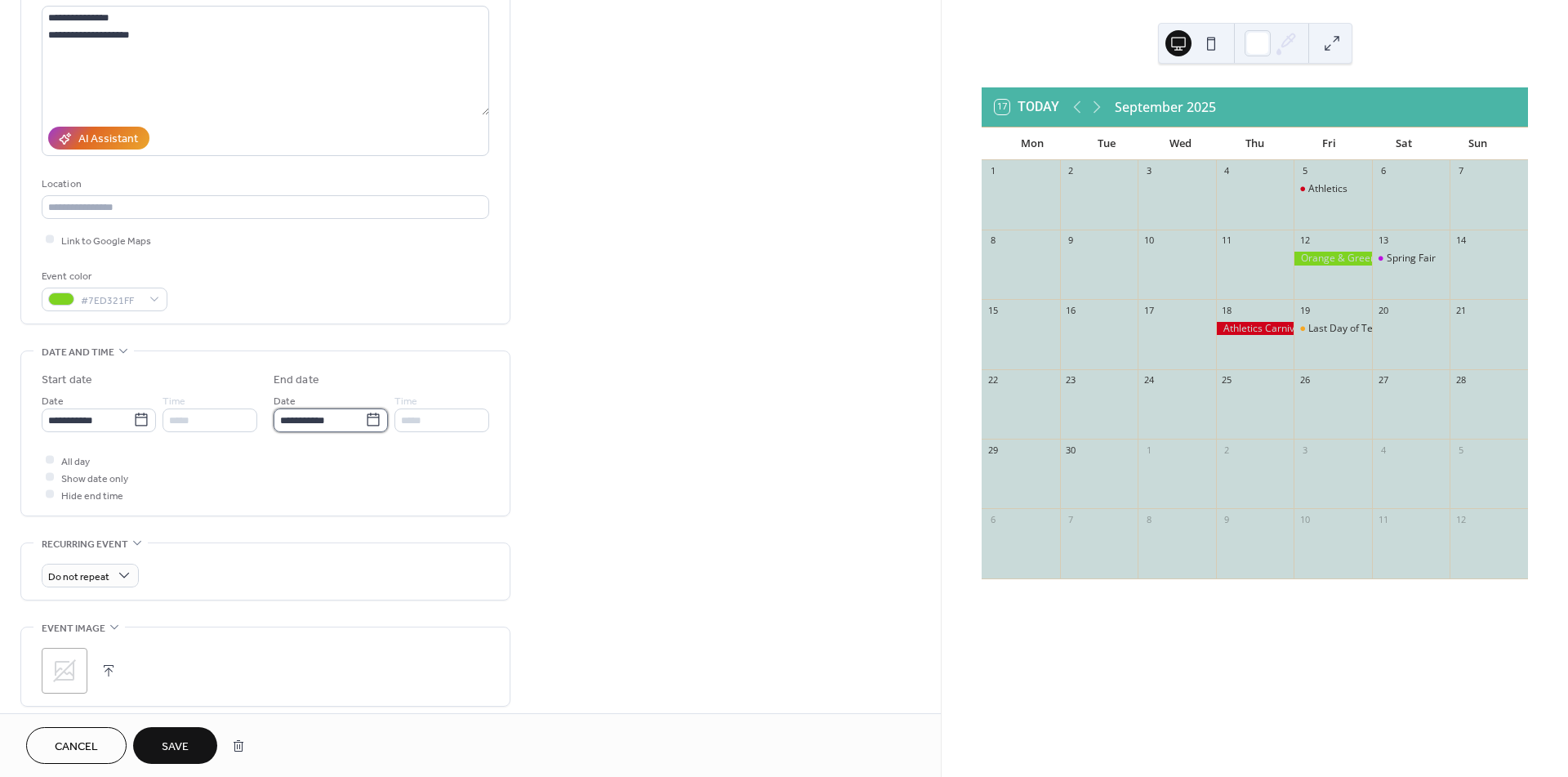 click on "**********" at bounding box center (319, 420) 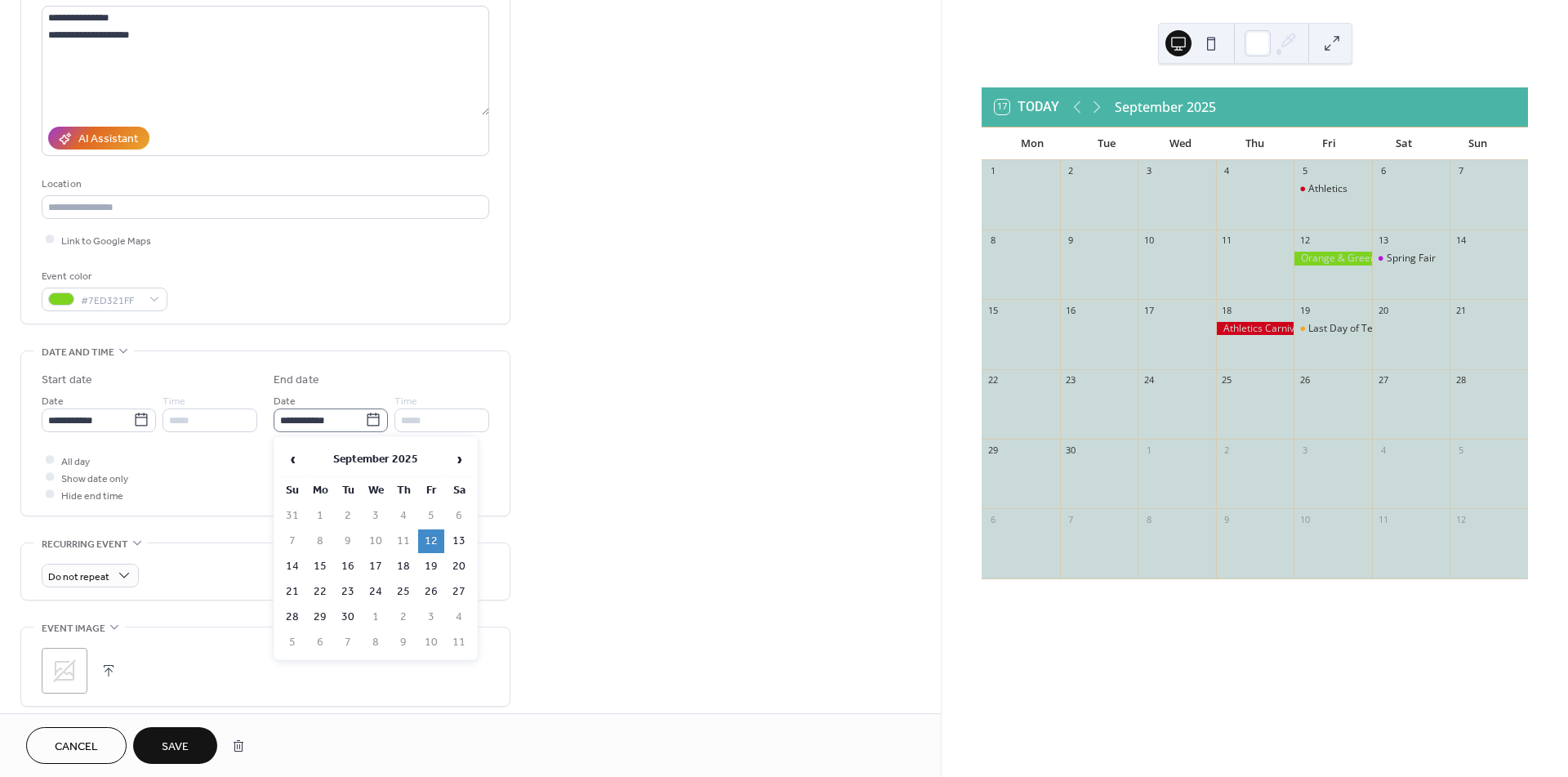 click 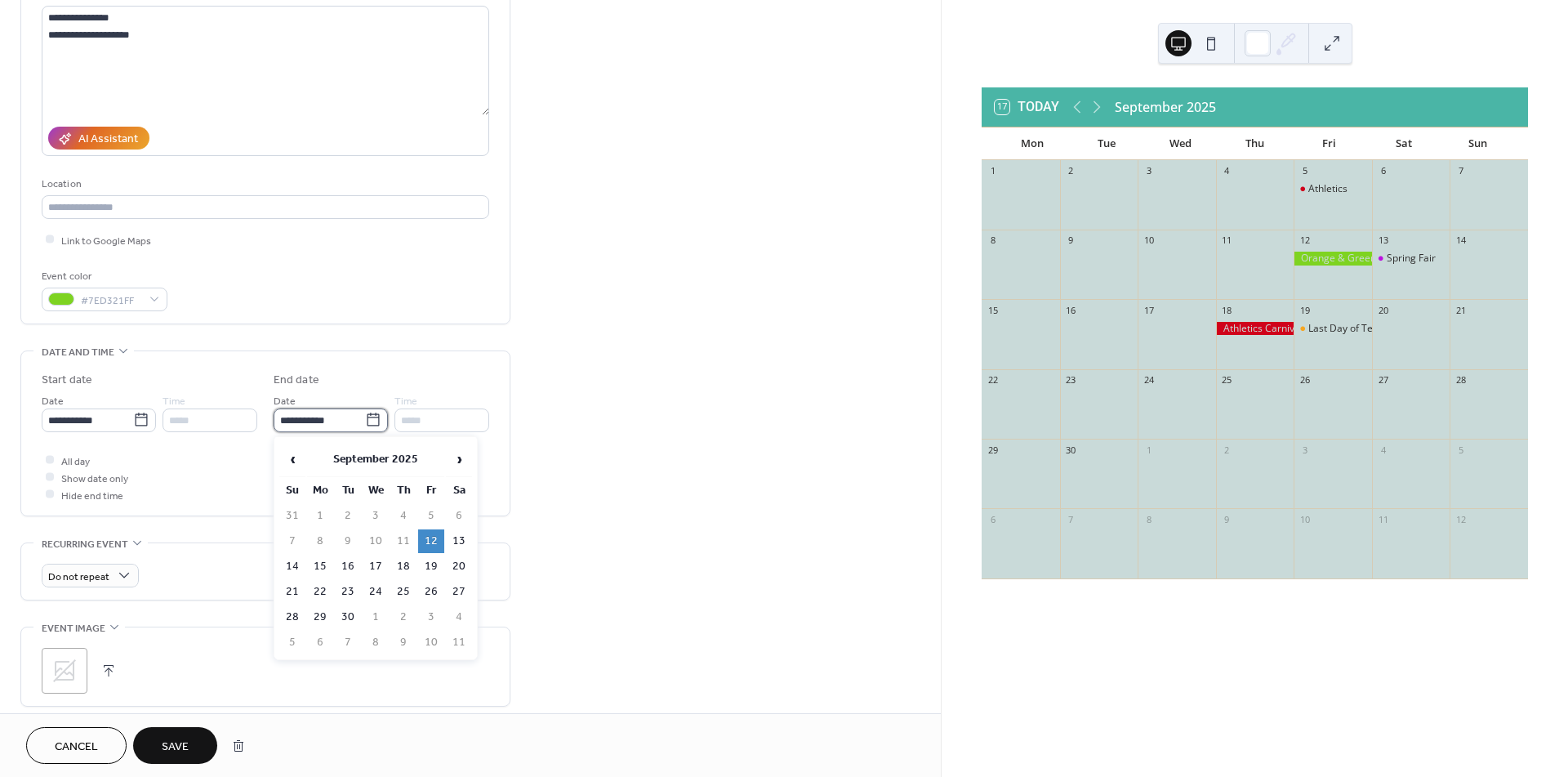 click on "**********" at bounding box center (319, 420) 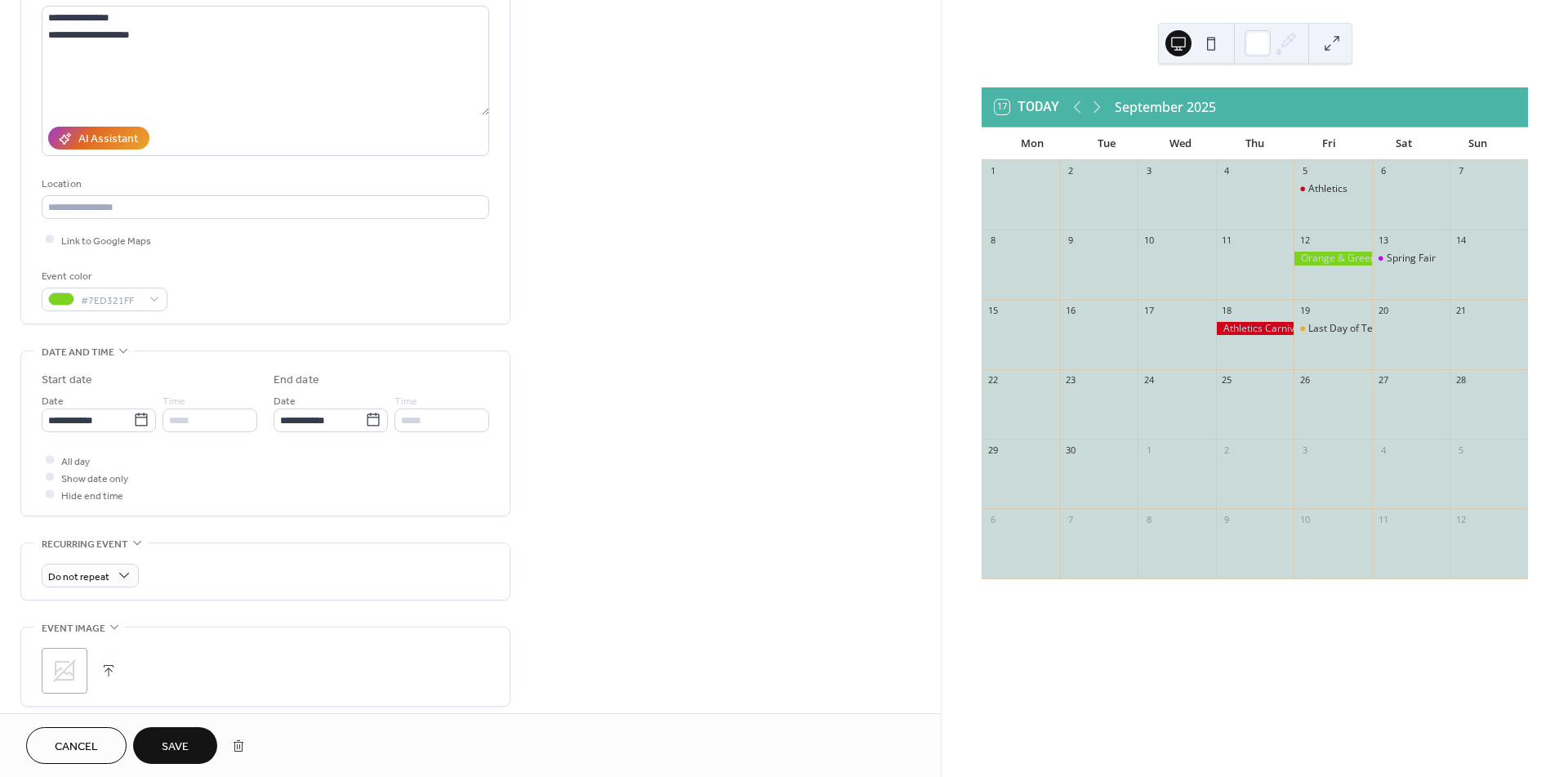 click on "Show date only" at bounding box center [95, 478] 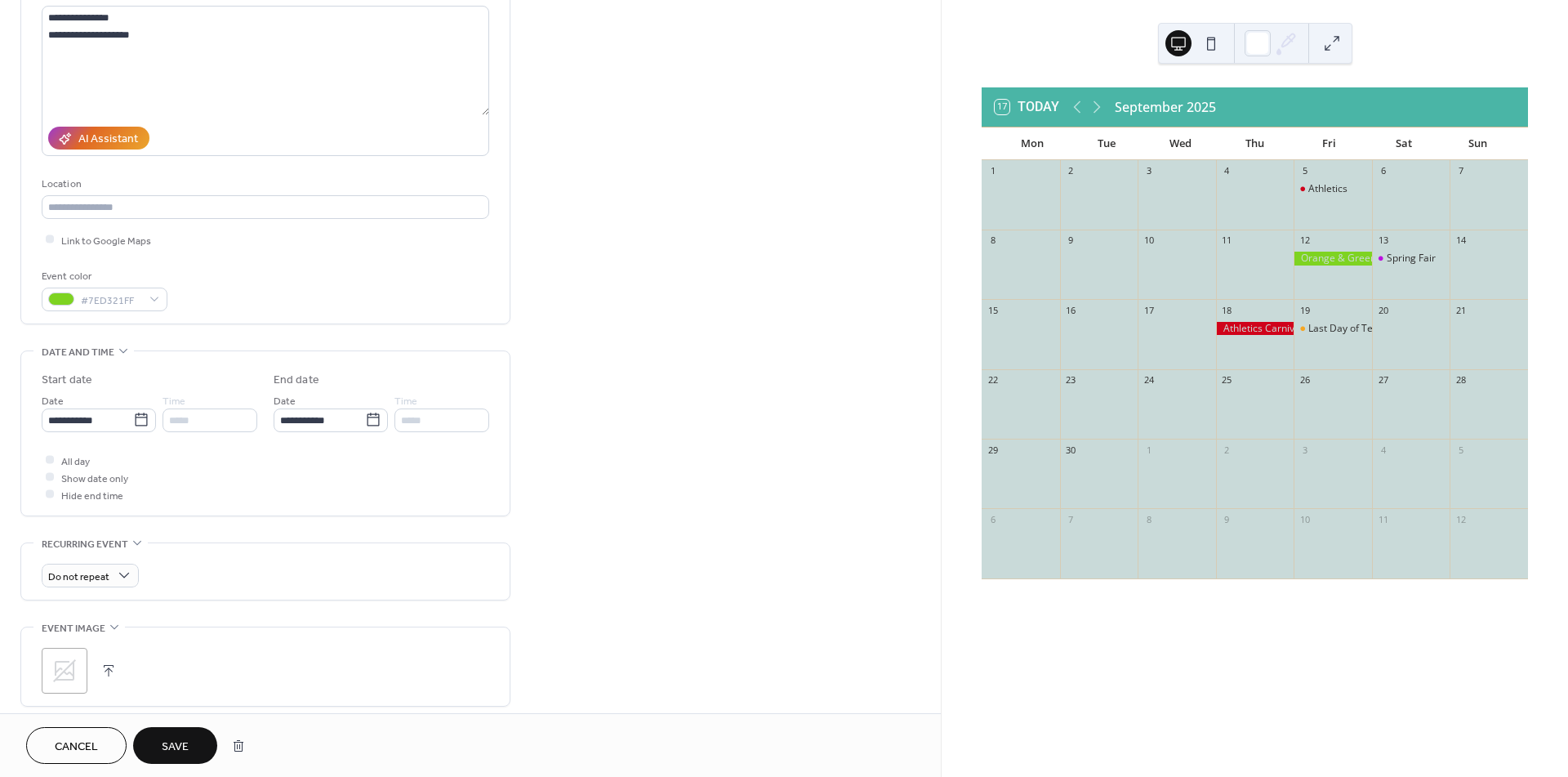click at bounding box center (50, 477) 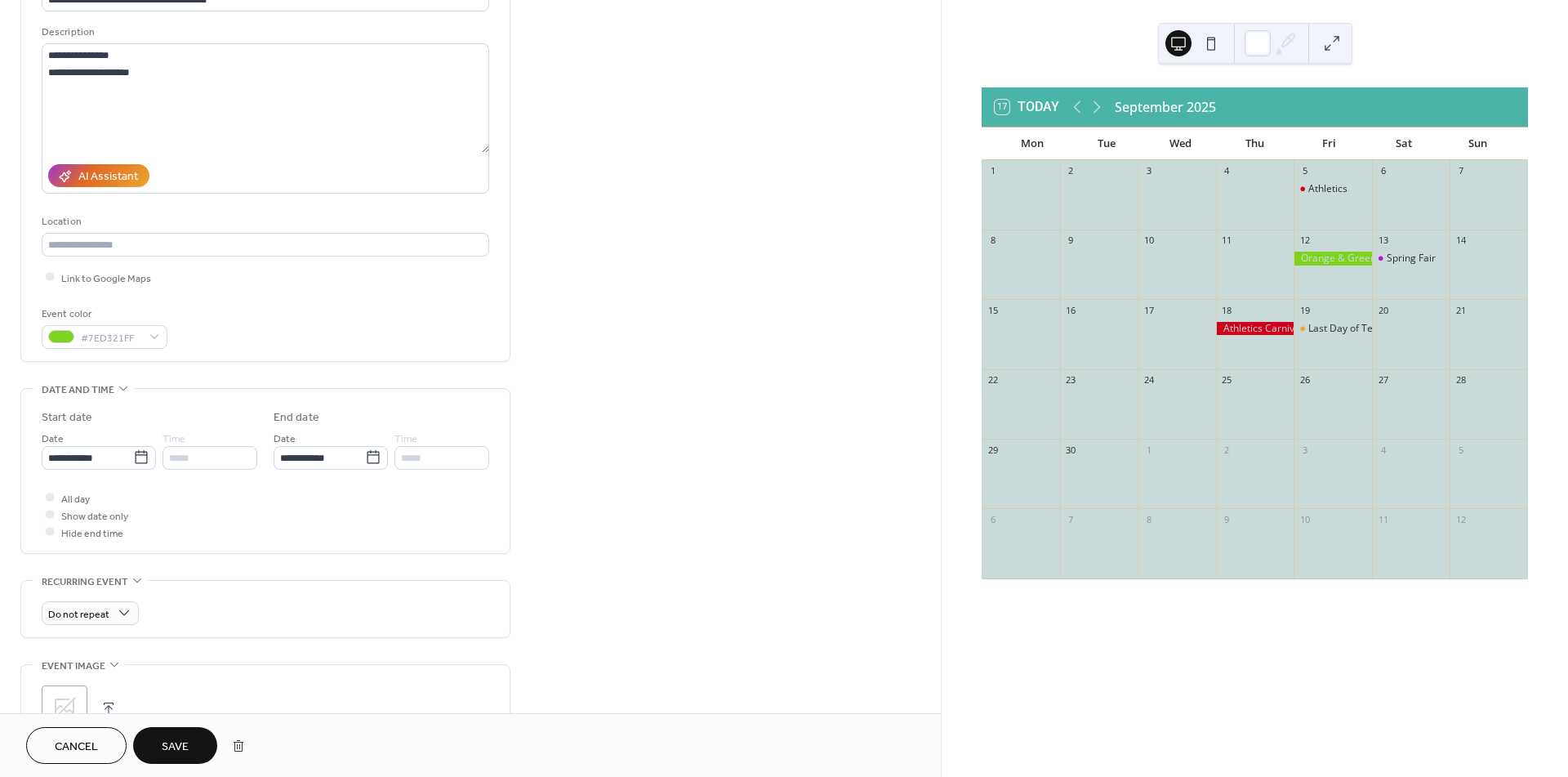 scroll, scrollTop: 0, scrollLeft: 0, axis: both 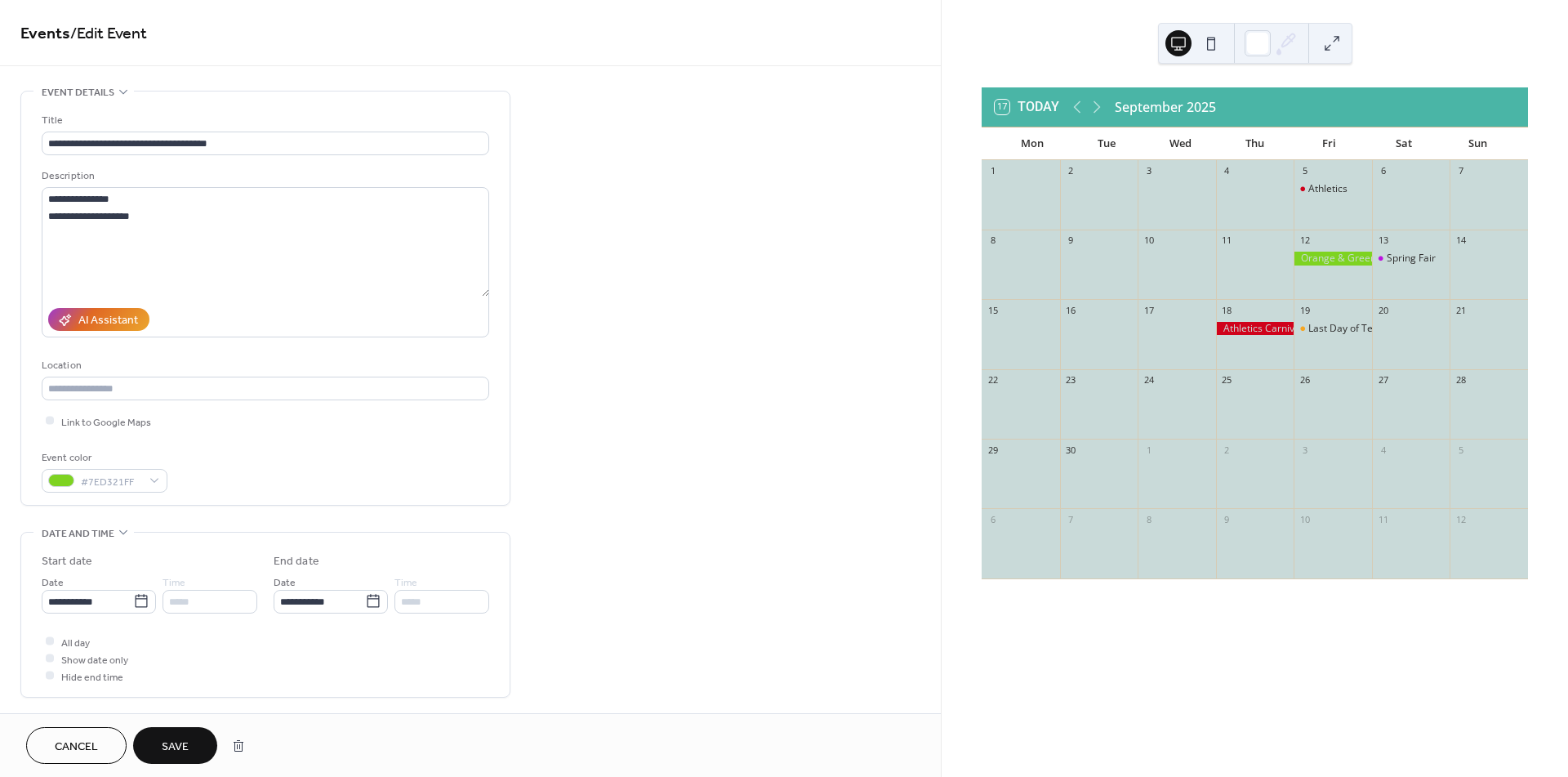 click on "Save" at bounding box center [175, 747] 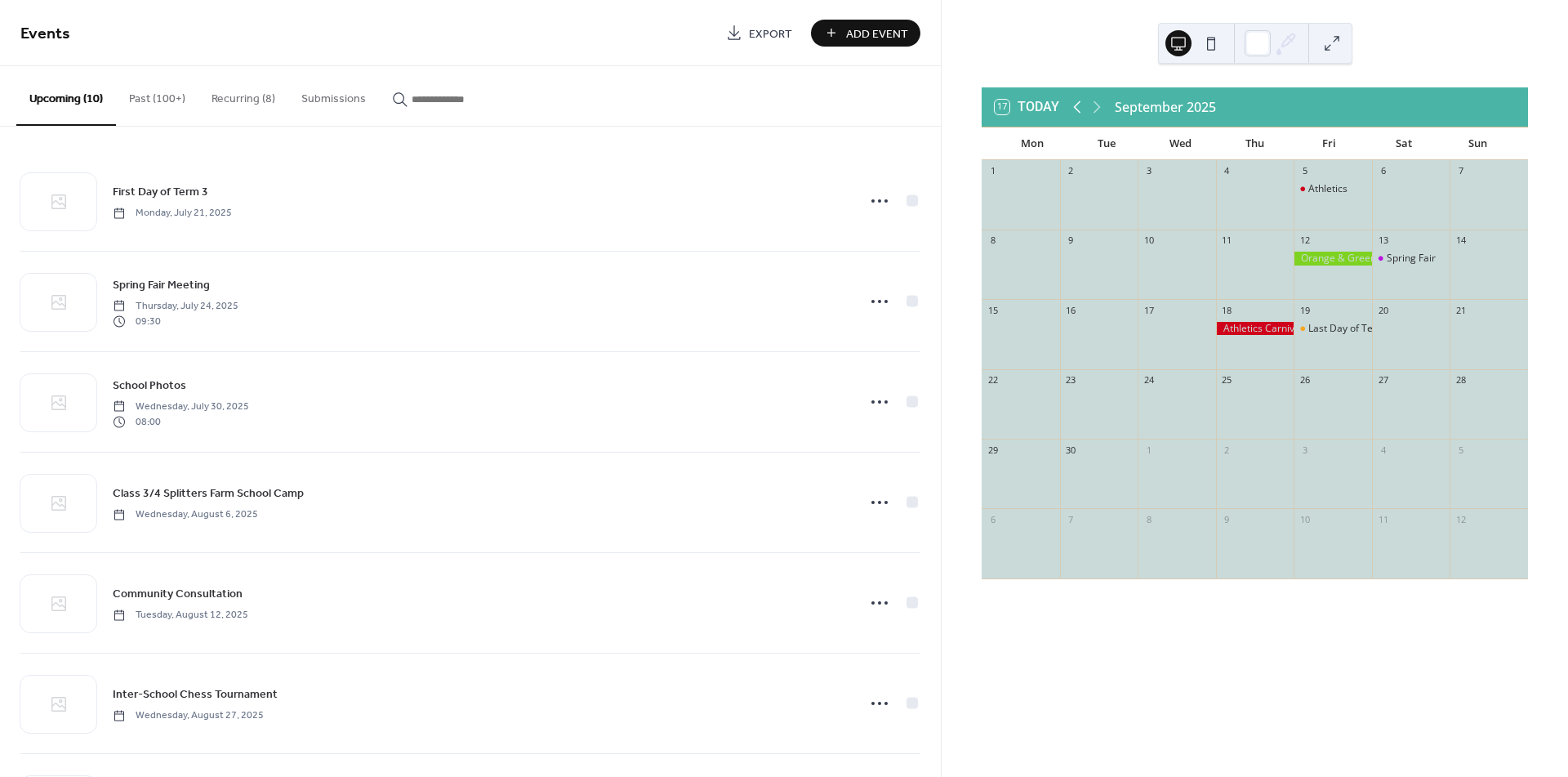 click 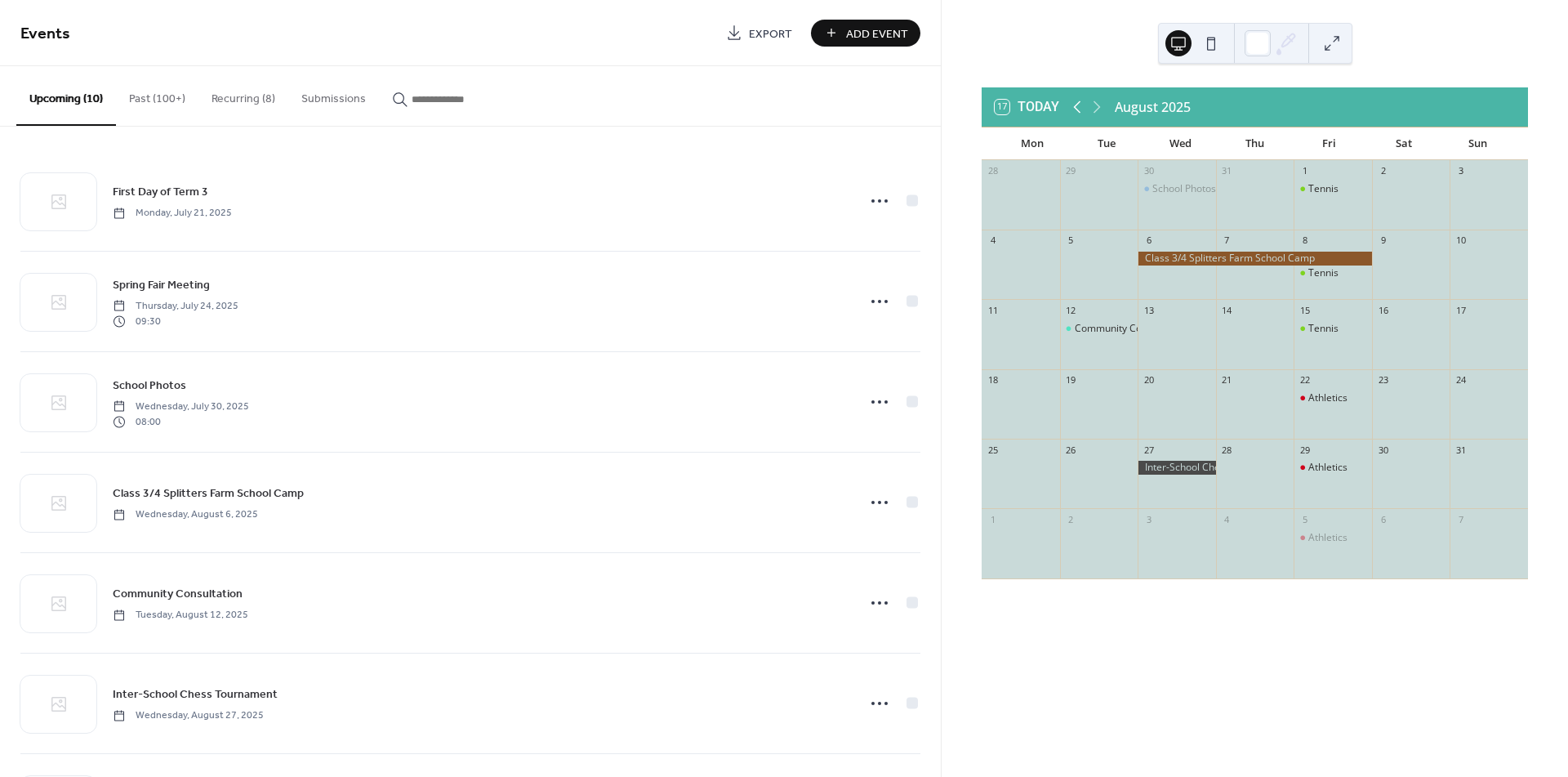 click 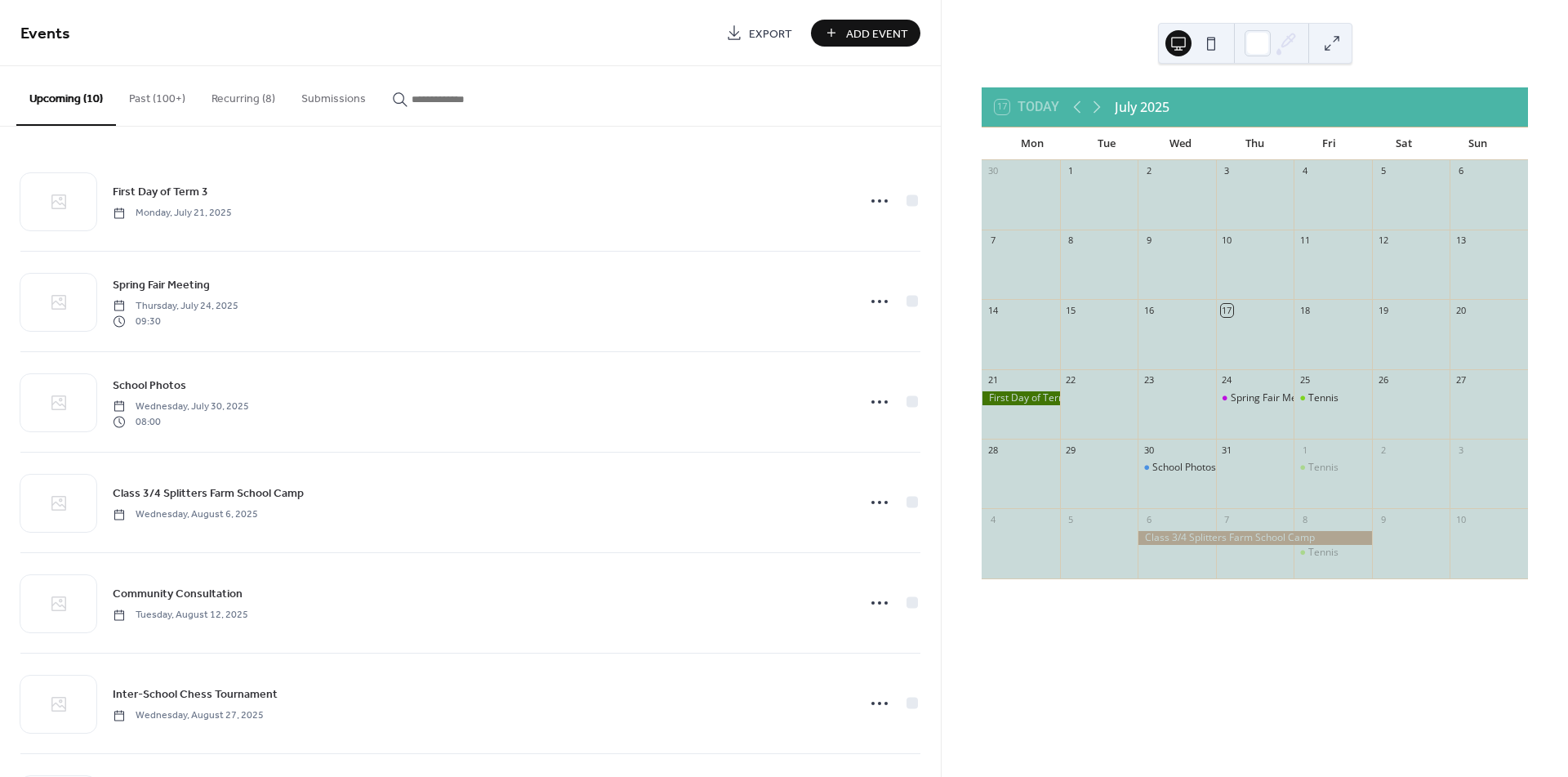 click on "Tennis" at bounding box center (1333, 412) 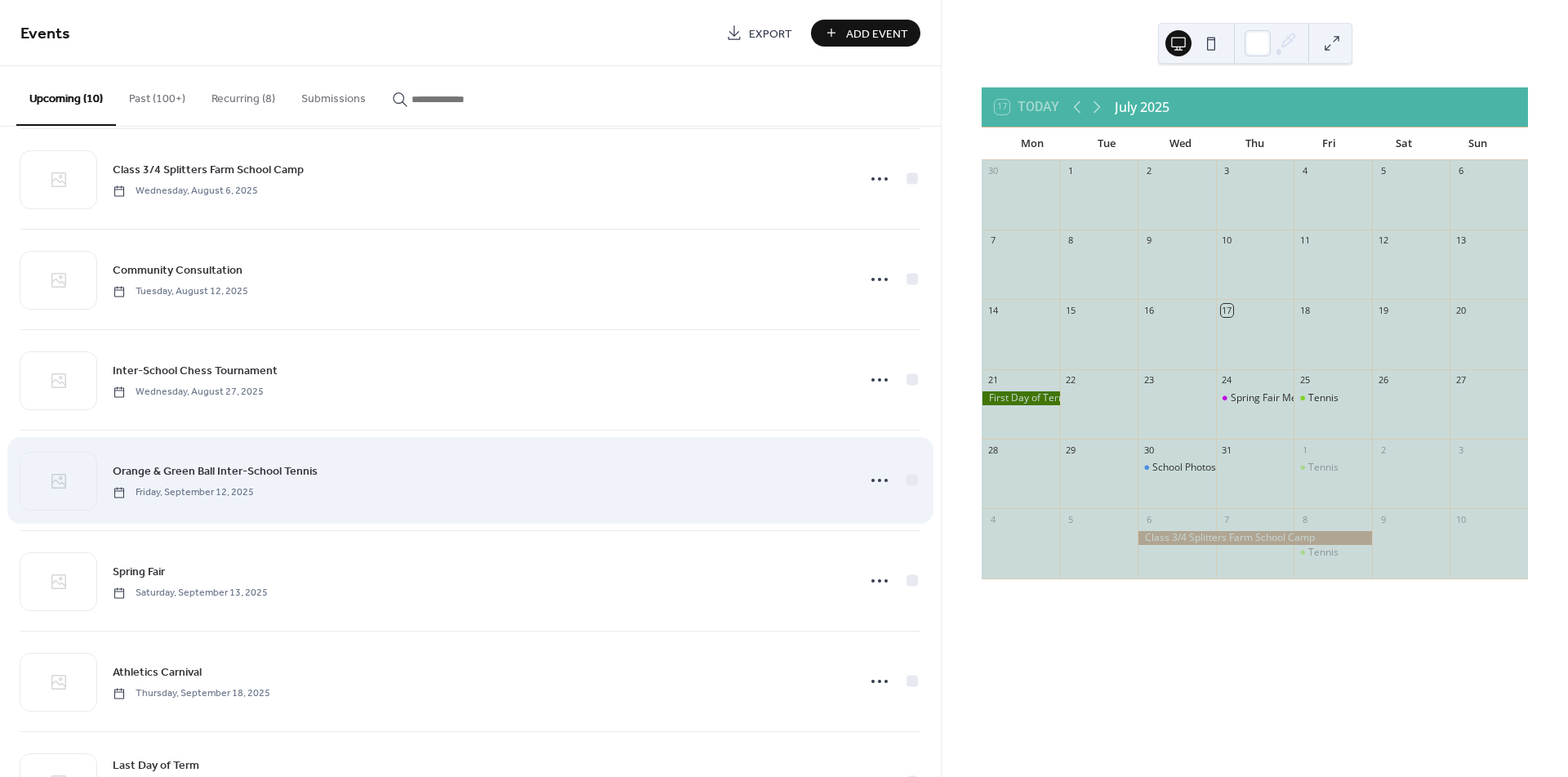 scroll, scrollTop: 363, scrollLeft: 0, axis: vertical 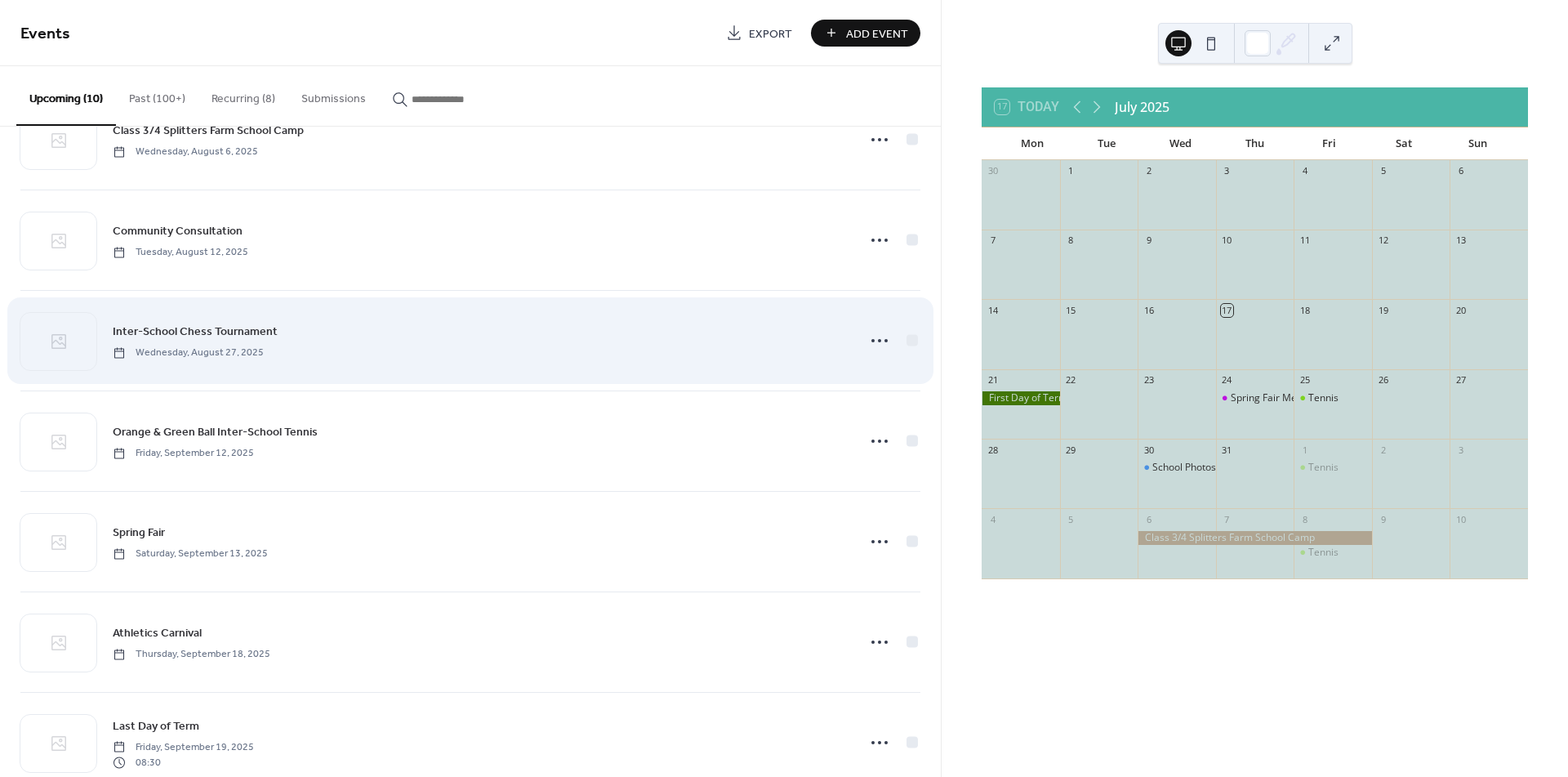 click on "Inter-School Chess Tournament Wednesday, [DATE]" at bounding box center (479, 340) 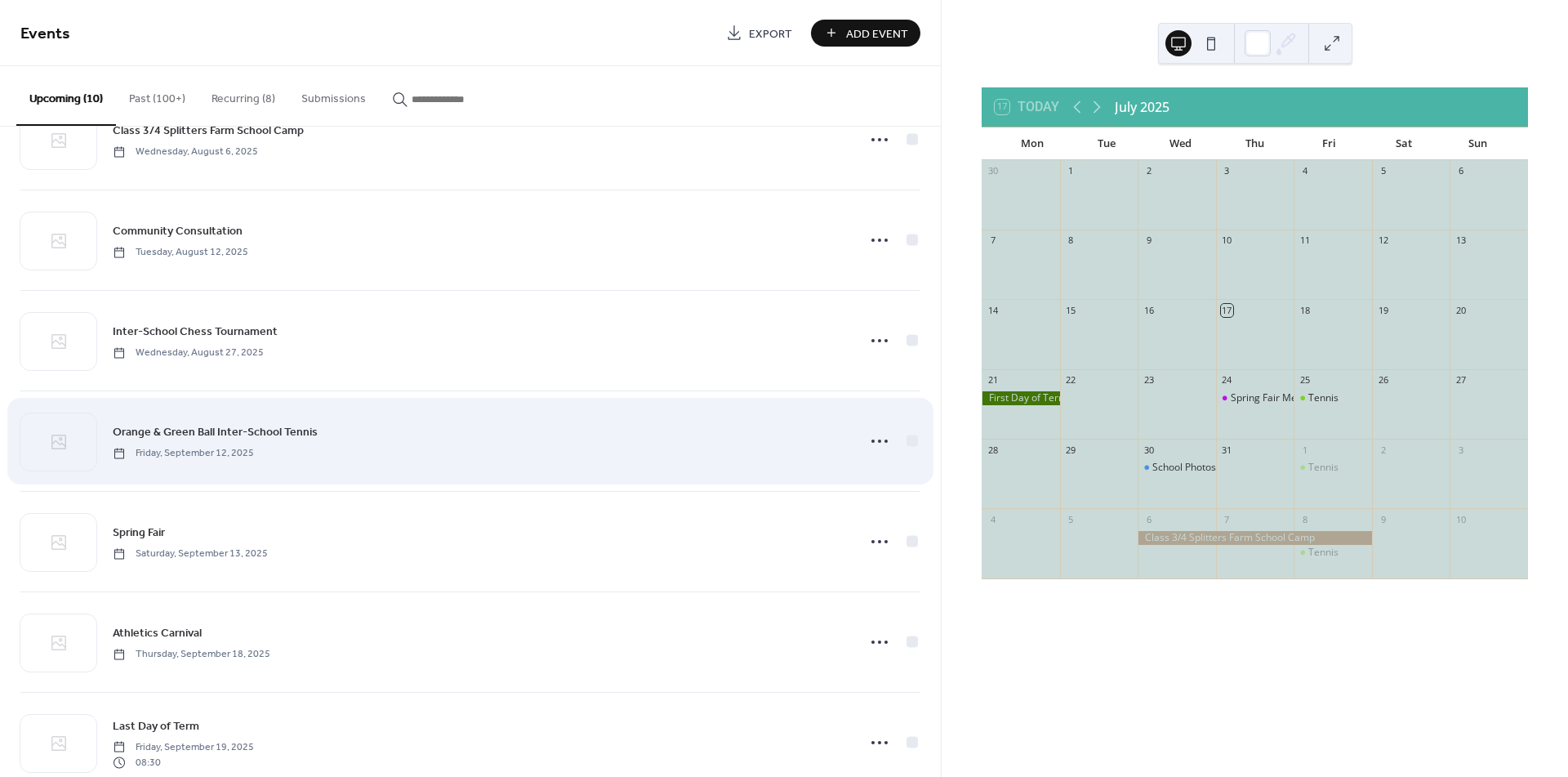 click on "Orange & Green Ball Inter-School Tennis [DATE]" at bounding box center [470, 441] 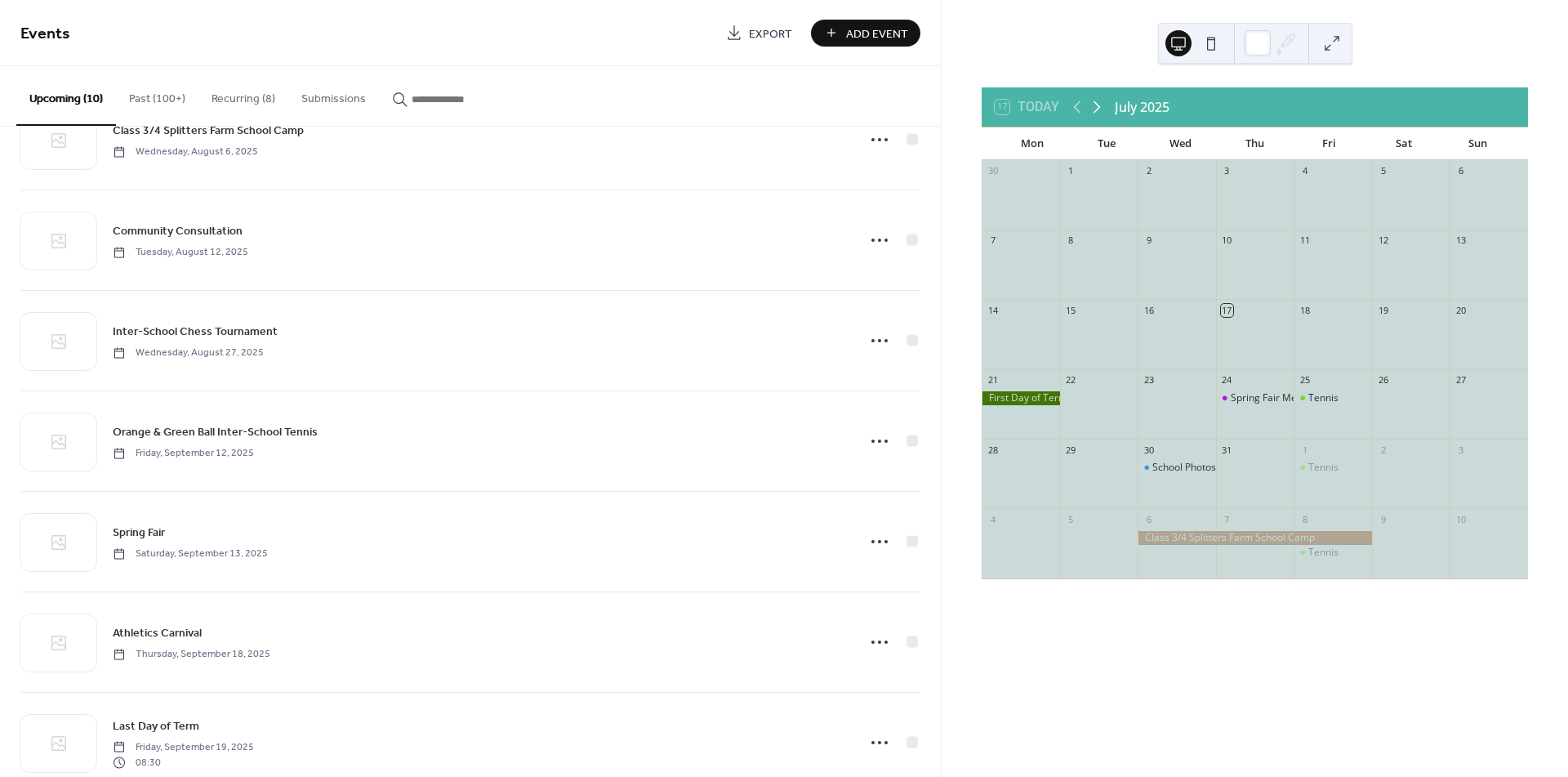 click 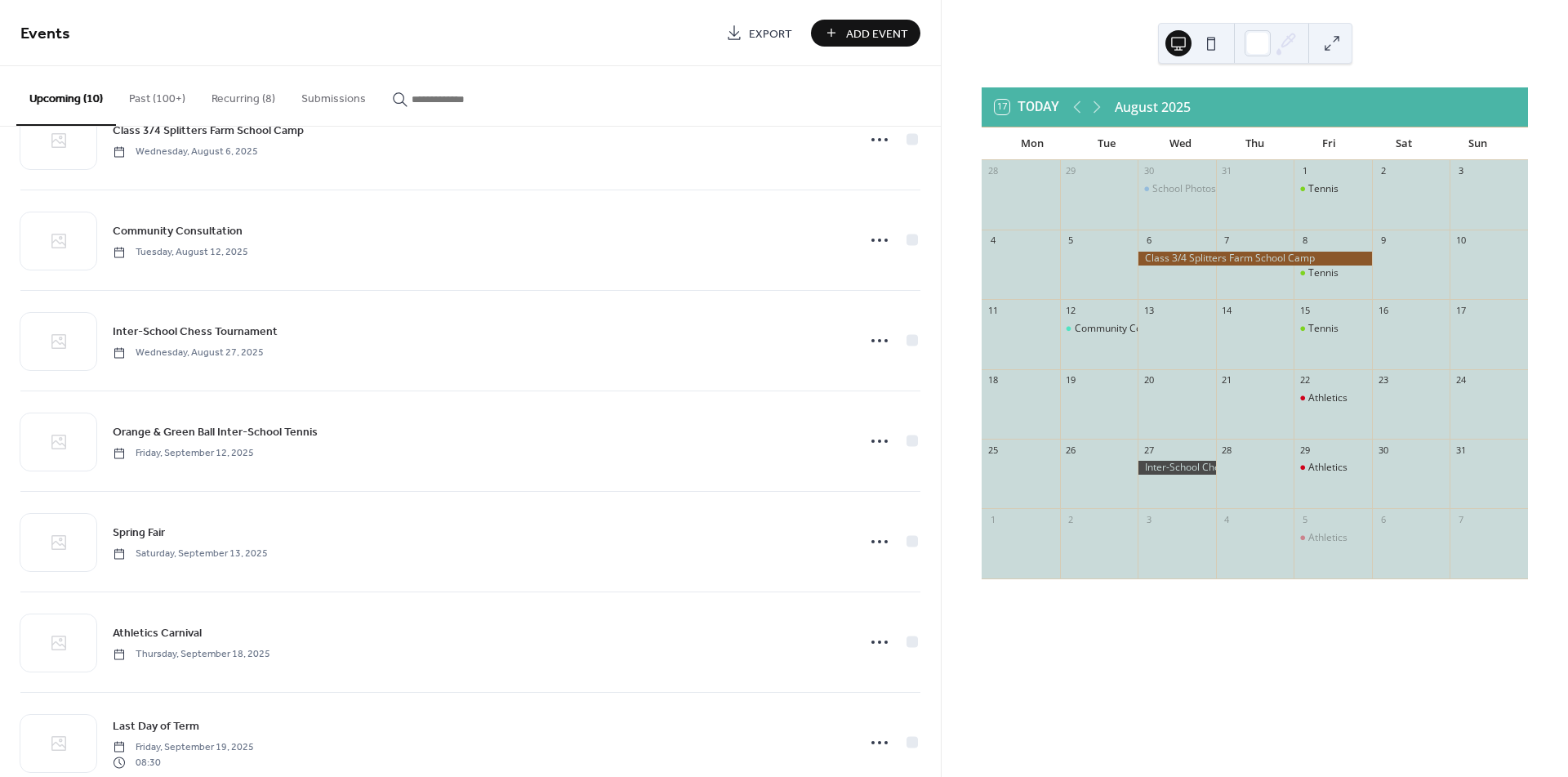 click at bounding box center (1177, 467) 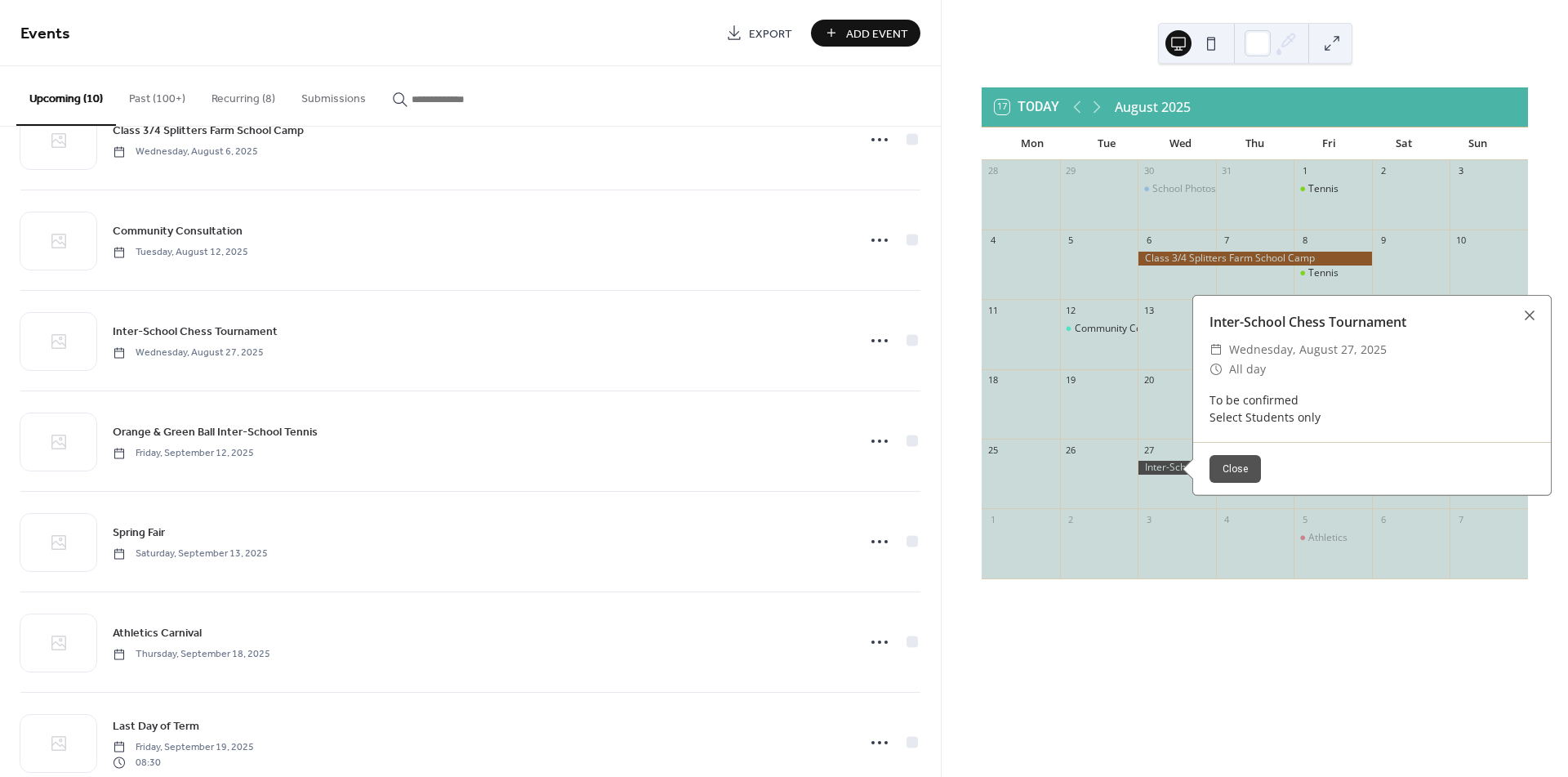 drag, startPoint x: 1232, startPoint y: 468, endPoint x: 1210, endPoint y: 474, distance: 22.803509 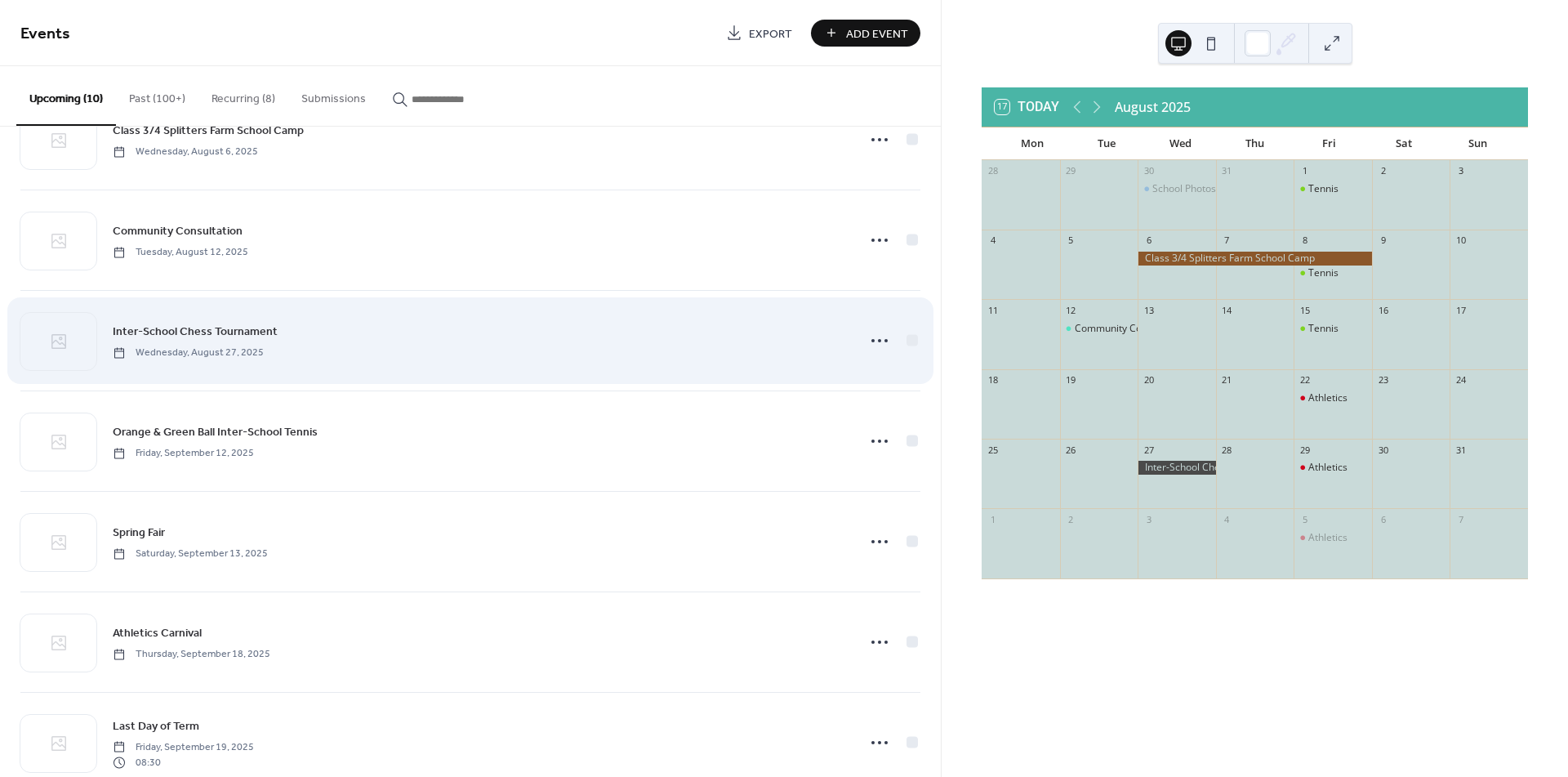 click on "Inter-School Chess Tournament Wednesday, [DATE]" at bounding box center (470, 341) 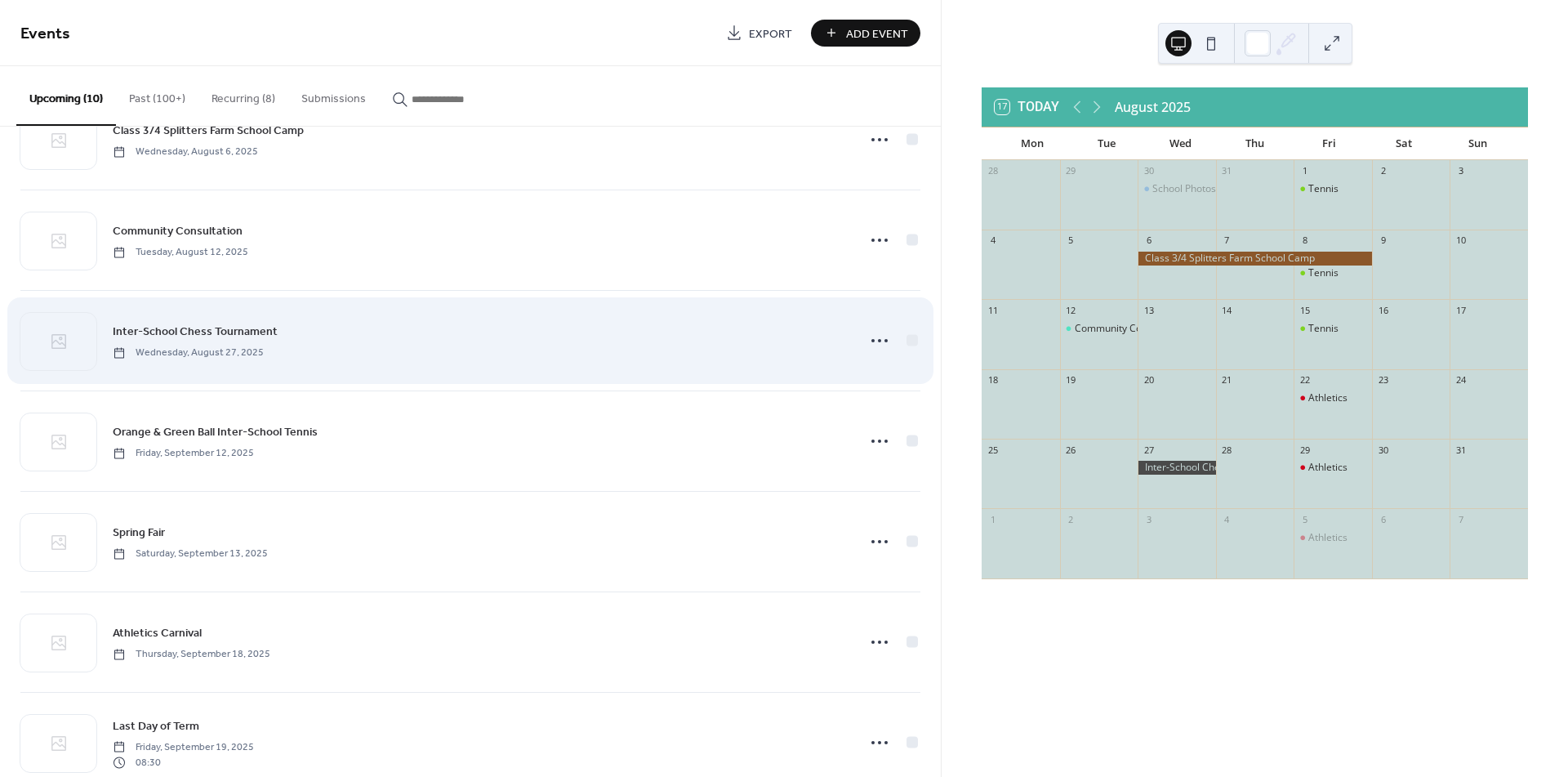 click on "Inter-School Chess Tournament" at bounding box center (195, 332) 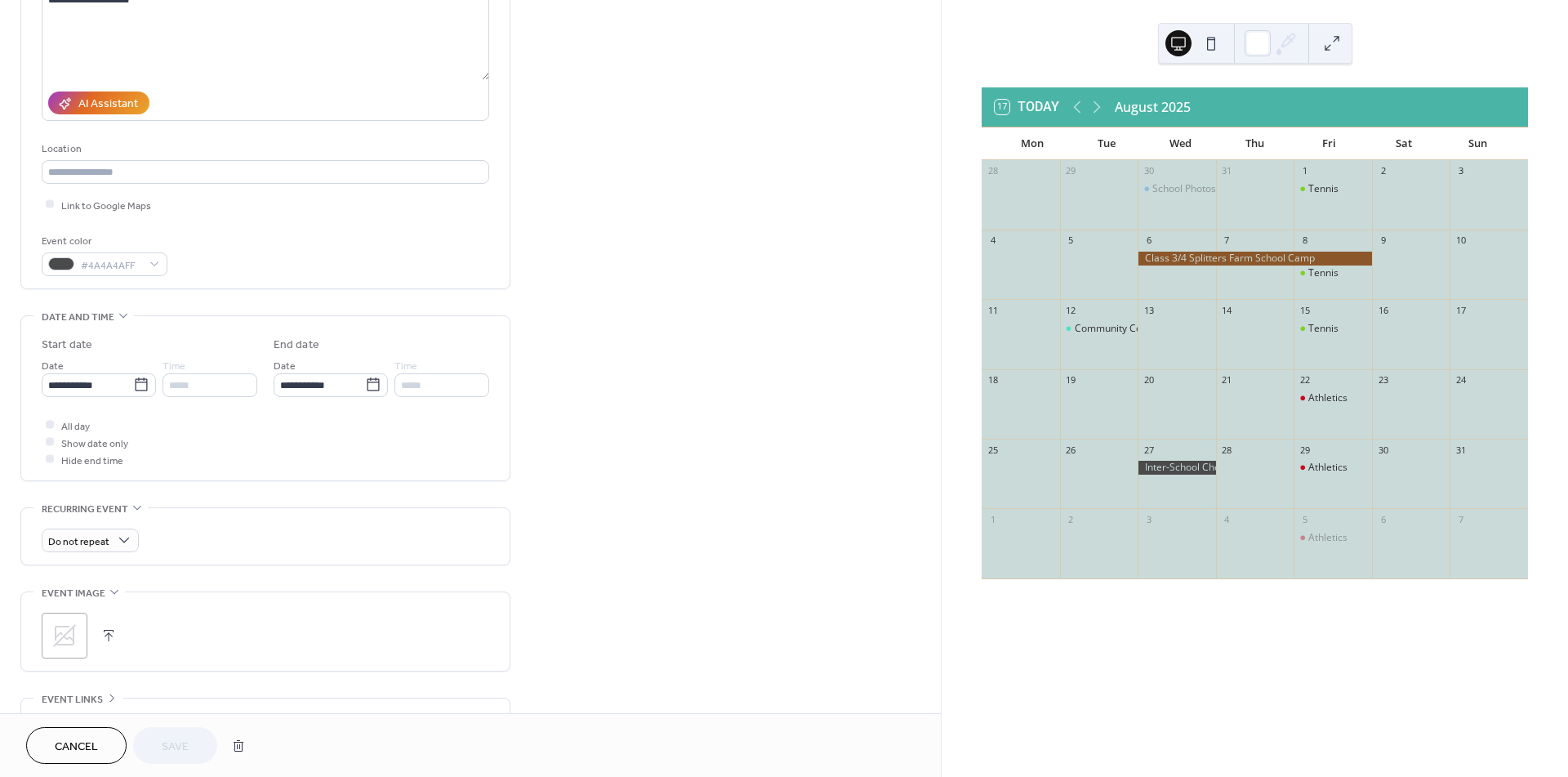 scroll, scrollTop: 272, scrollLeft: 0, axis: vertical 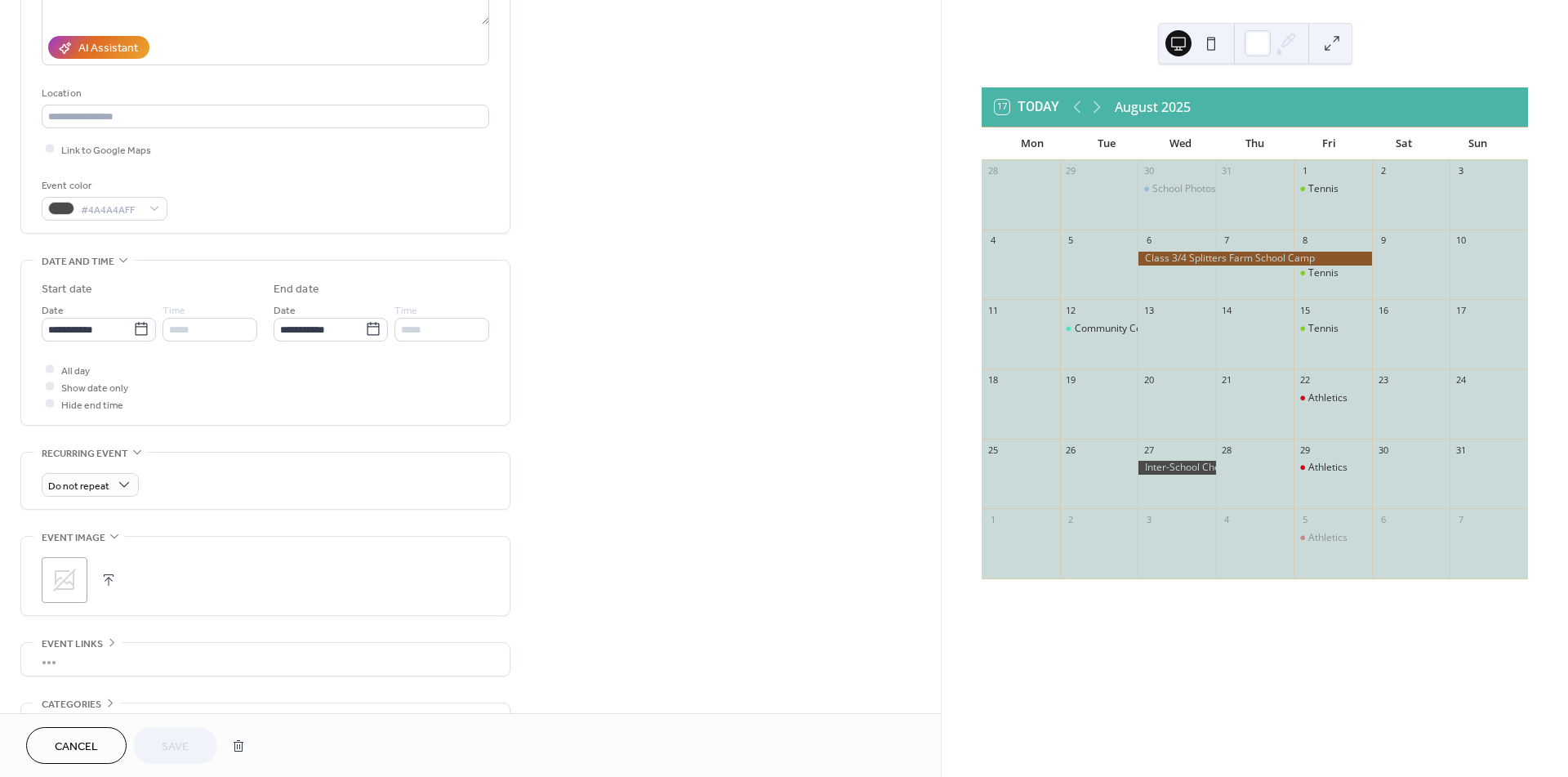 click at bounding box center (50, 386) 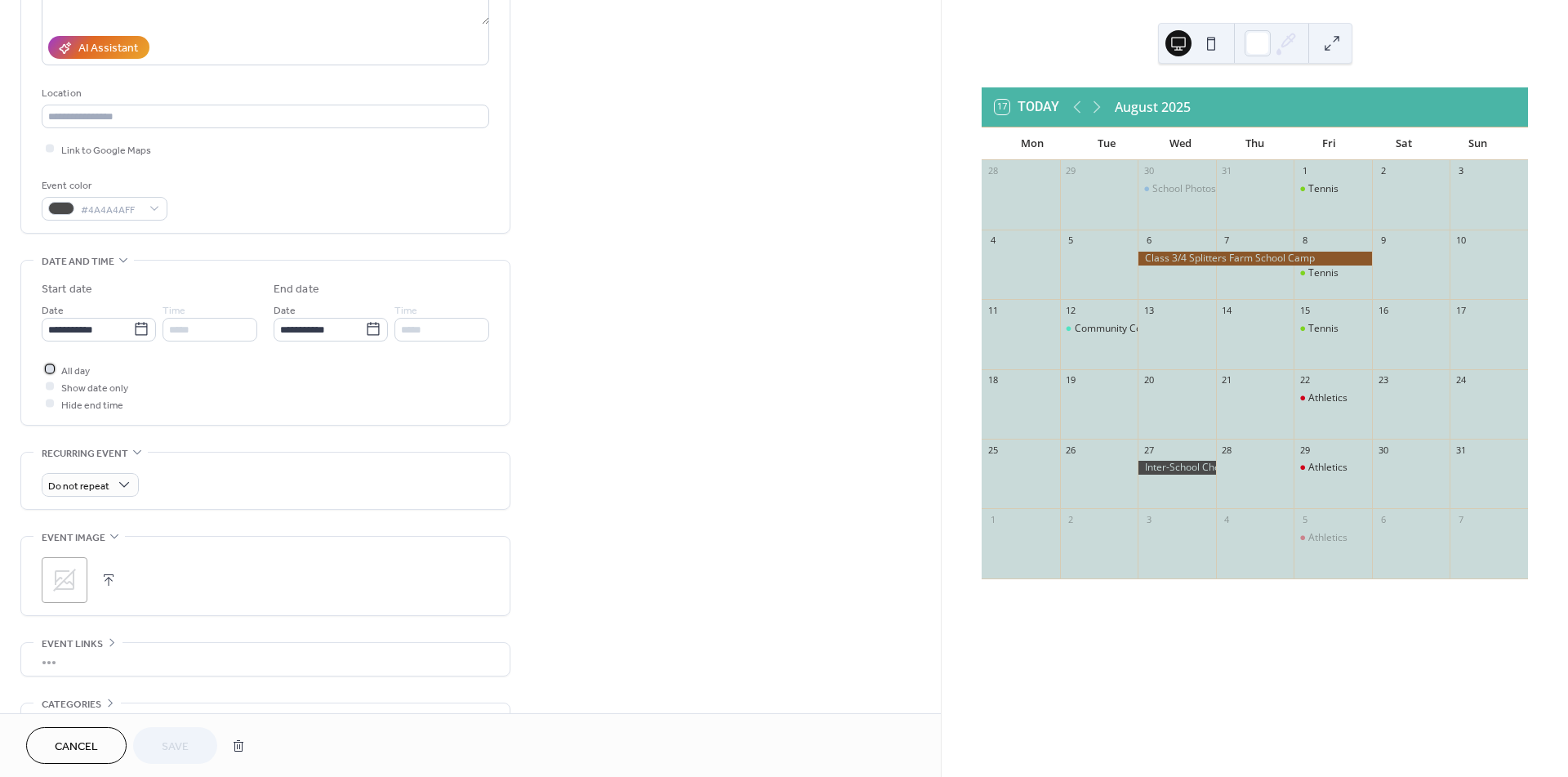 click 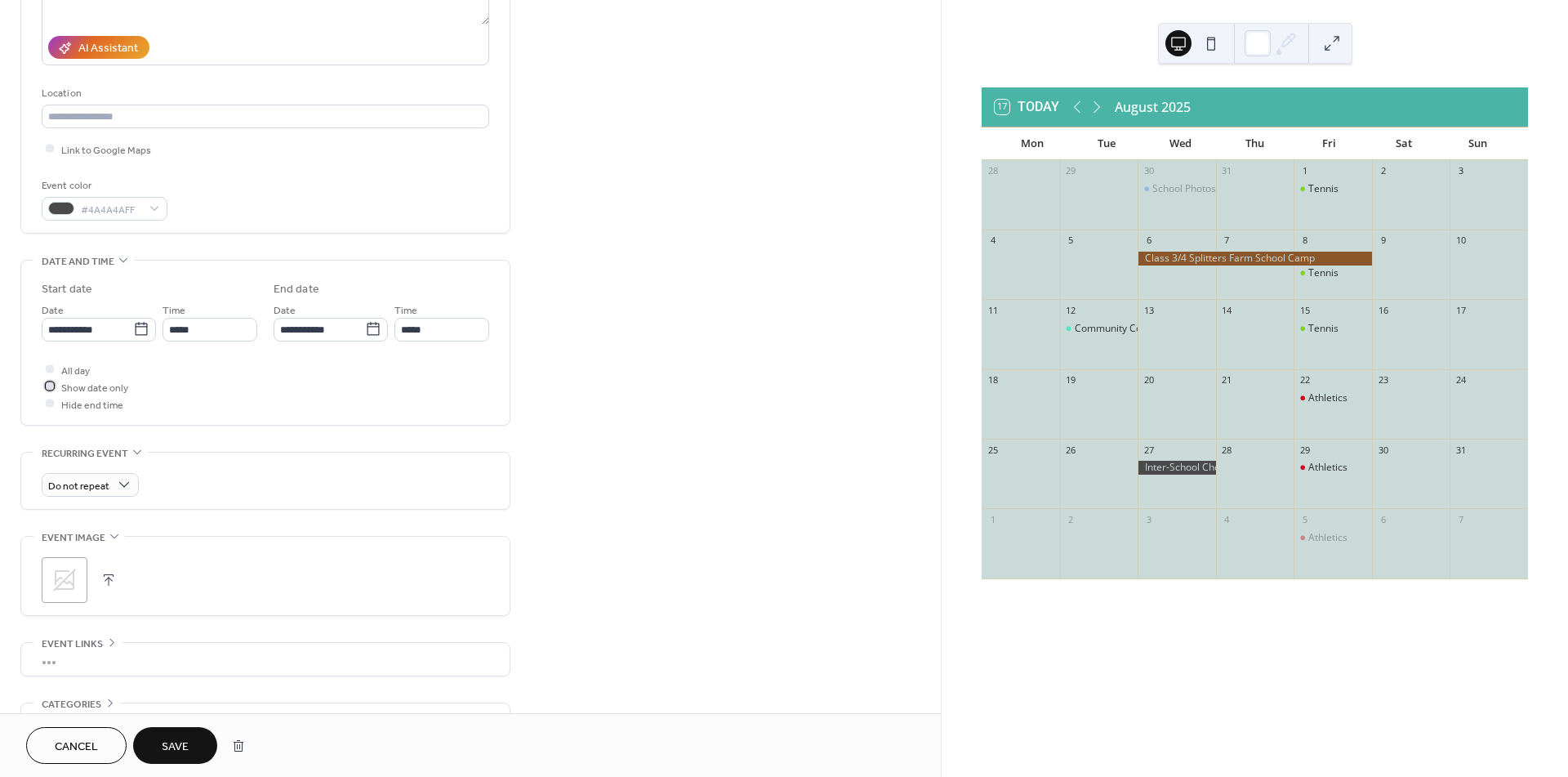 click at bounding box center (50, 386) 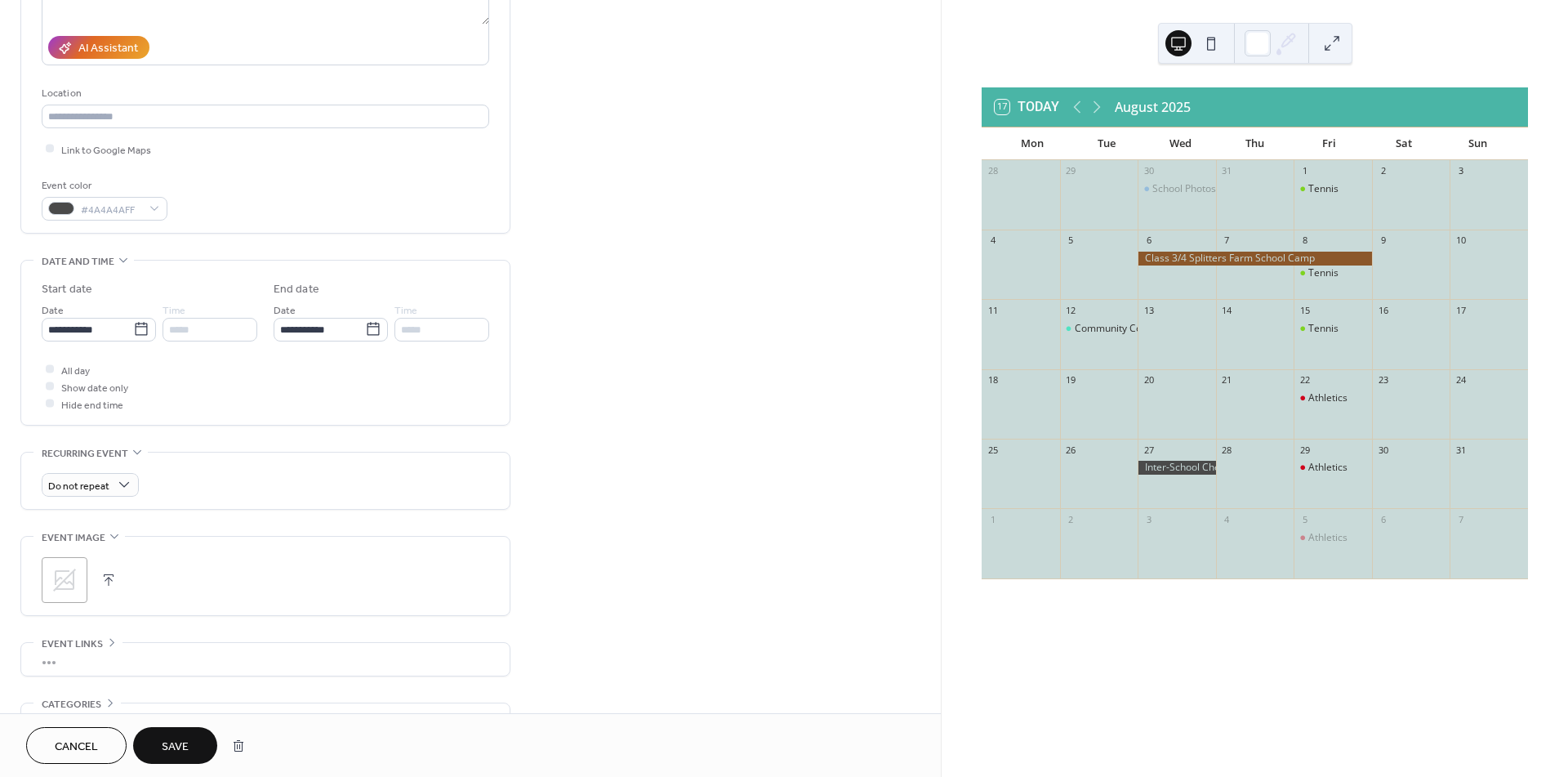 click on "Save" at bounding box center [175, 747] 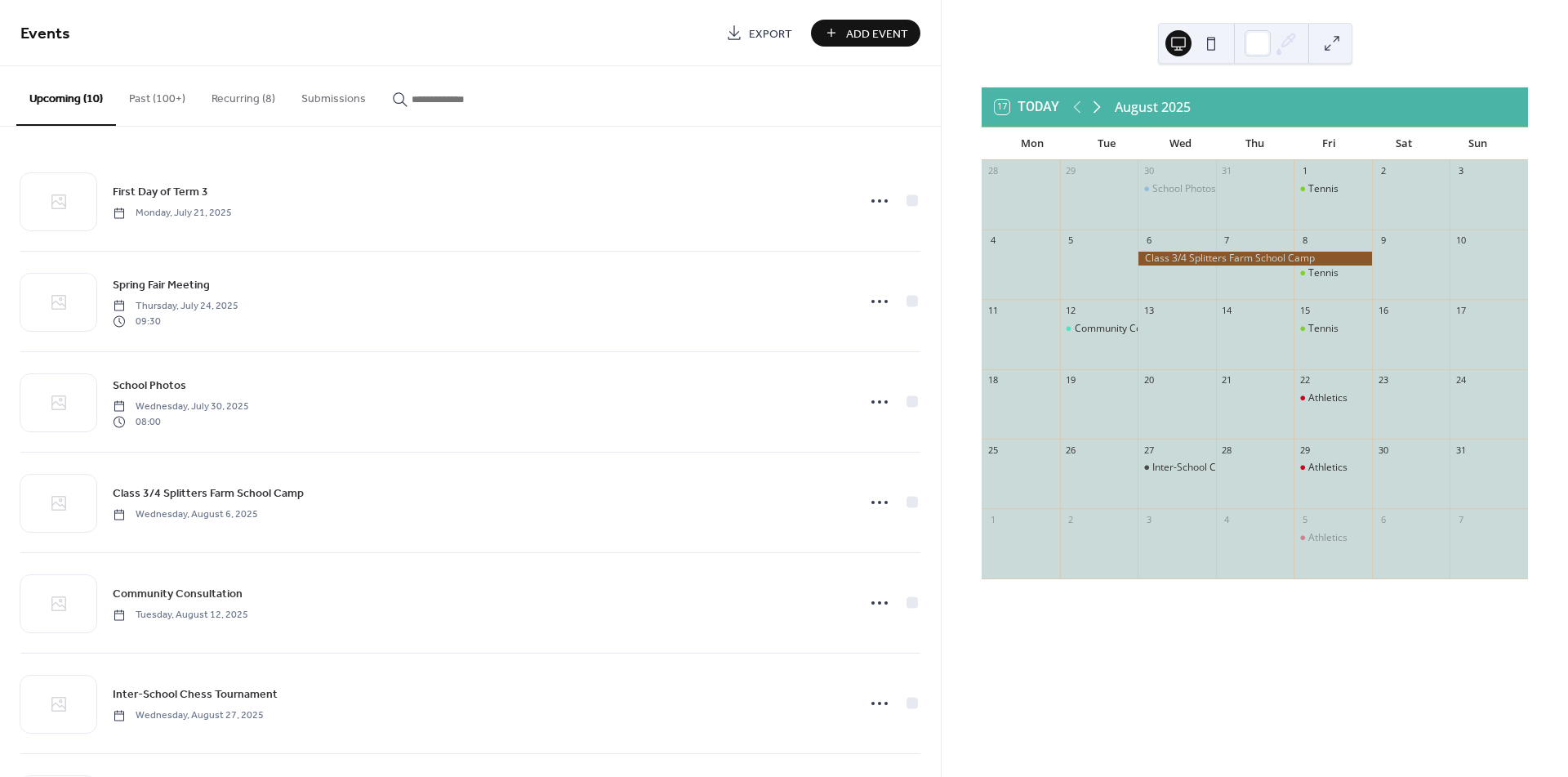 click 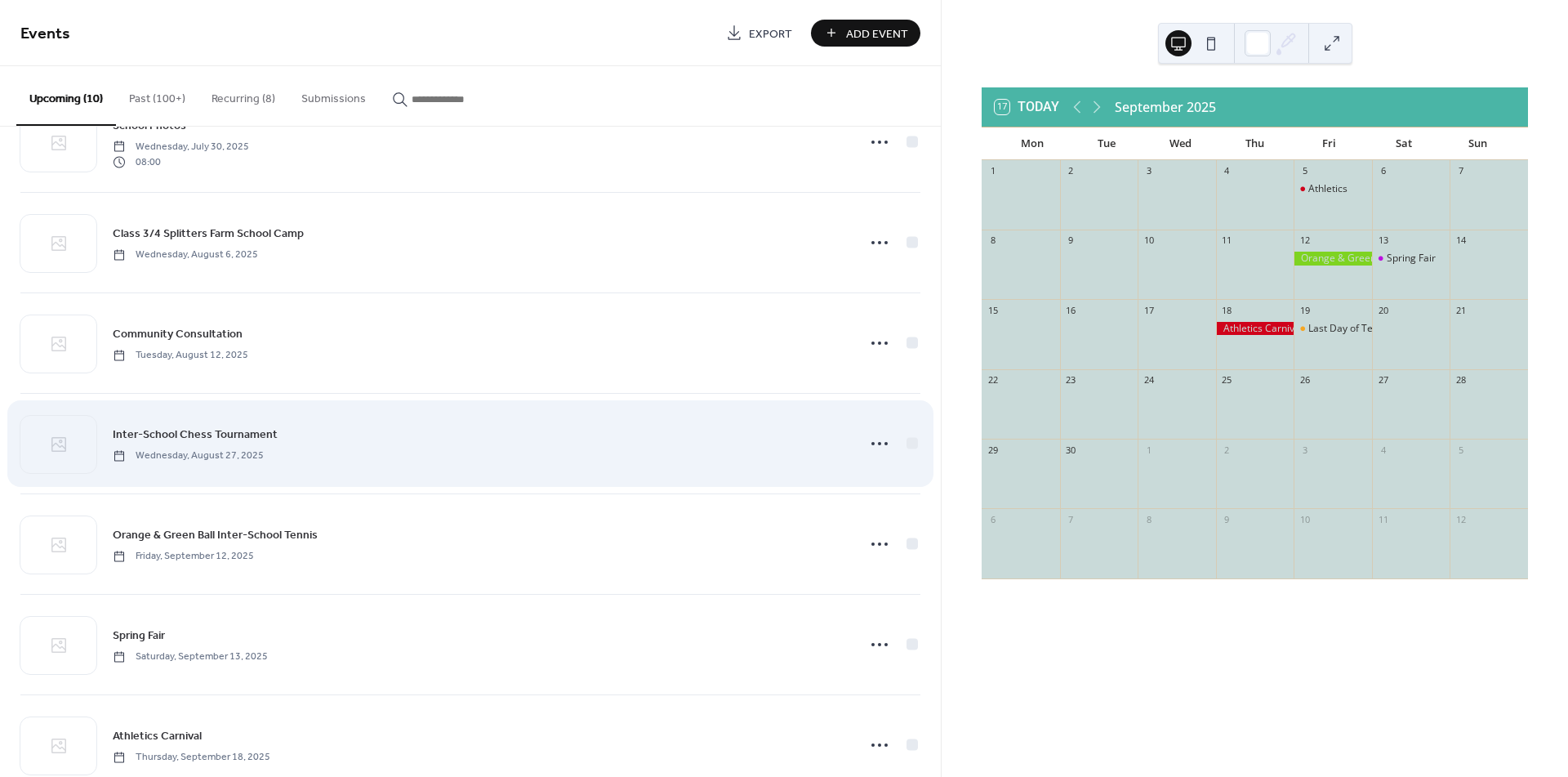 scroll, scrollTop: 272, scrollLeft: 0, axis: vertical 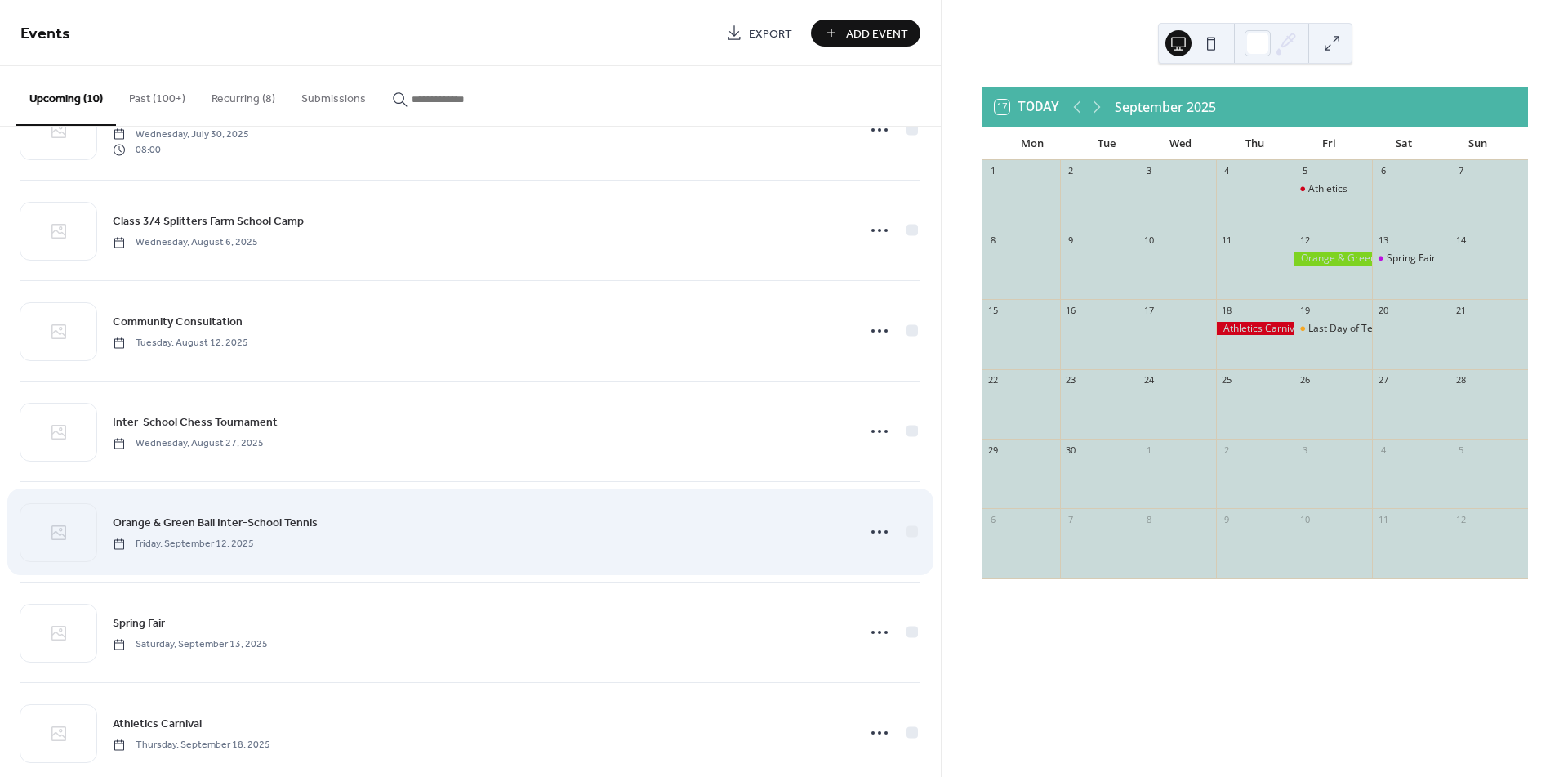 drag, startPoint x: 300, startPoint y: 532, endPoint x: 308, endPoint y: 534, distance: 8.246211 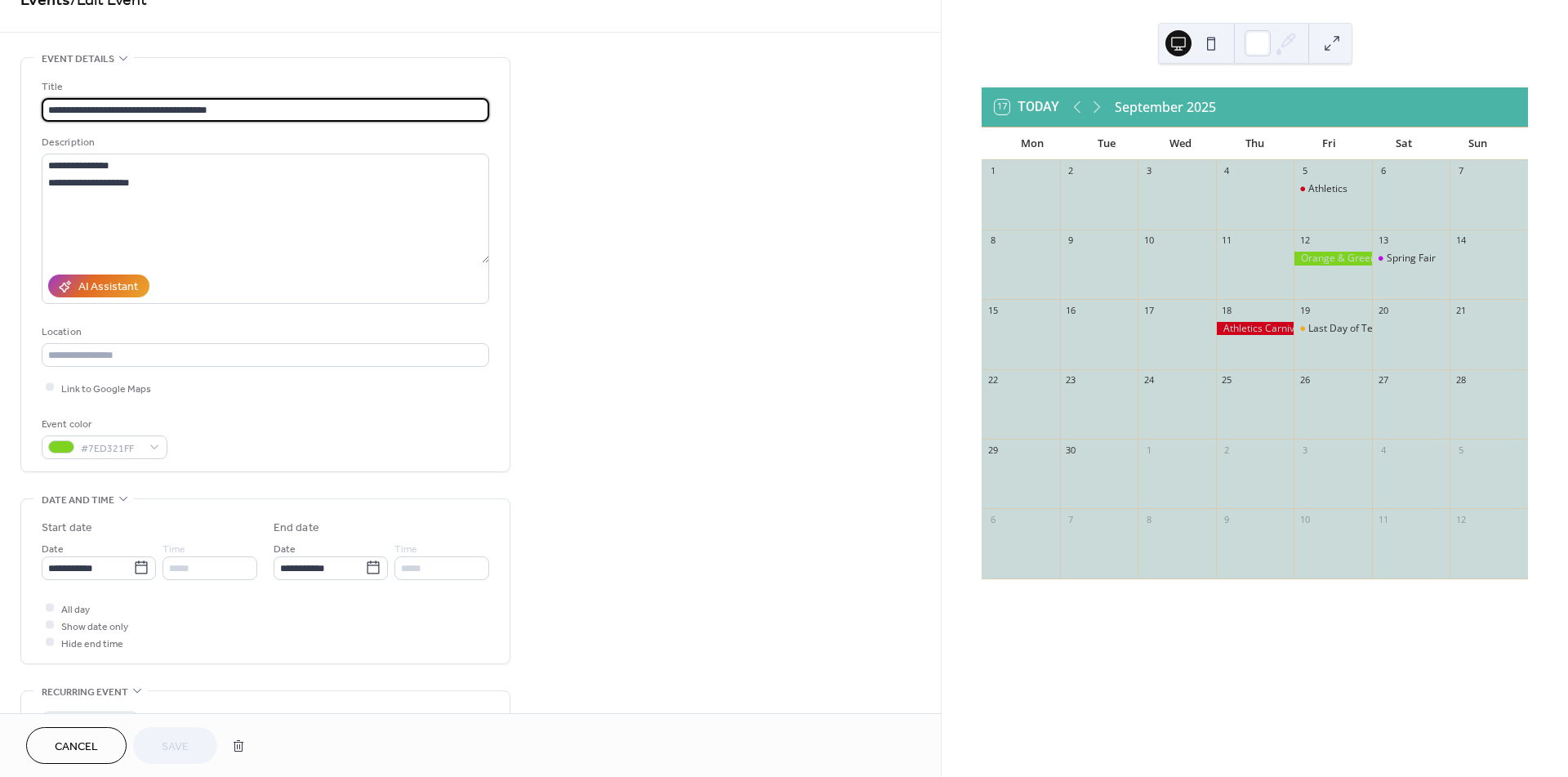 scroll, scrollTop: 91, scrollLeft: 0, axis: vertical 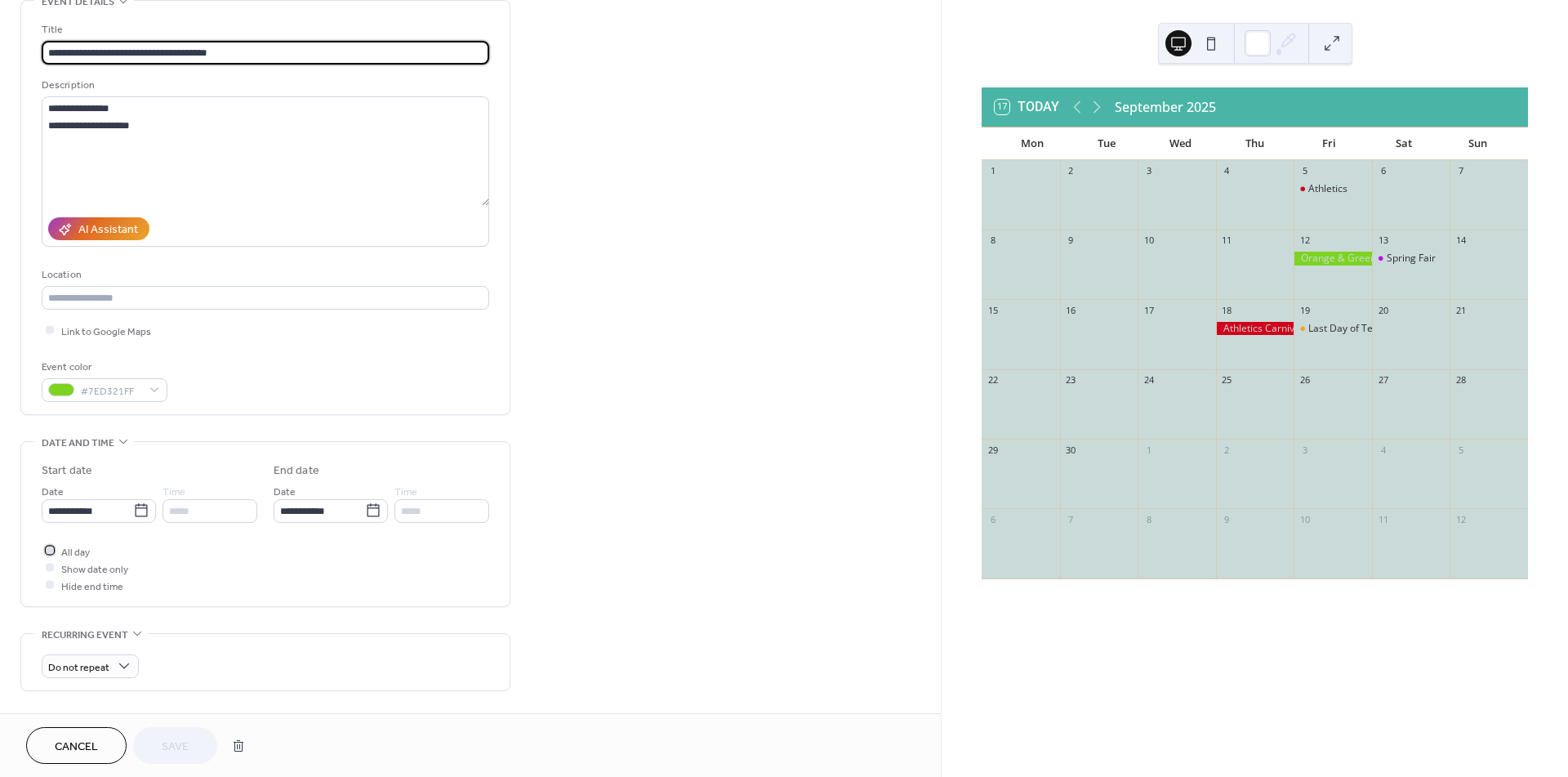 click at bounding box center [50, 551] 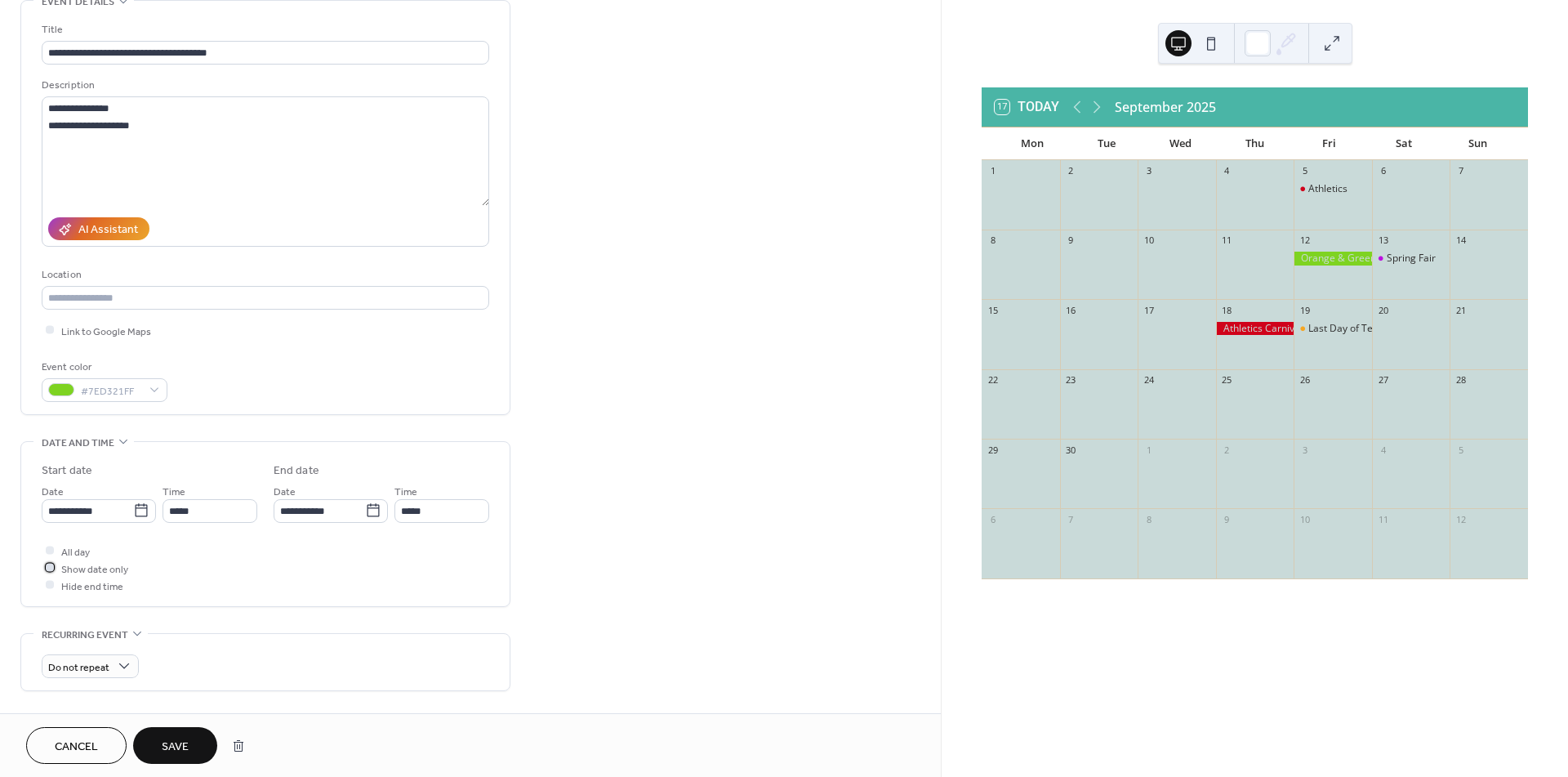 click at bounding box center (50, 568) 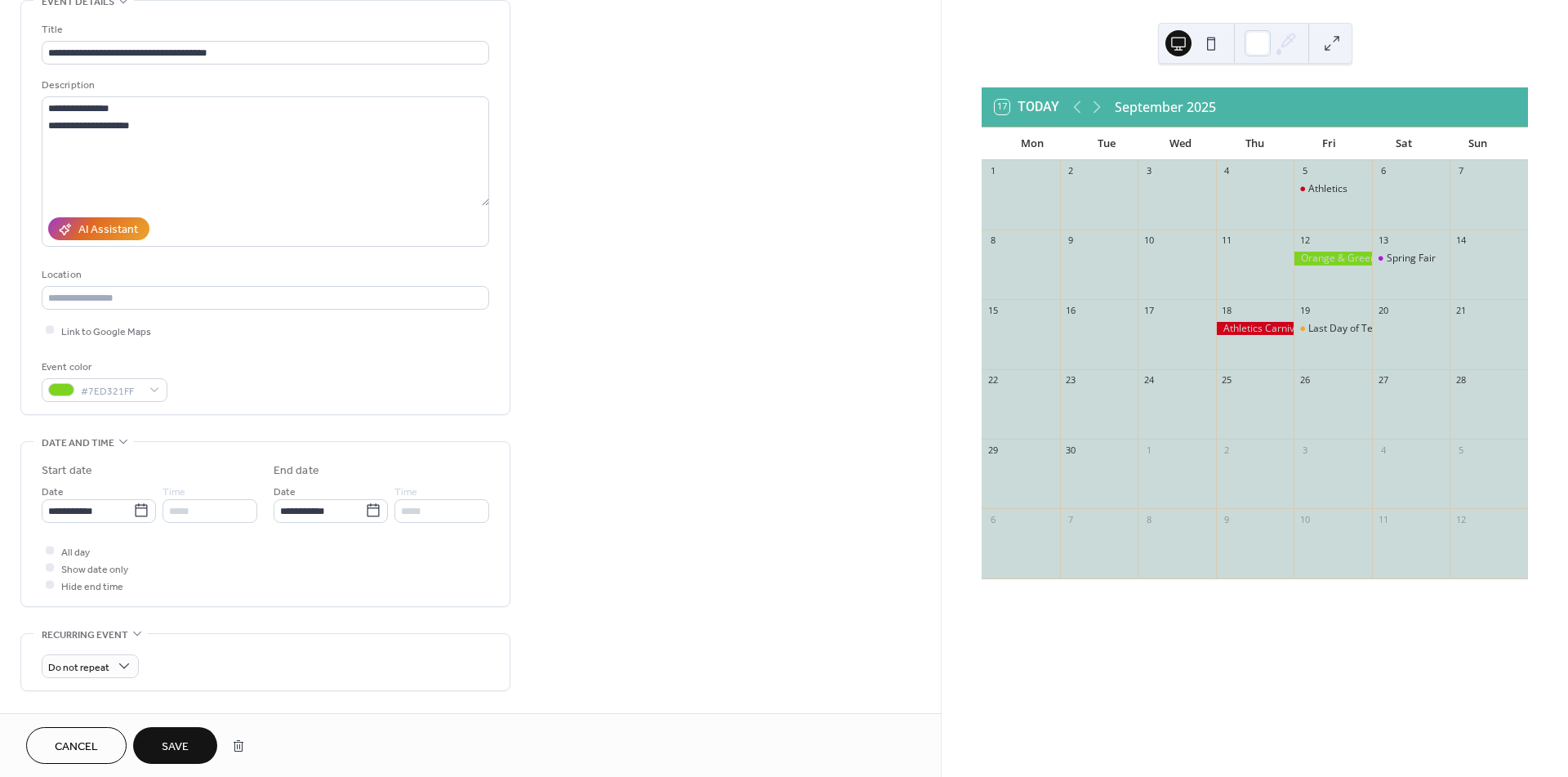 click on "Save" at bounding box center (175, 747) 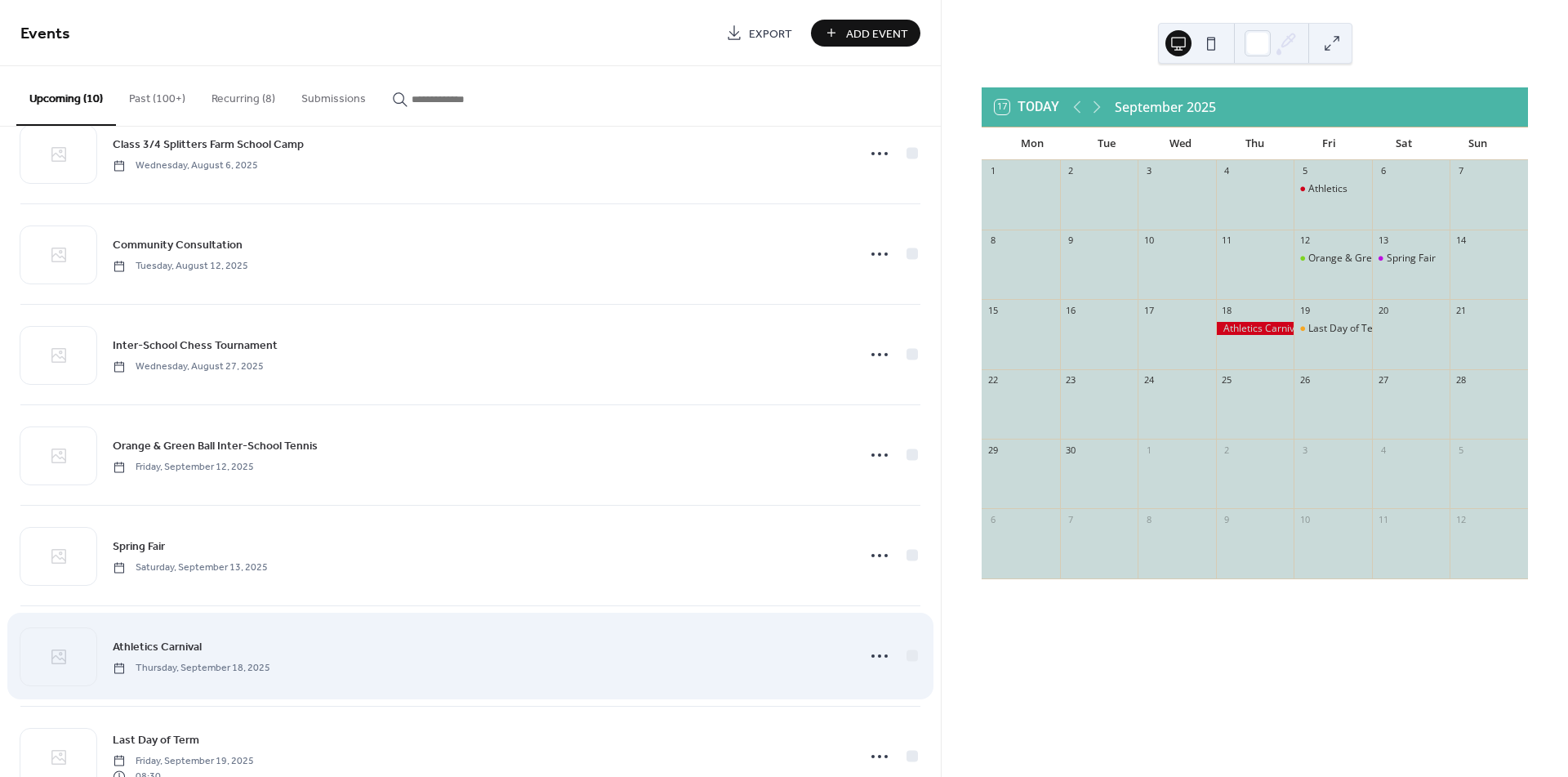 scroll, scrollTop: 363, scrollLeft: 0, axis: vertical 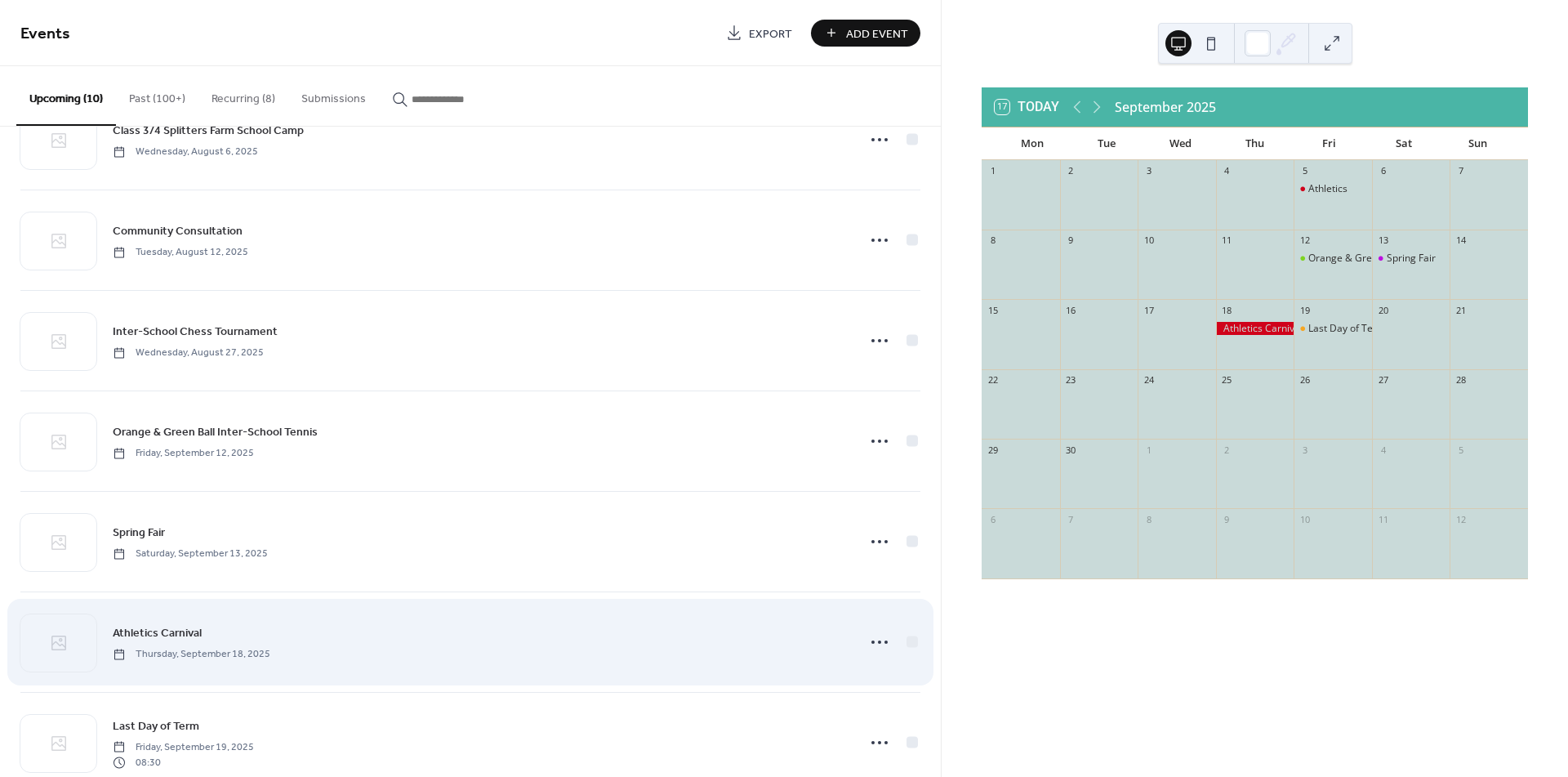 click on "Athletics Carnival [DATE]" at bounding box center [479, 641] 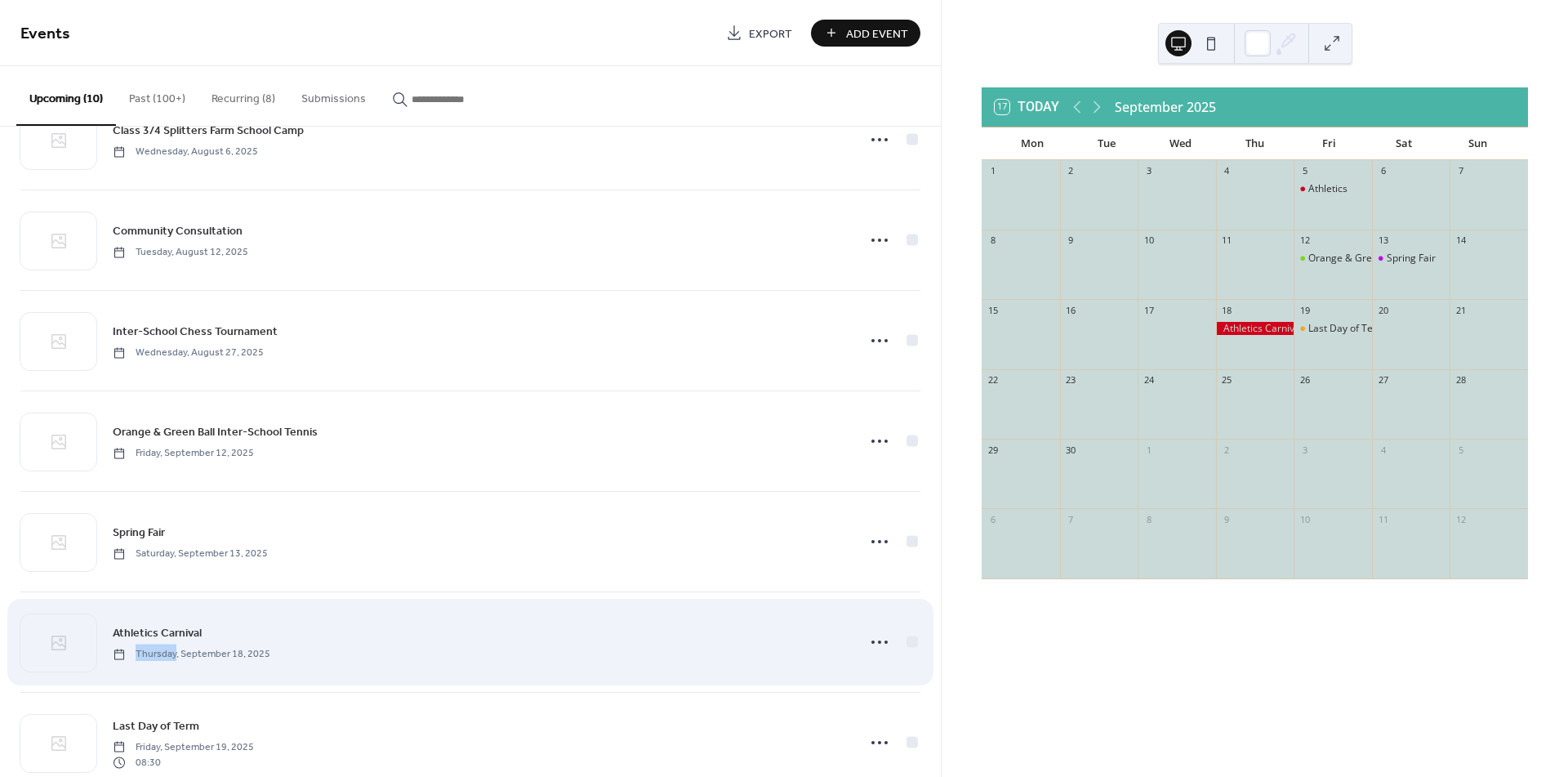 click on "Athletics Carnival [DATE]" at bounding box center (479, 641) 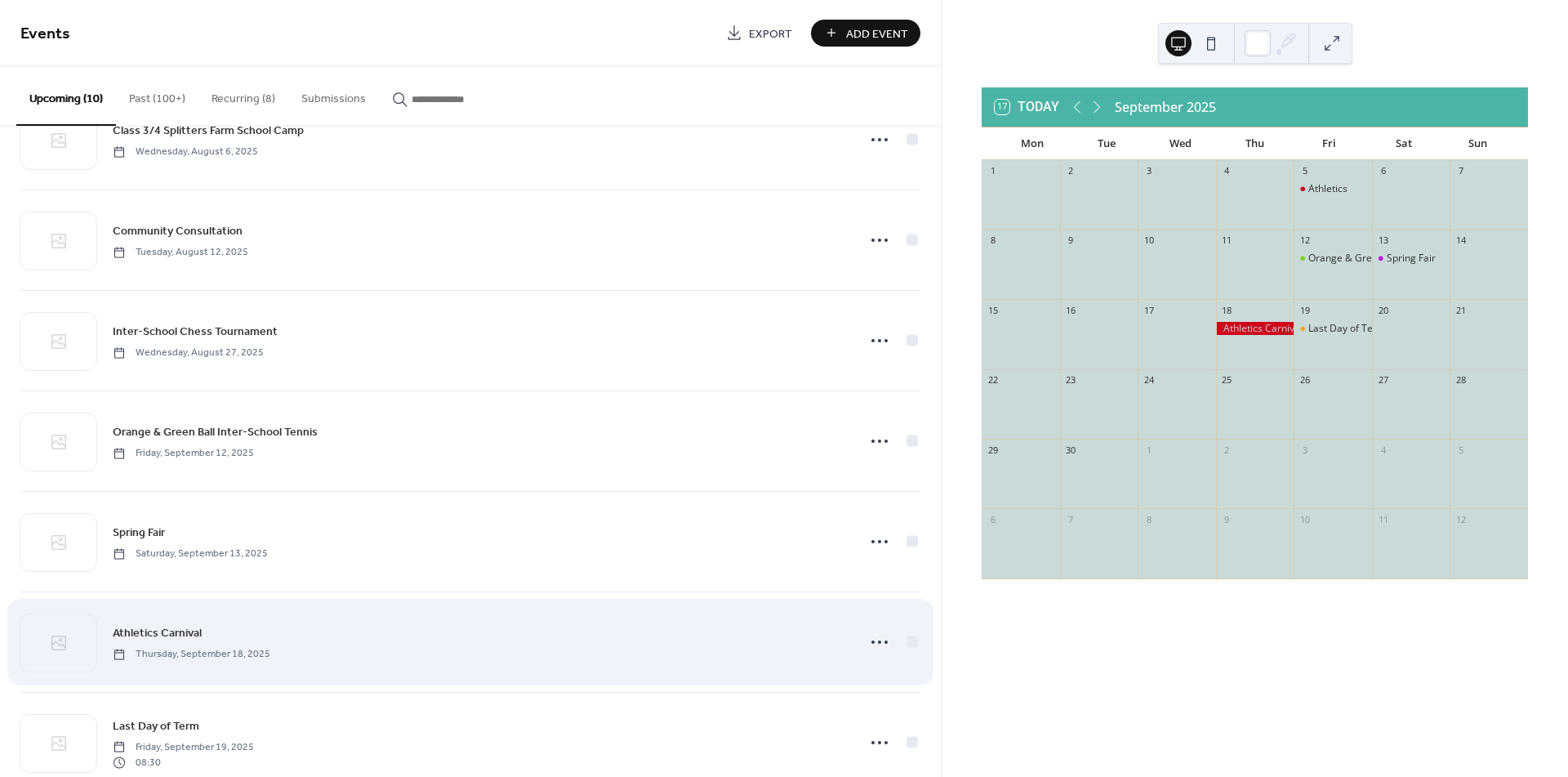 click on "Athletics Carnival [DATE]" at bounding box center [479, 641] 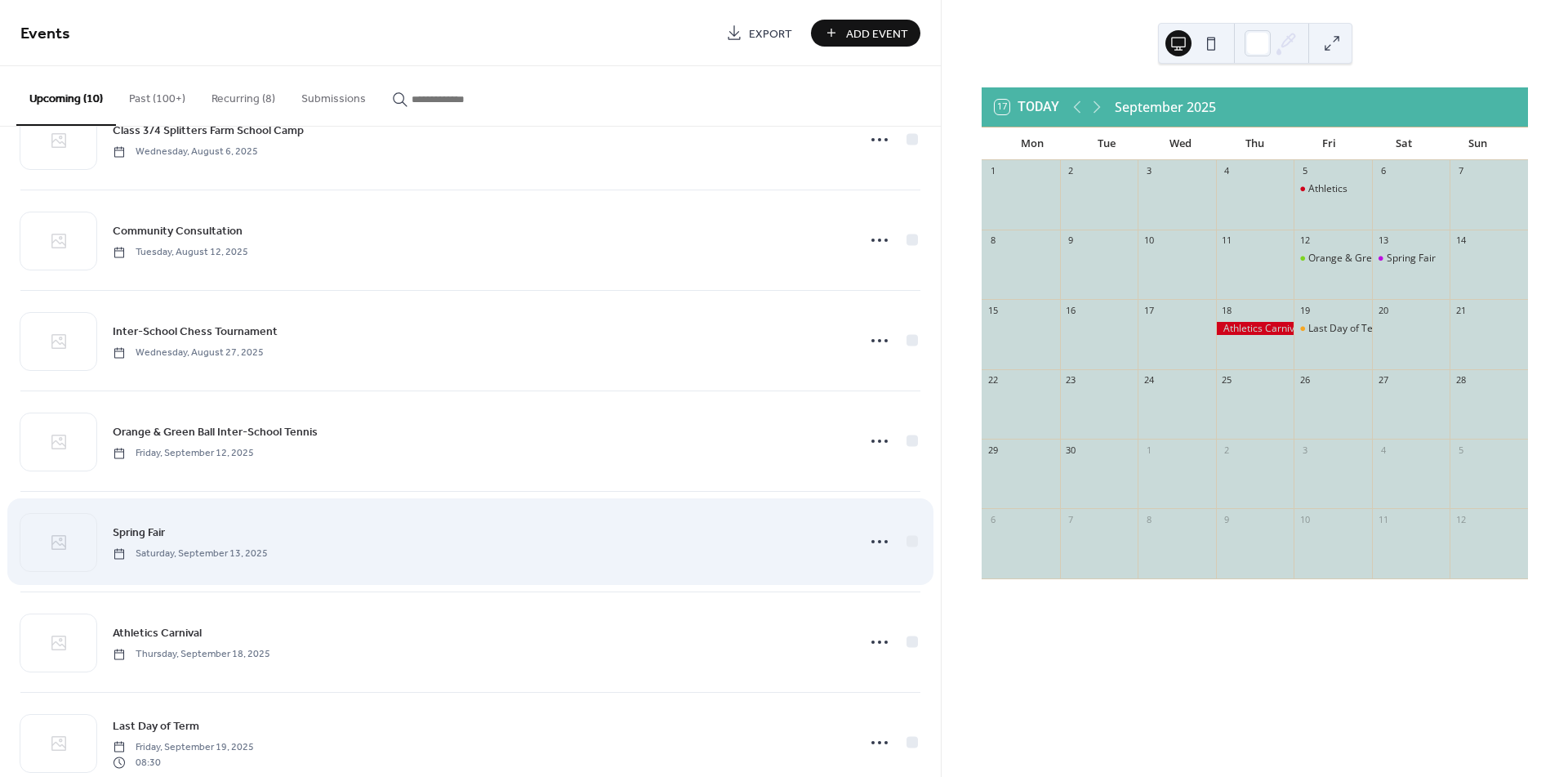 scroll, scrollTop: 403, scrollLeft: 0, axis: vertical 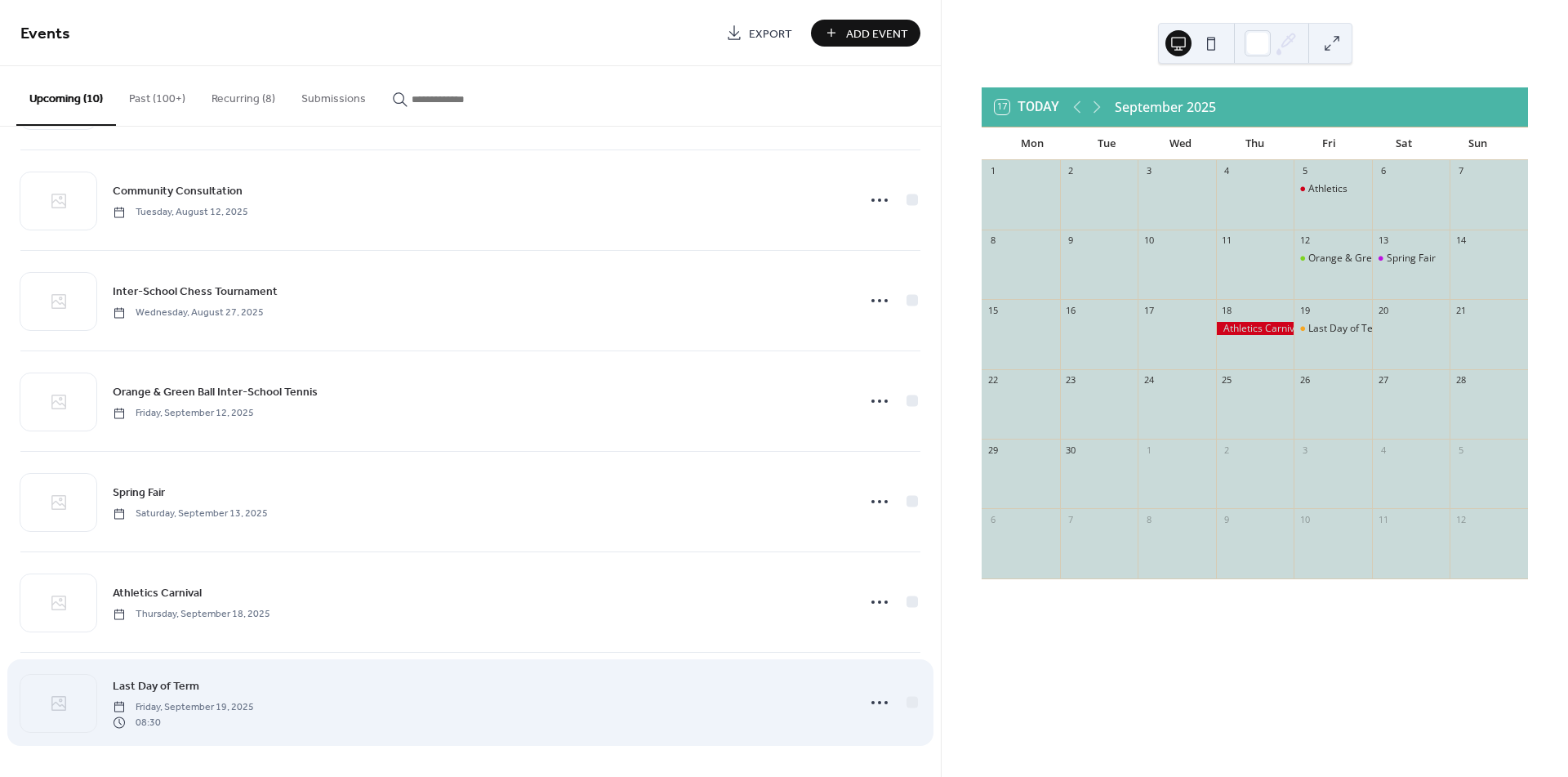 click on "Last Day of Term [DATE] [TIME]" at bounding box center [479, 703] 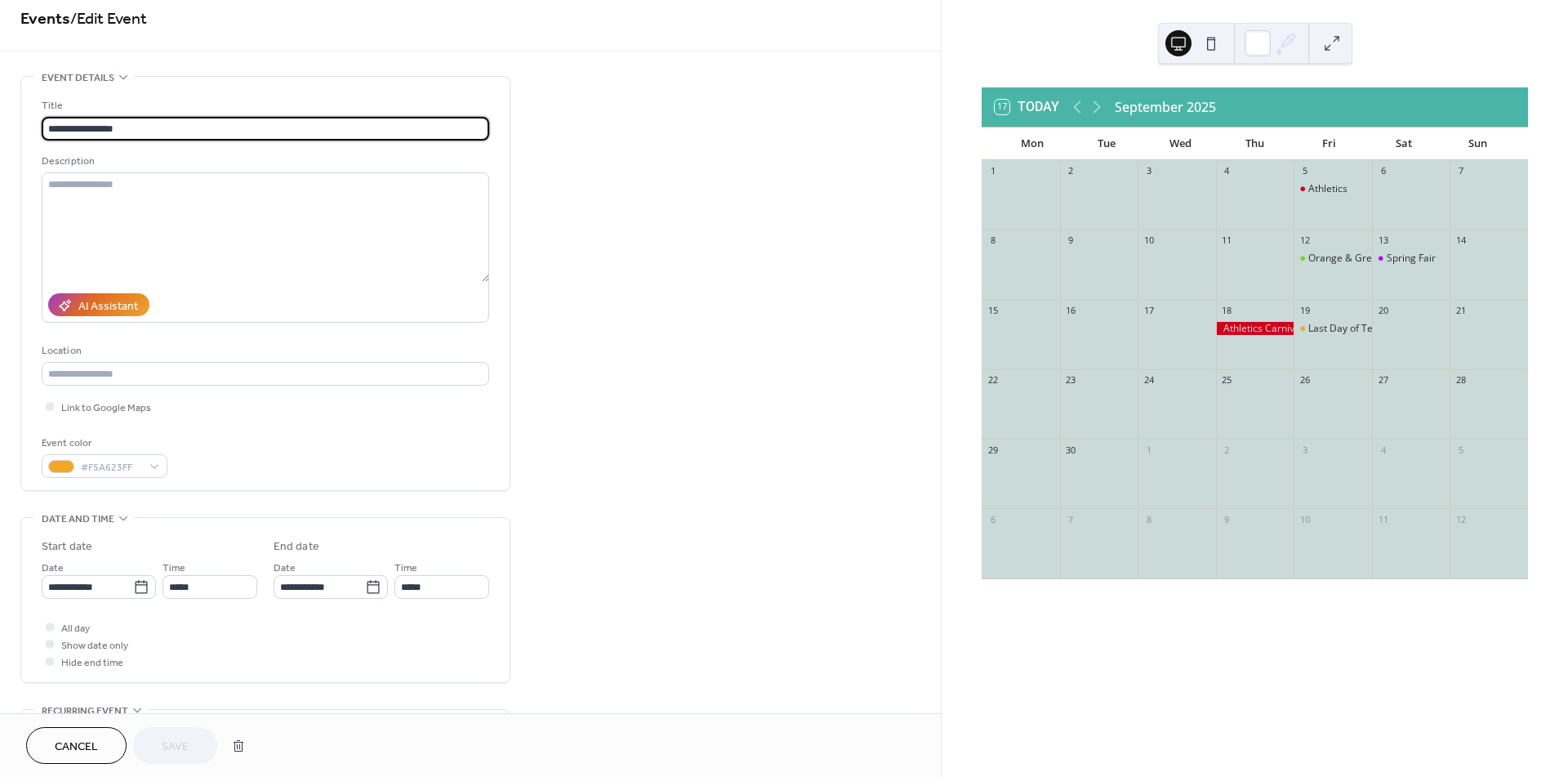 scroll, scrollTop: 0, scrollLeft: 0, axis: both 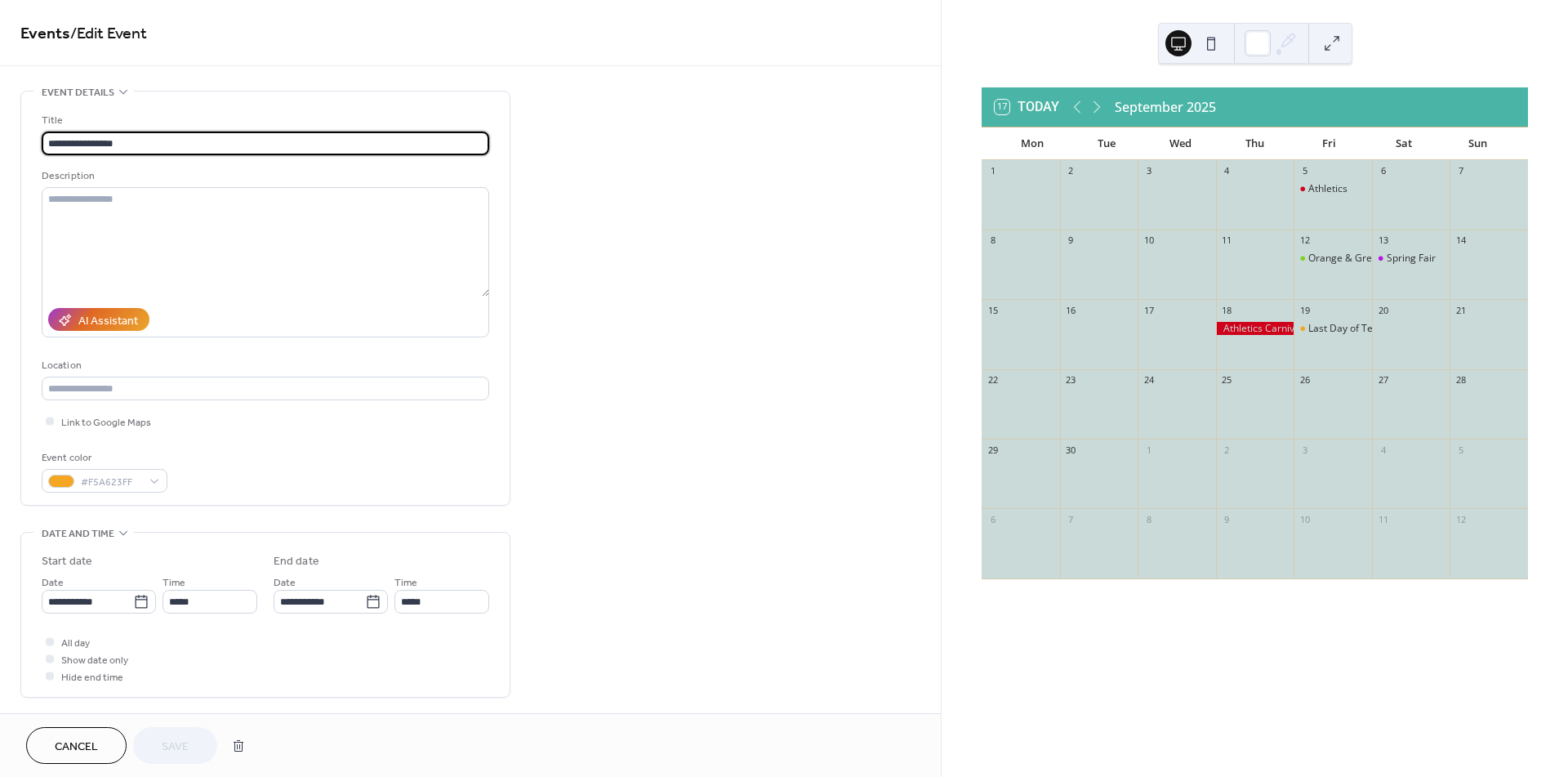 click on "Cancel" at bounding box center (76, 747) 